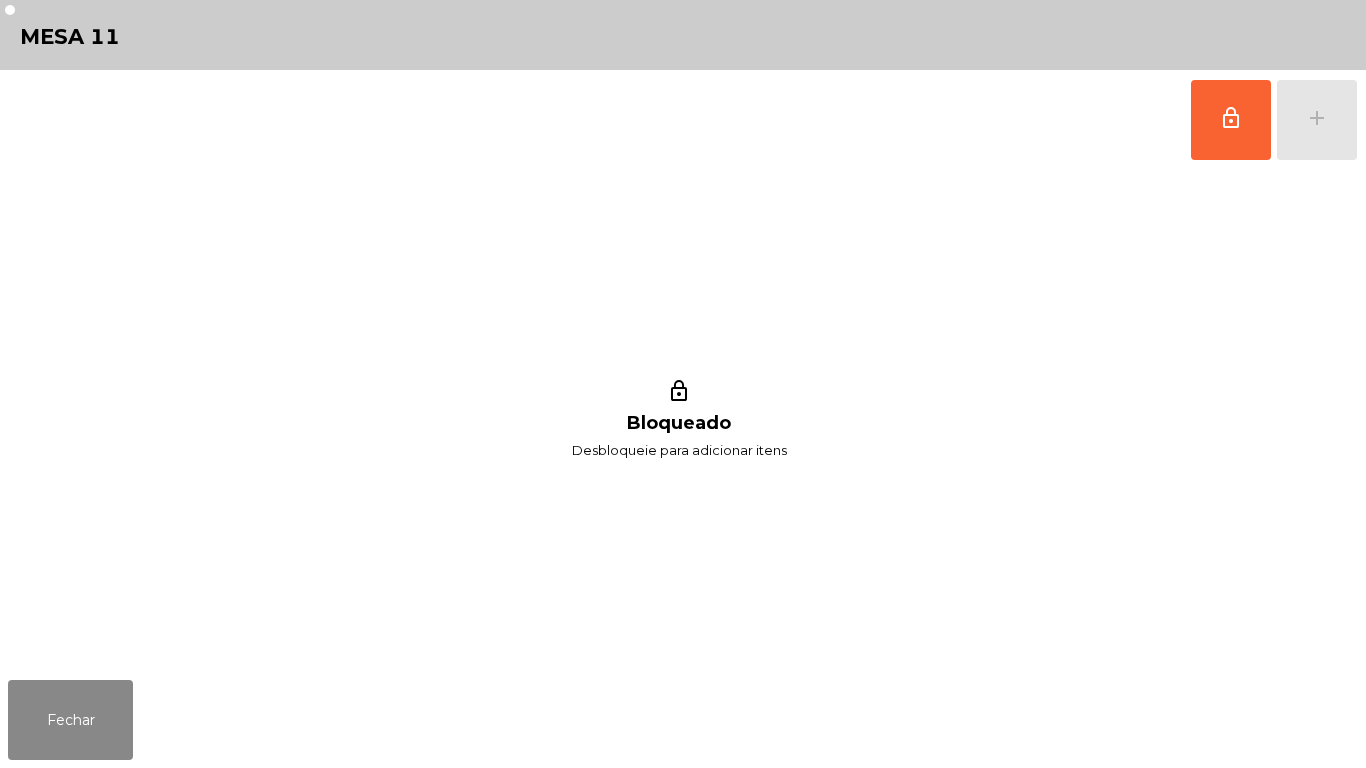 scroll, scrollTop: 0, scrollLeft: 0, axis: both 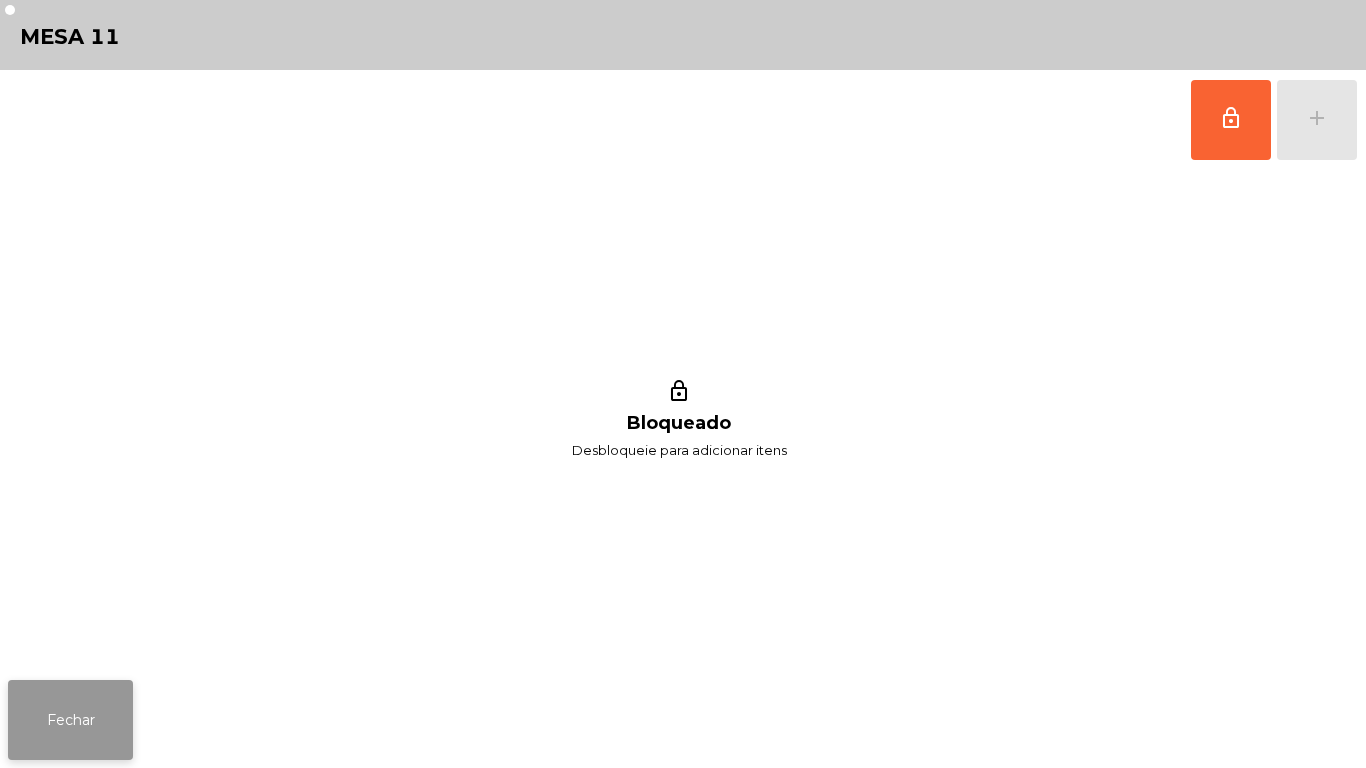 click on "Fechar" 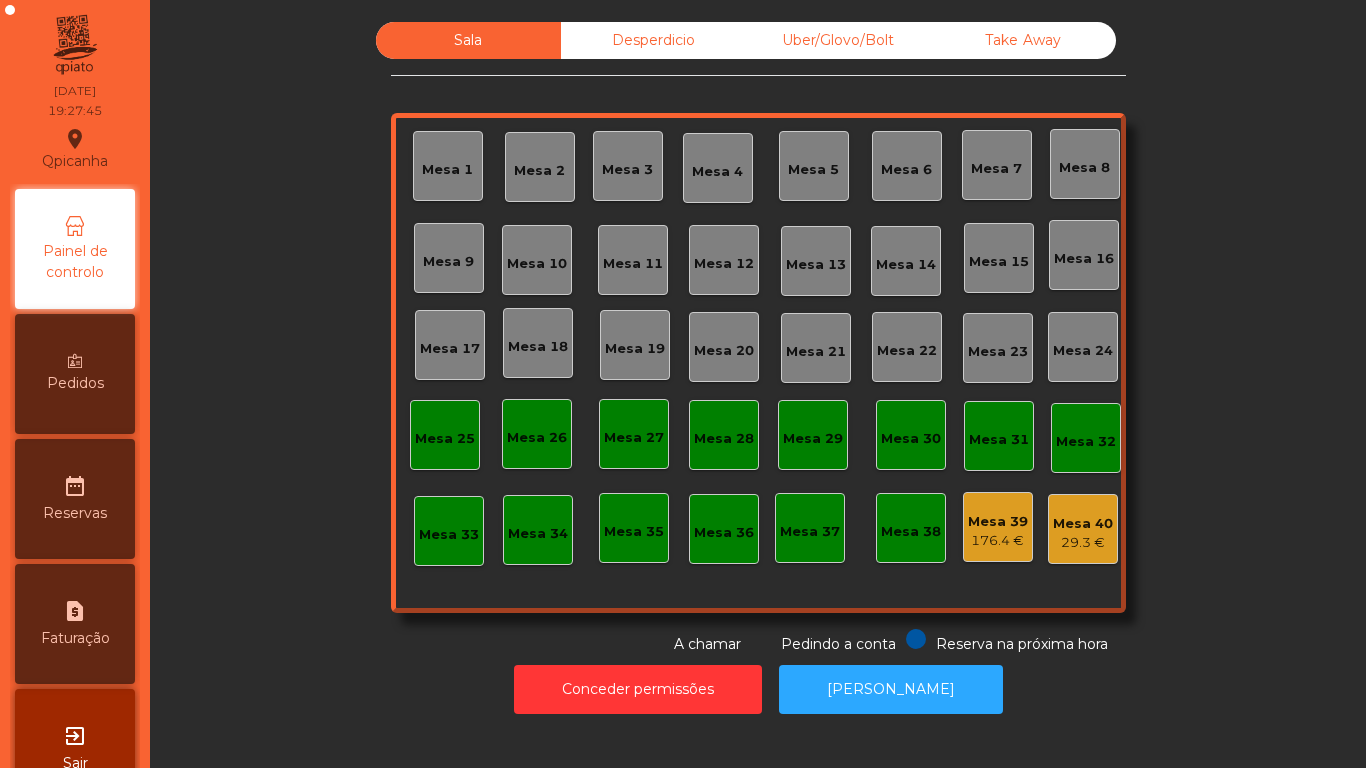 click on "Mesa 39" 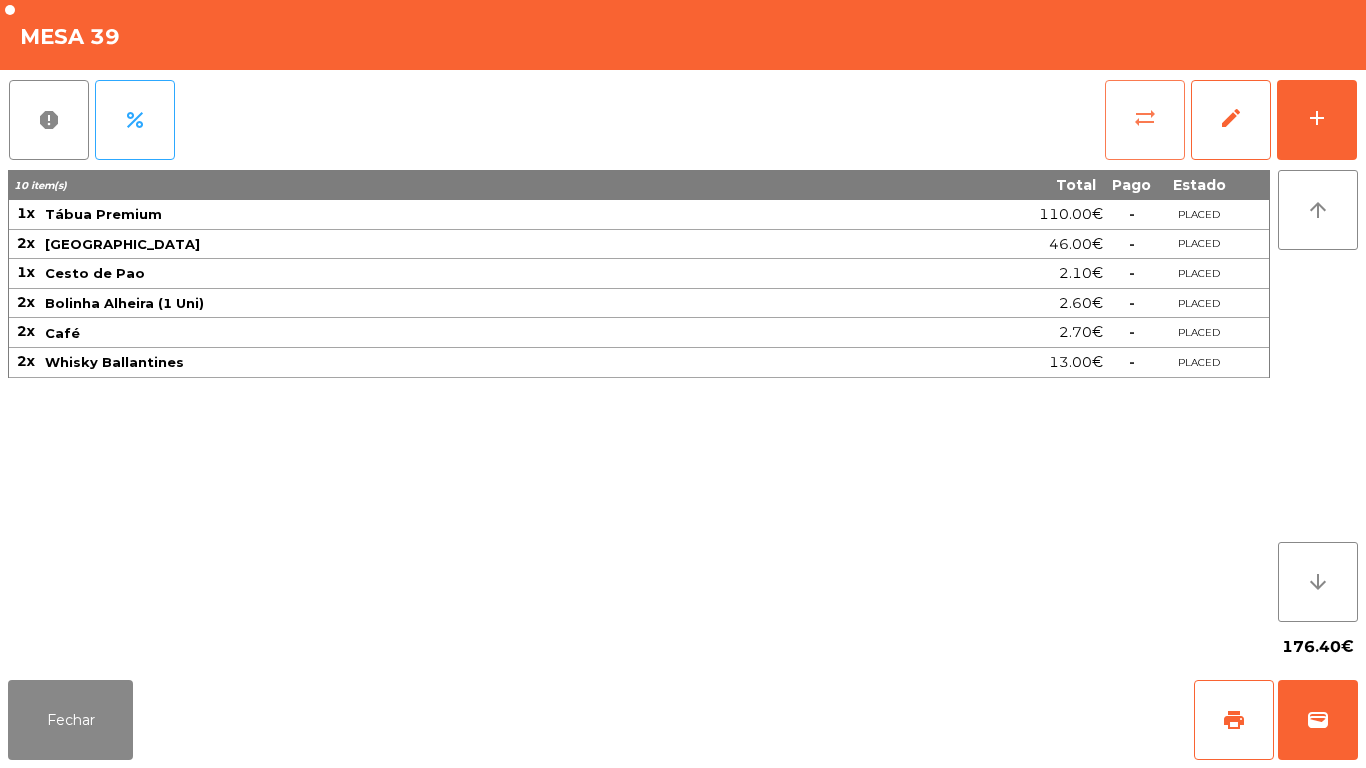 click on "sync_alt" 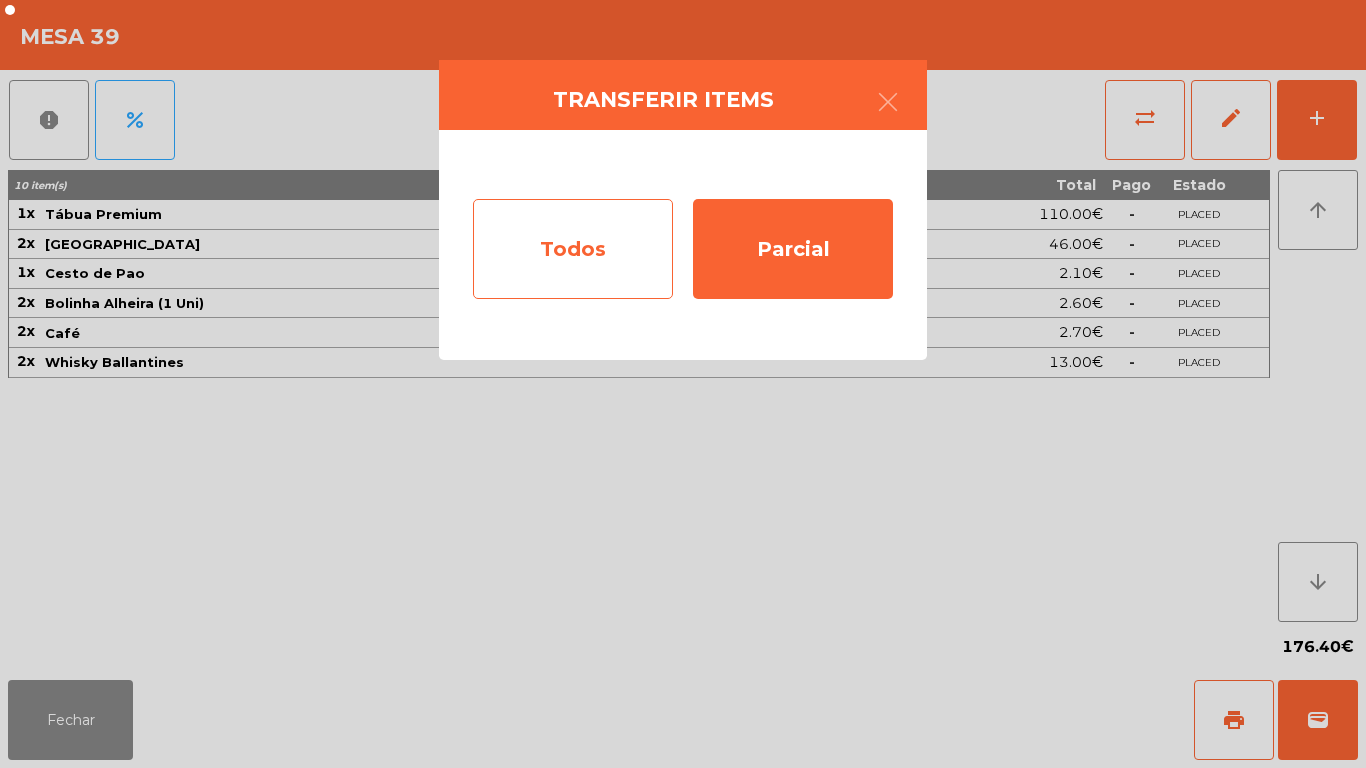 click on "Todos" 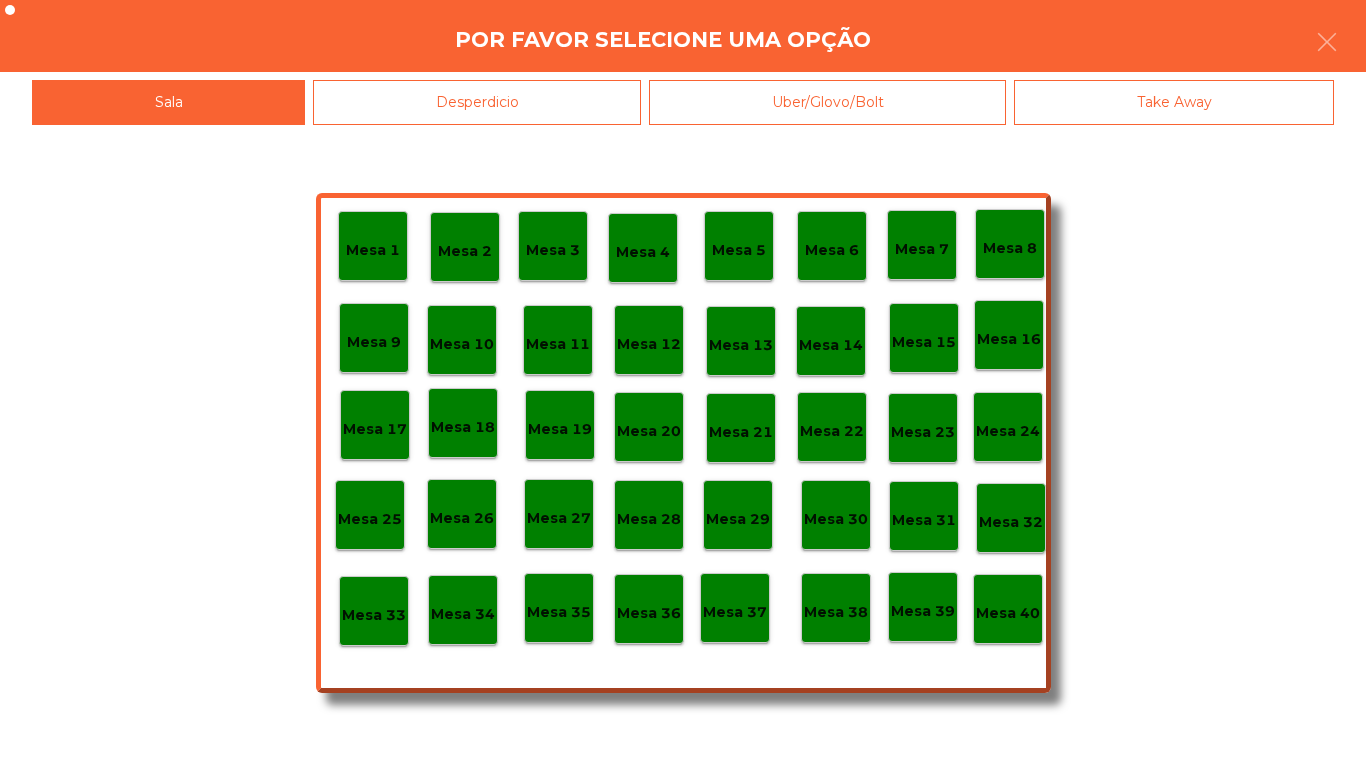 click on "Mesa 40" 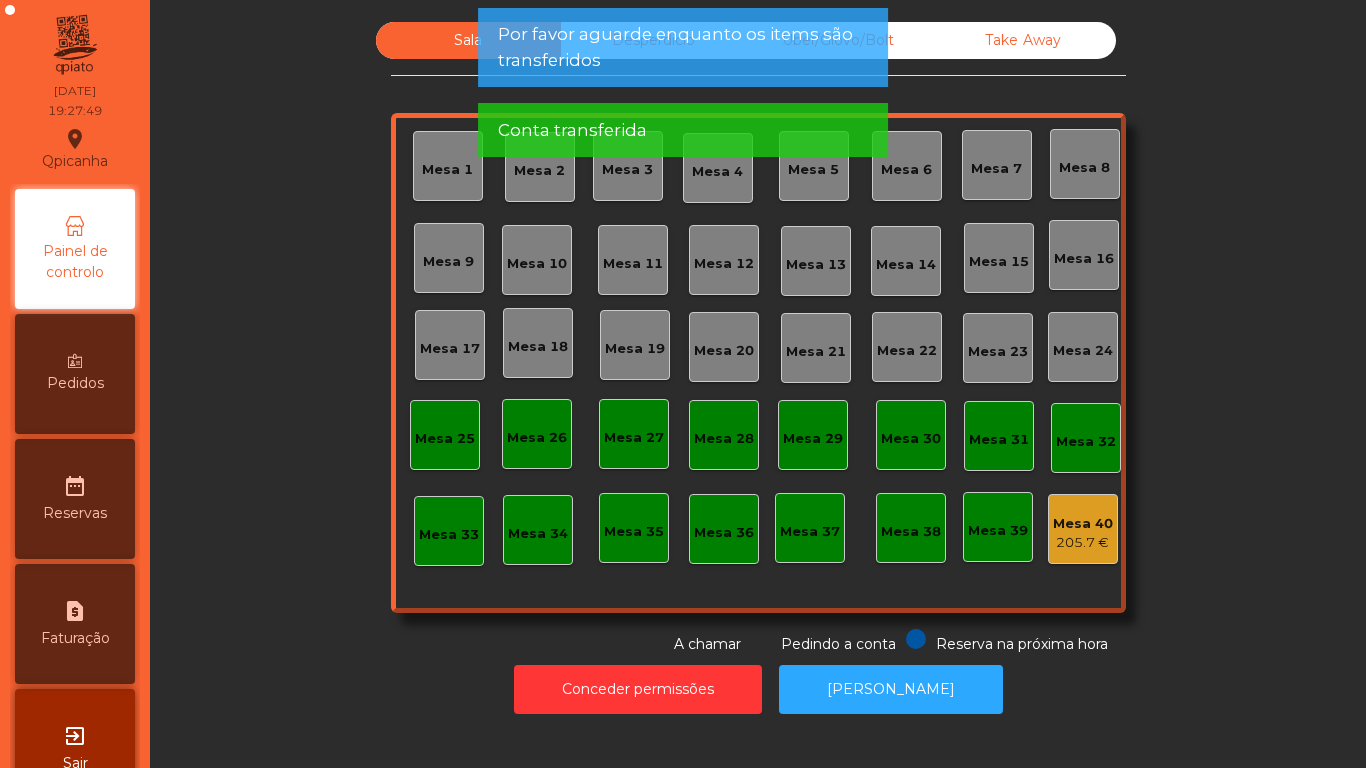 click on "Mesa 3" 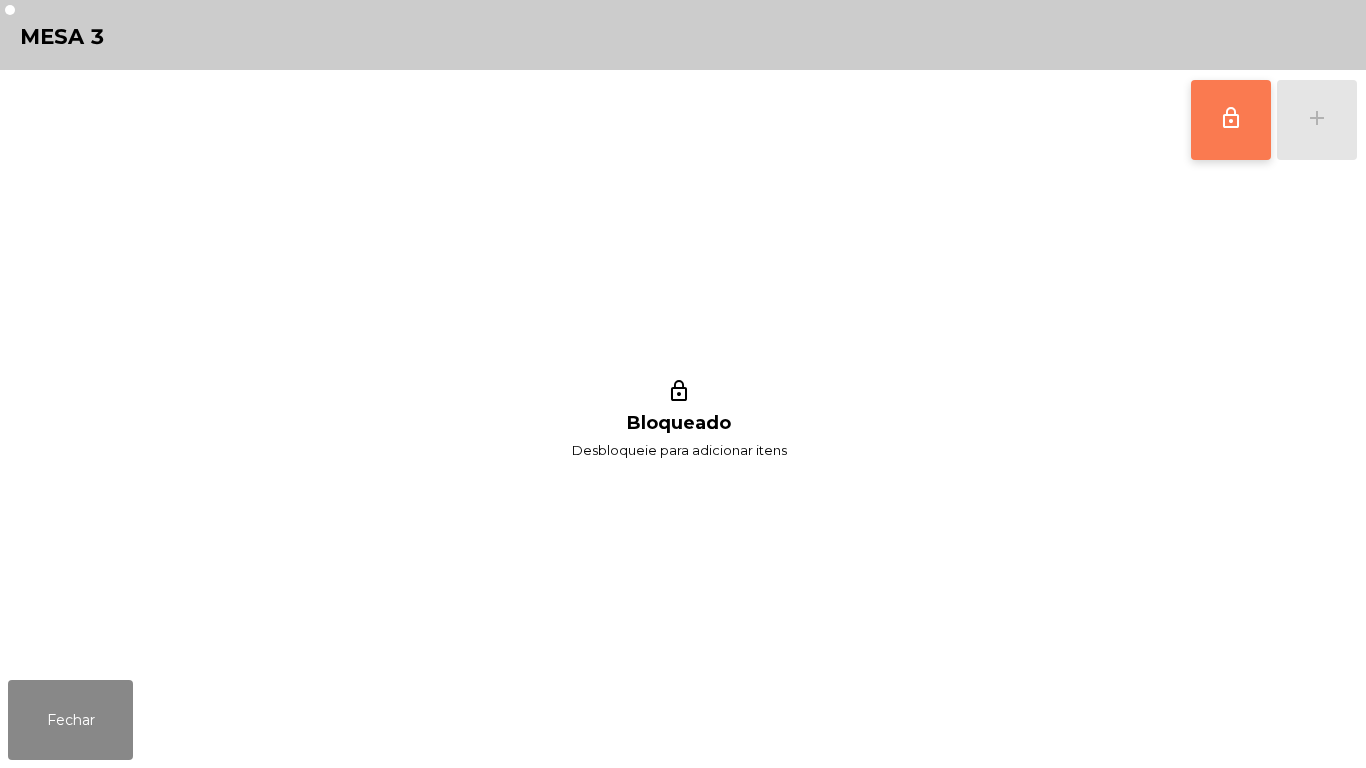 click on "lock_outline" 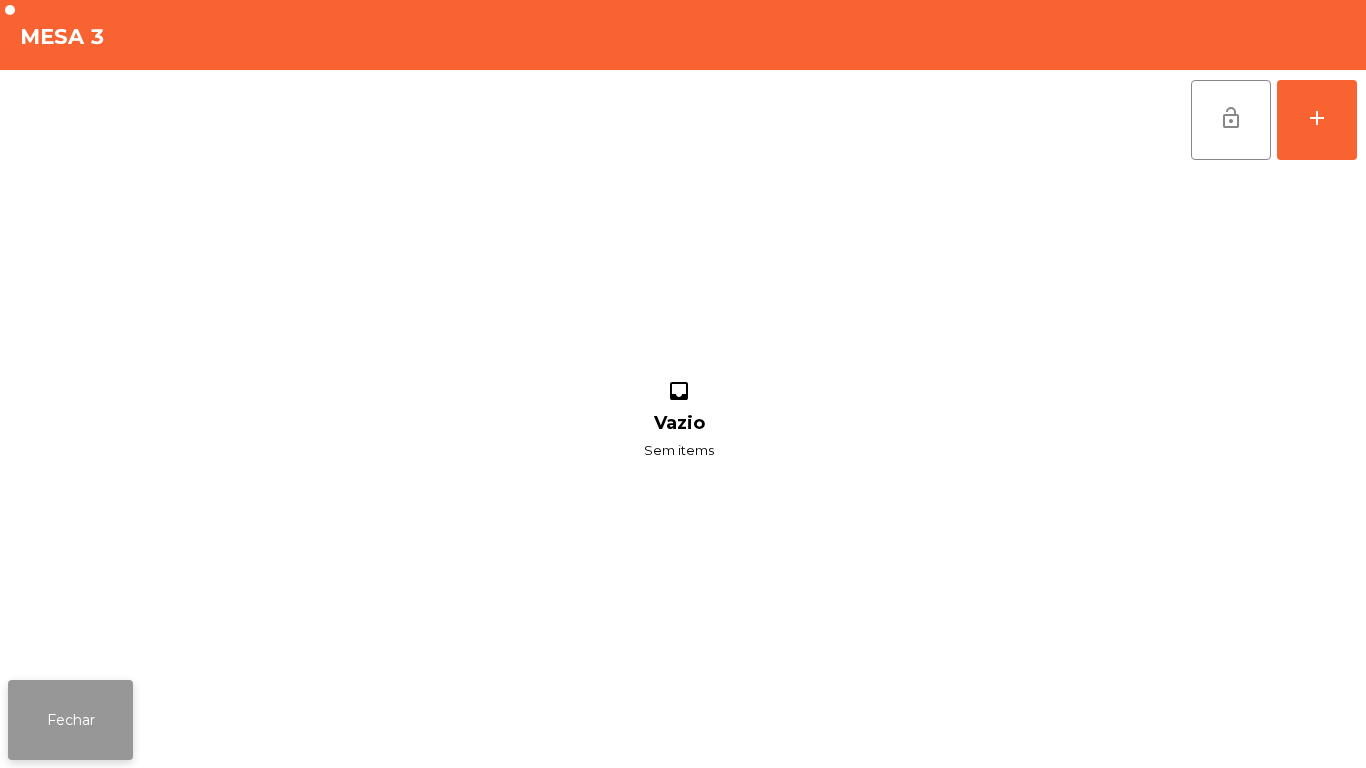click on "Fechar" 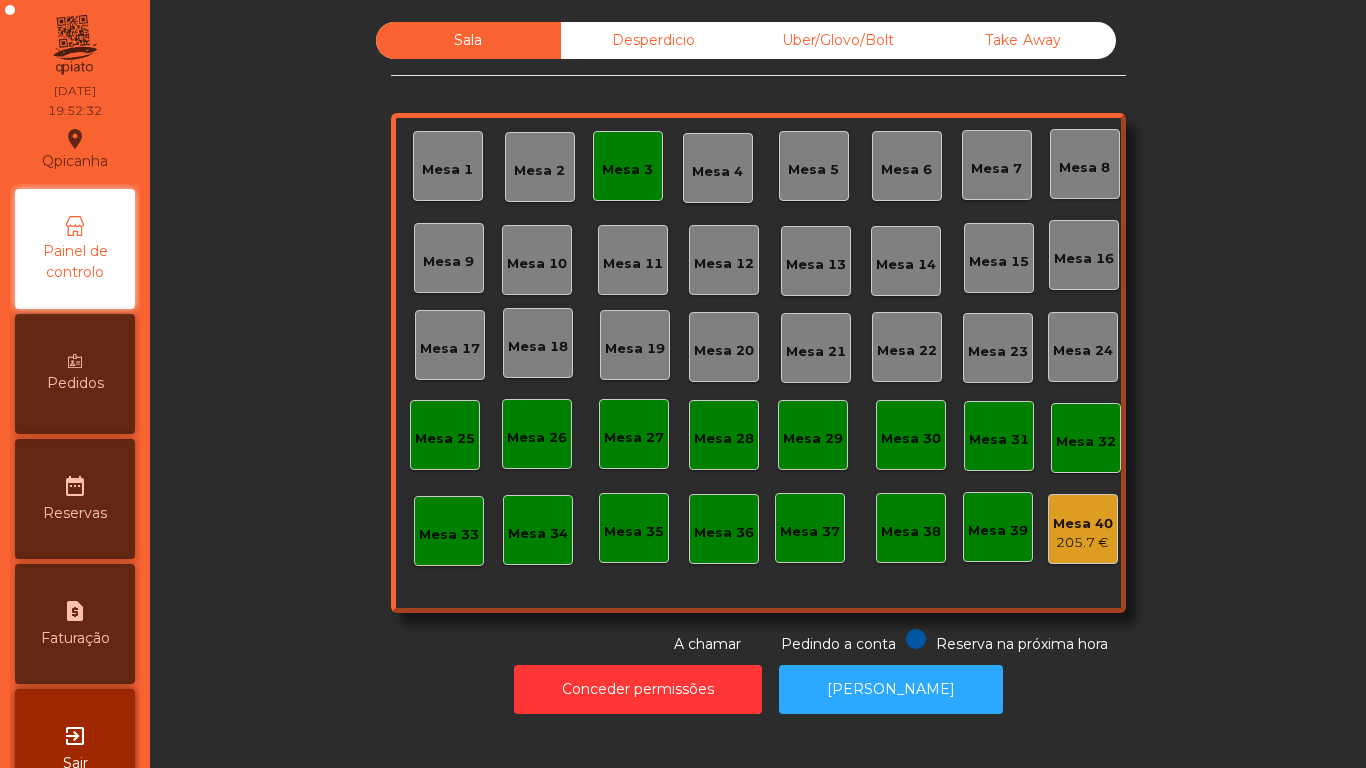 click on "Mesa 3" 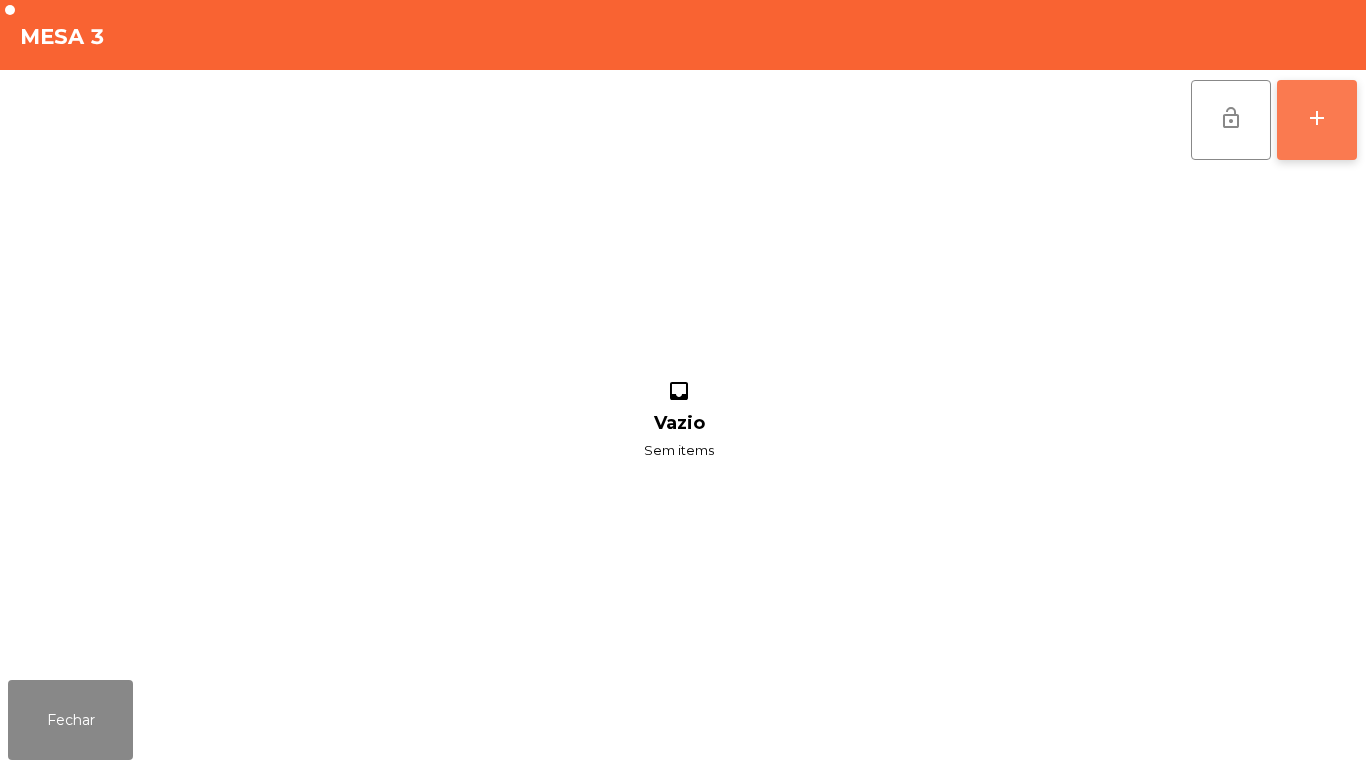 click on "add" 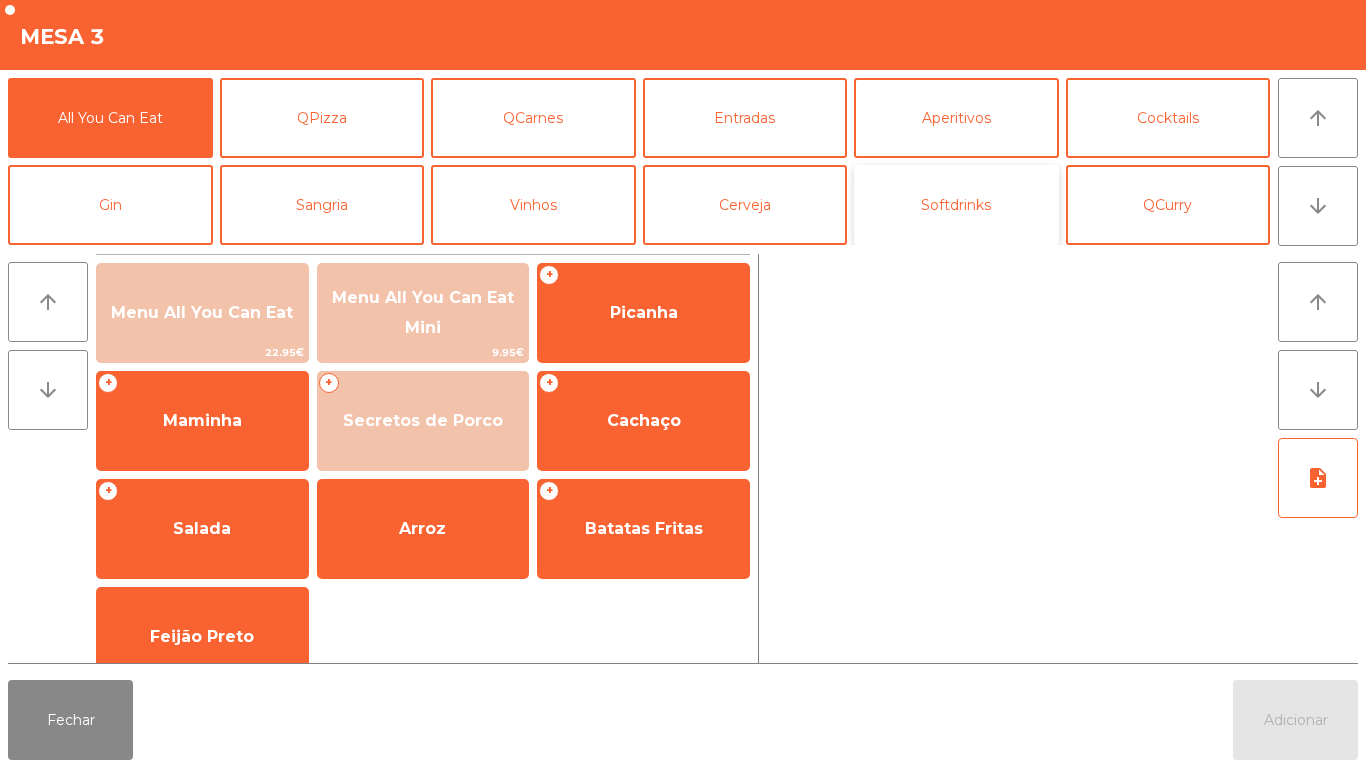 click on "Softdrinks" 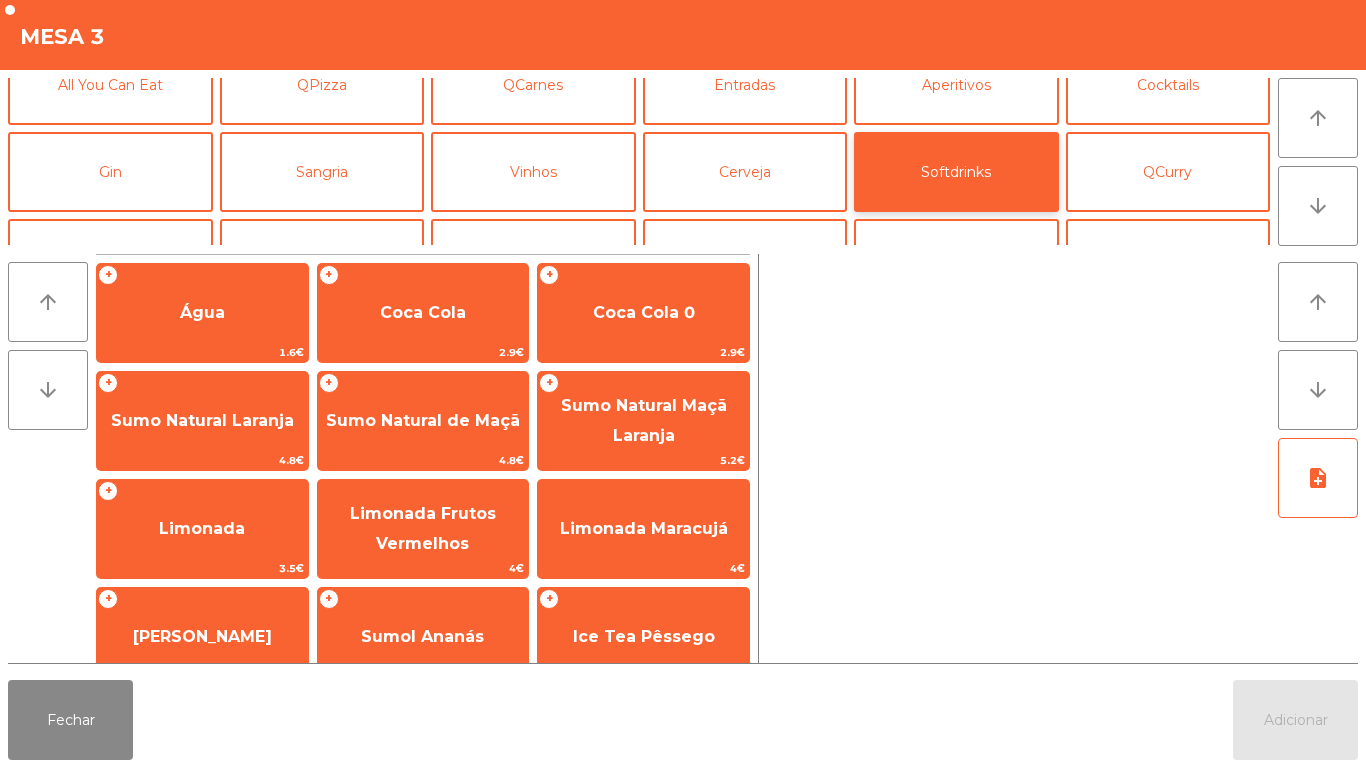 scroll, scrollTop: 0, scrollLeft: 0, axis: both 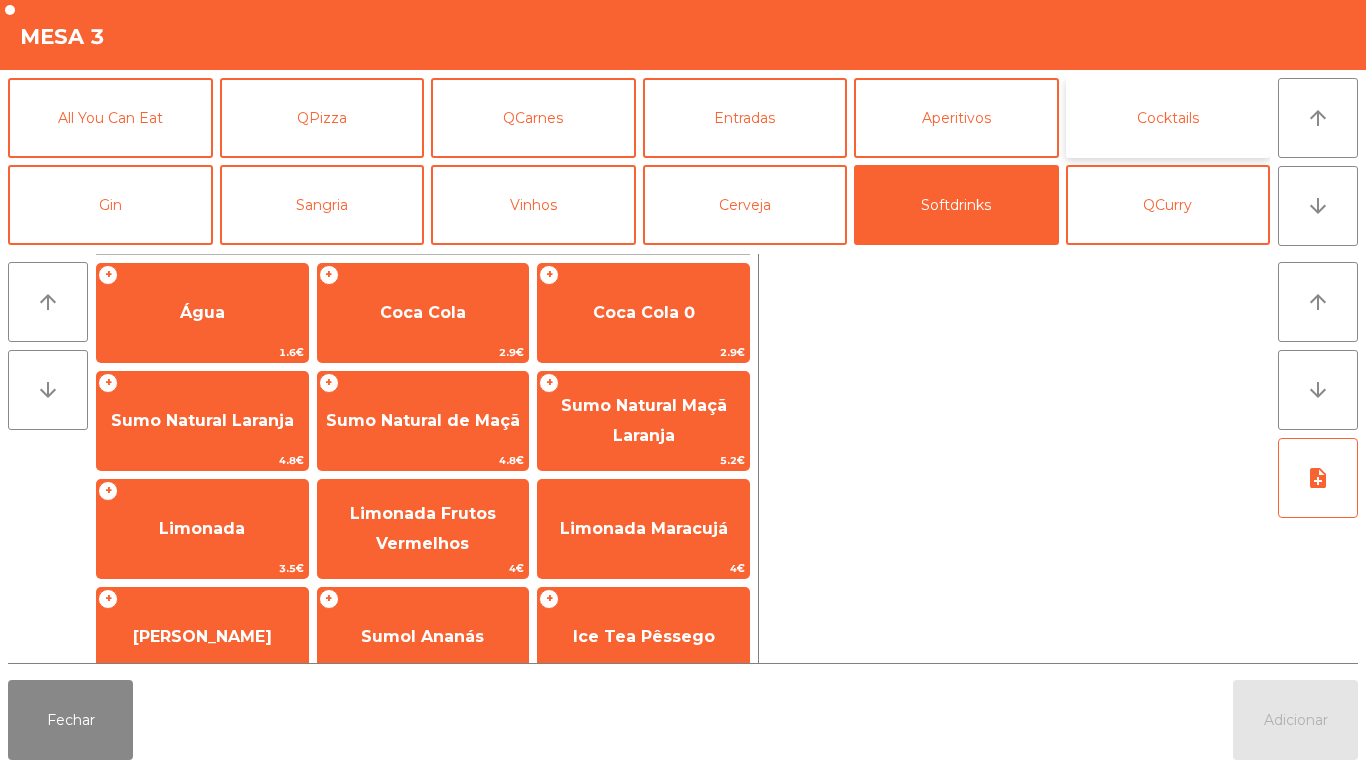 click on "Cocktails" 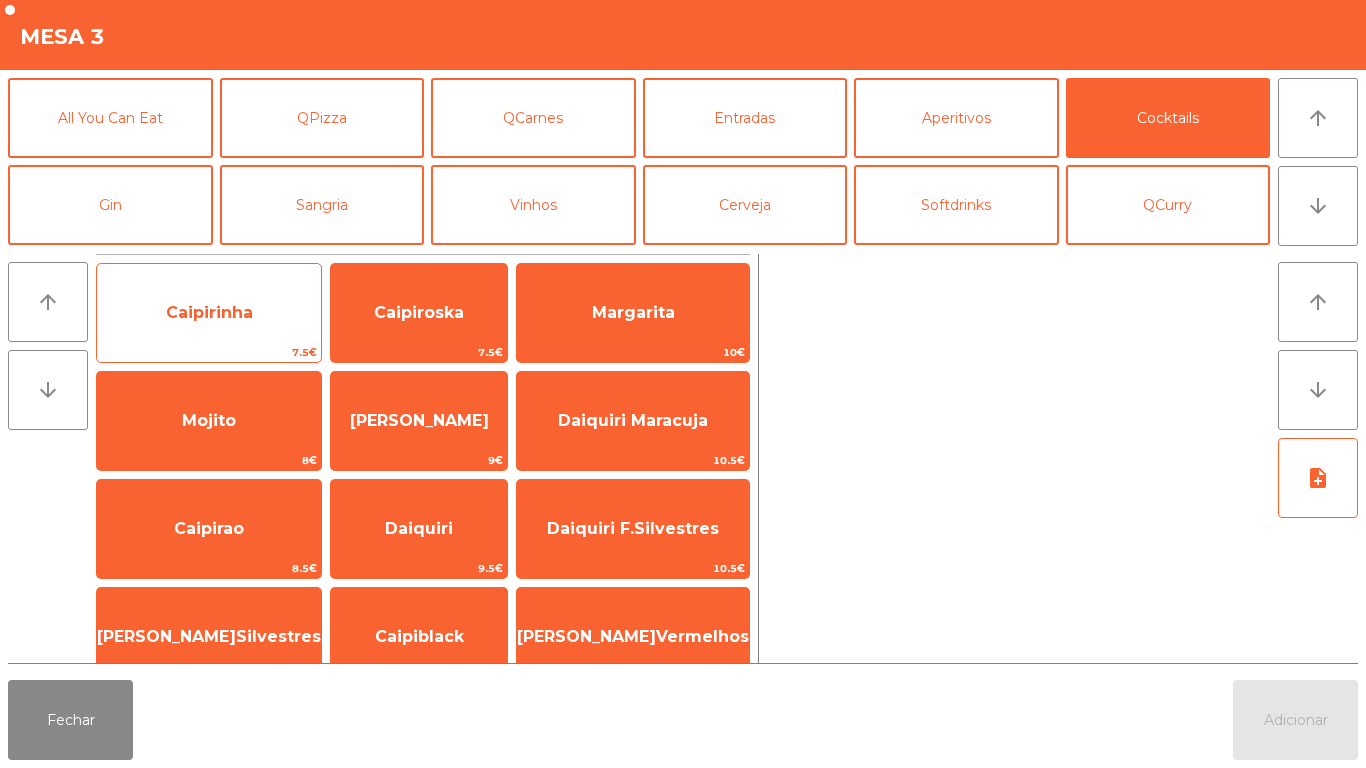 click on "Caipirinha" 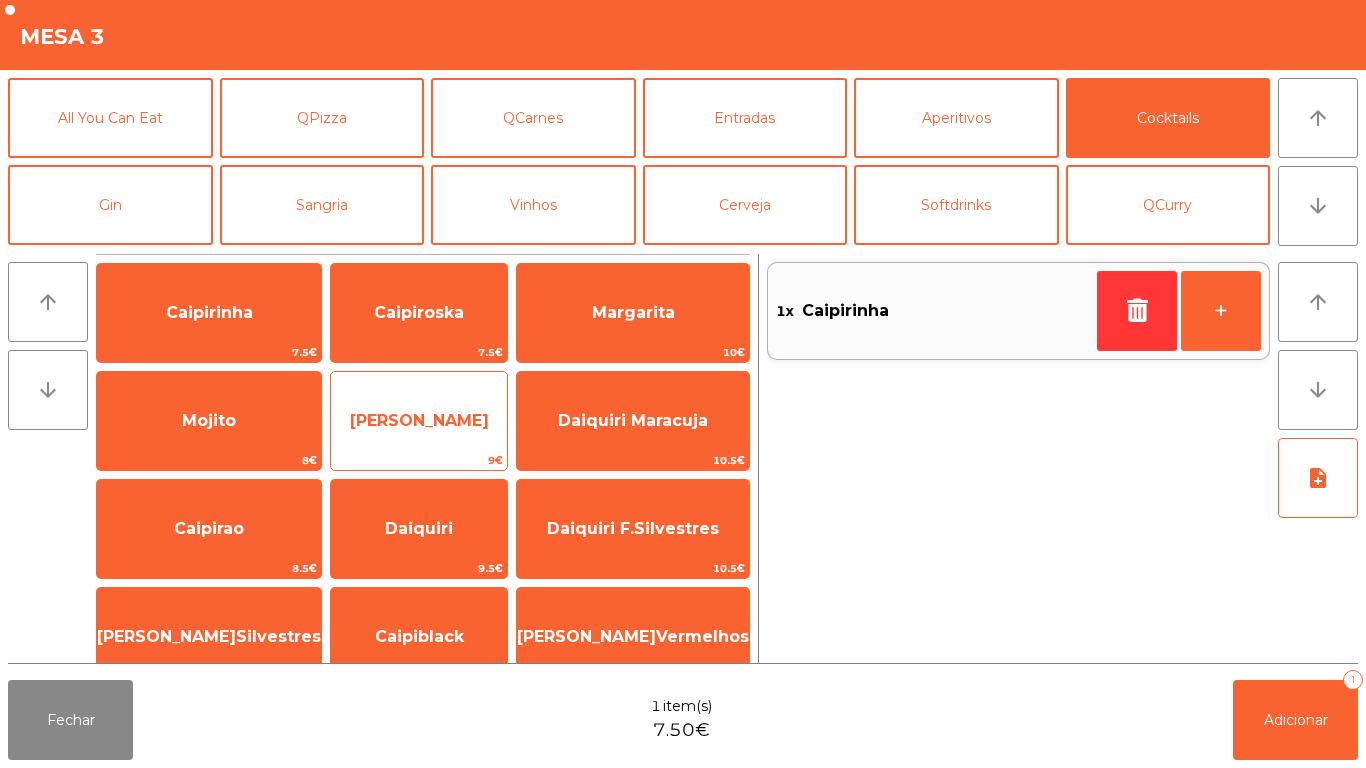 click on "[PERSON_NAME]" 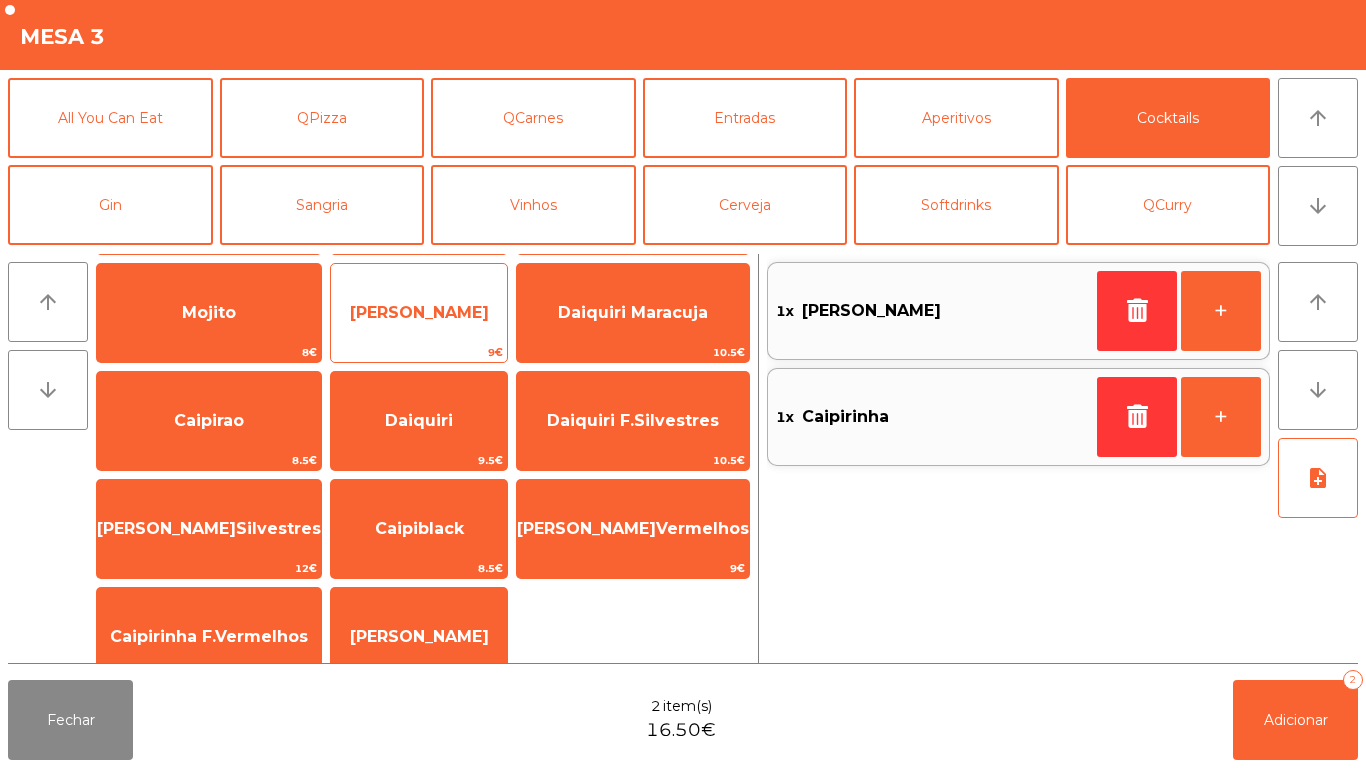 scroll, scrollTop: 119, scrollLeft: 0, axis: vertical 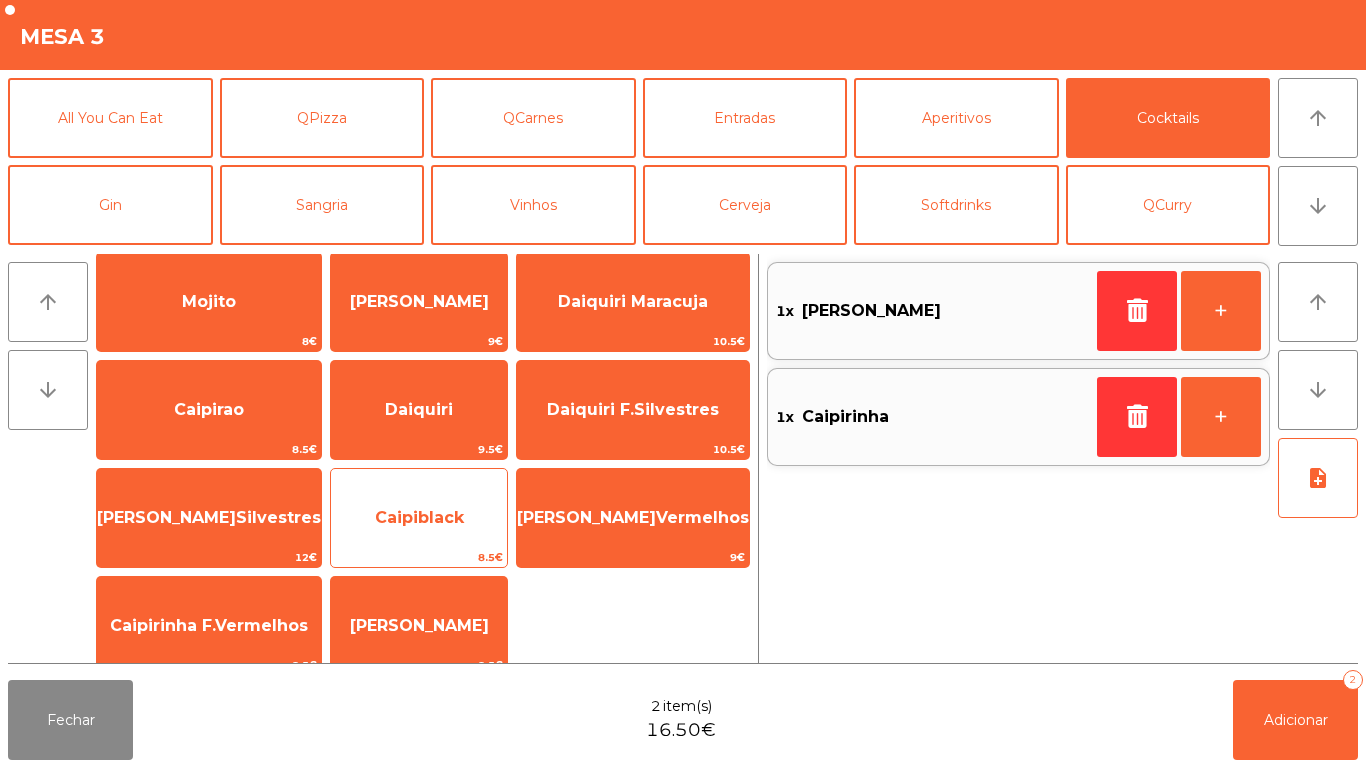 click on "Caipiblack" 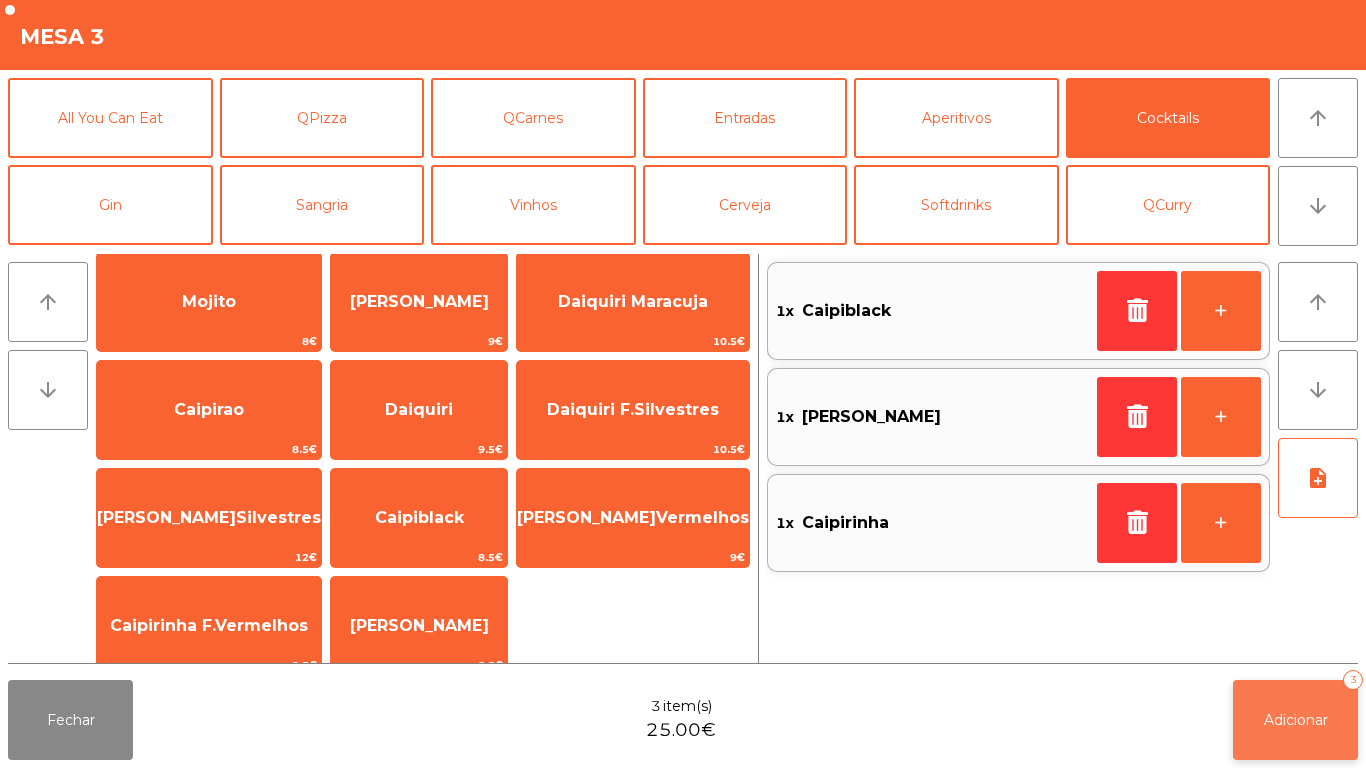click on "Adicionar" 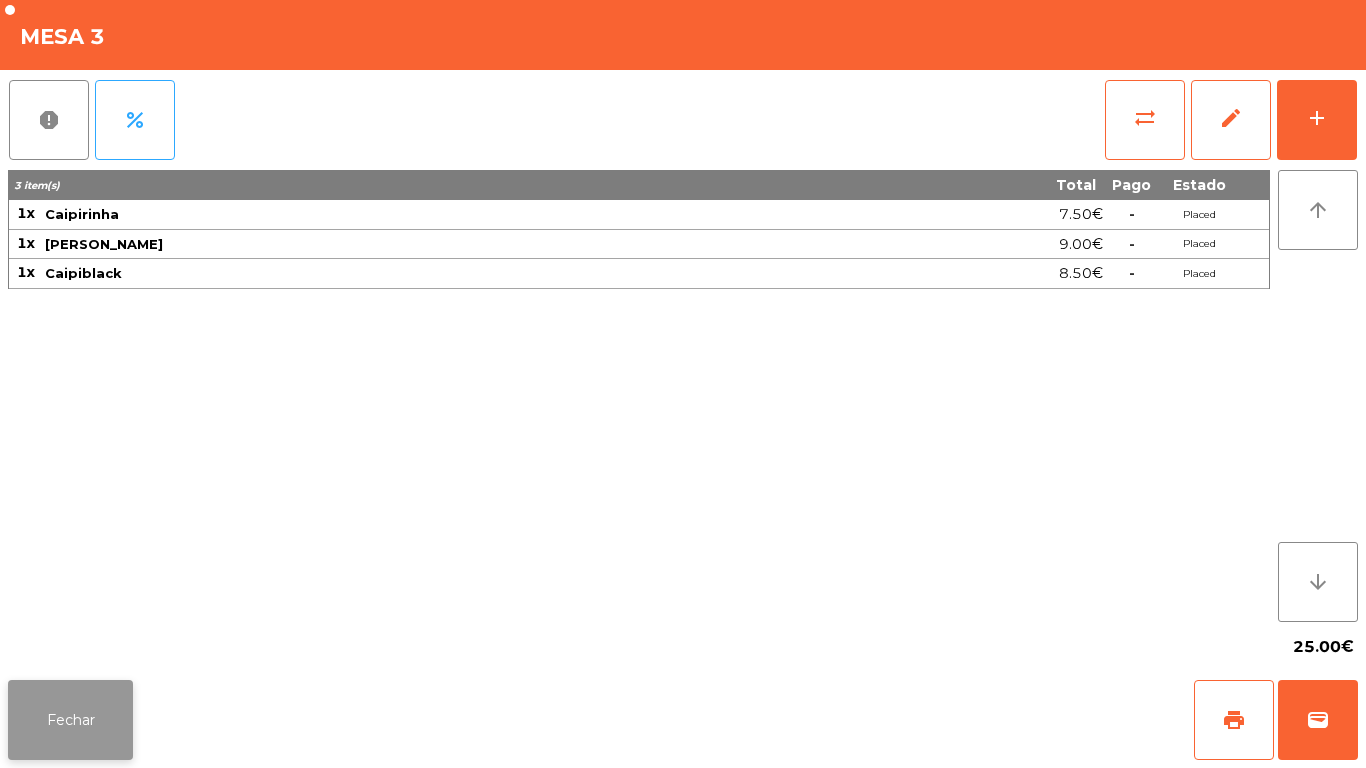 click on "Fechar" 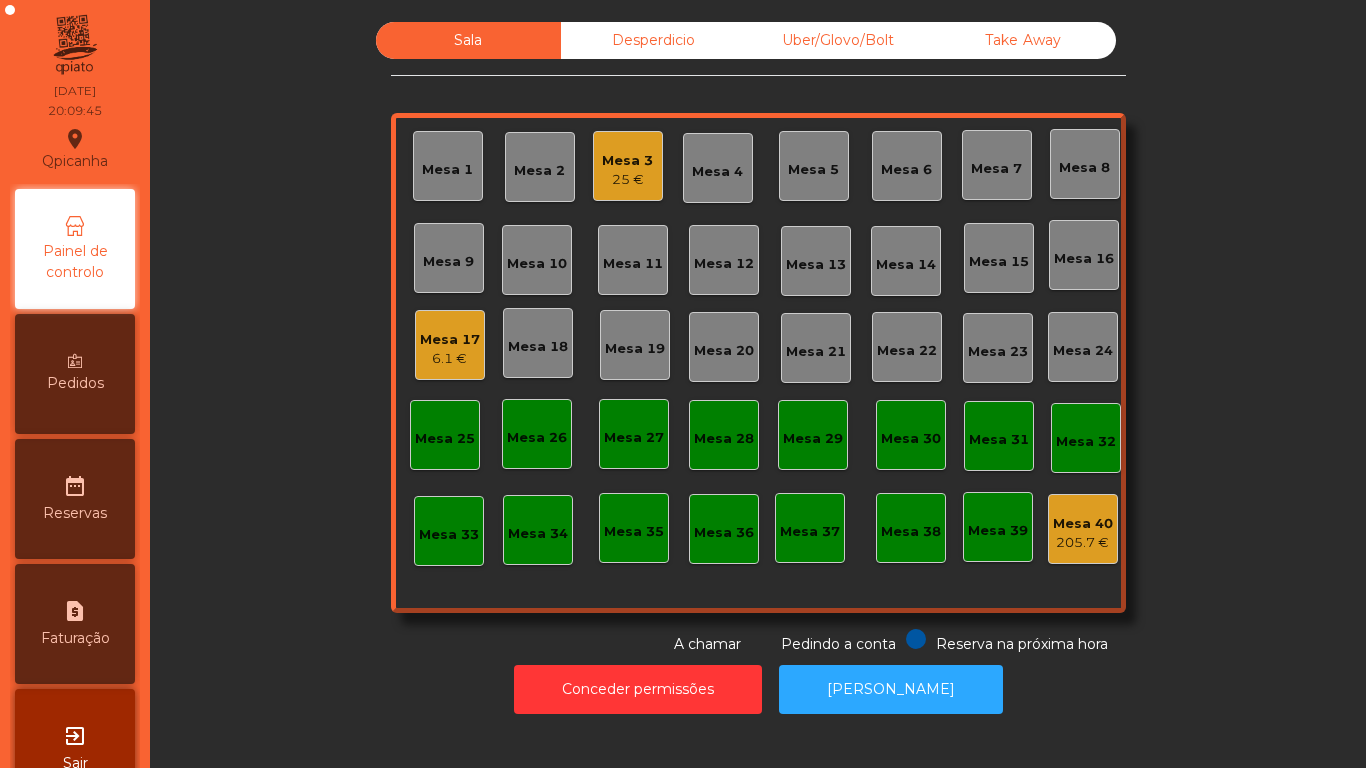 click on "Mesa 17" 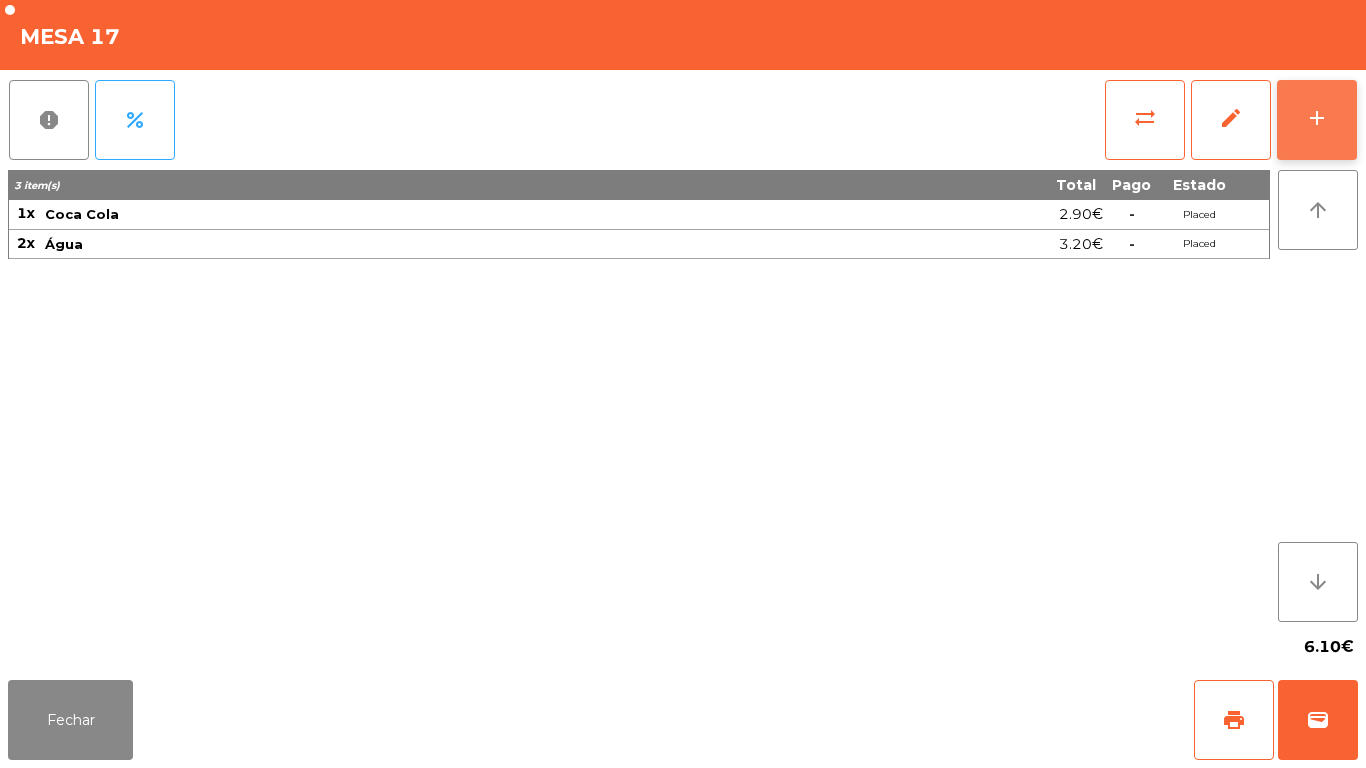 click on "add" 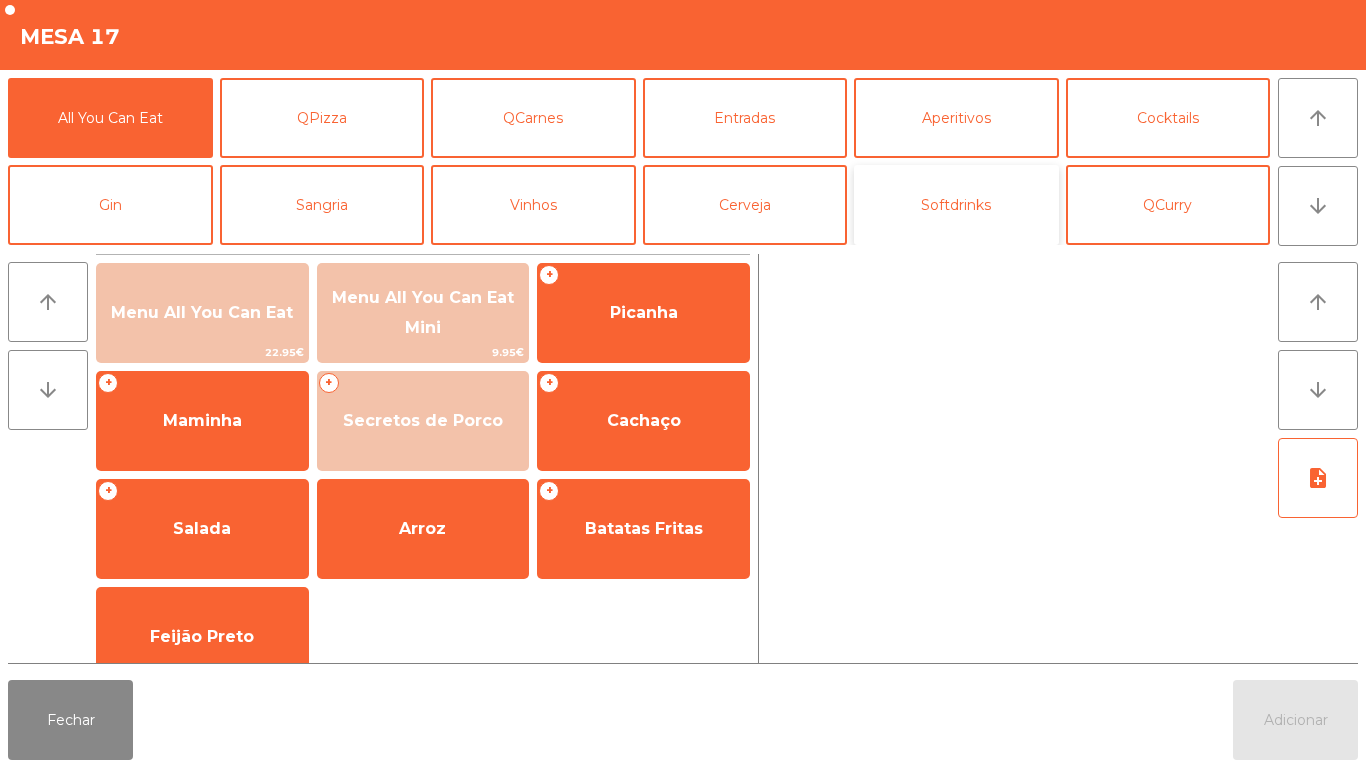 click on "Softdrinks" 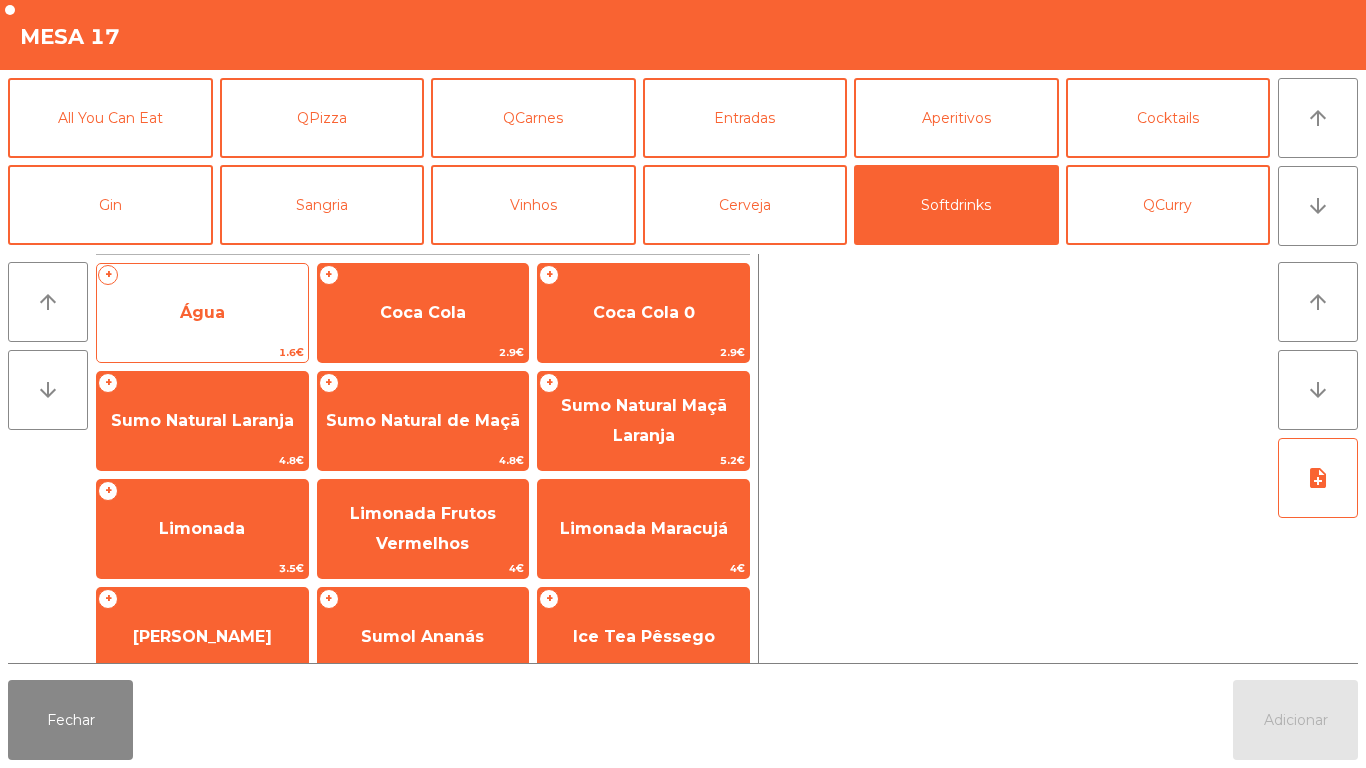 click on "Água" 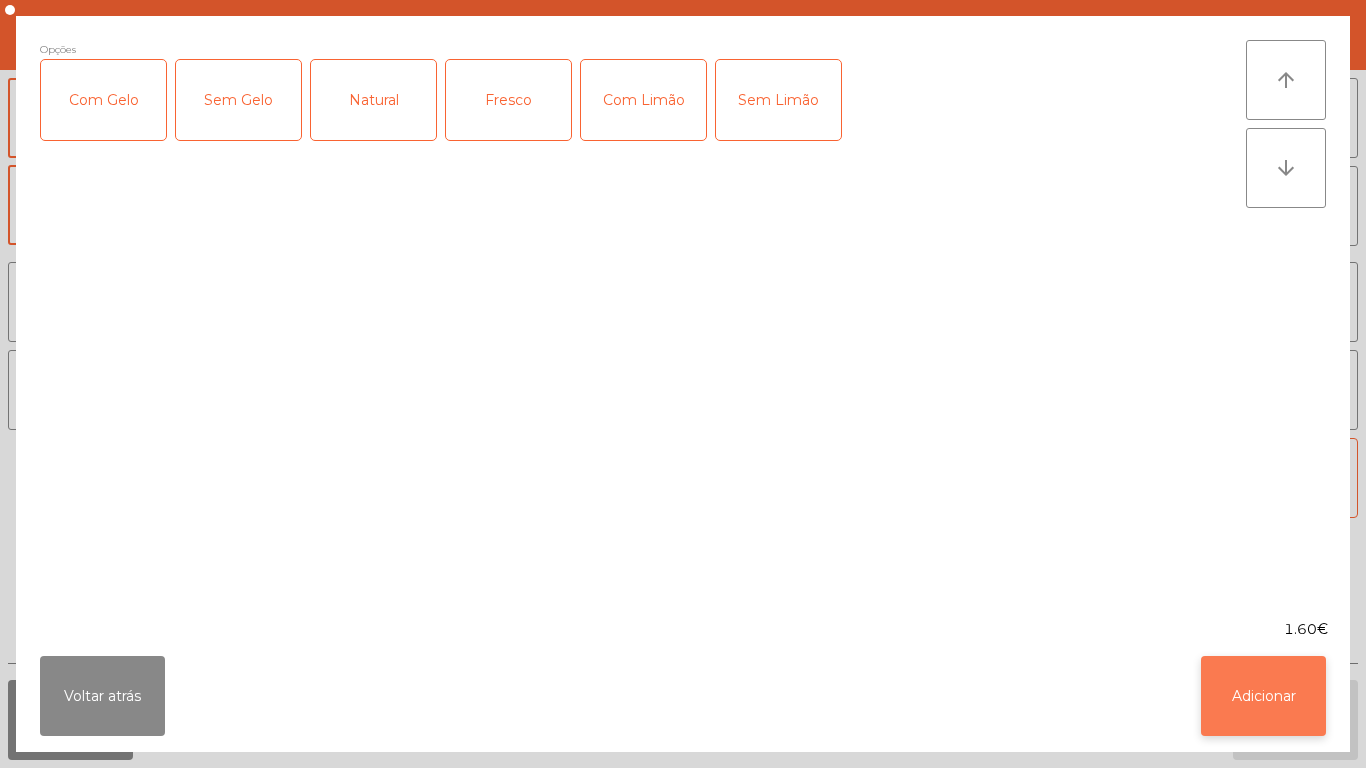 click on "Adicionar" 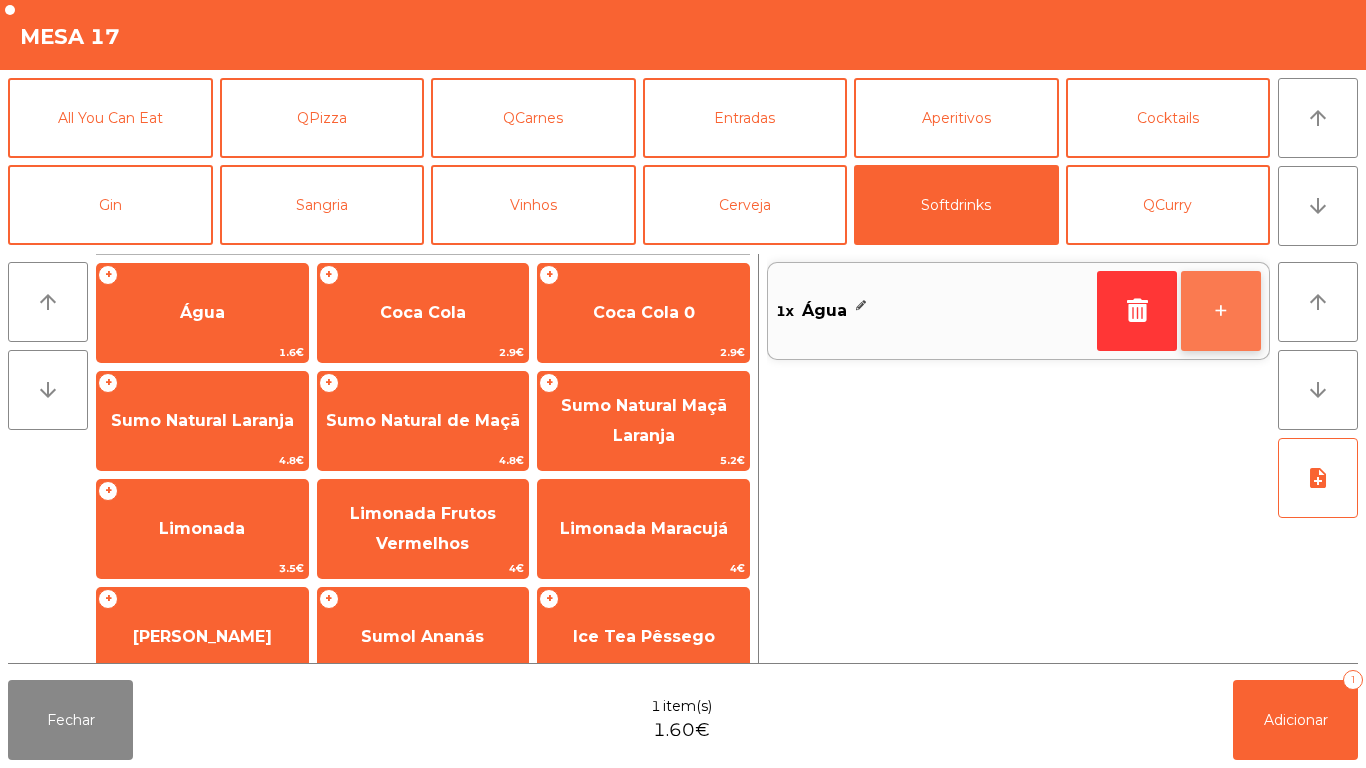 click on "+" 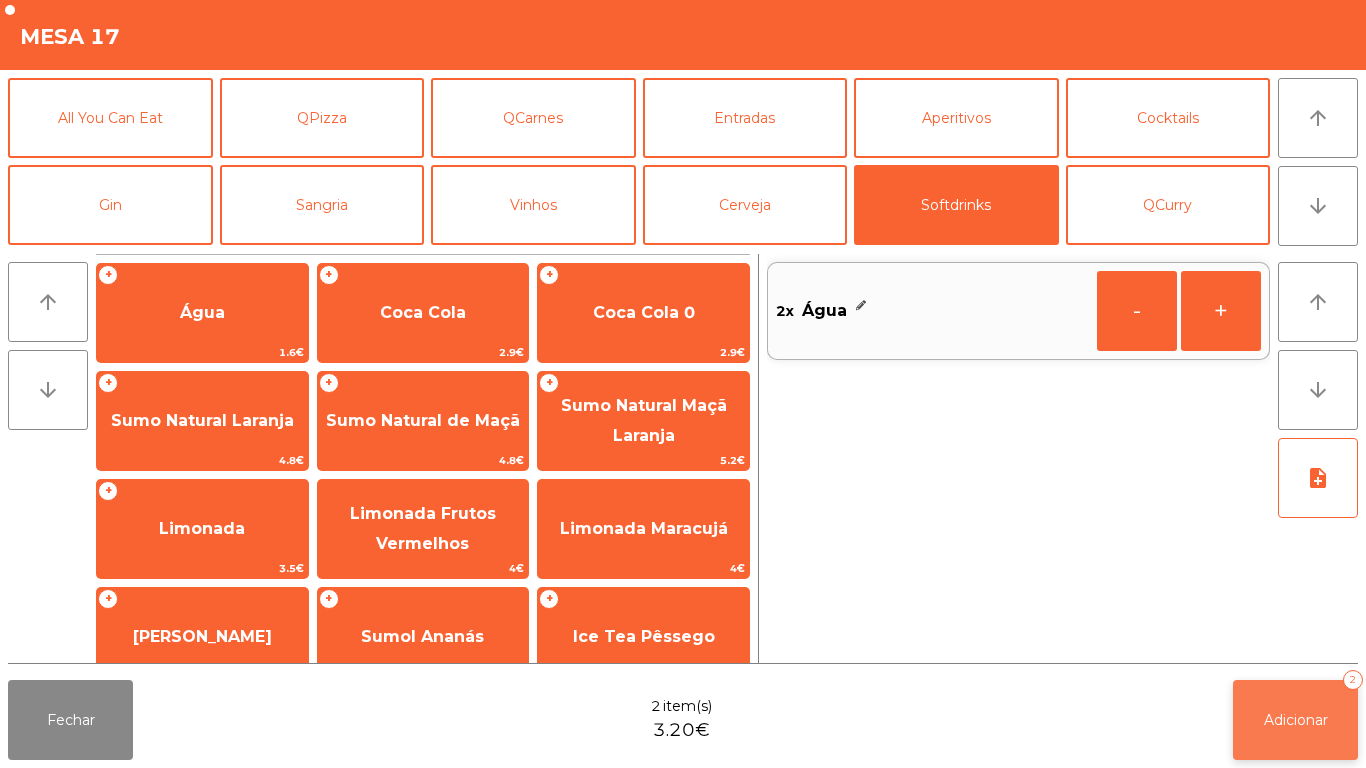 click on "Adicionar   2" 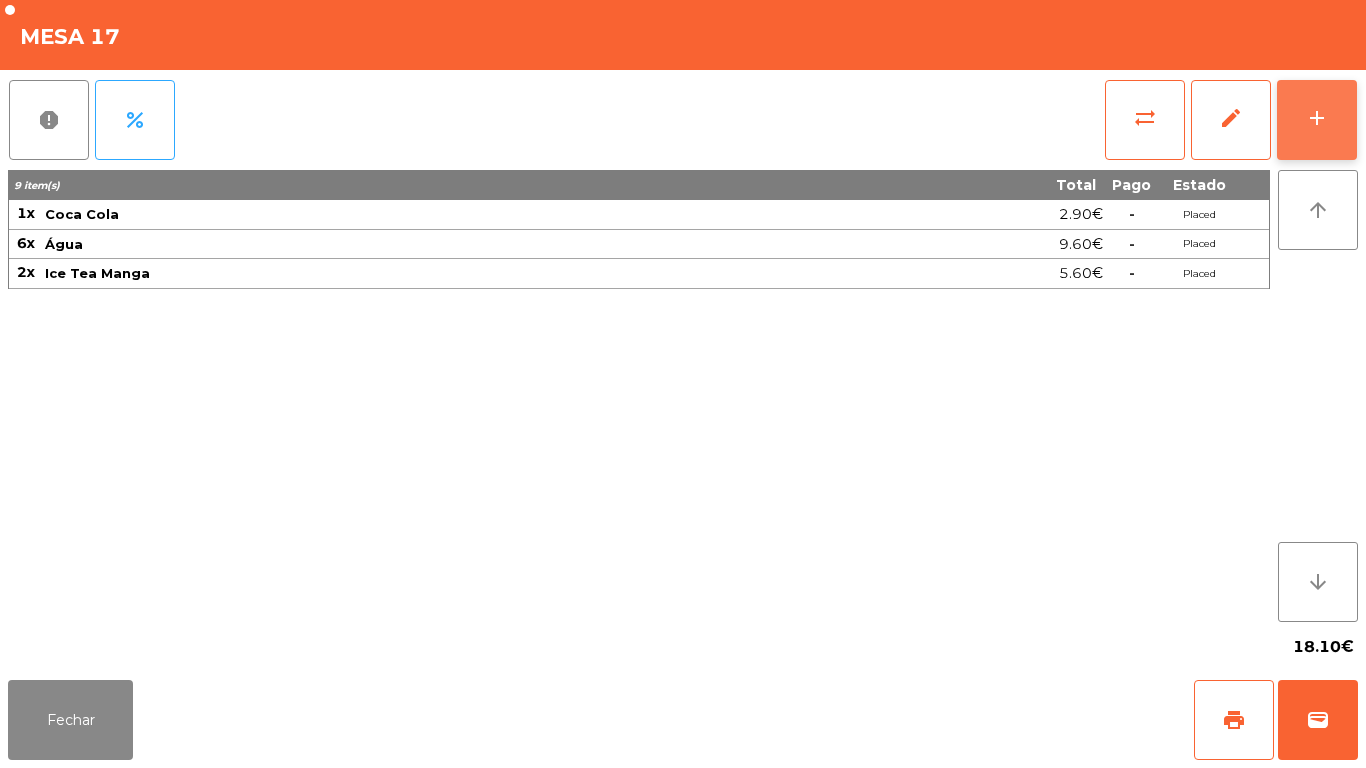 click on "add" 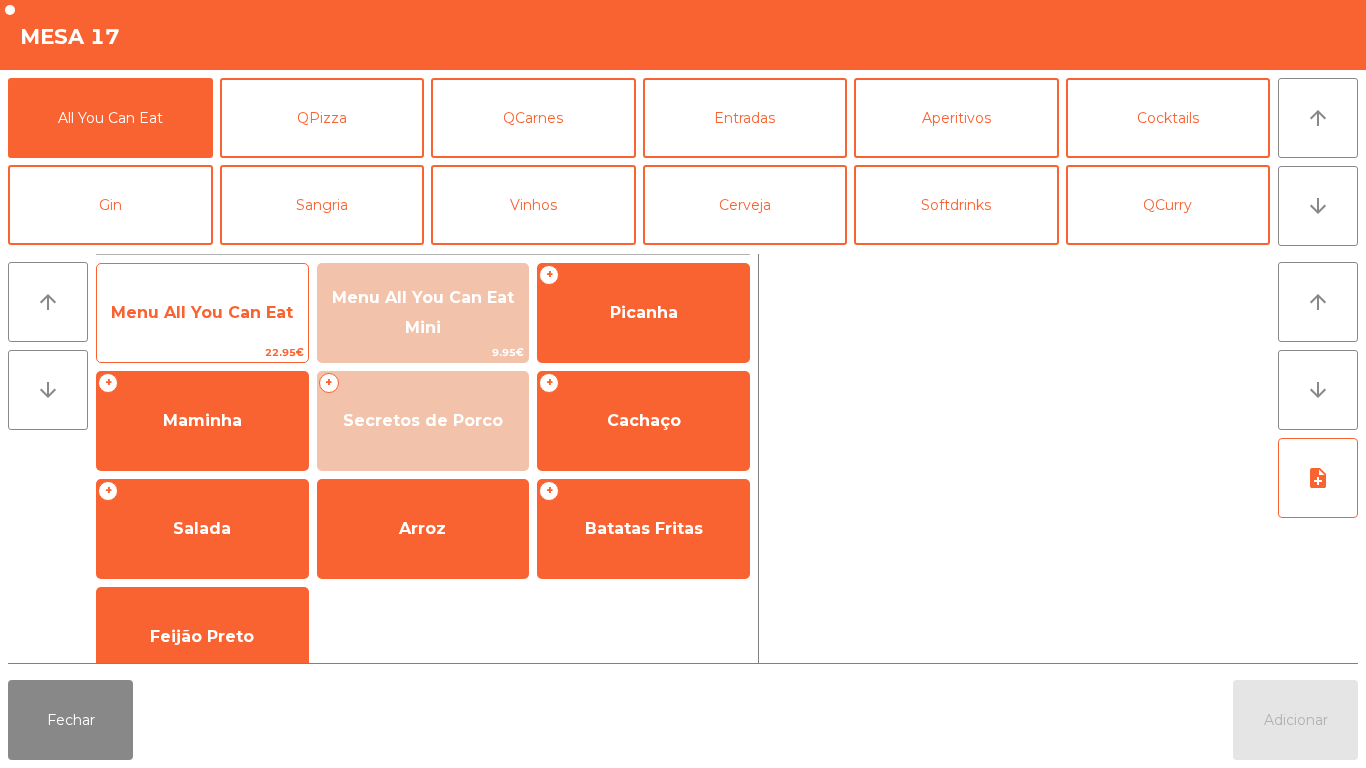 click on "Menu All You Can Eat" 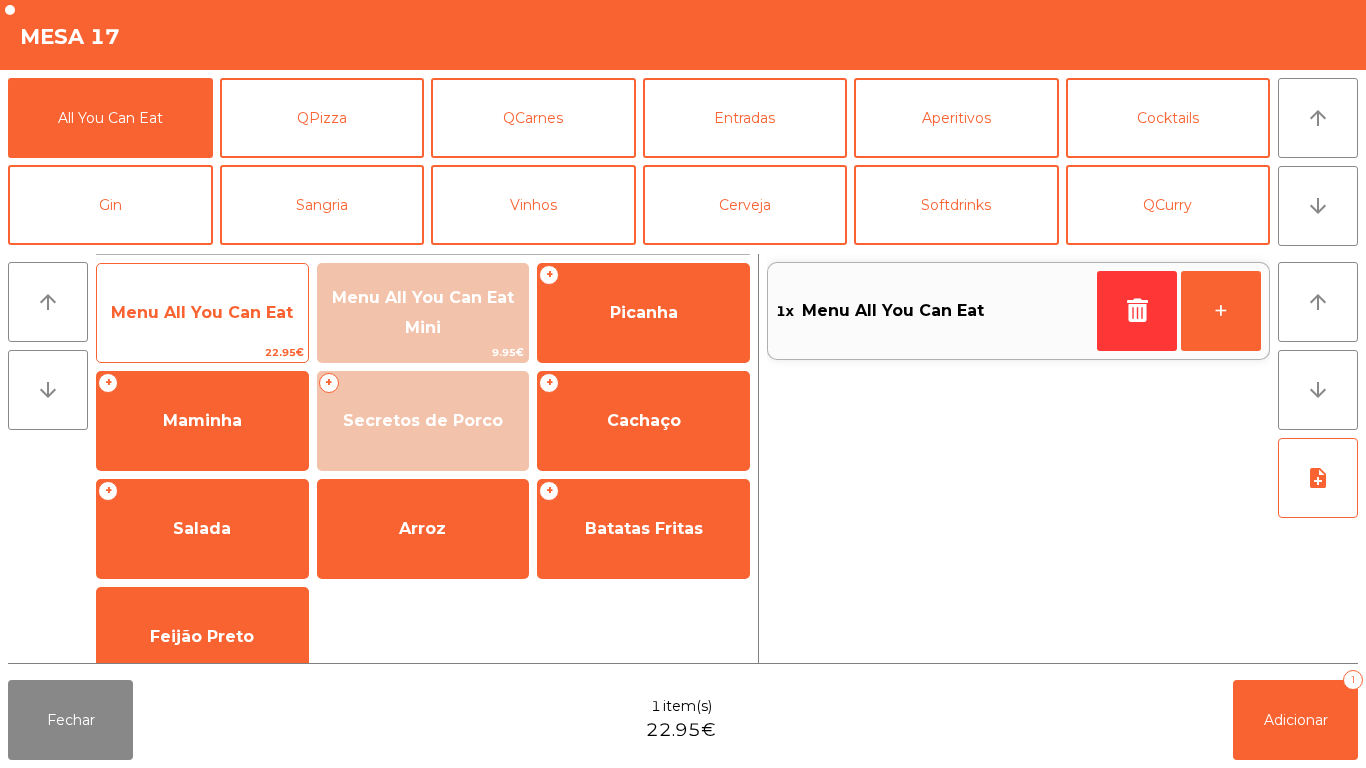 click on "Menu All You Can Eat" 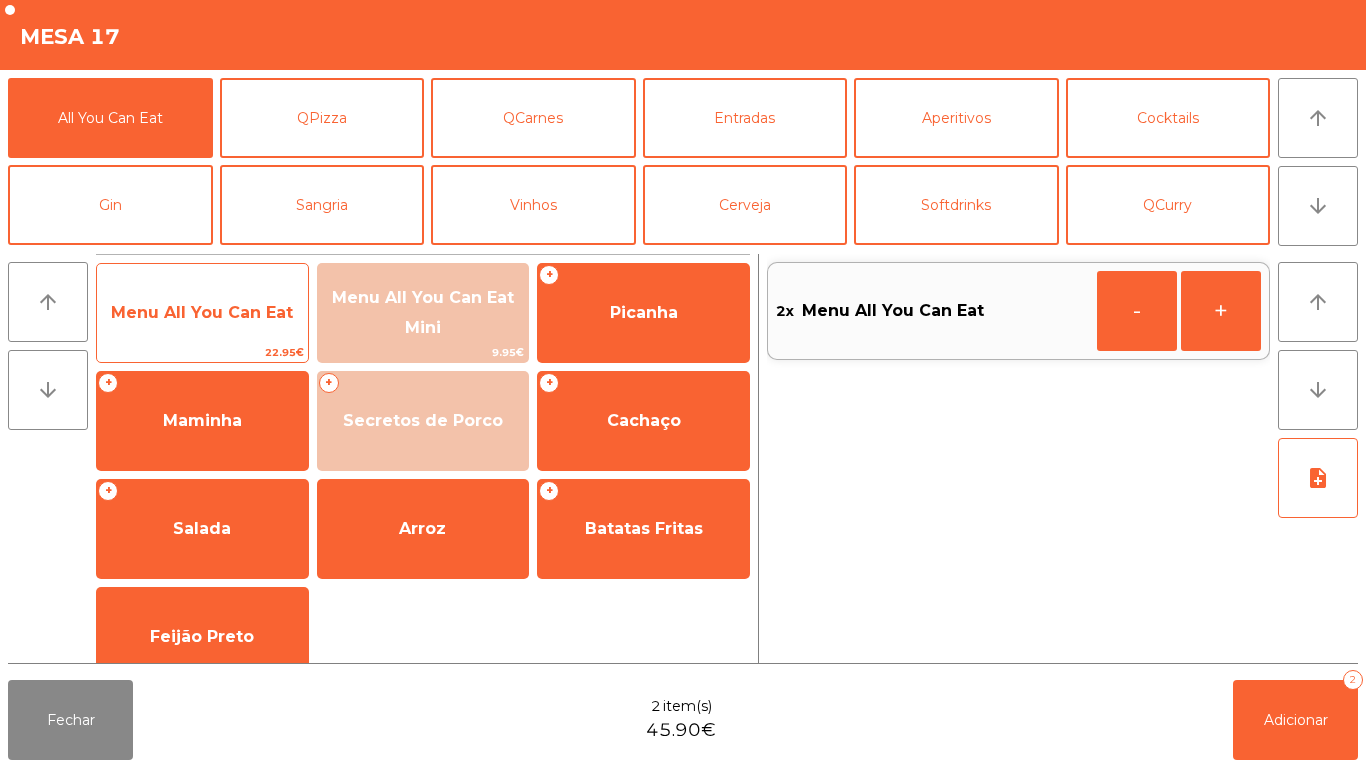 click on "Menu All You Can Eat" 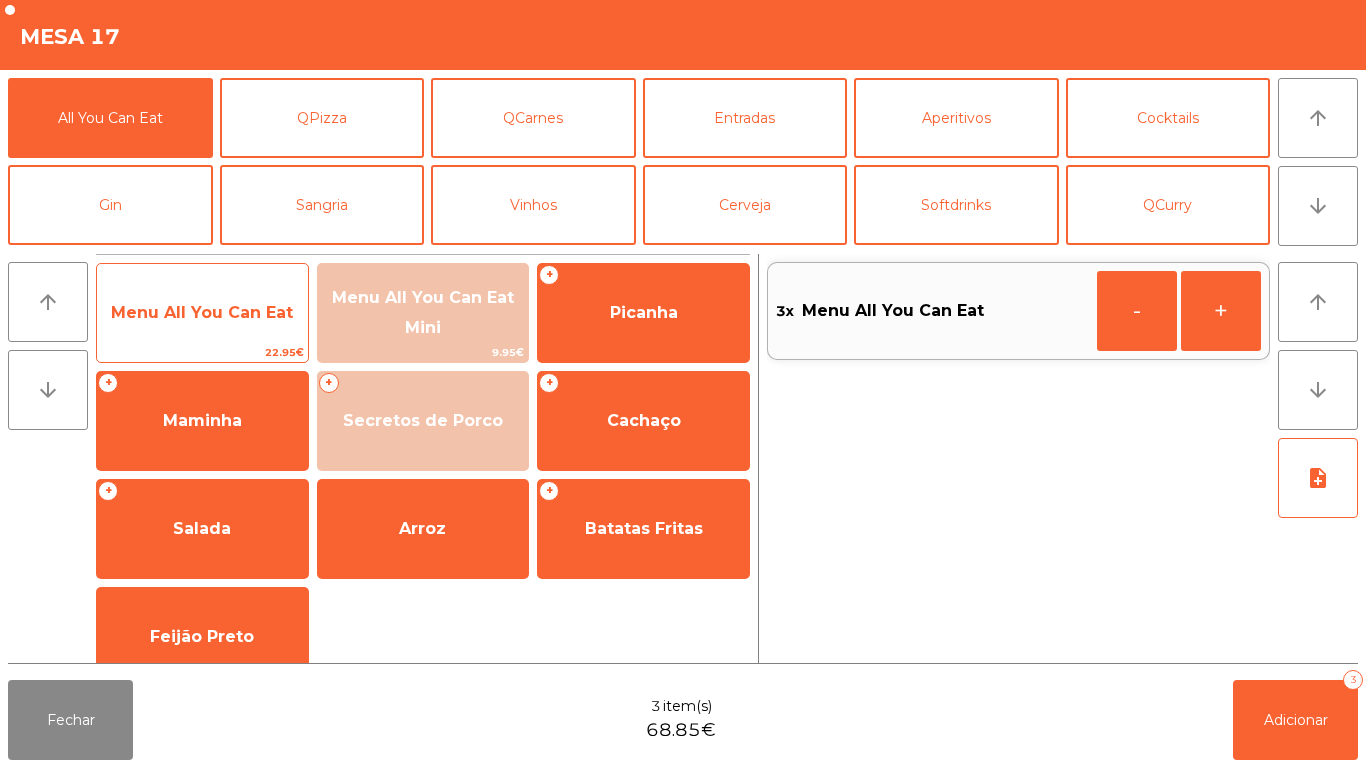 click on "Menu All You Can Eat" 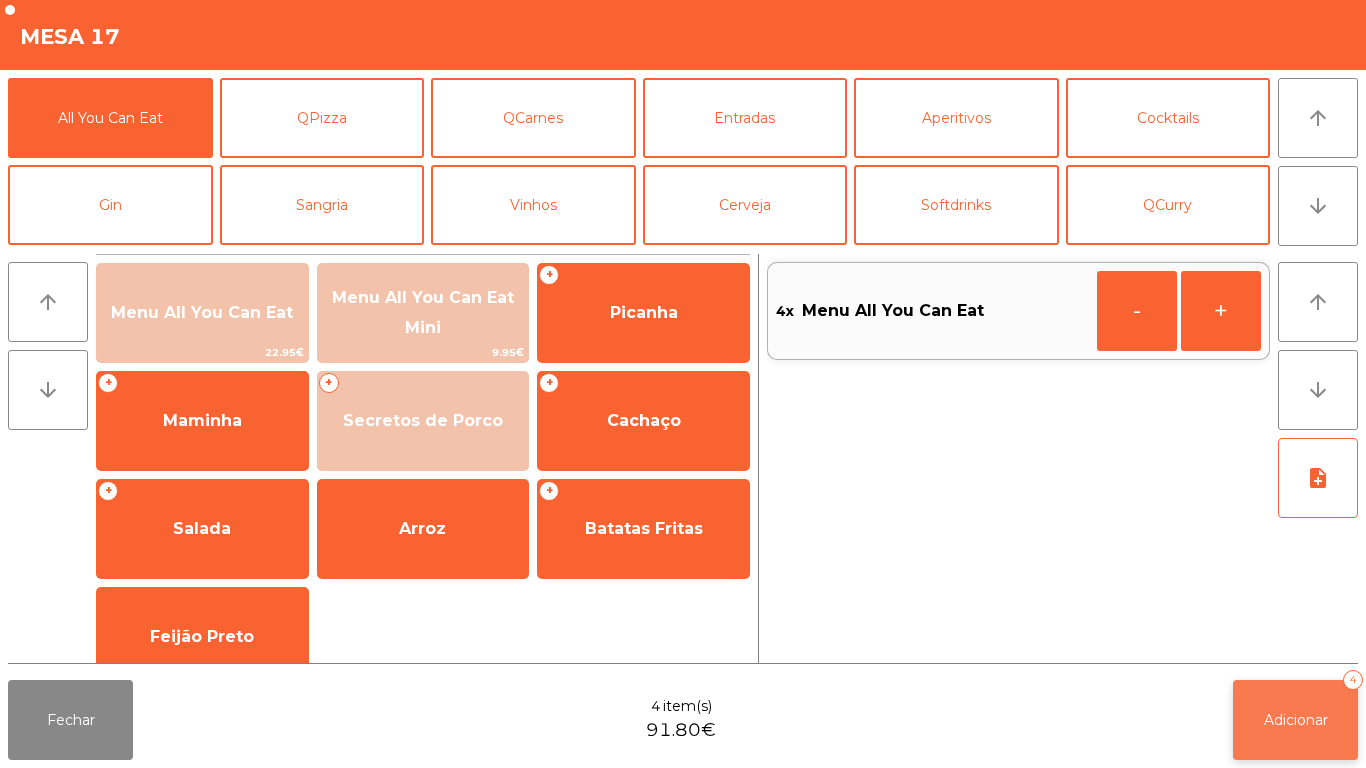 click on "Adicionar   4" 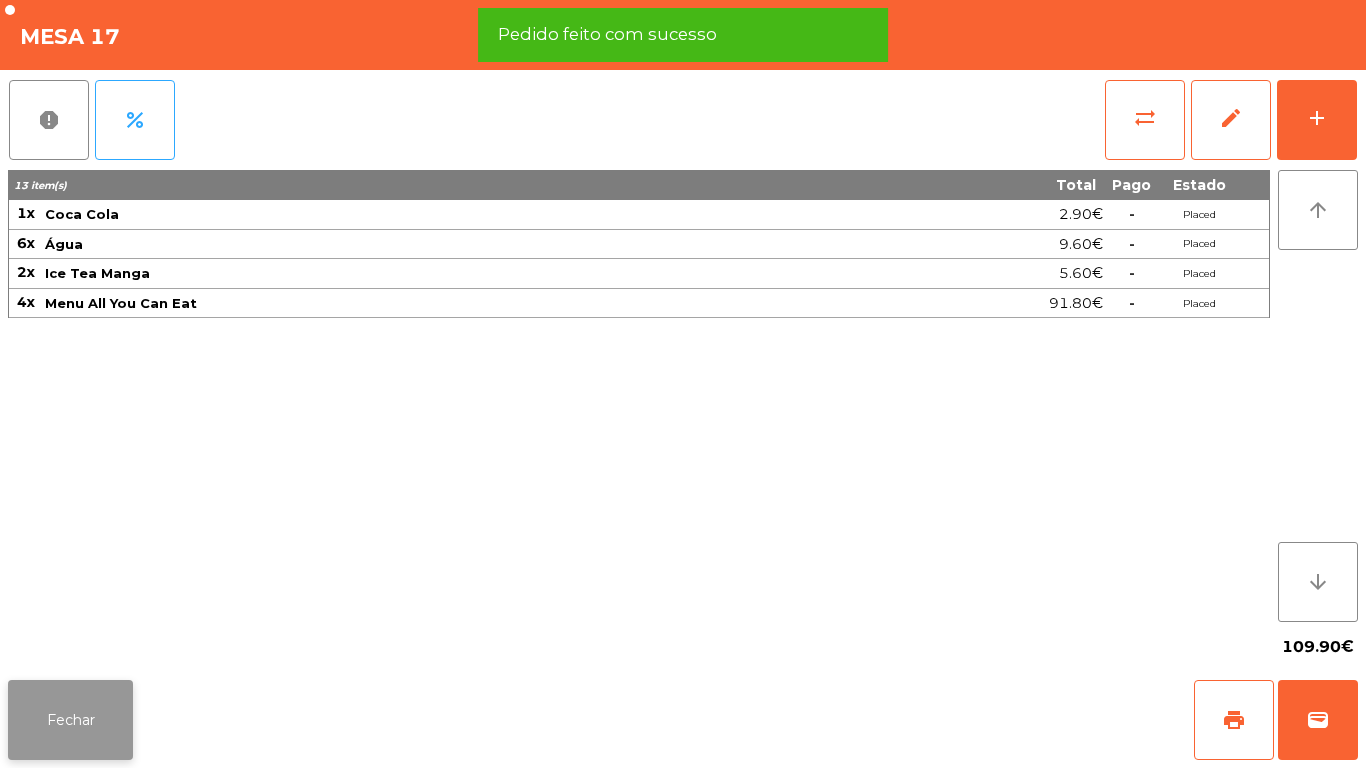 click on "Fechar" 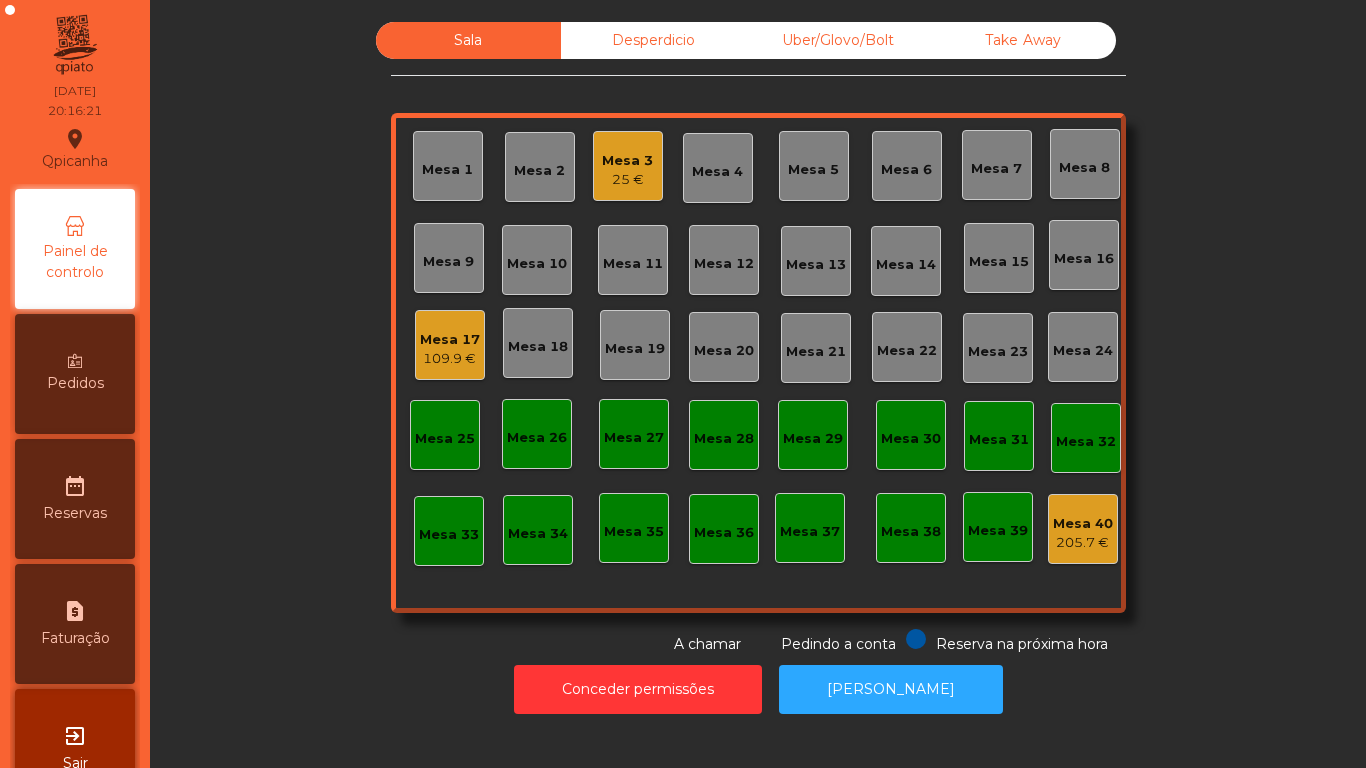 click on "Mesa 3" 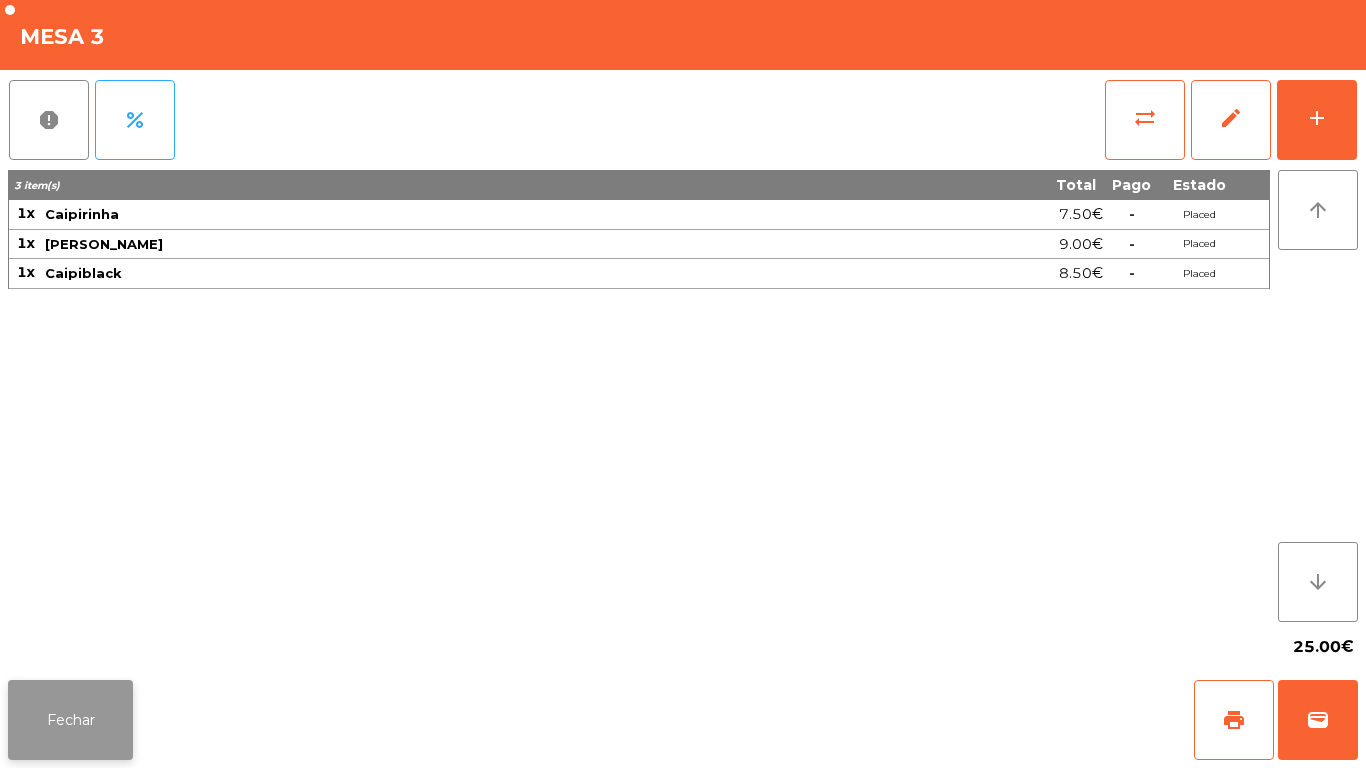 click on "Fechar" 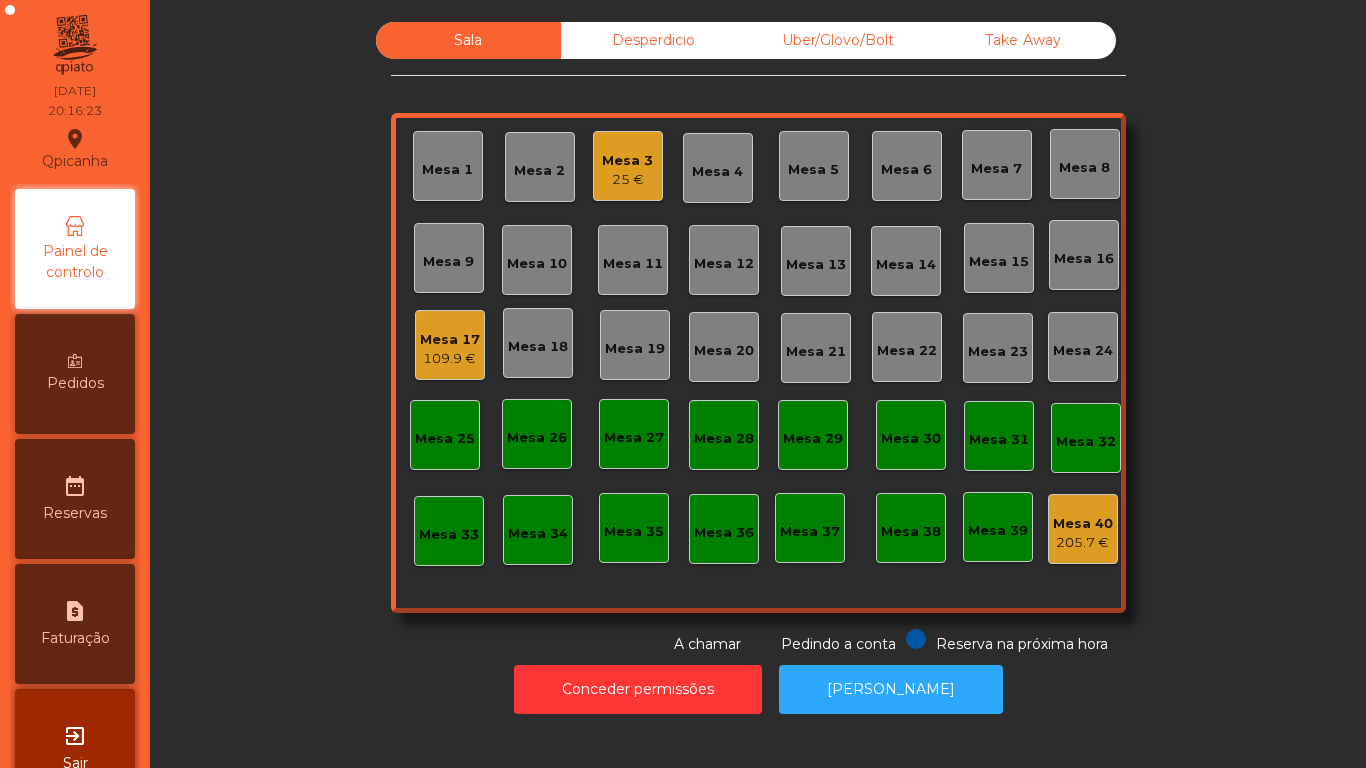 click on "Mesa 17" 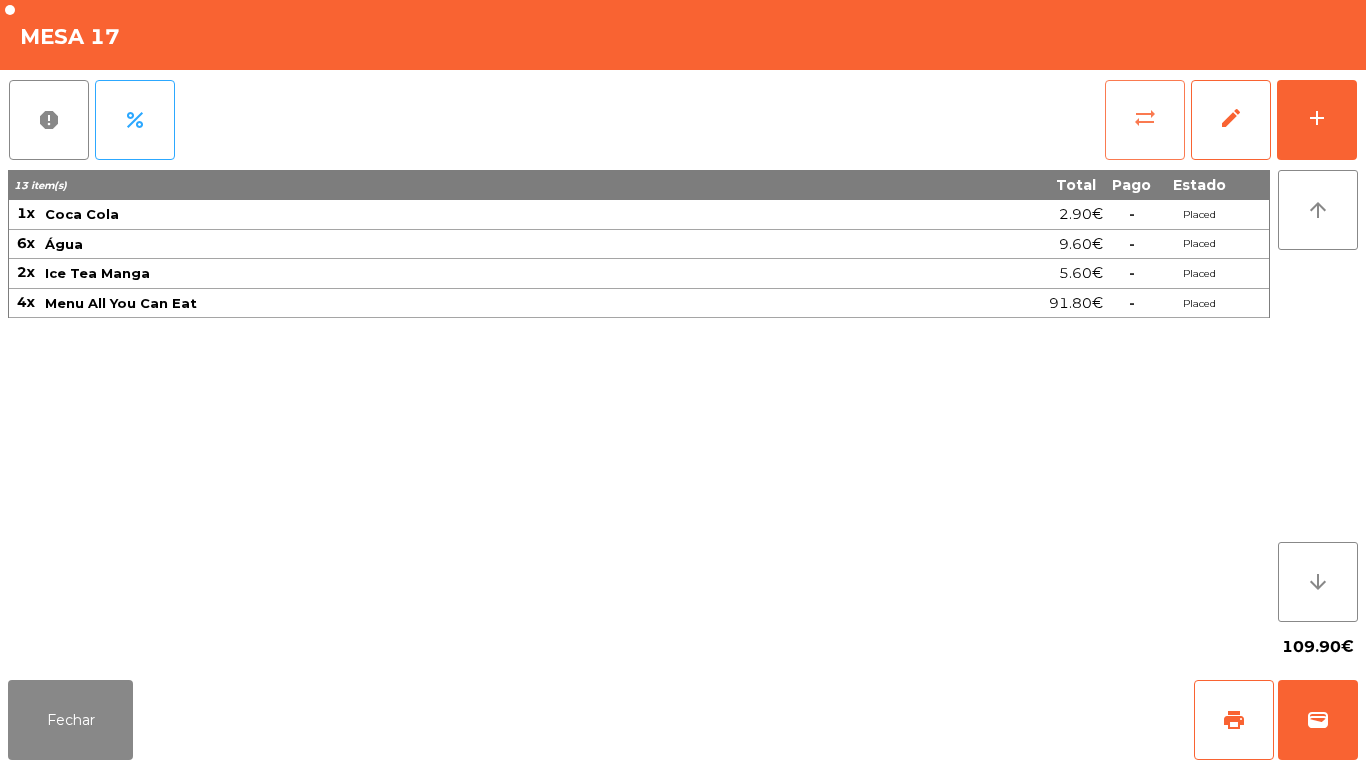 click on "sync_alt" 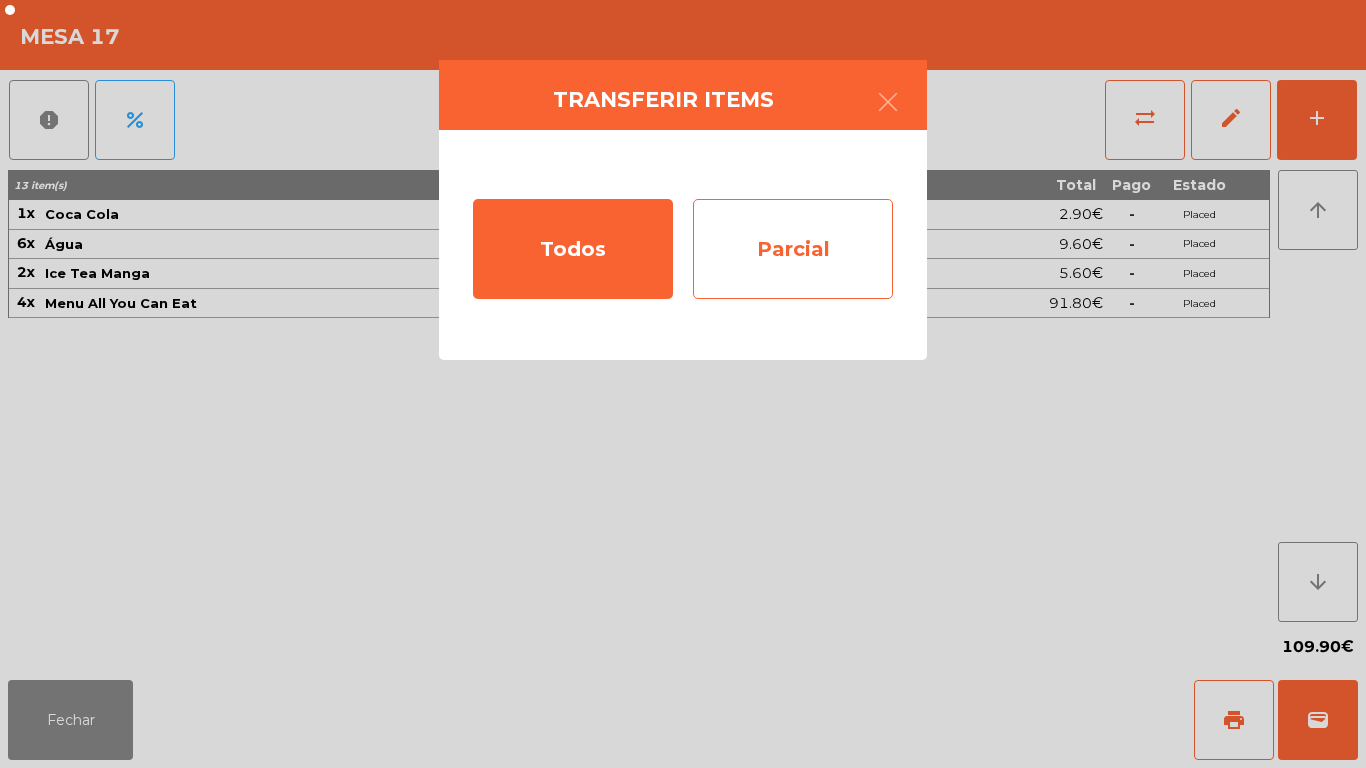 click on "Parcial" 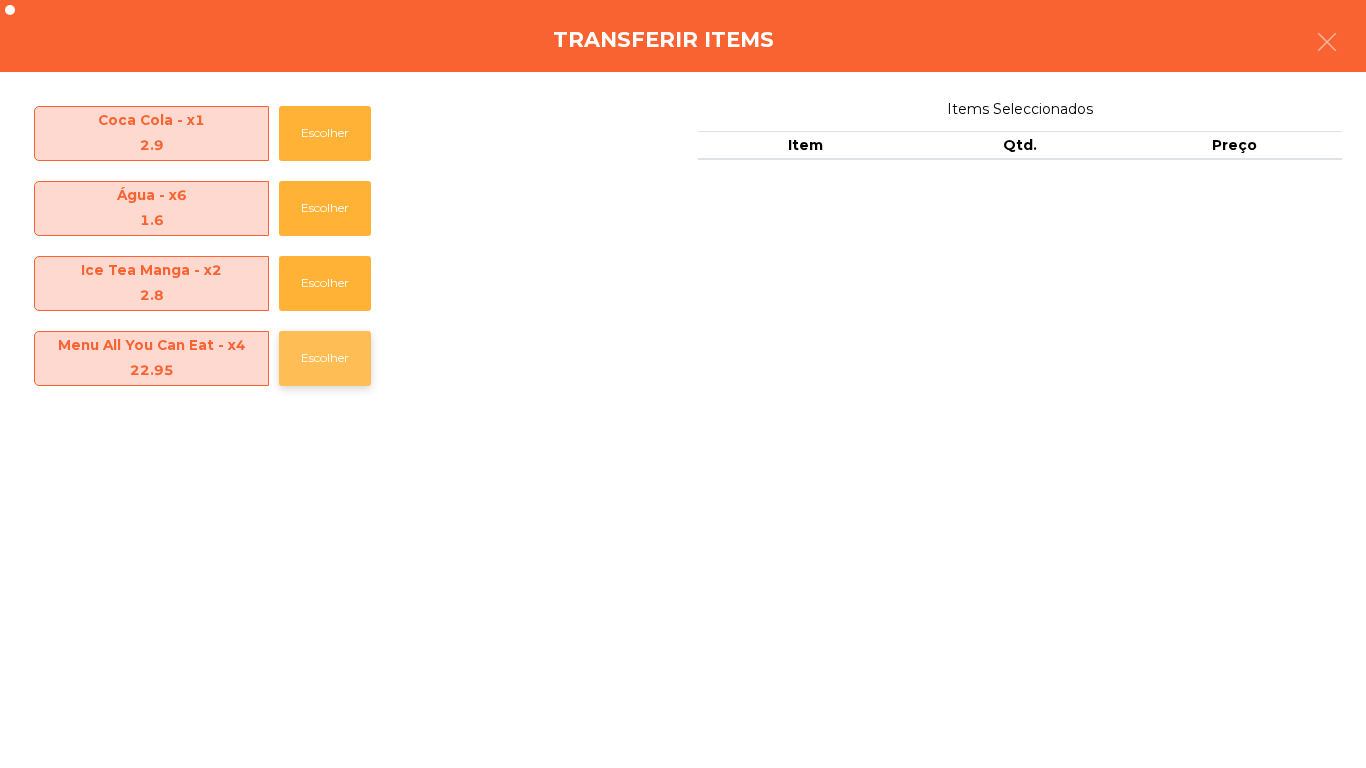 click on "Escolher" 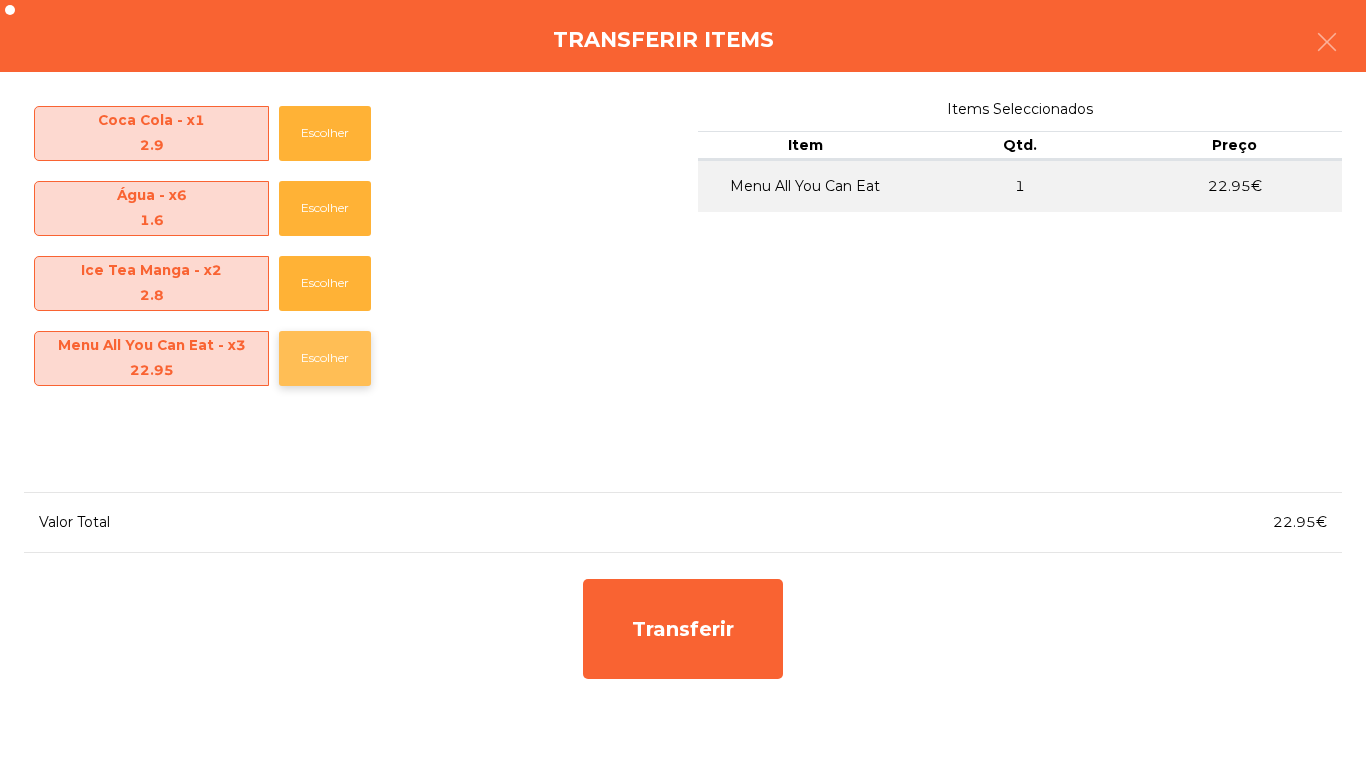 click on "Escolher" 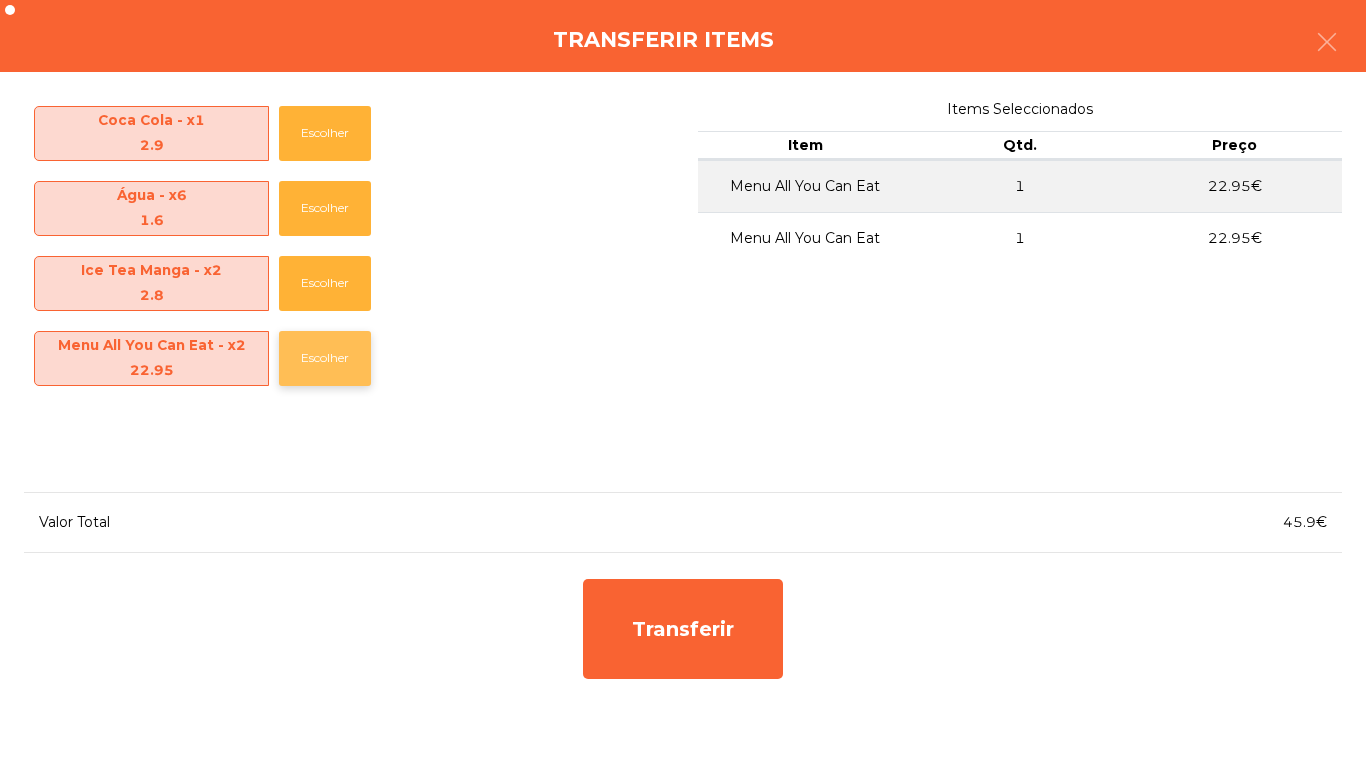 click on "Escolher" 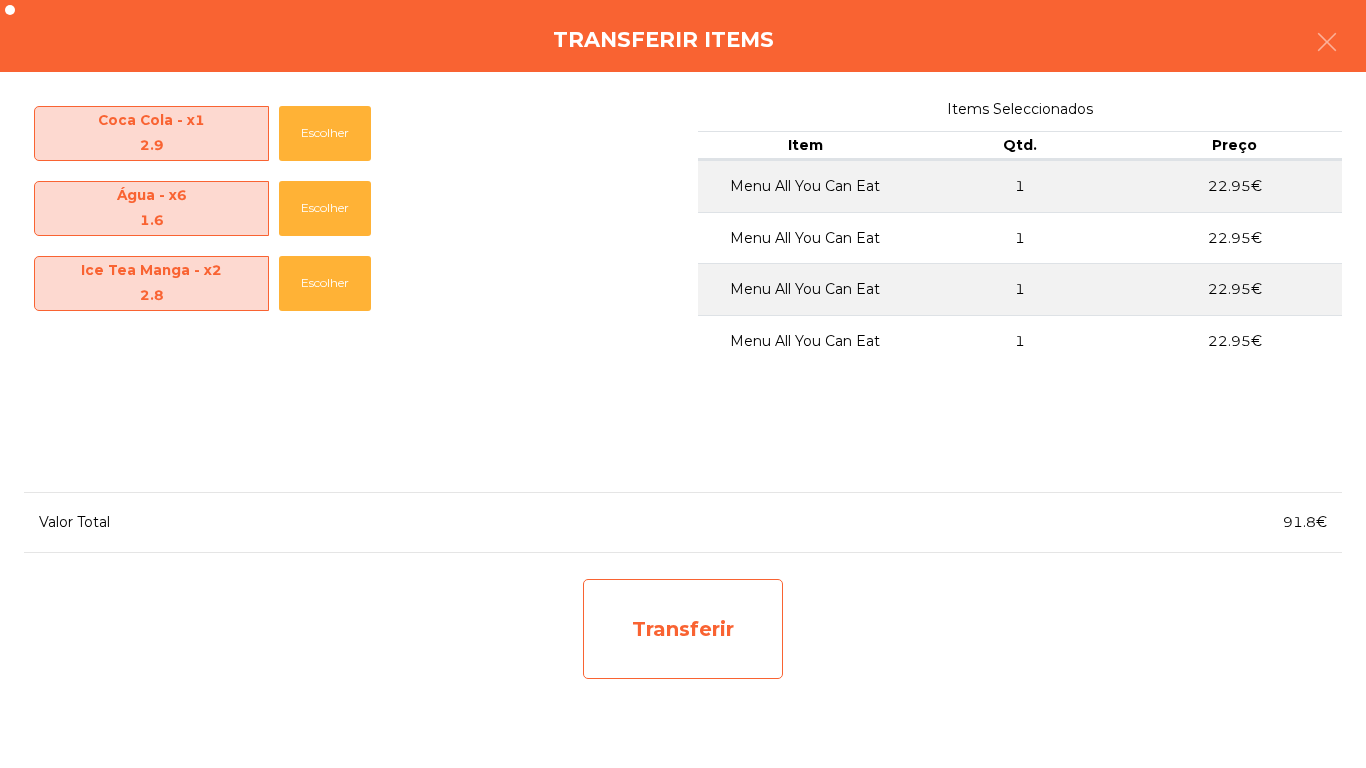 click on "Transferir" 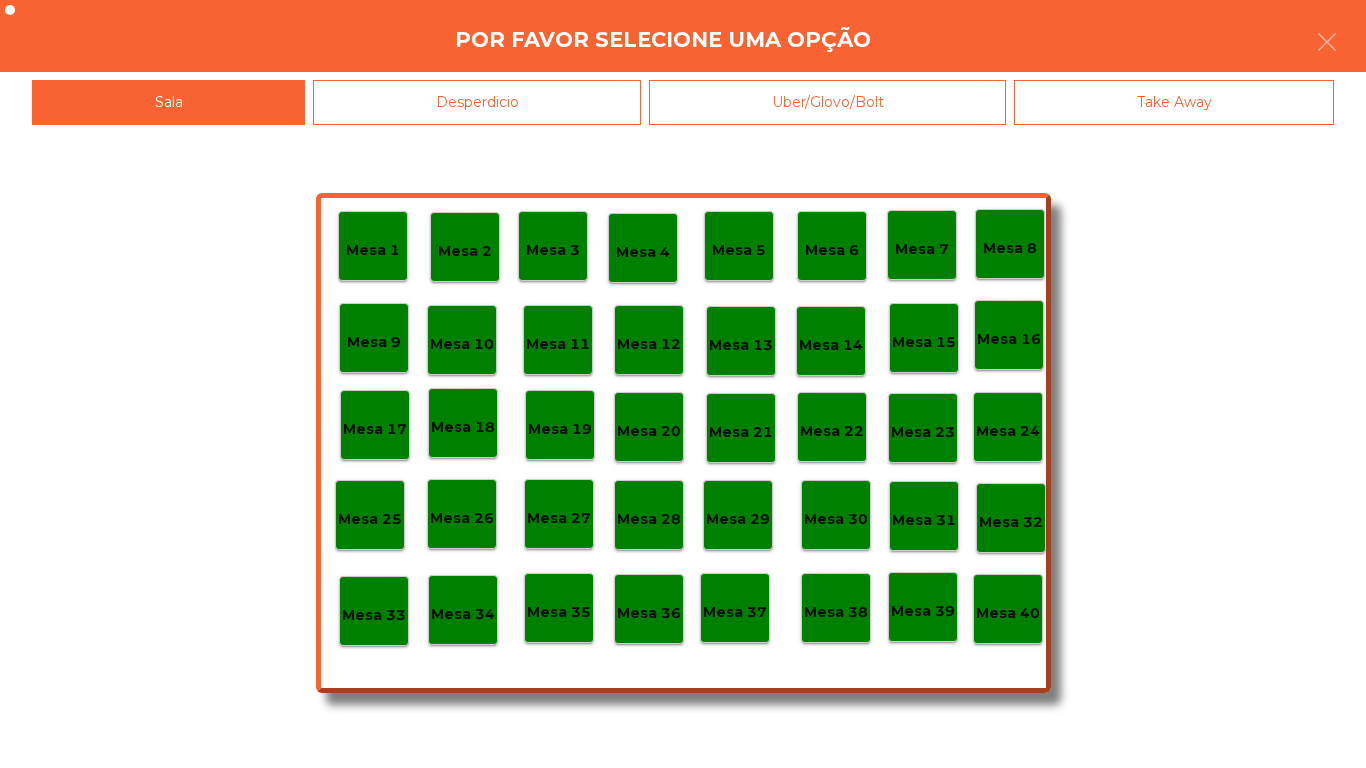 click on "Mesa 3" 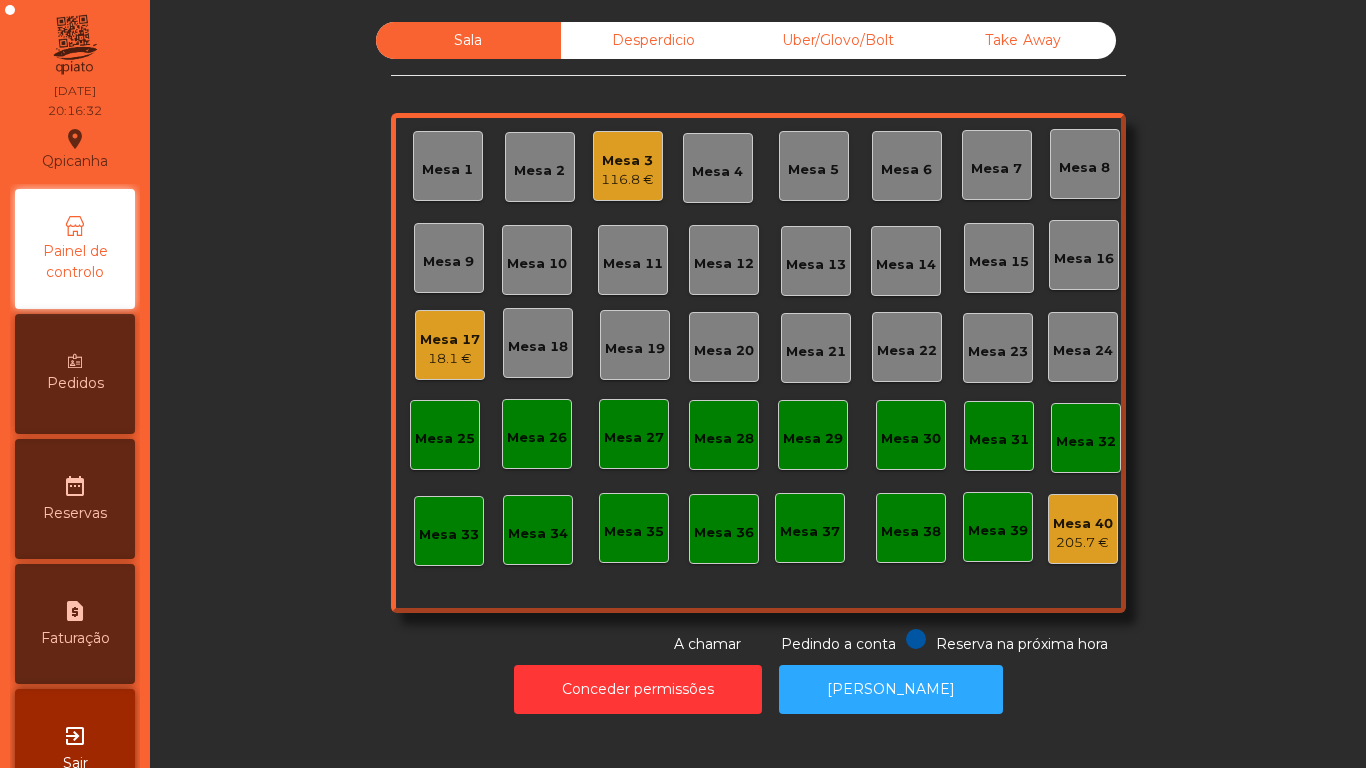 click on "116.8 €" 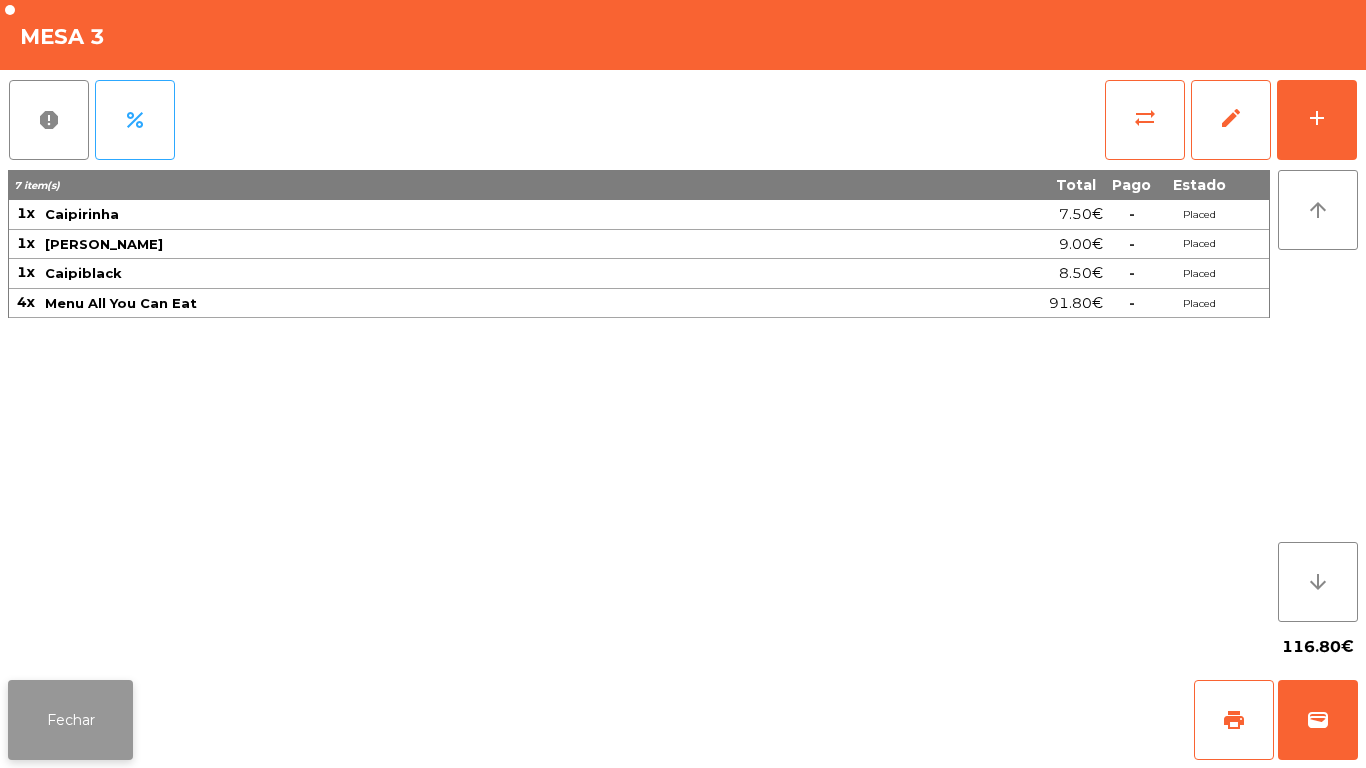 click on "Fechar" 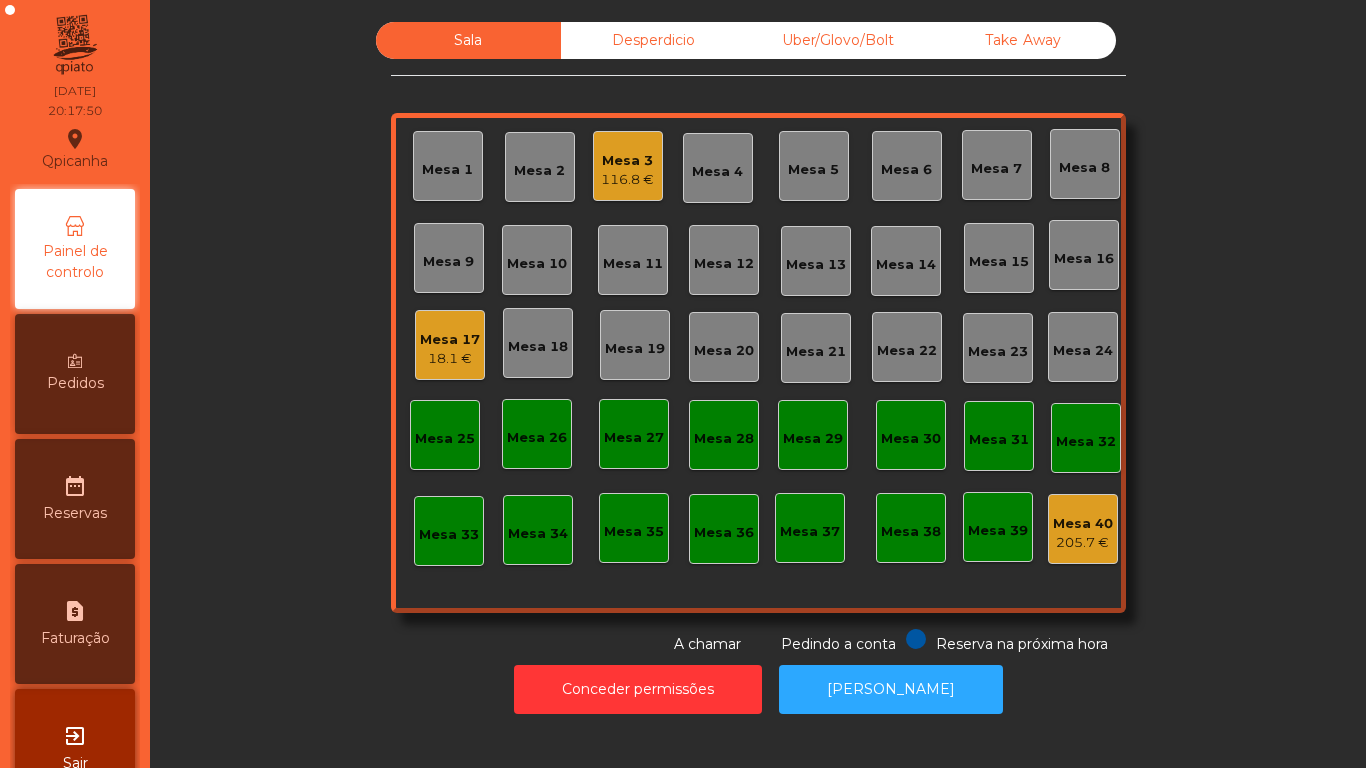click on "Mesa 3   116.8 €" 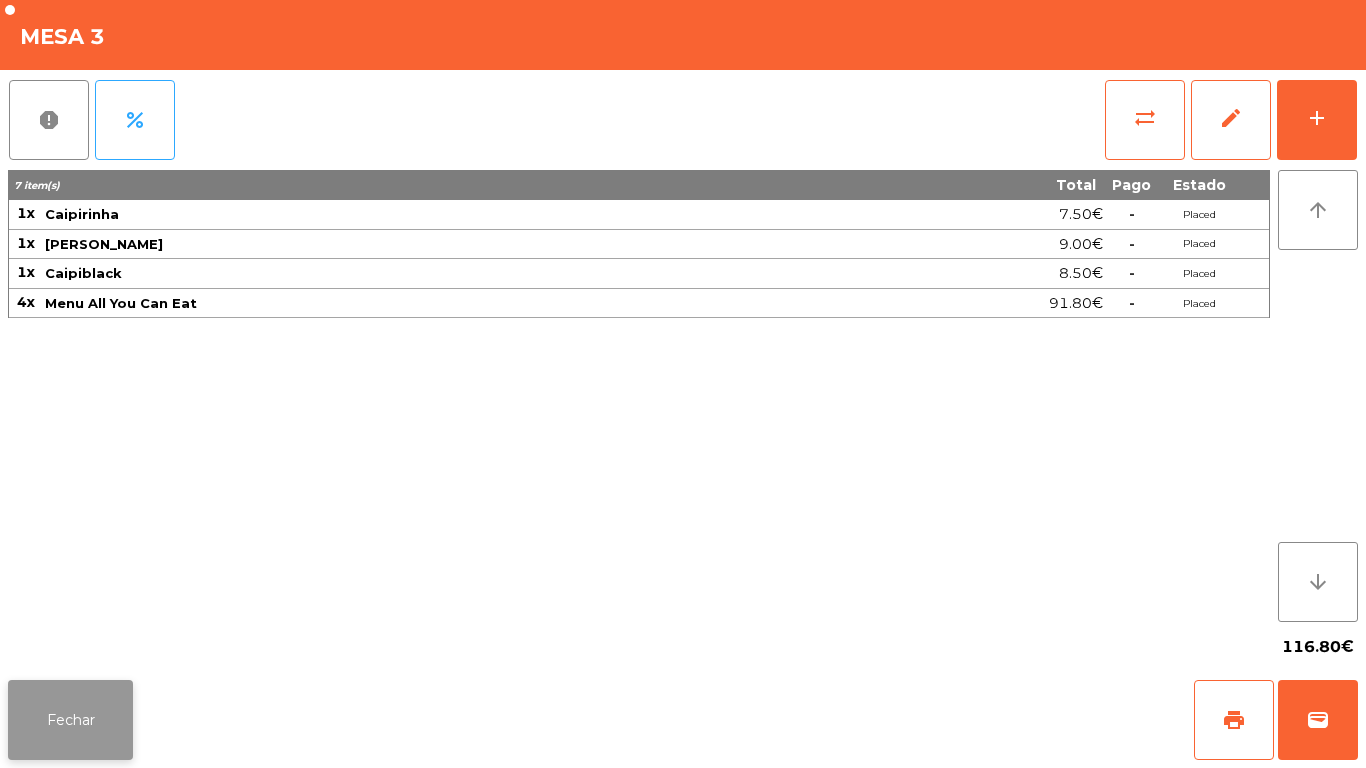 click on "Fechar" 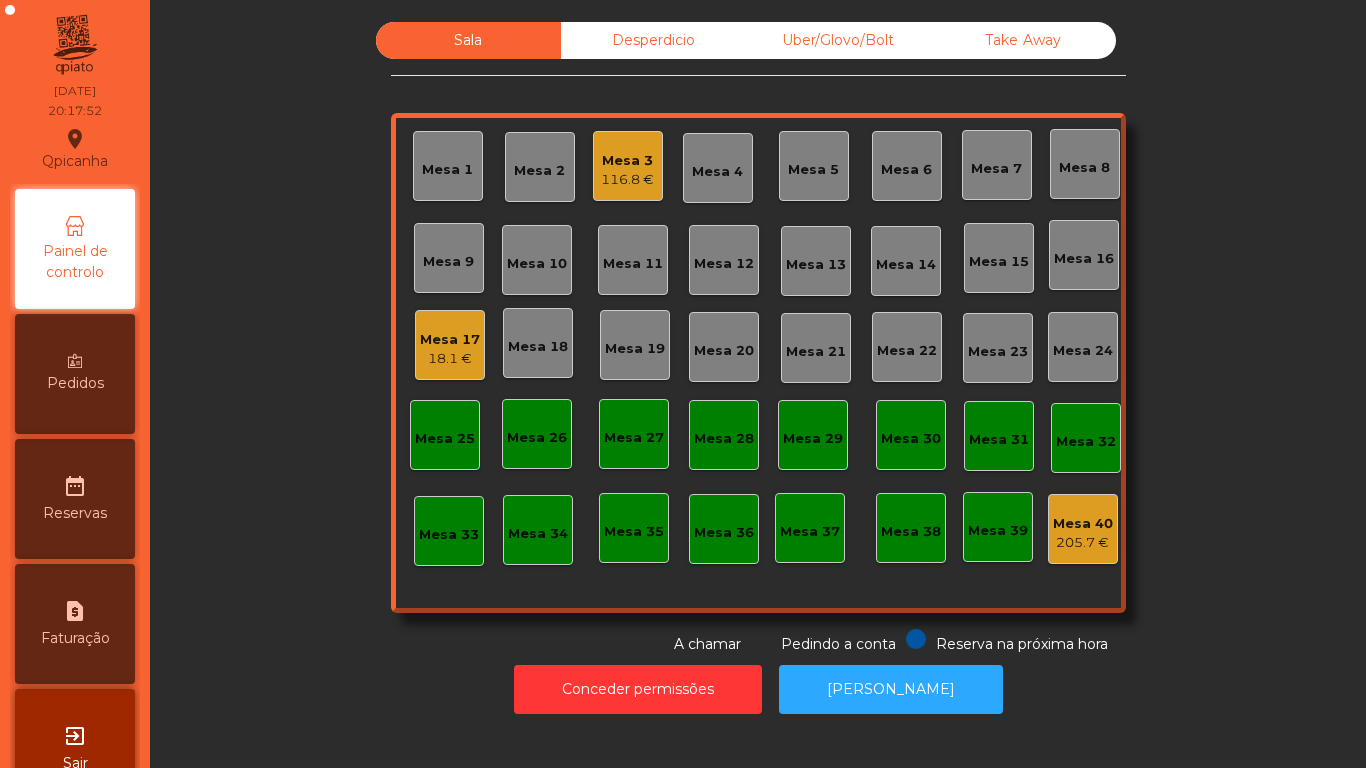 click on "18.1 €" 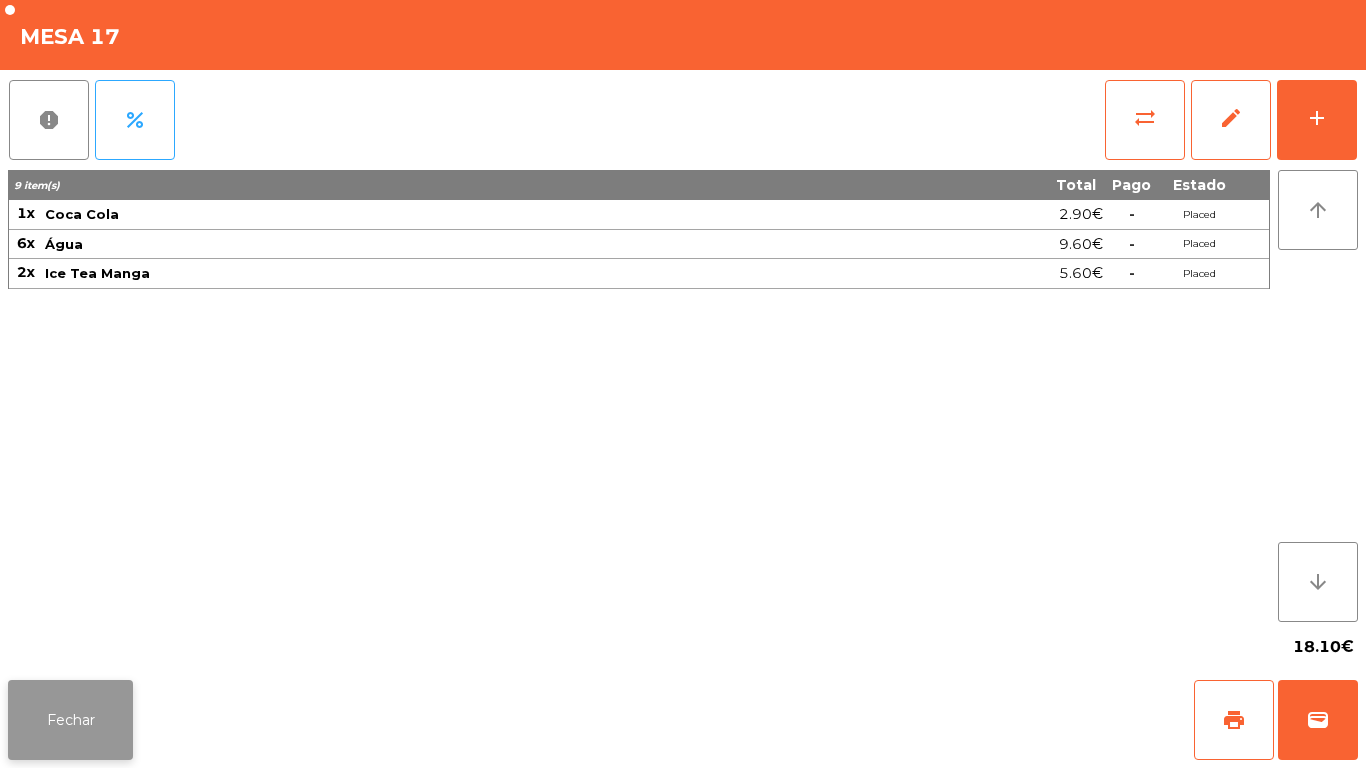 click on "Fechar" 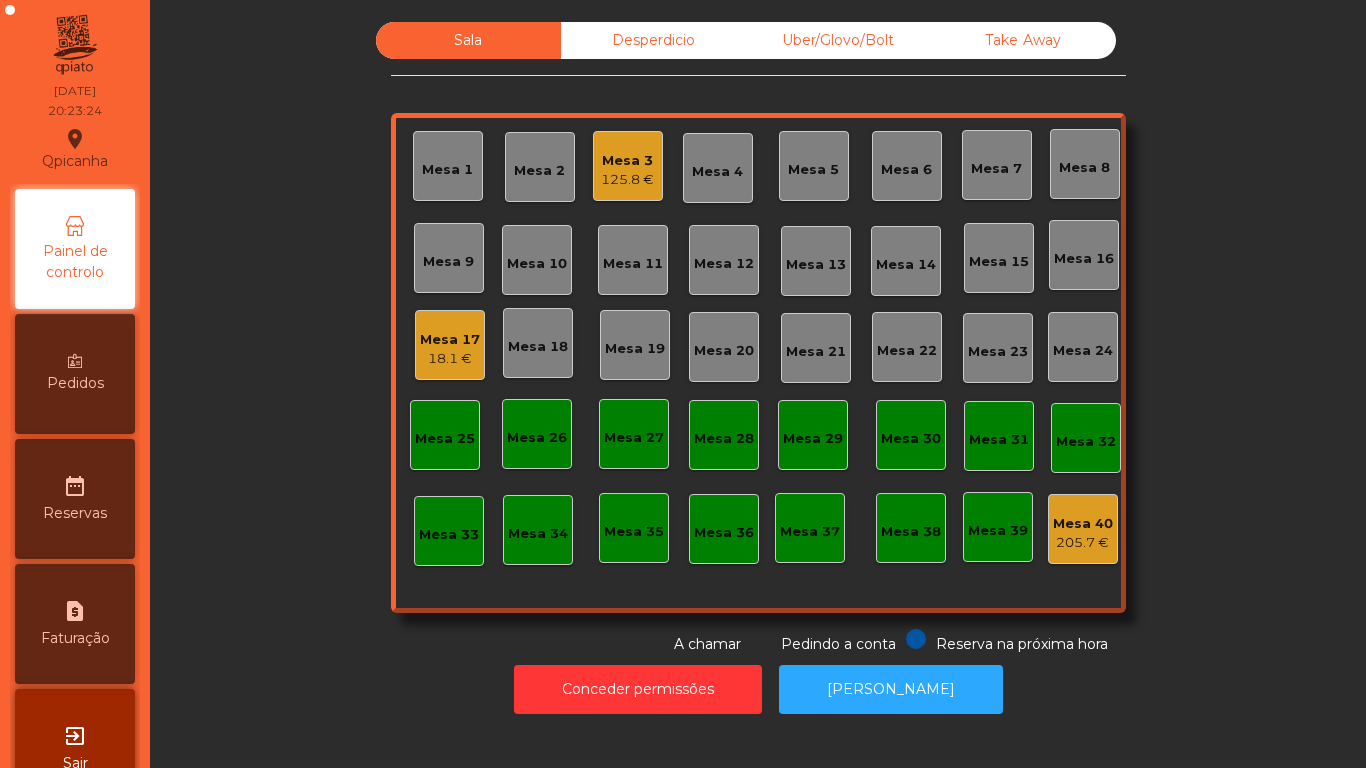 click on "Mesa 17" 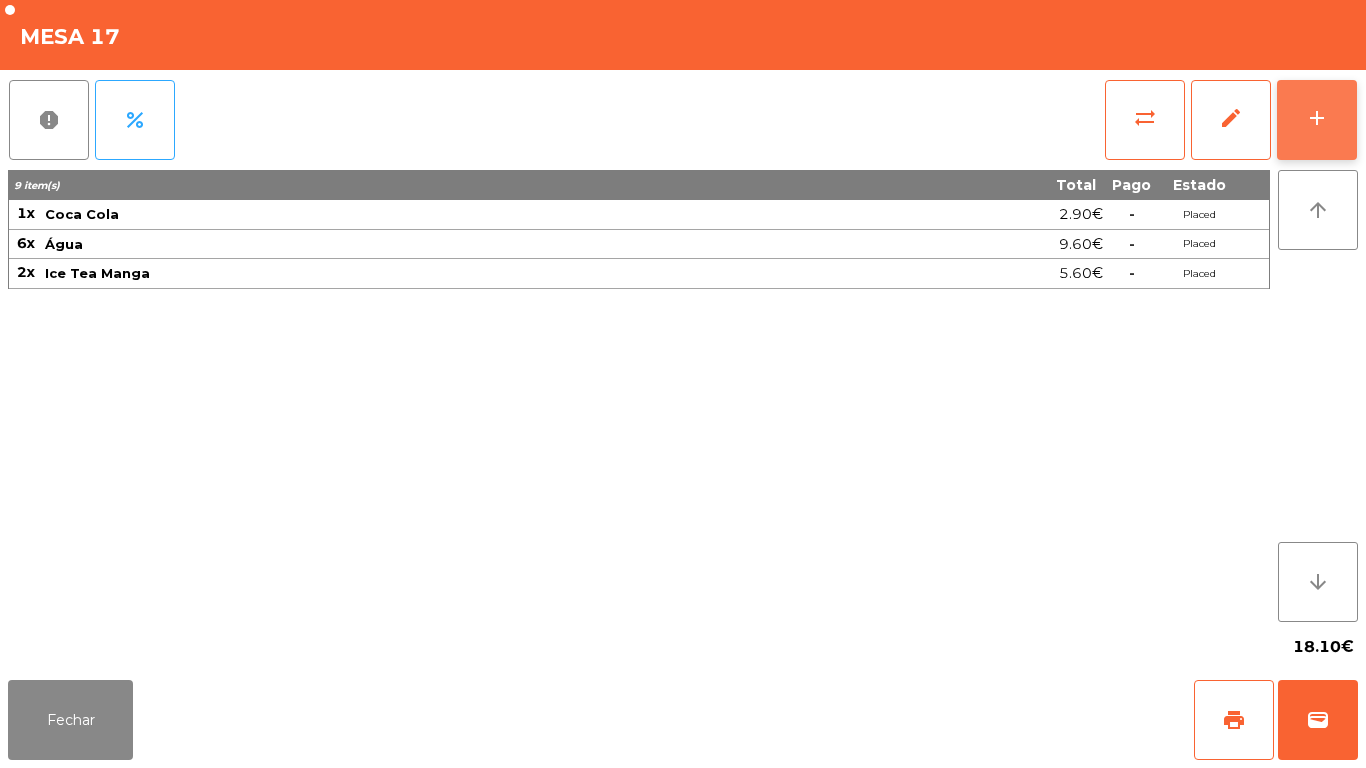 click on "add" 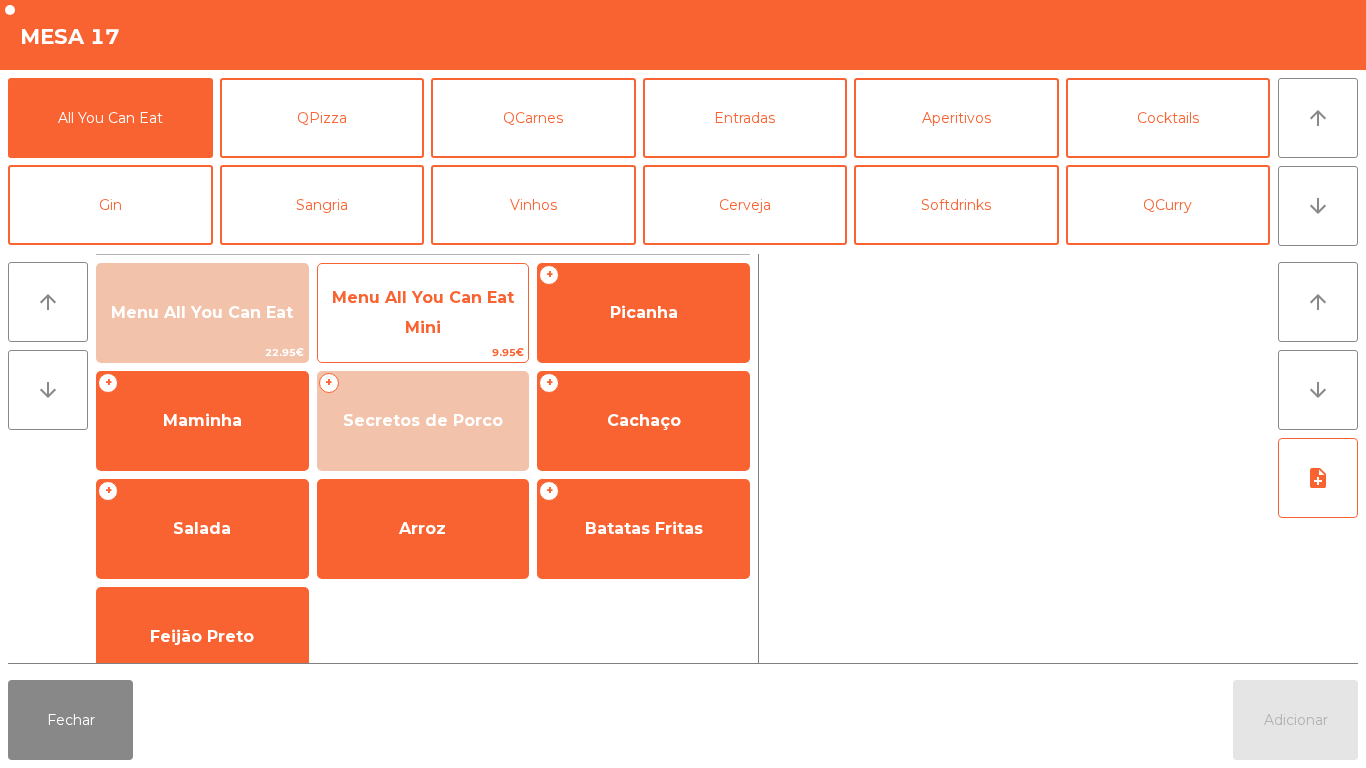 click on "Menu All You Can Eat Mini" 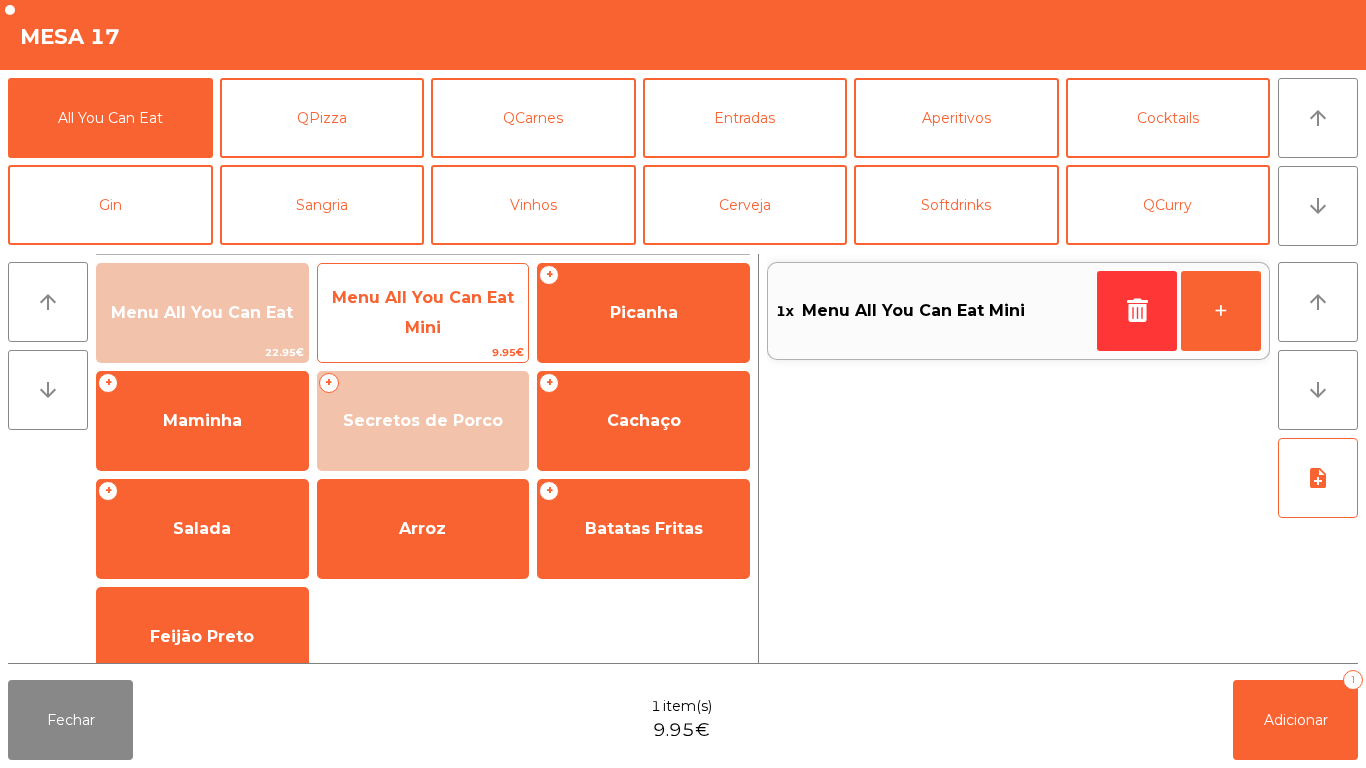 click on "Menu All You Can Eat Mini" 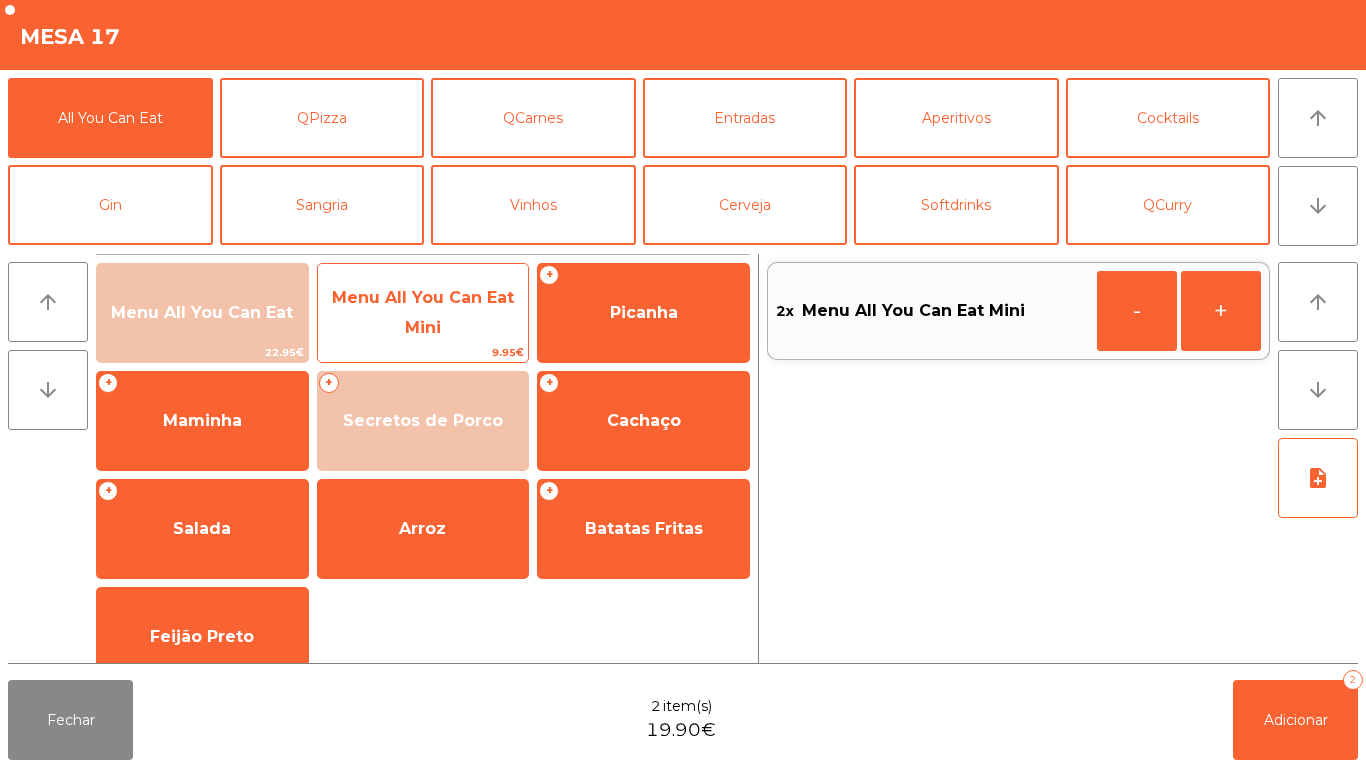 click on "Menu All You Can Eat Mini" 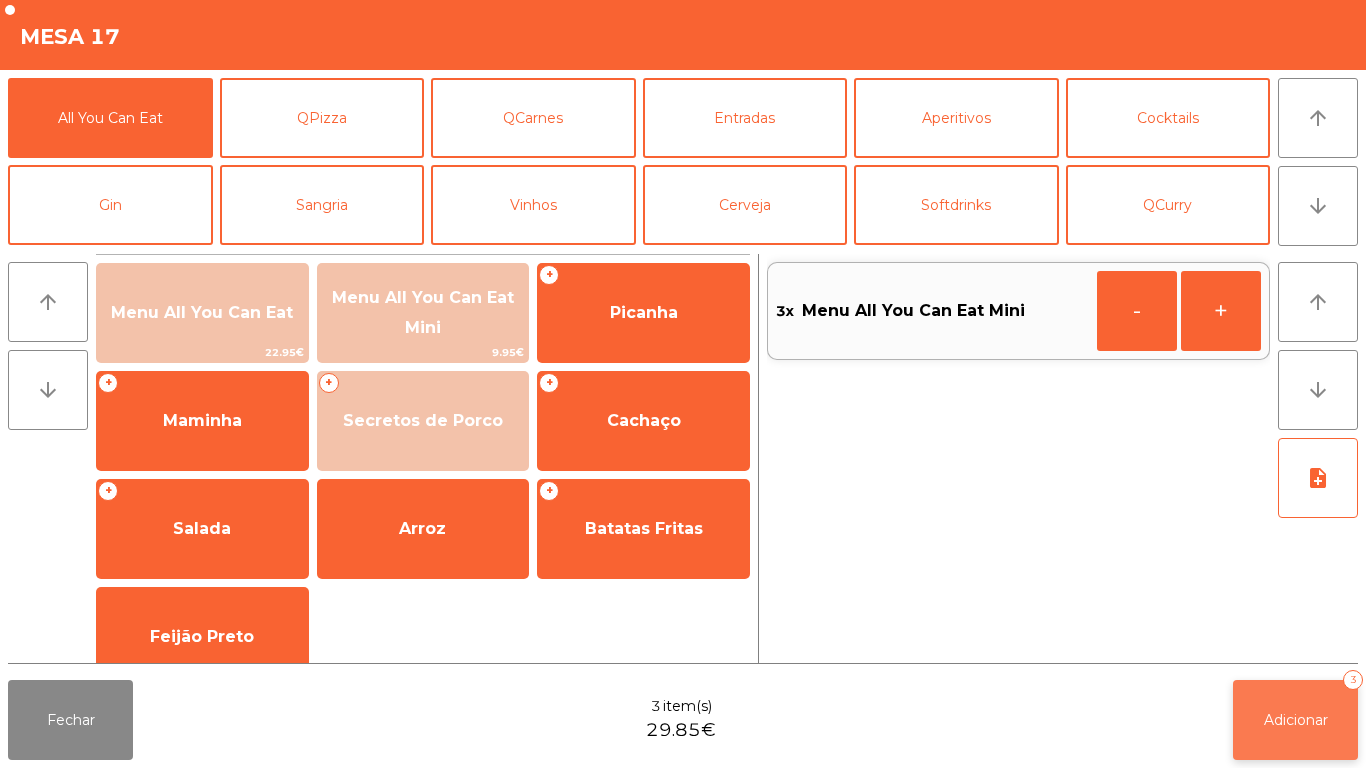 click on "Adicionar   3" 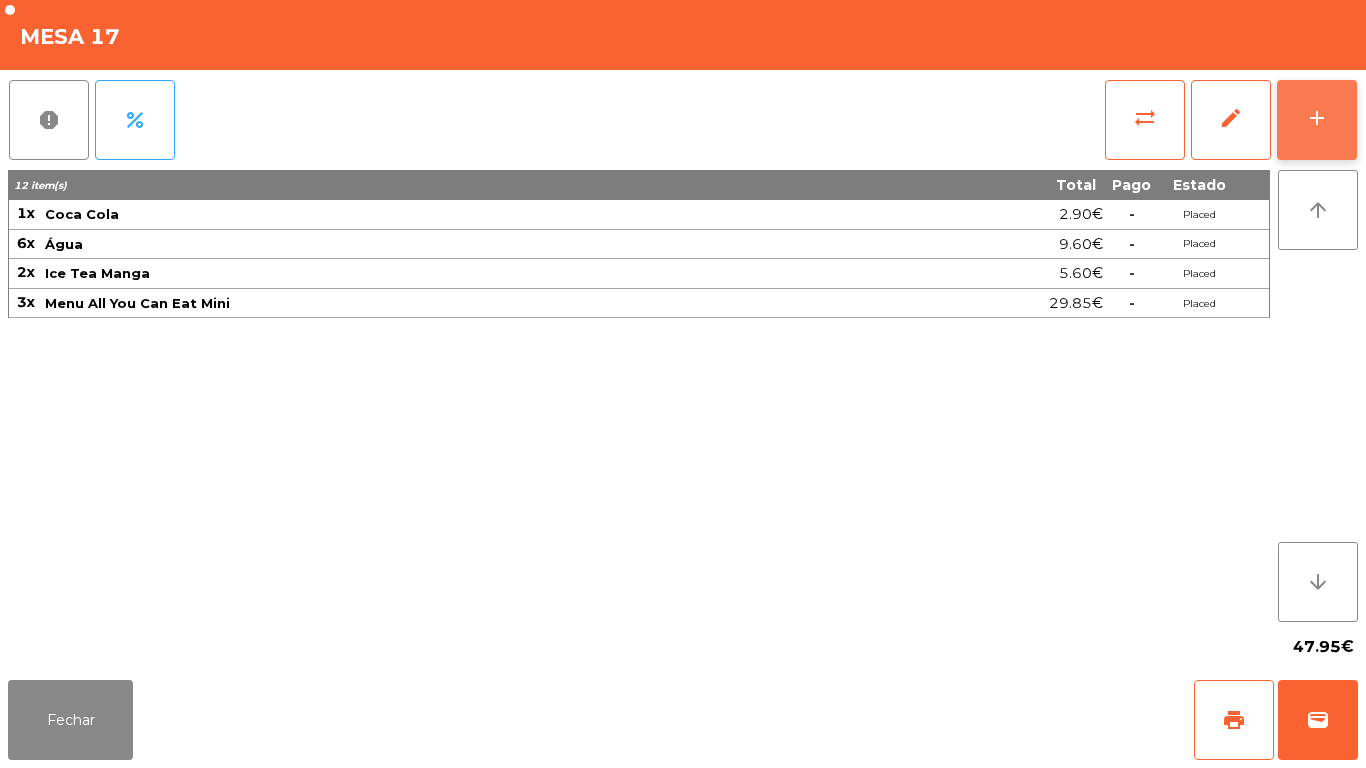 click on "add" 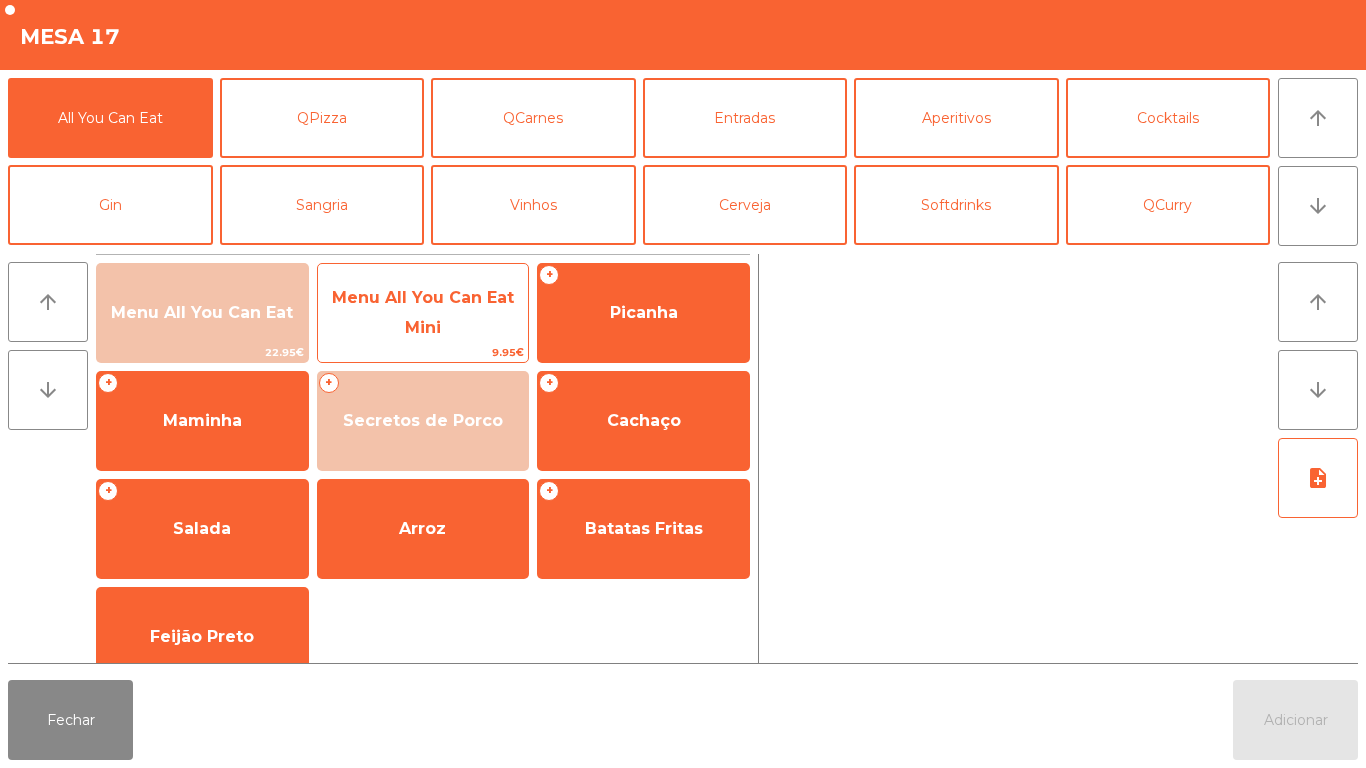 click on "Menu All You Can Eat Mini" 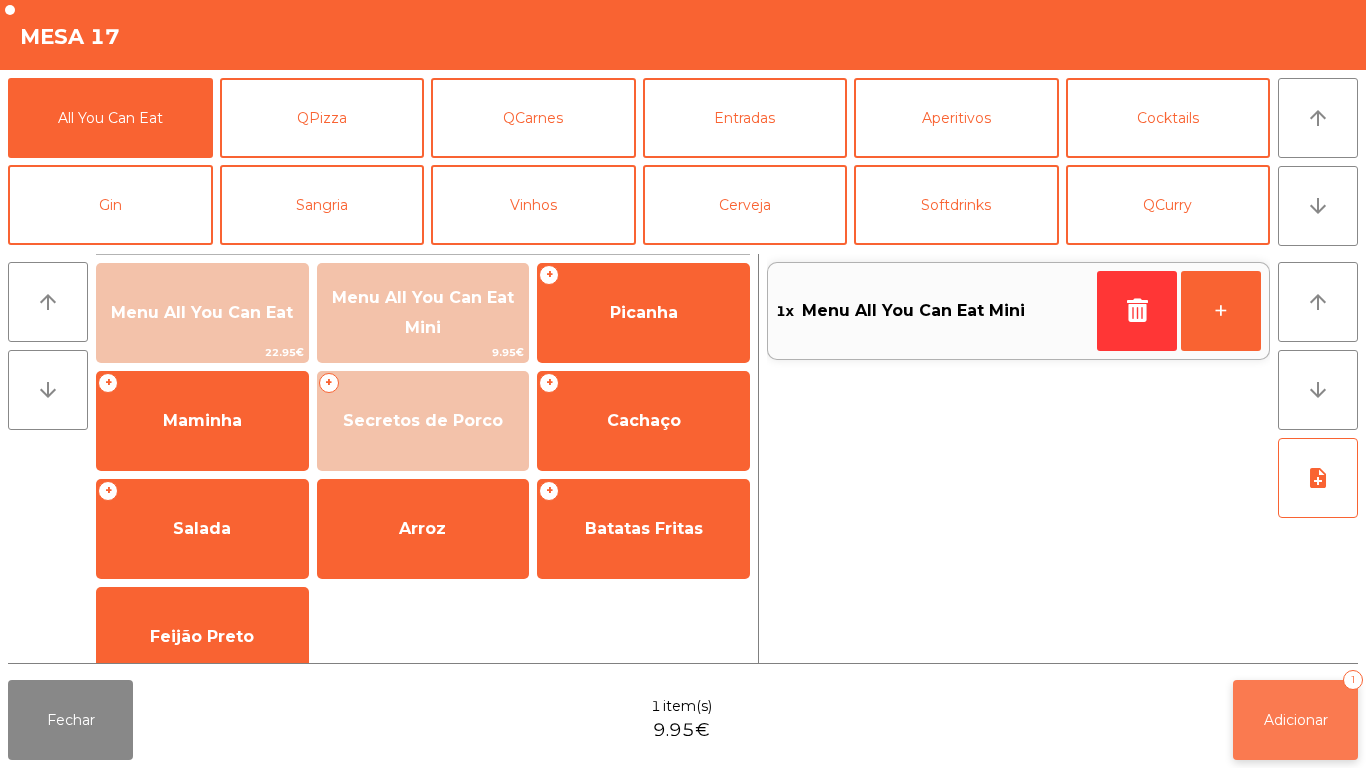 click on "Adicionar" 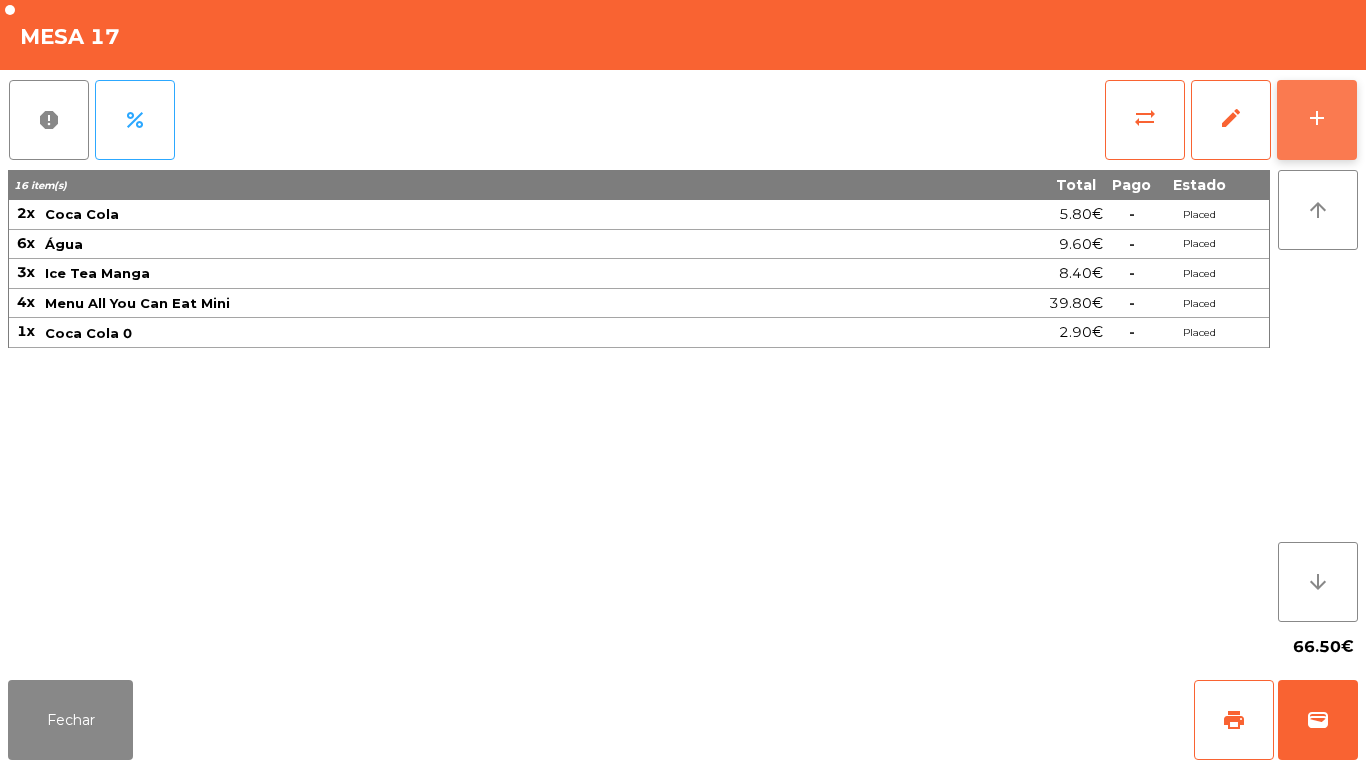 click on "add" 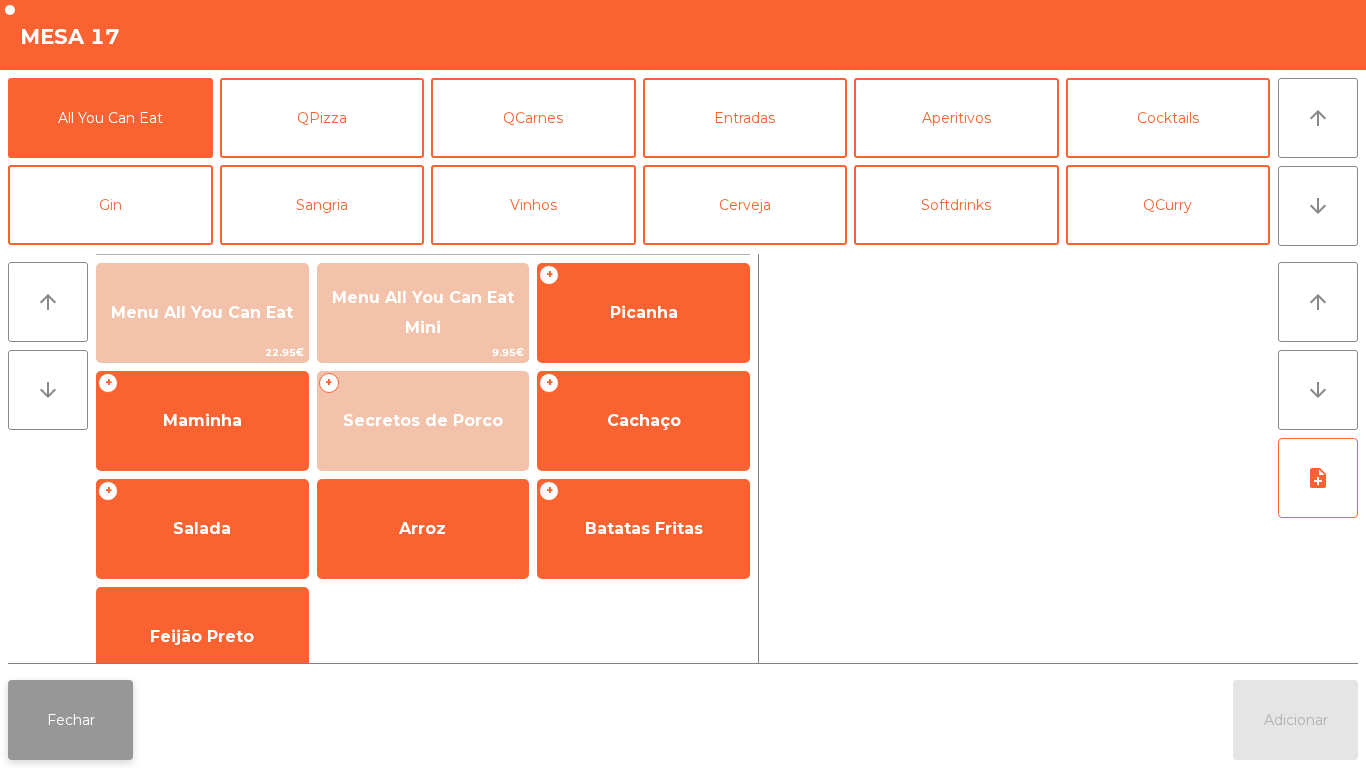 click on "Fechar" 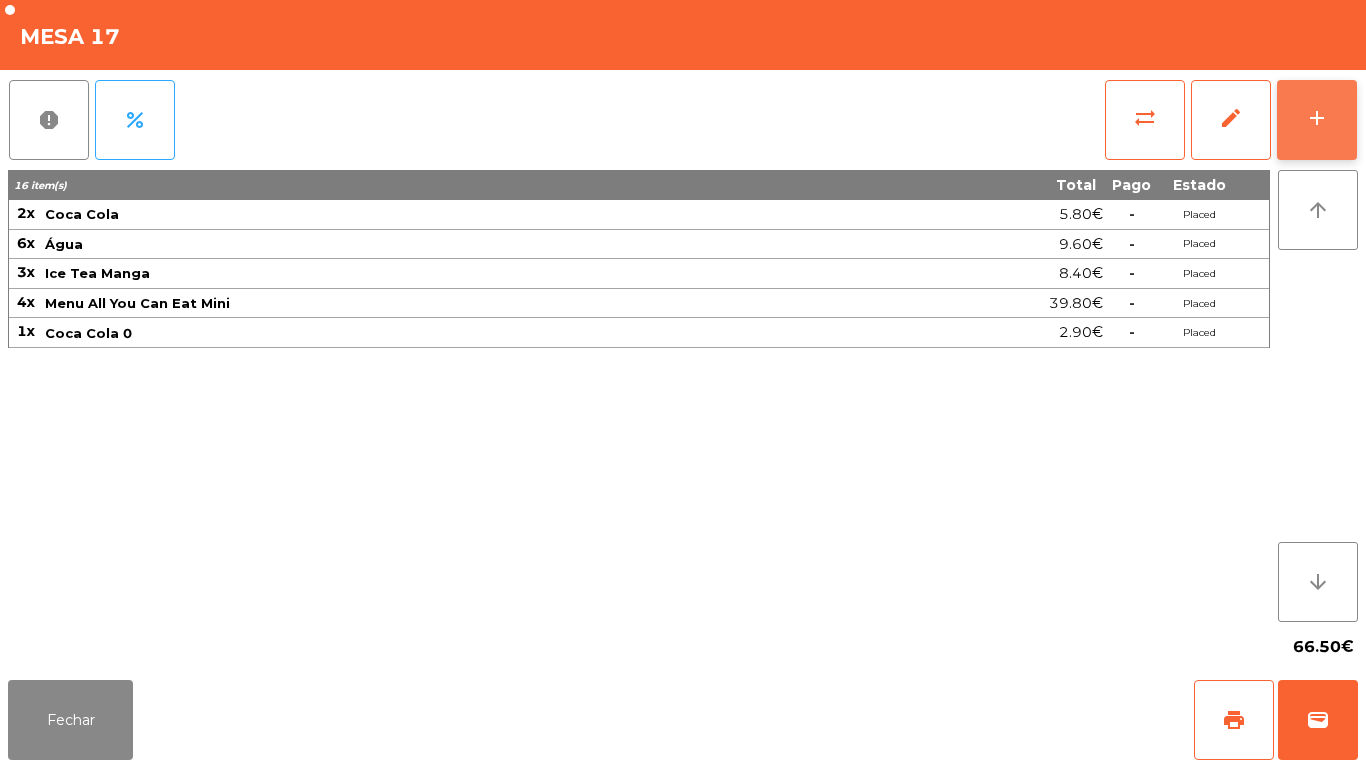 click on "add" 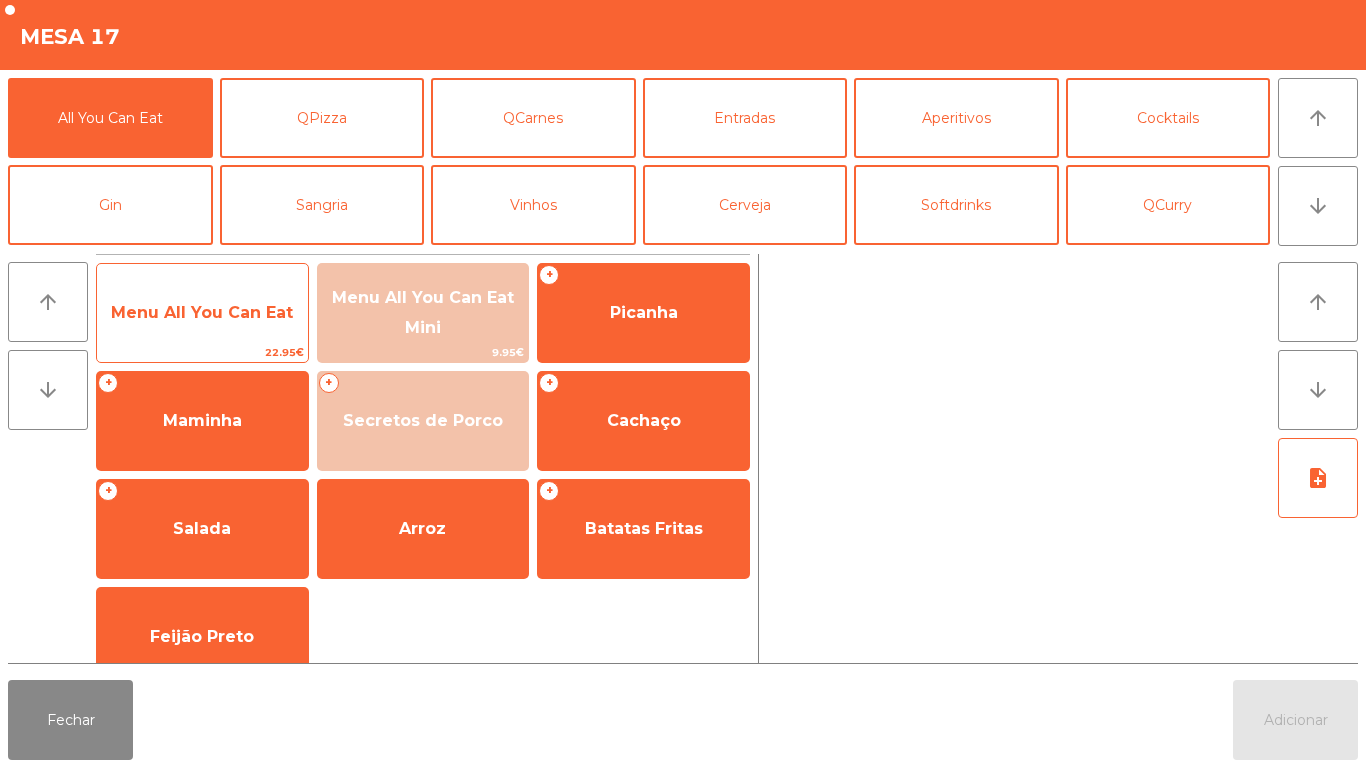 click on "Menu All You Can Eat" 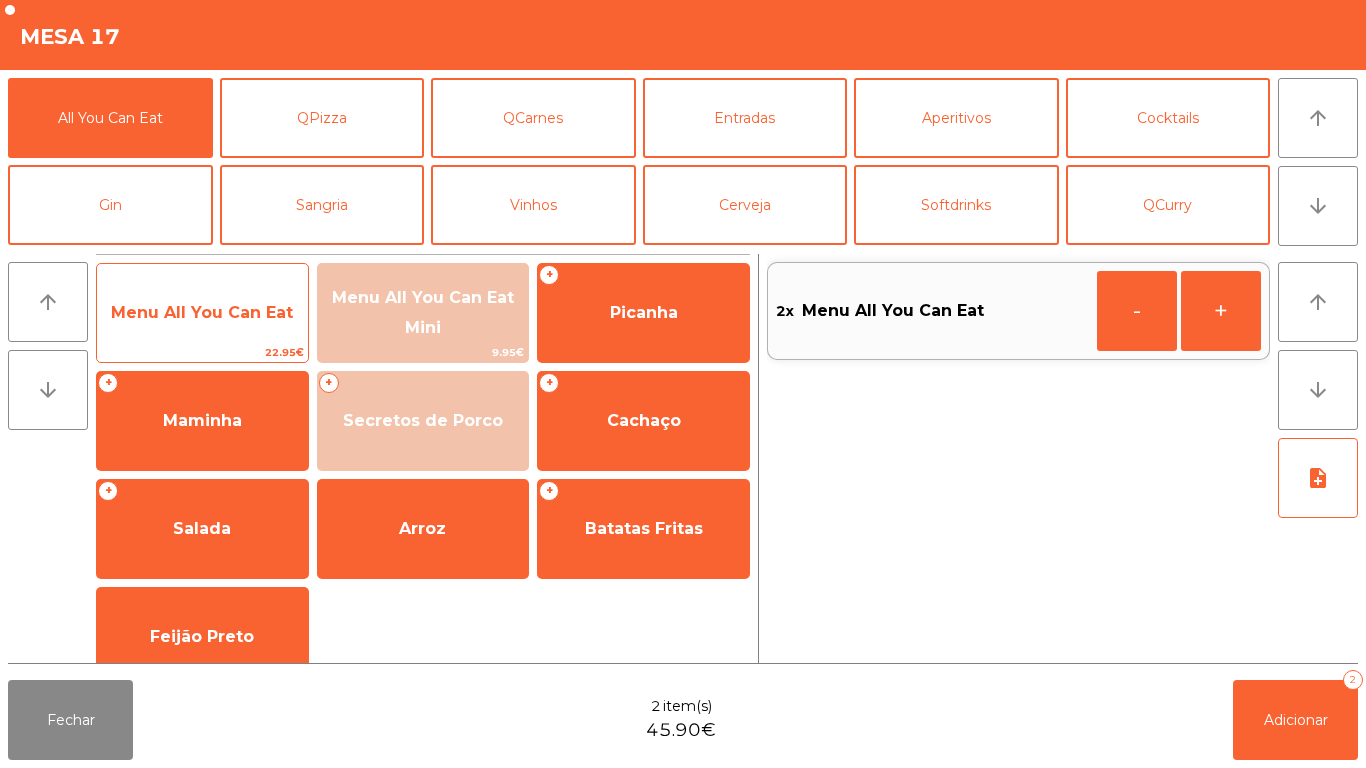 click on "Menu All You Can Eat" 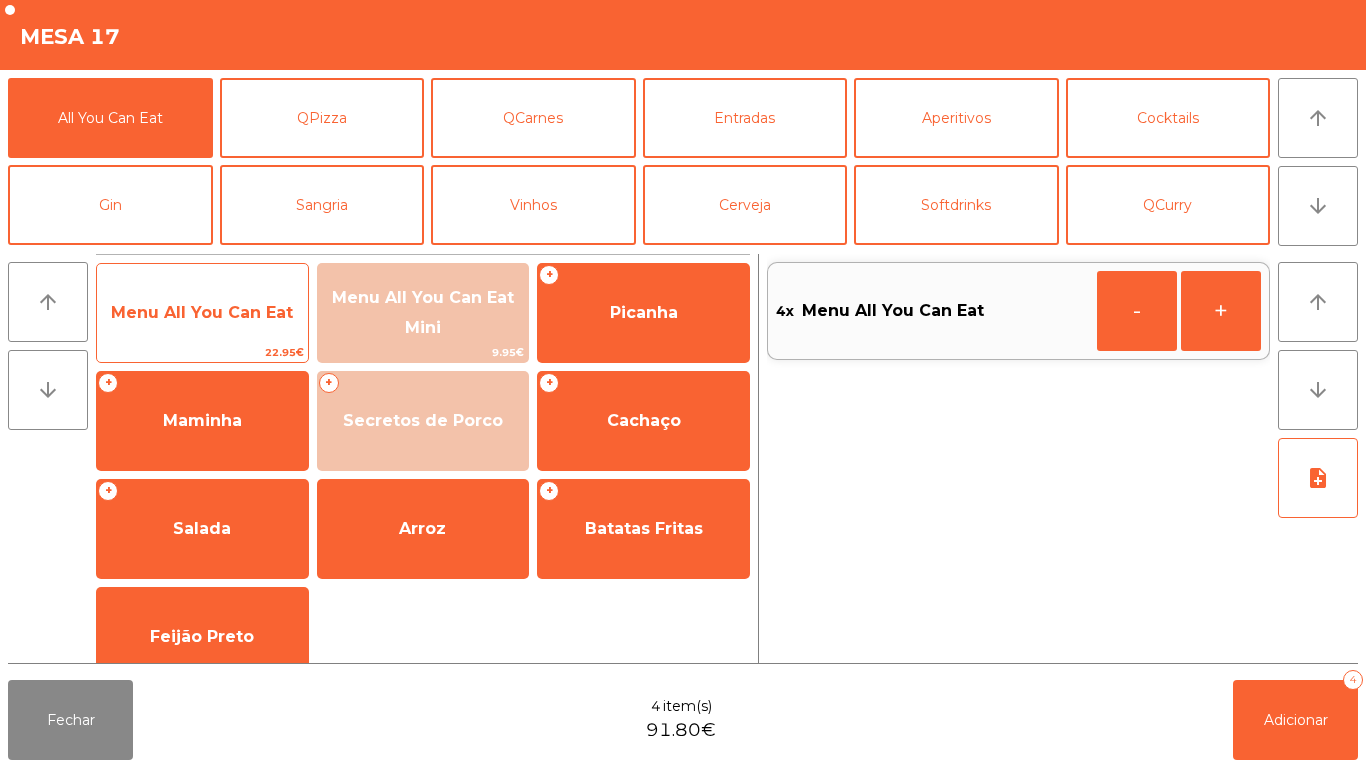 click on "Menu All You Can Eat" 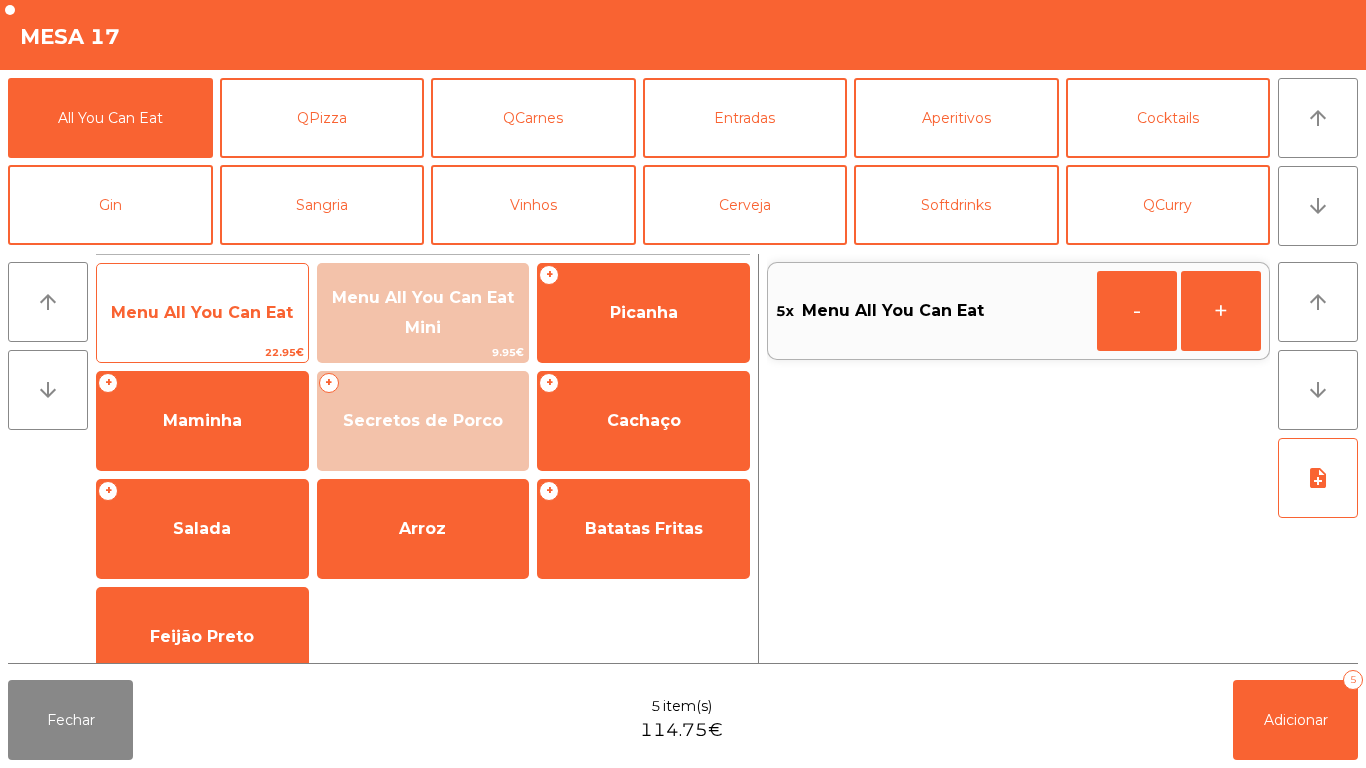 click on "Menu All You Can Eat" 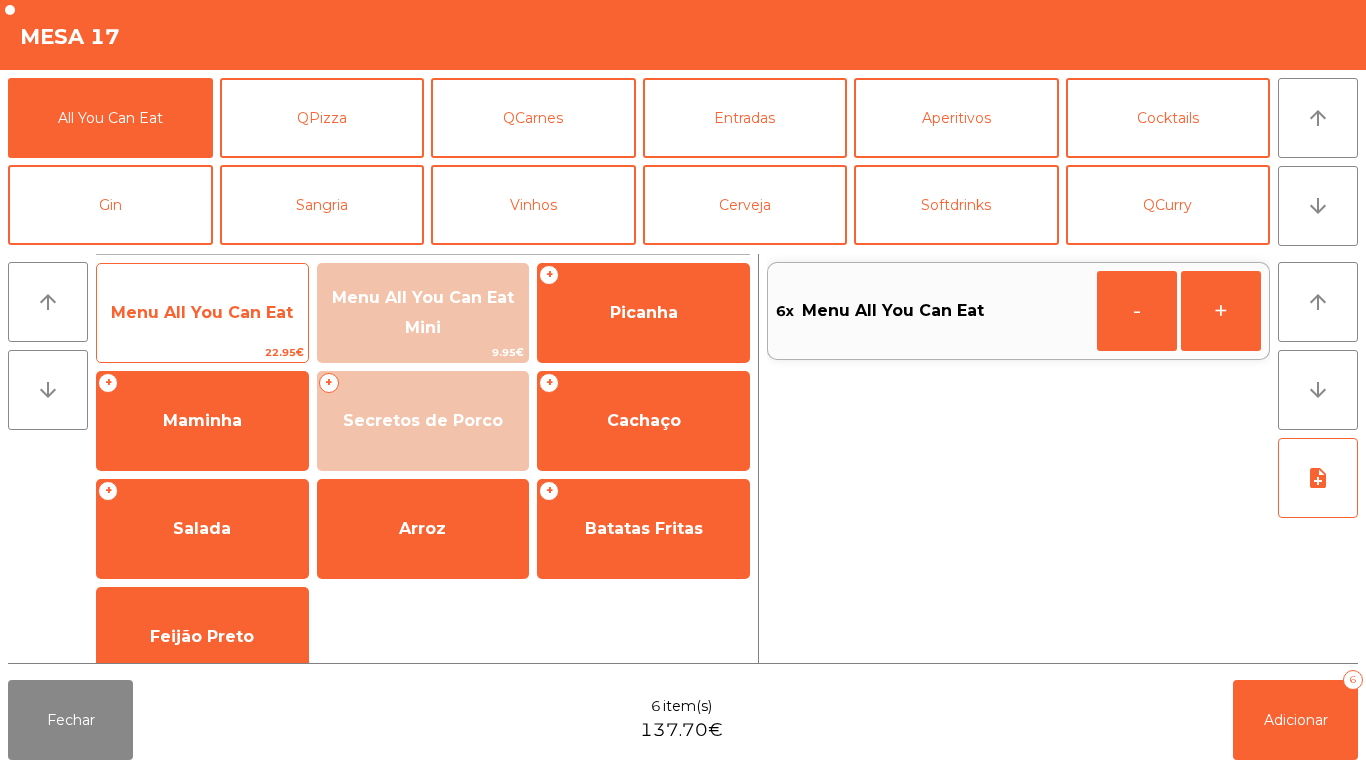 click on "Menu All You Can Eat" 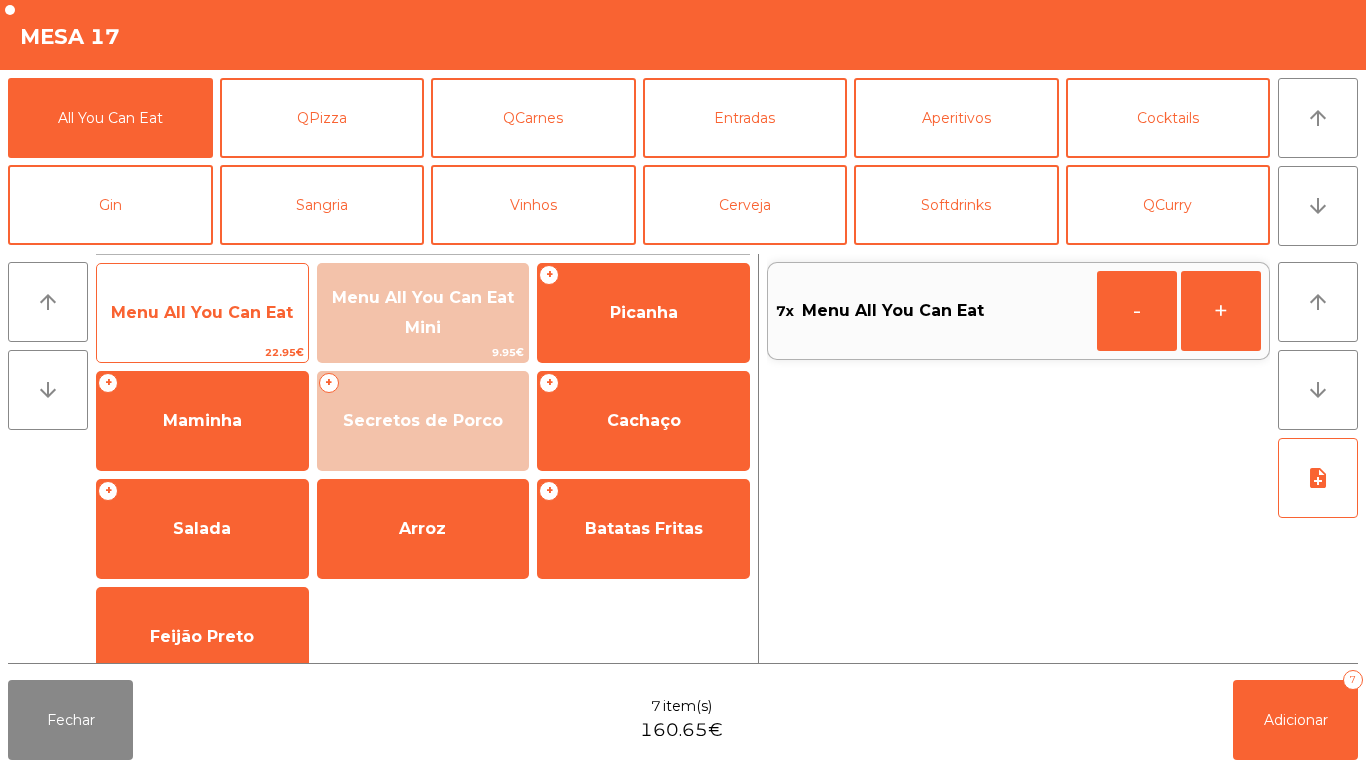 click on "Menu All You Can Eat" 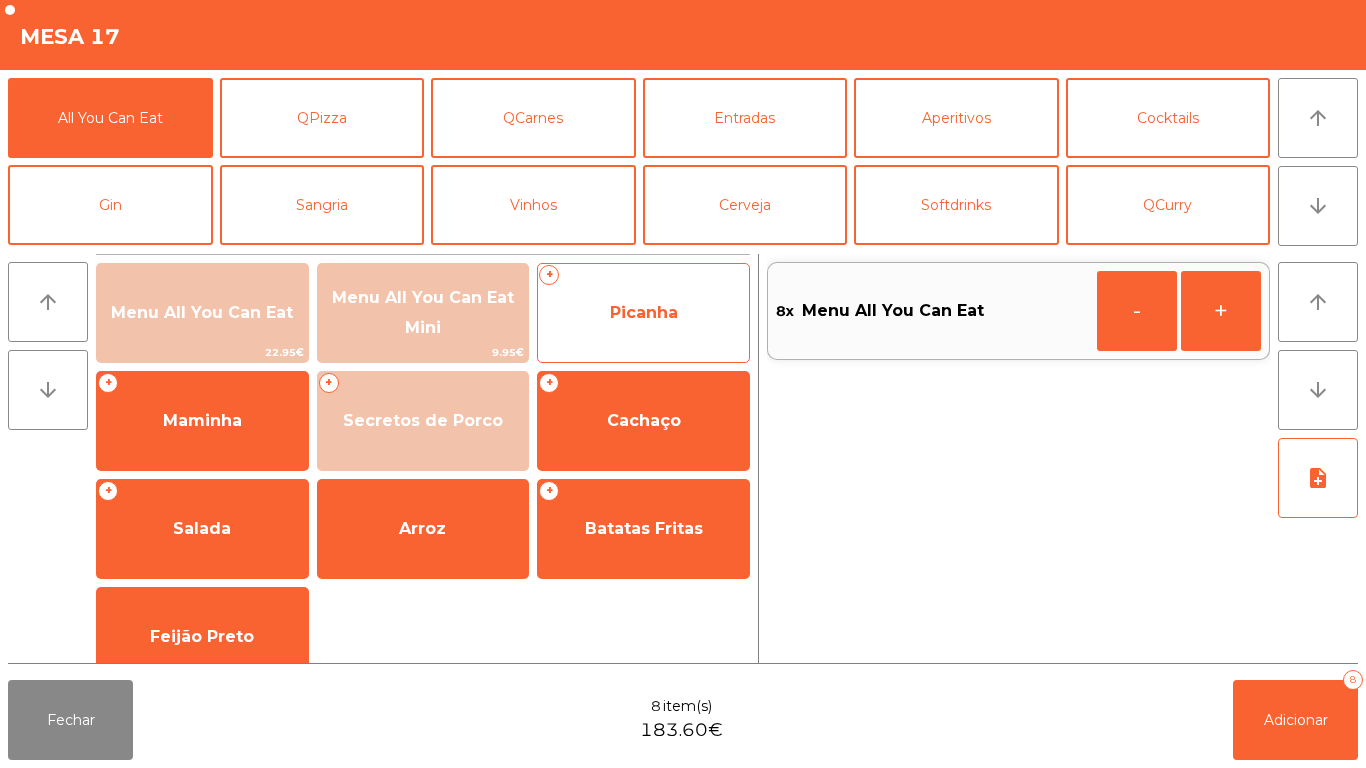 click on "Picanha" 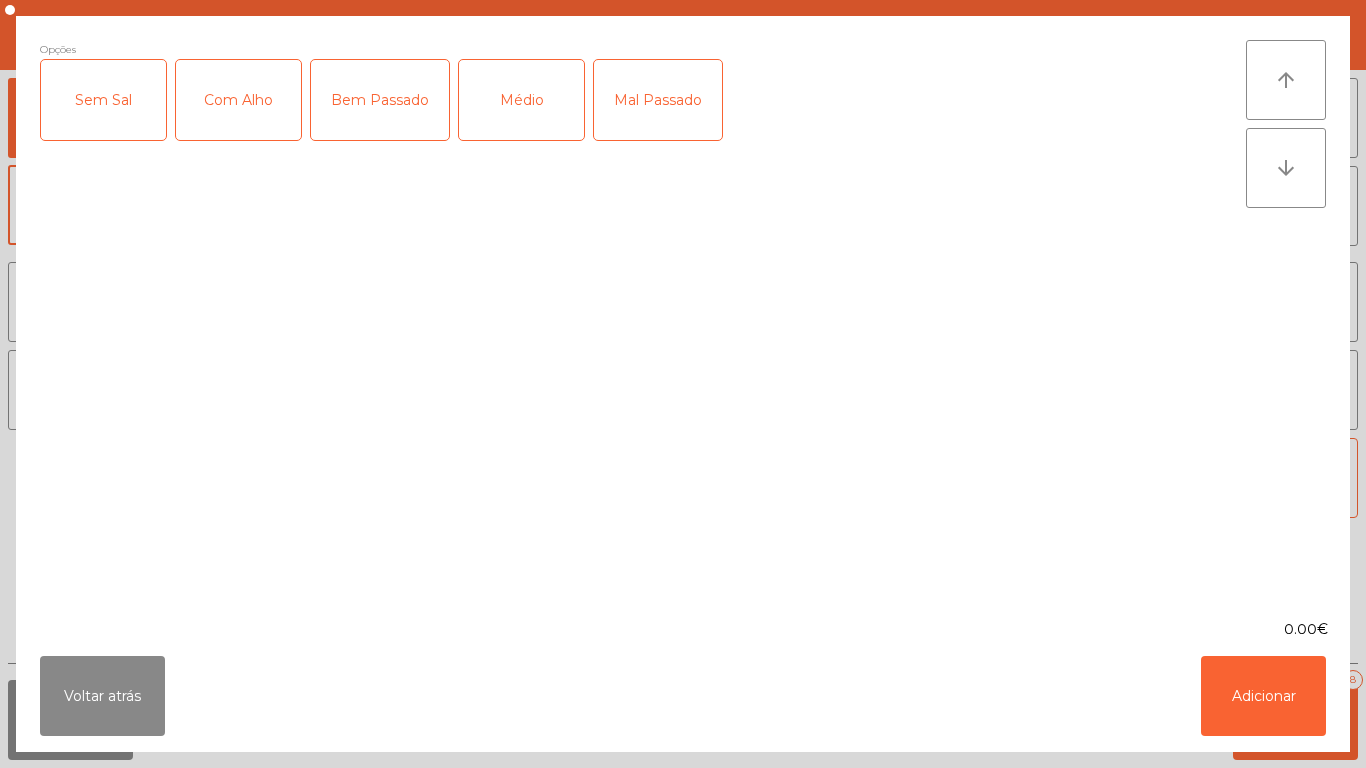 click on "Mal Passado" 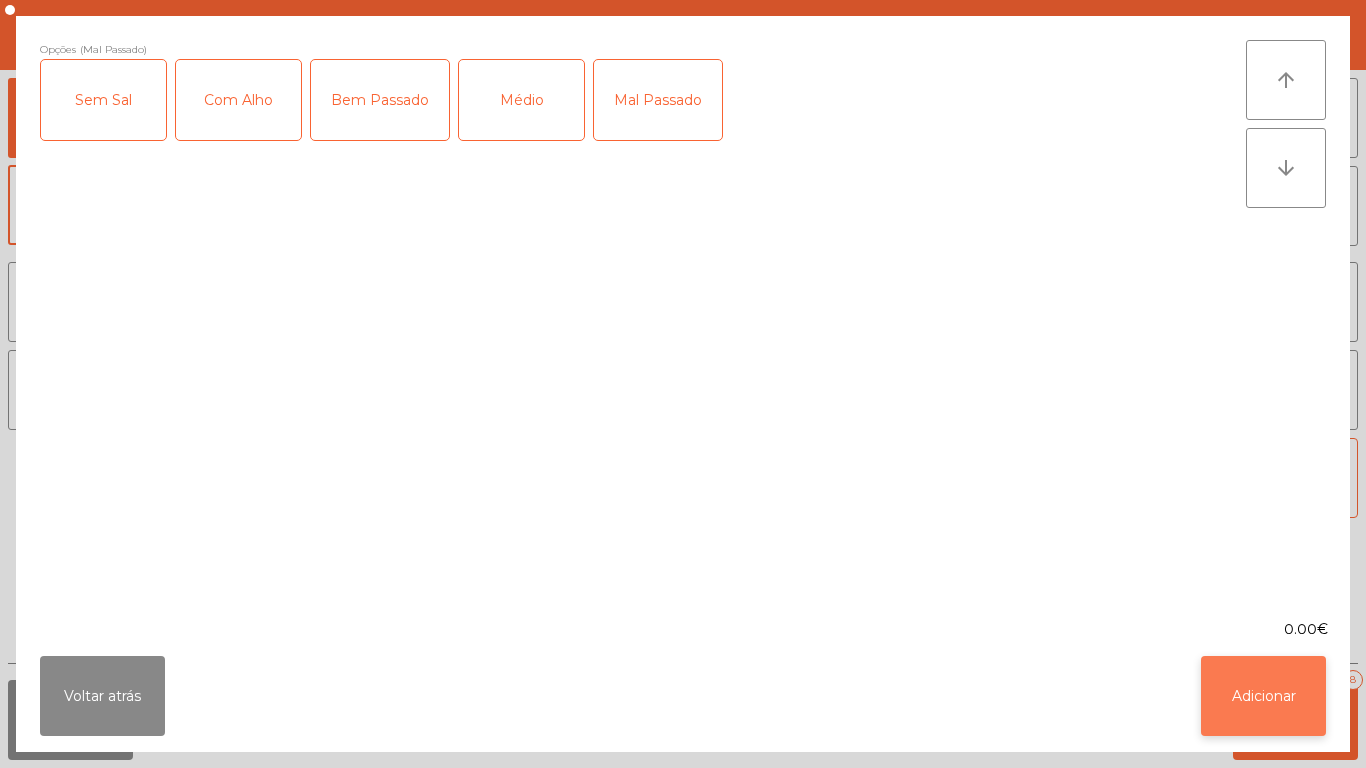click on "Adicionar" 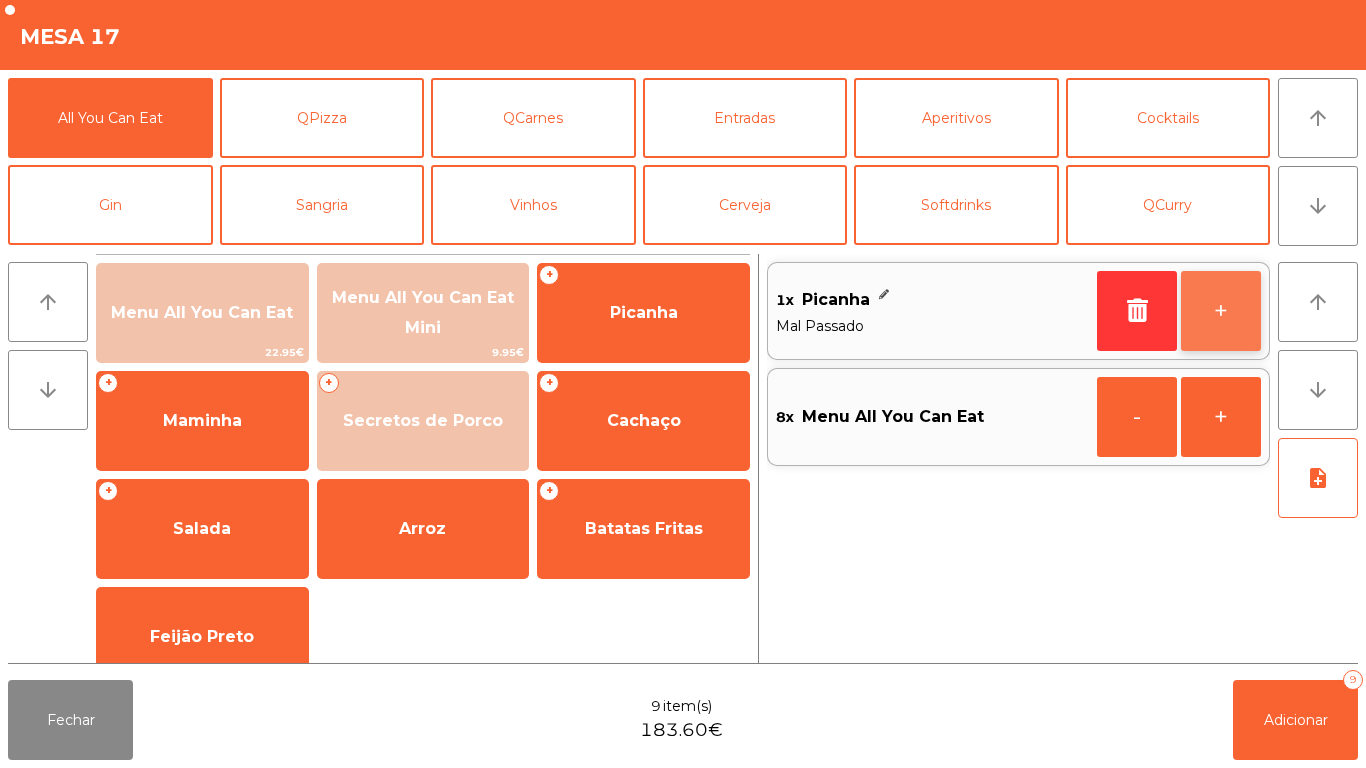click on "+" 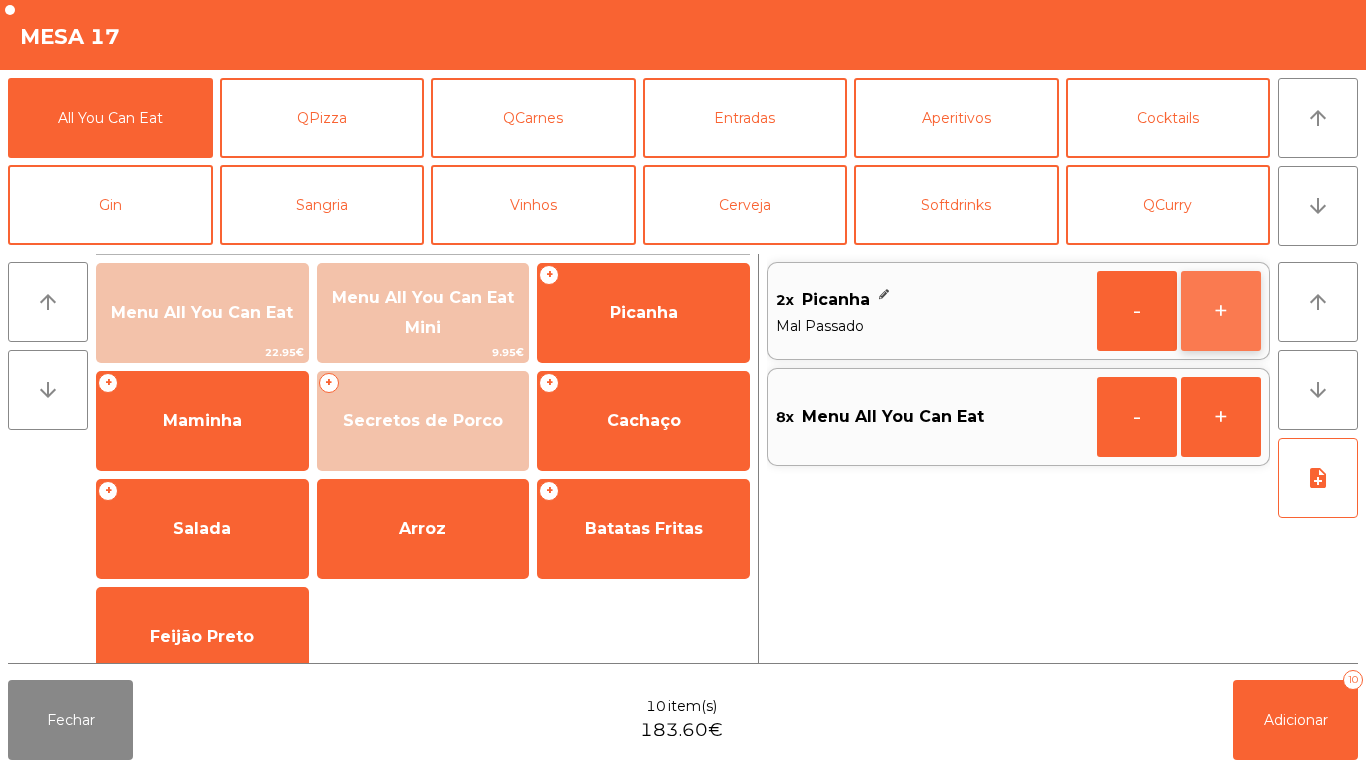 click on "+" 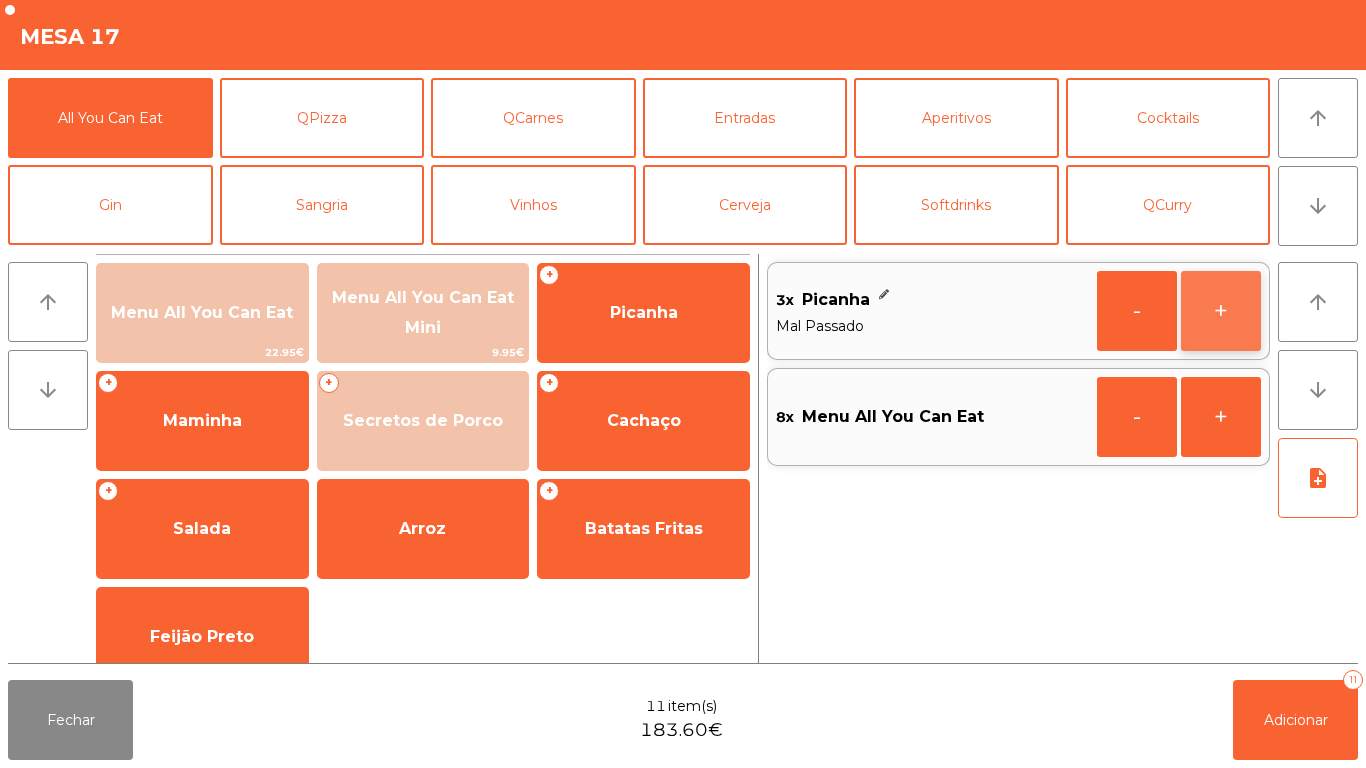 click on "+" 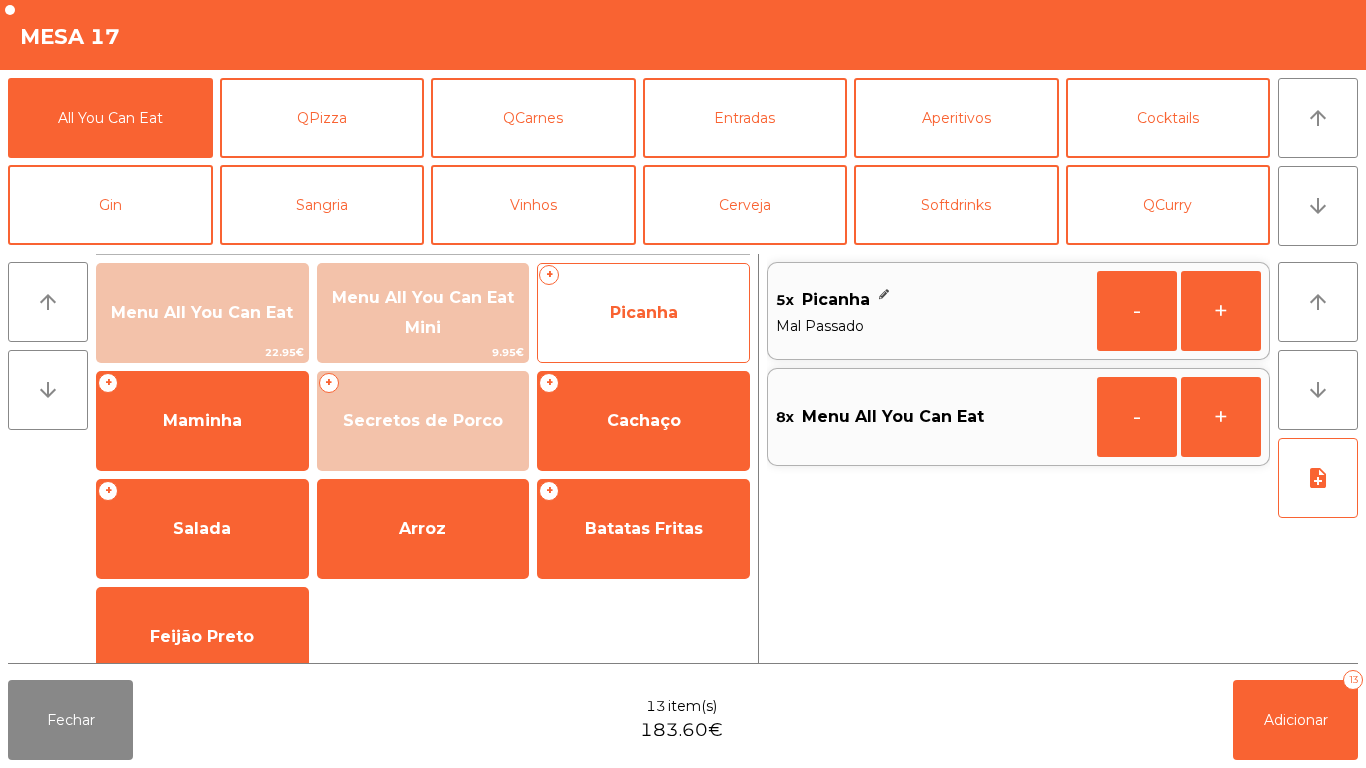 click on "Picanha" 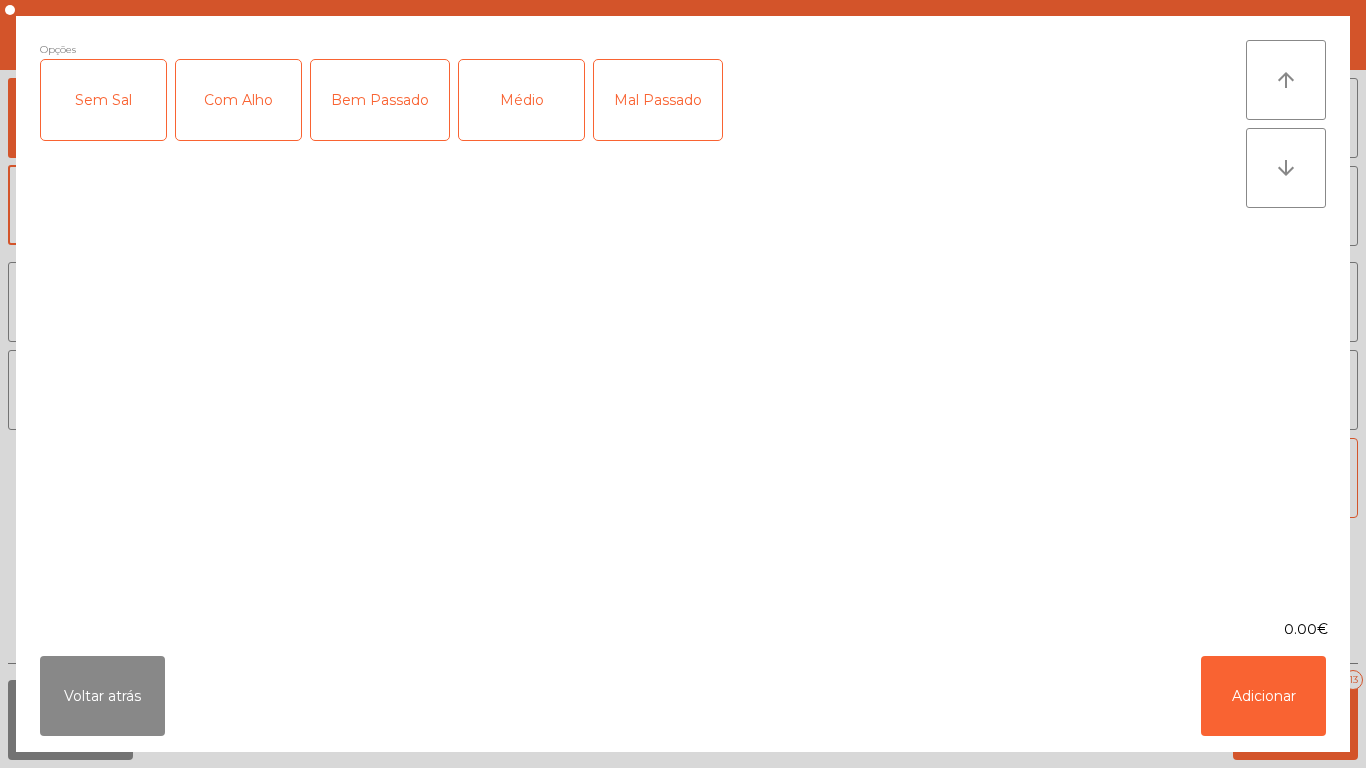 click on "Médio" 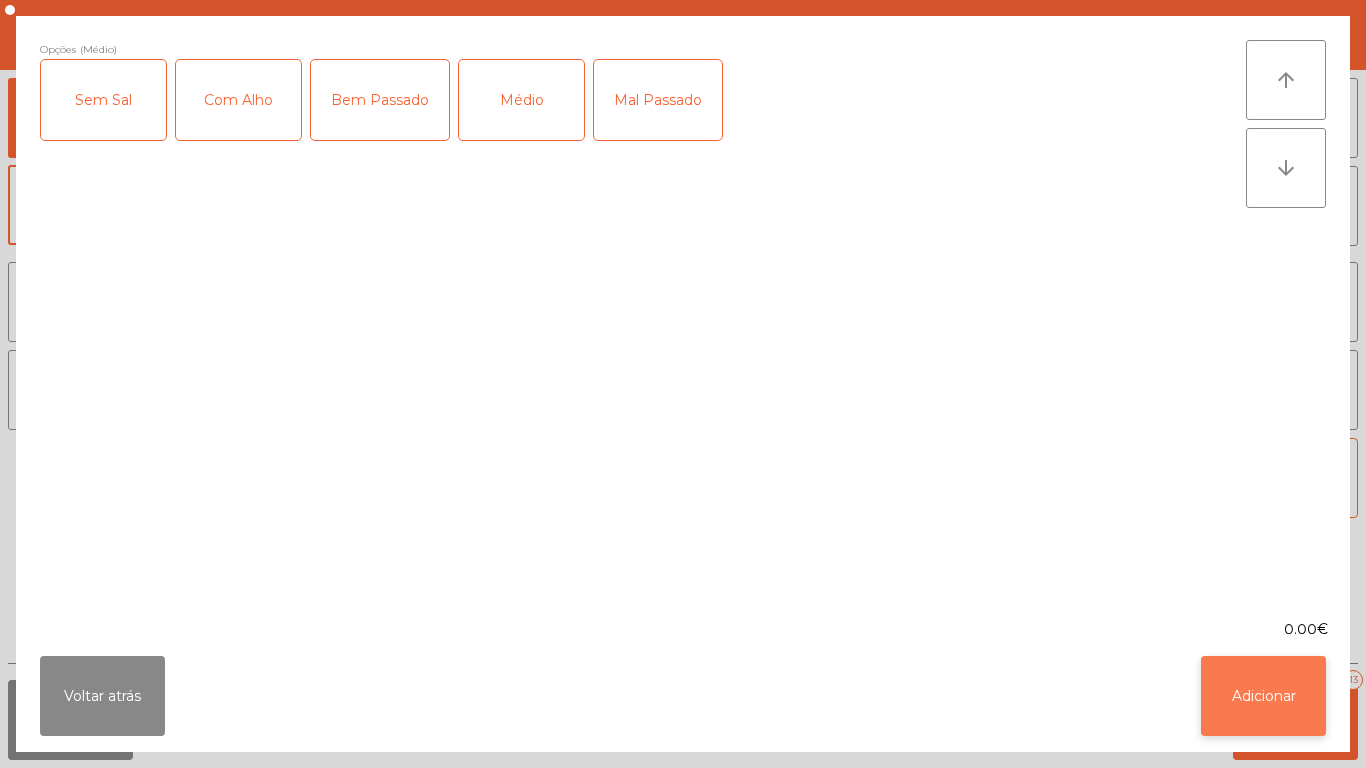 click on "Adicionar" 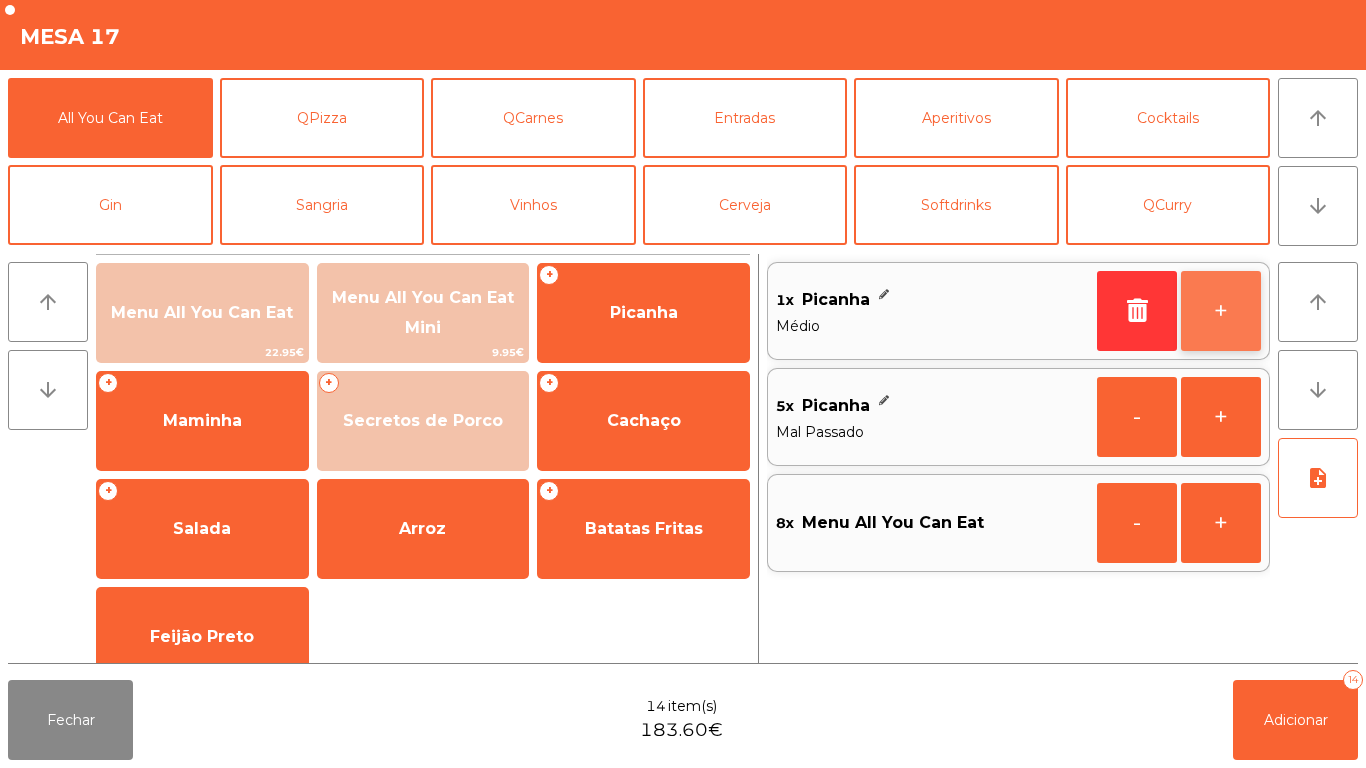 click on "+" 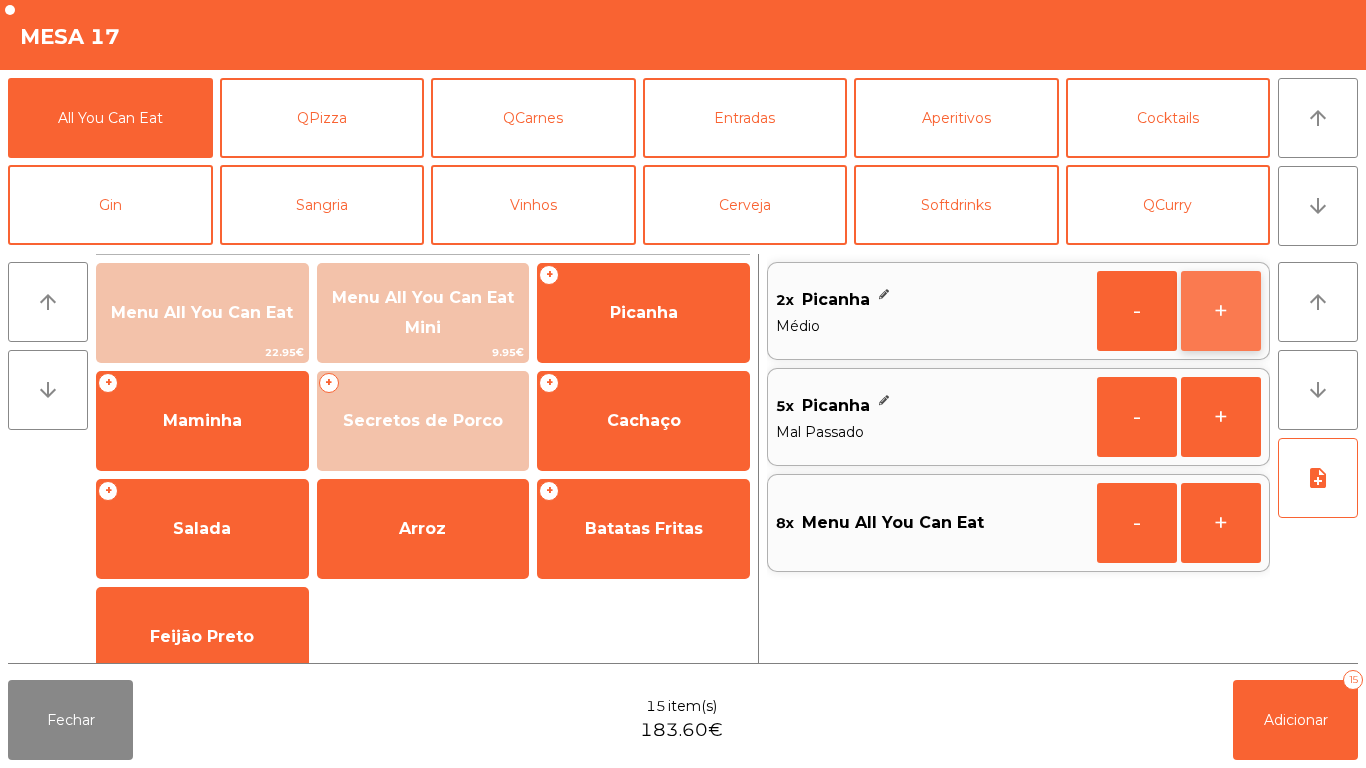 click on "+" 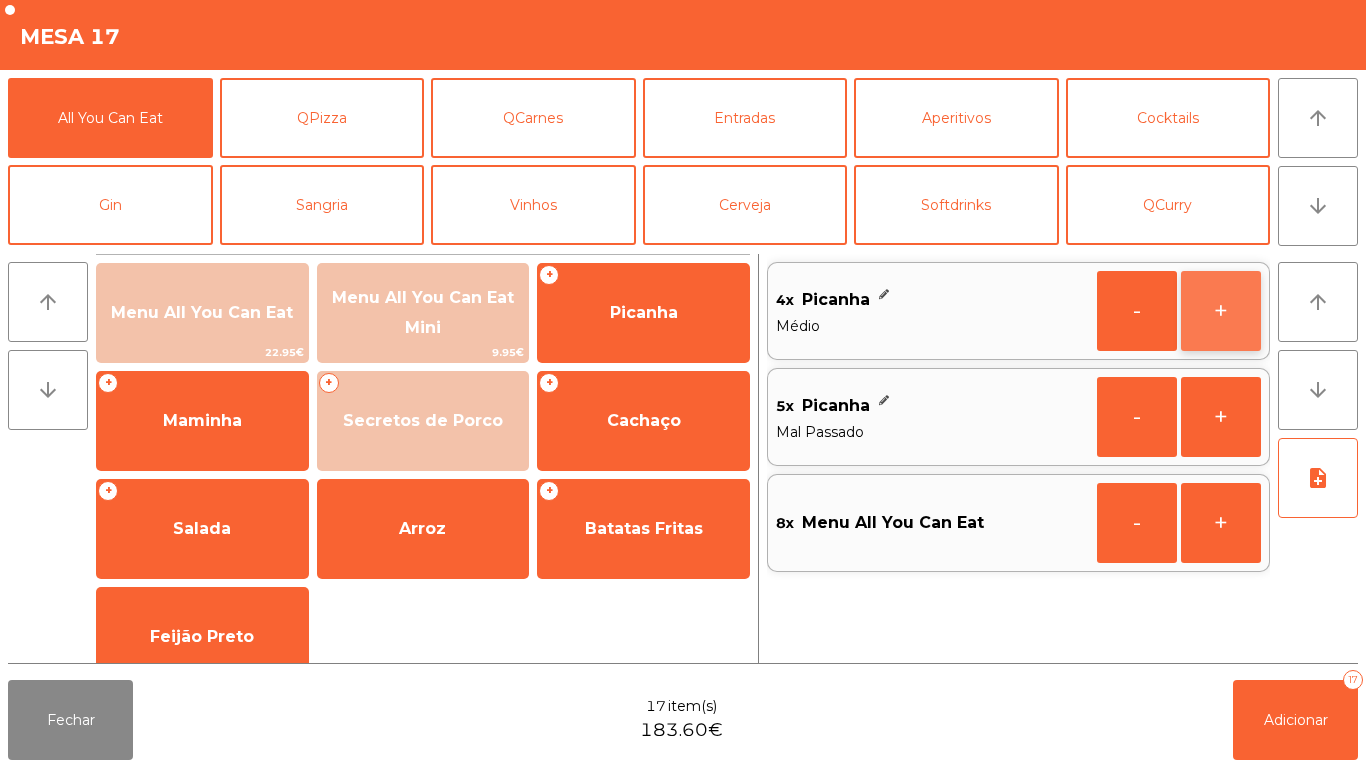 click on "+" 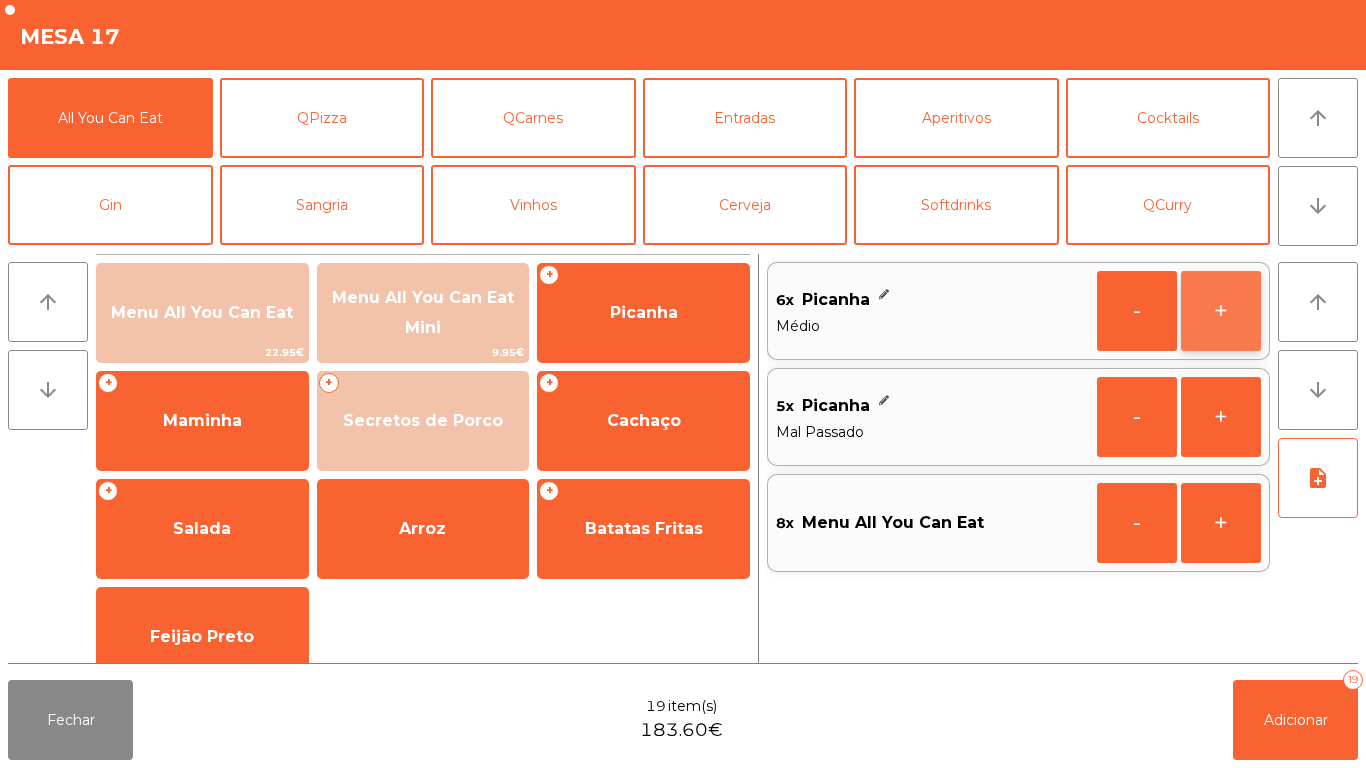 click on "+" 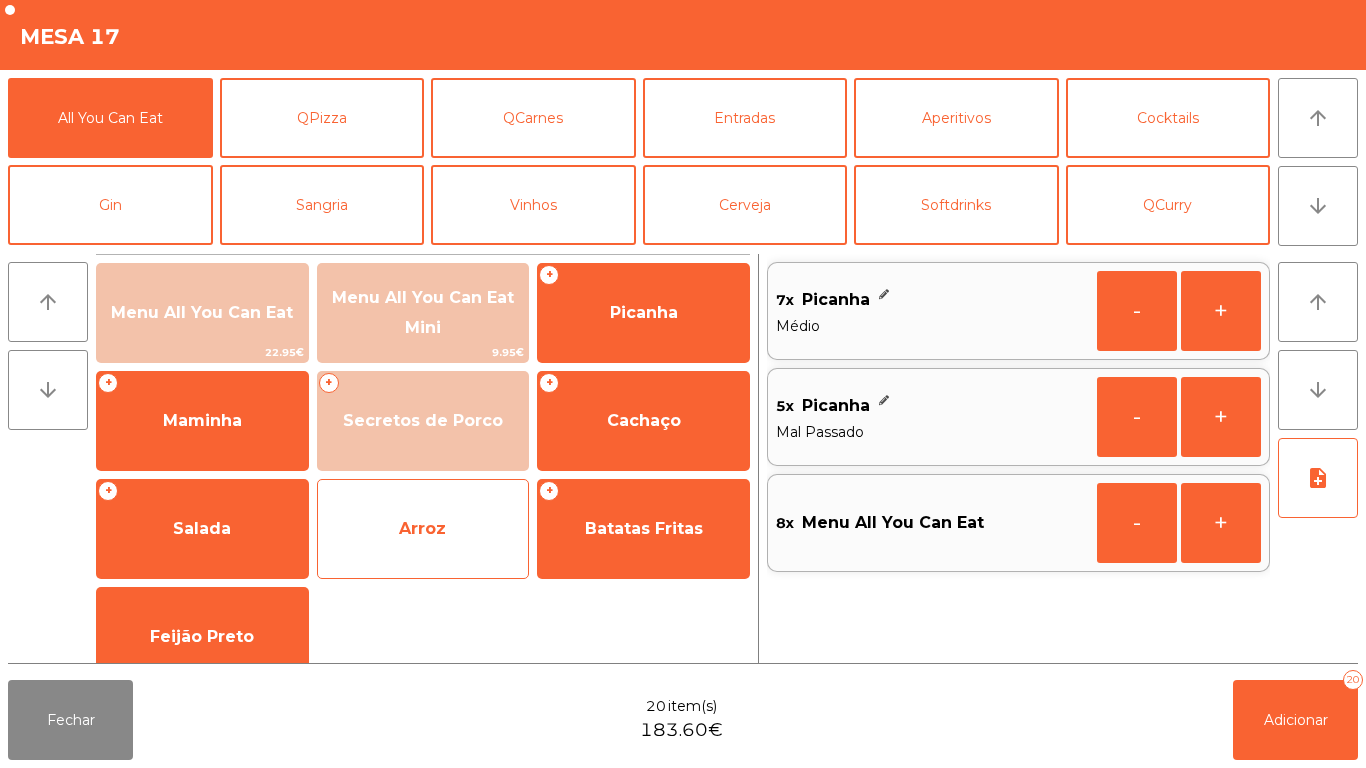 click on "Arroz" 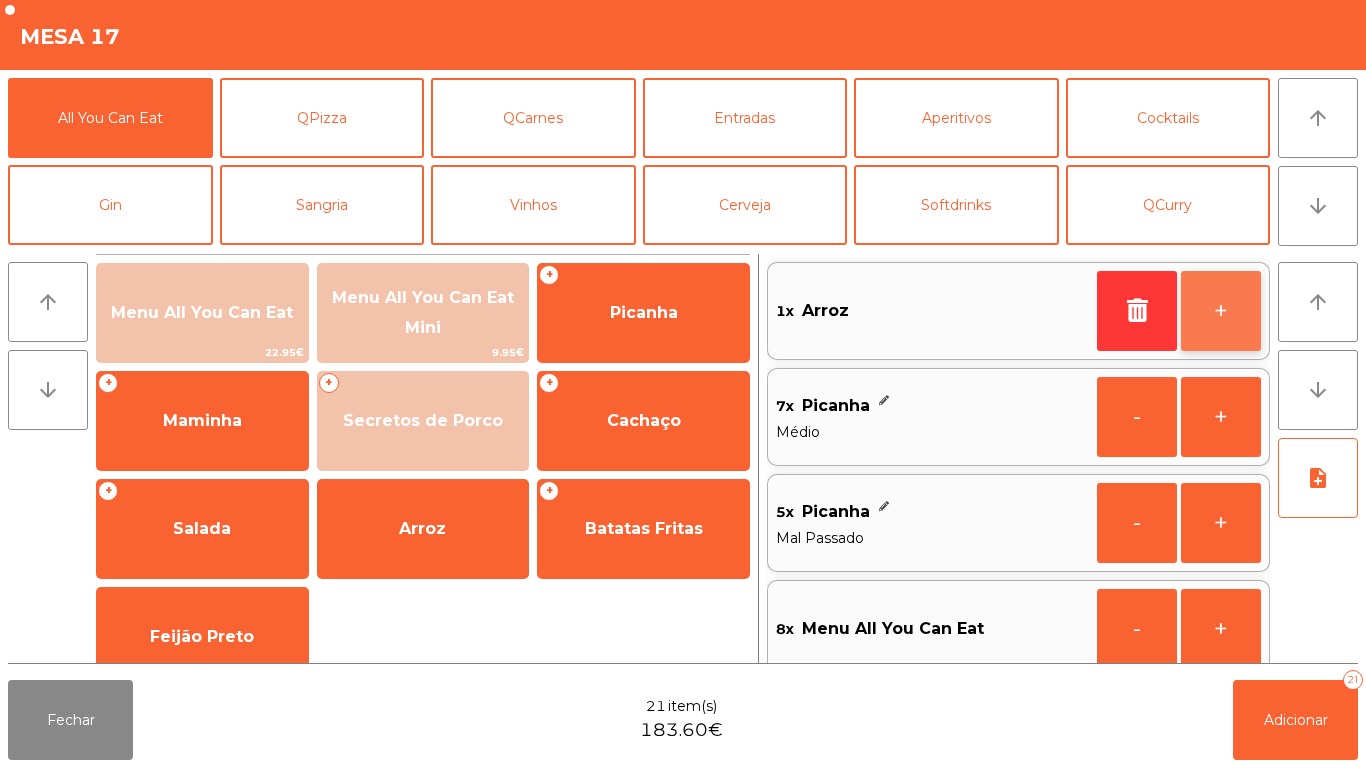click on "+" 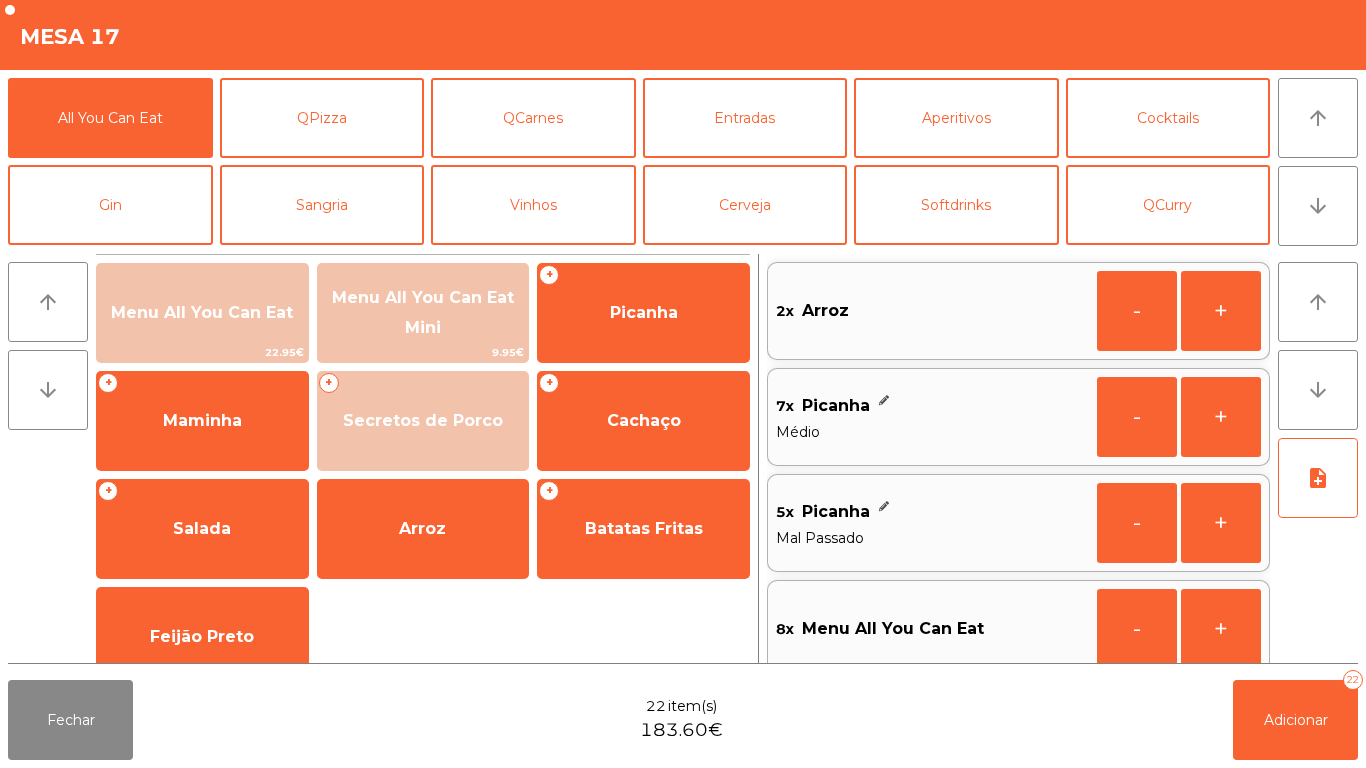 scroll, scrollTop: 8, scrollLeft: 0, axis: vertical 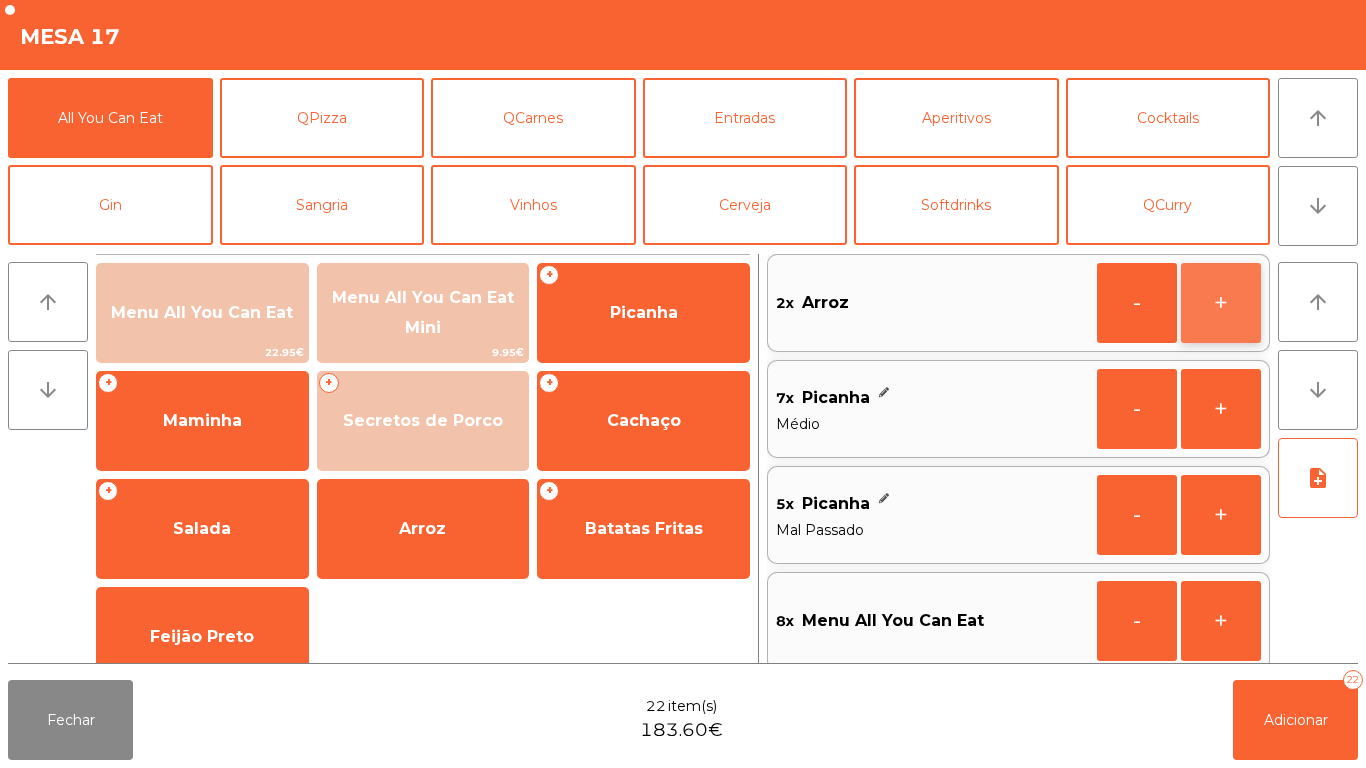click on "+" 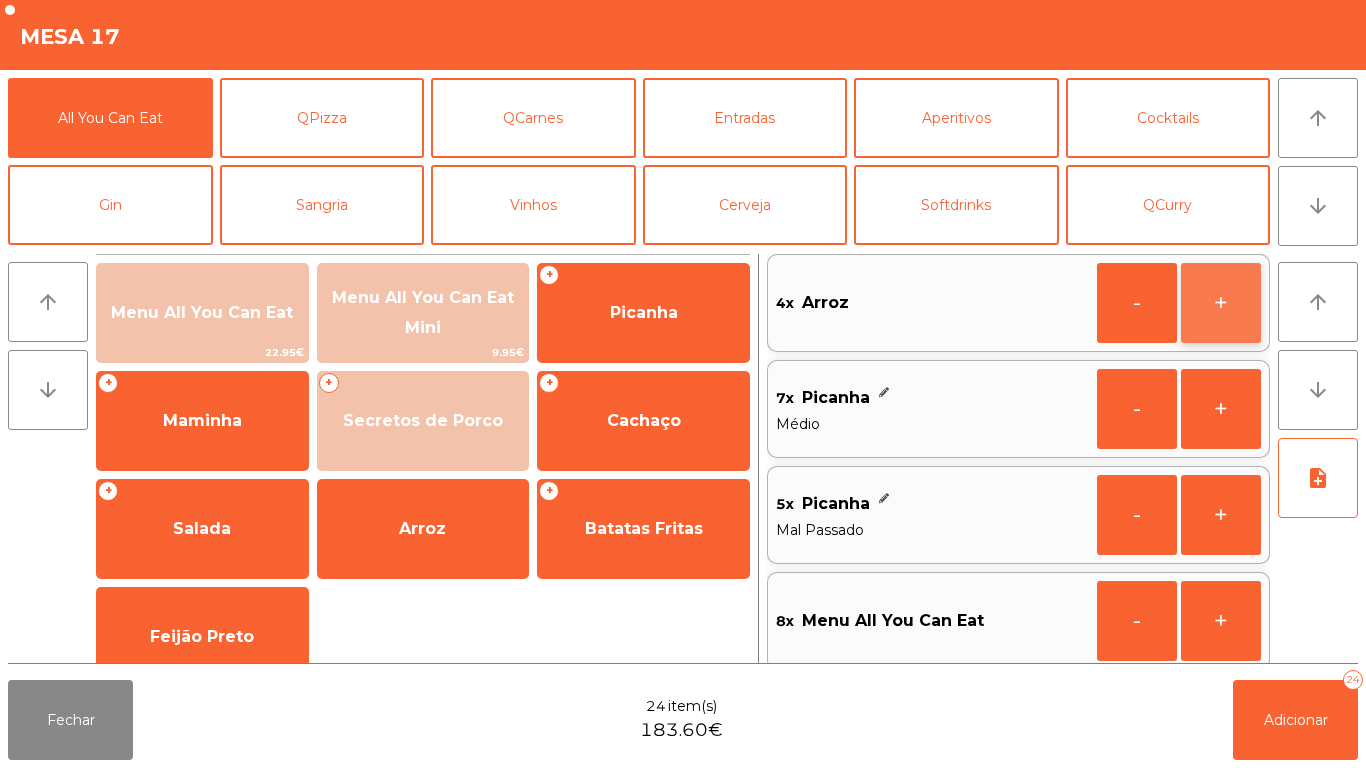 click on "+" 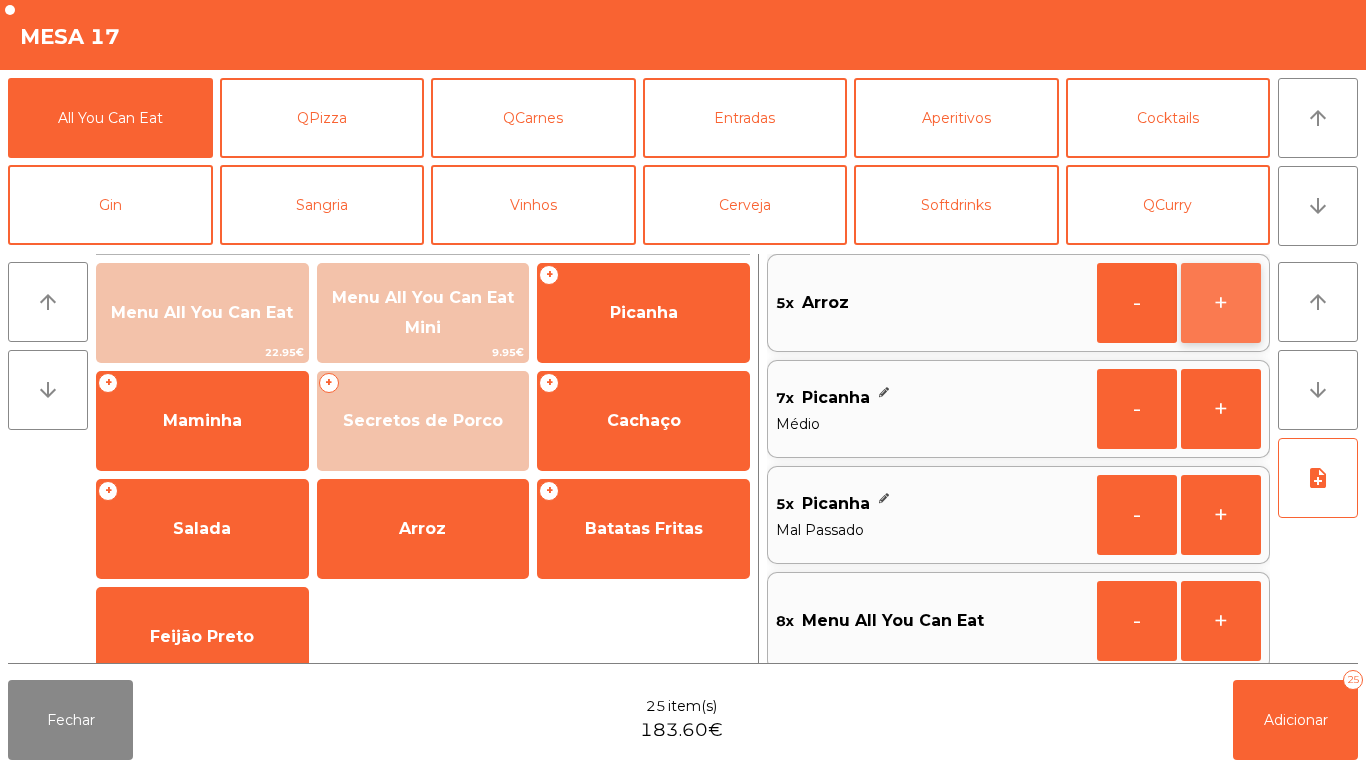 click on "+" 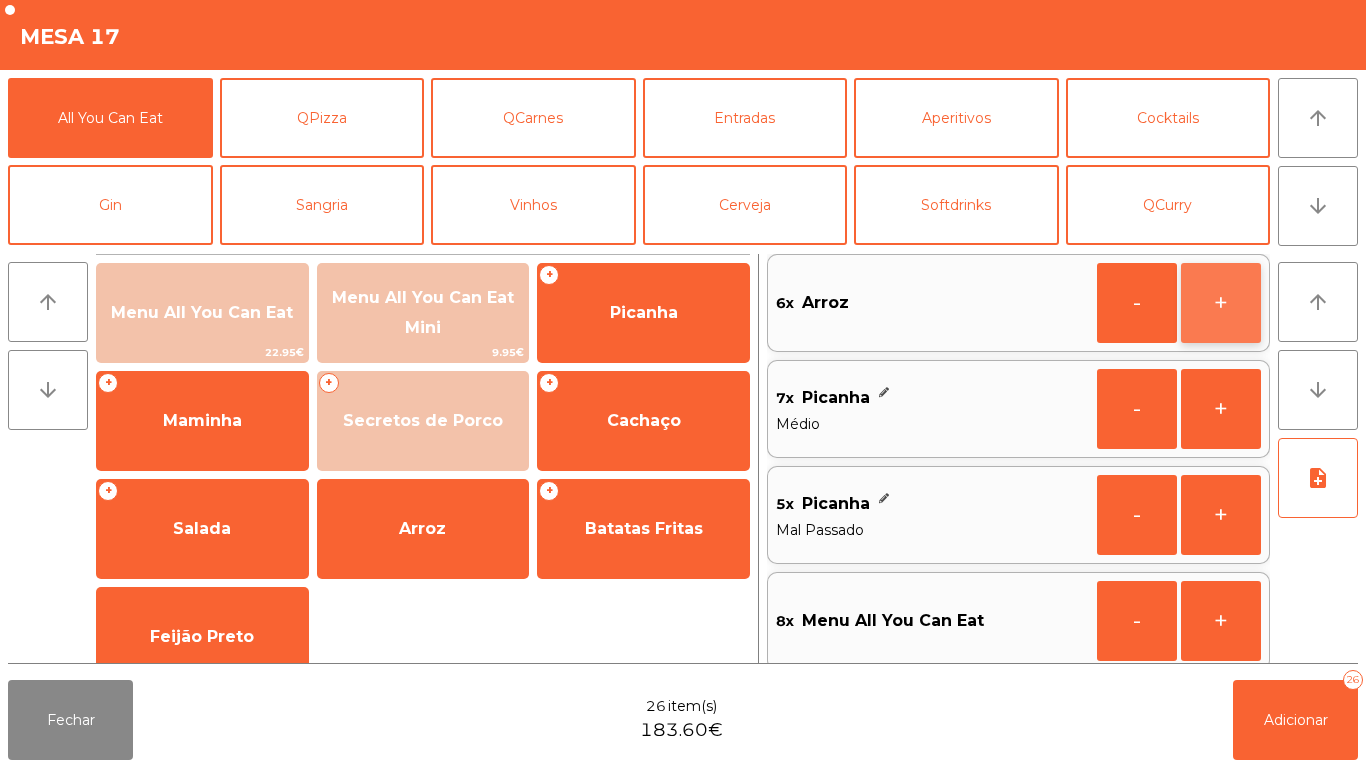 click on "+" 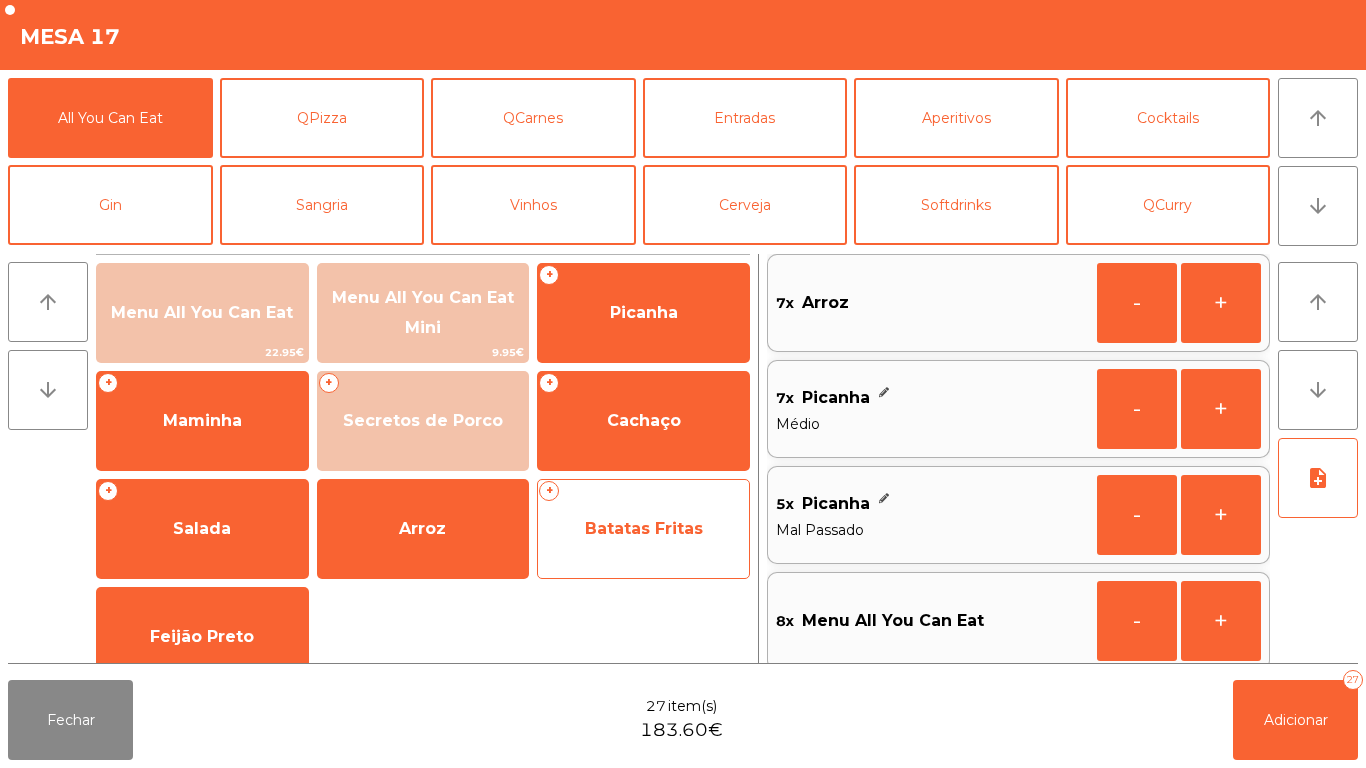 click on "Batatas Fritas" 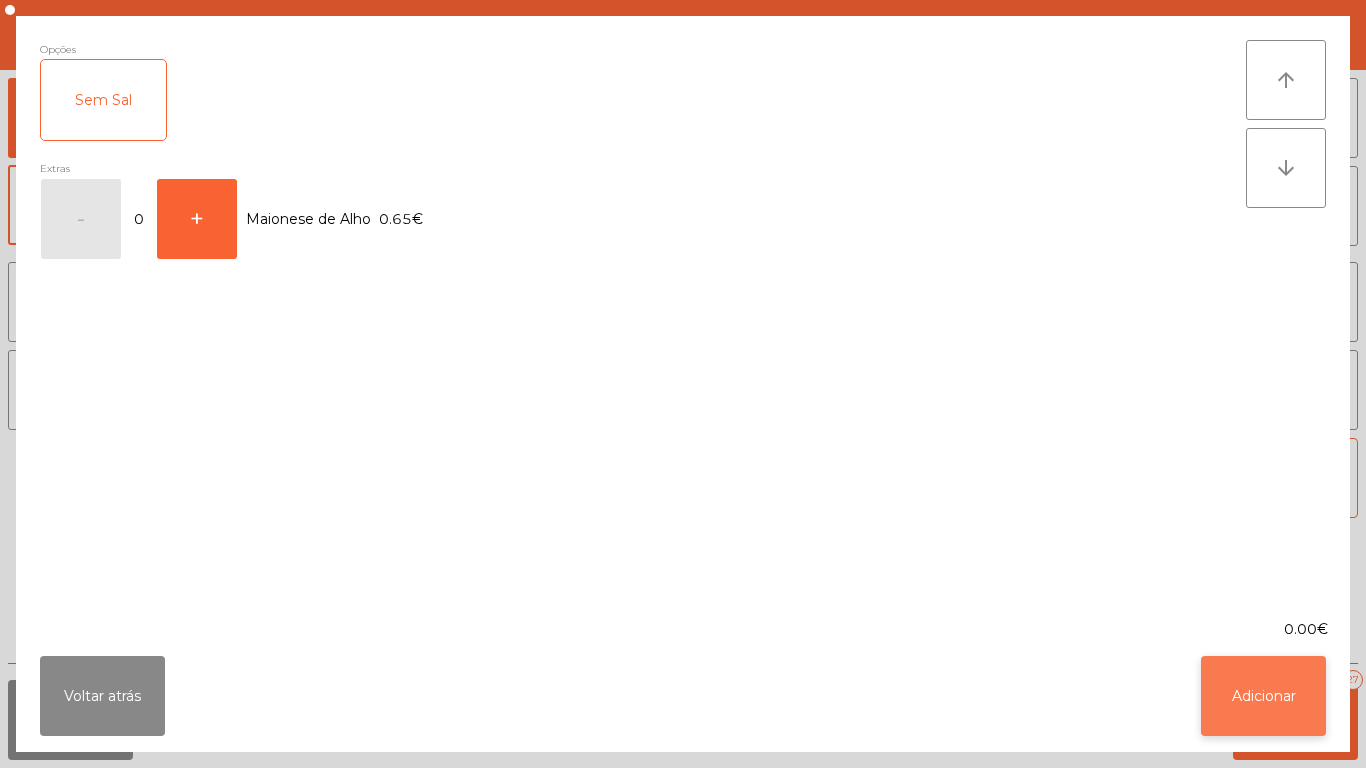 click on "Adicionar" 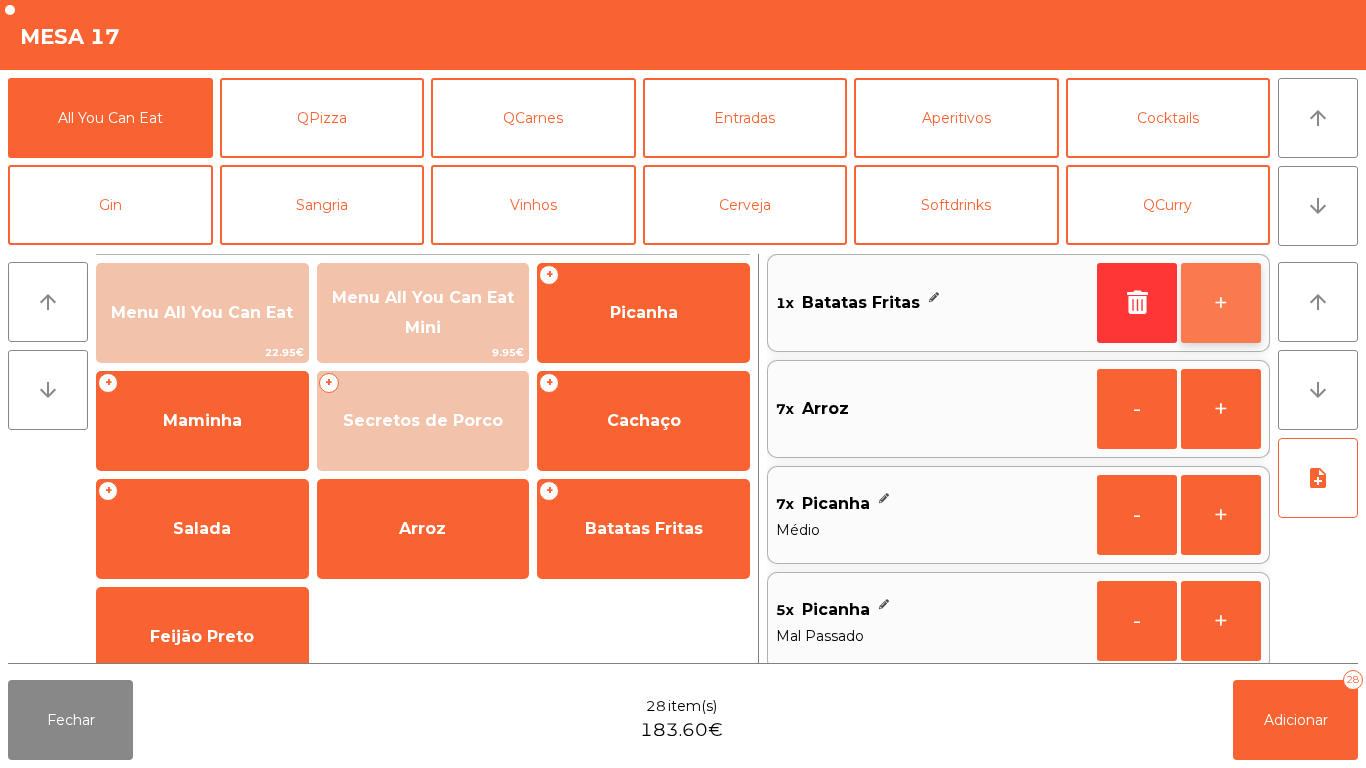 click on "+" 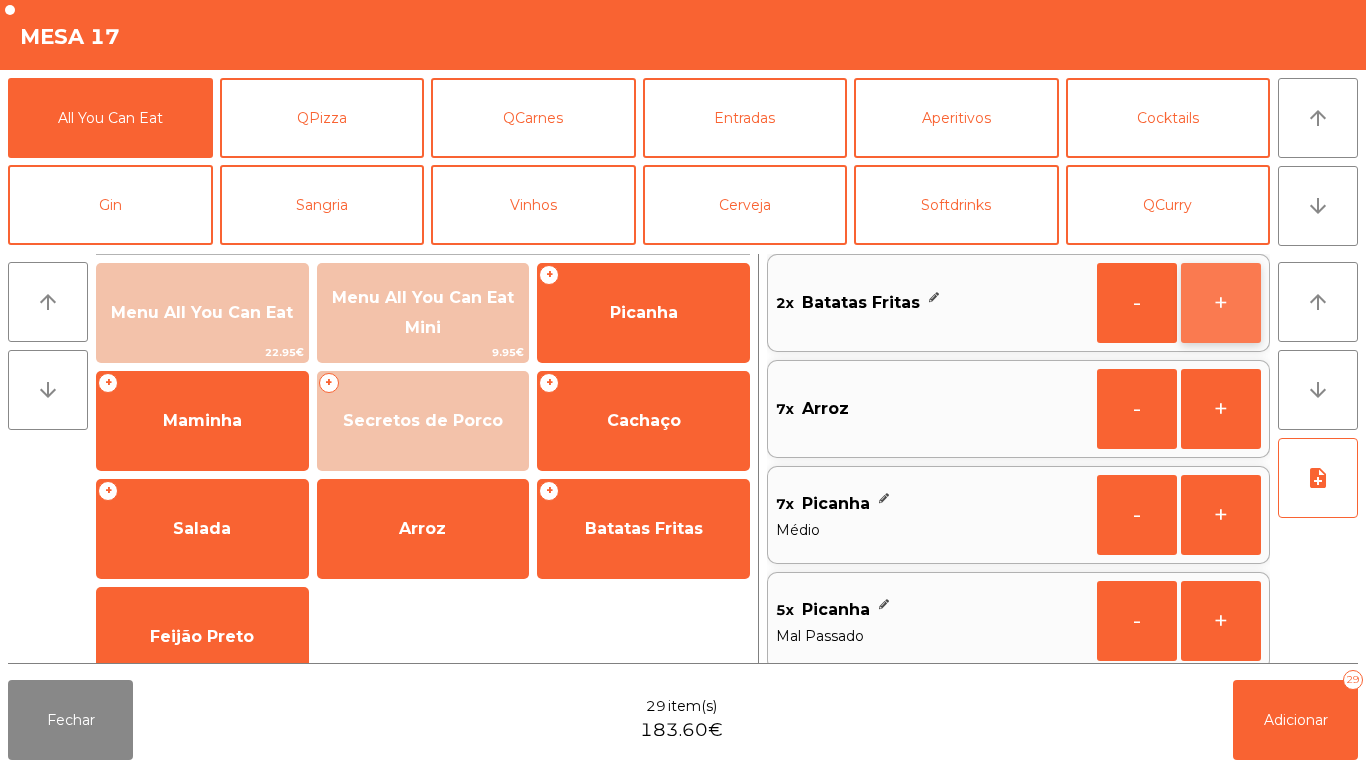 click on "+" 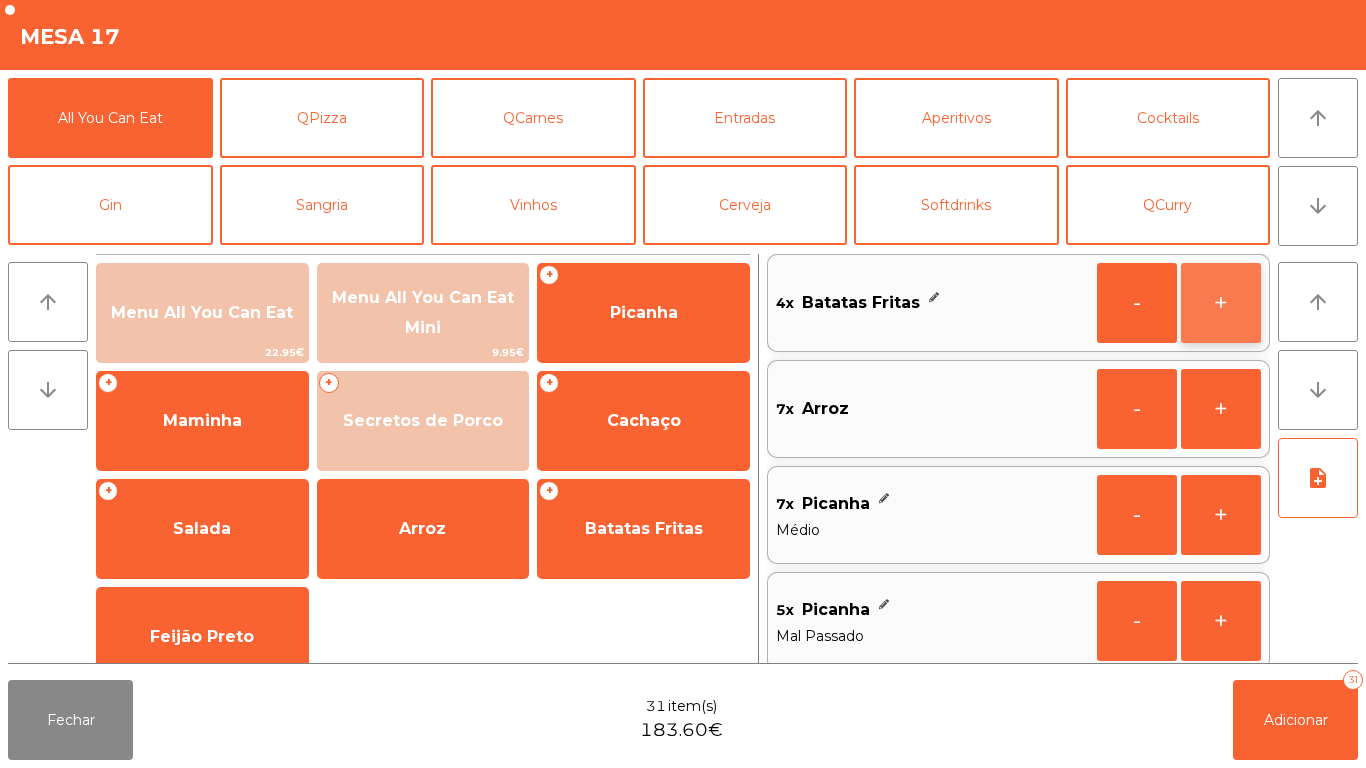 click on "+" 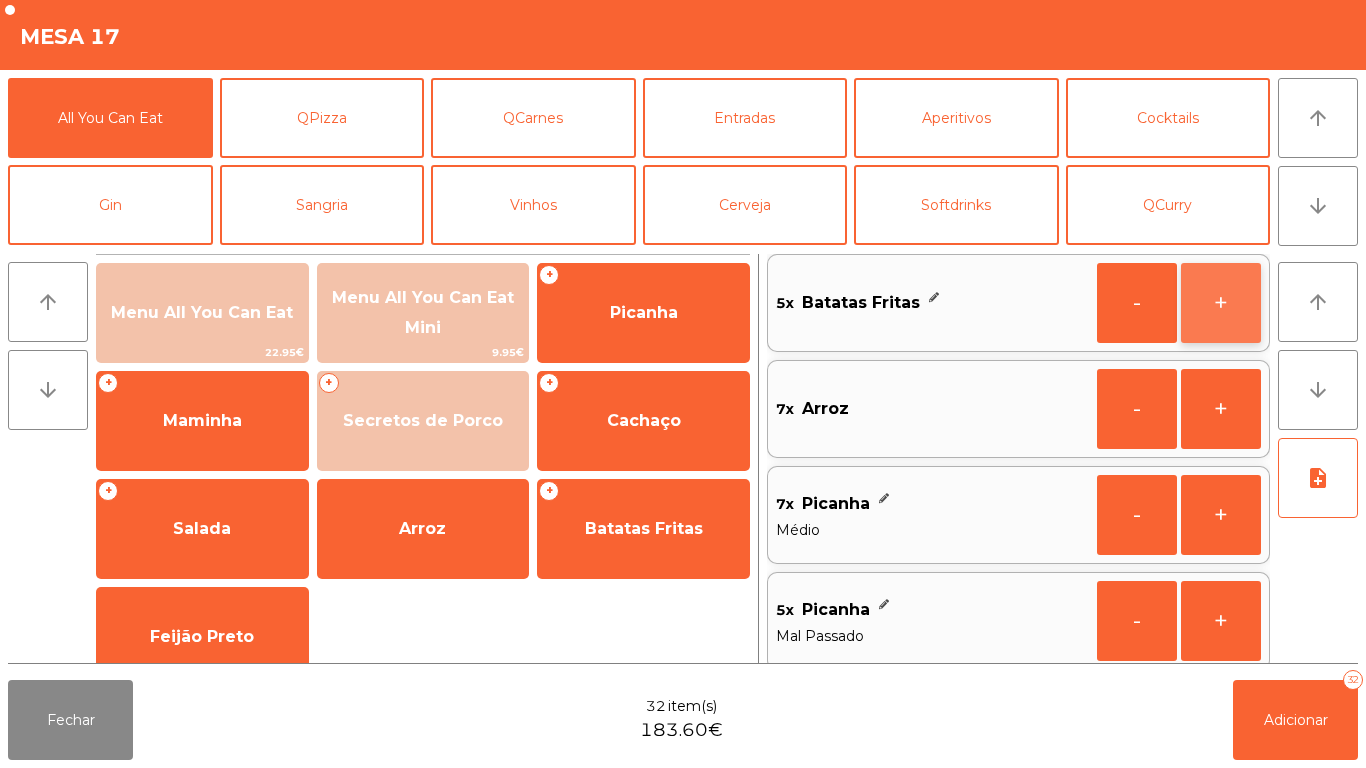 click on "+" 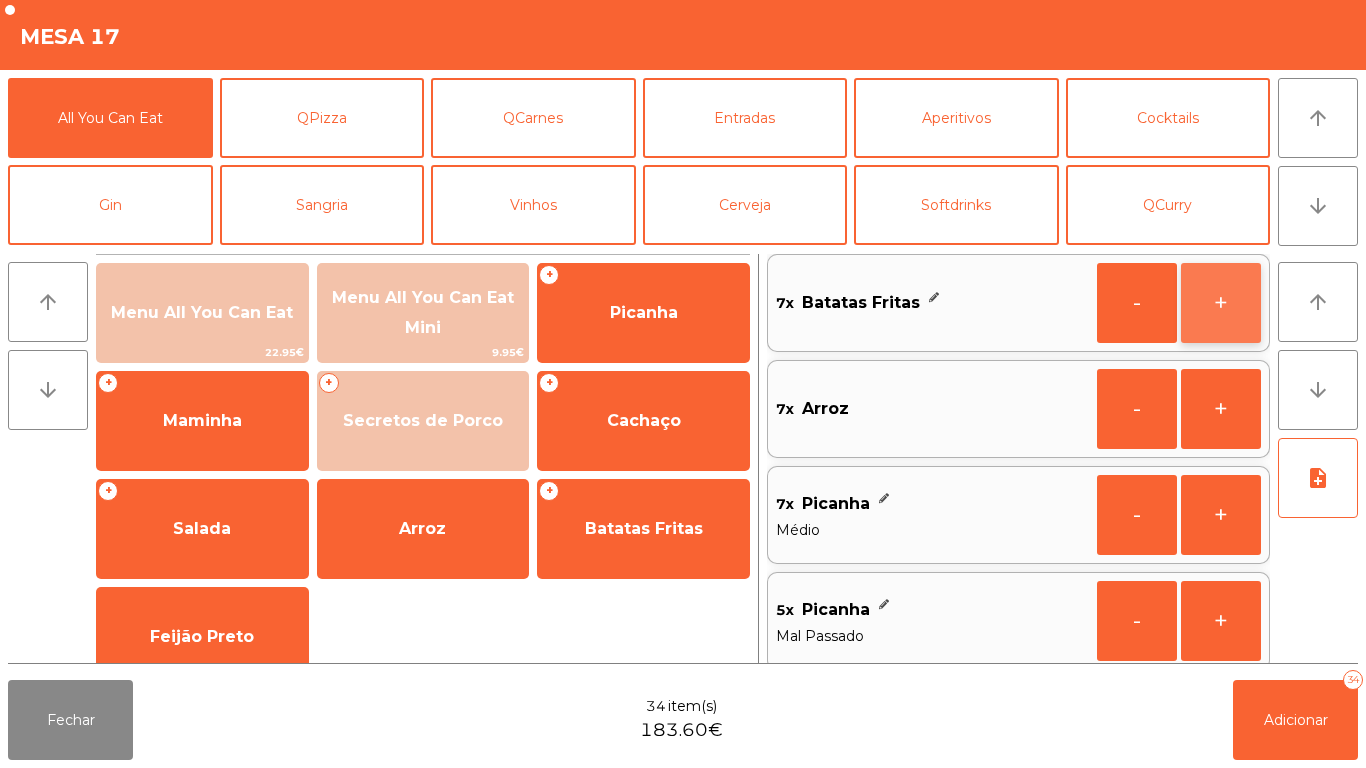 click on "+" 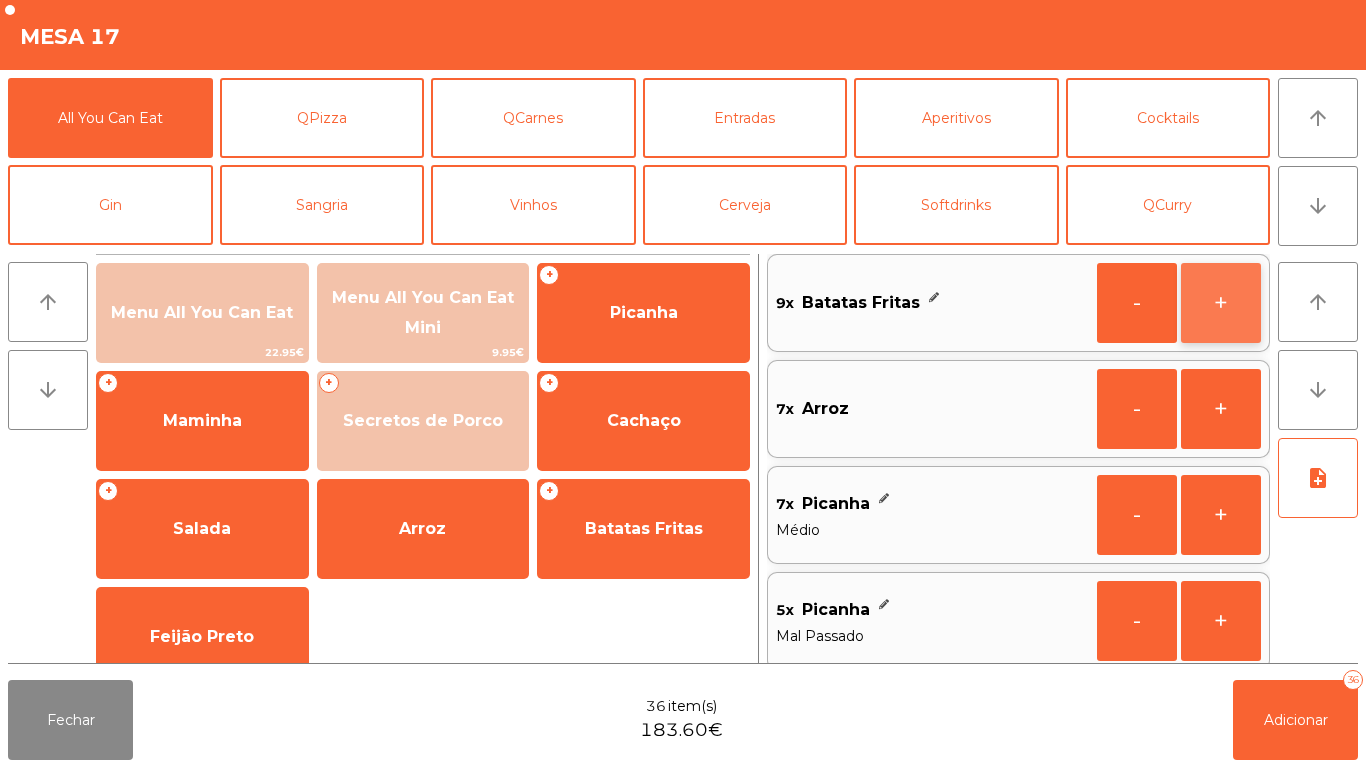 click on "+" 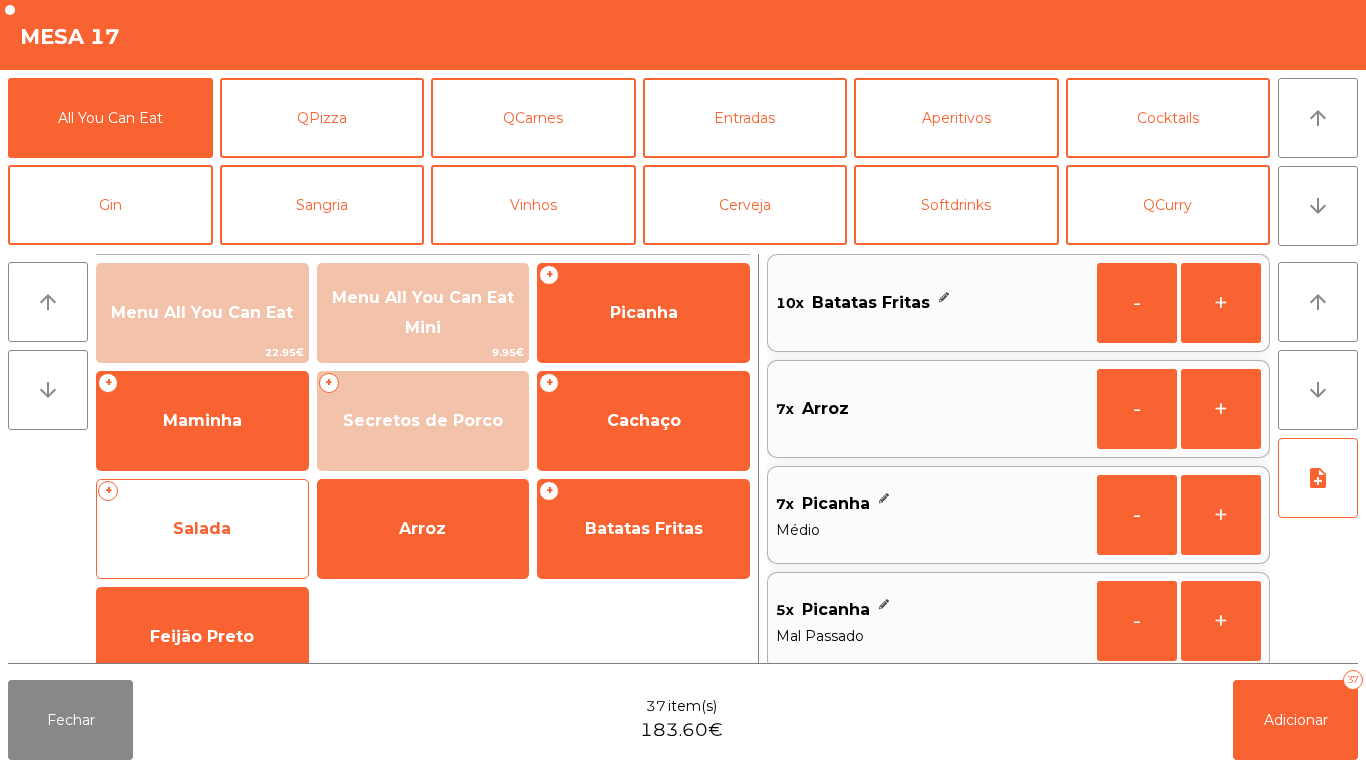 click on "Salada" 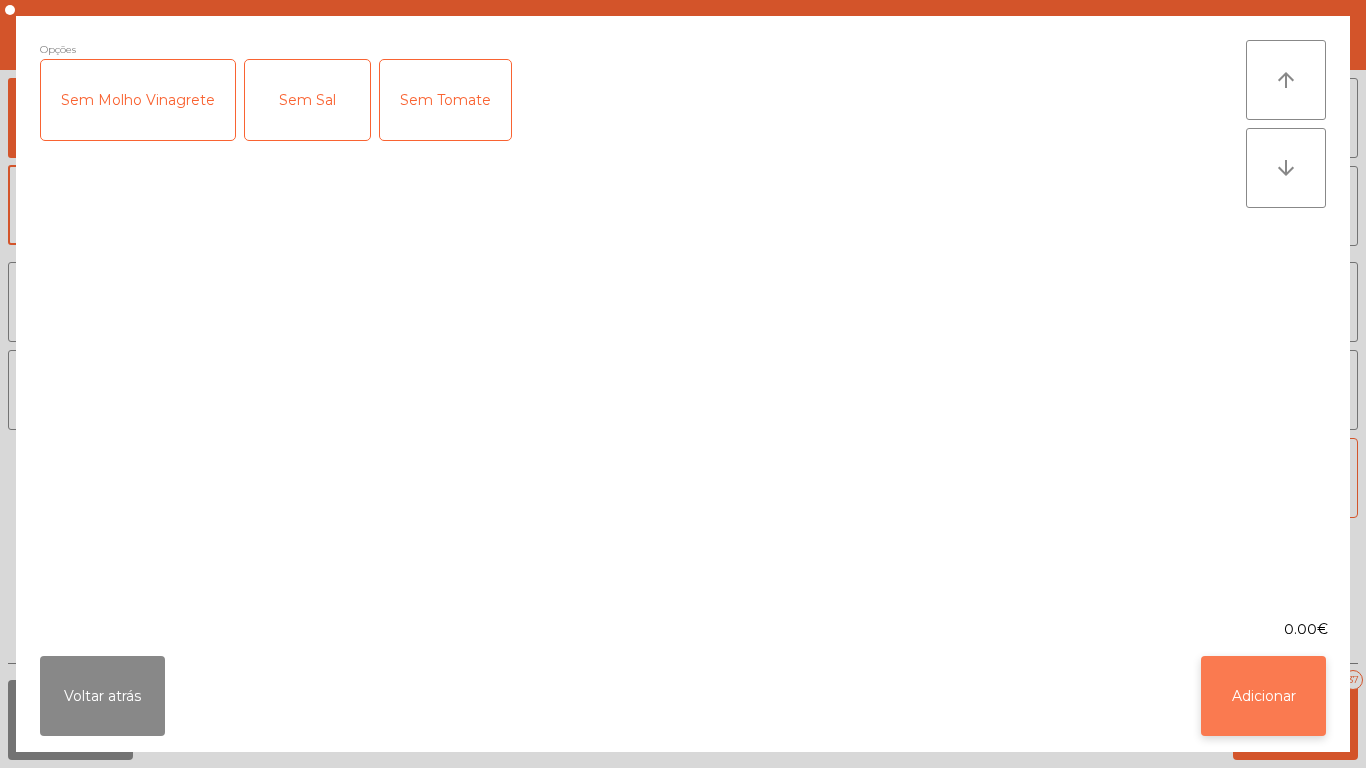 click on "Adicionar" 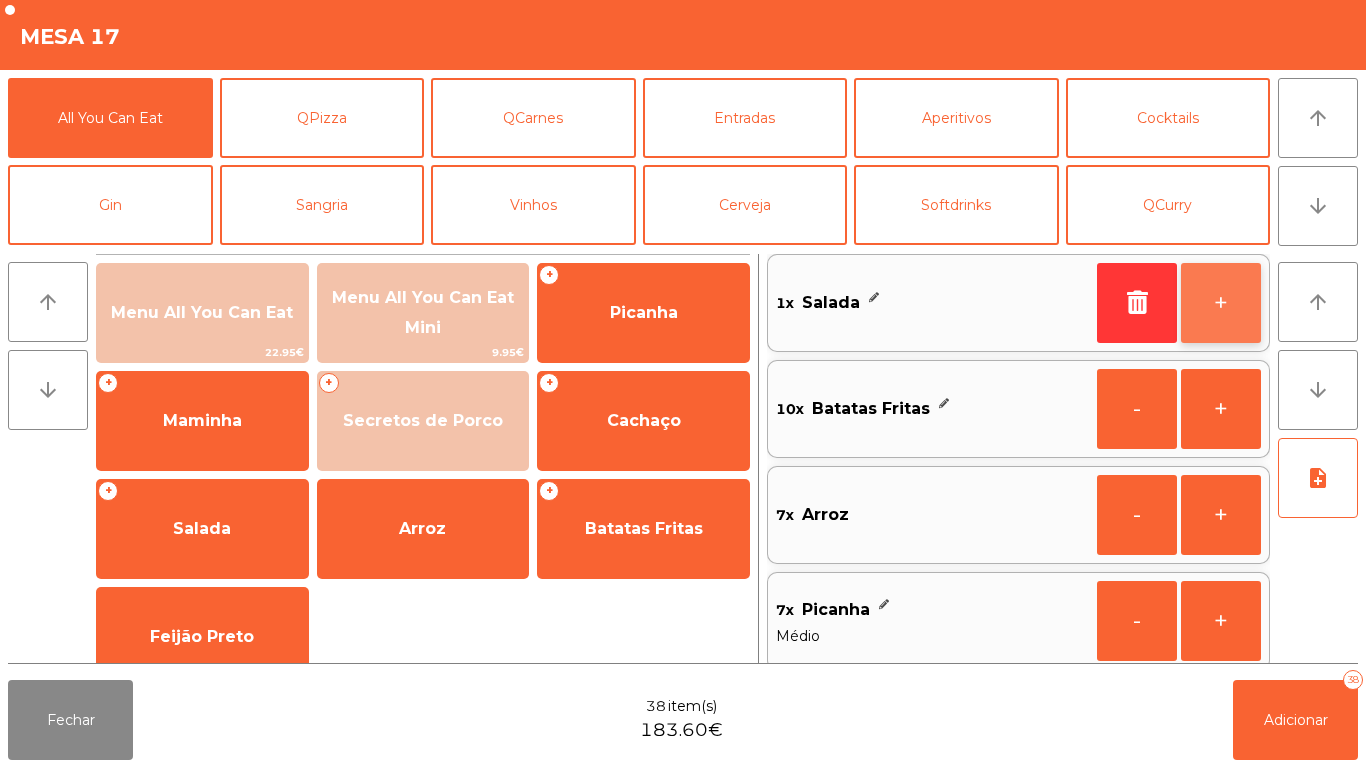 click on "+" 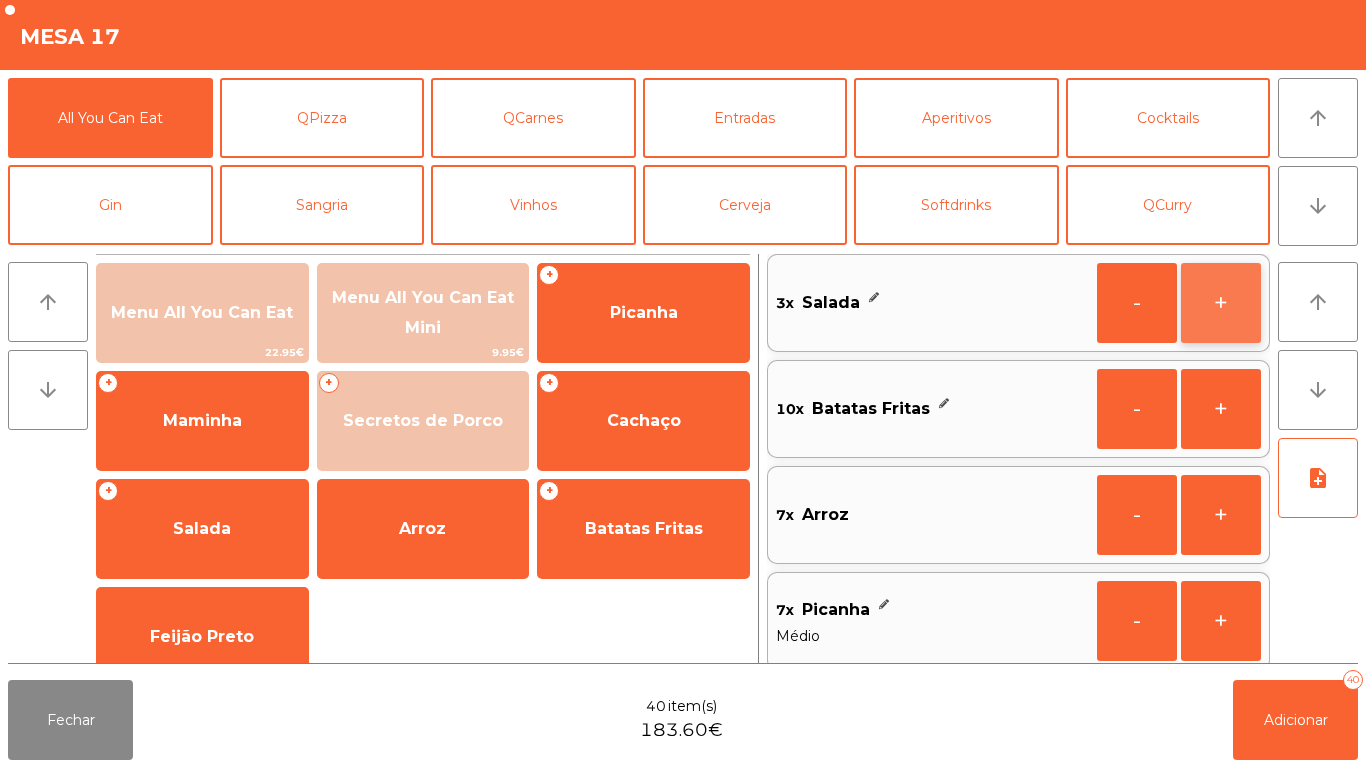 click on "+" 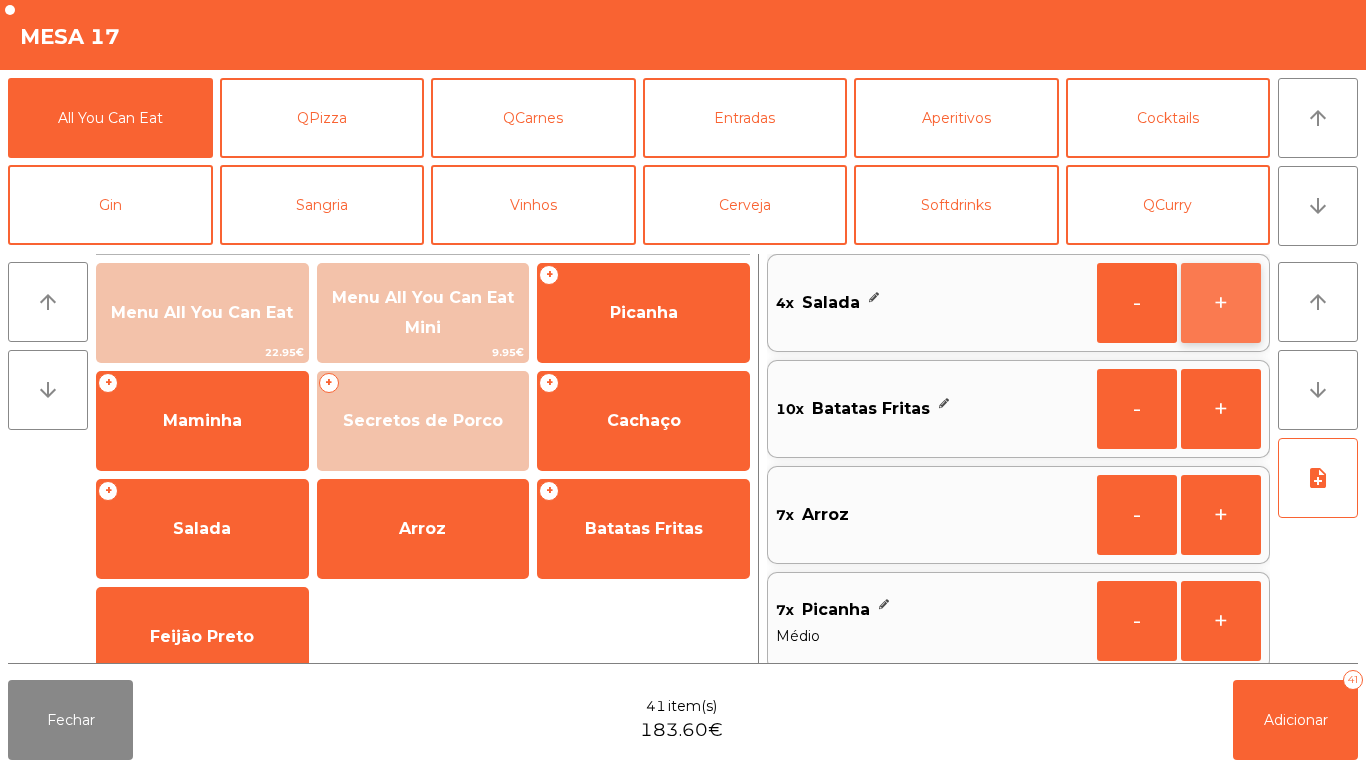 click on "+" 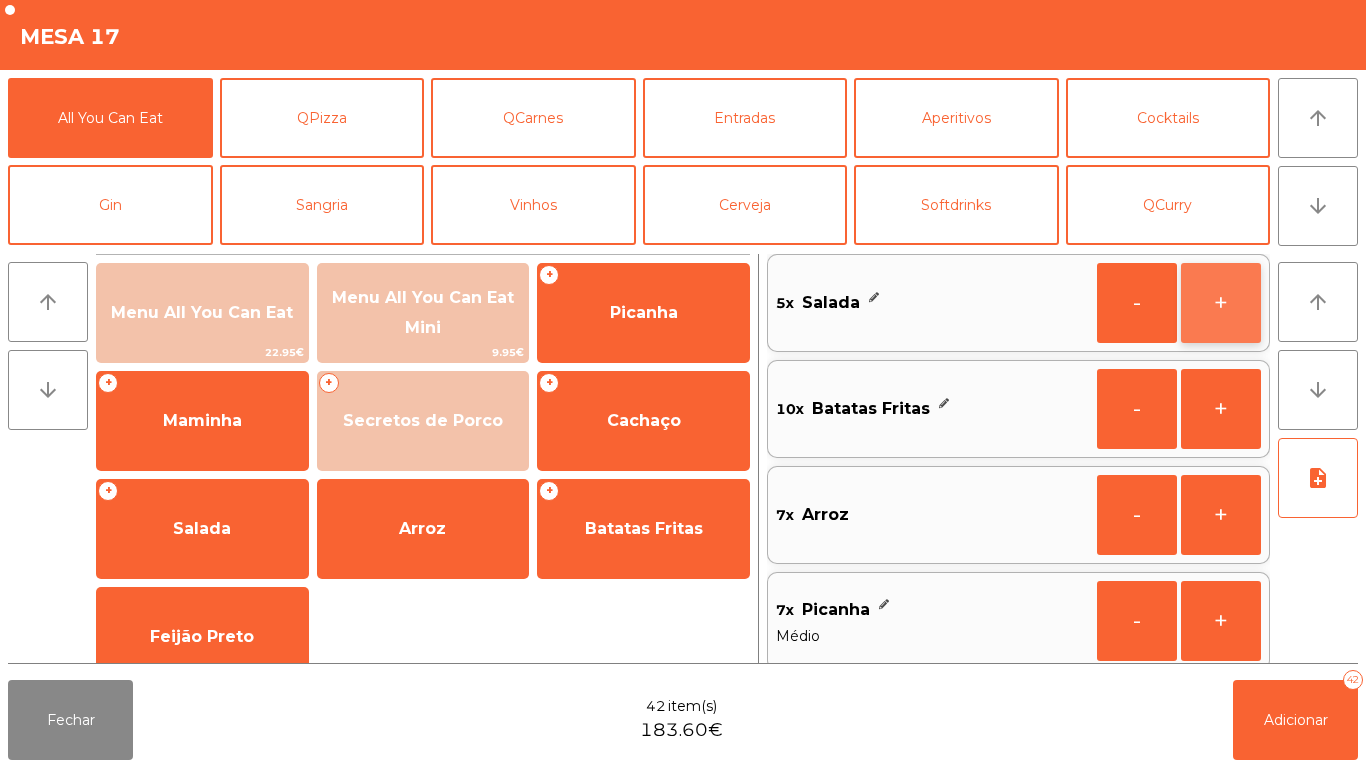 click on "+" 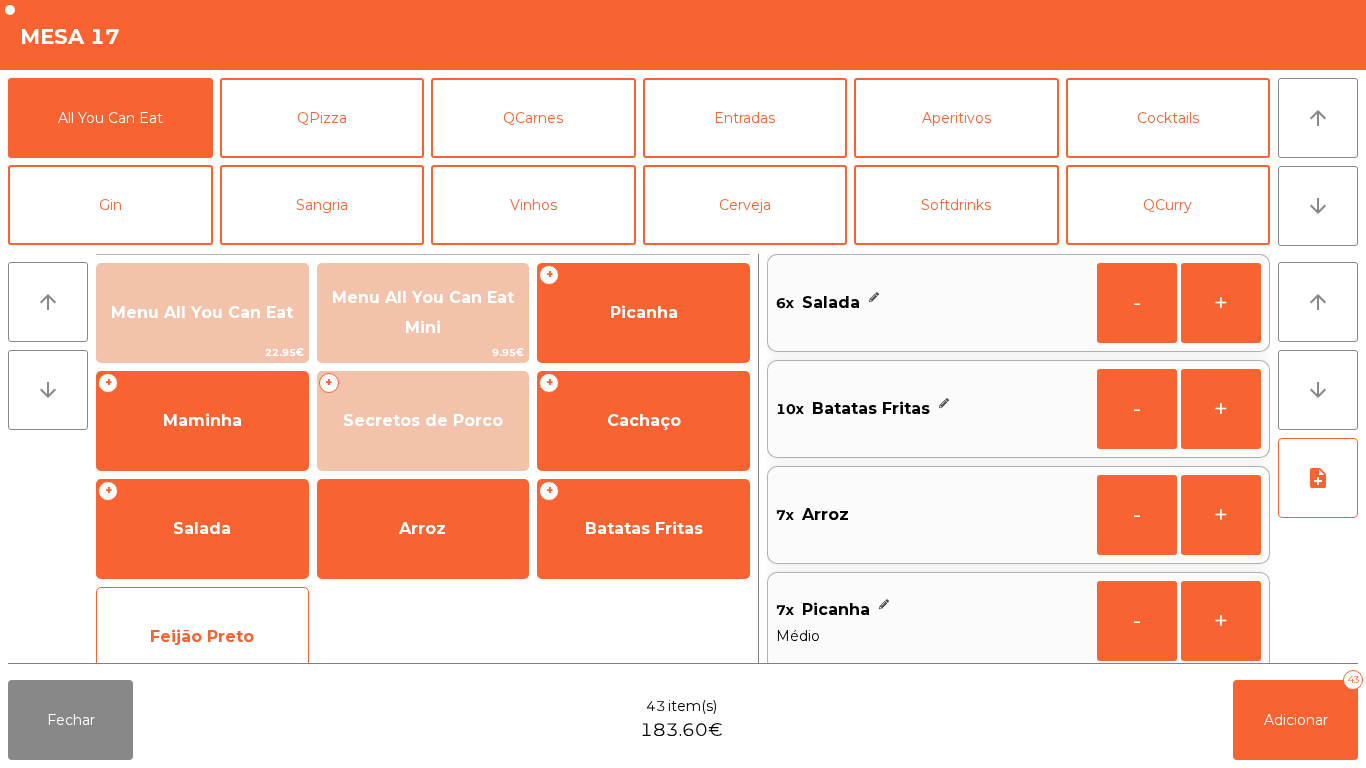click on "Feijão Preto" 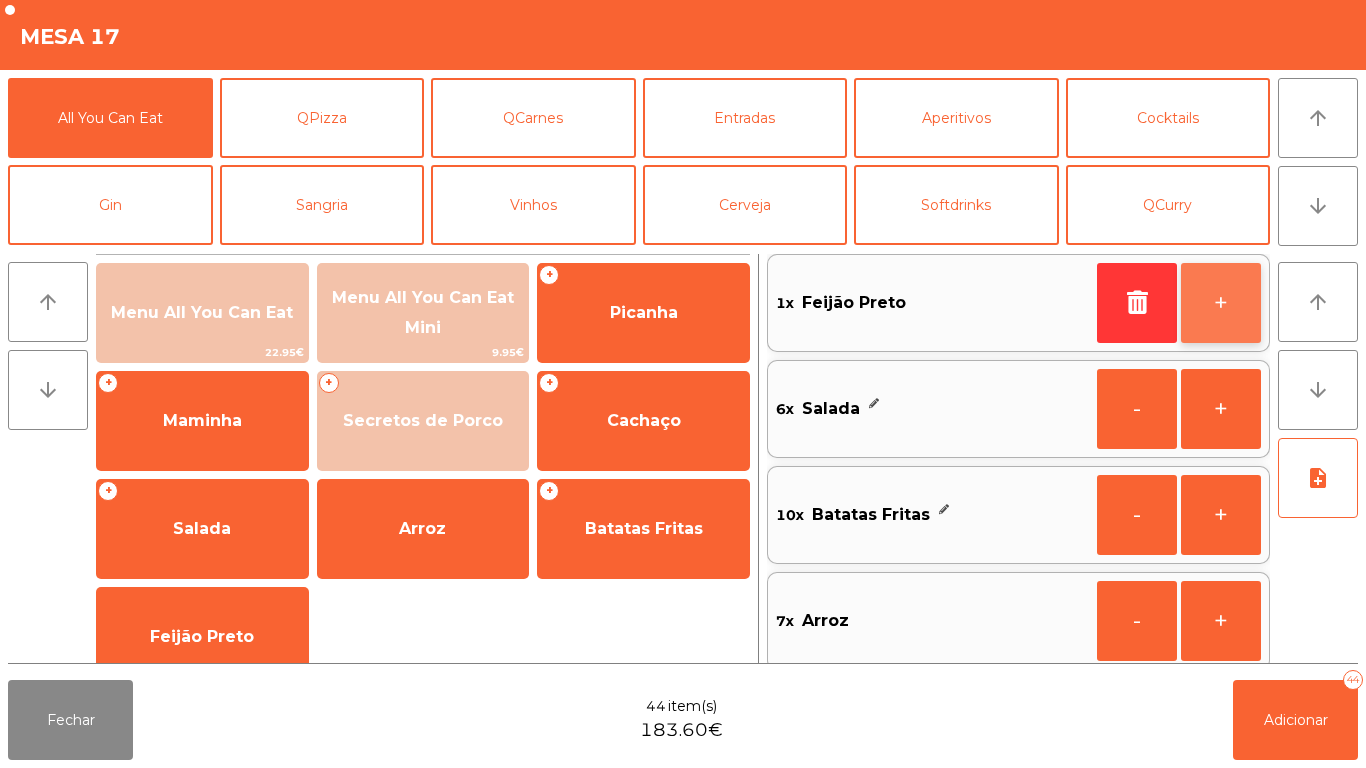 click on "+" 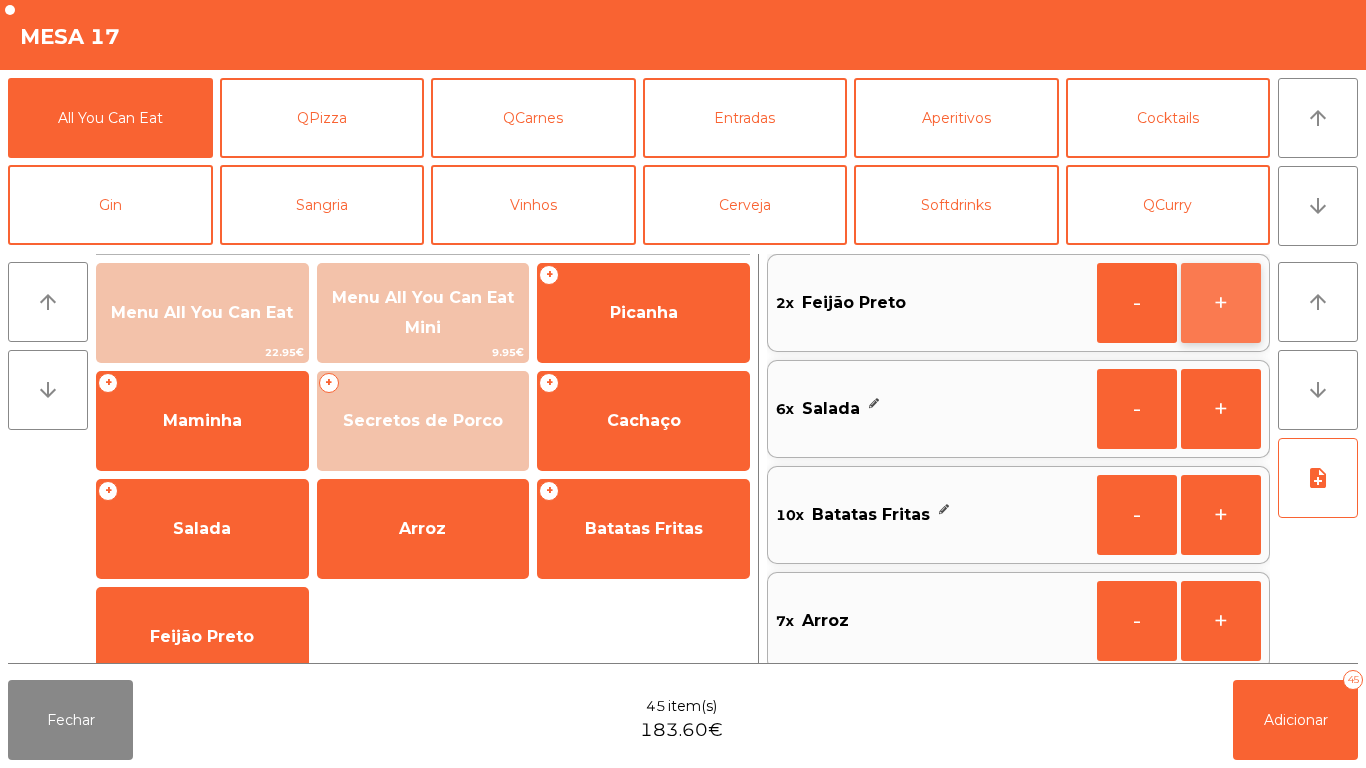 click on "+" 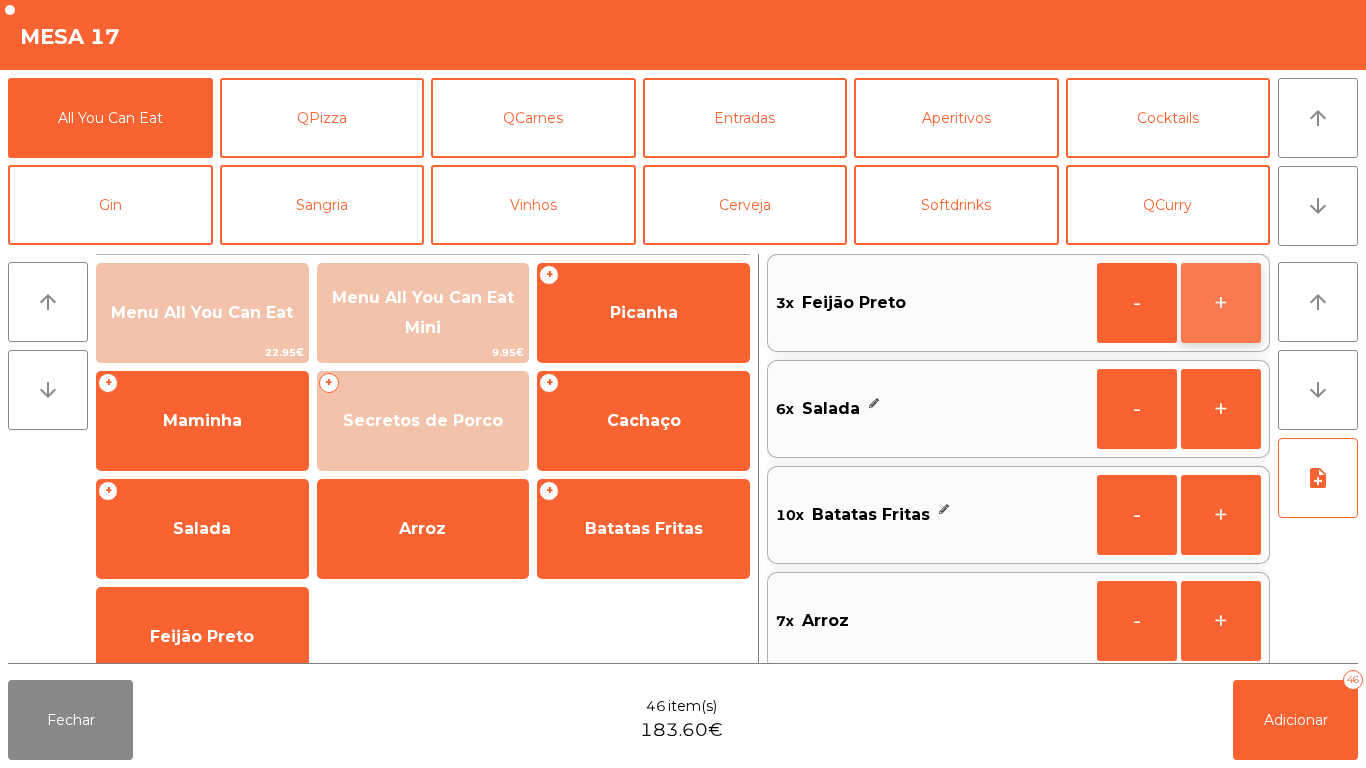 click on "+" 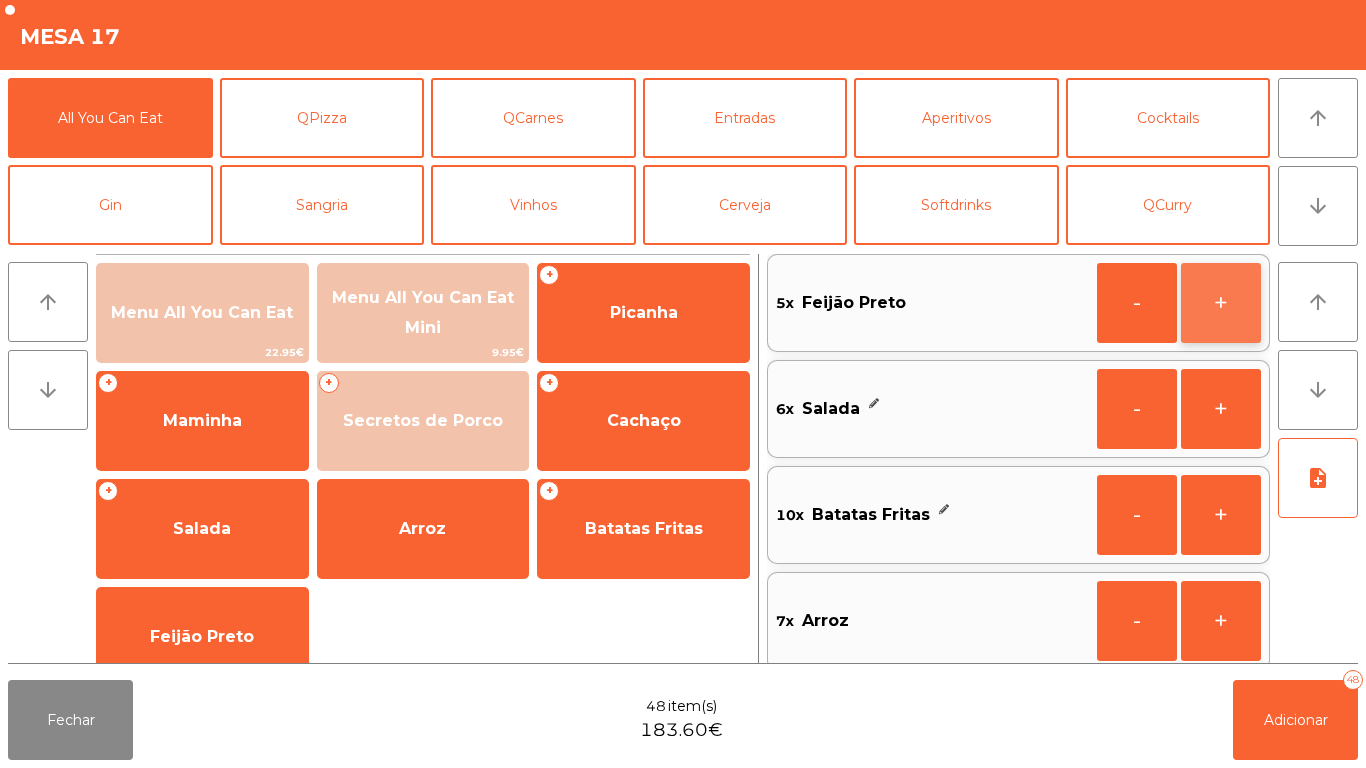click on "+" 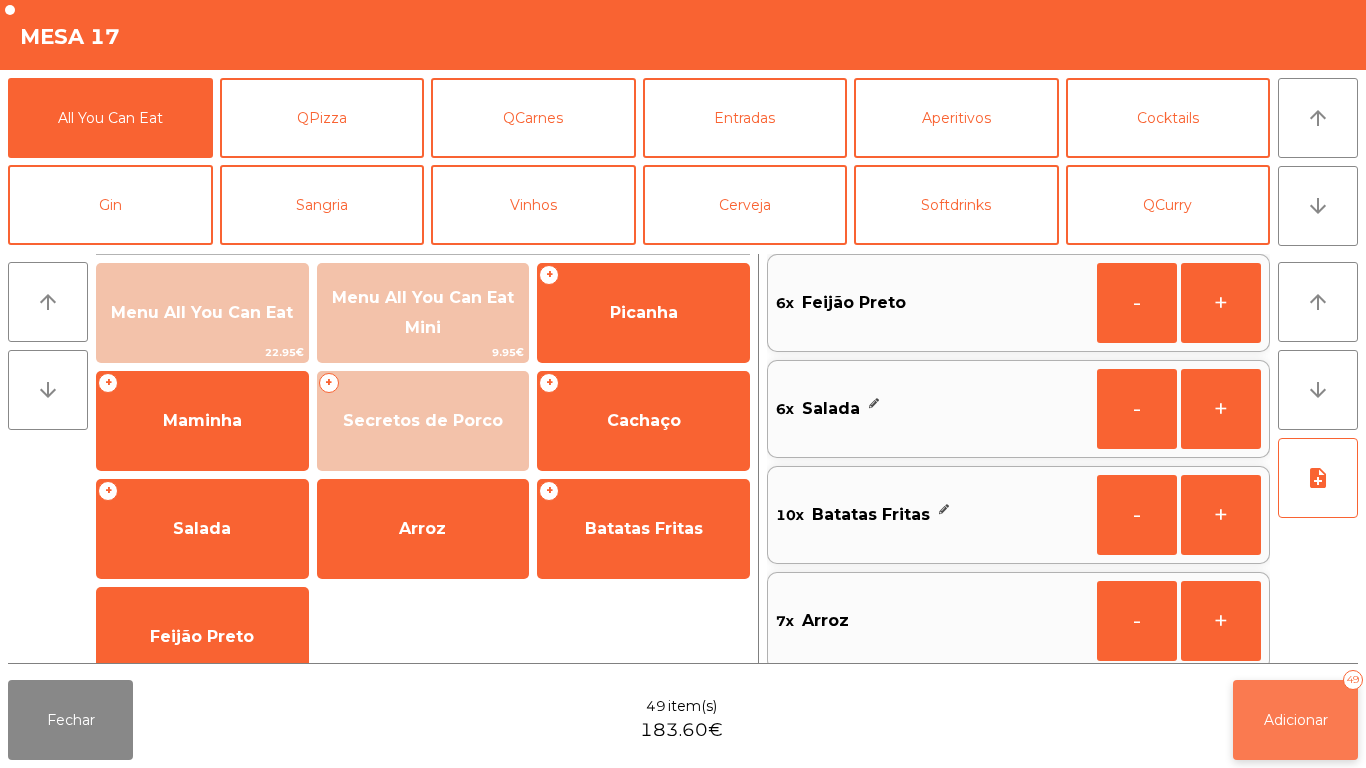 click on "Adicionar   49" 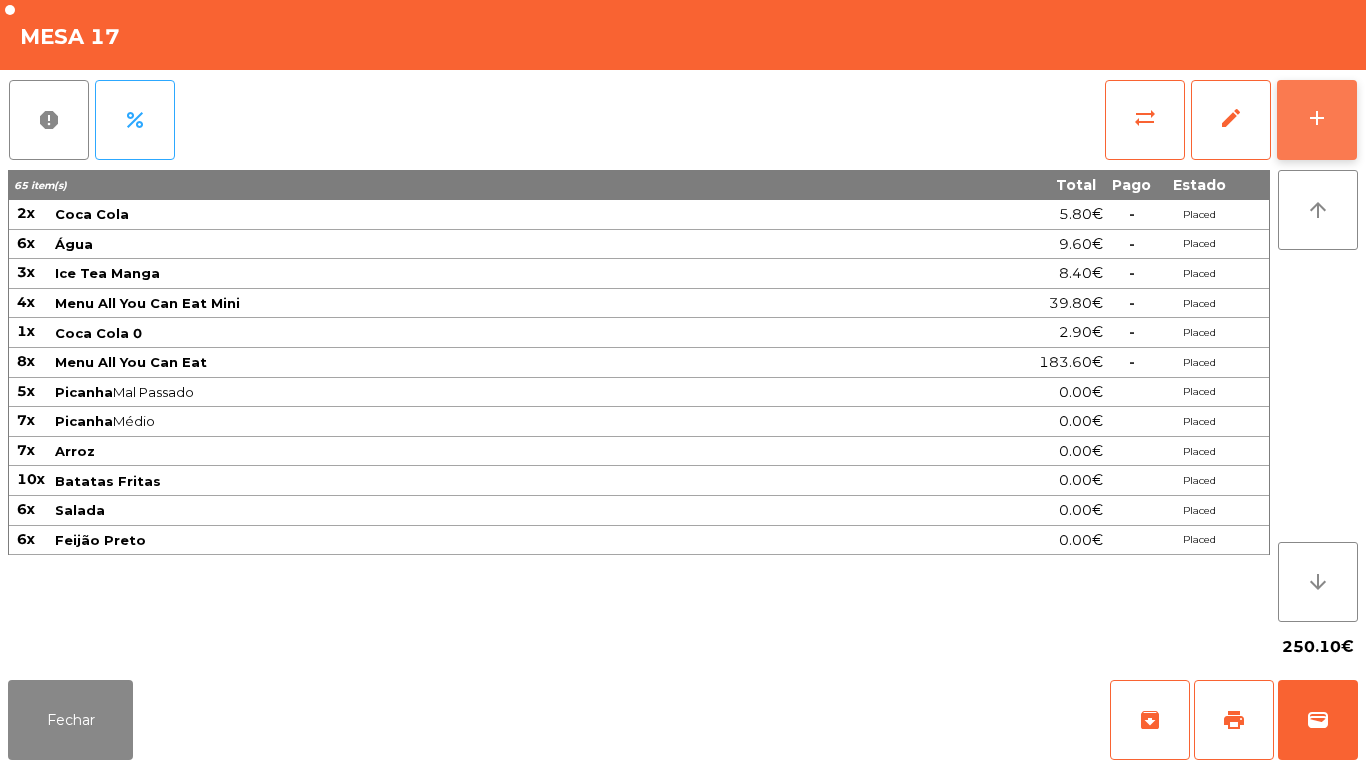 click on "add" 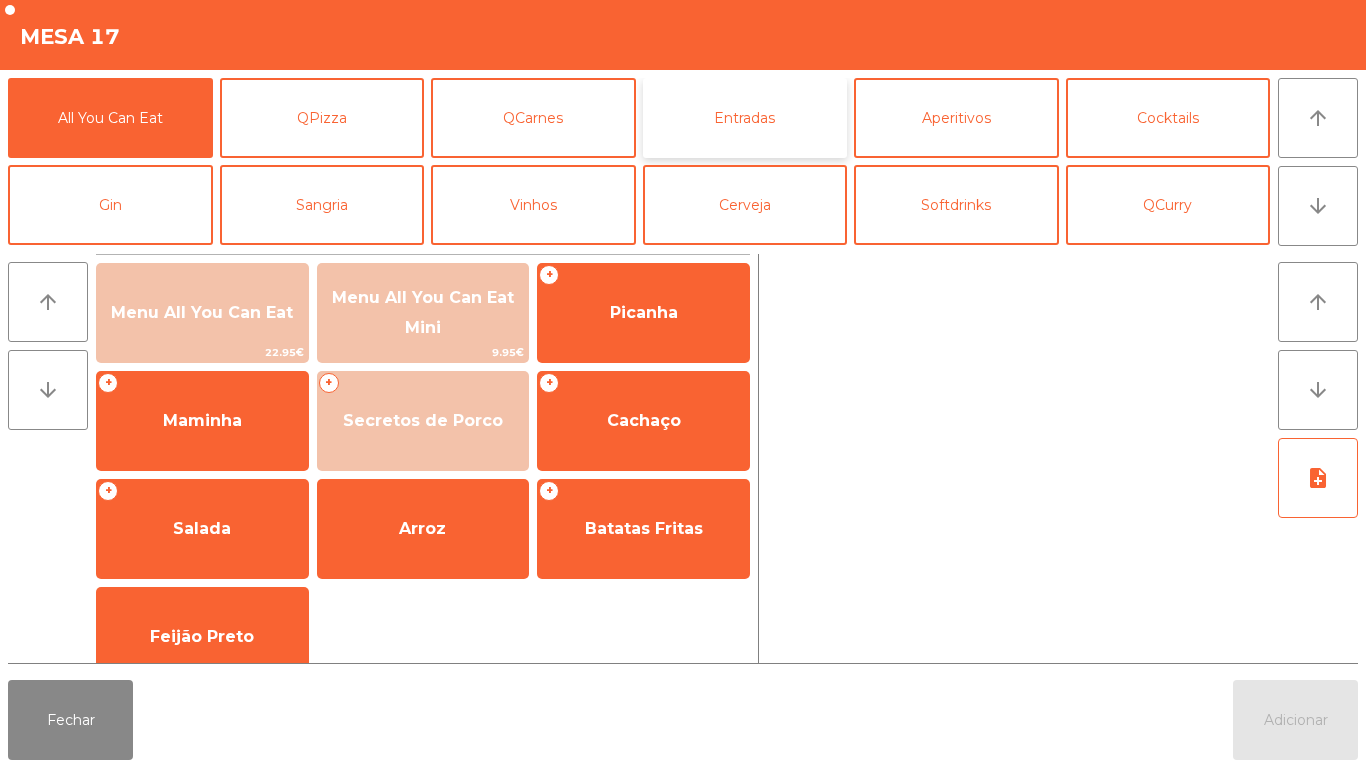 click on "Entradas" 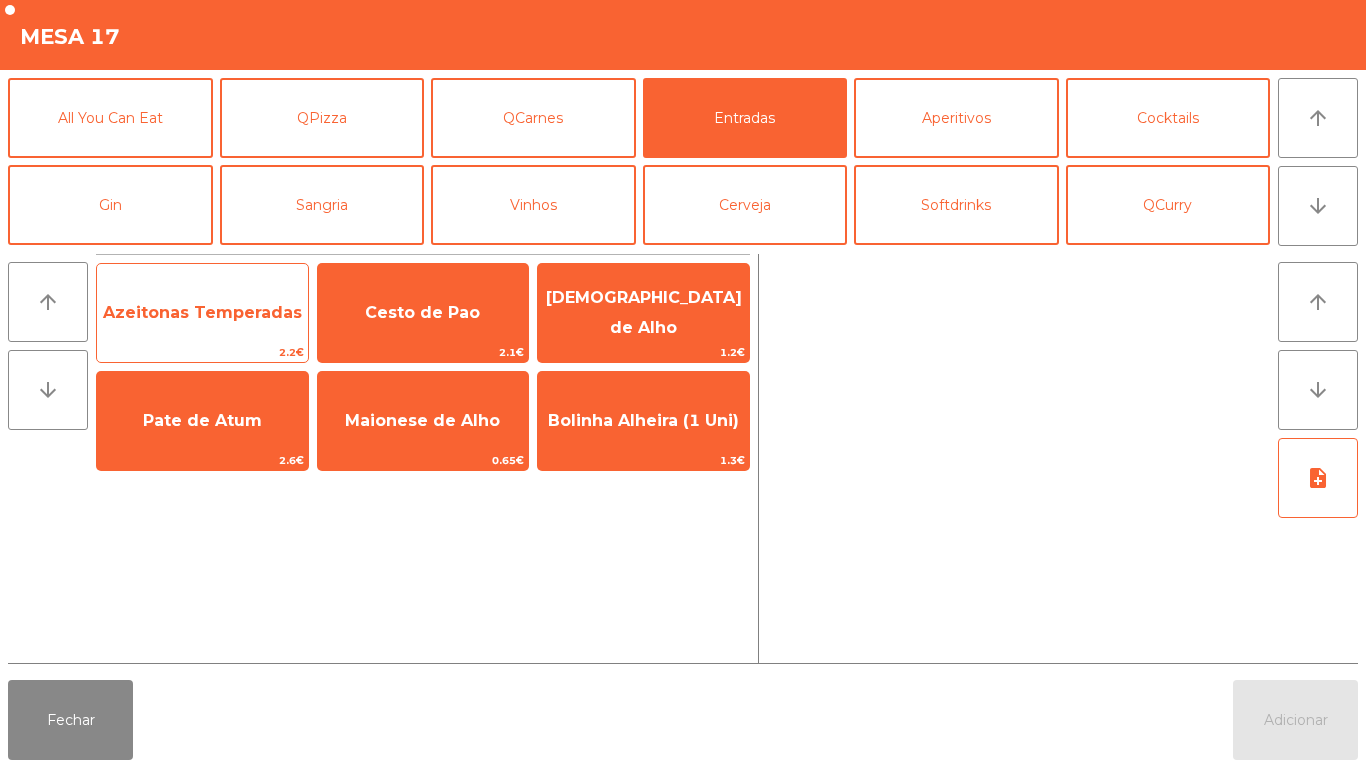click on "Azeitonas Temperadas" 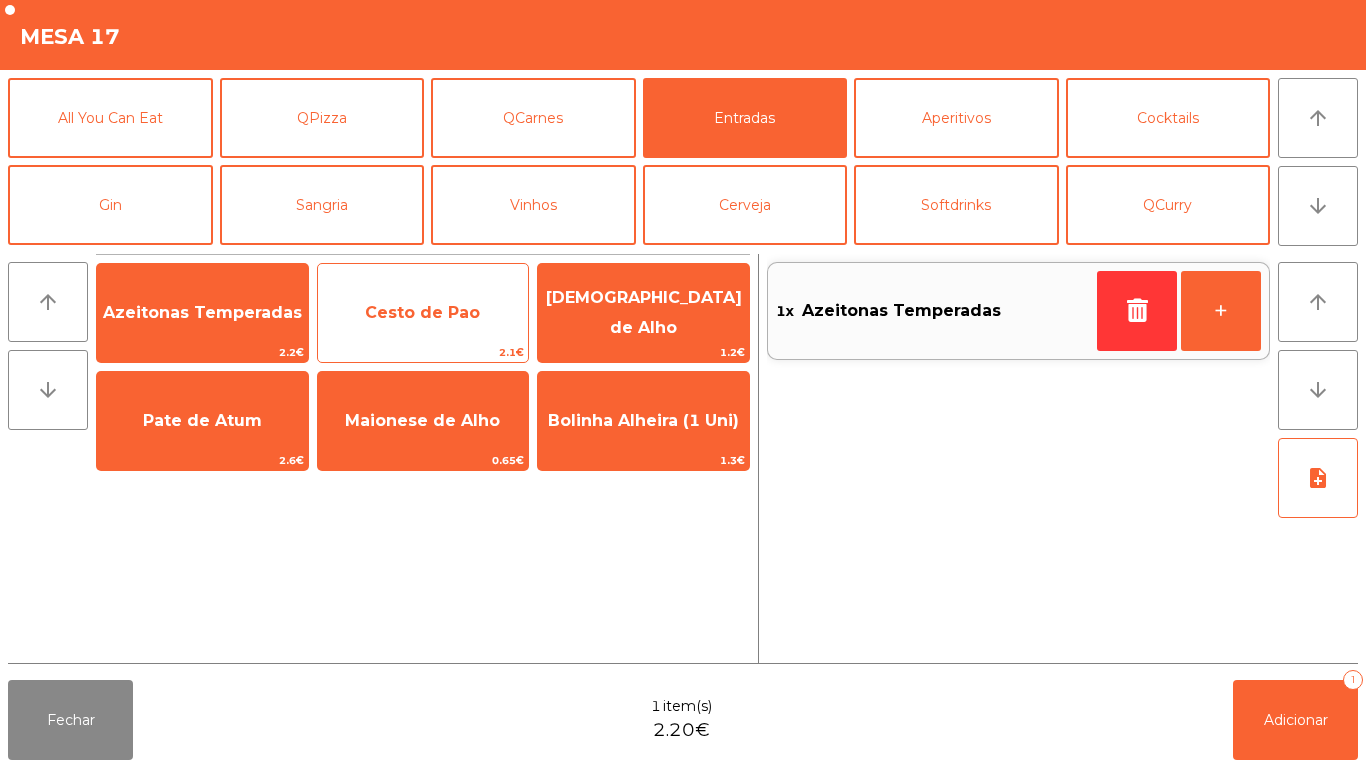 click on "Cesto de Pao" 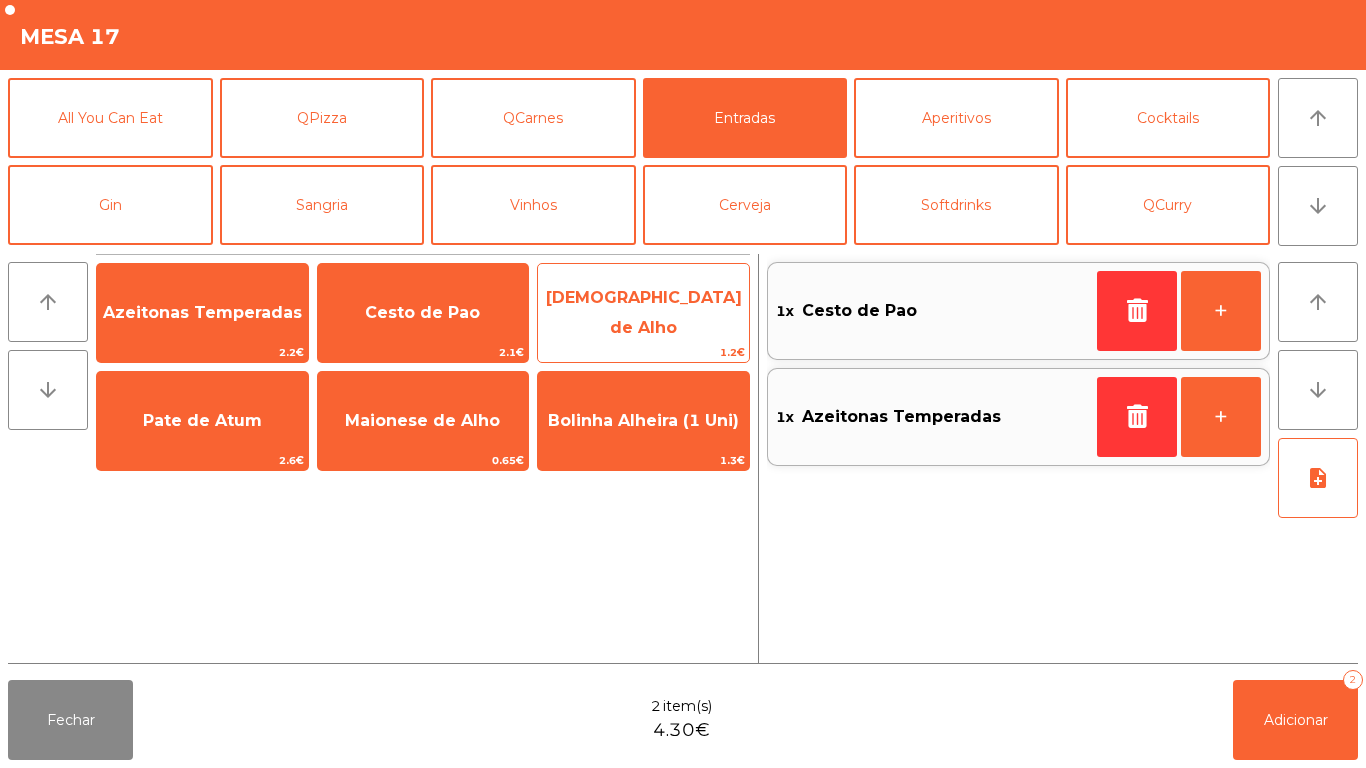 click on "[DEMOGRAPHIC_DATA] de Alho" 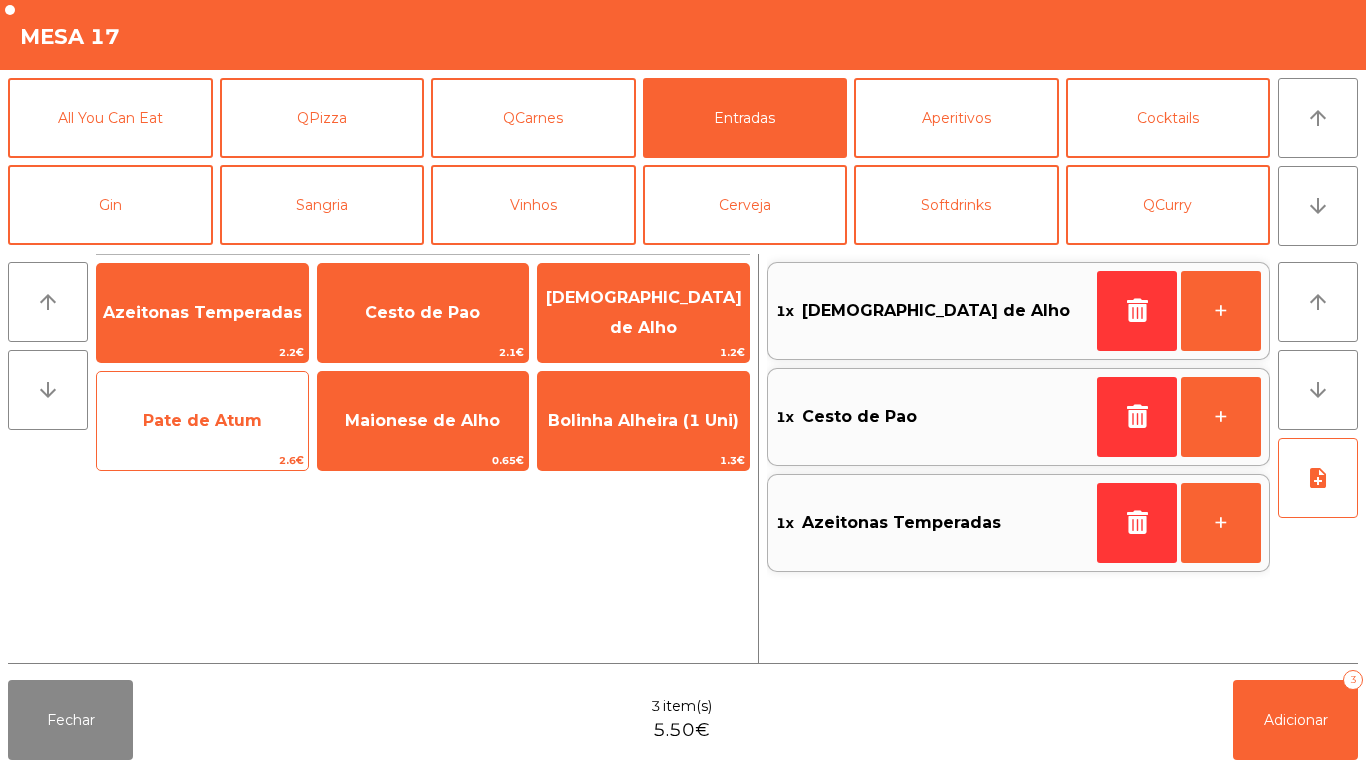 click on "Pate de Atum" 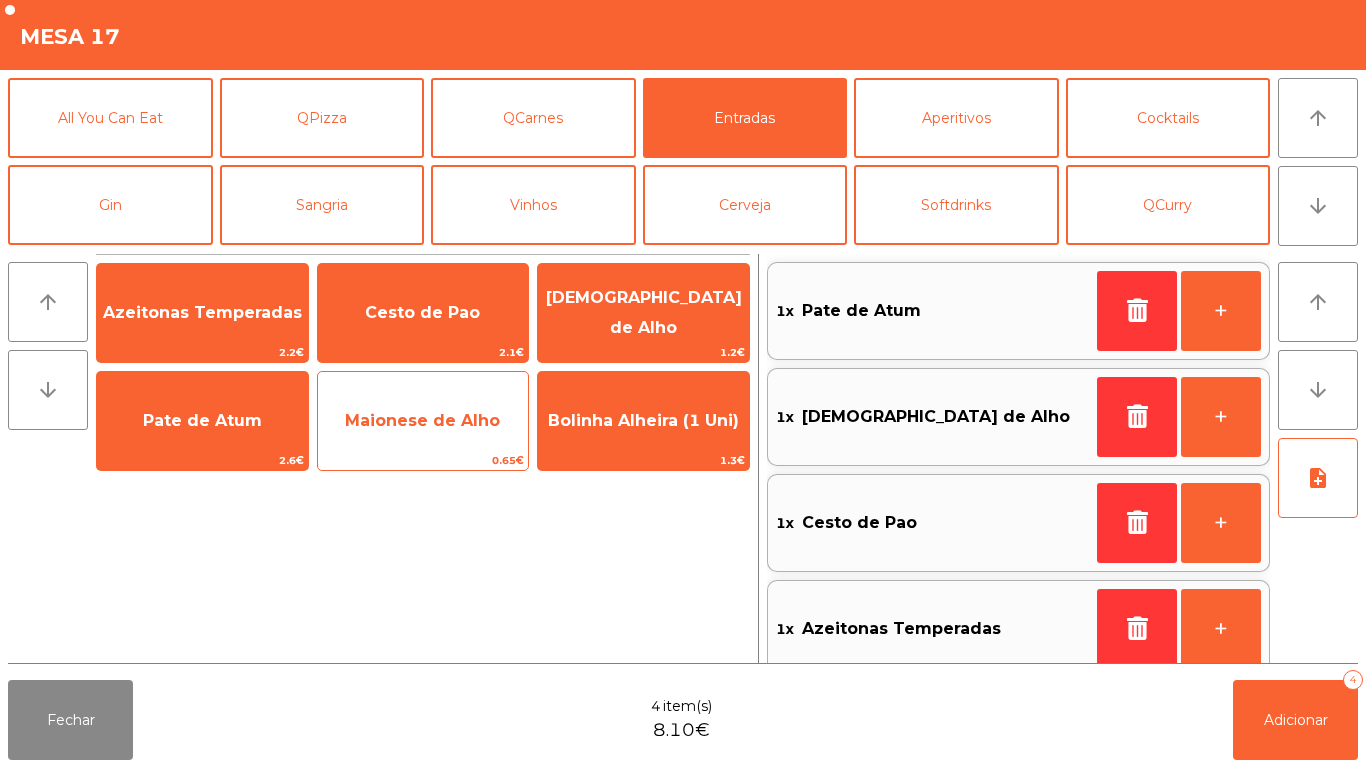 click on "Maionese de Alho" 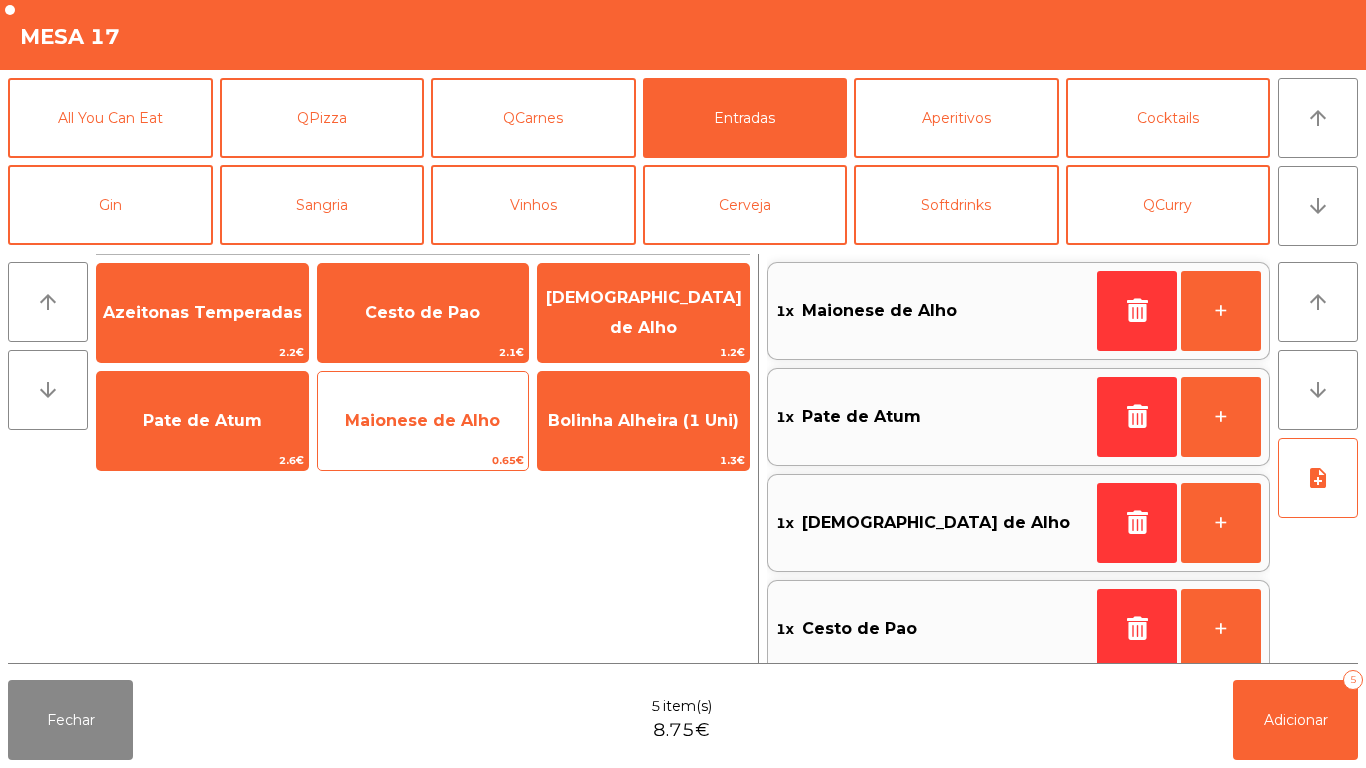 scroll, scrollTop: 8, scrollLeft: 0, axis: vertical 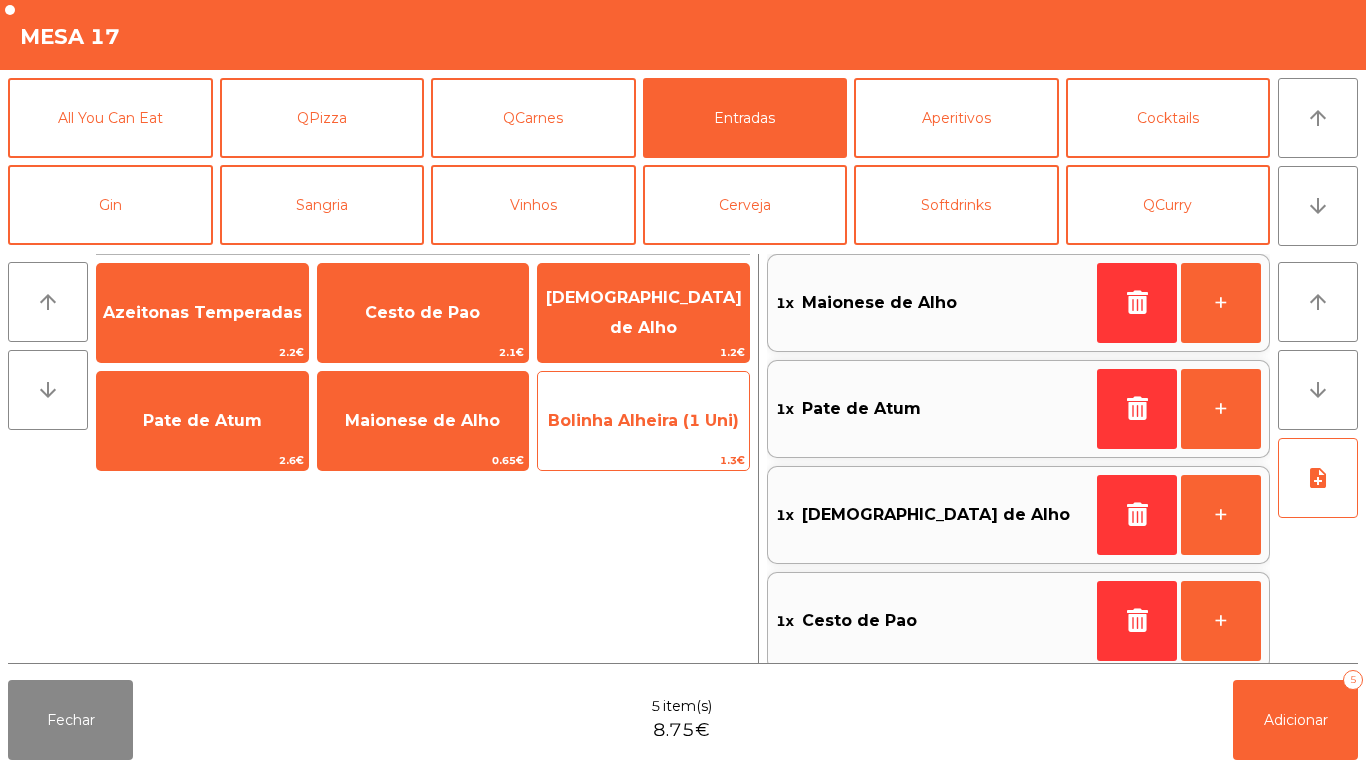 click on "Bolinha Alheira (1 Uni)" 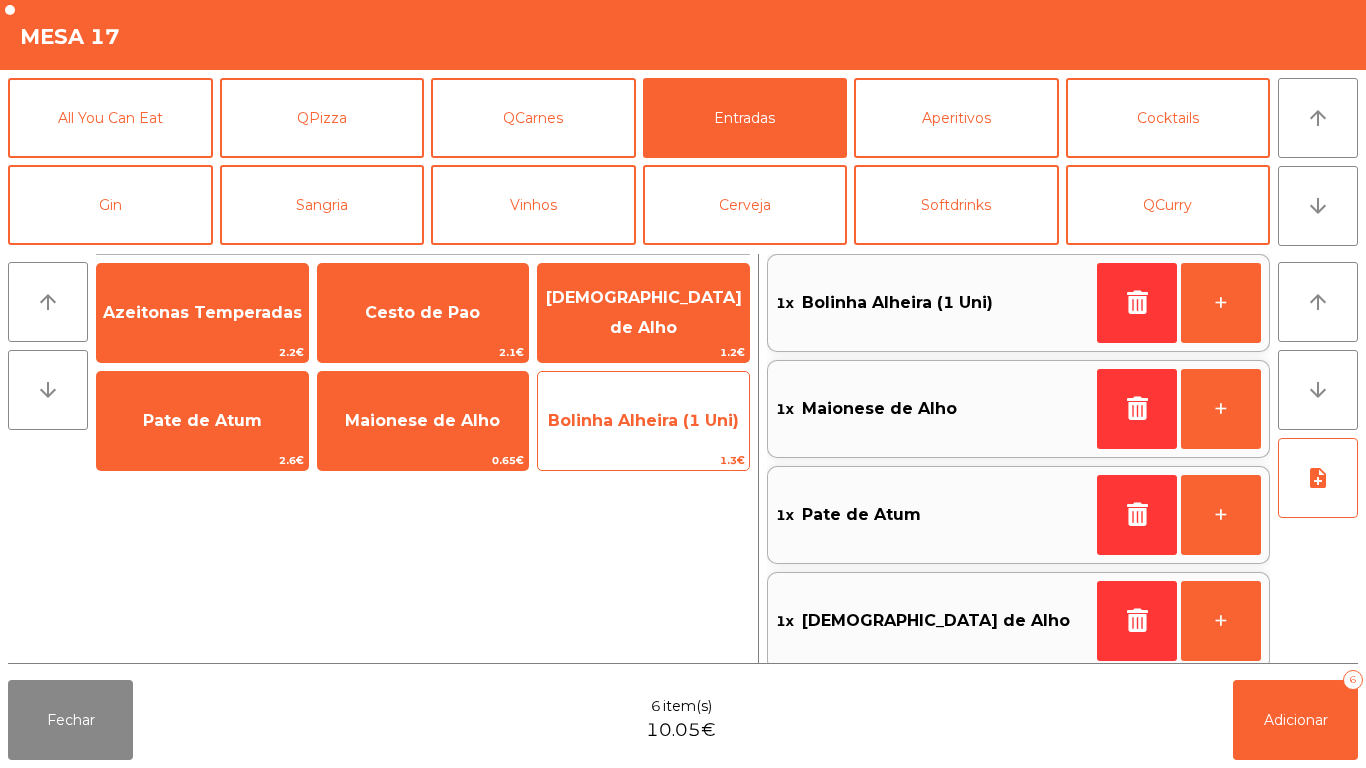 click on "Bolinha Alheira (1 Uni)" 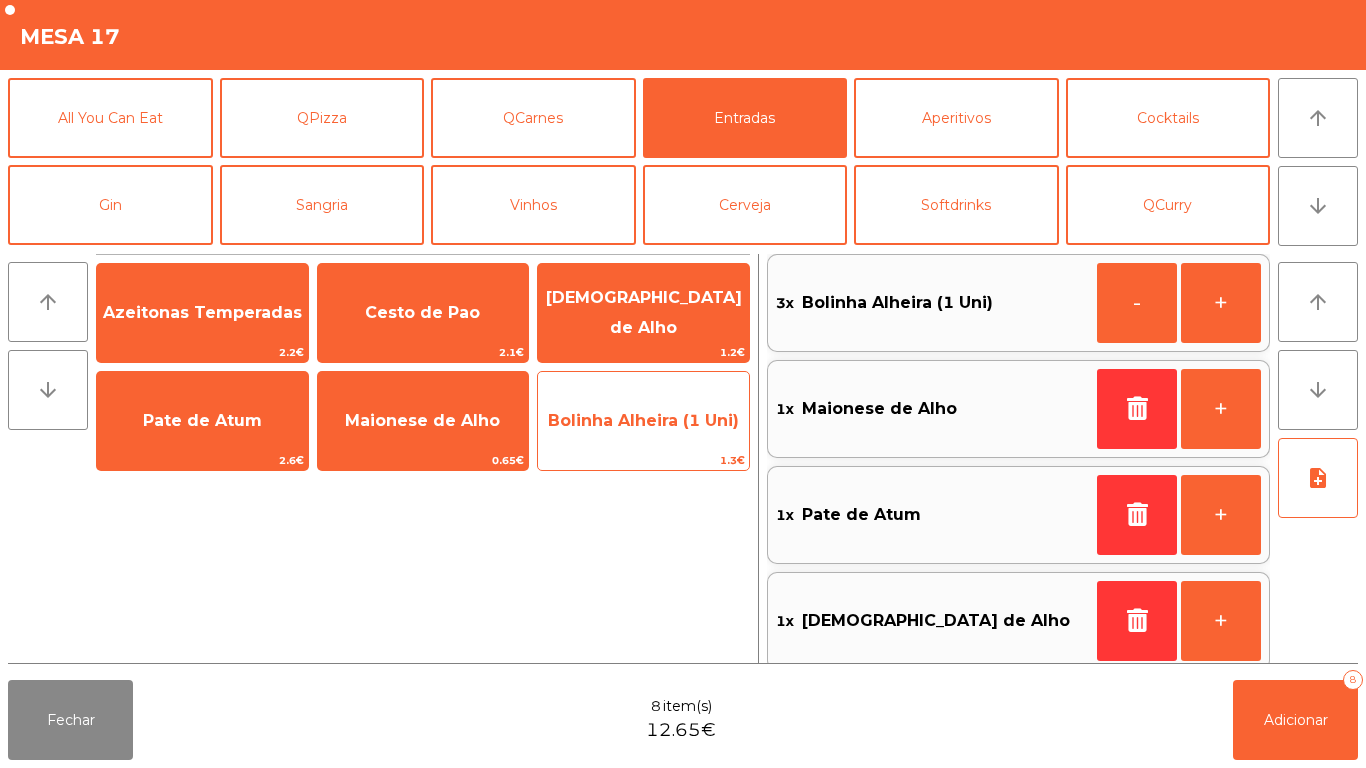 click on "Bolinha Alheira (1 Uni)" 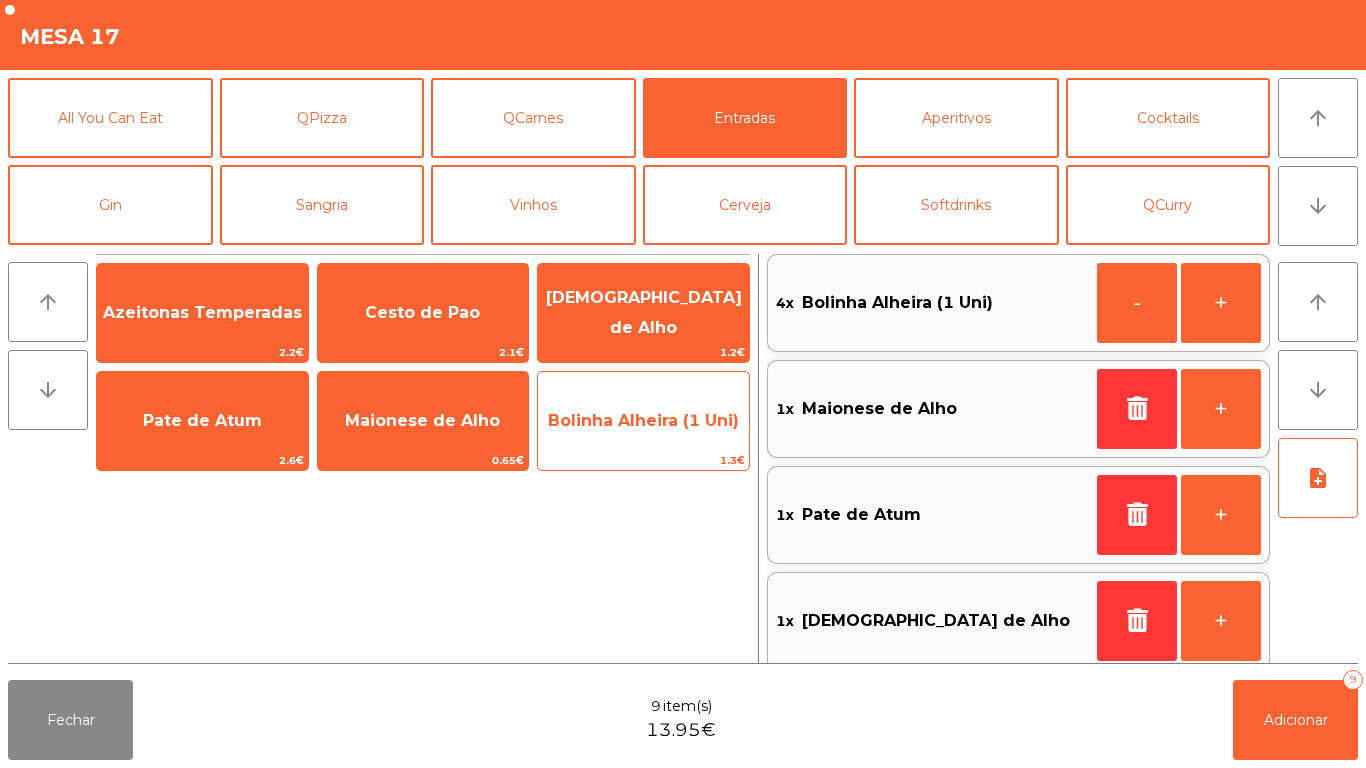 click on "Bolinha Alheira (1 Uni)" 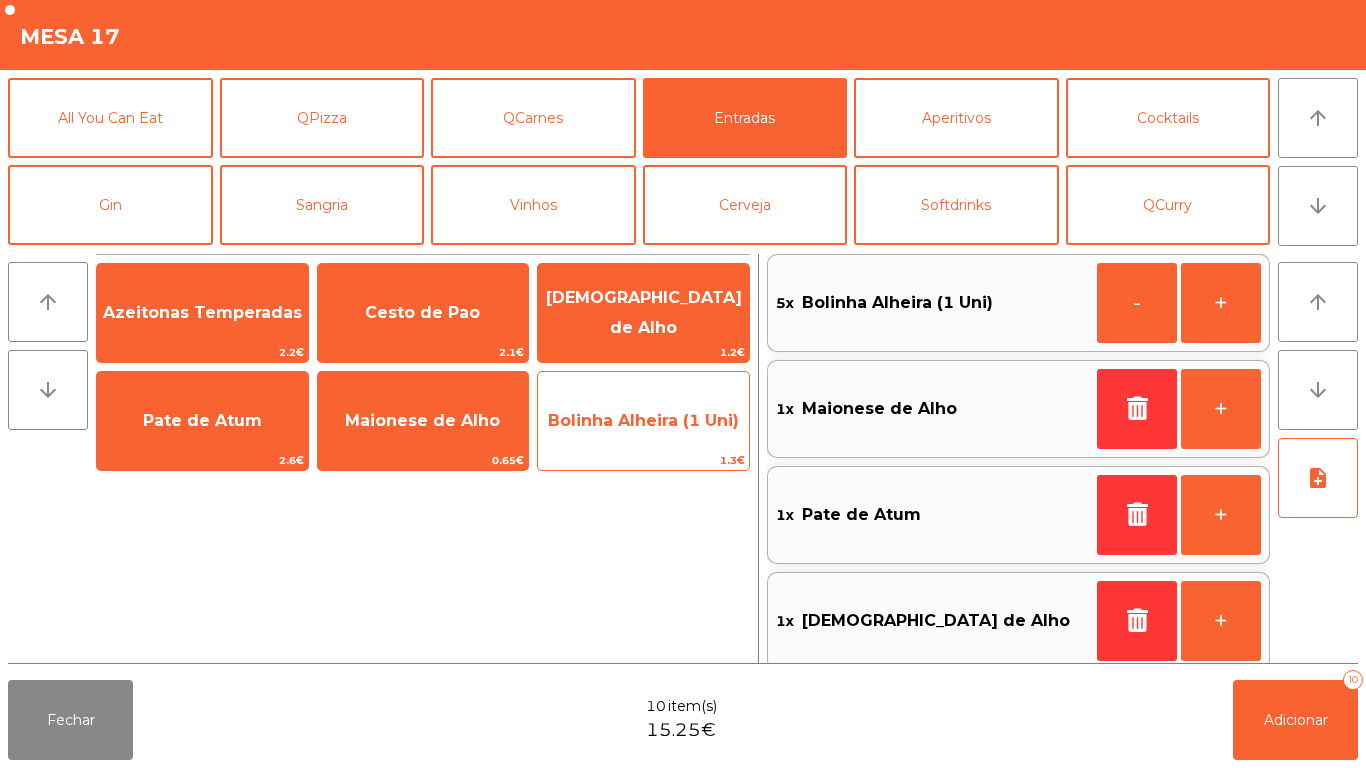 click on "Bolinha Alheira (1 Uni)" 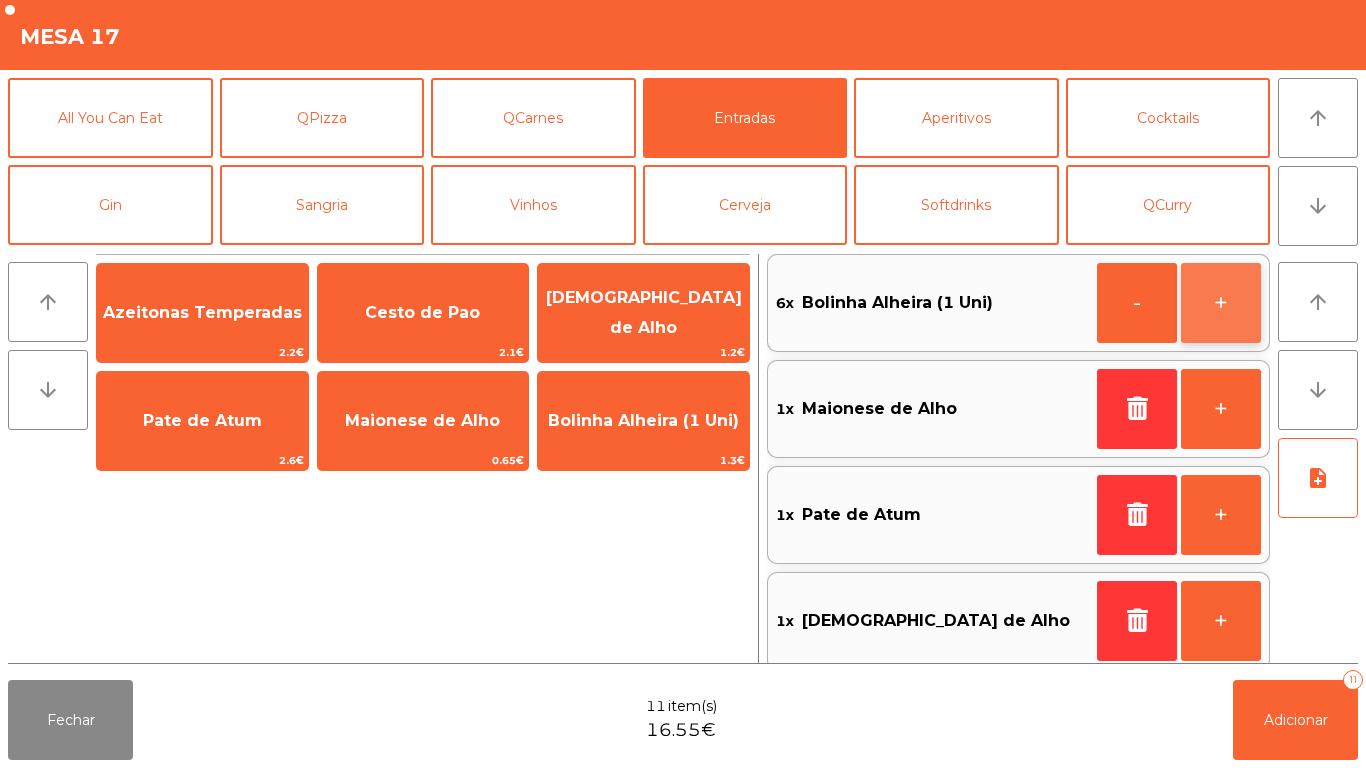 click on "+" 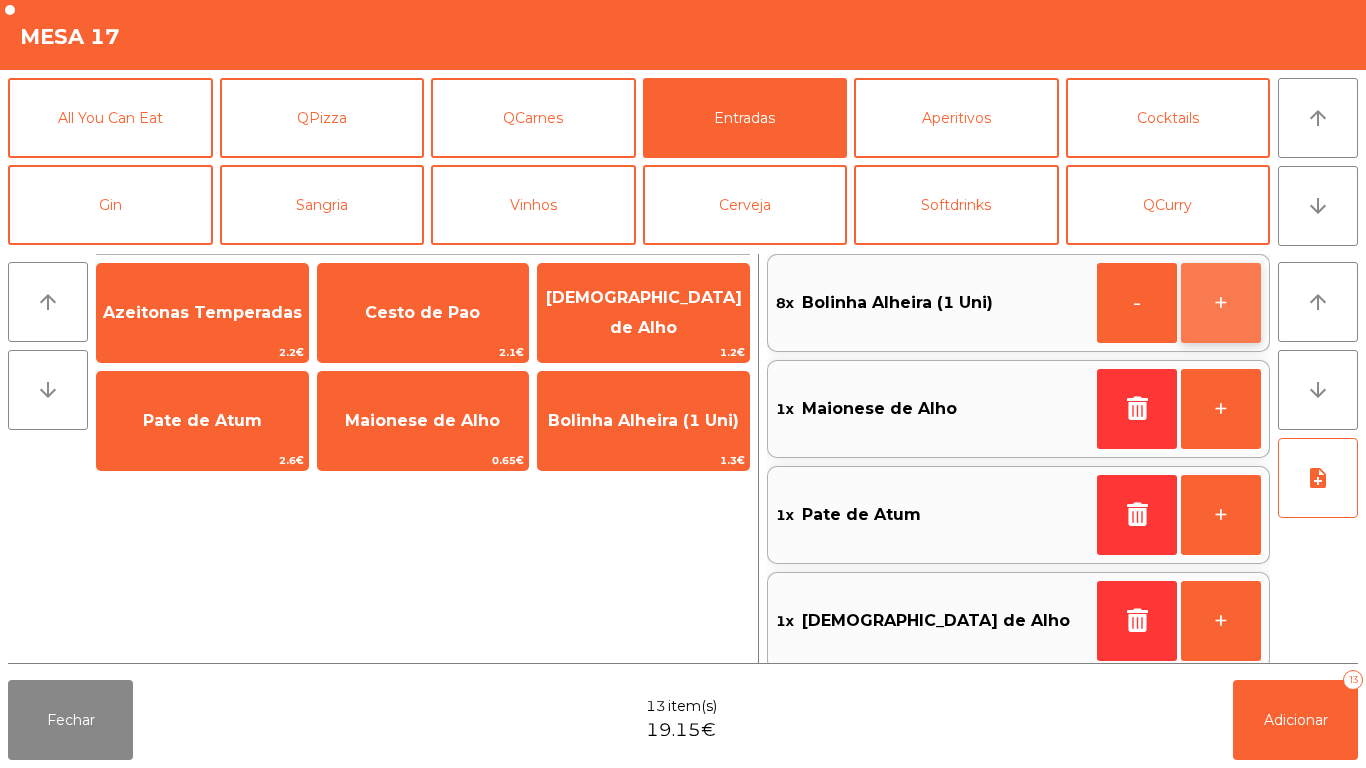 click on "+" 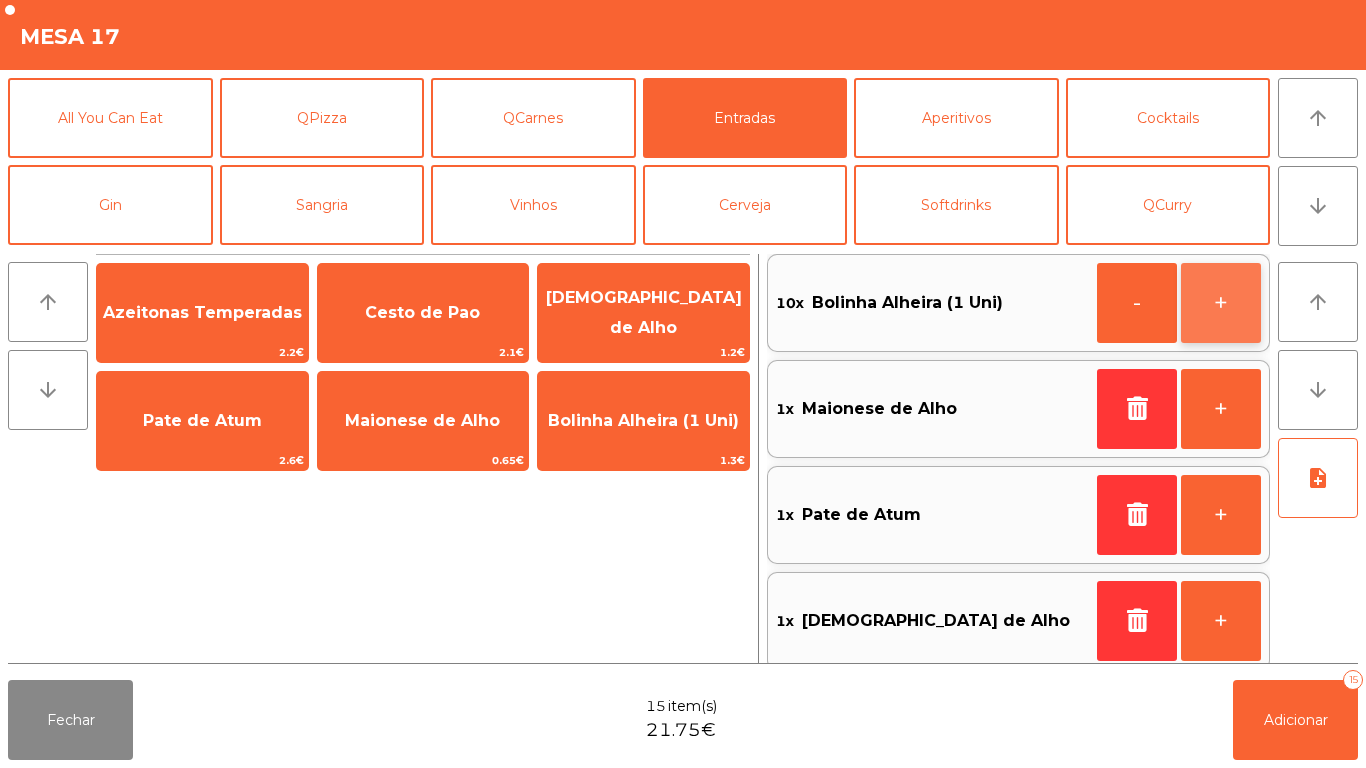 click on "+" 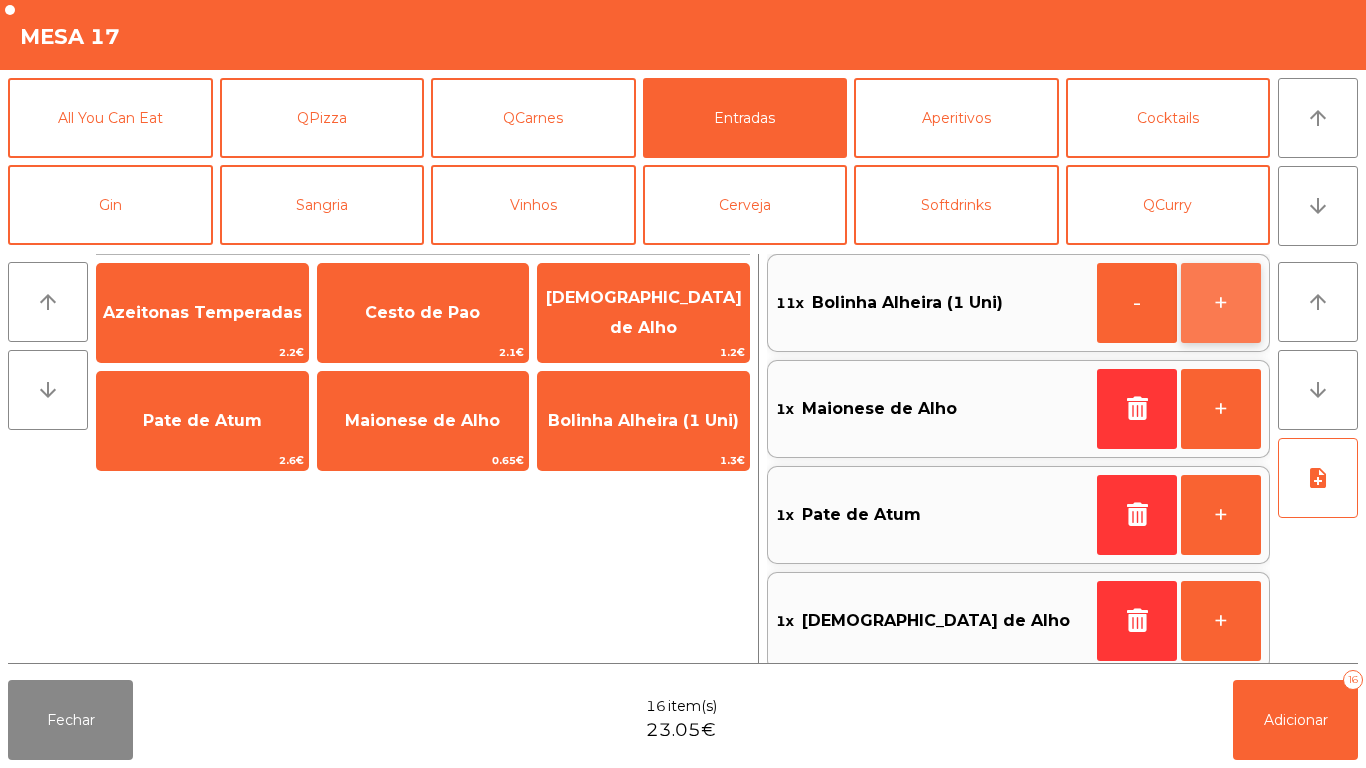 click on "+" 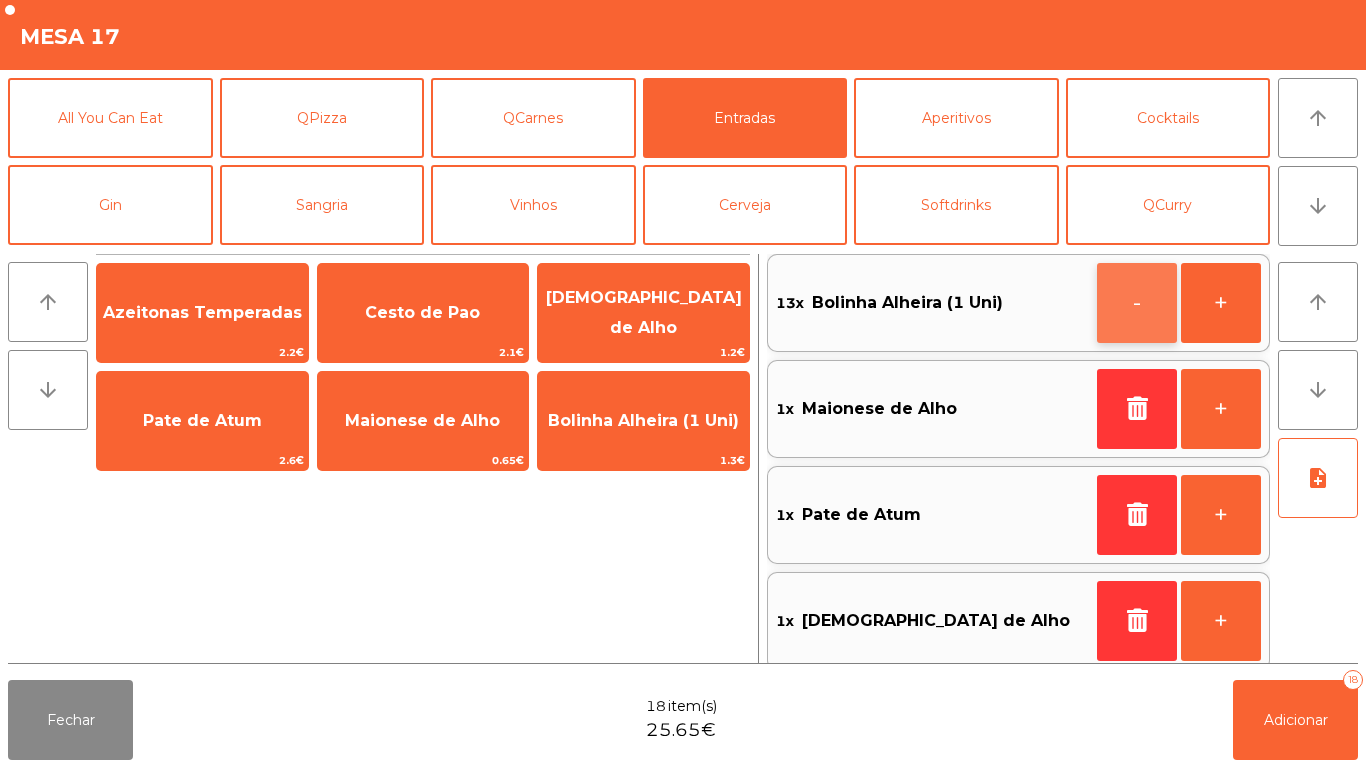 click on "-" 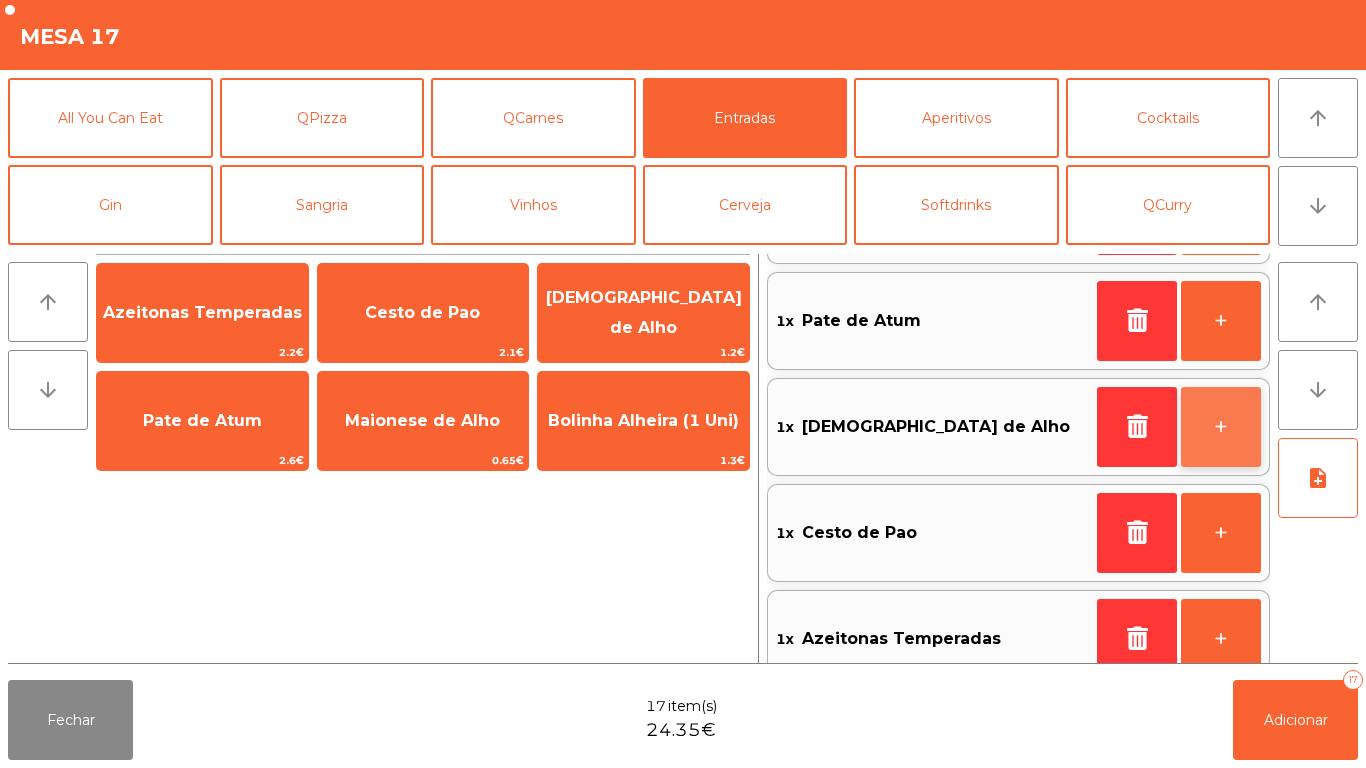 click on "+" 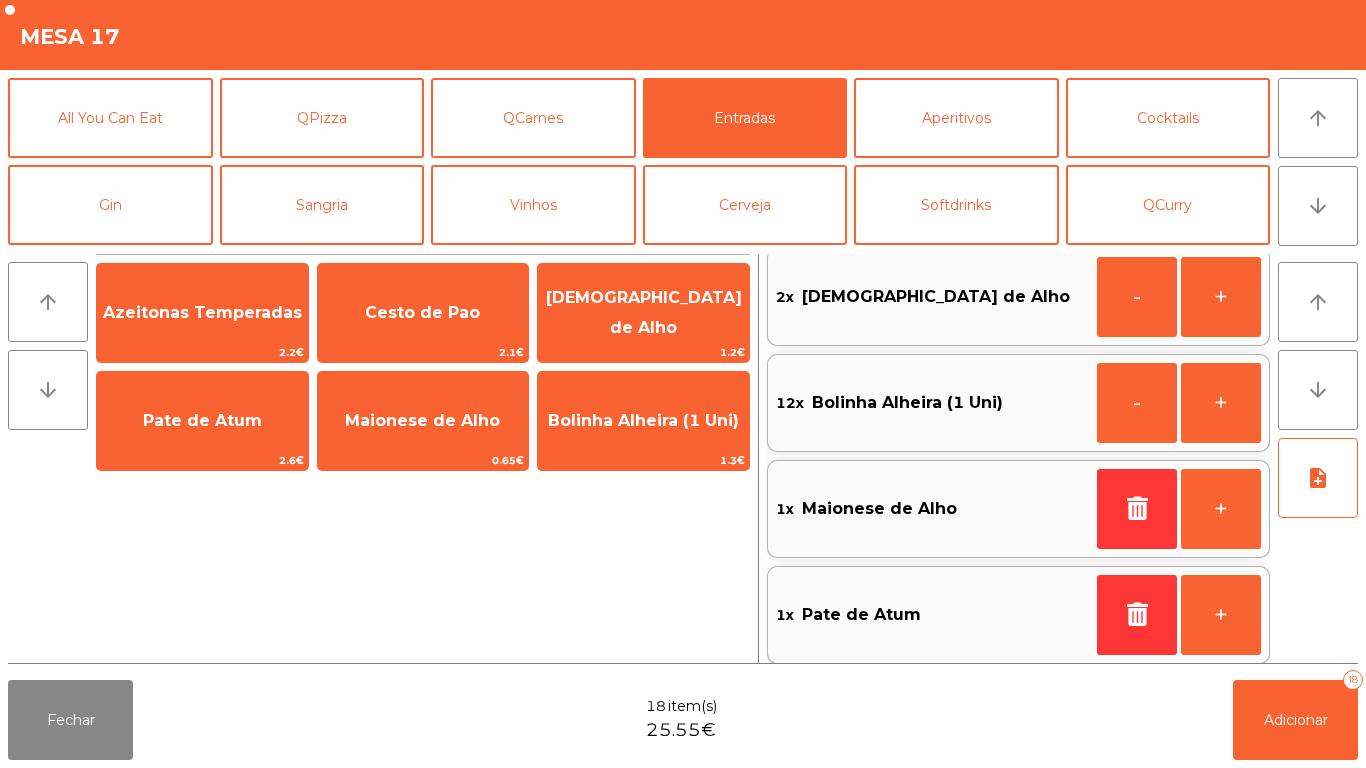 scroll, scrollTop: 0, scrollLeft: 0, axis: both 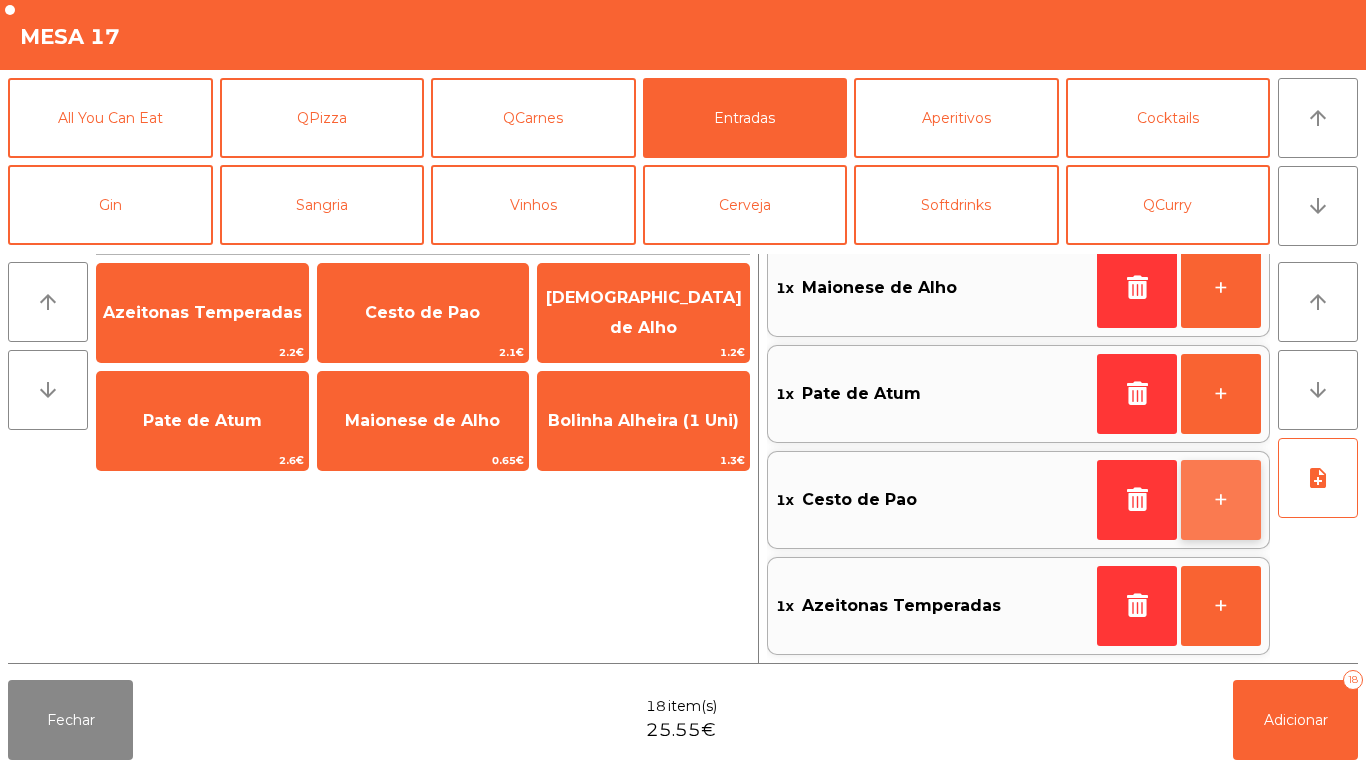click on "+" 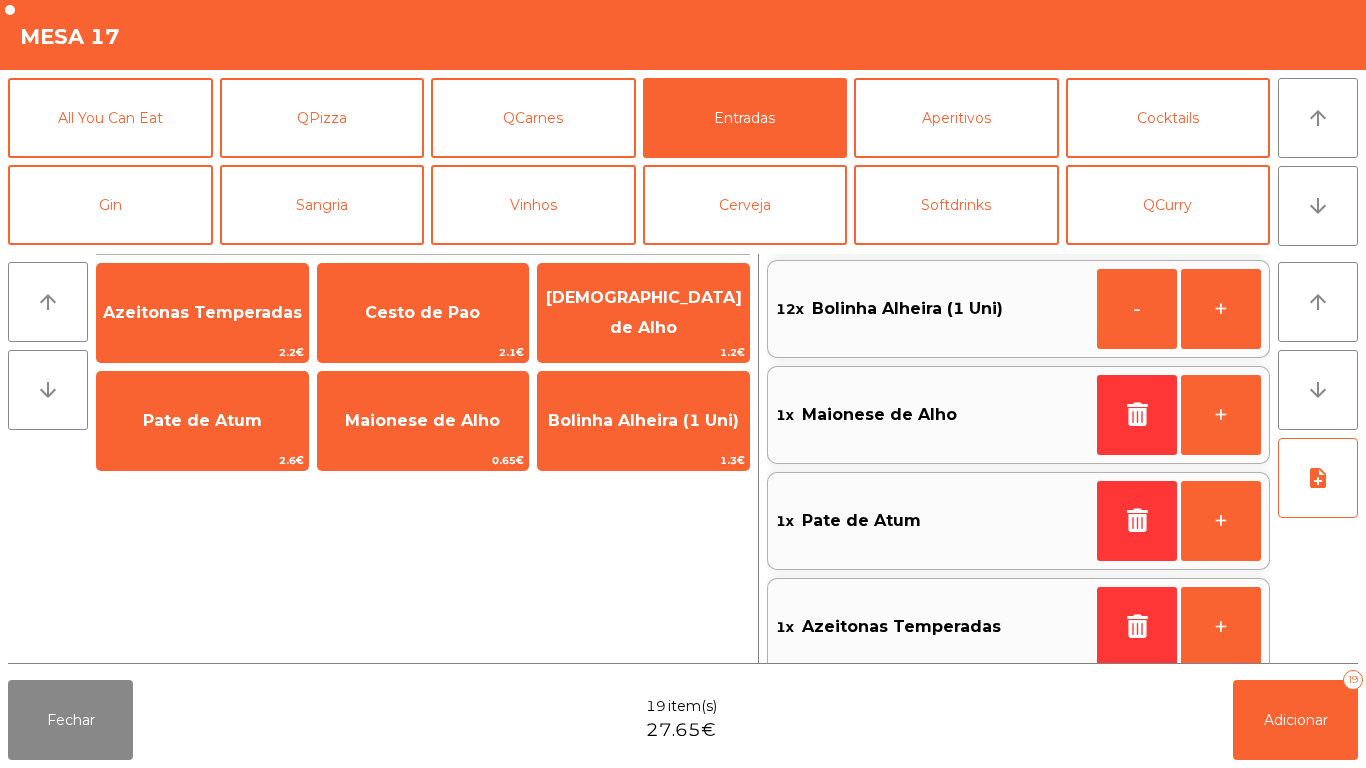 scroll, scrollTop: 235, scrollLeft: 0, axis: vertical 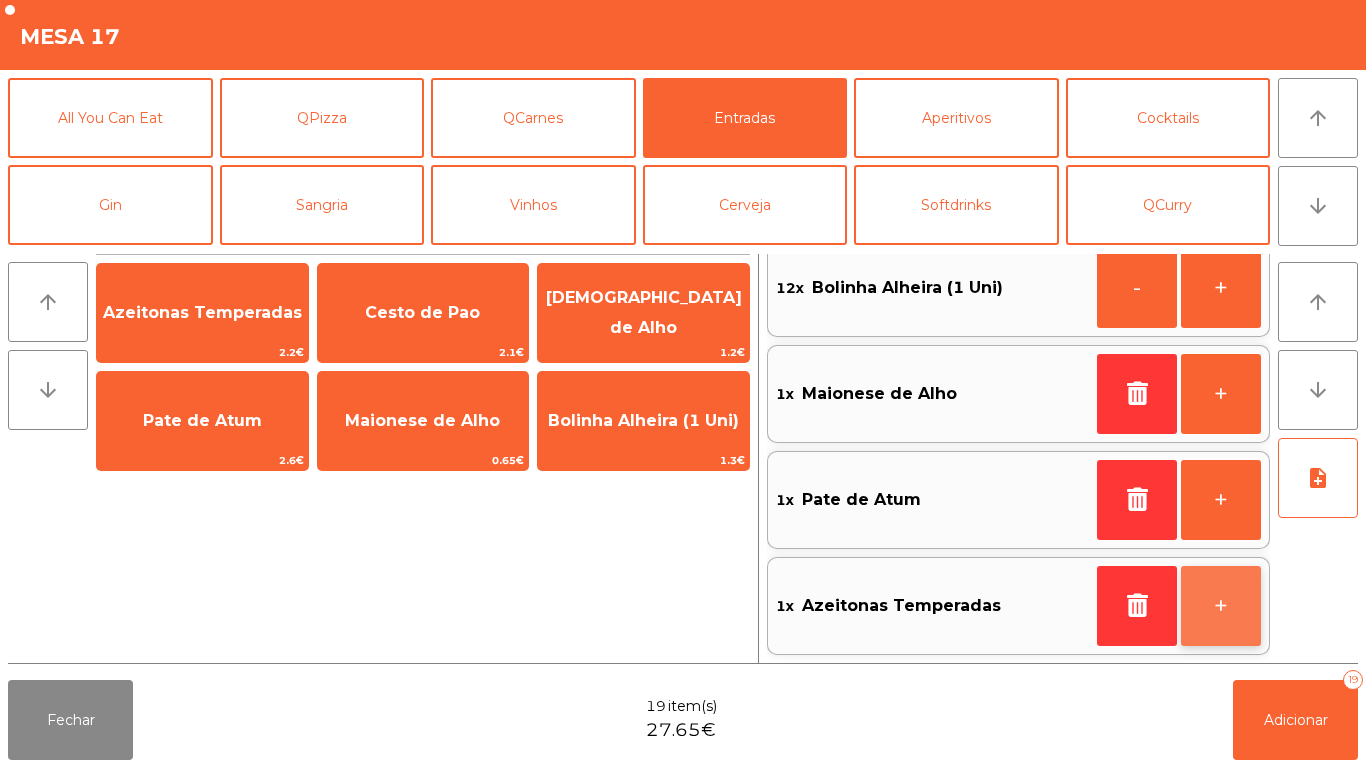 click on "+" 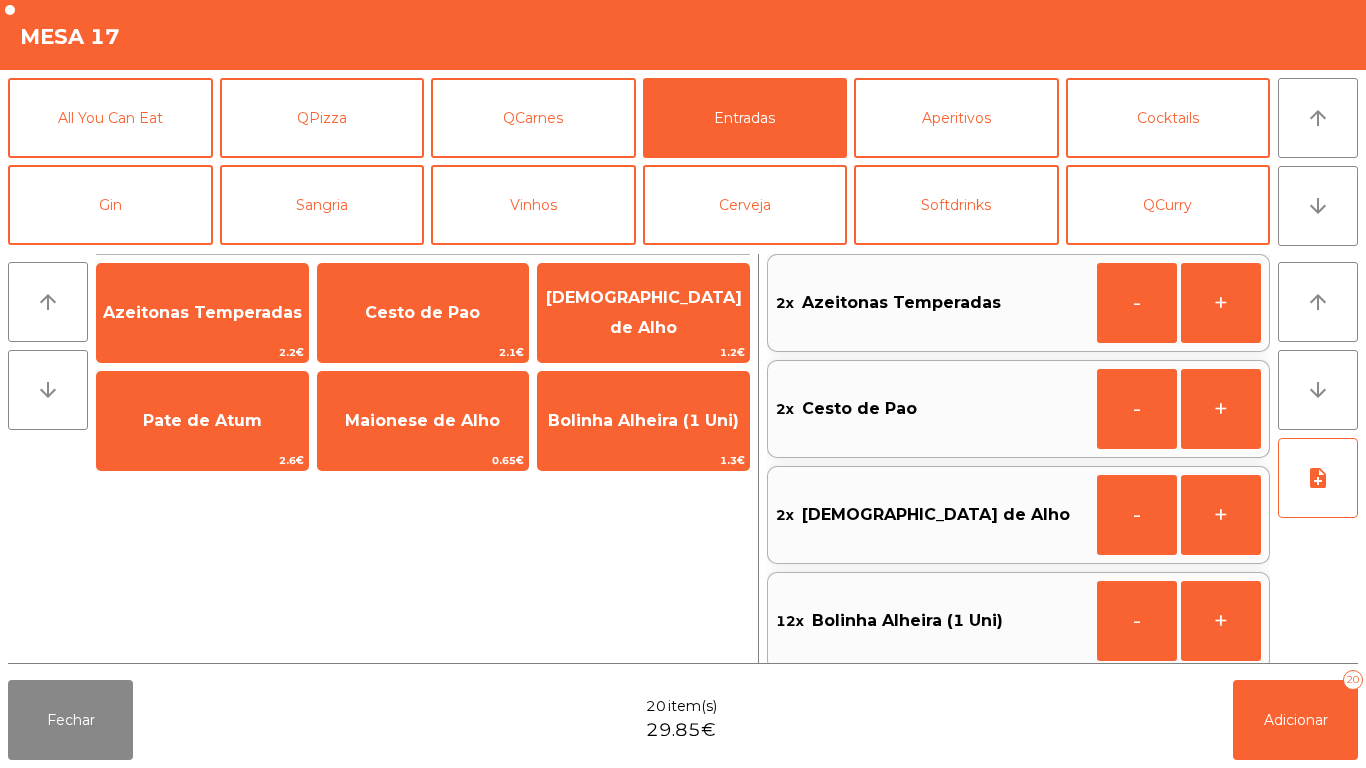 scroll, scrollTop: 235, scrollLeft: 0, axis: vertical 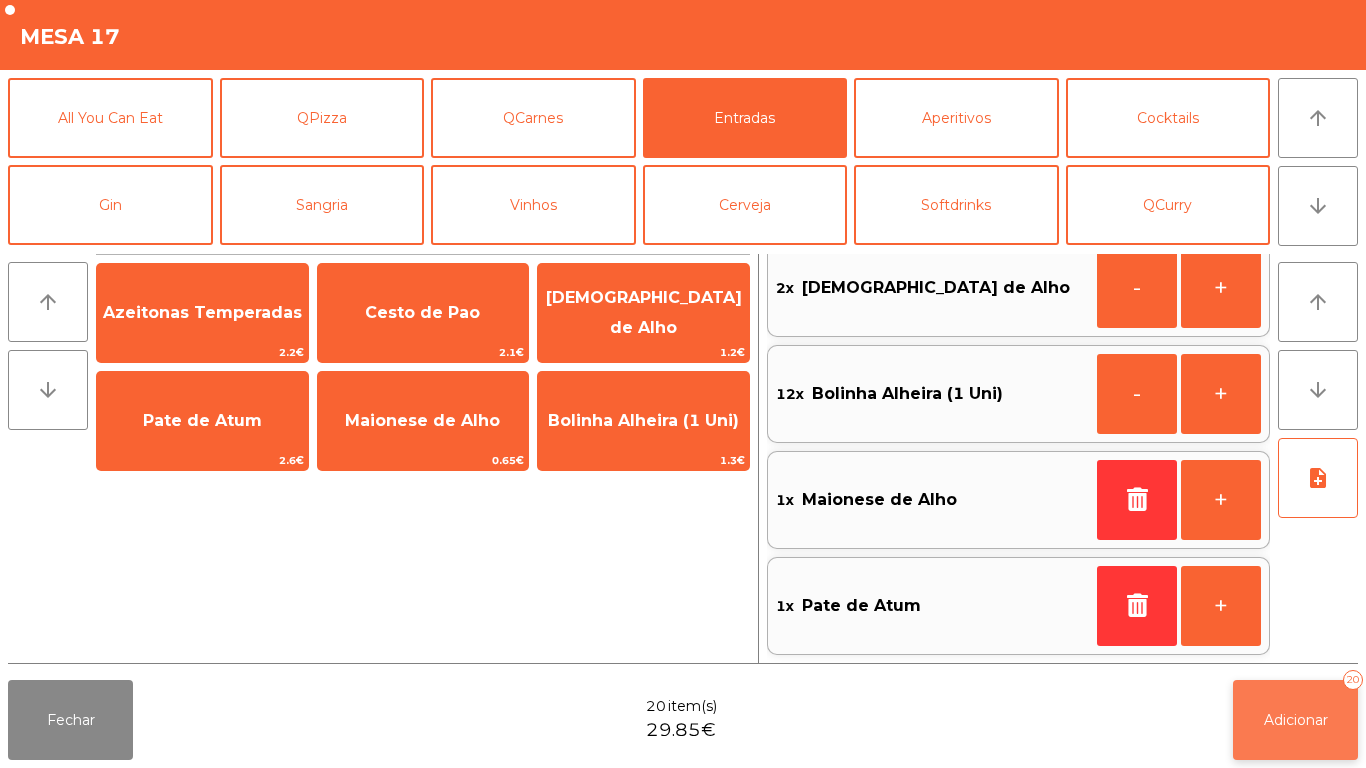 click on "Adicionar" 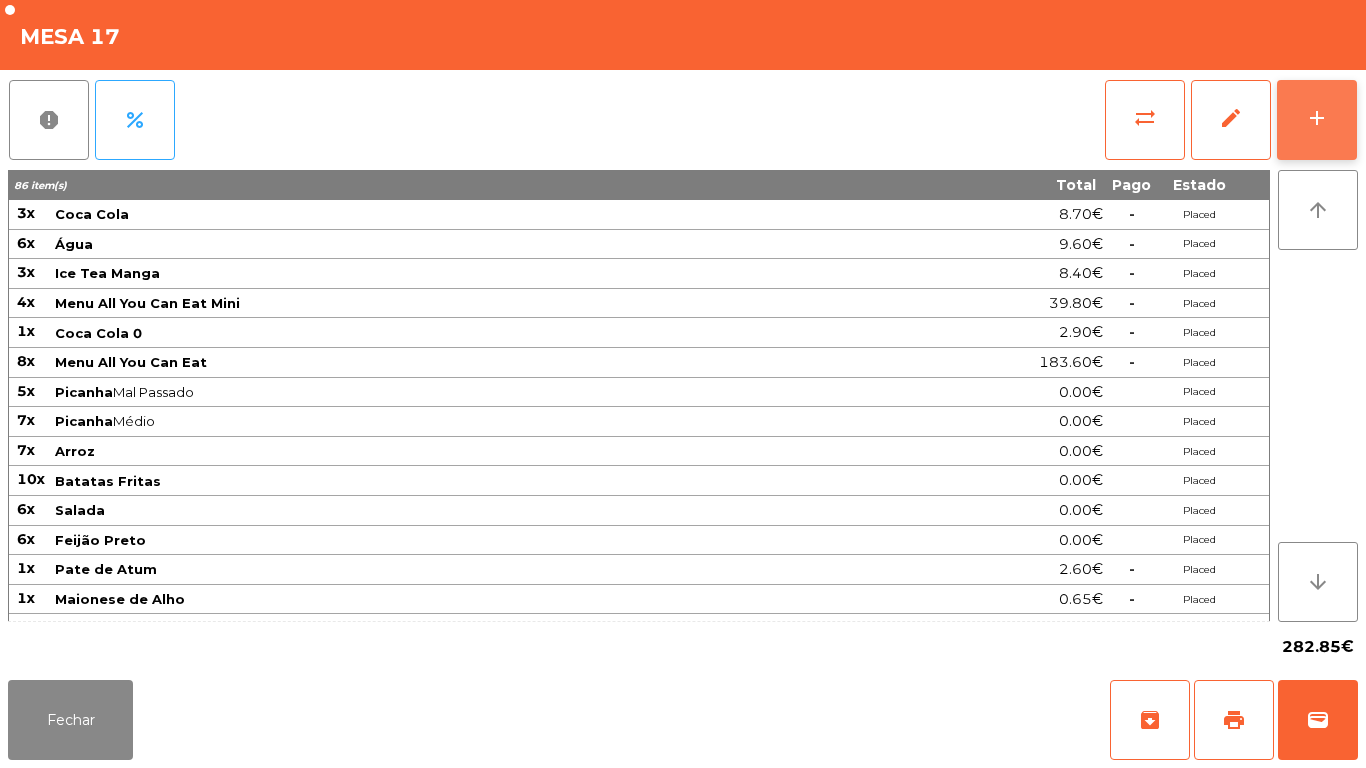 click on "add" 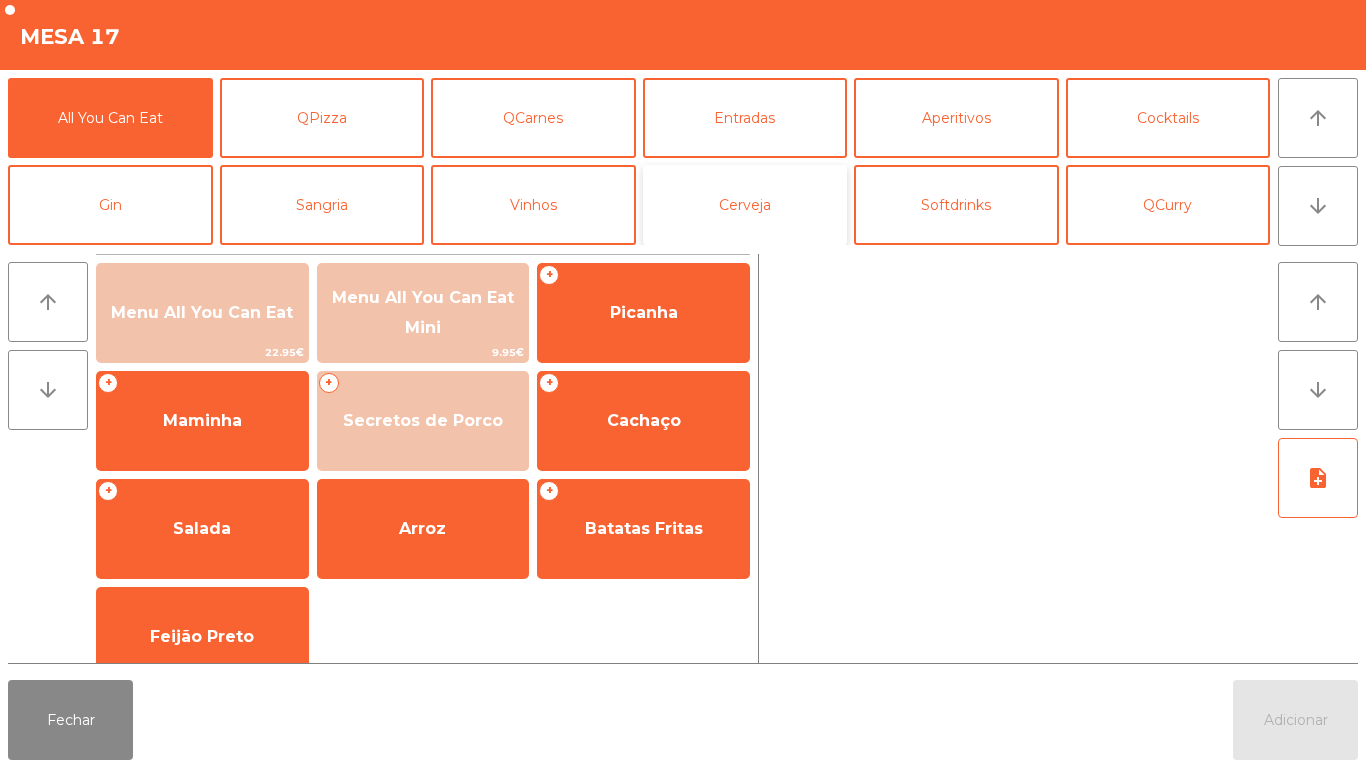 click on "Cerveja" 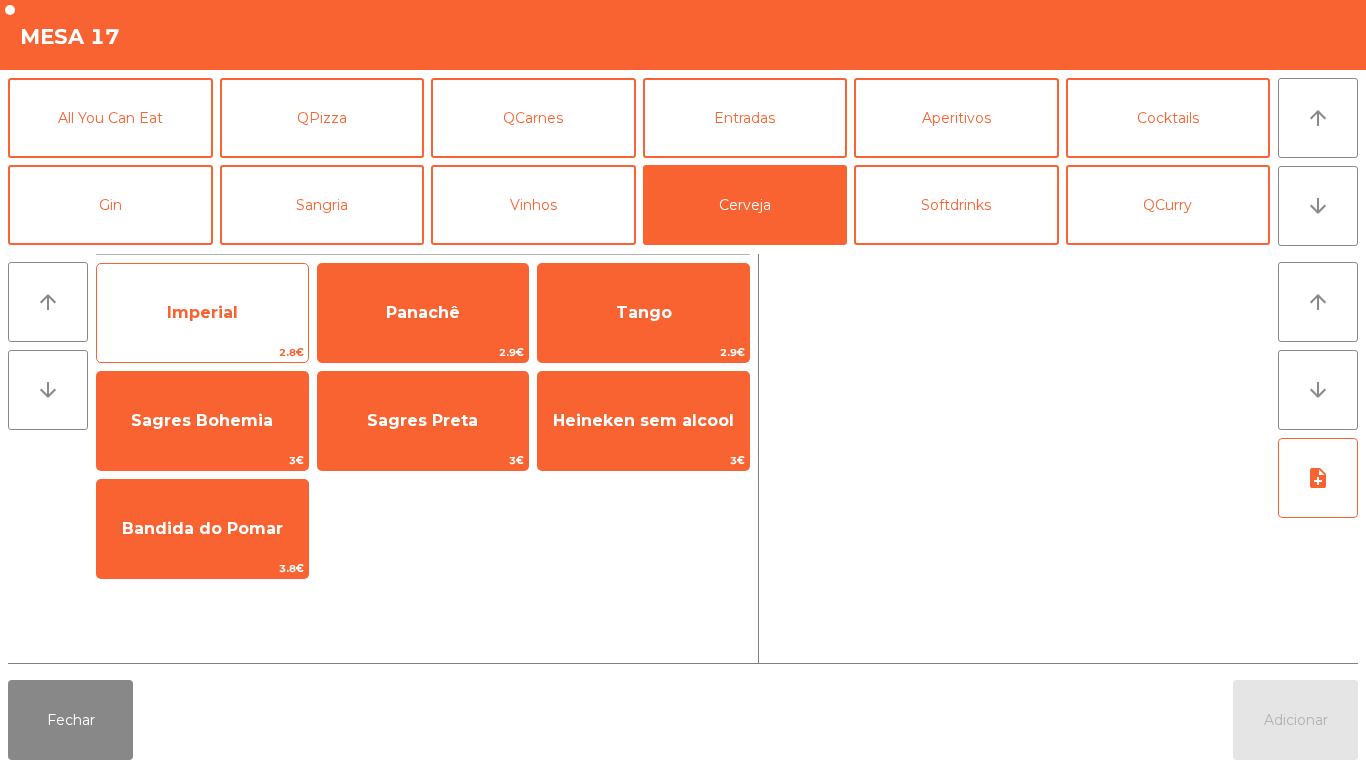 click on "Imperial" 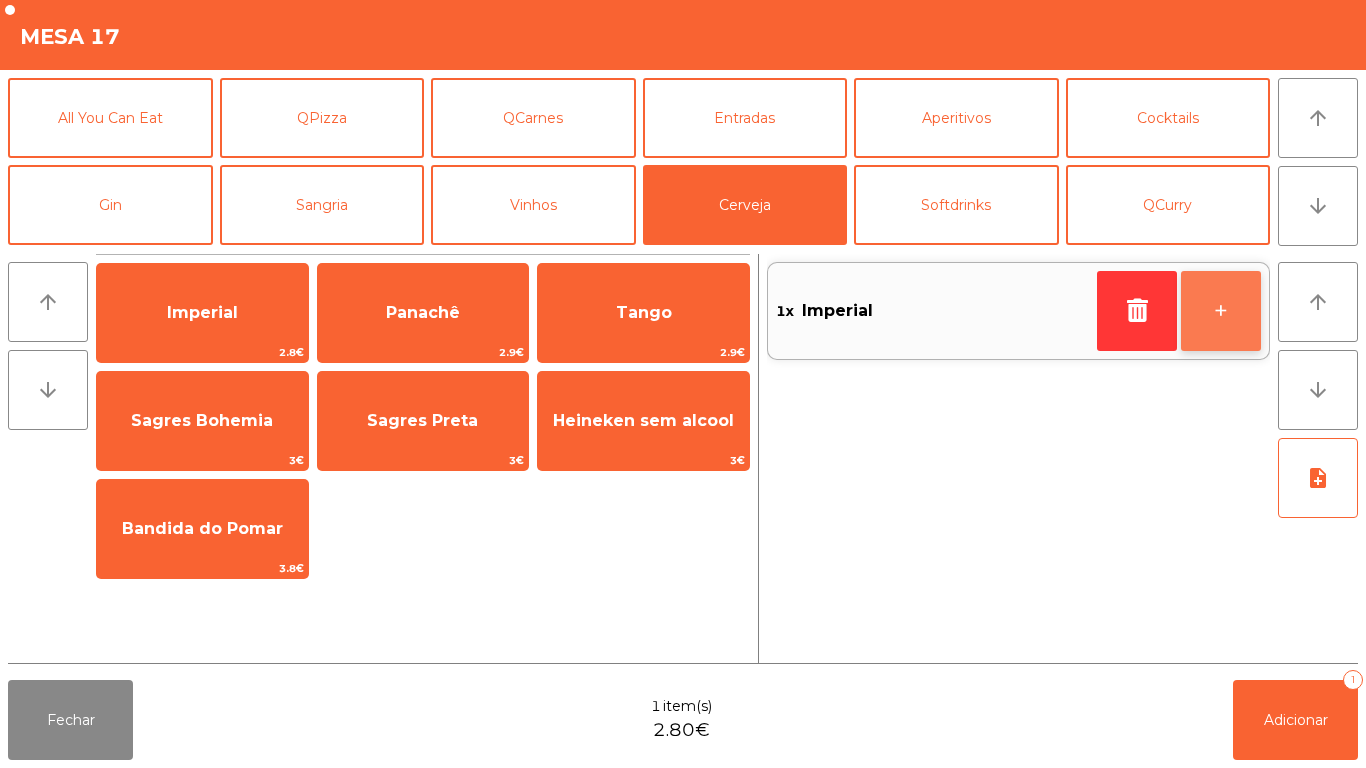 click on "+" 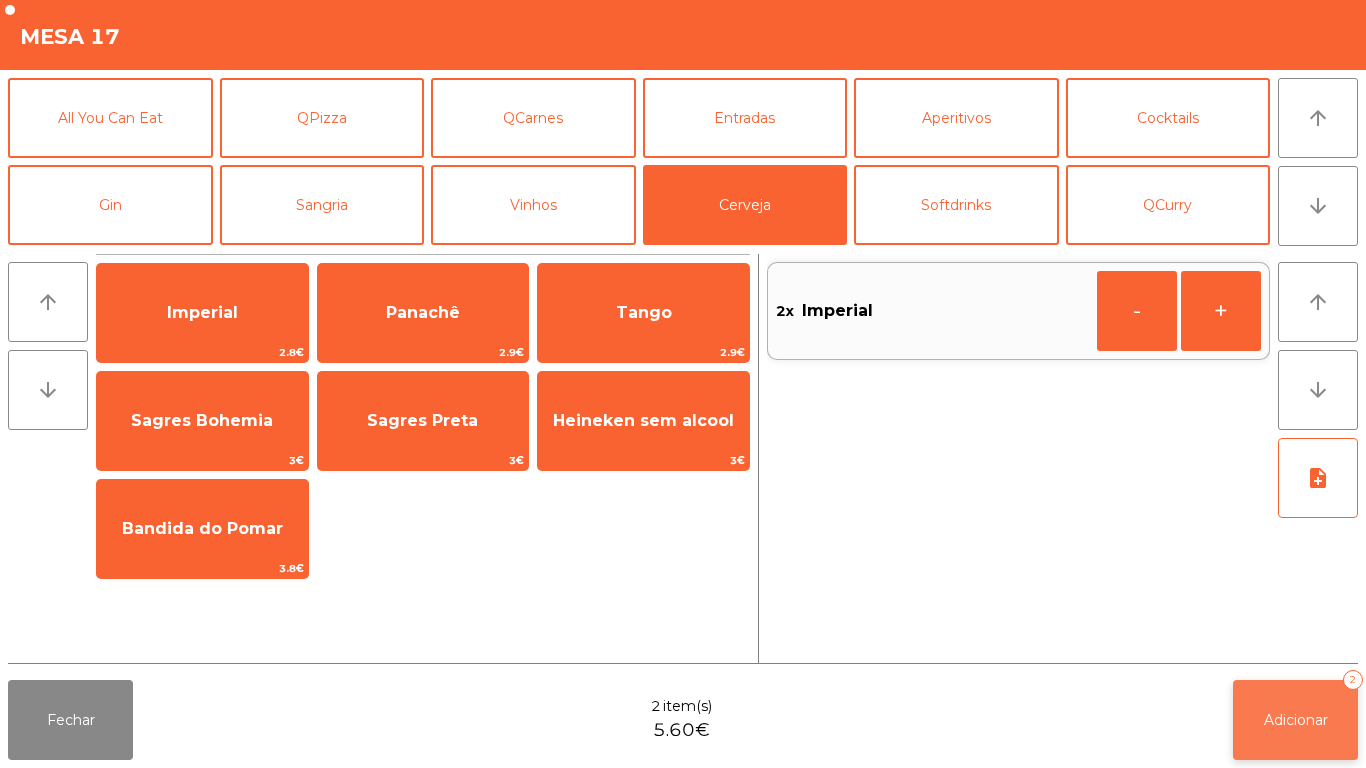 click on "Adicionar" 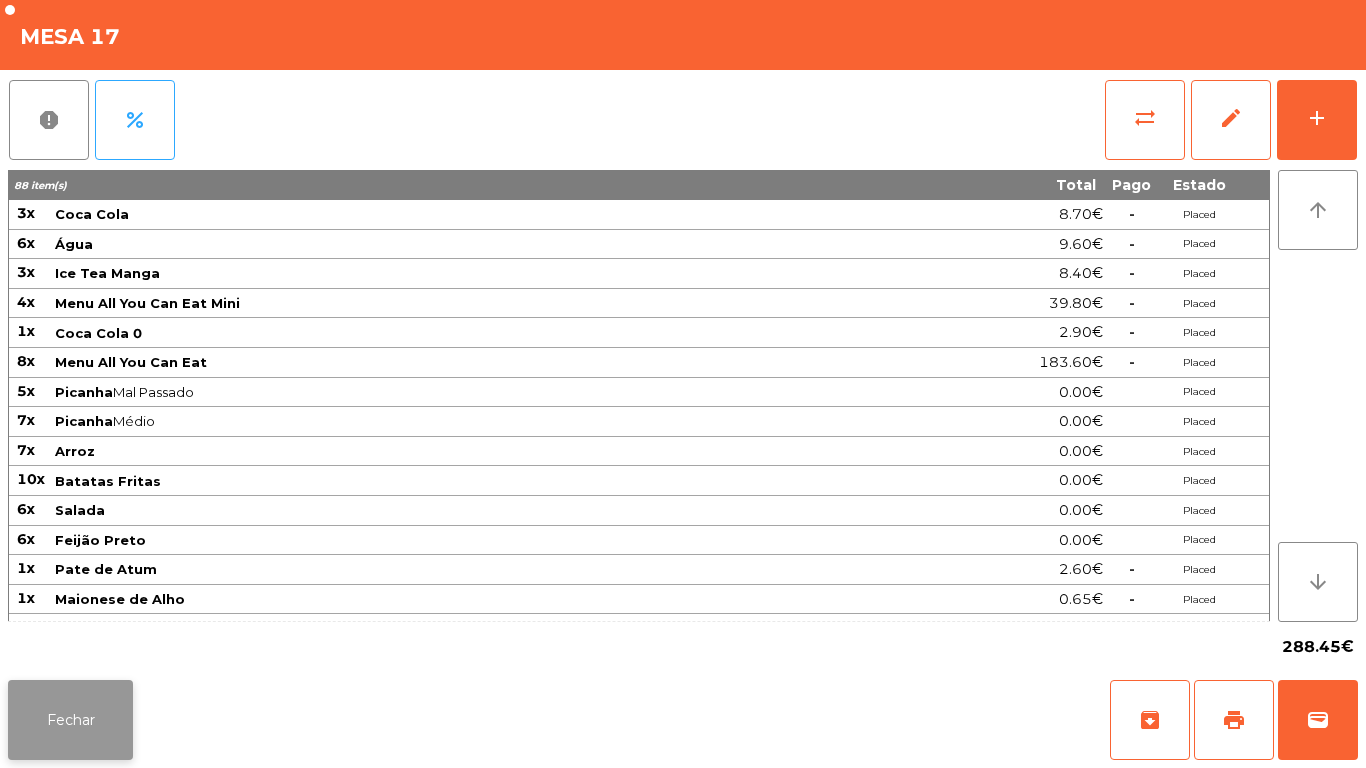 click on "Fechar" 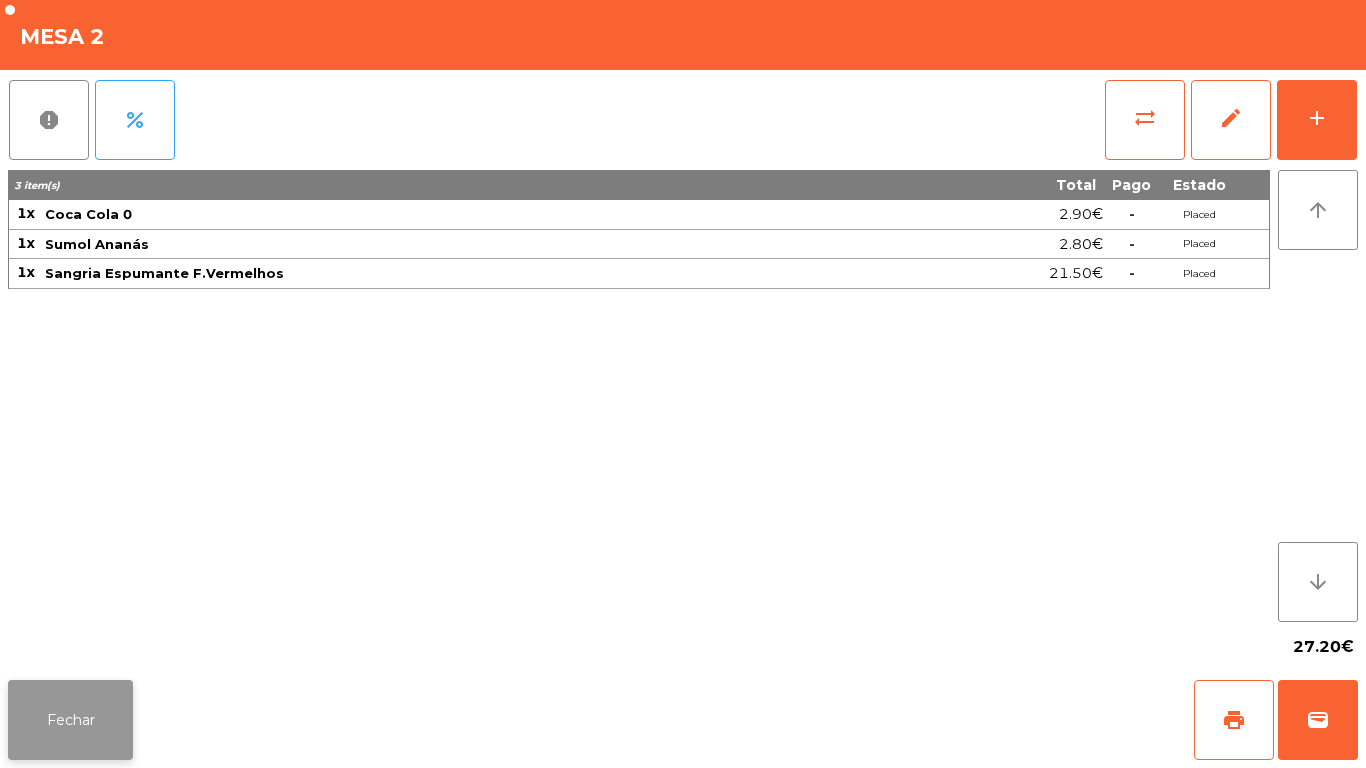 click on "Fechar" 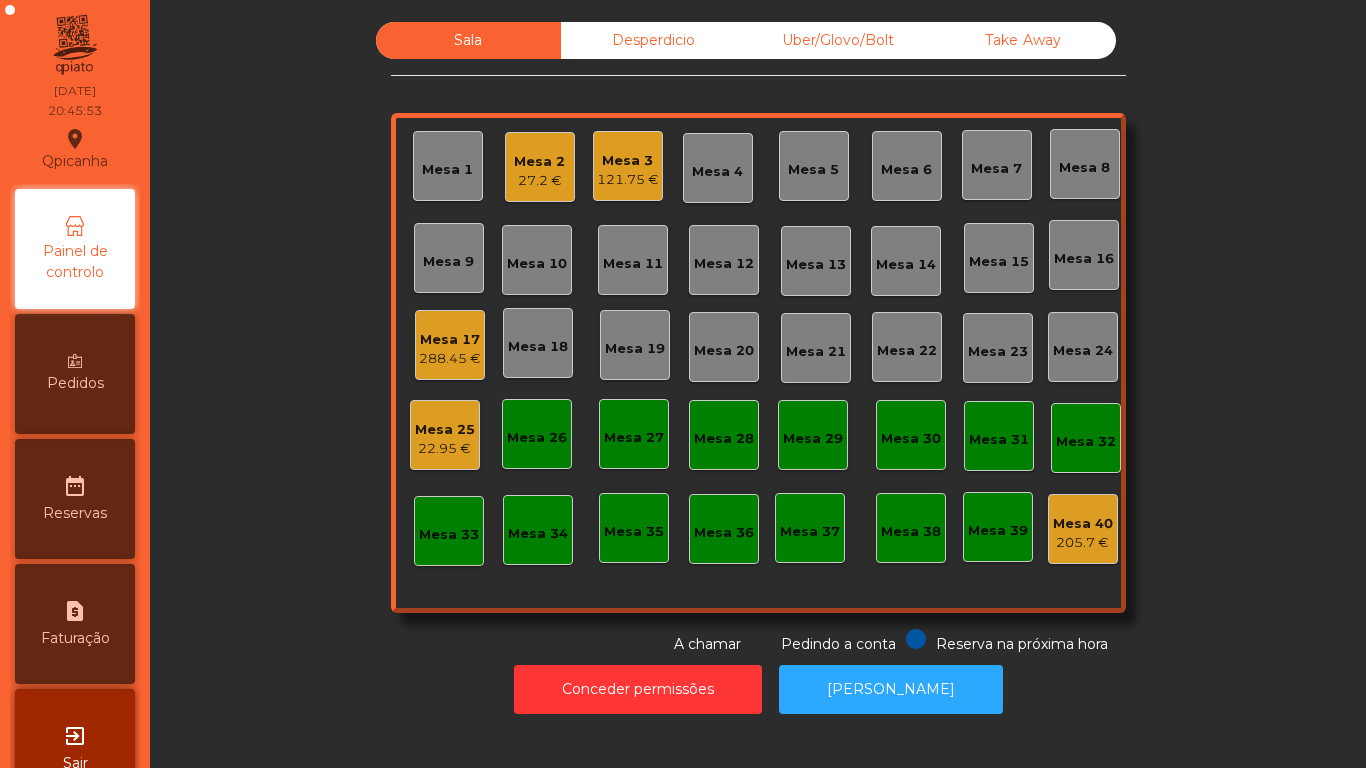 click on "Mesa 6" 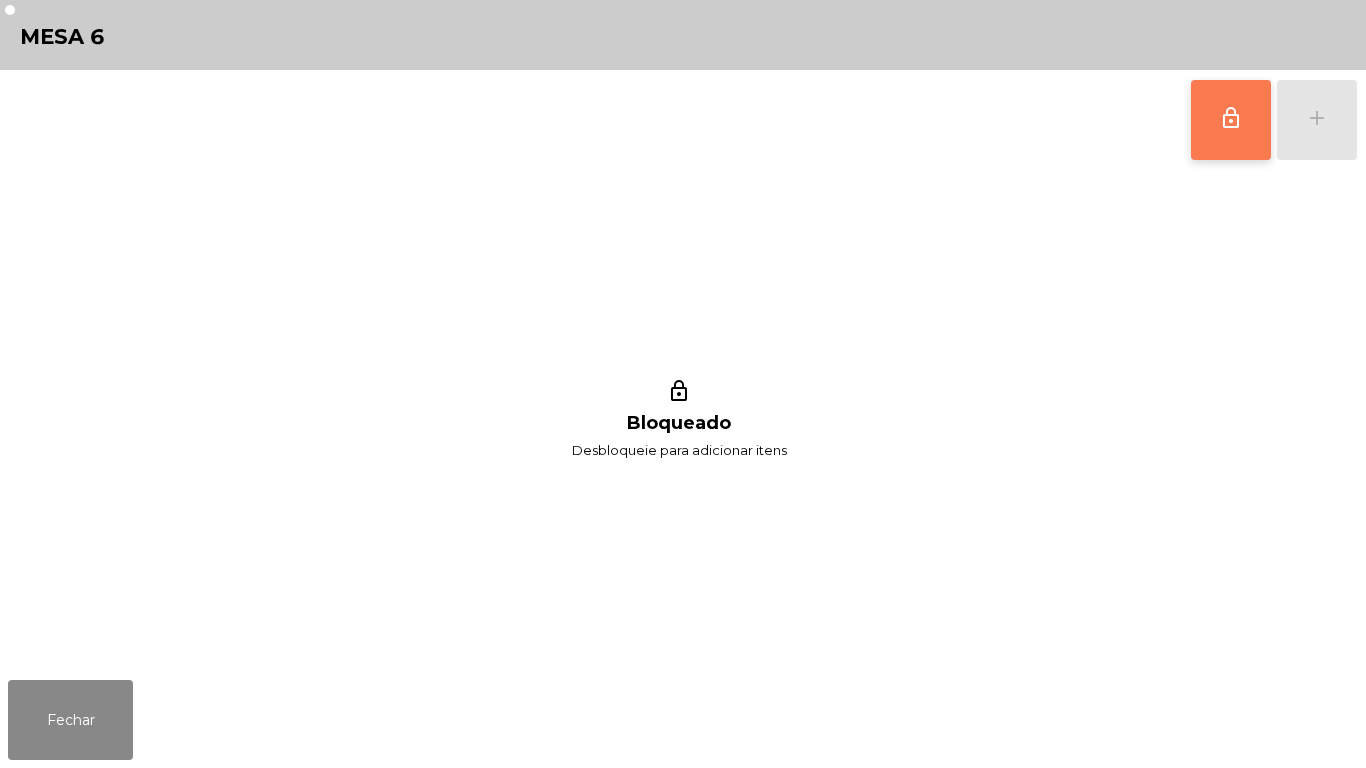 click on "lock_outline" 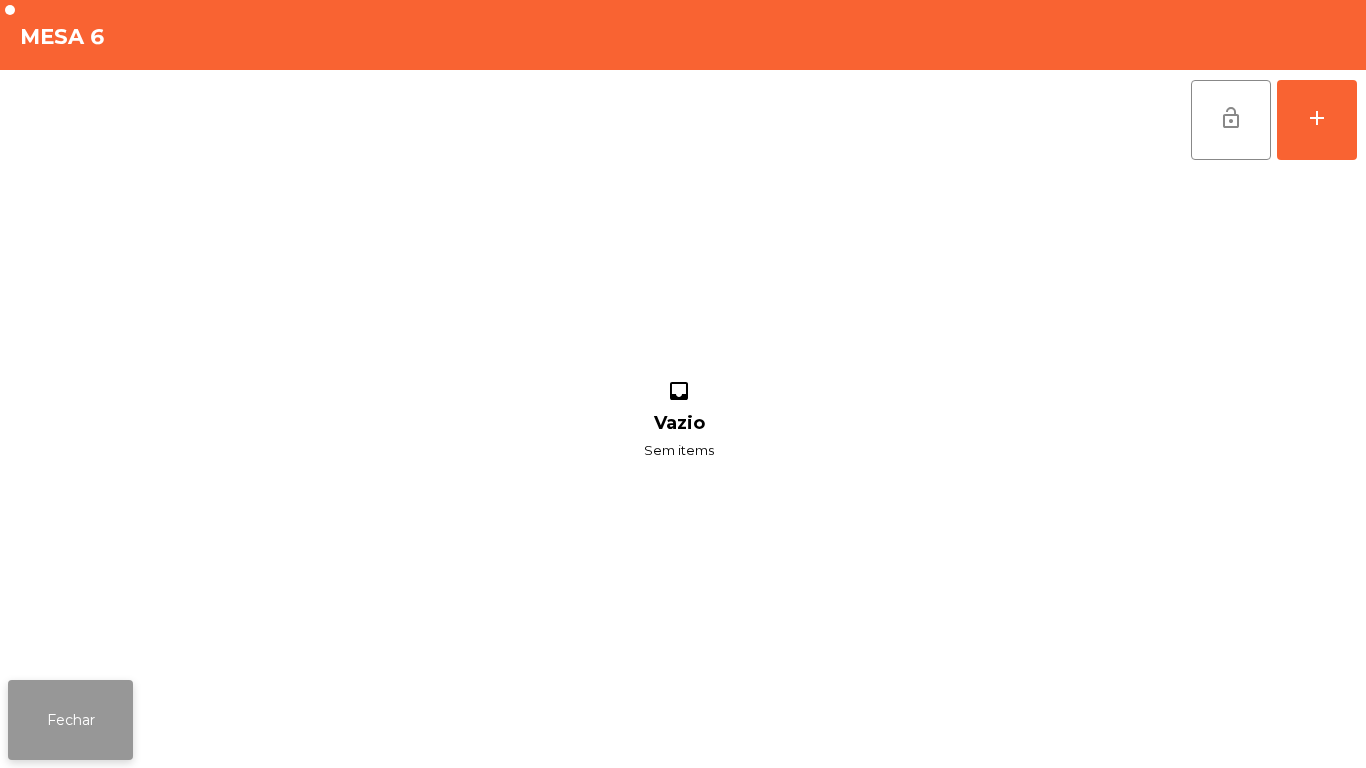 click on "Fechar" 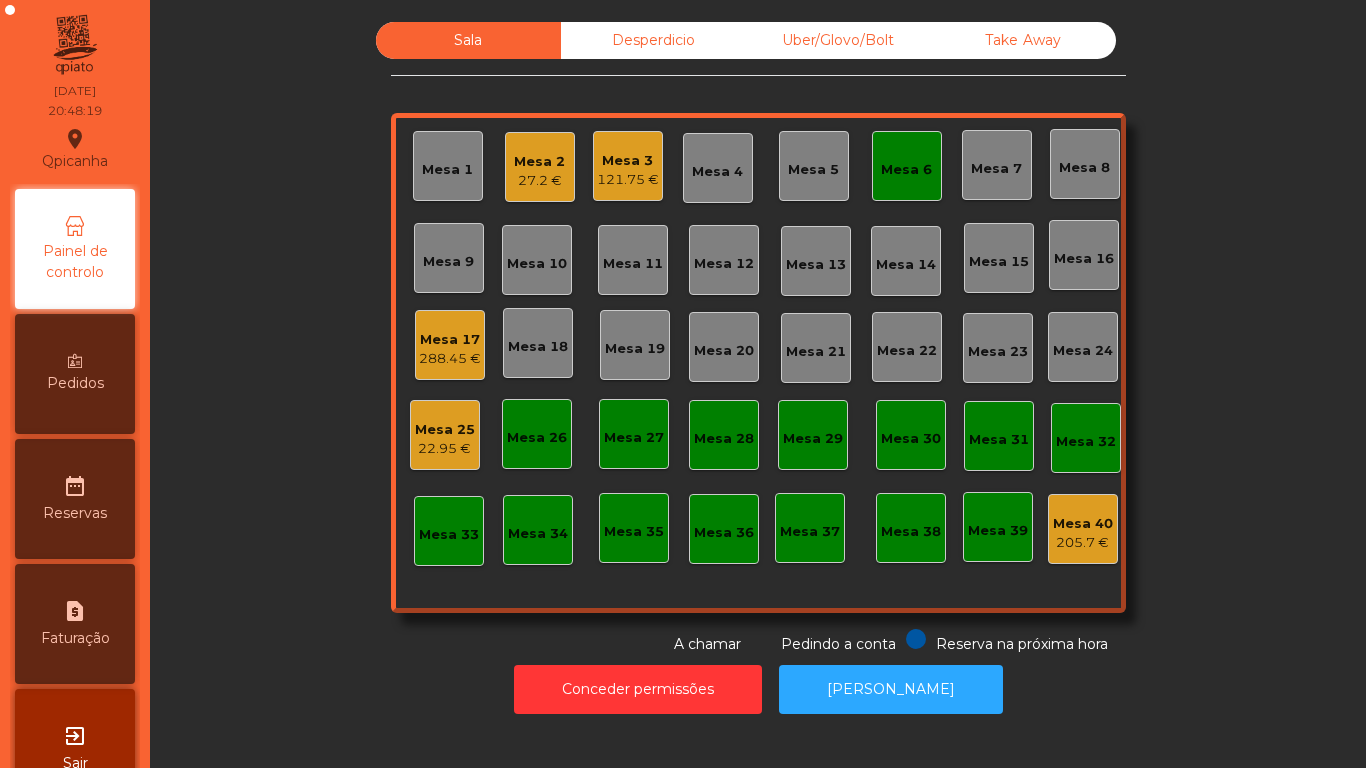 click on "Mesa 6" 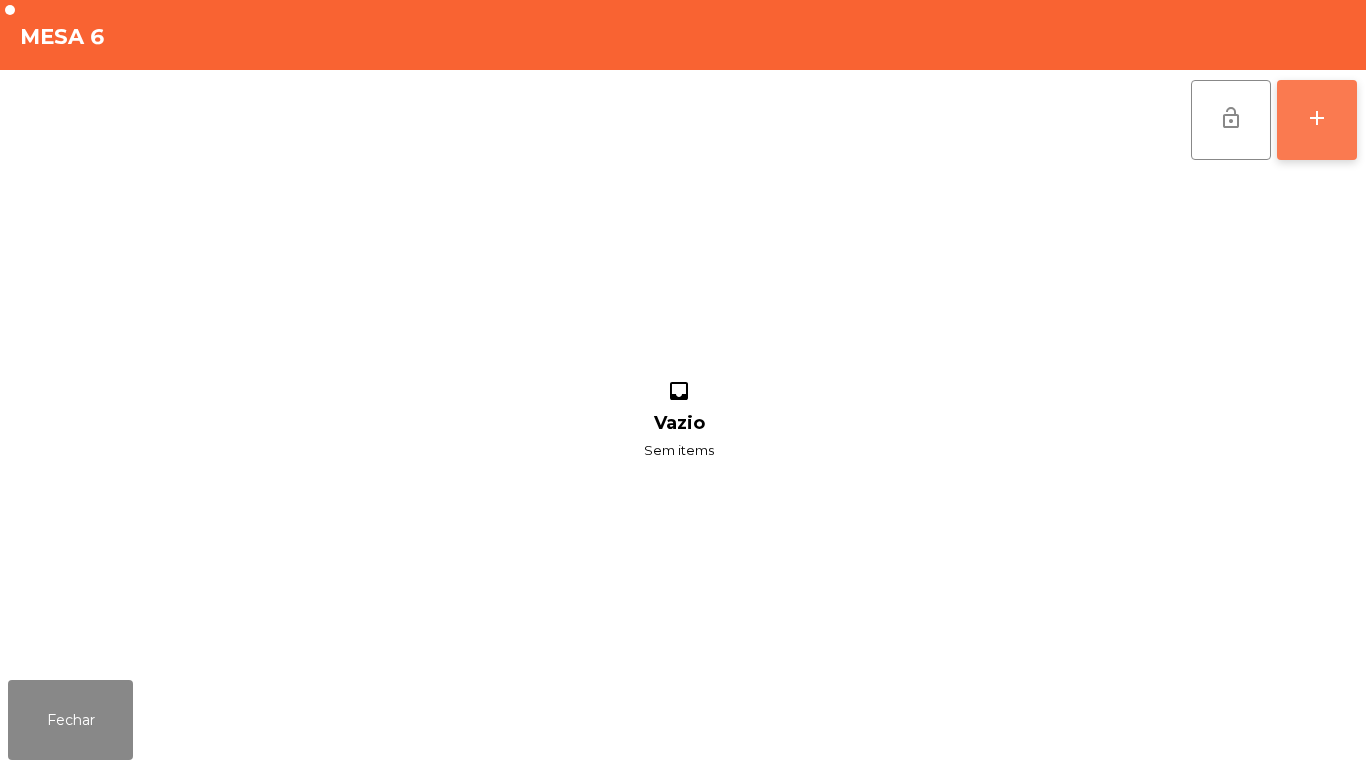 click on "add" 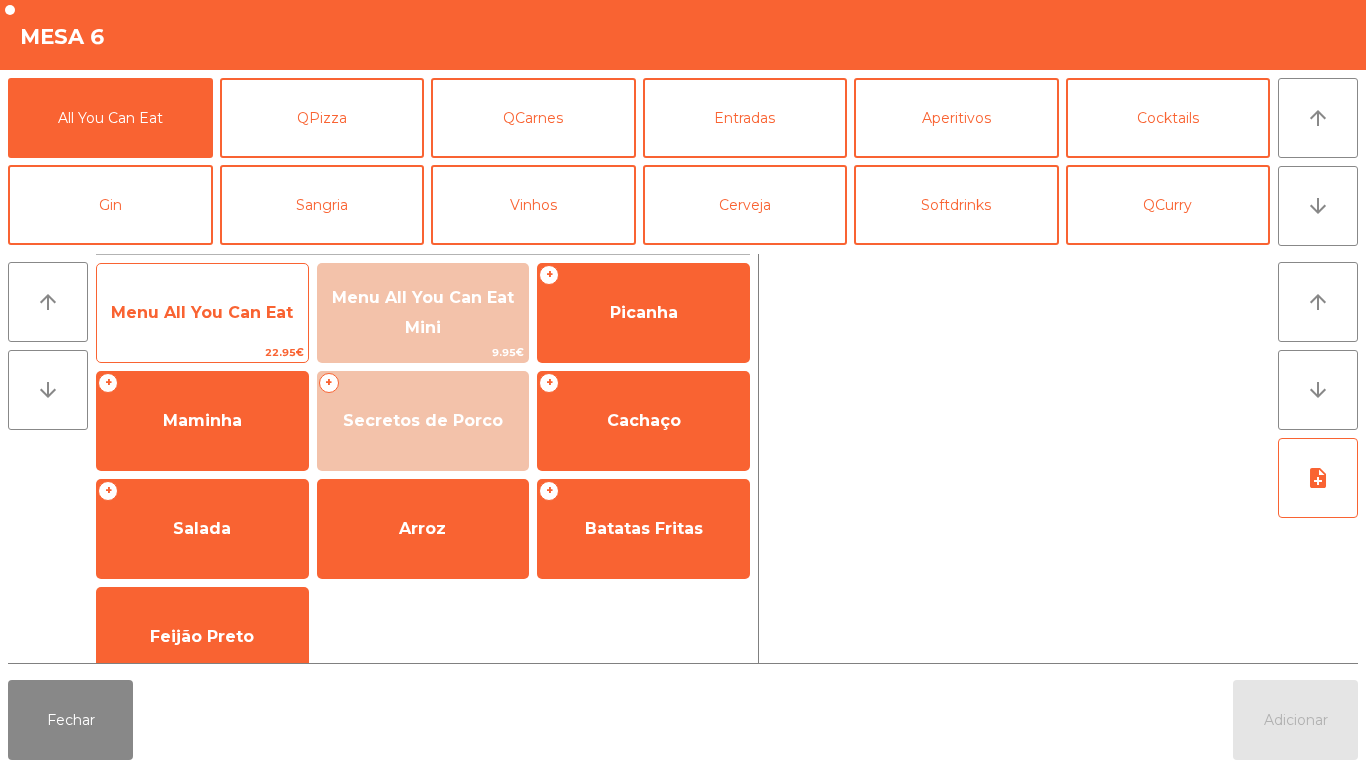 click on "Menu All You Can Eat" 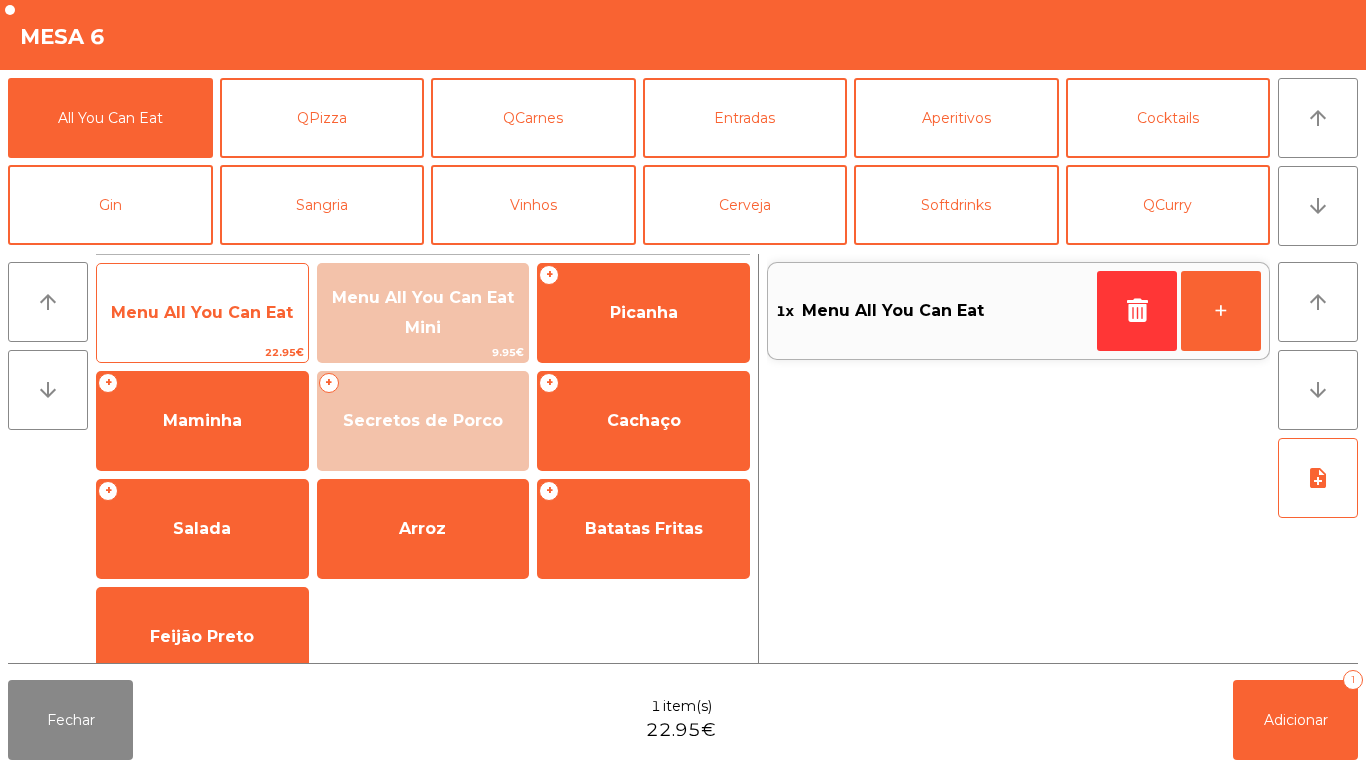 click on "Menu All You Can Eat" 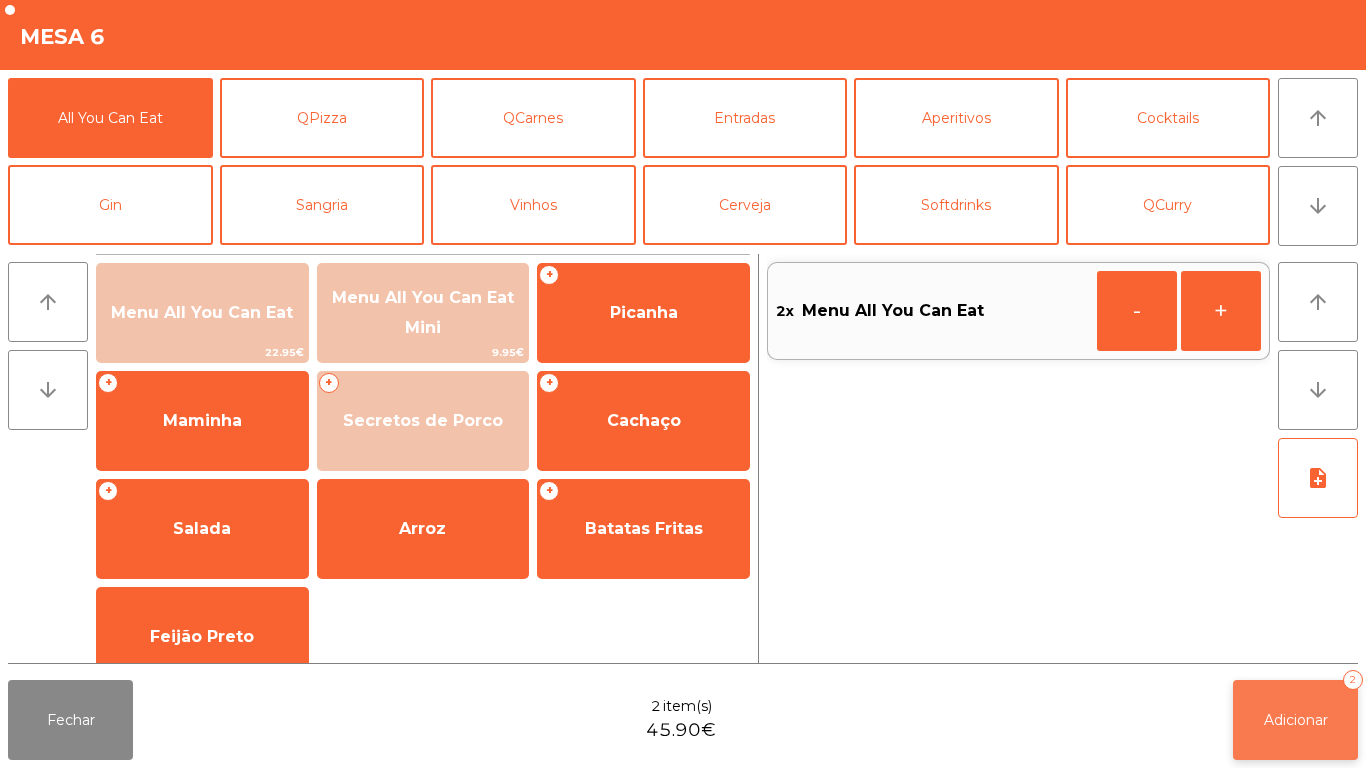 click on "Adicionar   2" 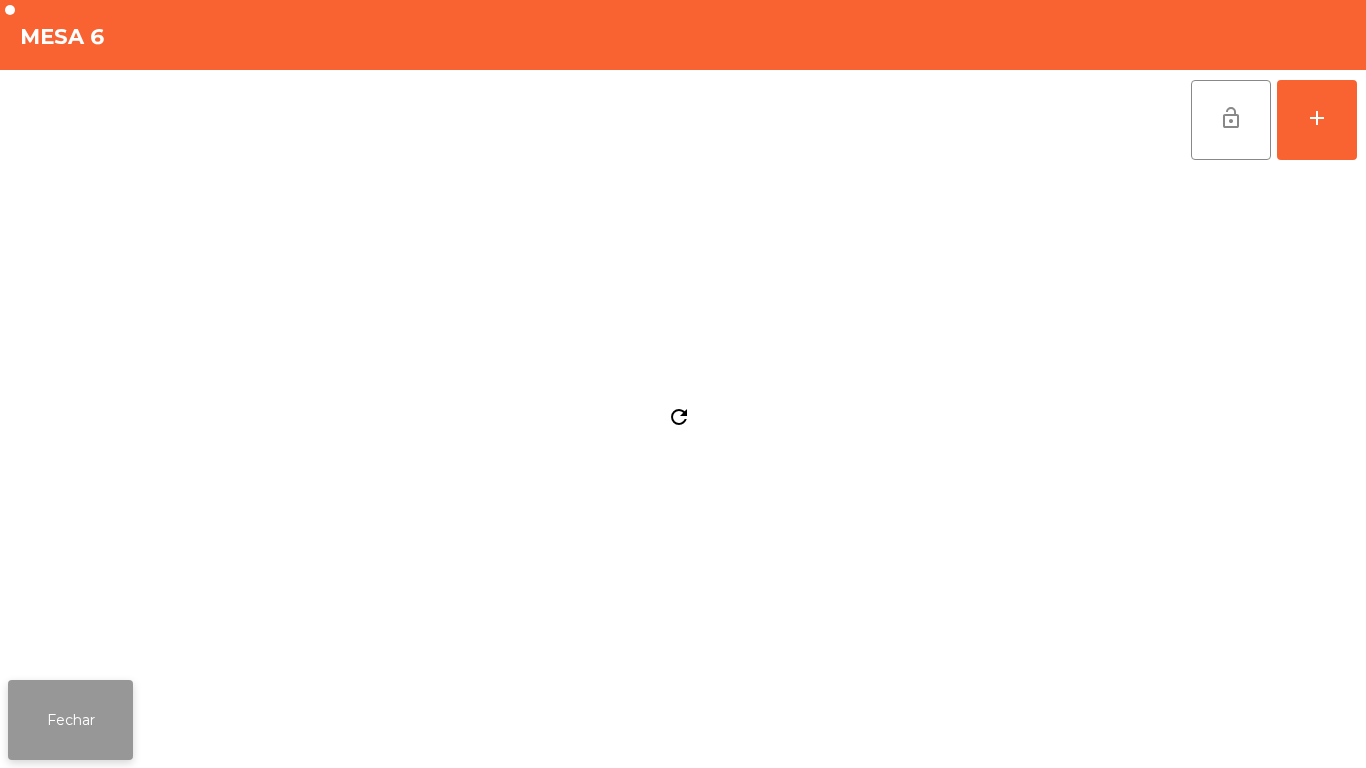 click on "Fechar" 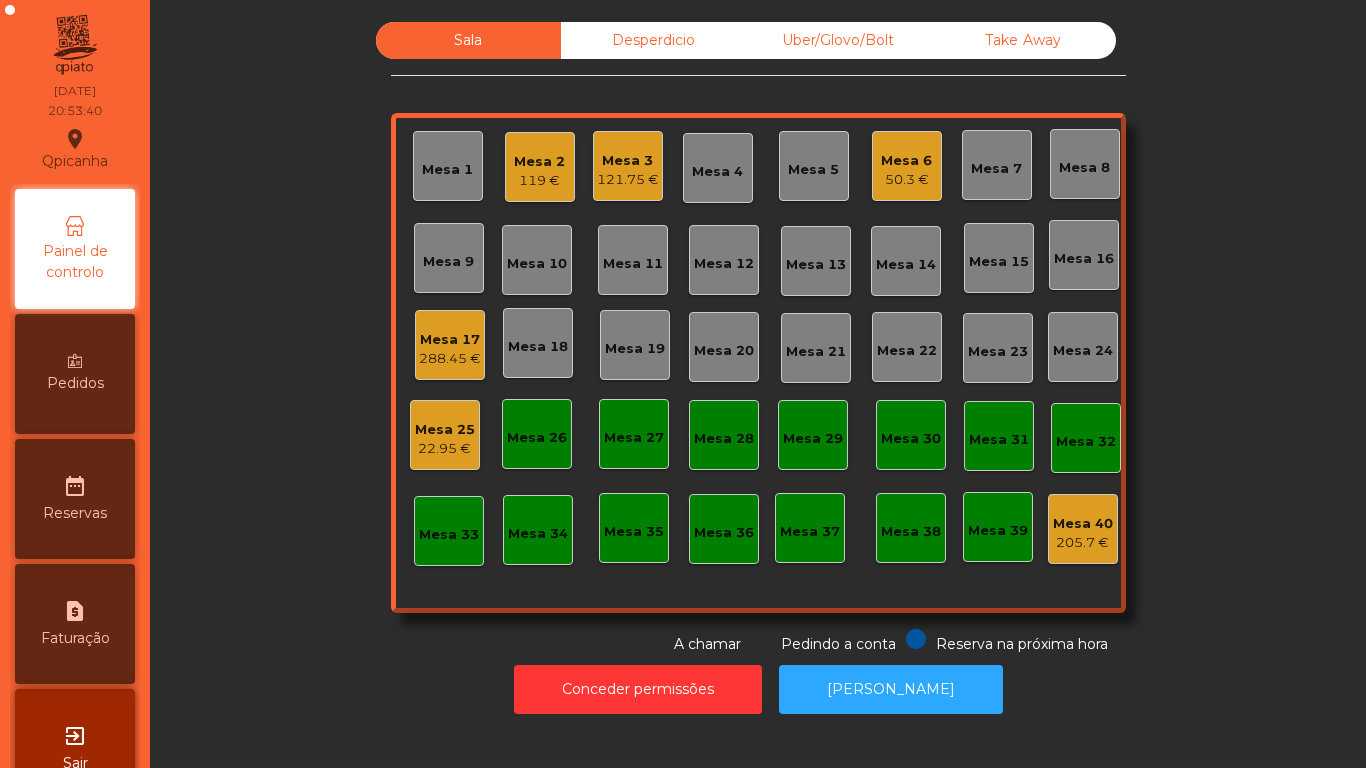 click on "50.3 €" 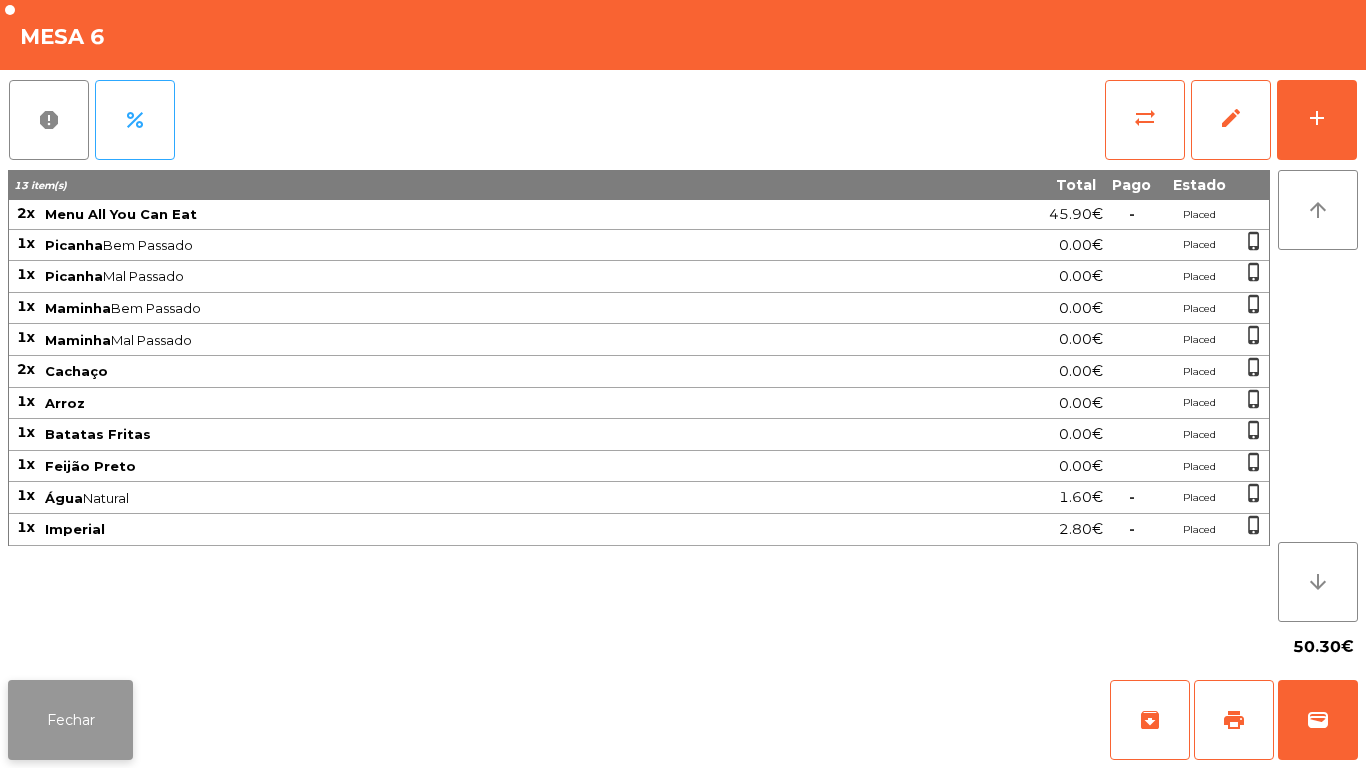 click on "Fechar" 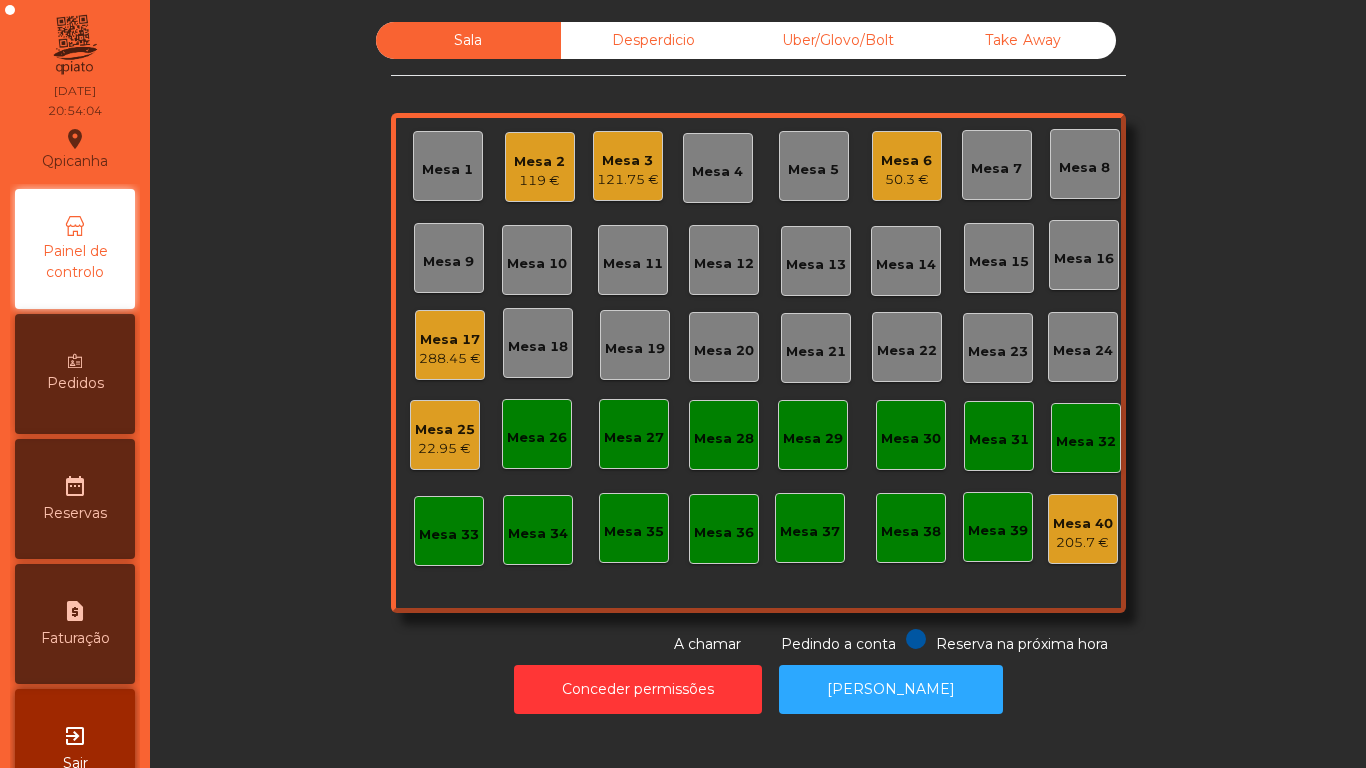 click on "Mesa 2   119 €" 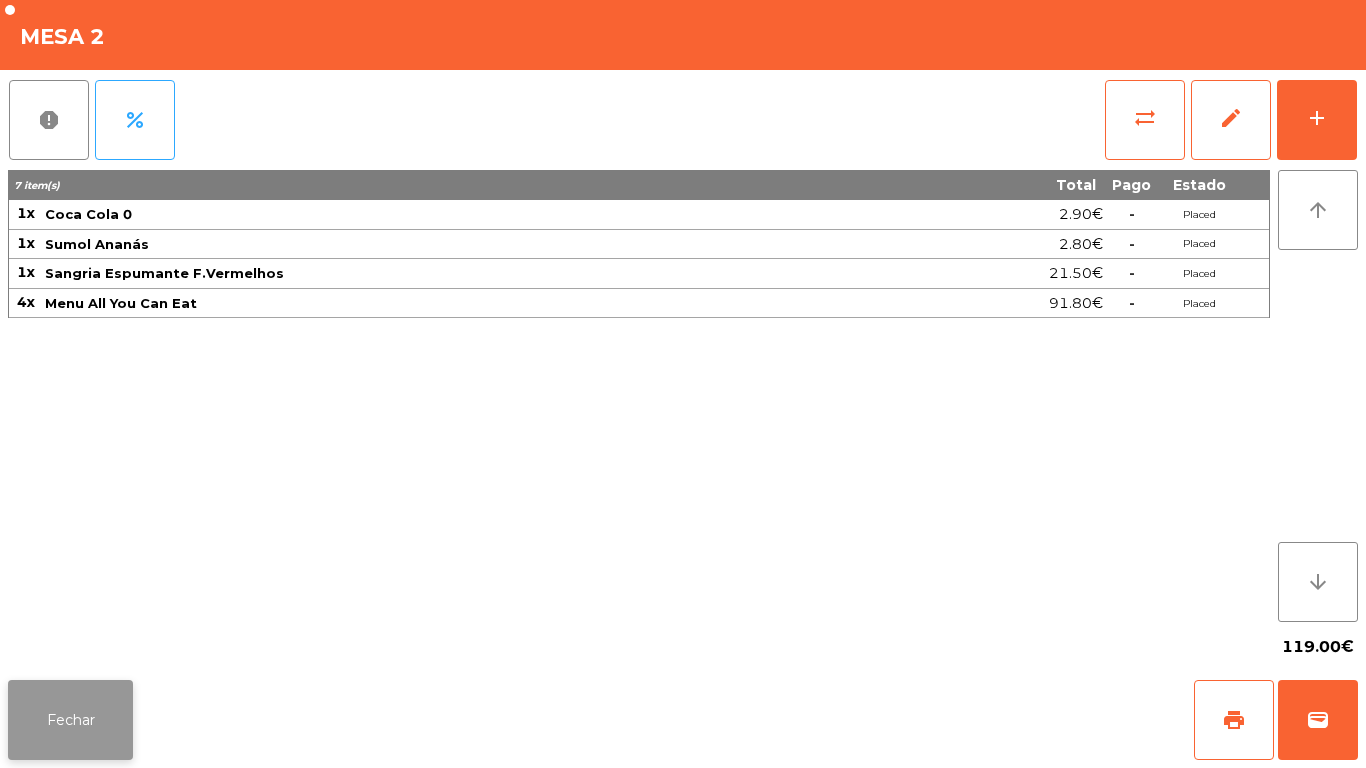 click on "Fechar" 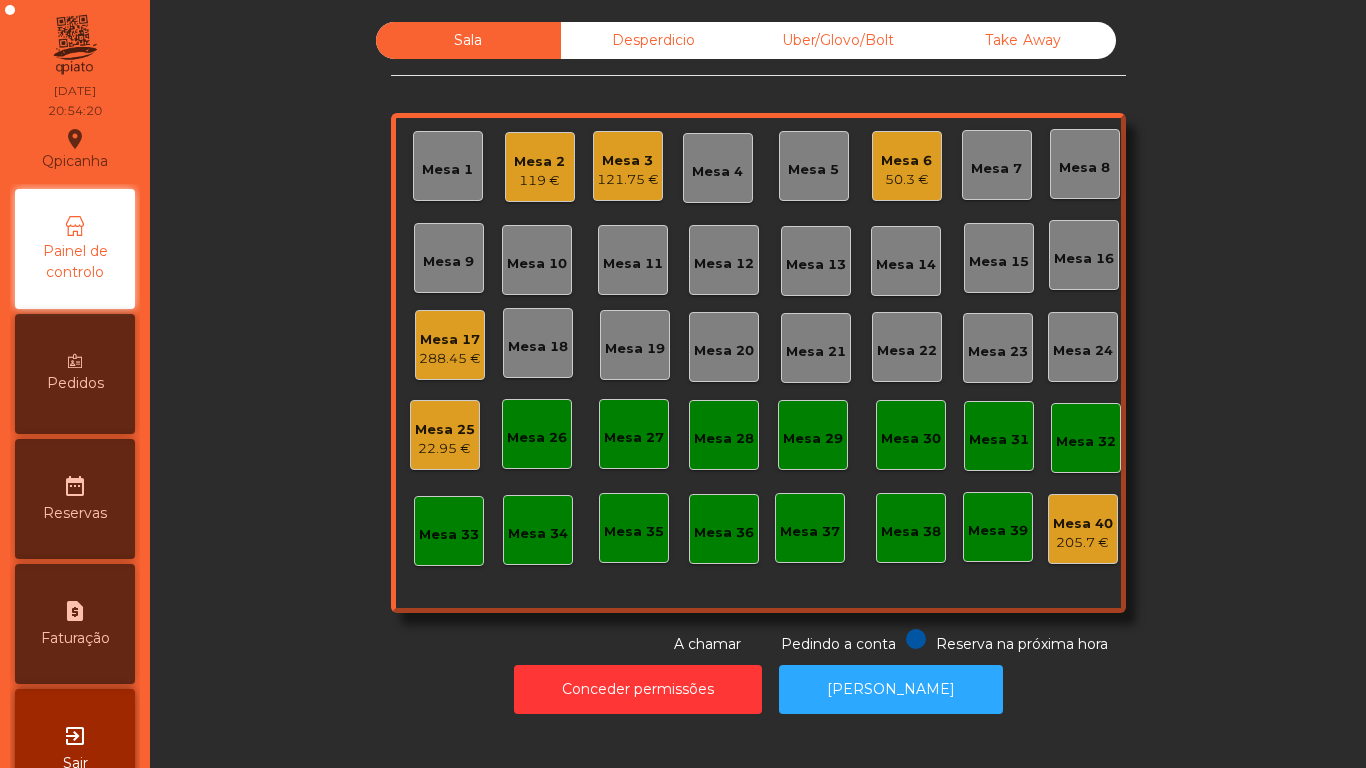 click on "Mesa 1" 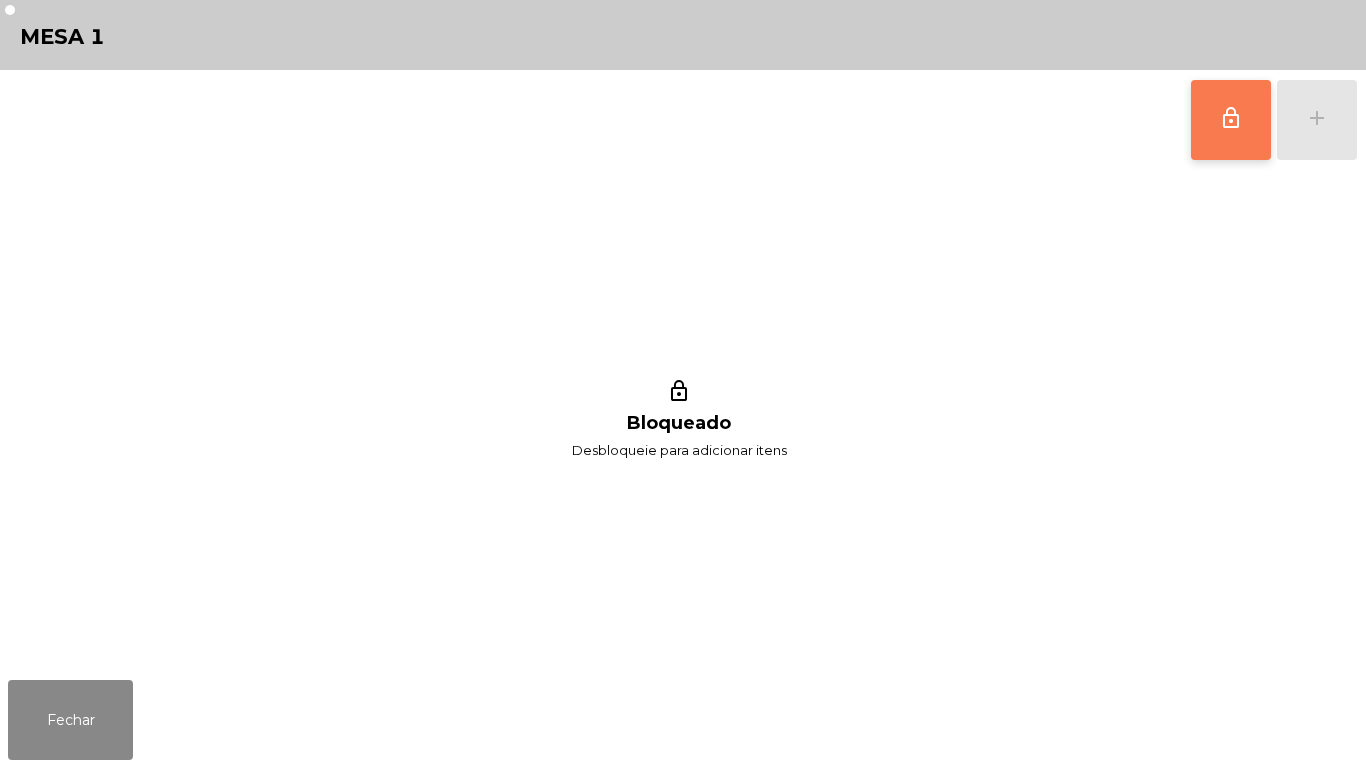 click on "lock_outline" 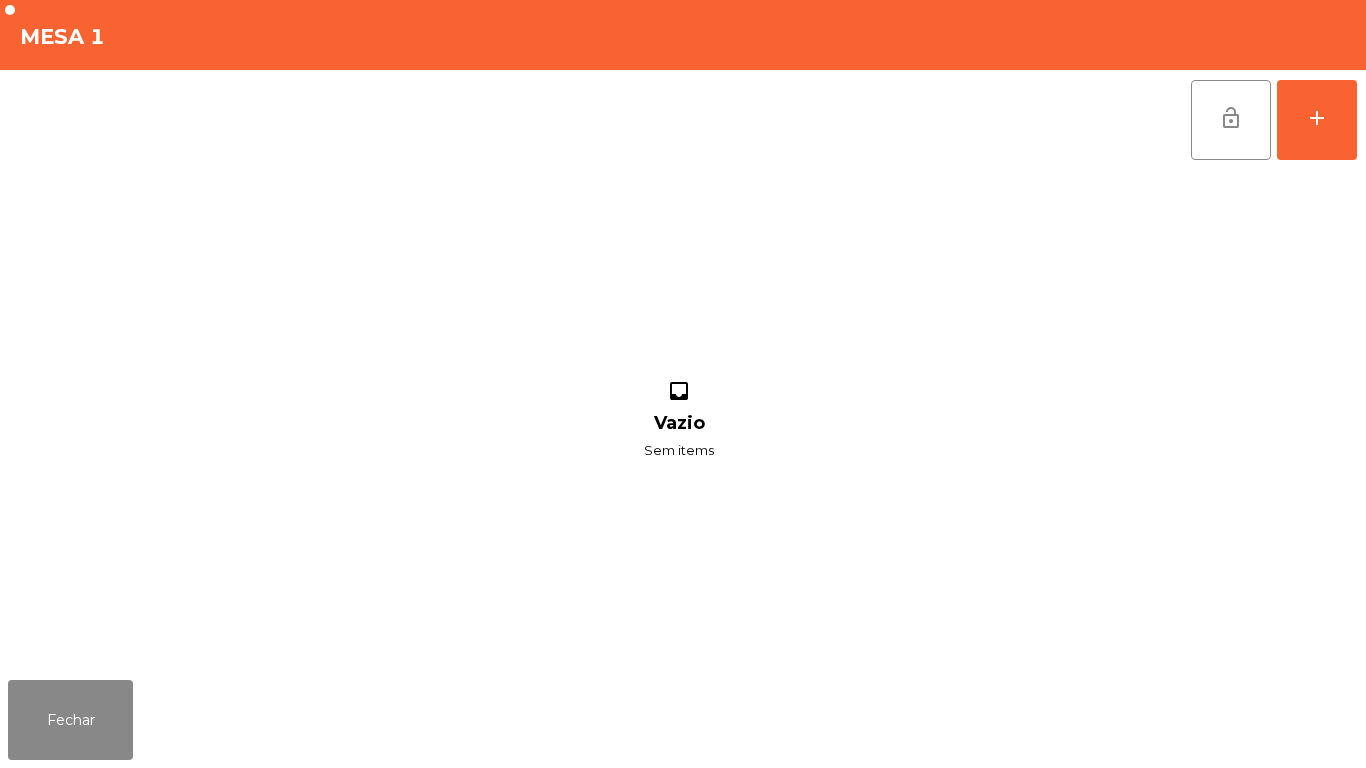 click on "Fechar" 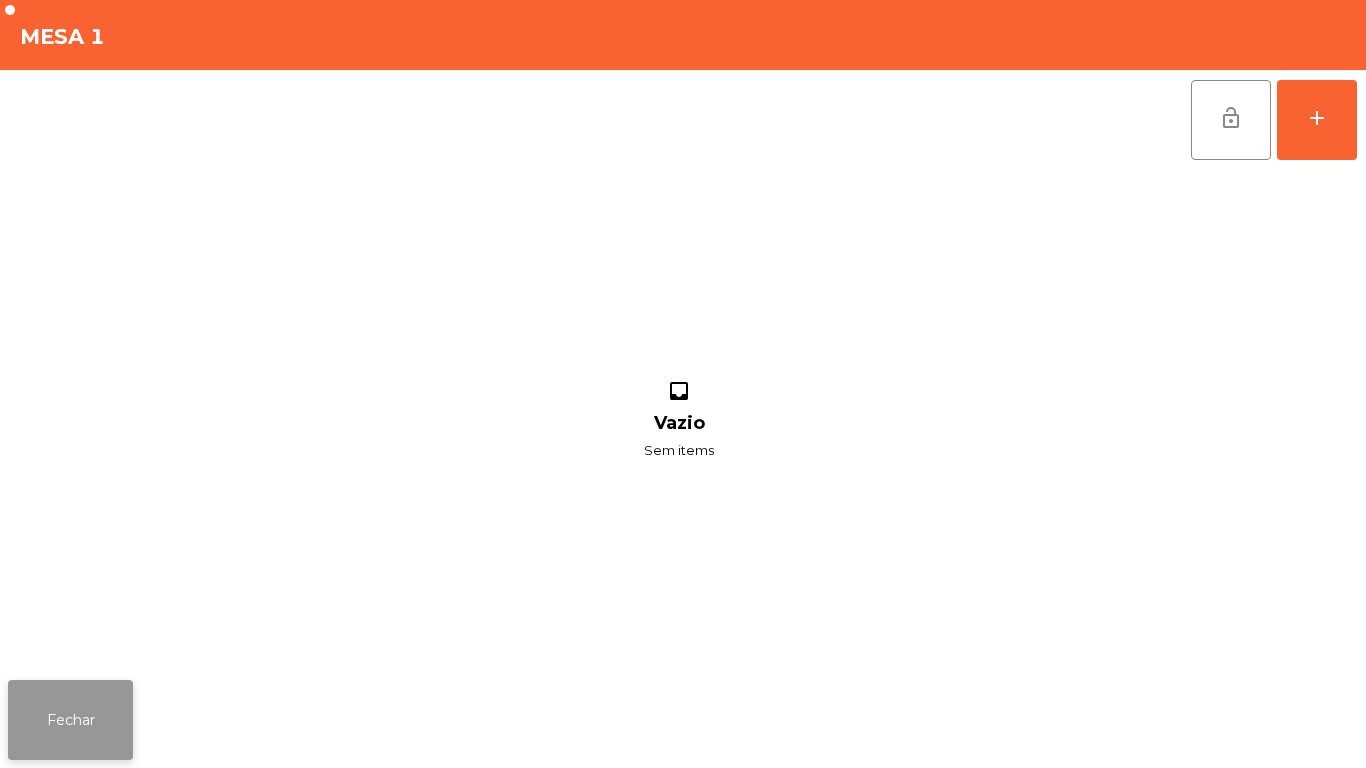 click on "Fechar" 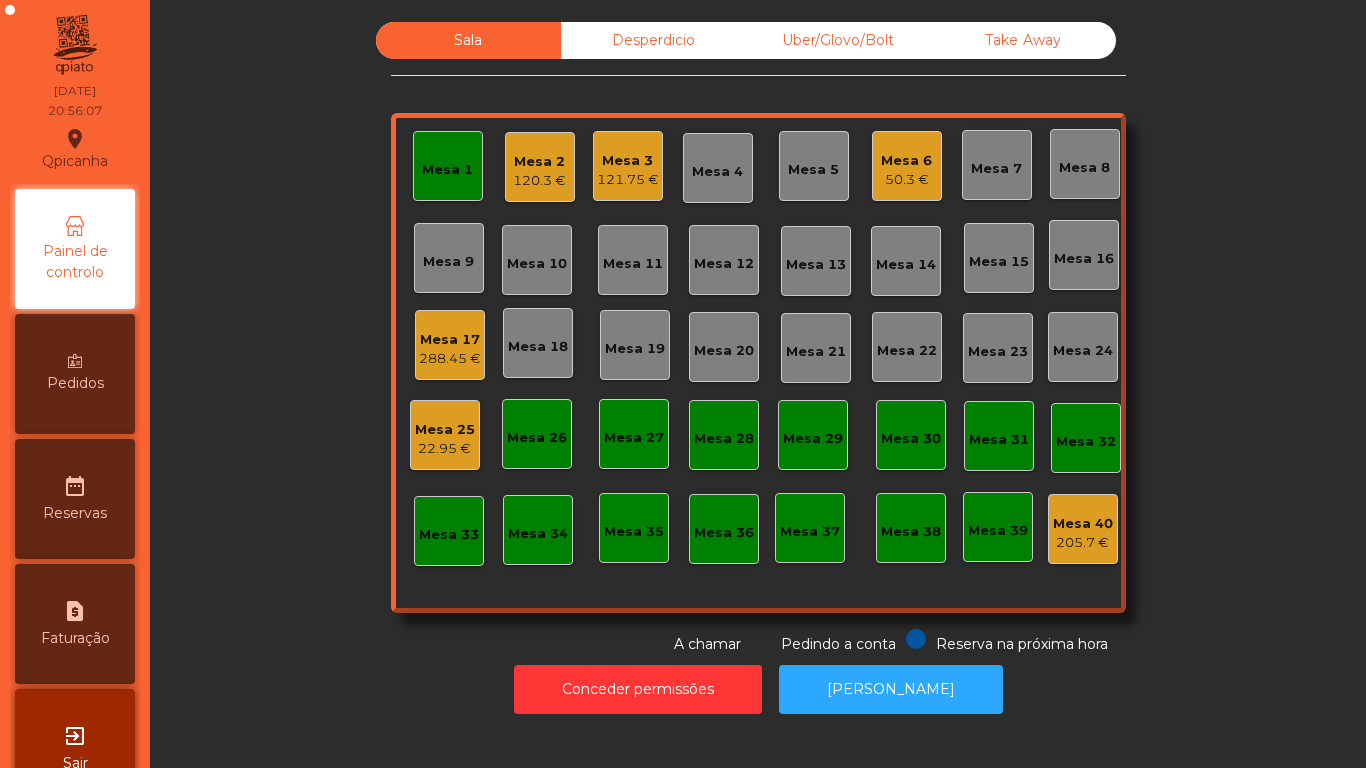click on "Mesa 2" 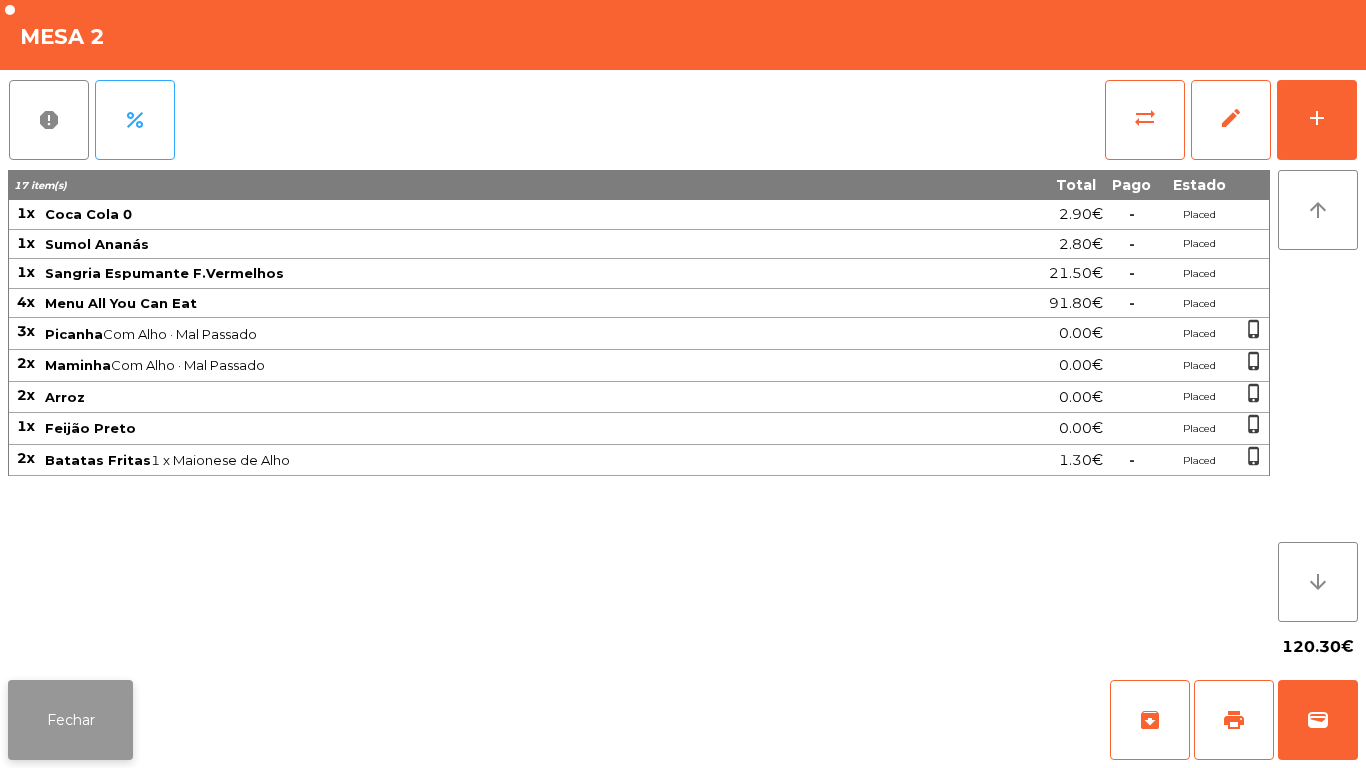 click on "Fechar" 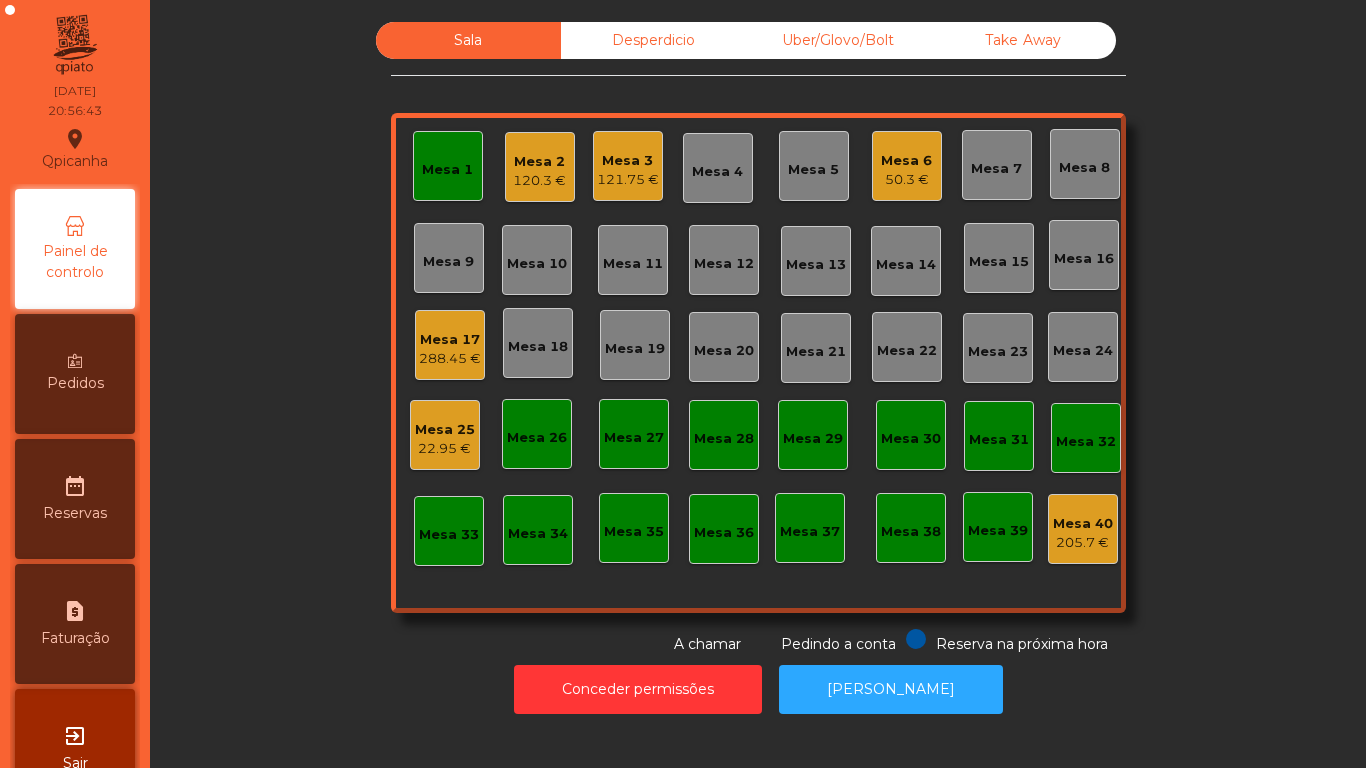 click on "Mesa 2" 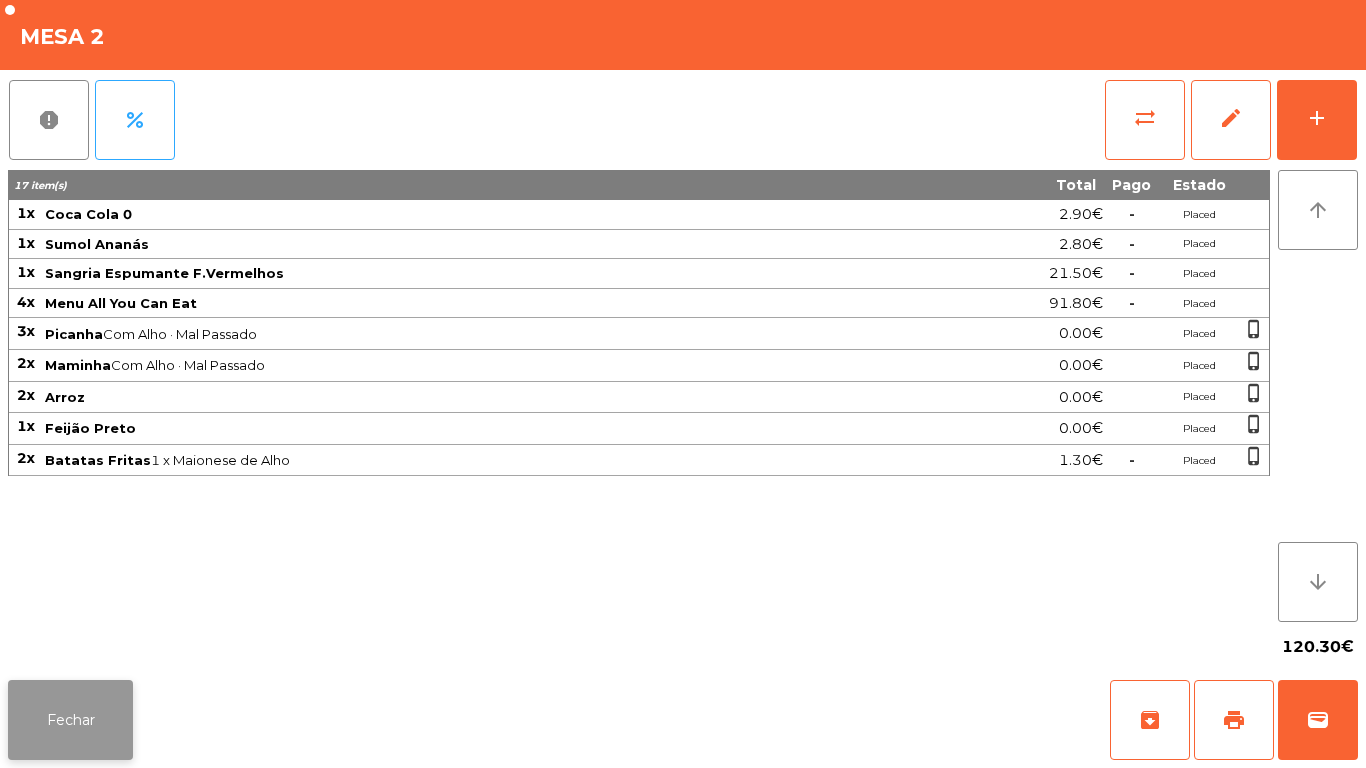 click on "Fechar" 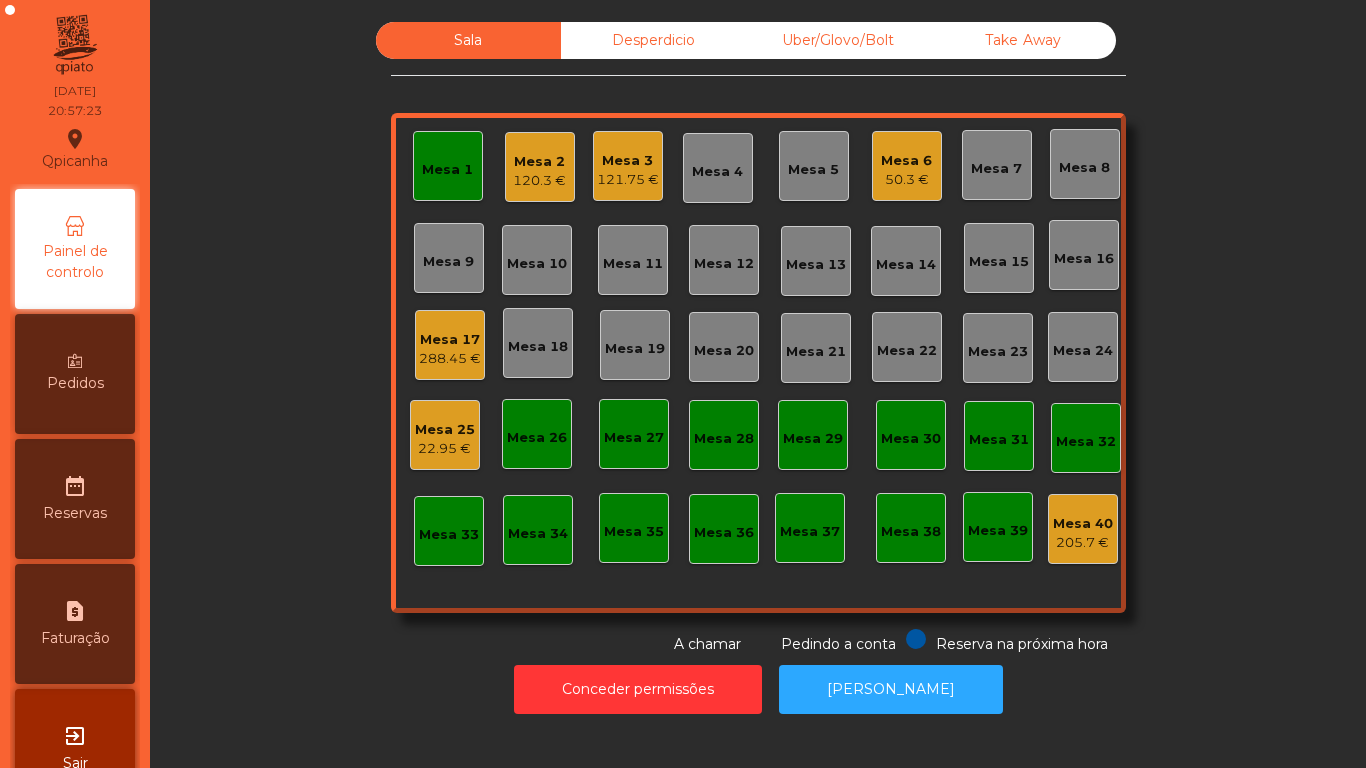 click on "Mesa 1" 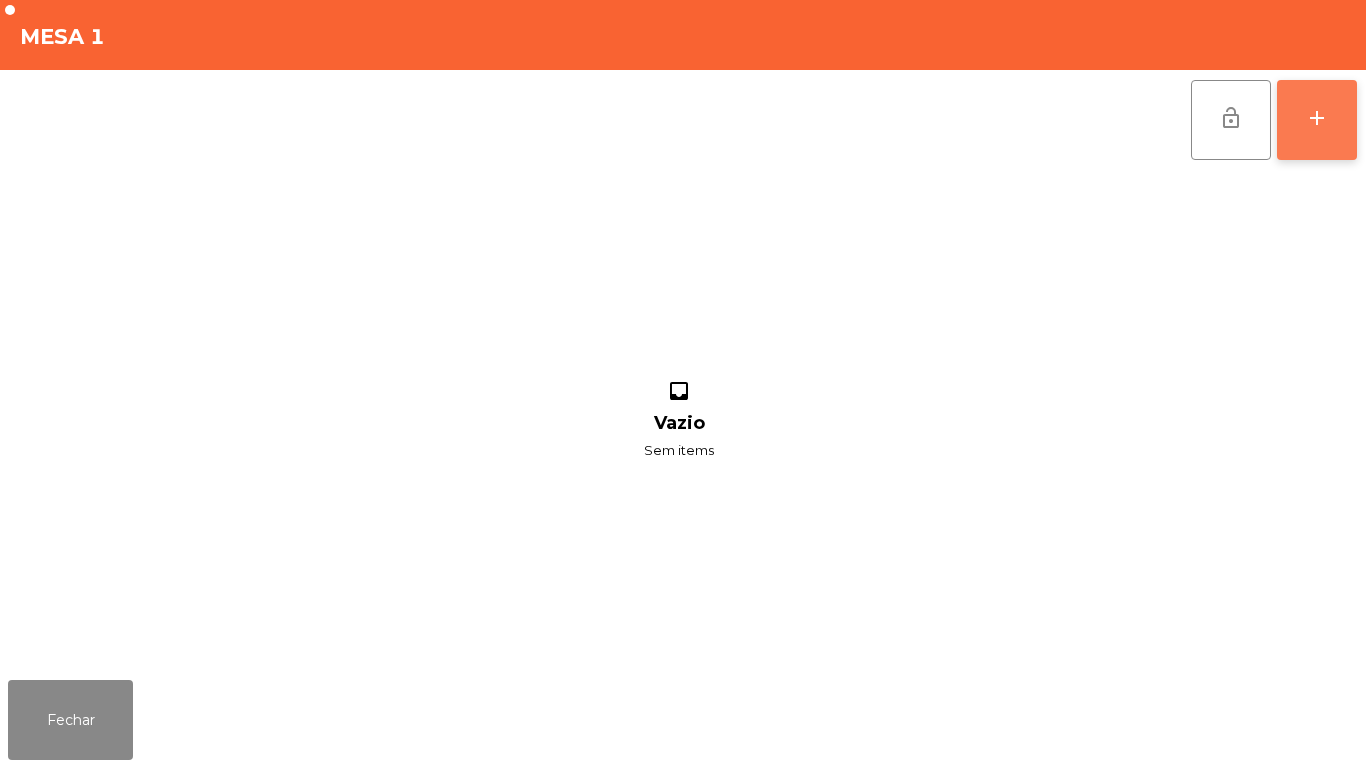 click on "add" 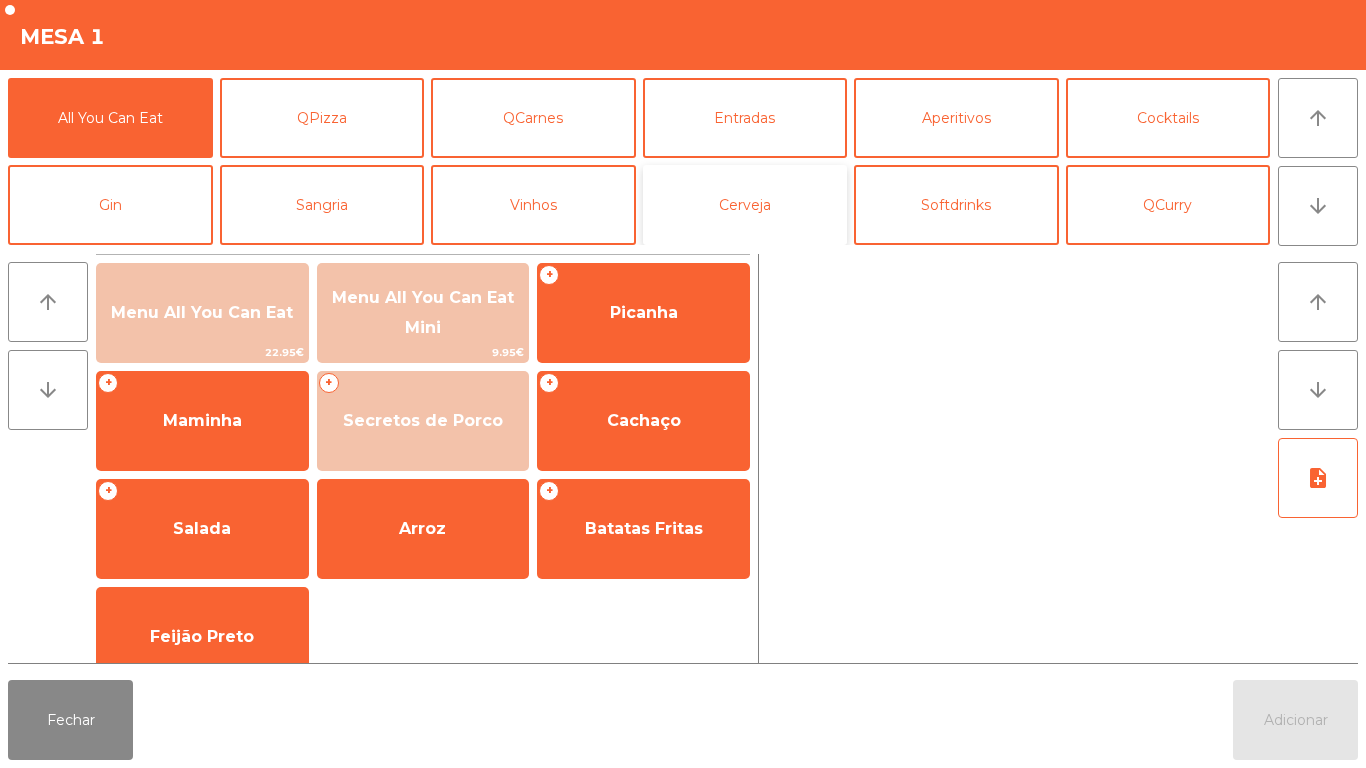 click on "Cerveja" 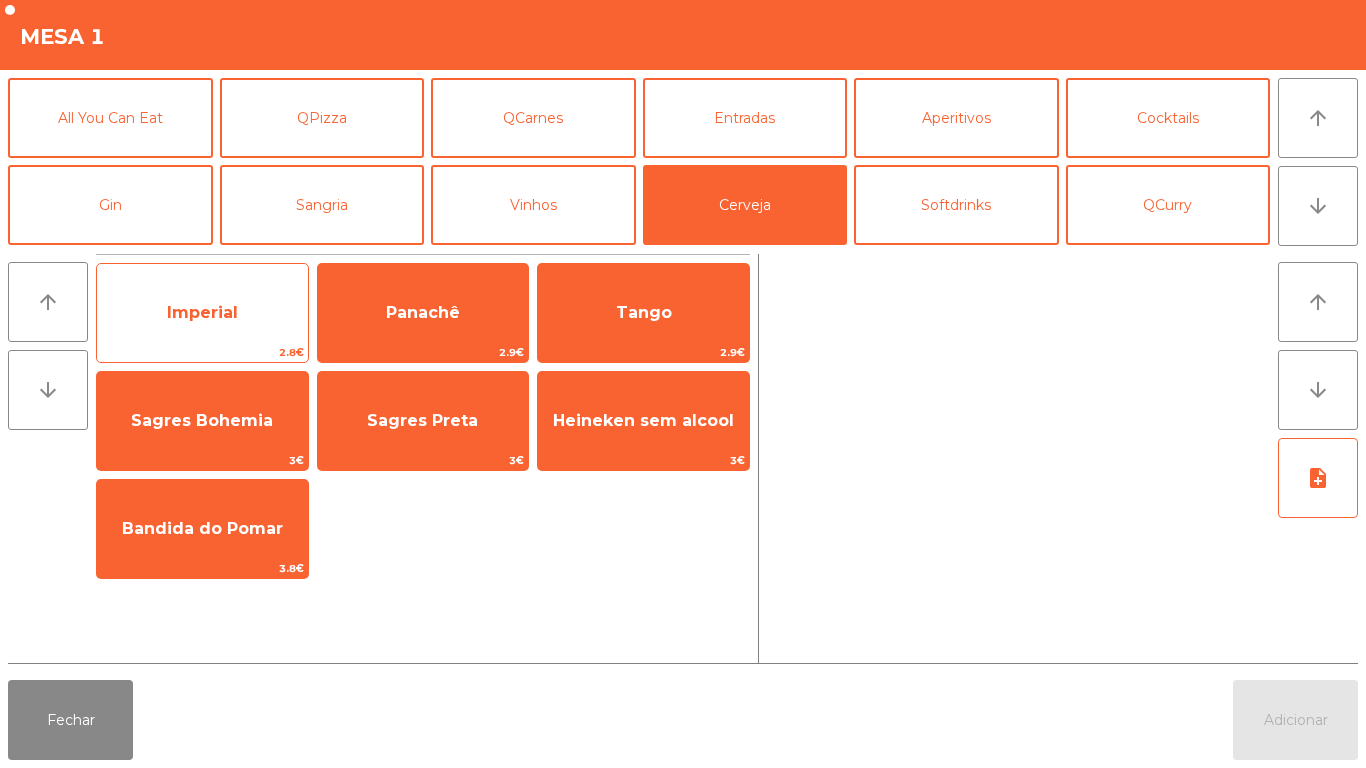 click on "Imperial" 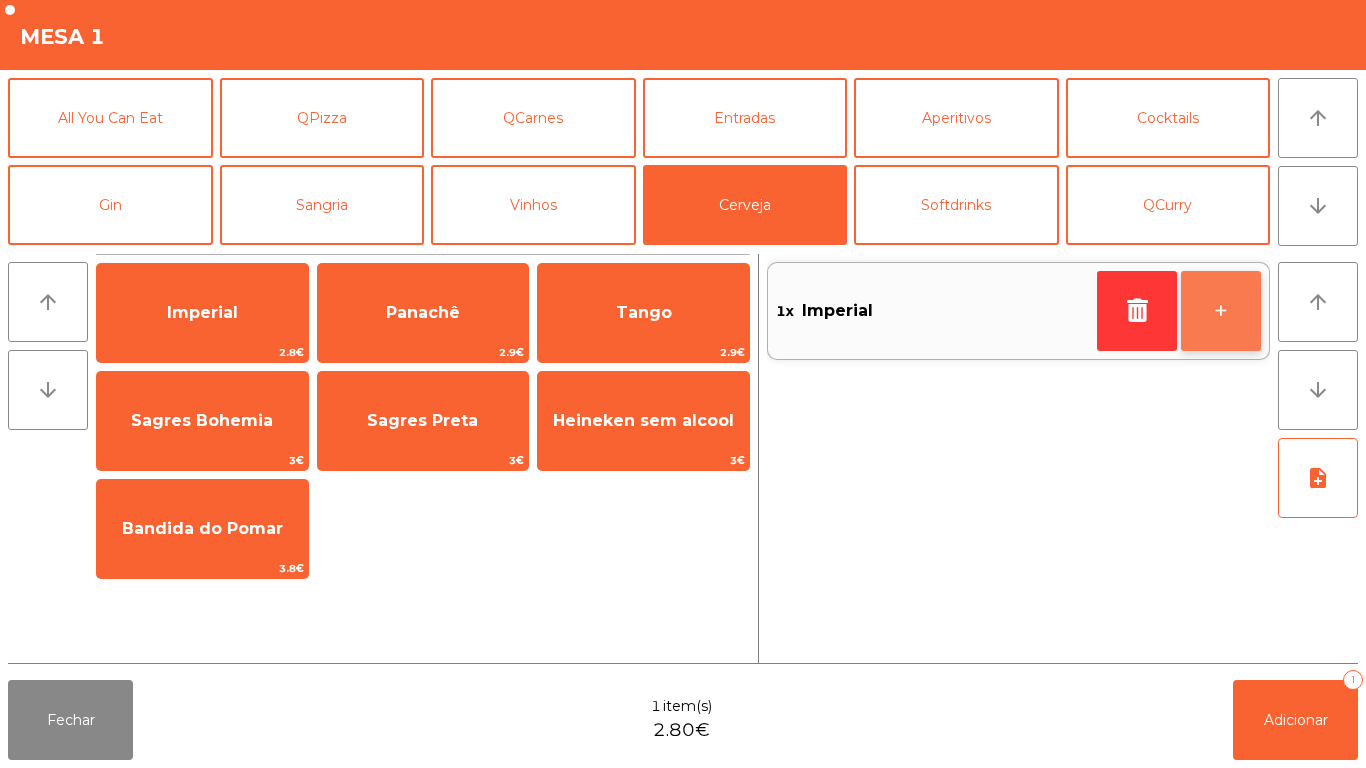 click on "+" 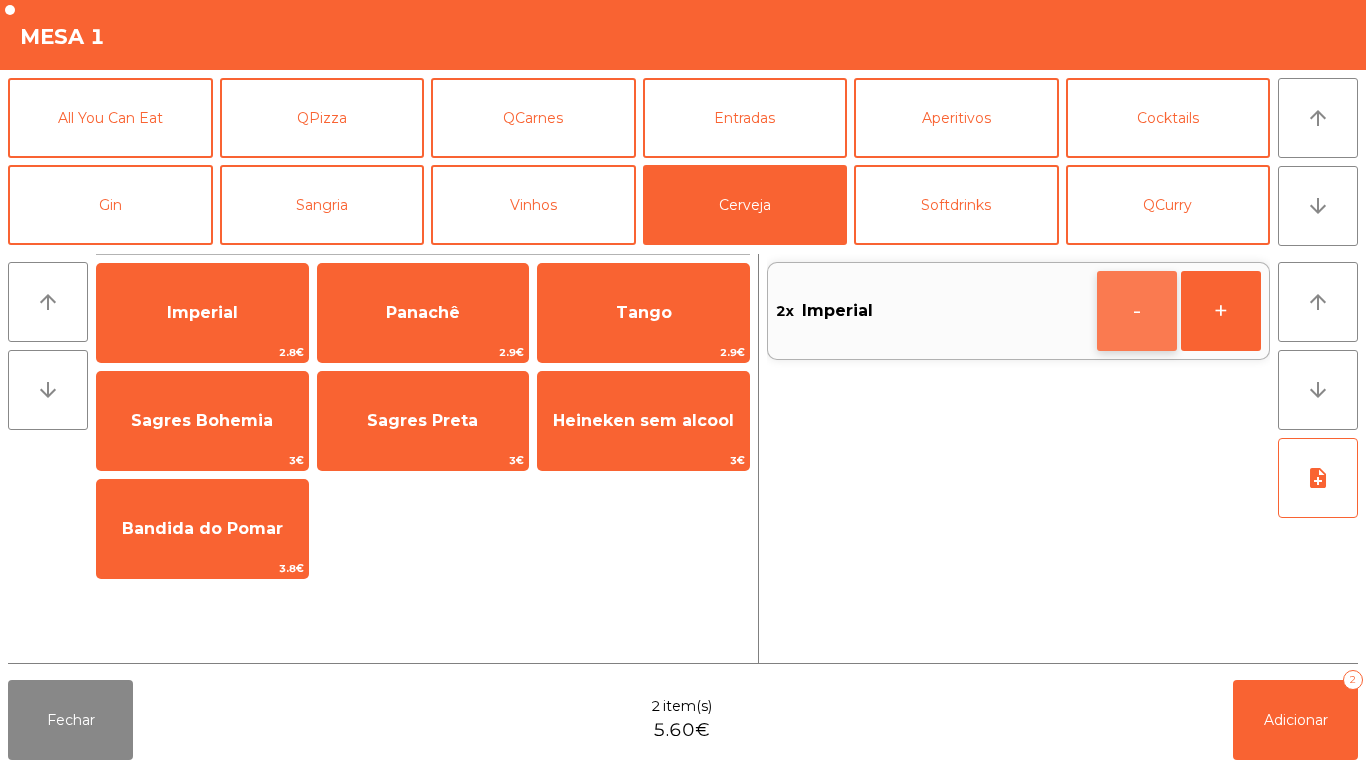 click on "-" 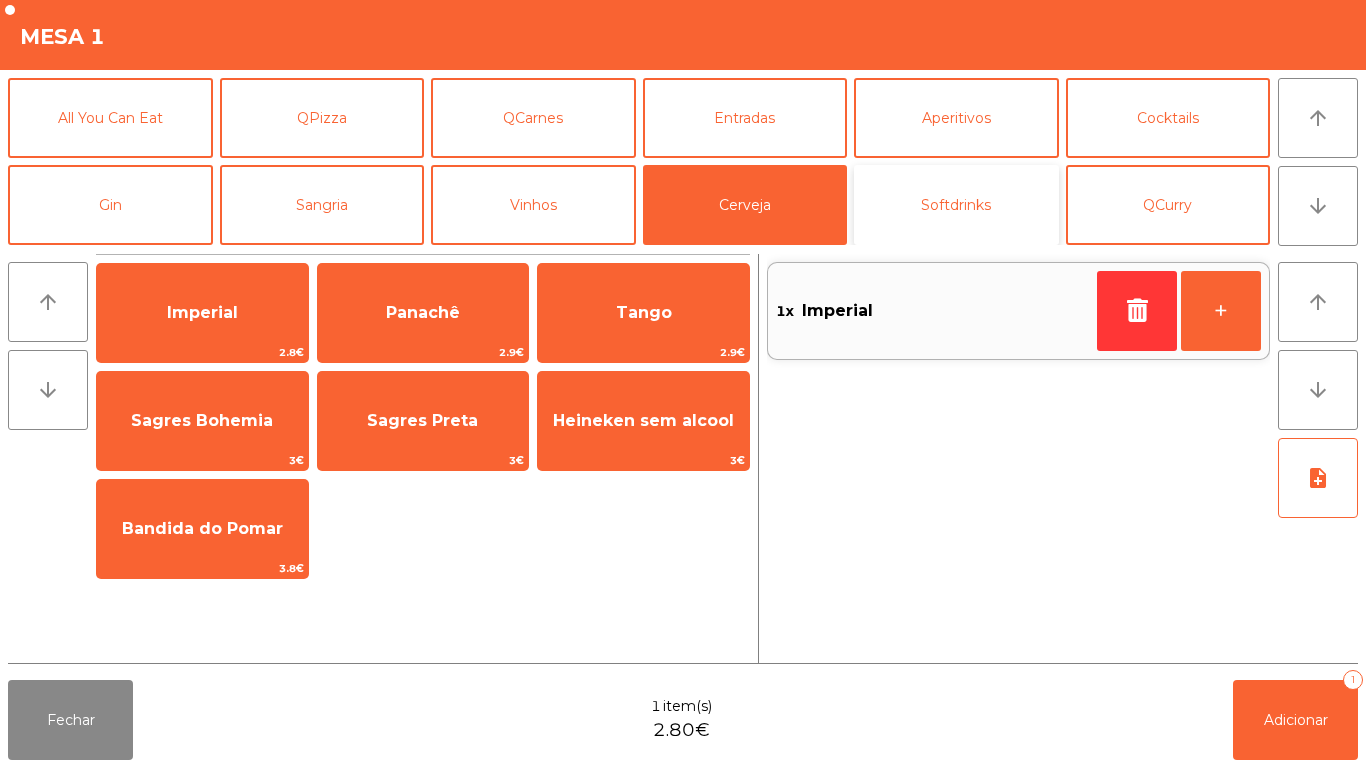 click on "Softdrinks" 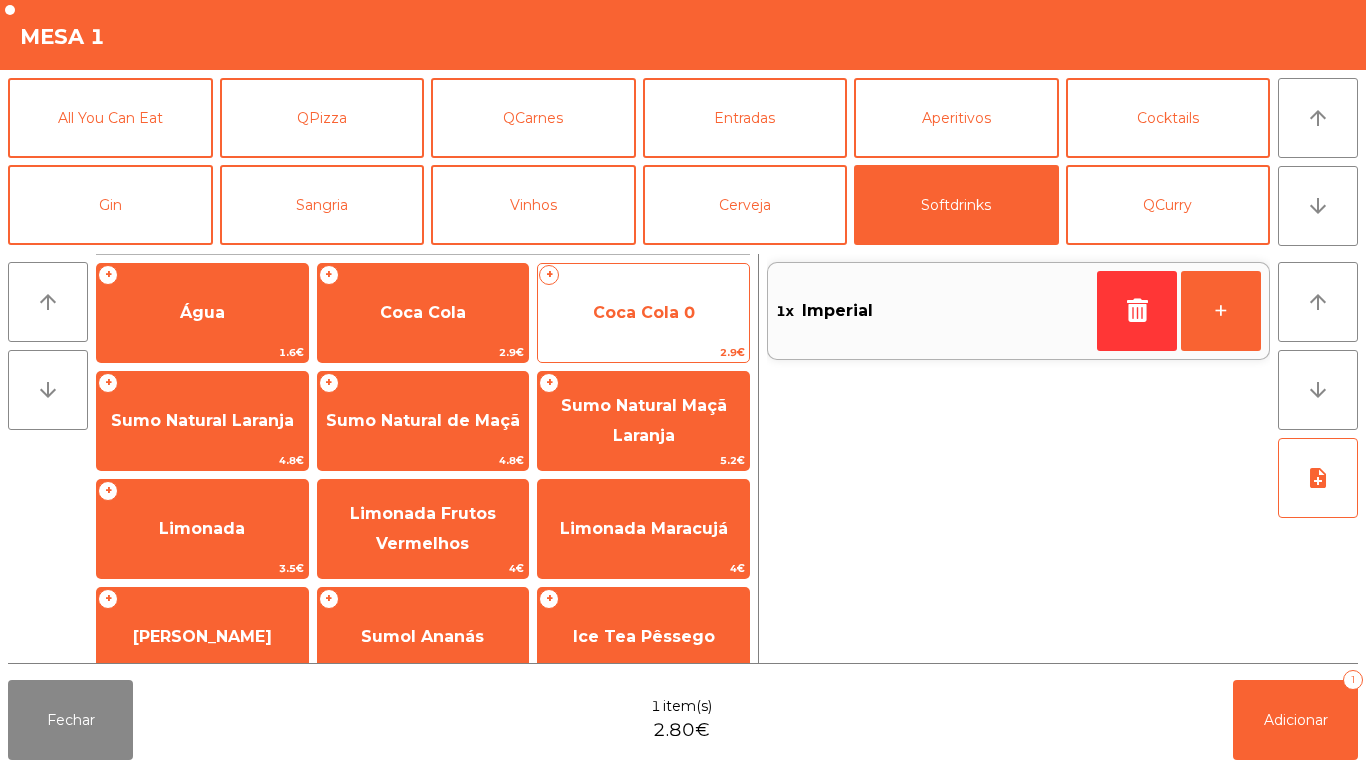 click on "Coca Cola 0" 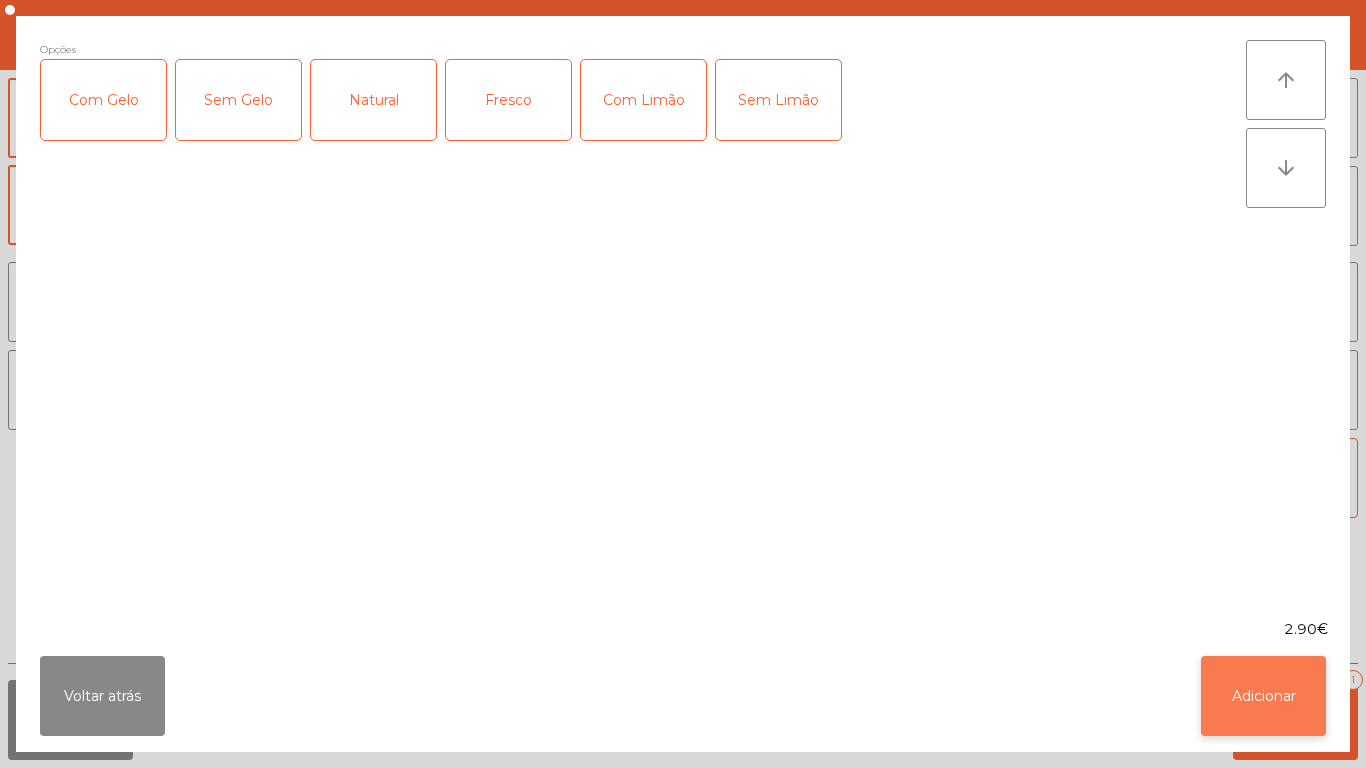click on "Adicionar" 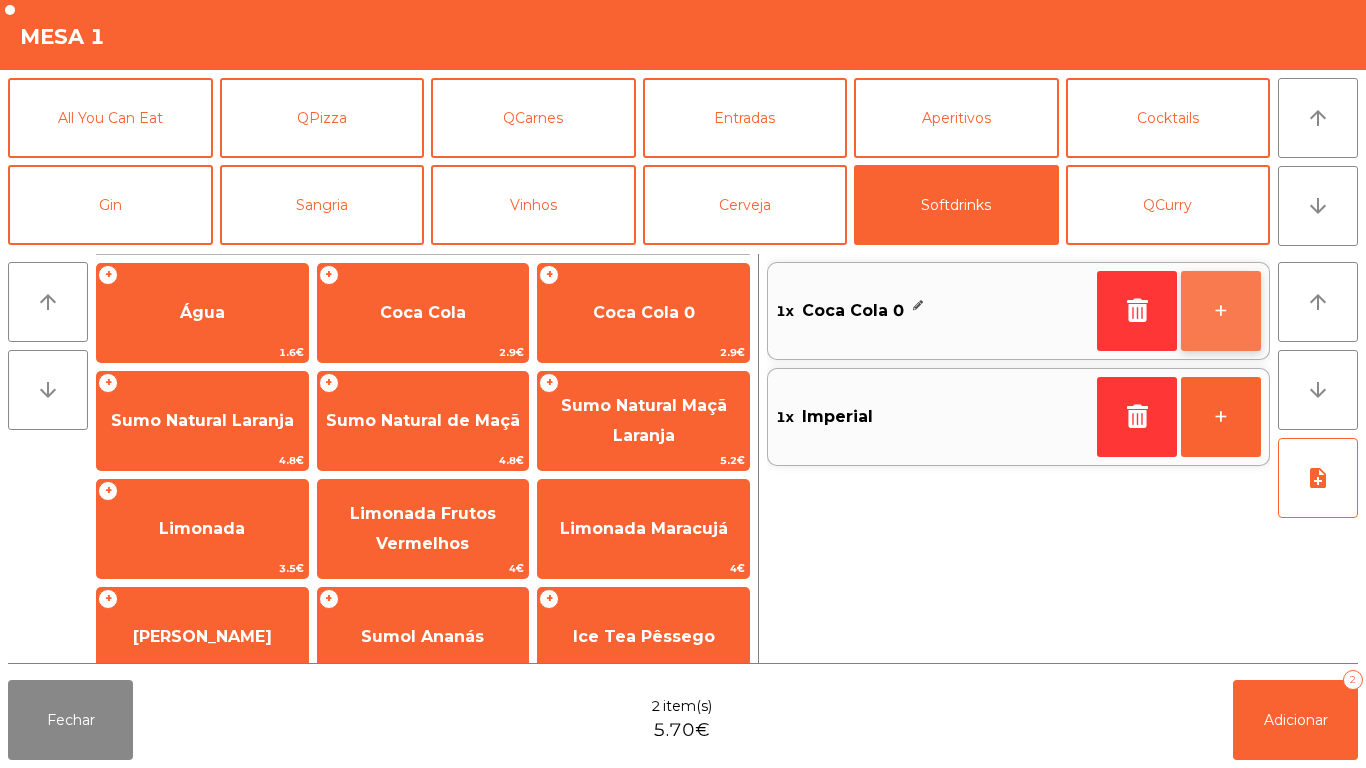 click on "+" 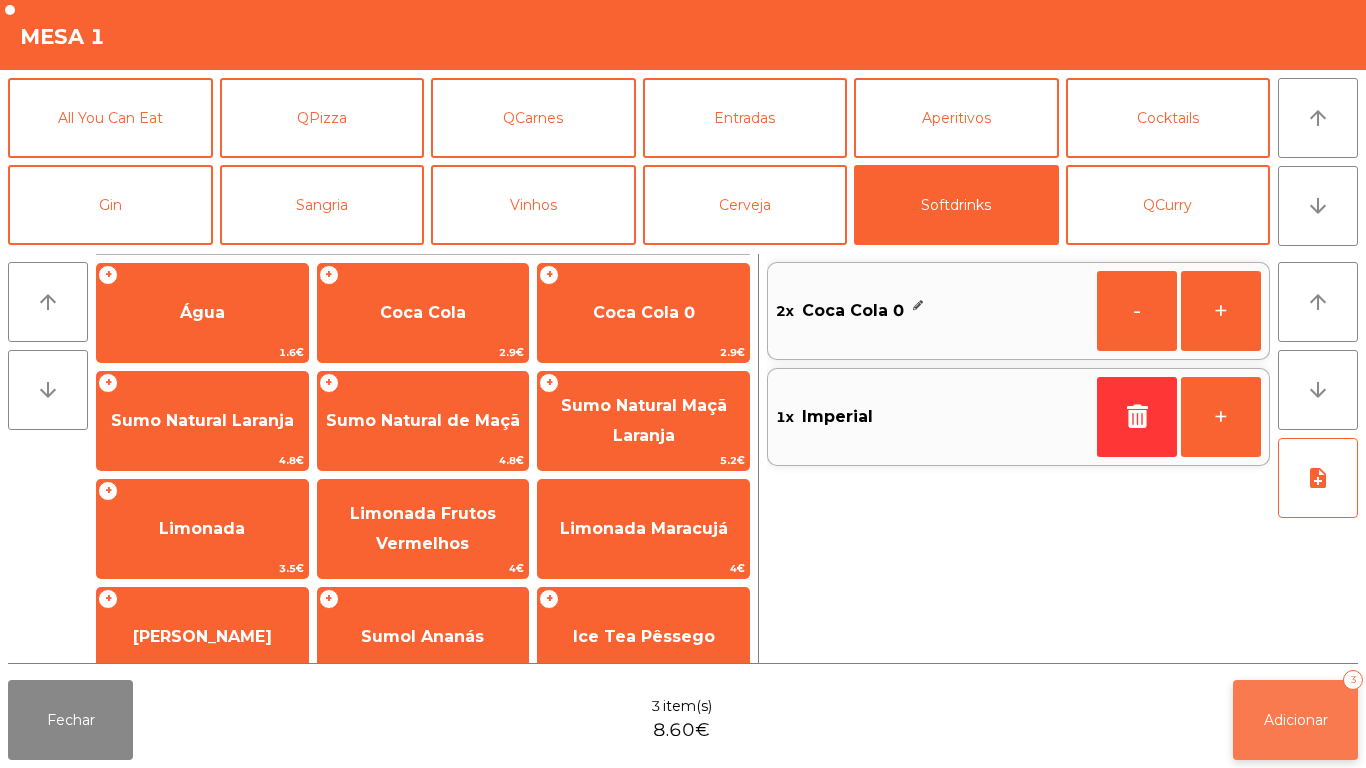 click on "Adicionar   3" 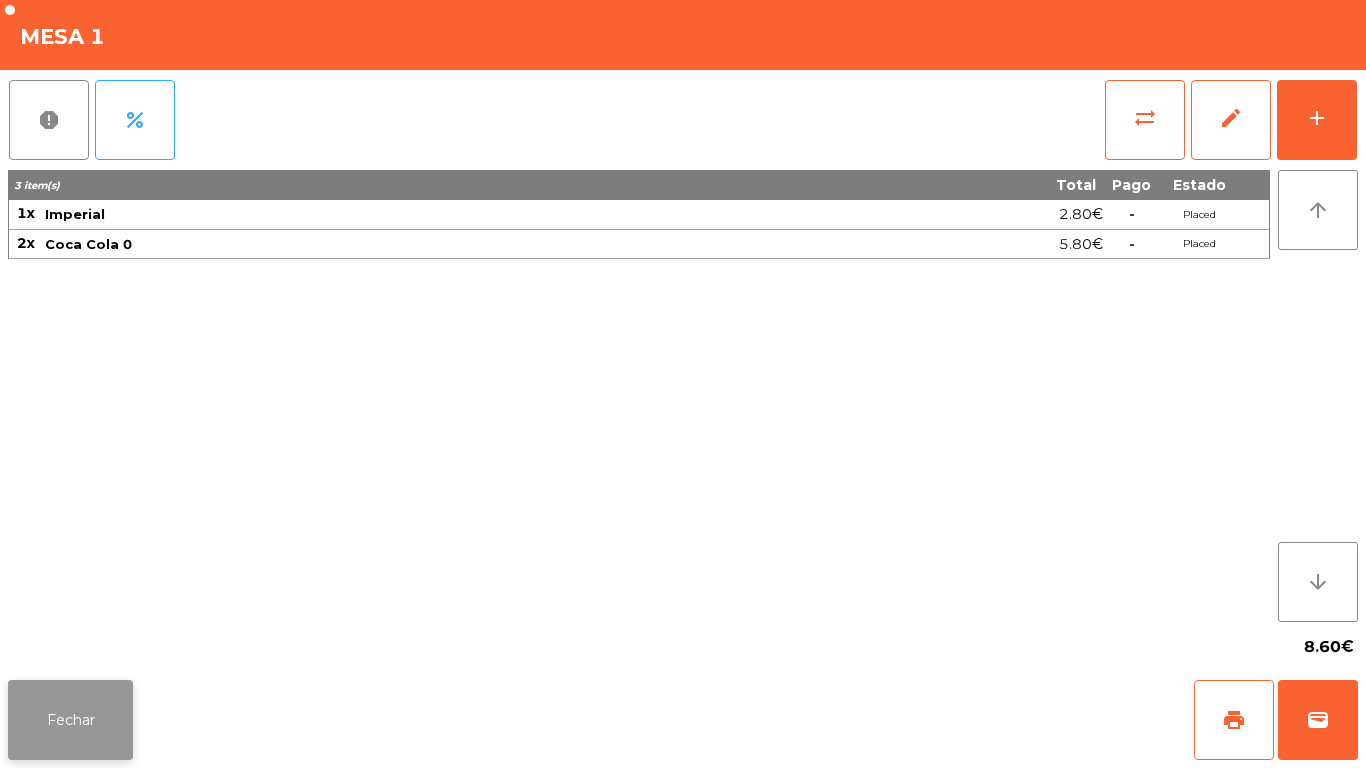 click on "Fechar" 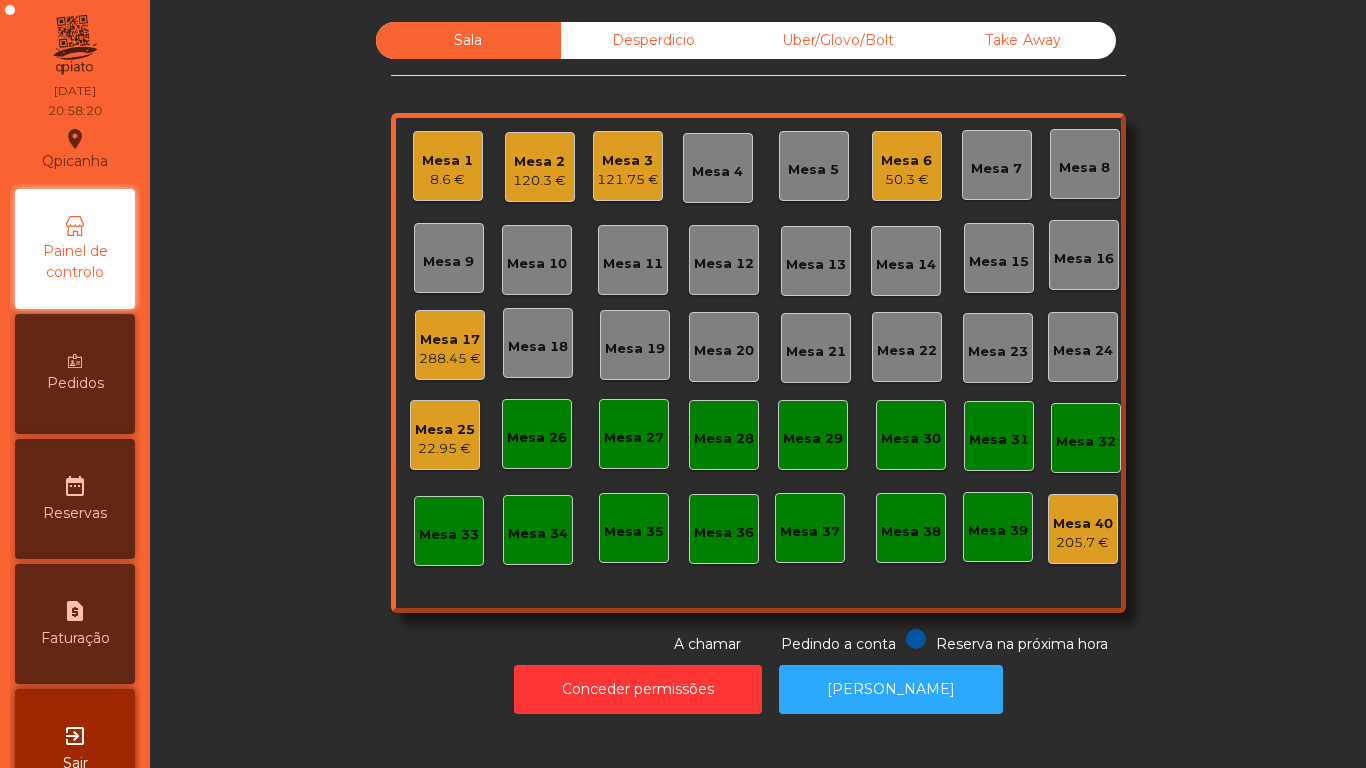 click on "288.45 €" 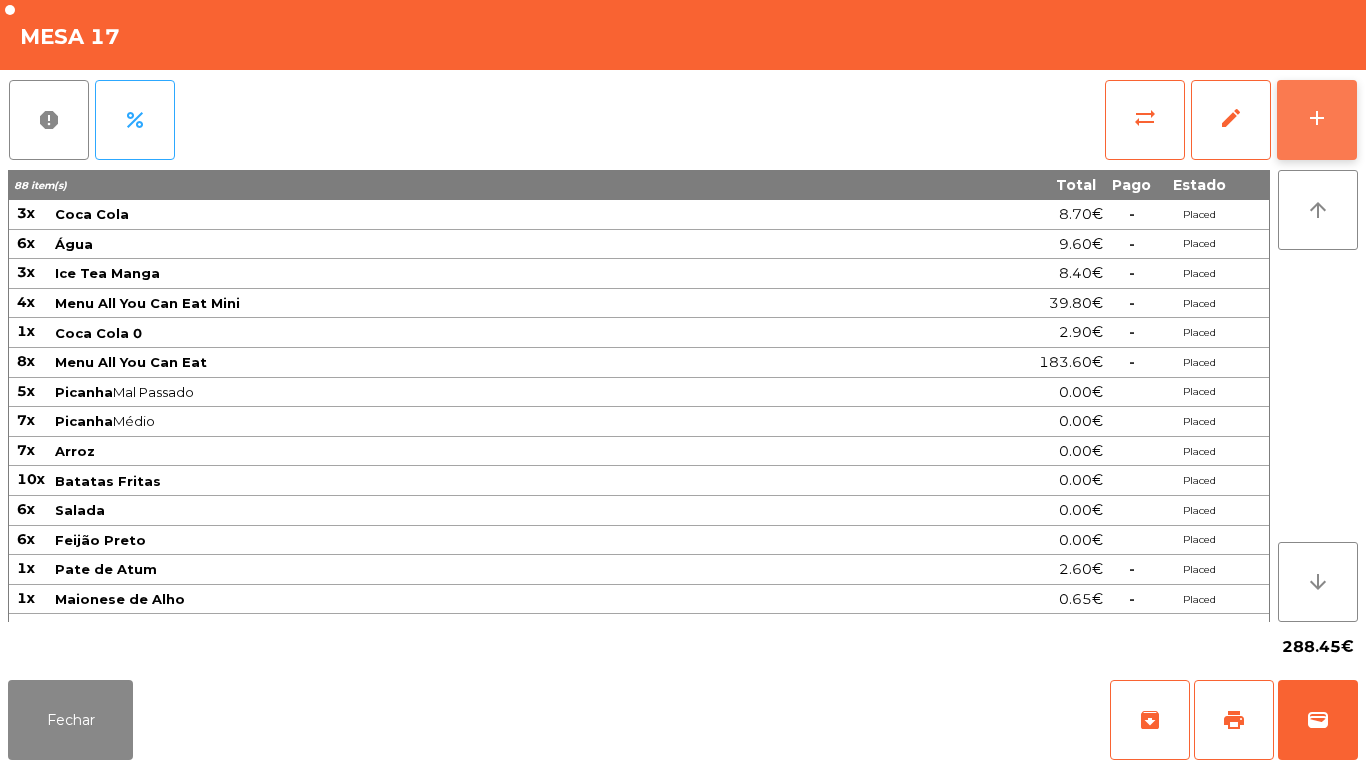 click on "add" 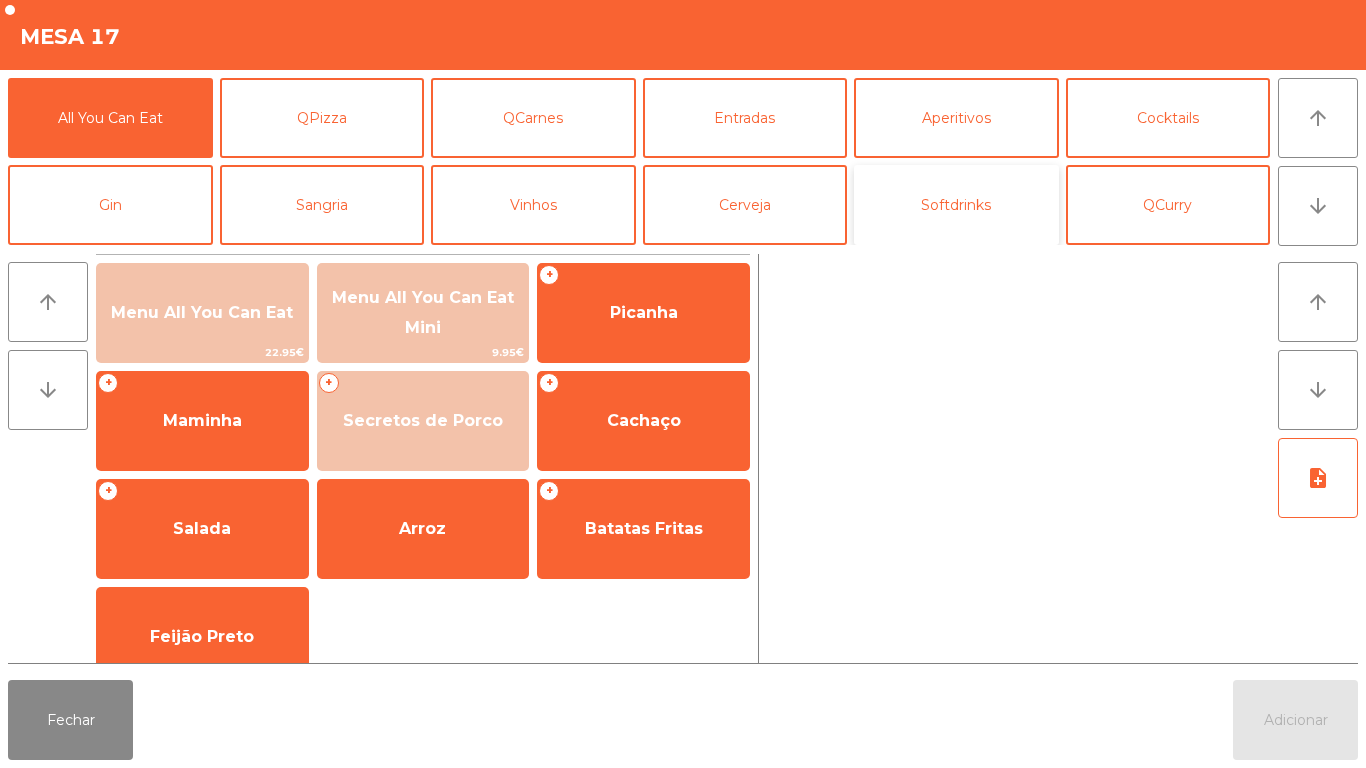 click on "Softdrinks" 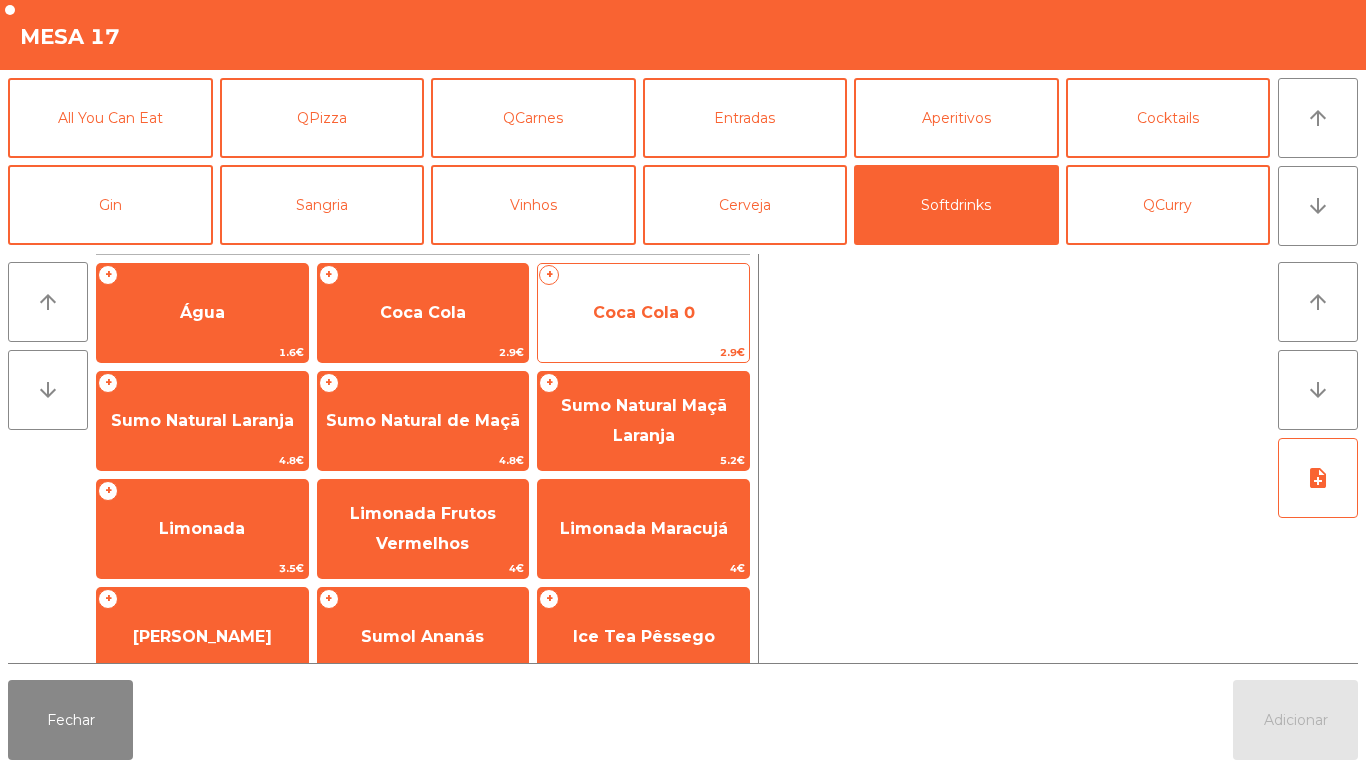 click on "Coca Cola 0" 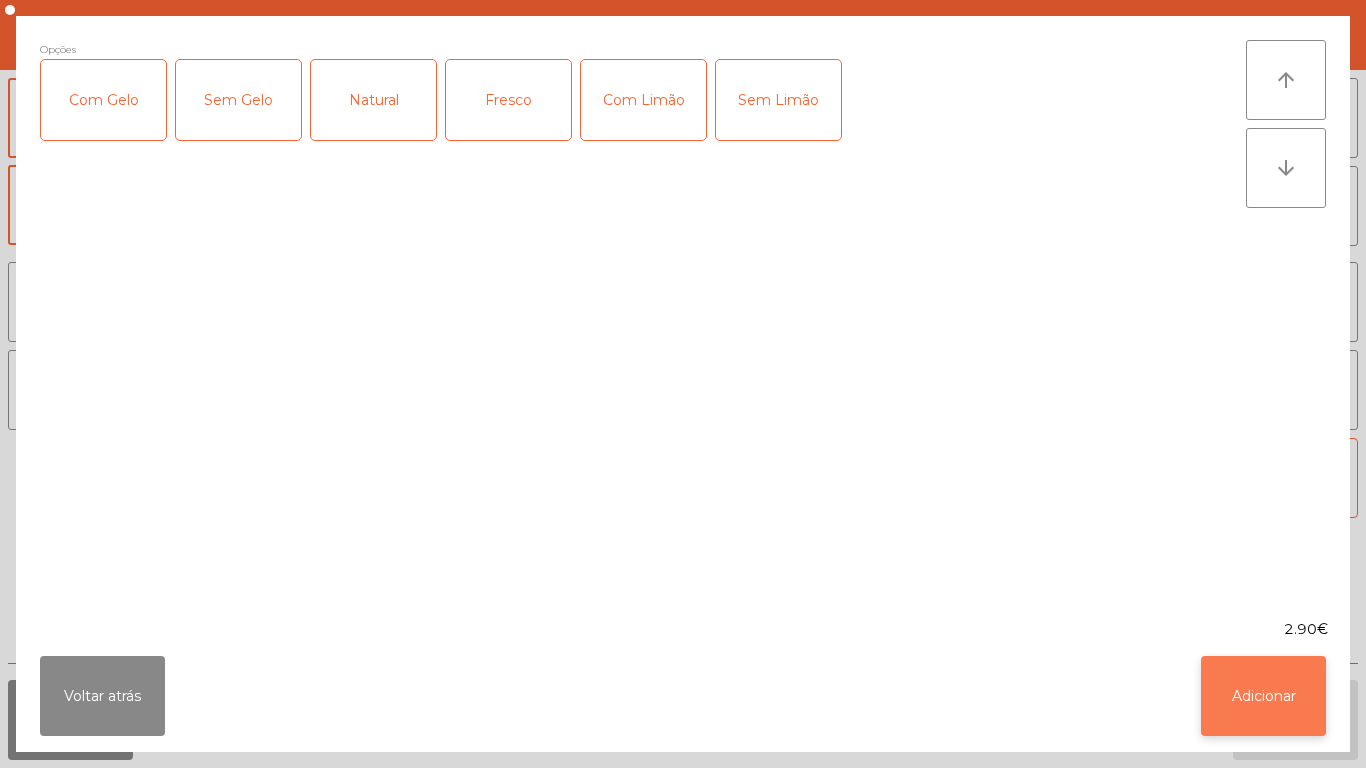 click on "Adicionar" 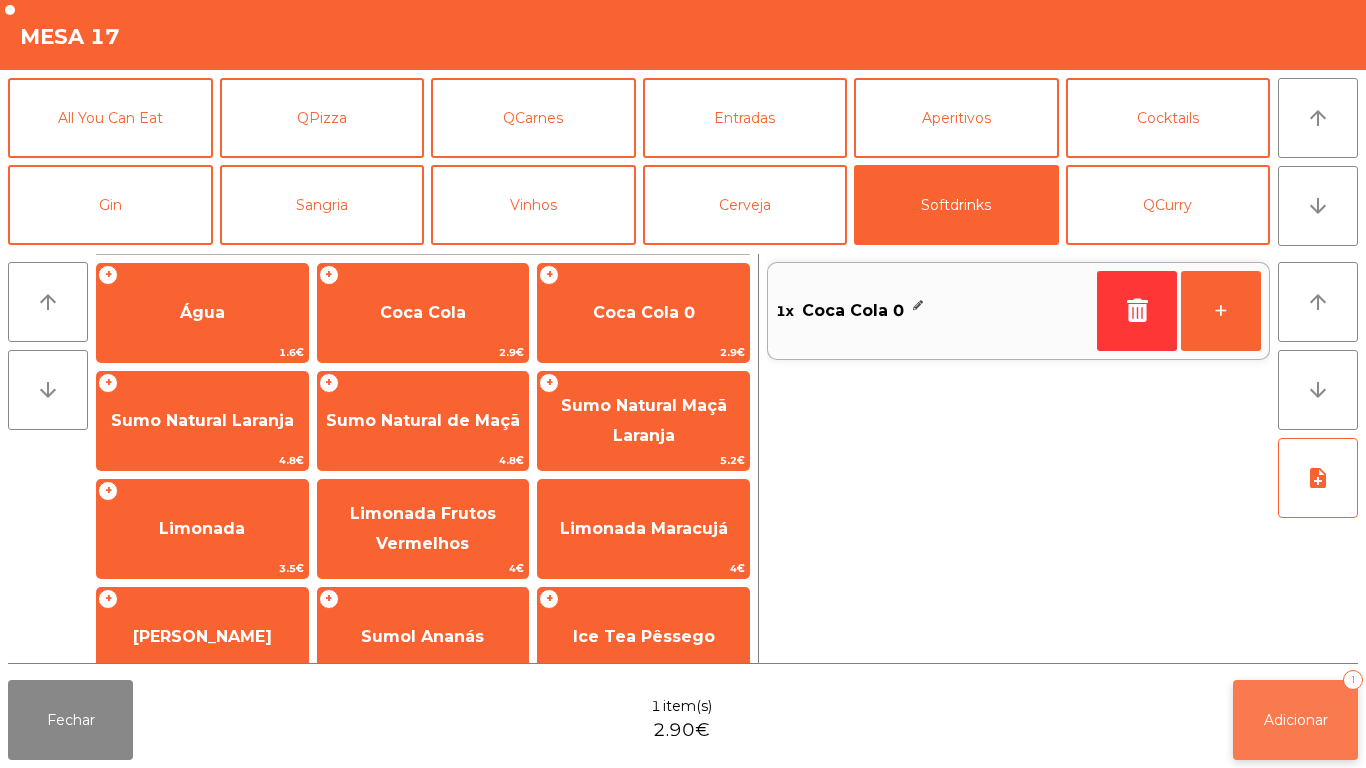 click on "Adicionar   1" 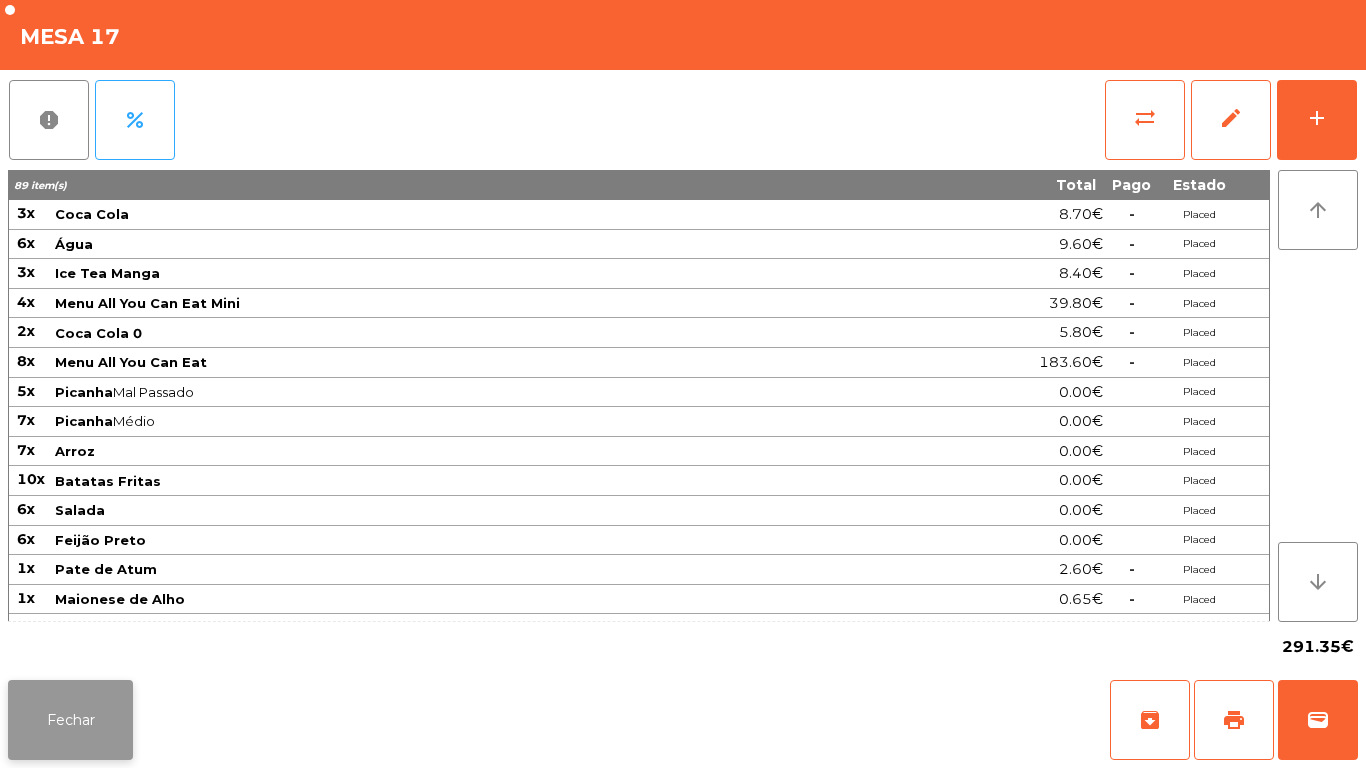 click on "Fechar" 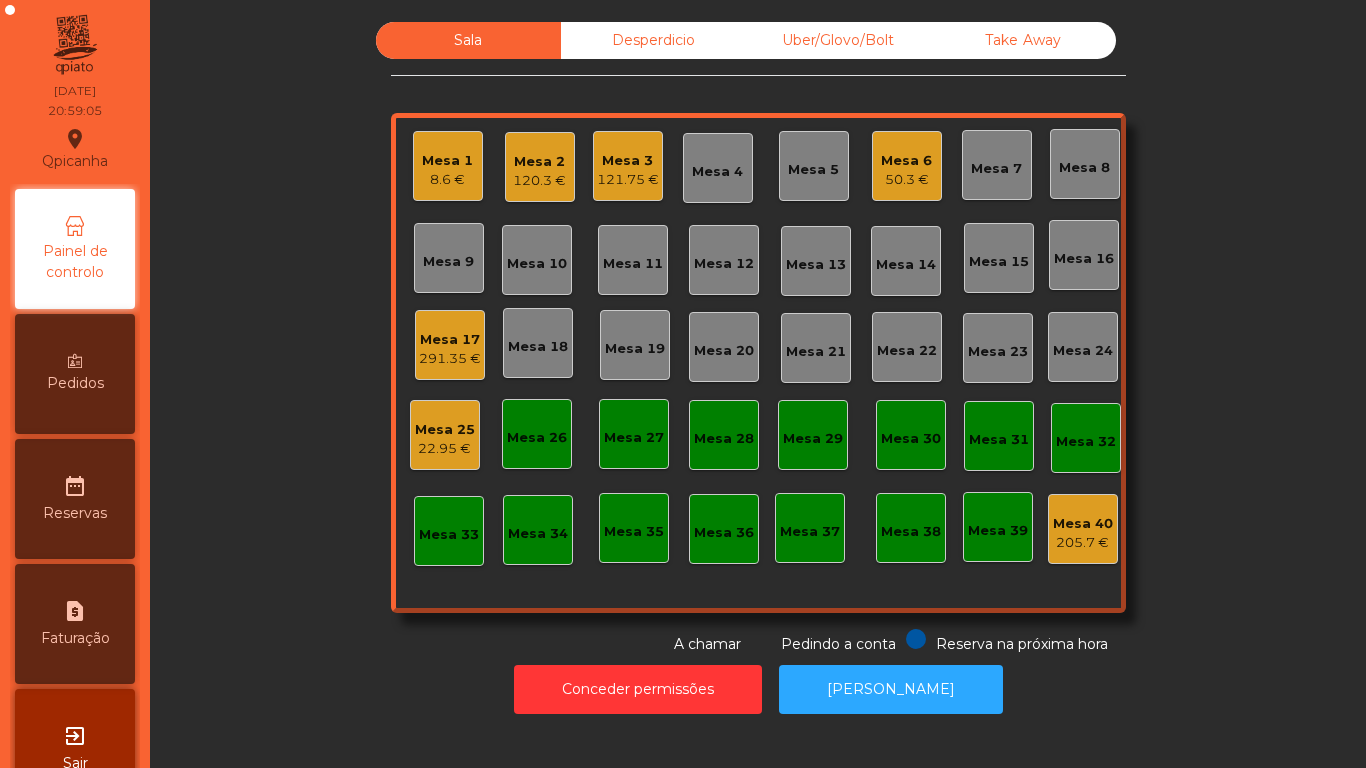 click on "8.6 €" 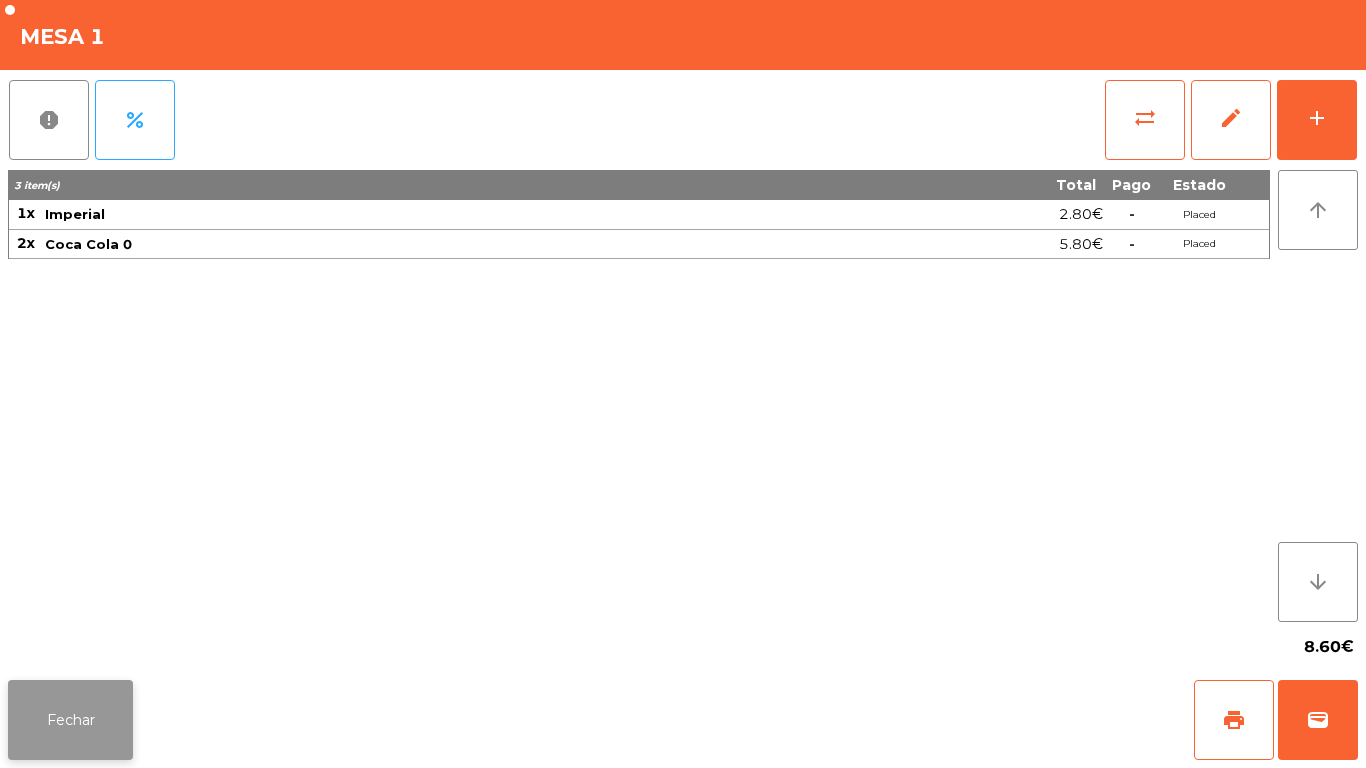 click on "Fechar" 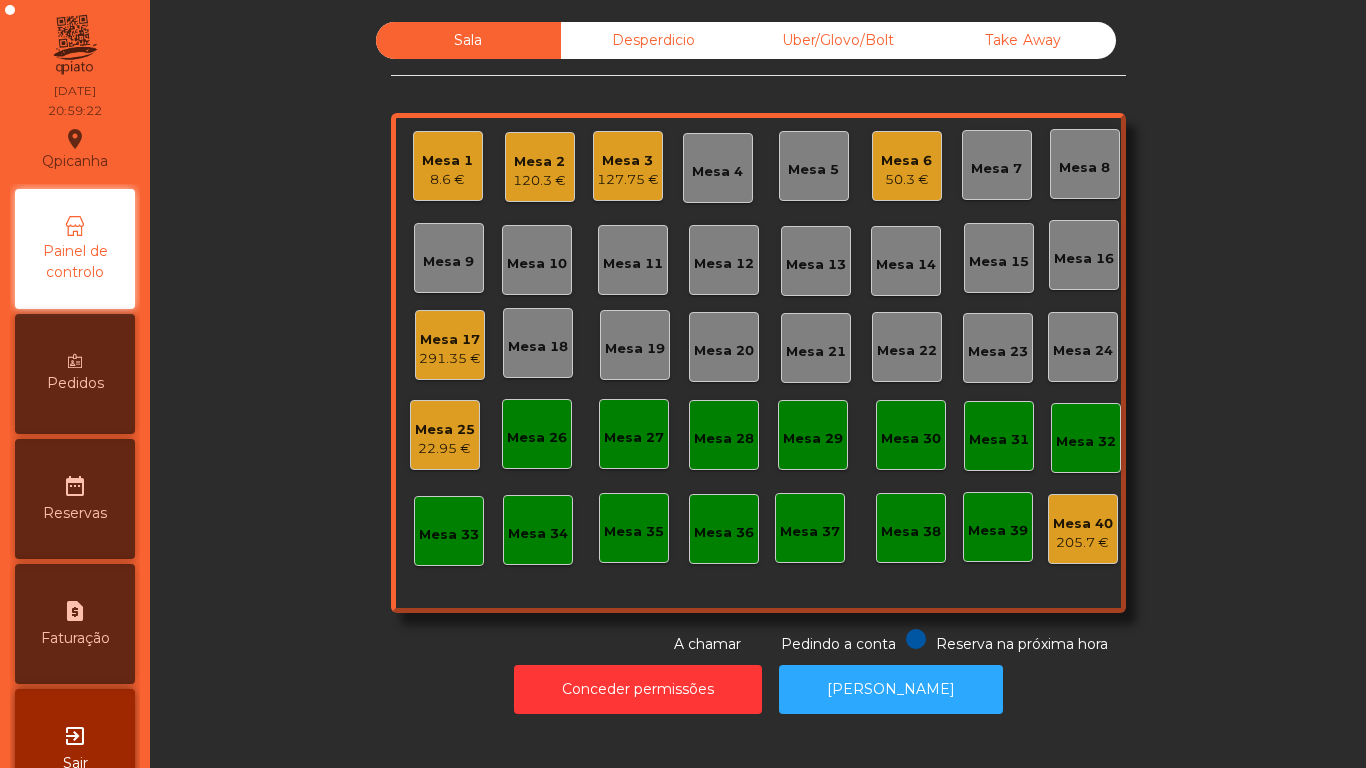 click on "Mesa 1   8.6 €" 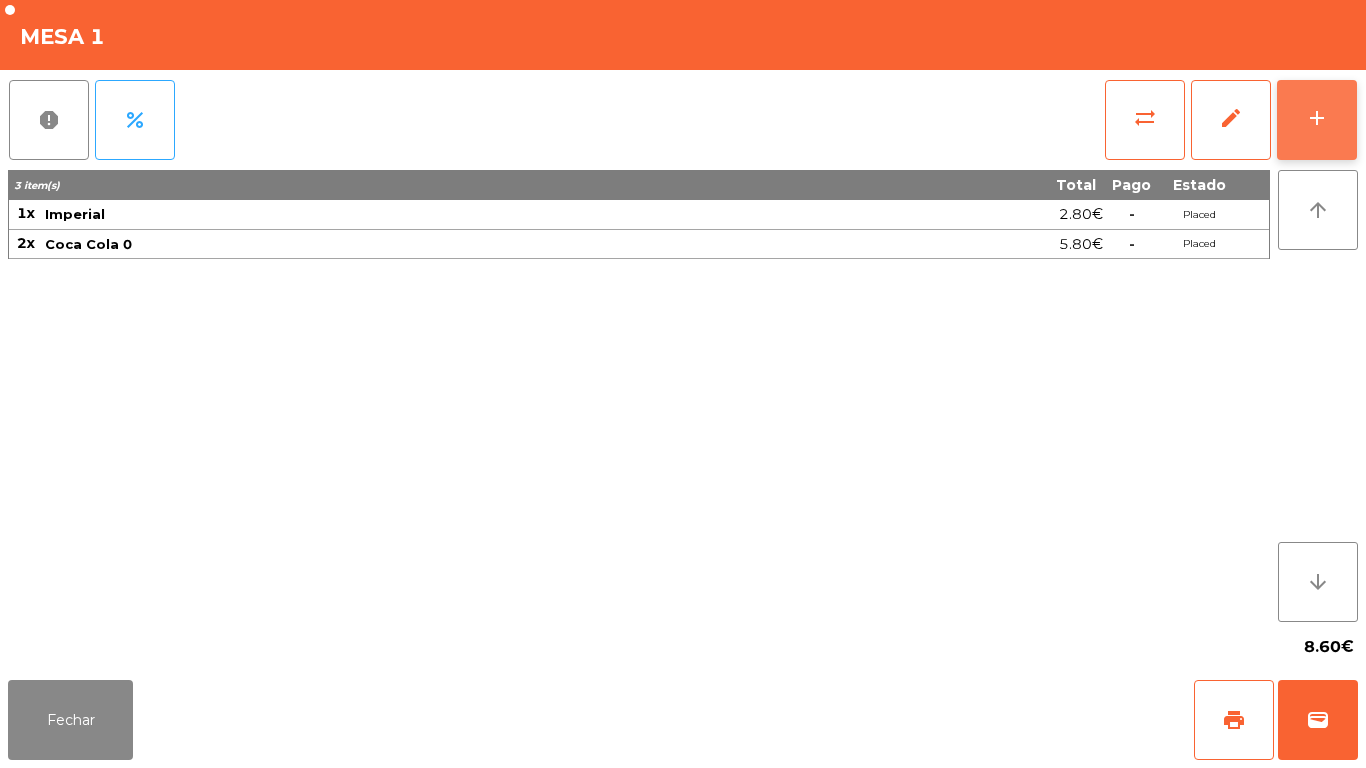 click on "add" 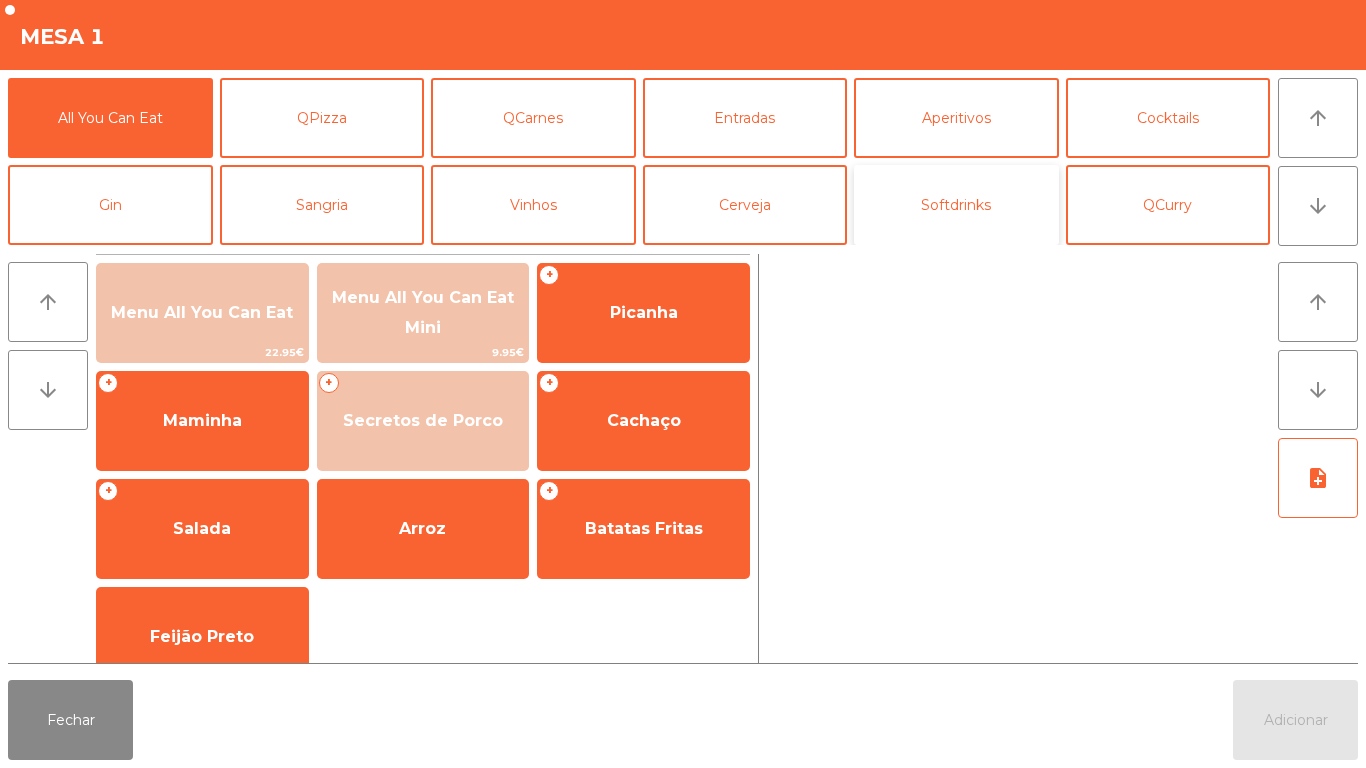 click on "Softdrinks" 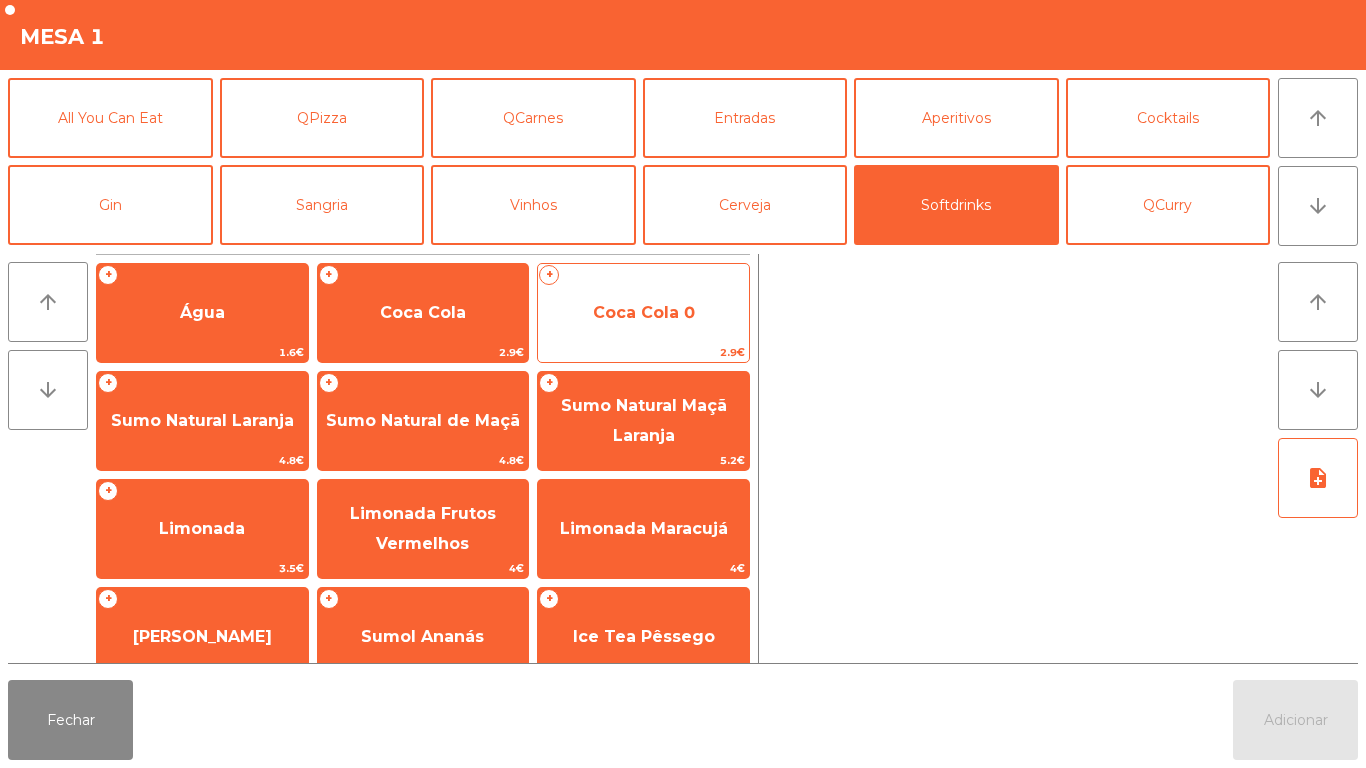 click on "Coca Cola 0" 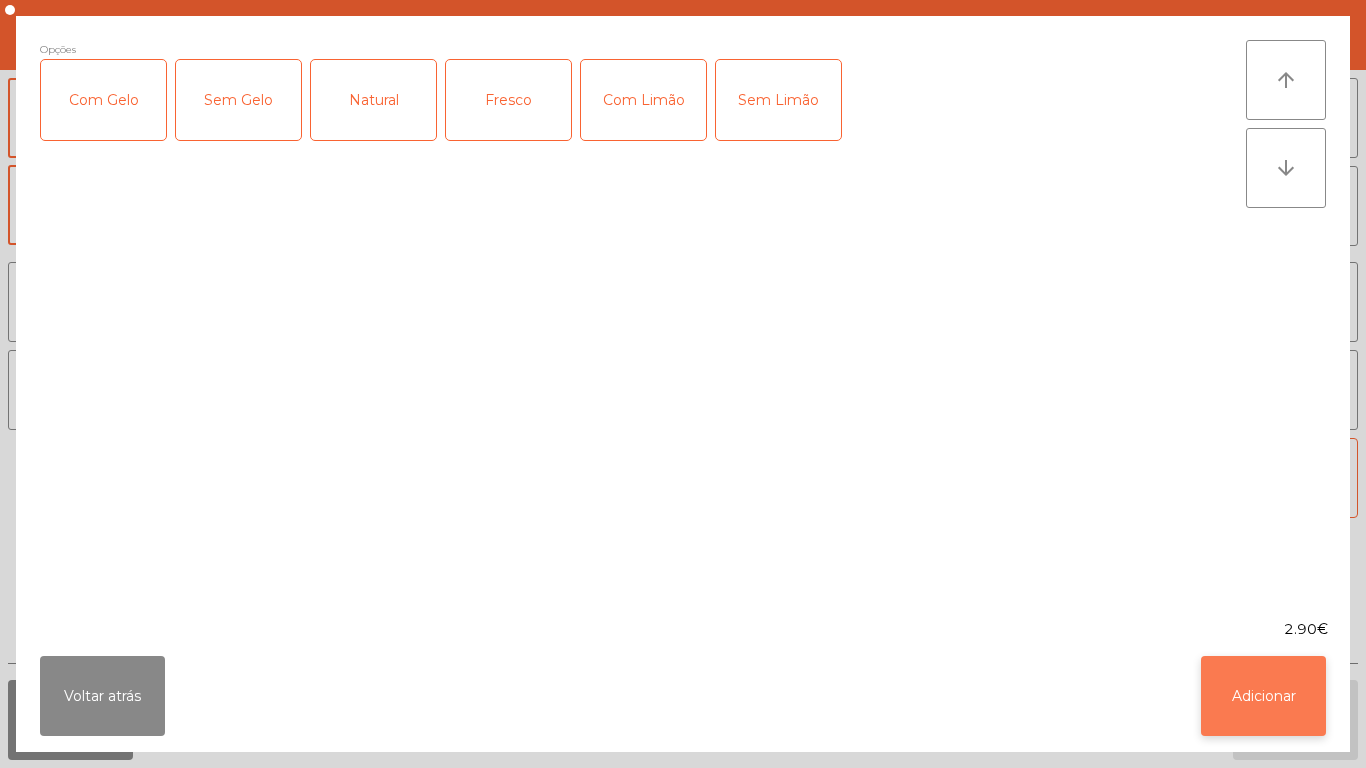 click on "Adicionar" 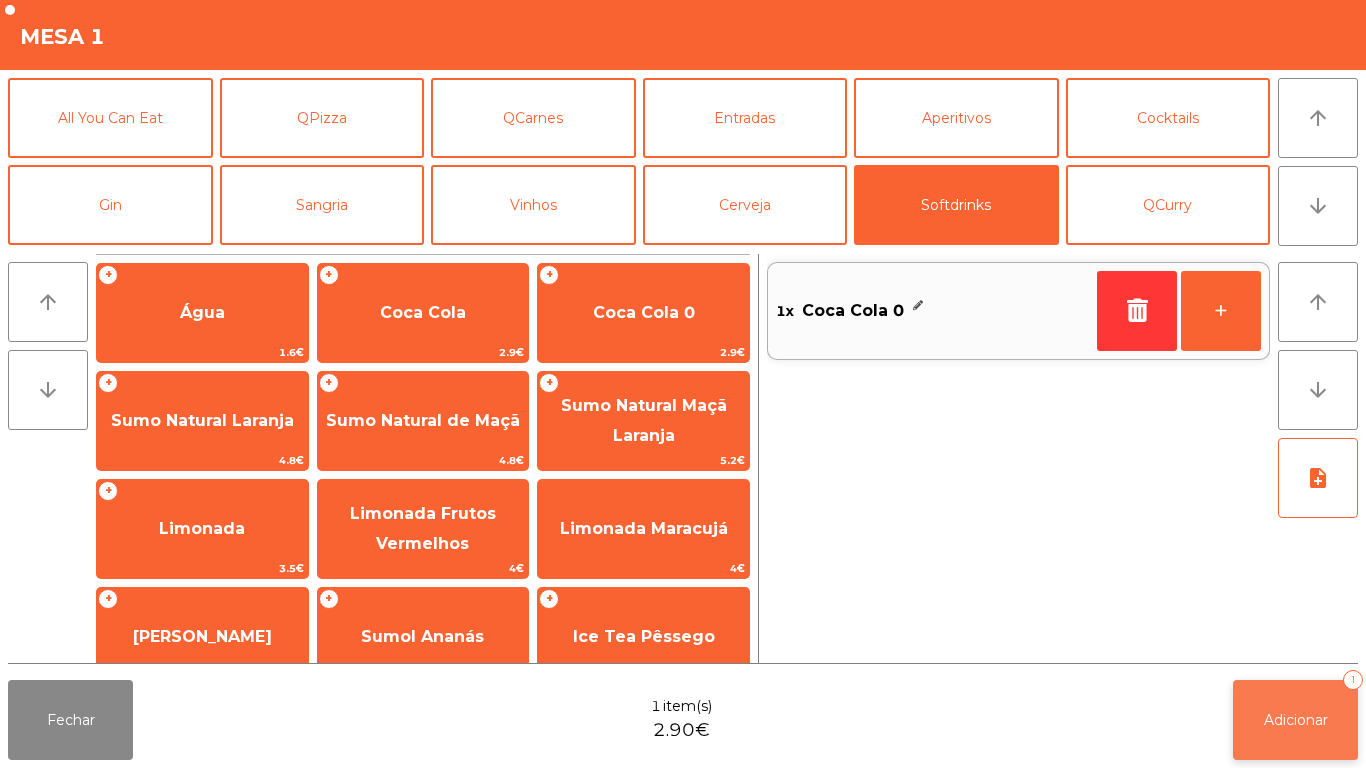 click on "Adicionar" 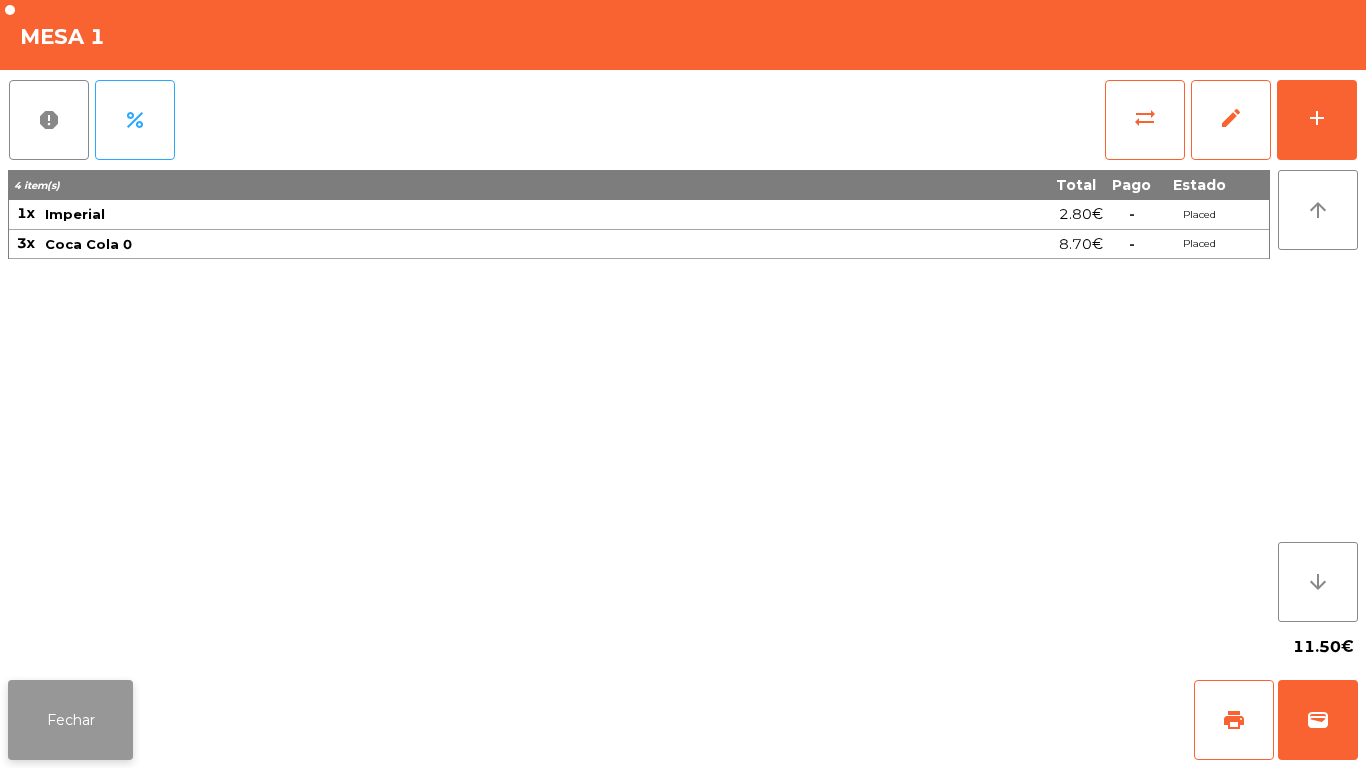 click on "Fechar" 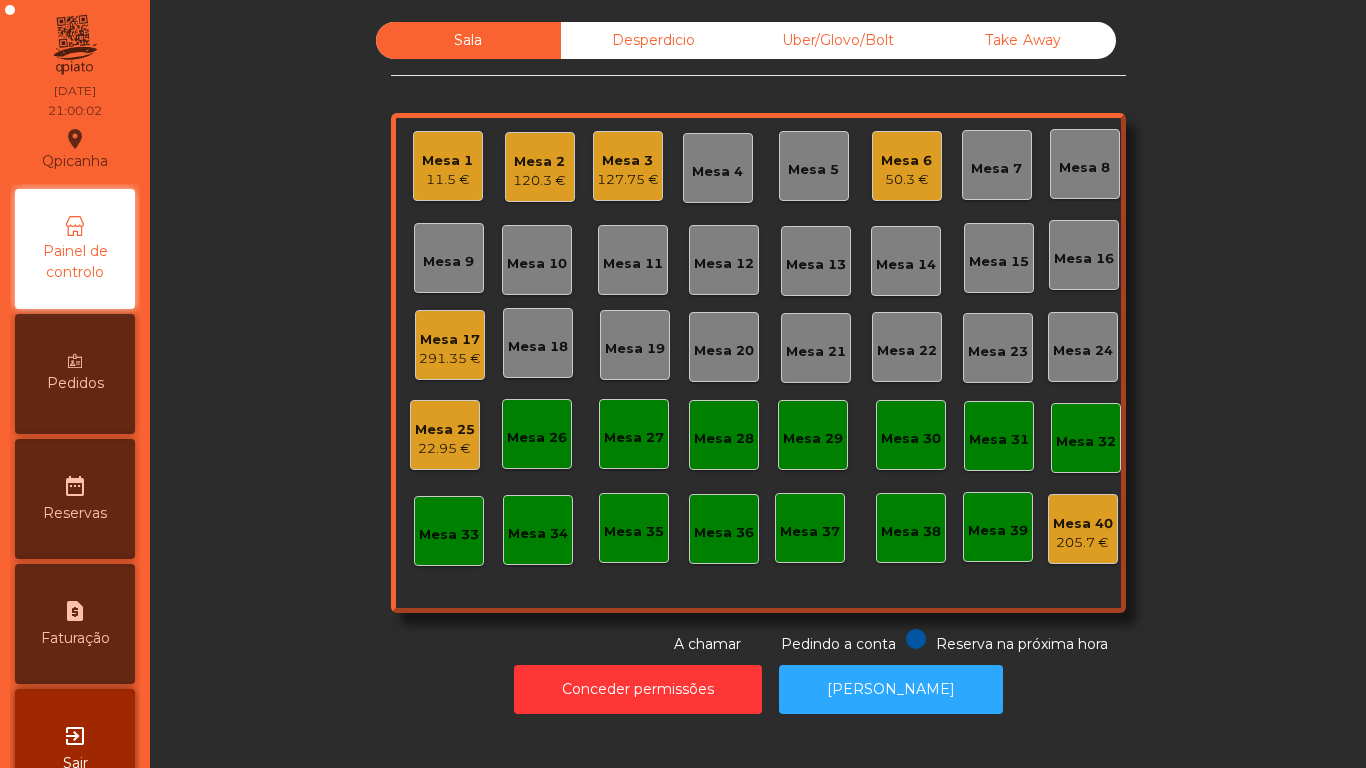 click on "50.3 €" 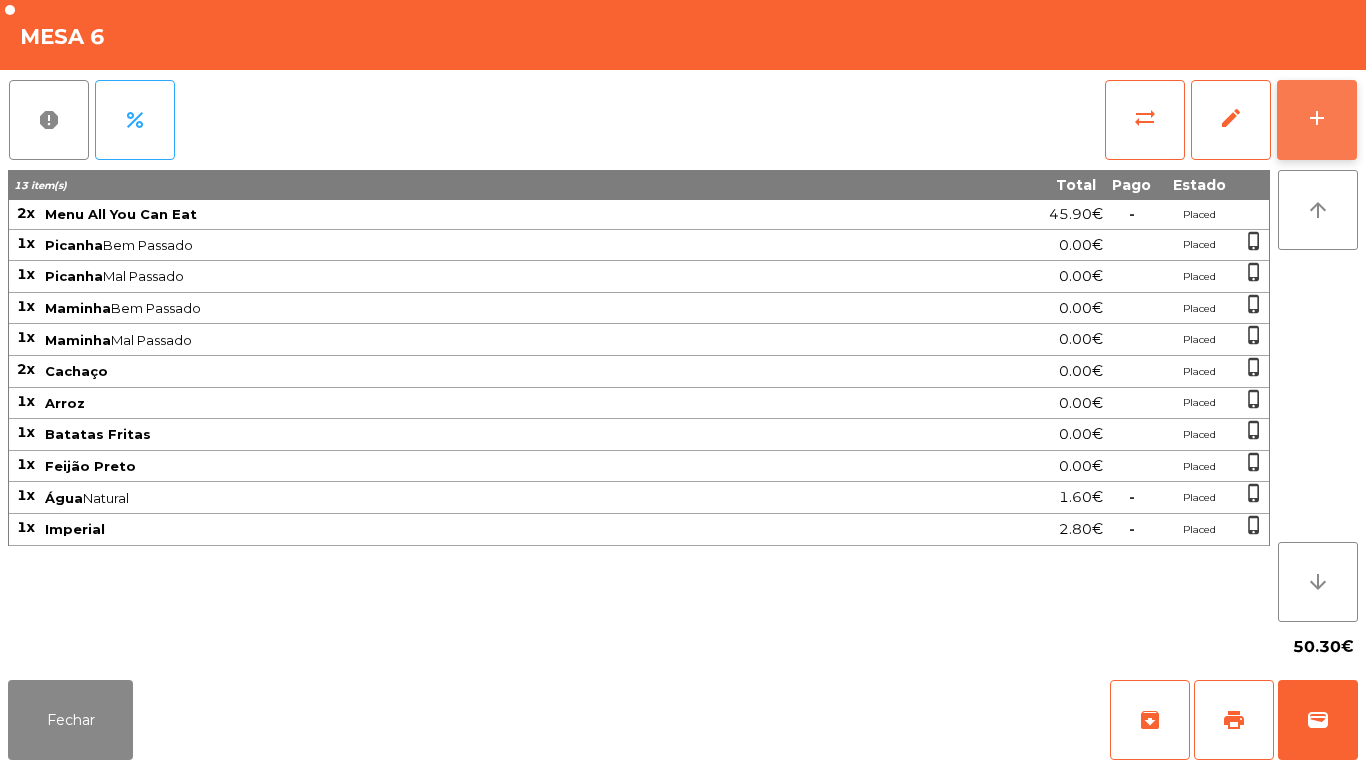 click on "add" 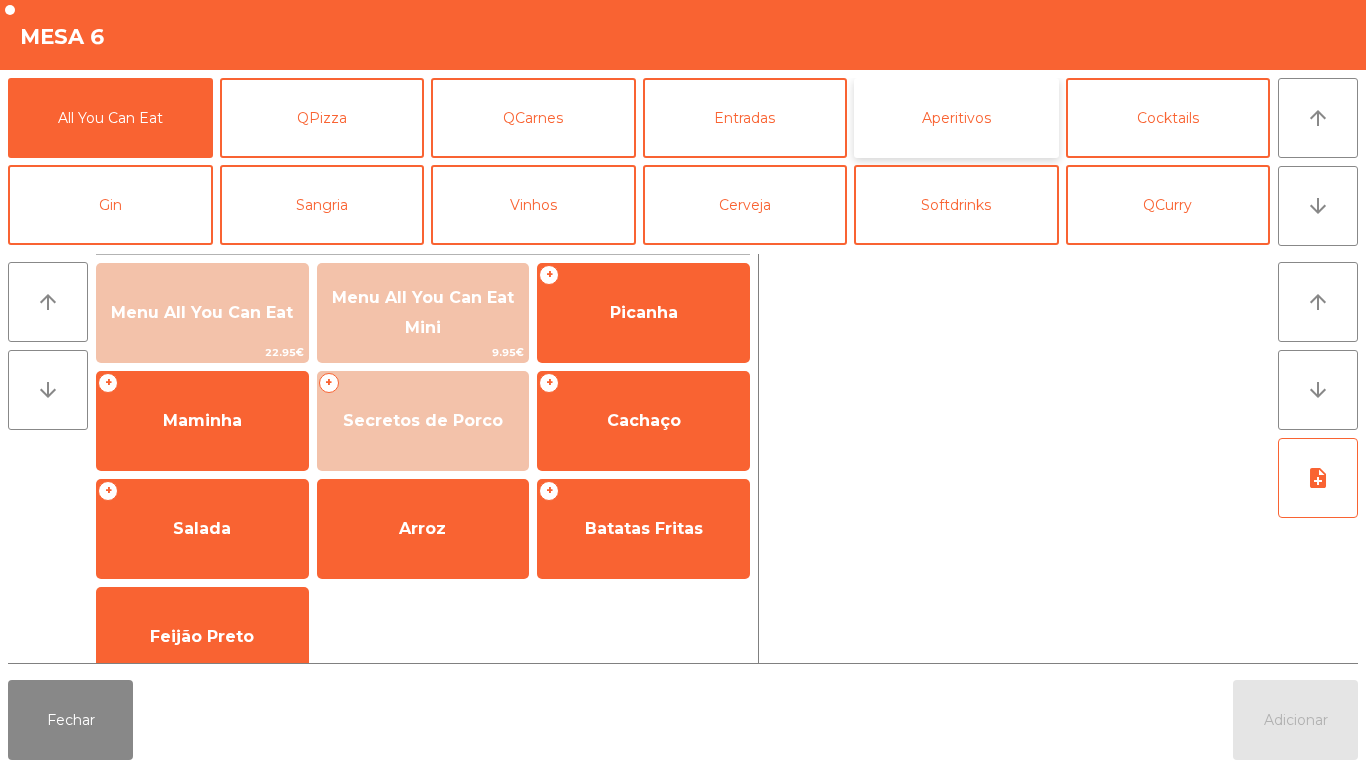 click on "Aperitivos" 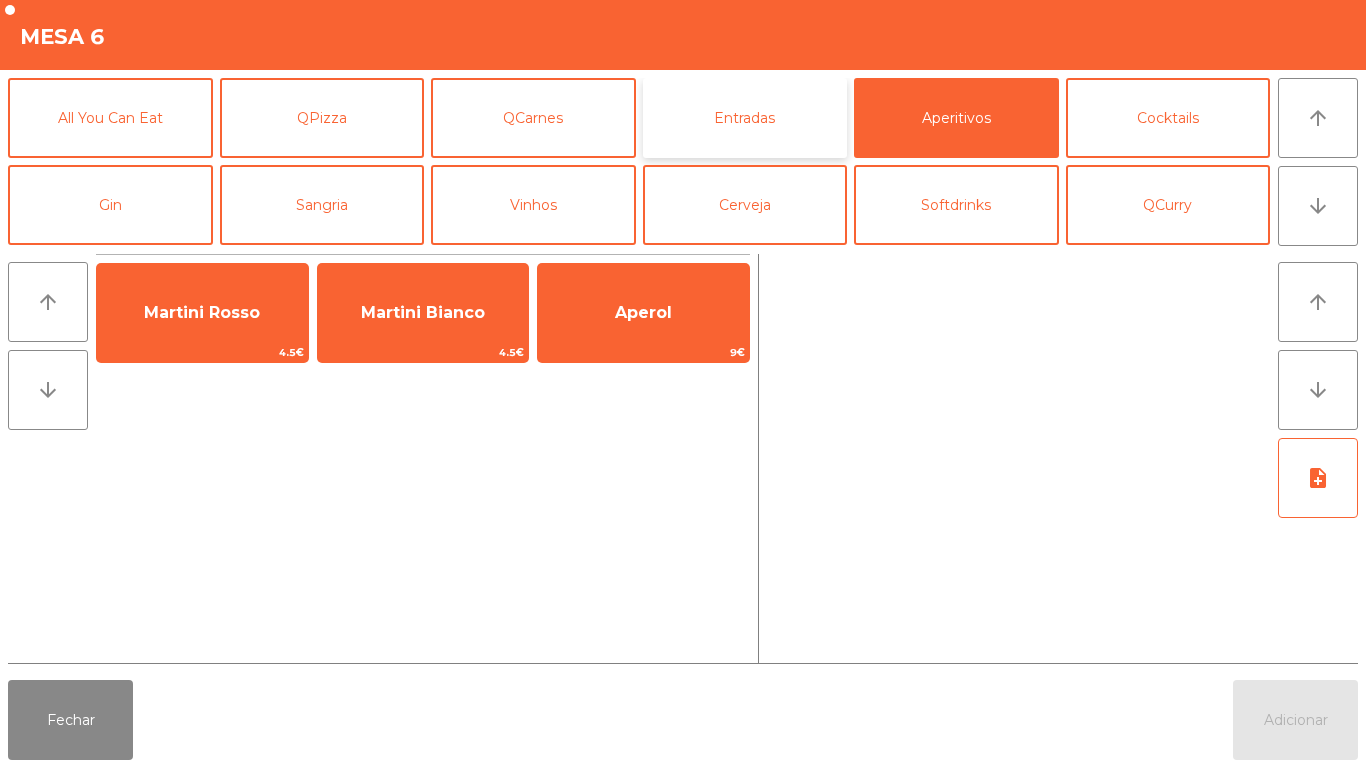 click on "Entradas" 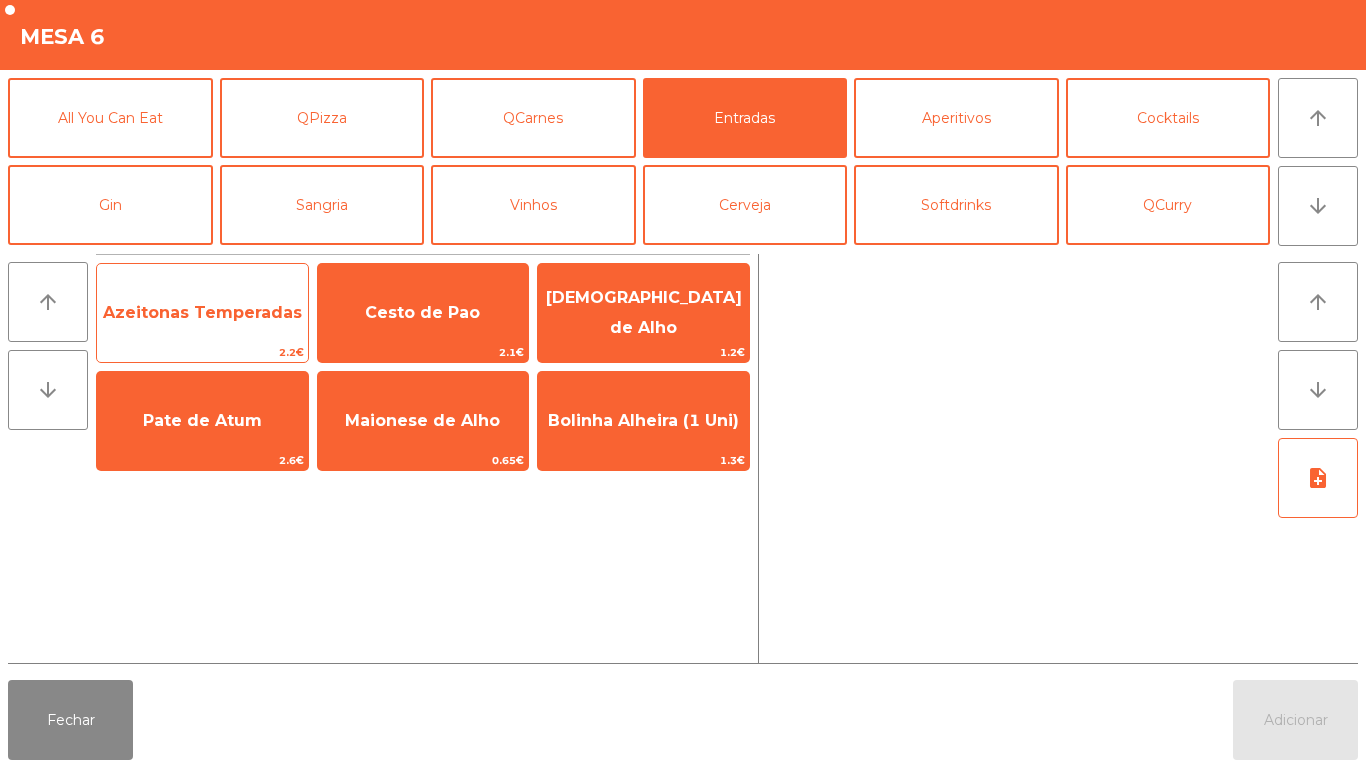 click on "Azeitonas Temperadas" 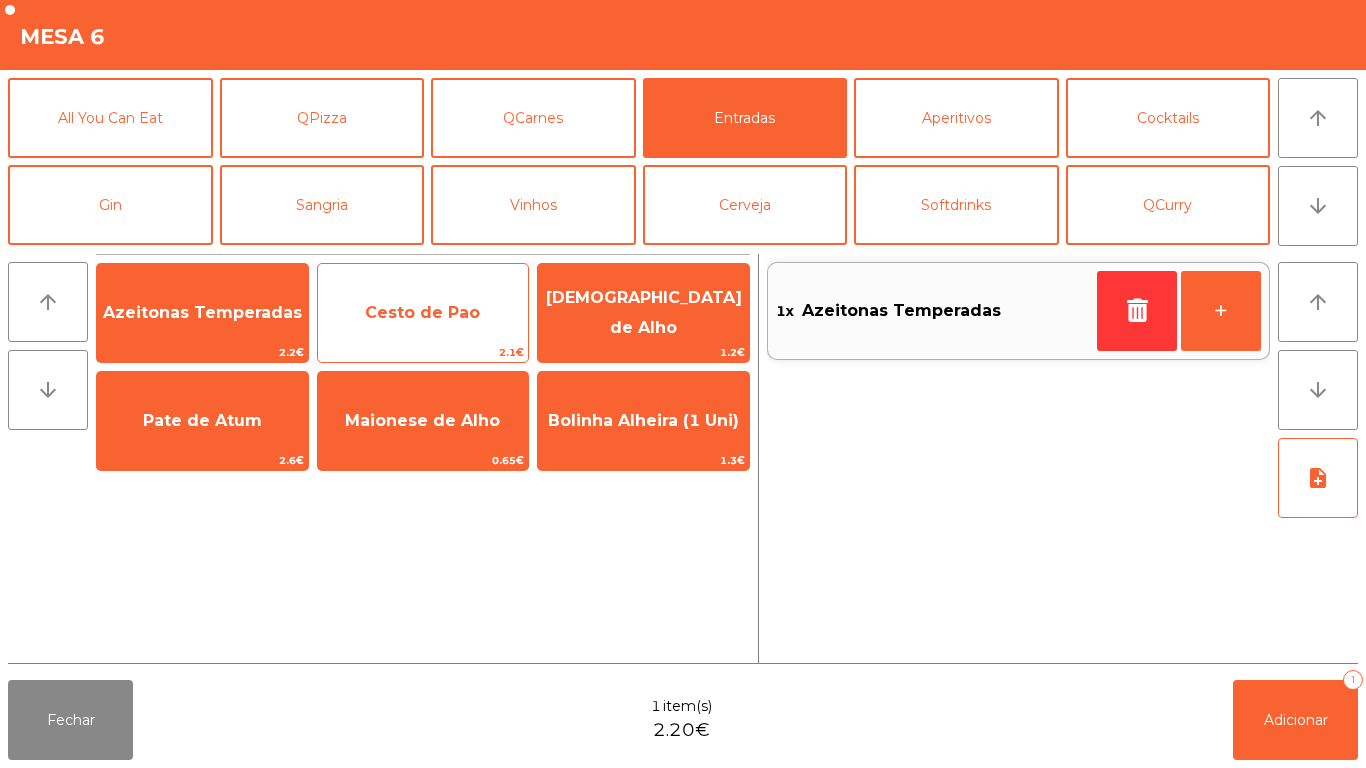 click on "Cesto de Pao" 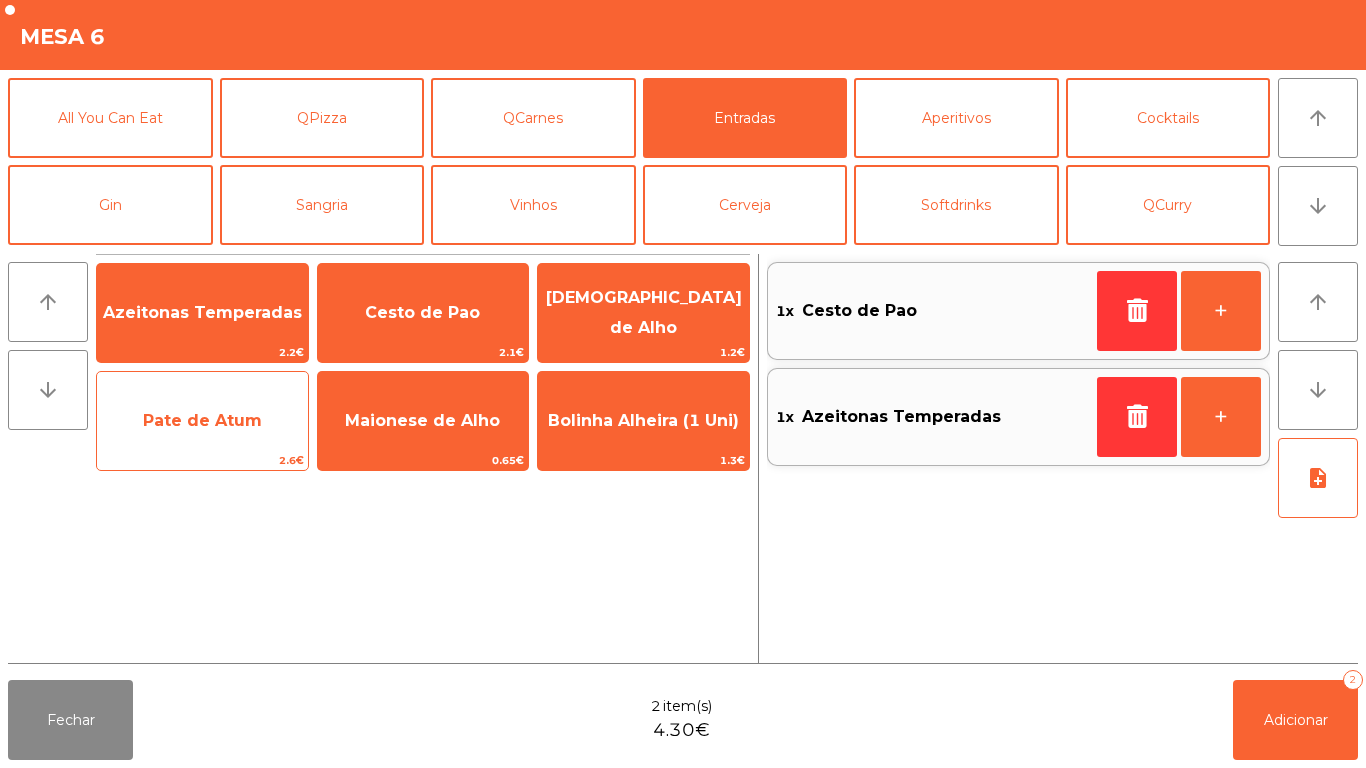 click on "Pate de Atum" 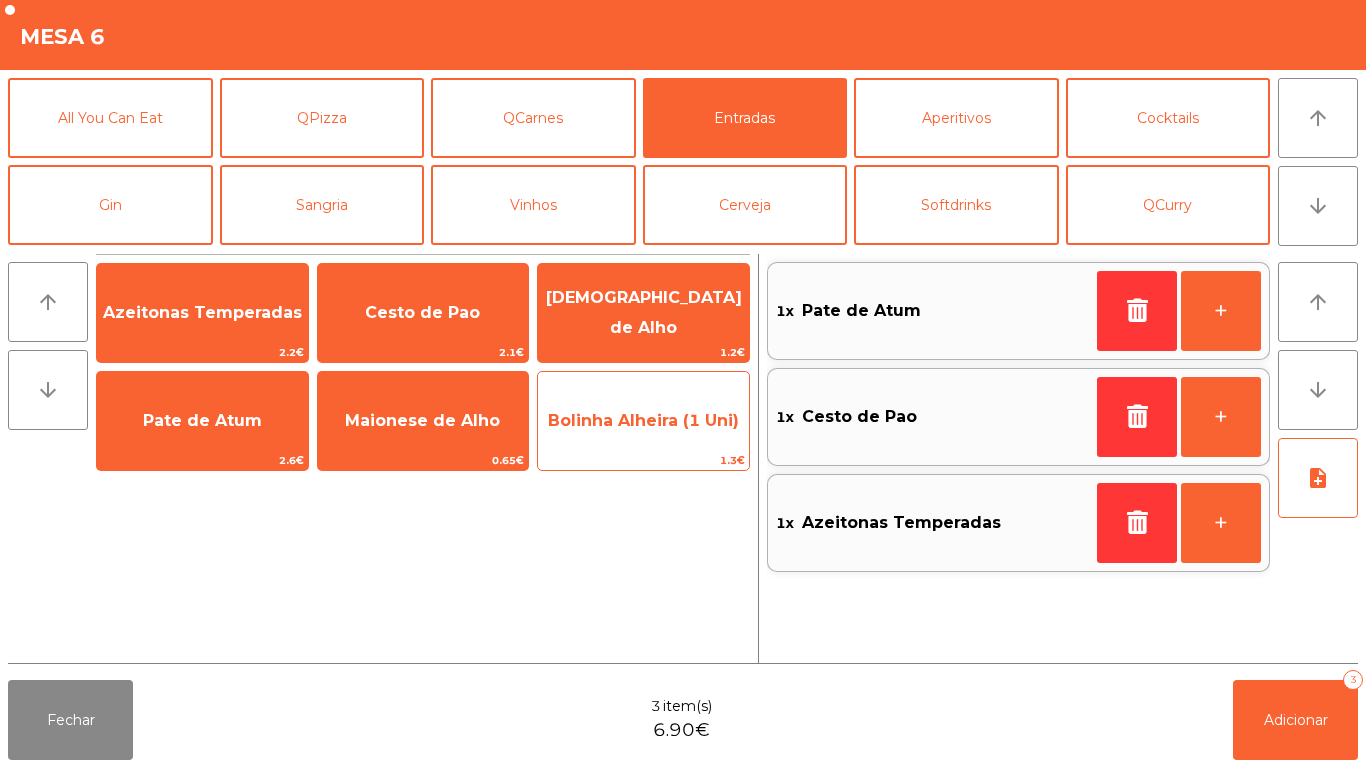 click on "Bolinha Alheira (1 Uni)" 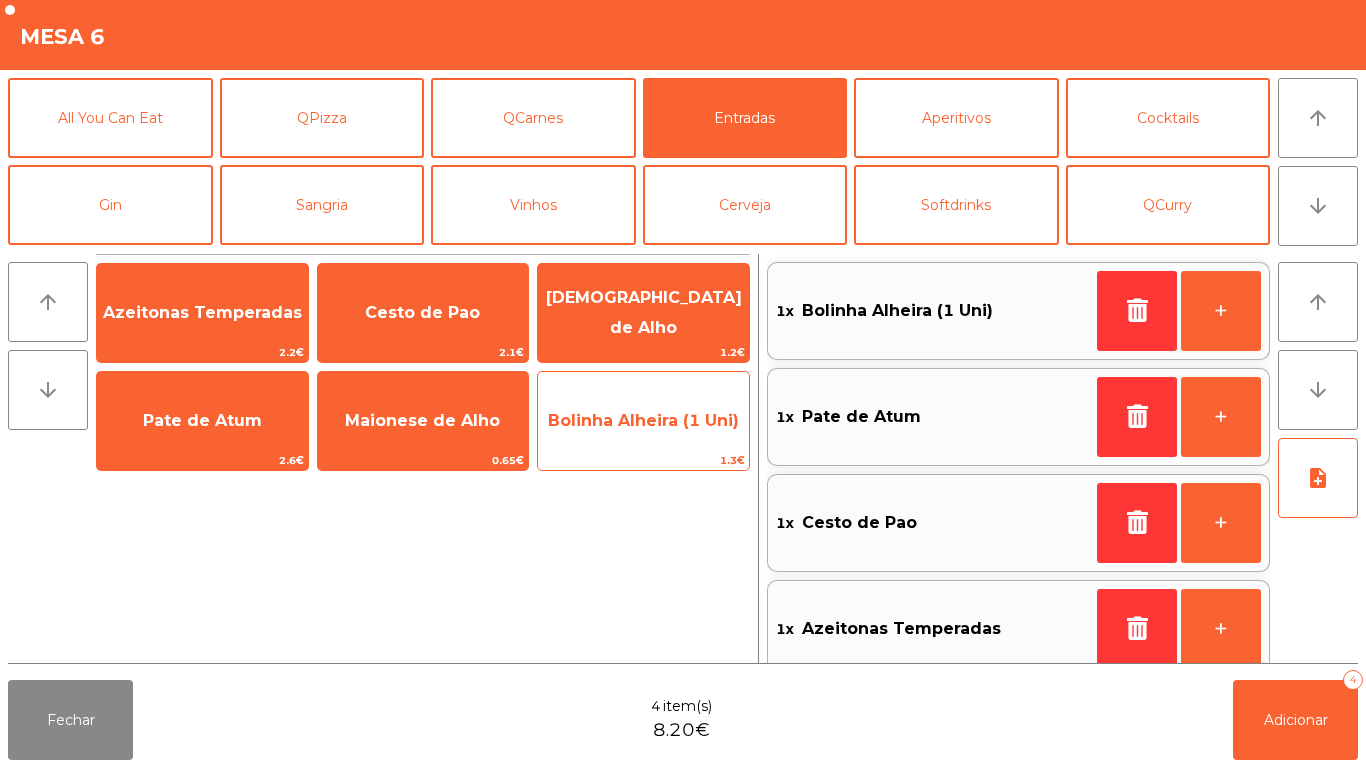 click on "Bolinha Alheira (1 Uni)" 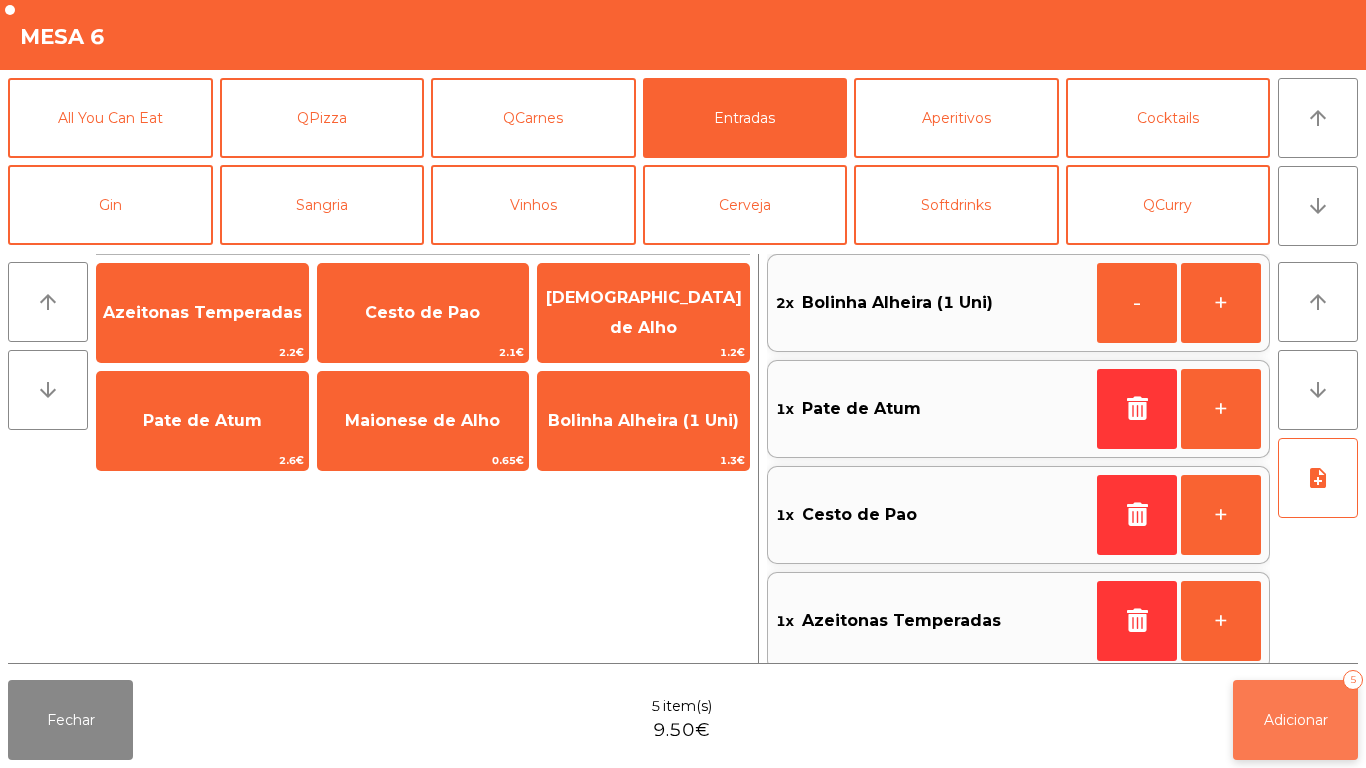 click on "Adicionar   5" 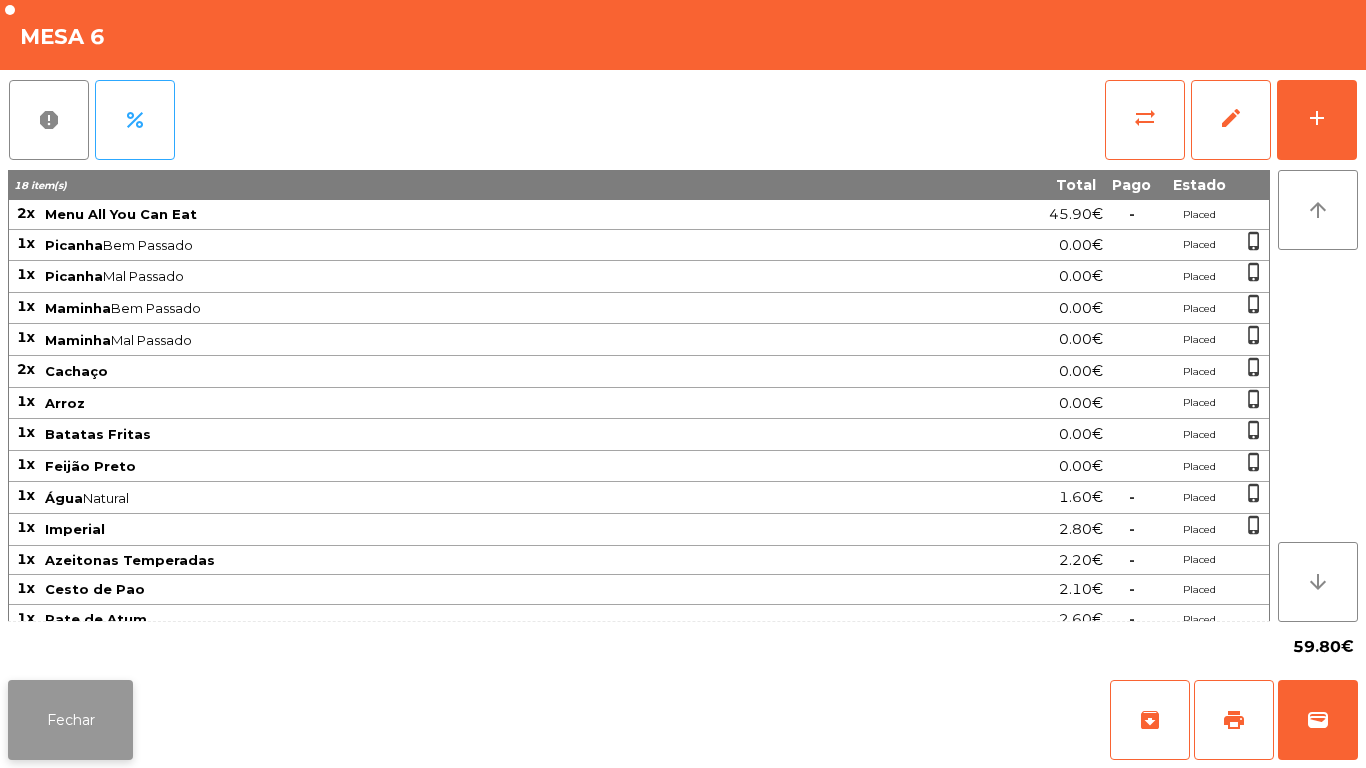 click on "Fechar" 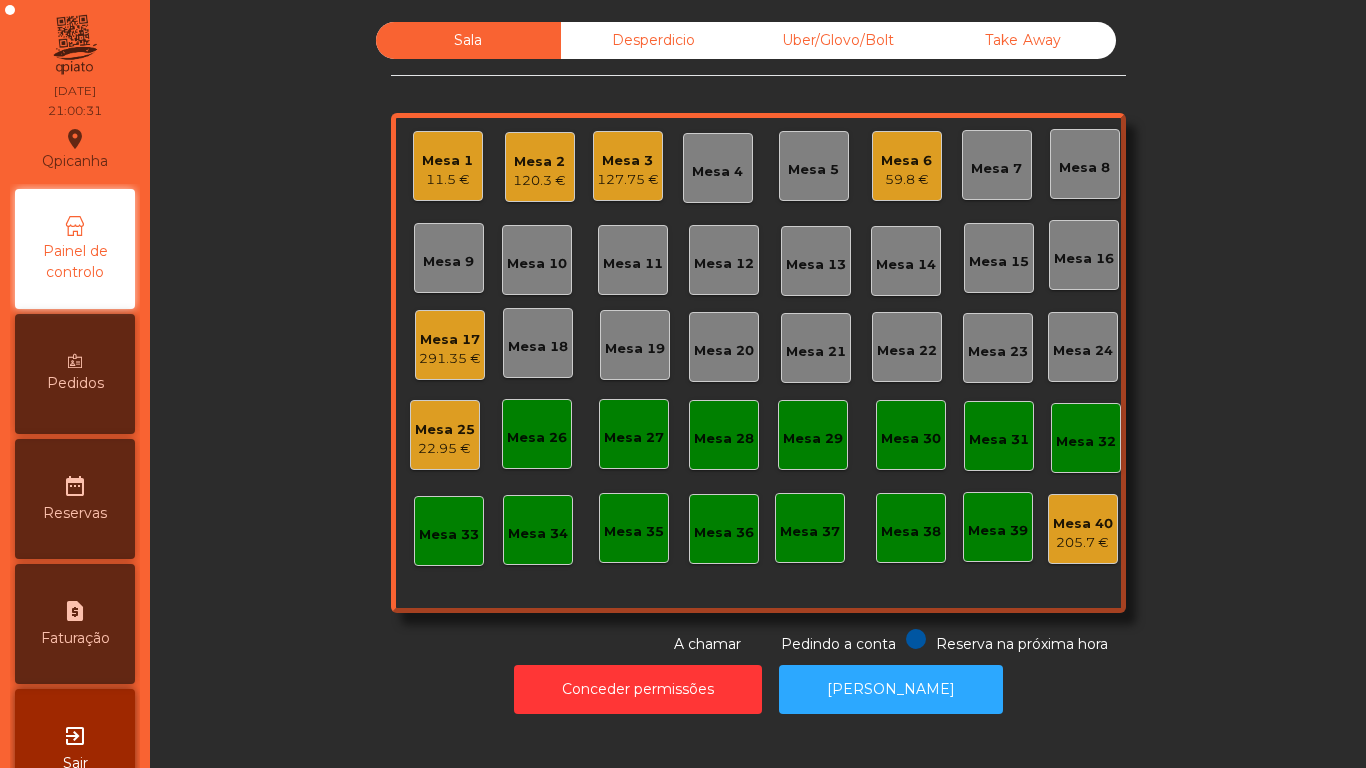 click on "120.3 €" 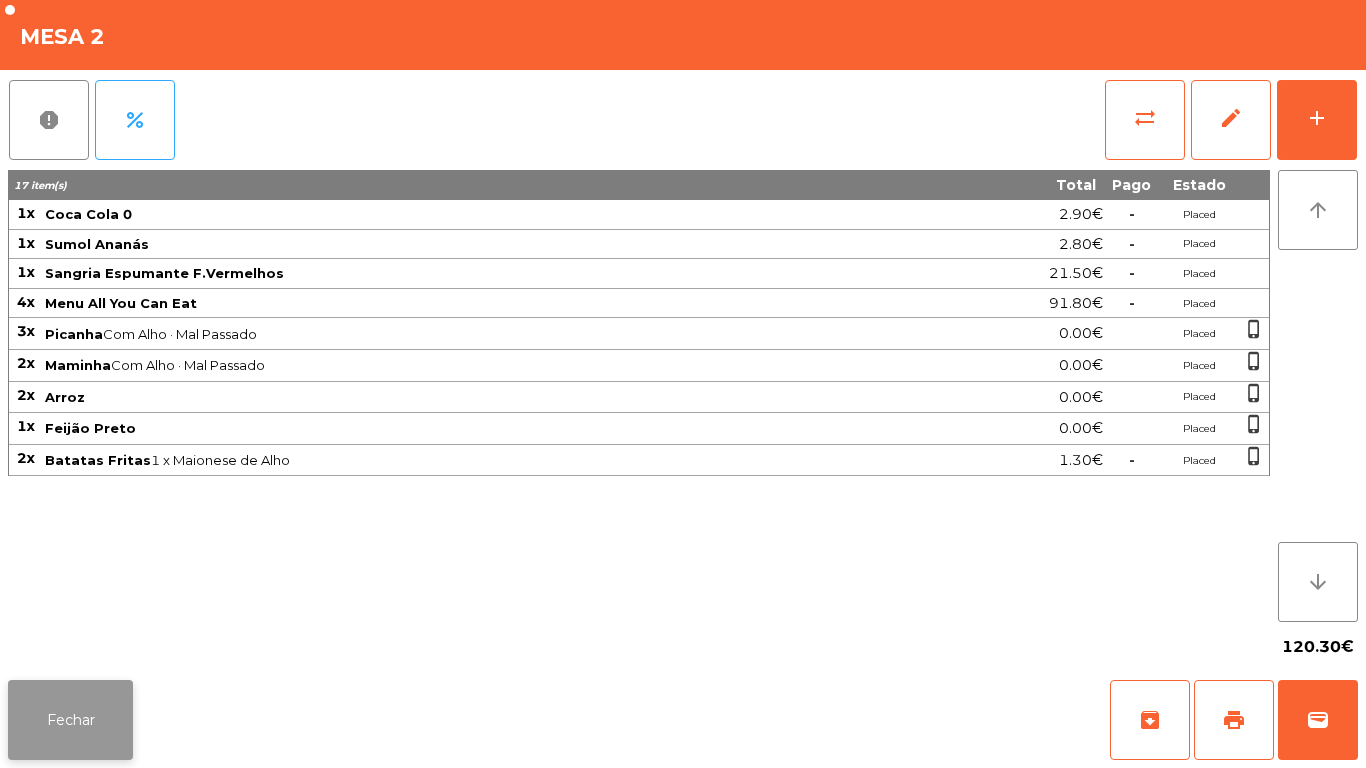 click on "Fechar" 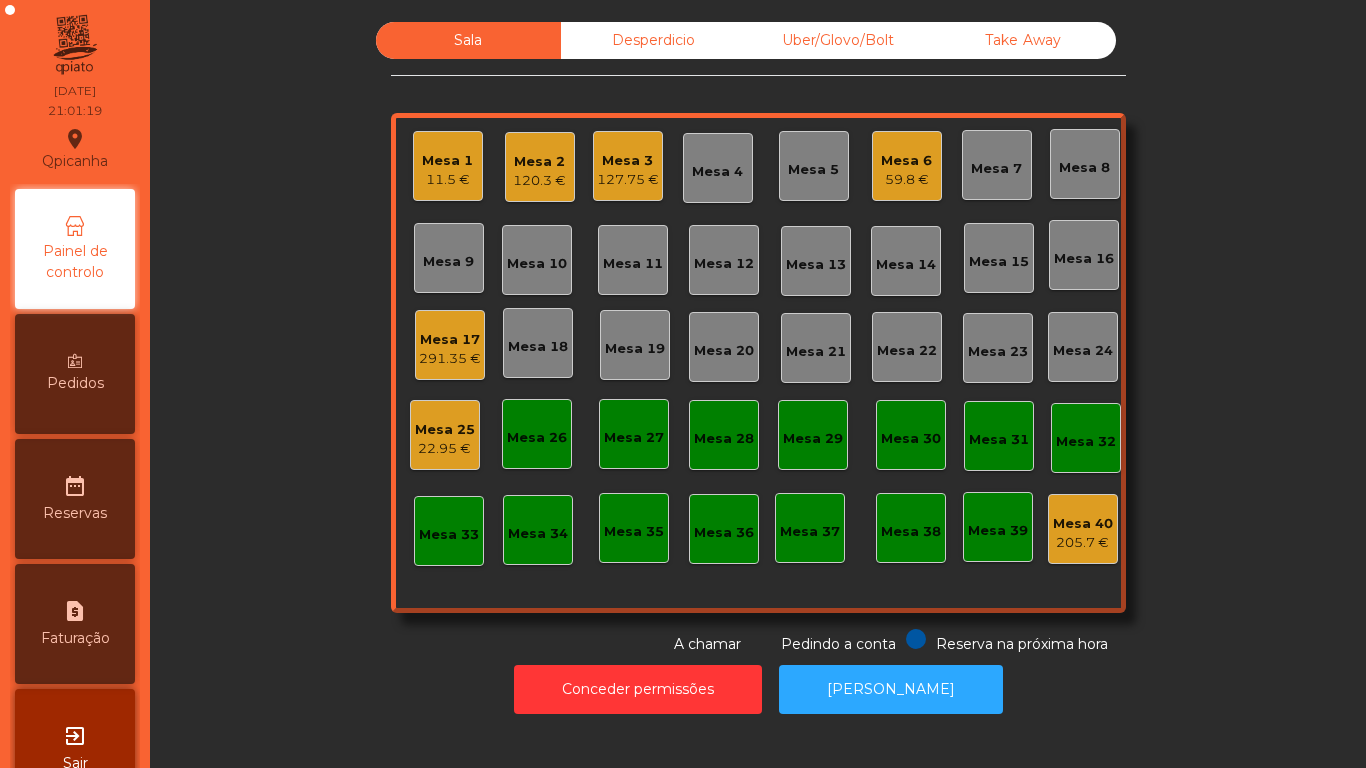 click on "Mesa 1   11.5 €   Mesa 2   120.3 €   Mesa 3   127.75 €   Mesa 4   Mesa 5   Mesa 6   59.8 €   Mesa 7   Mesa 8   Mesa 9   Mesa 10   Mesa 11   Mesa 12   Mesa 13   Mesa 14   Mesa 15   Mesa 16   Mesa 17   291.35 €   Mesa 18   Mesa 19   Mesa 20   Mesa 21   Mesa 22   Mesa 23   Mesa 24   Mesa 25   22.95 €   Mesa 26   Mesa 27   Mesa 28   Mesa 29   Mesa 30   Mesa 31   Mesa 32   Mesa 33   Mesa 34   Mesa 35   Mesa 36   Mesa 37   Mesa 38   Mesa 39   Mesa 40   205.7 €" 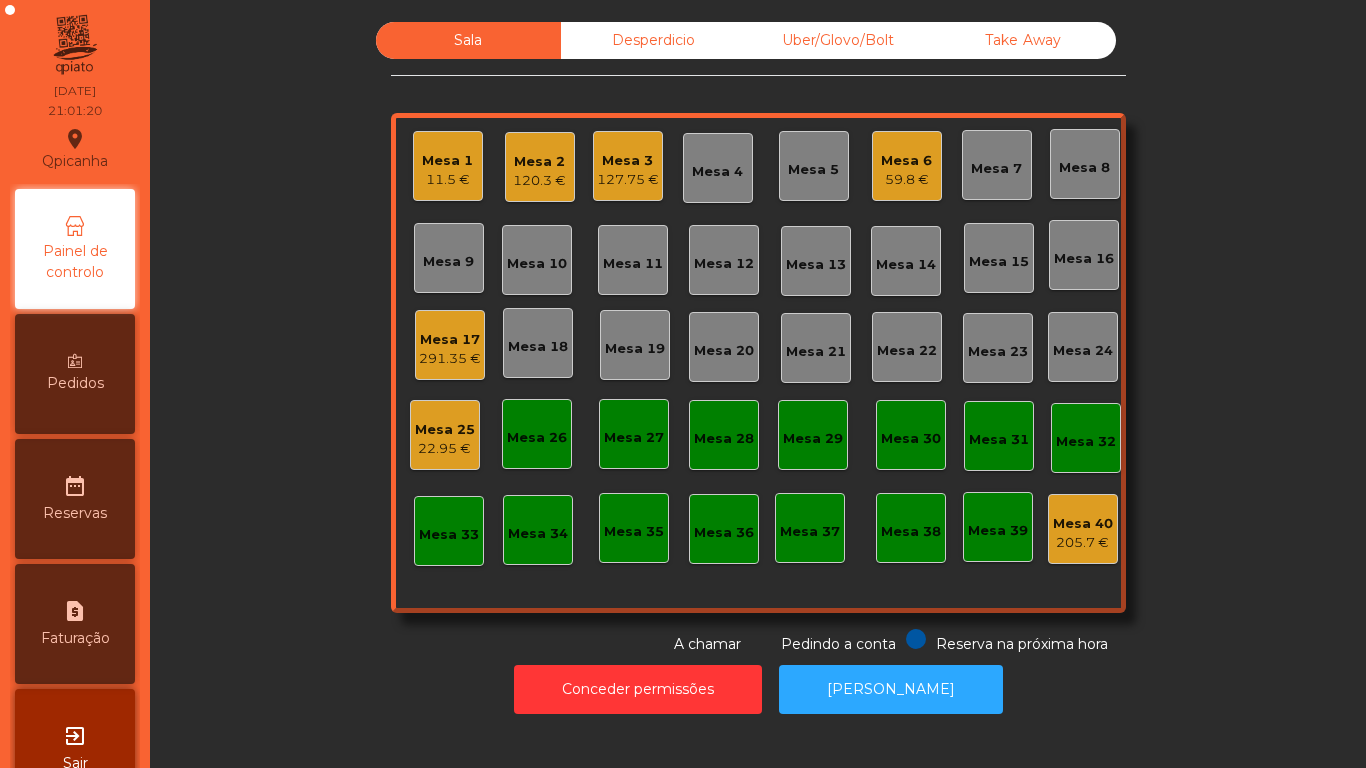 click on "11.5 €" 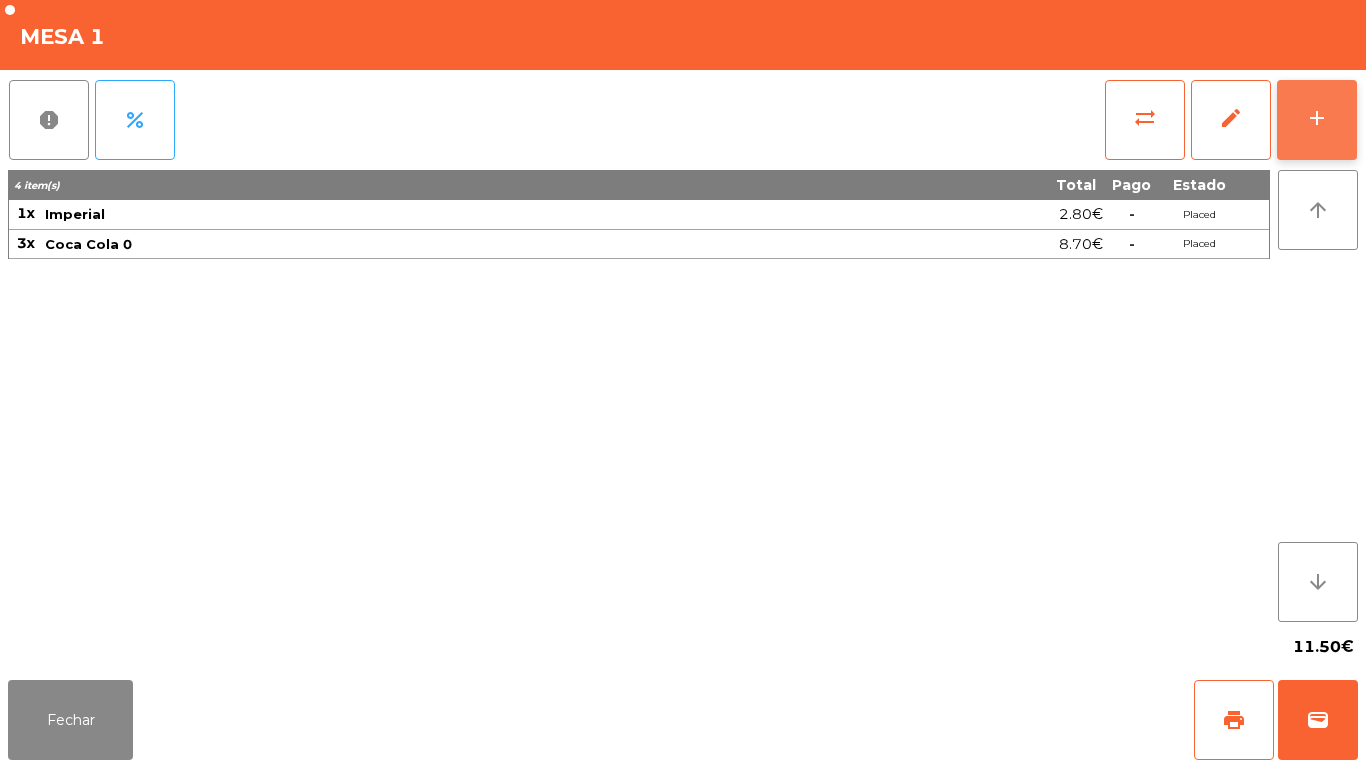 click on "add" 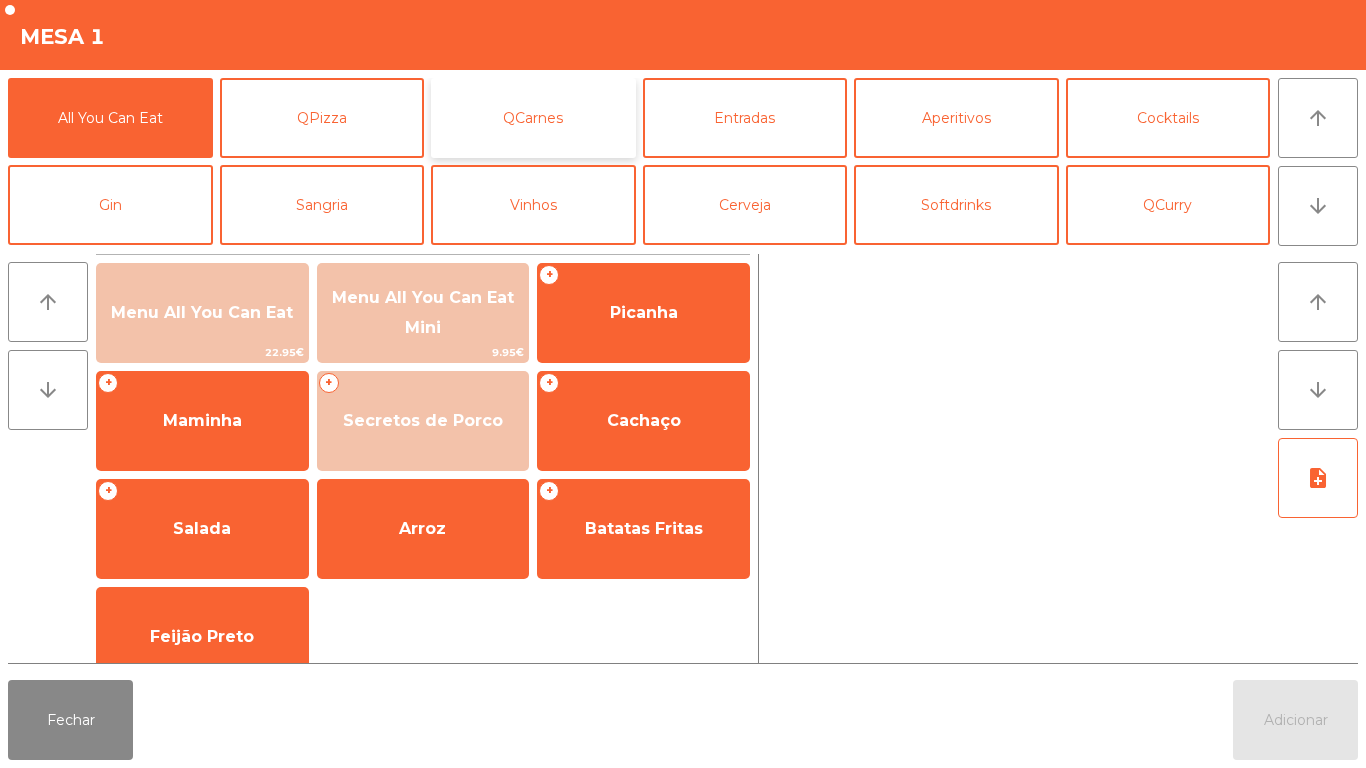 click on "QCarnes" 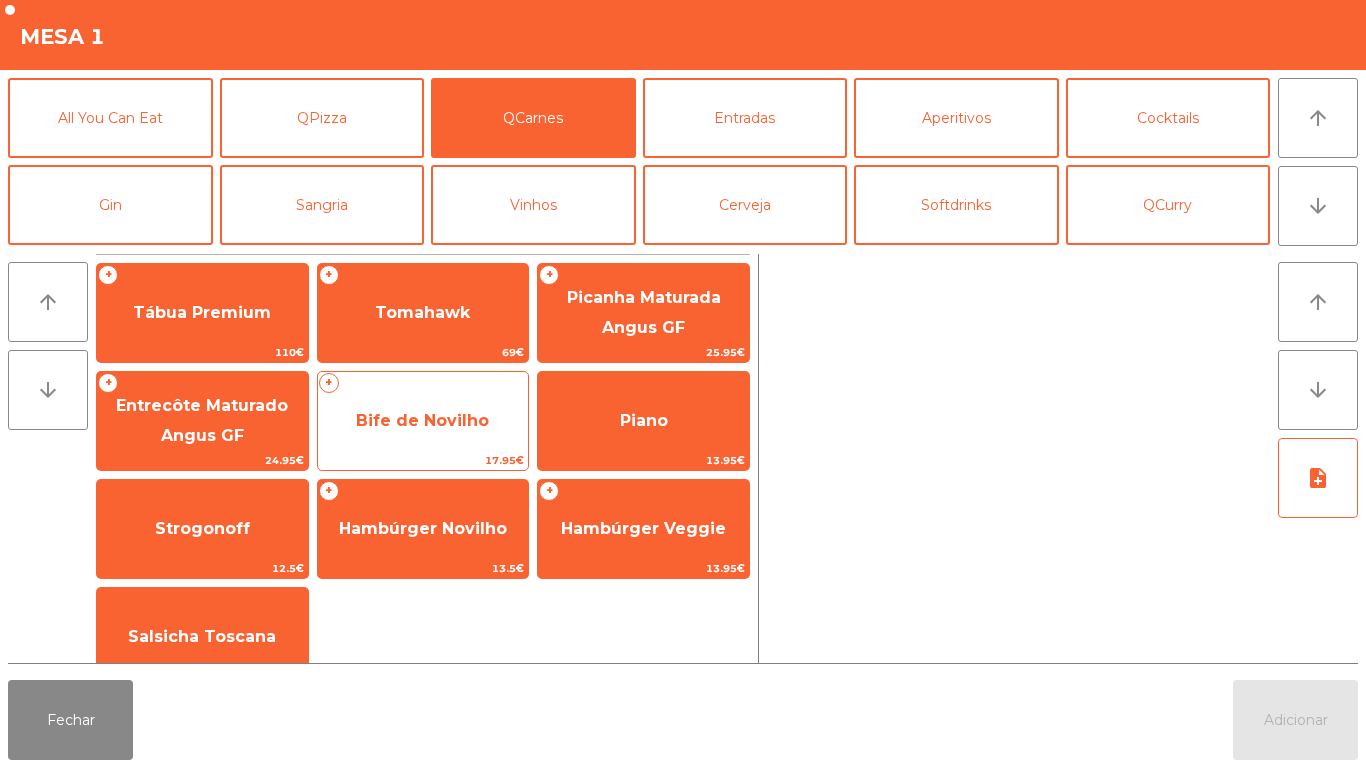 click on "Bife de Novilho" 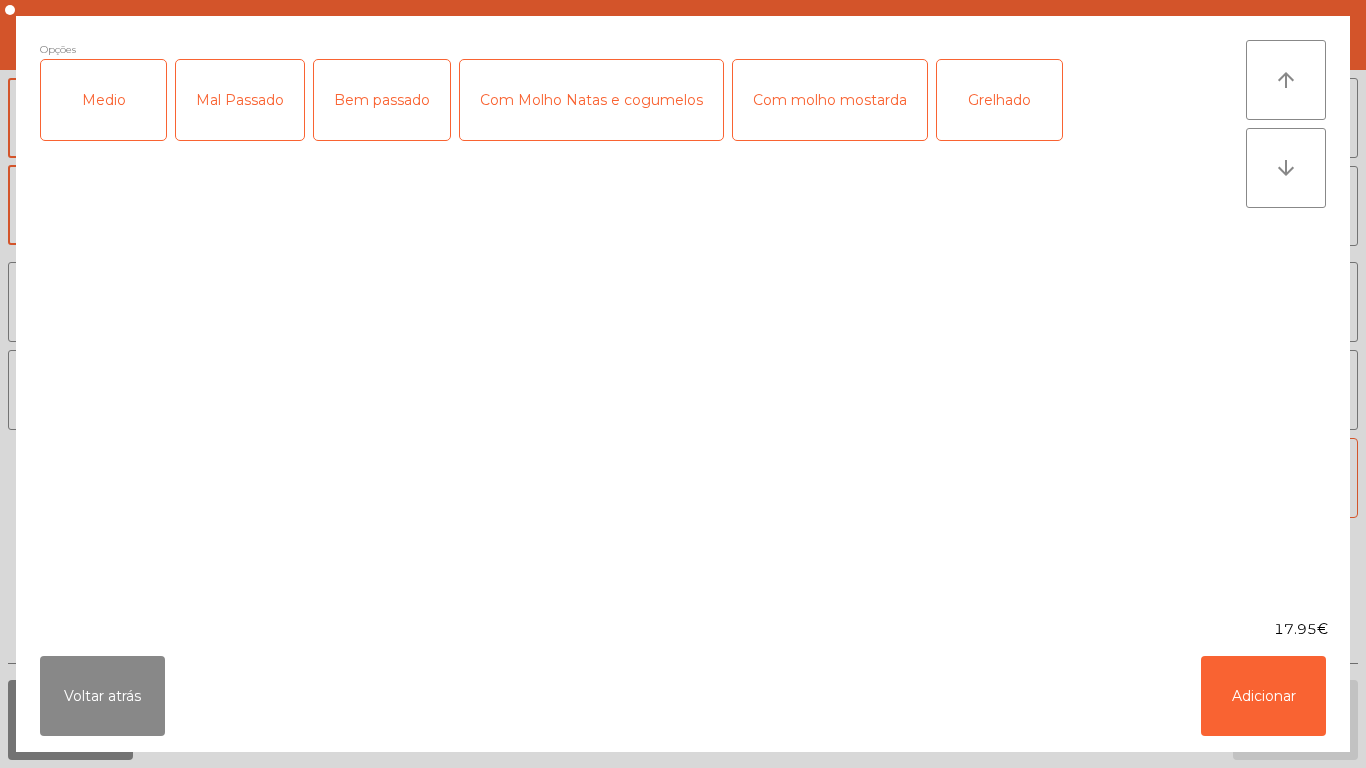 click on "Medio" 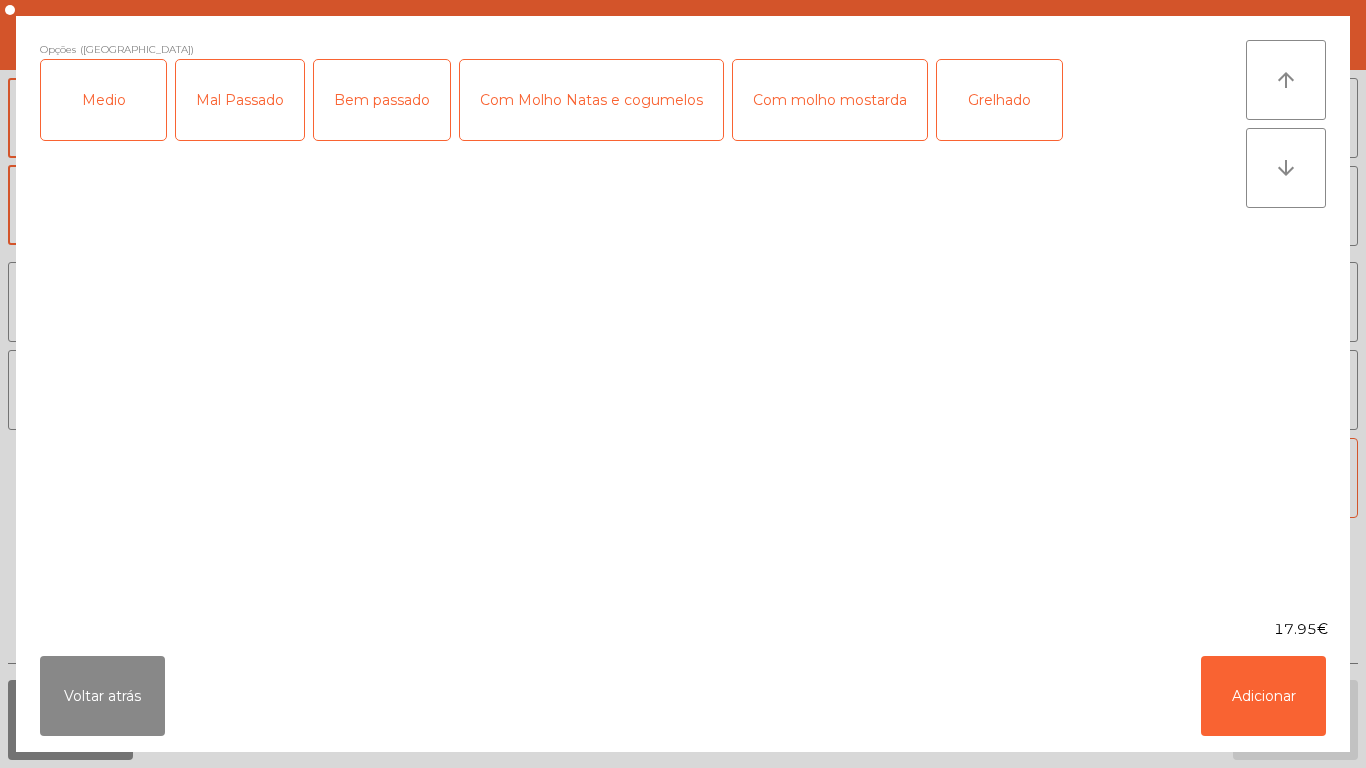 click on "Grelhado" 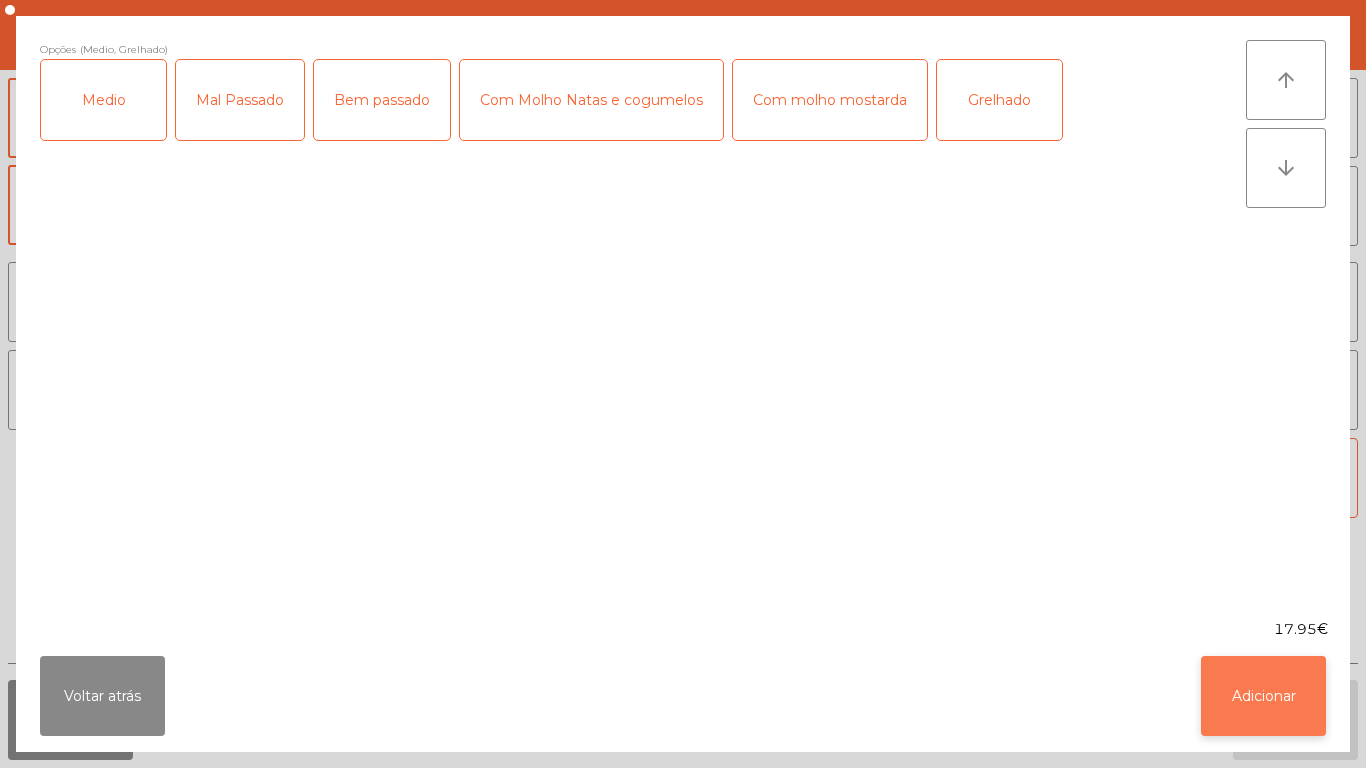 click on "Adicionar" 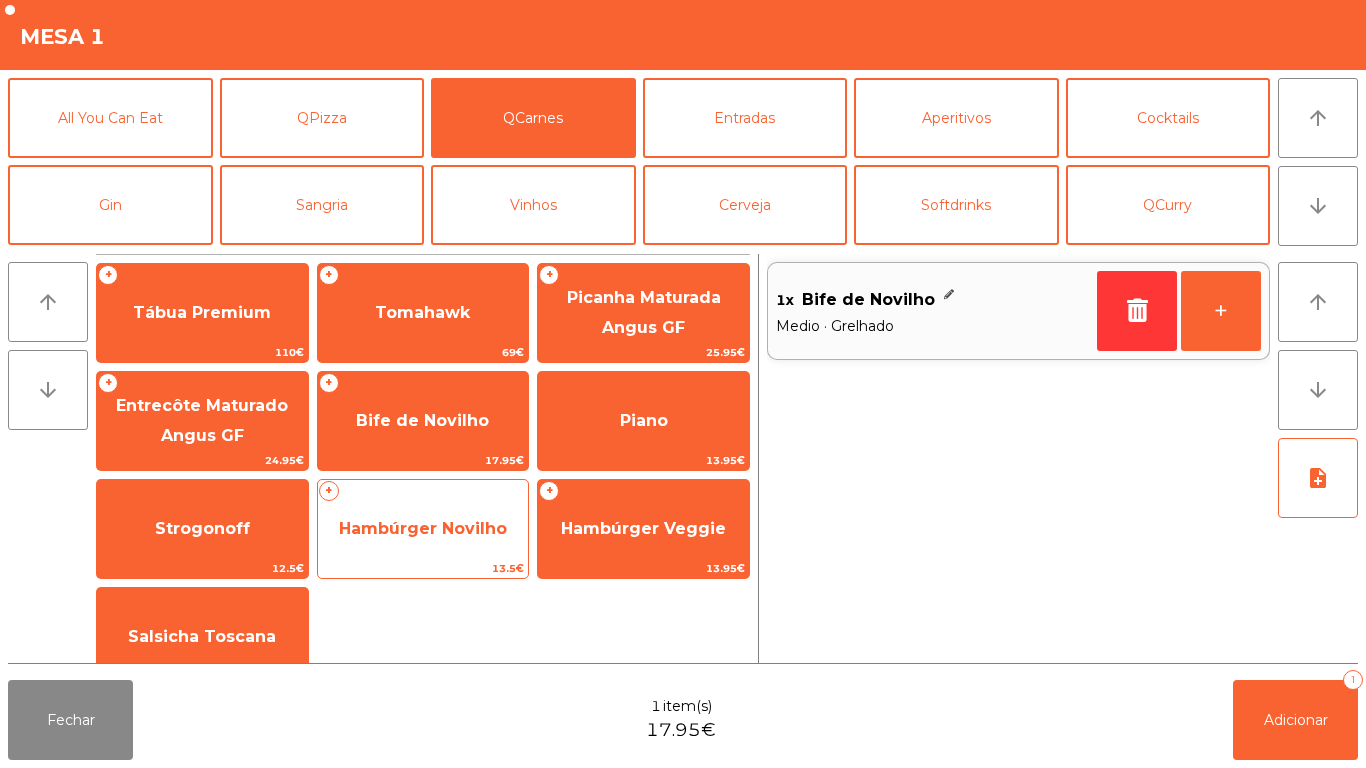 click on "Hambúrger Novilho" 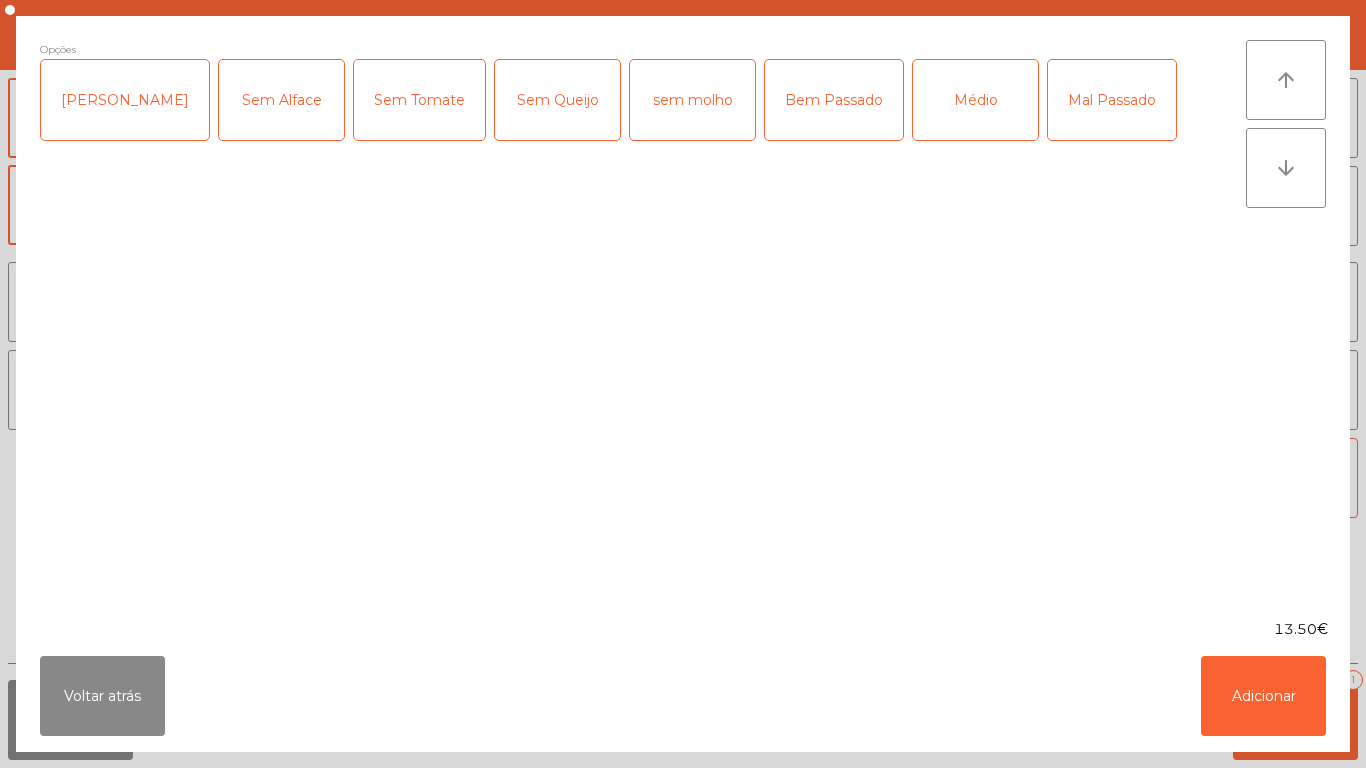 click on "Médio" 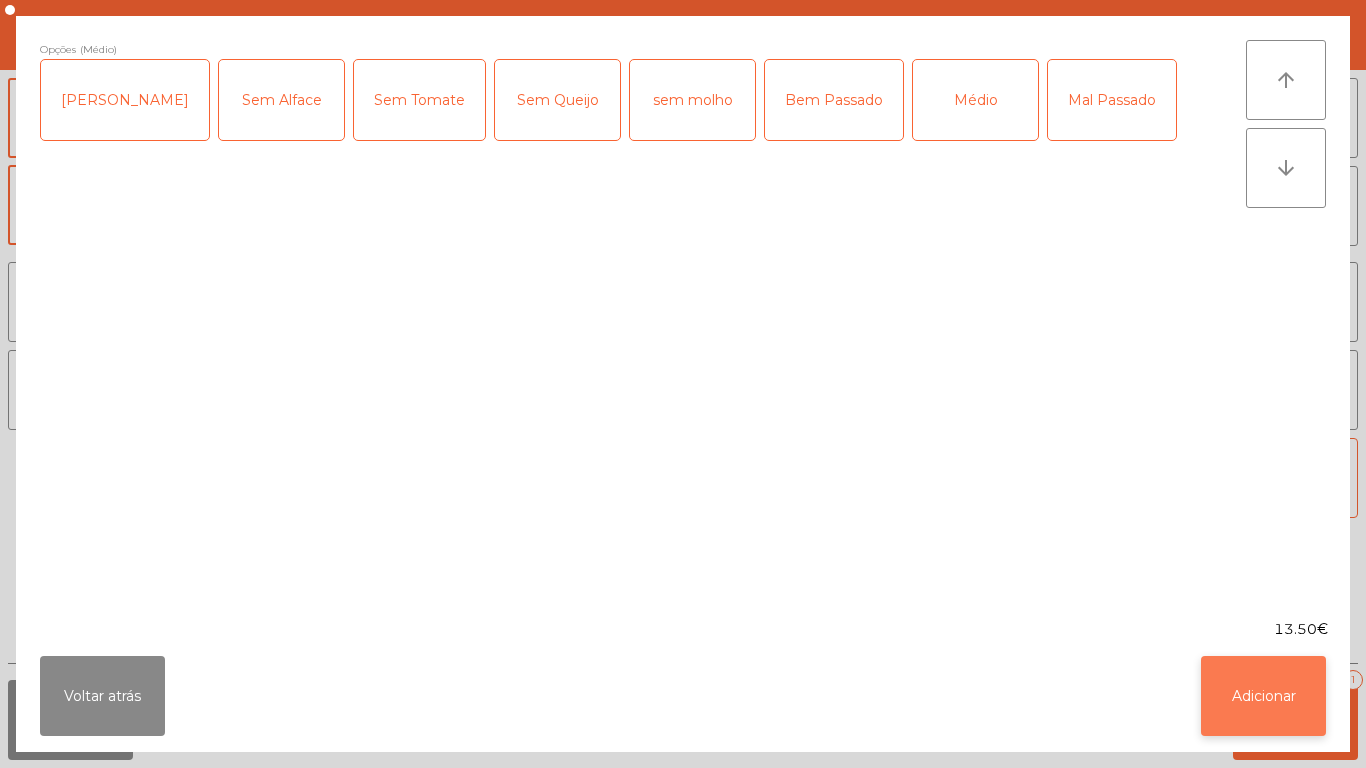 click on "Adicionar" 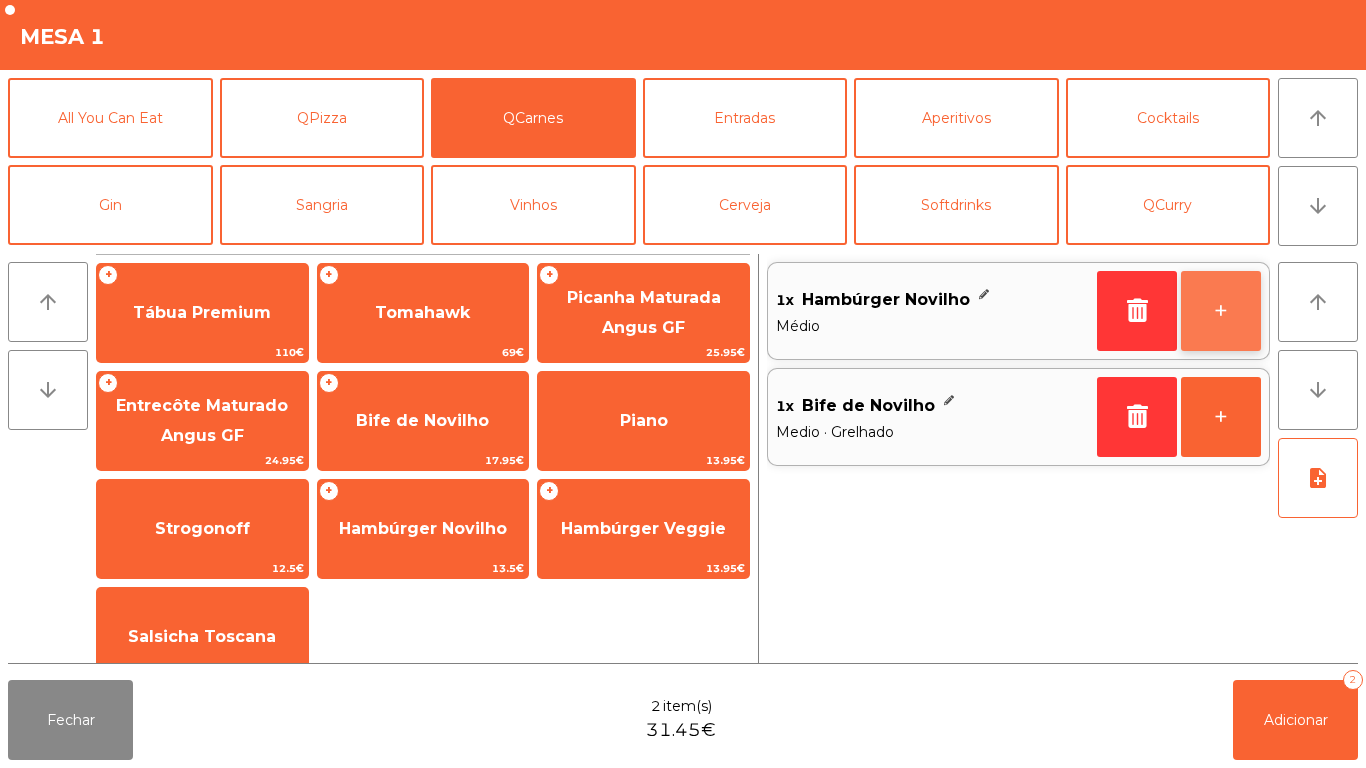 click on "+" 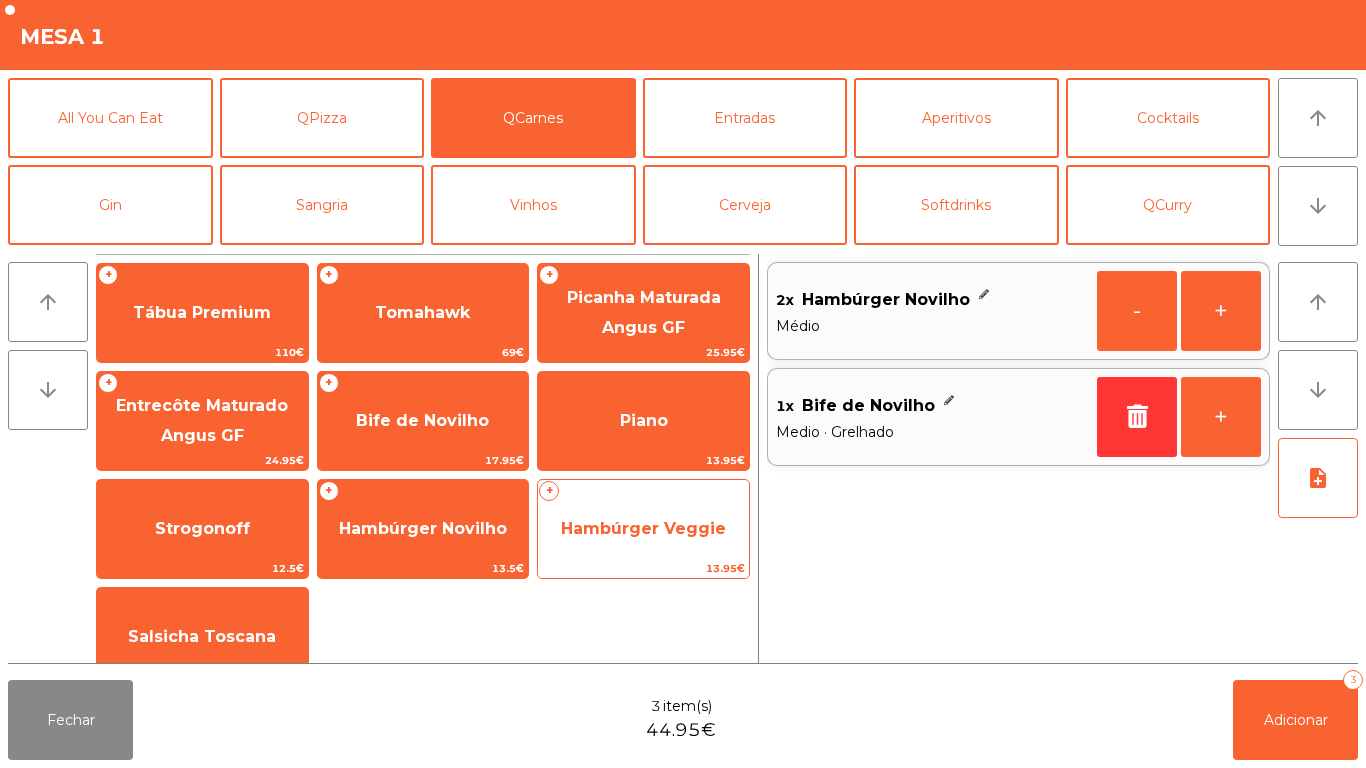click on "Hambúrger Veggie" 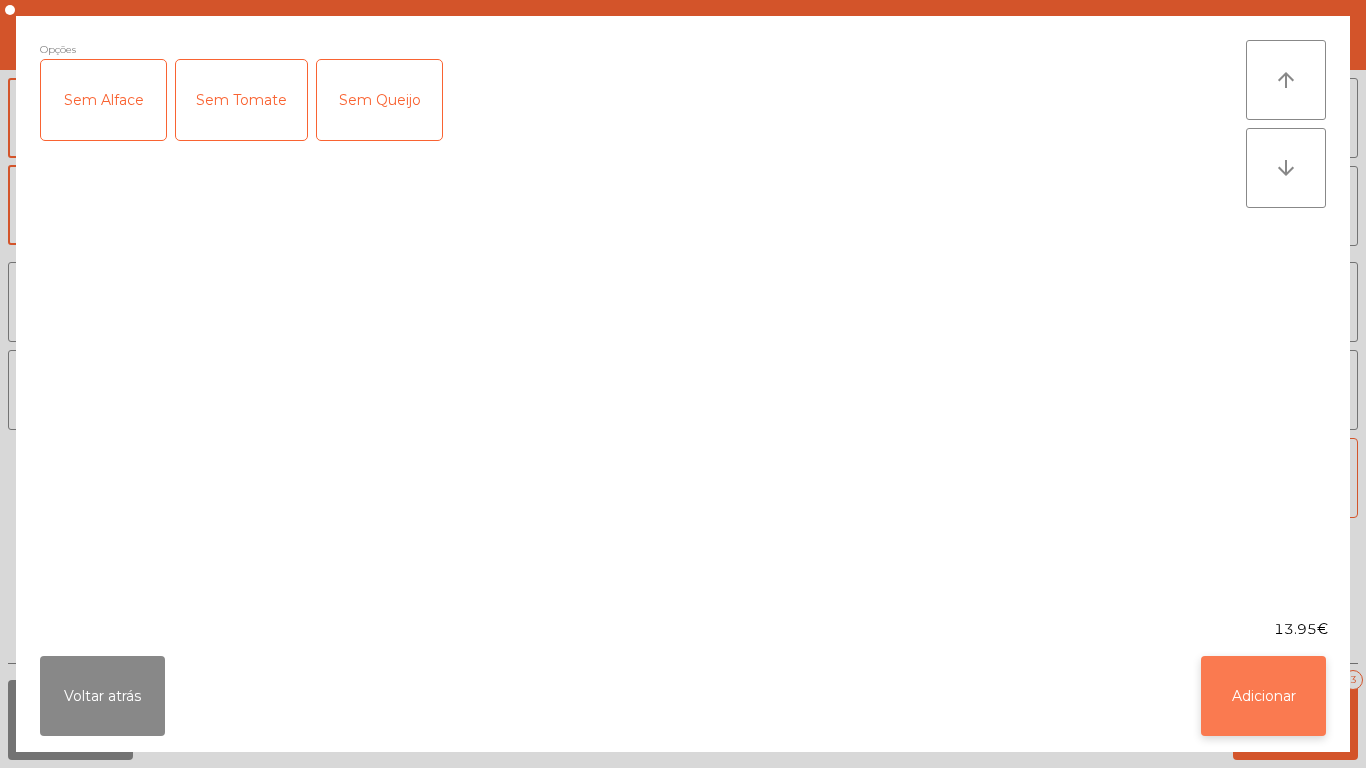 click on "Adicionar" 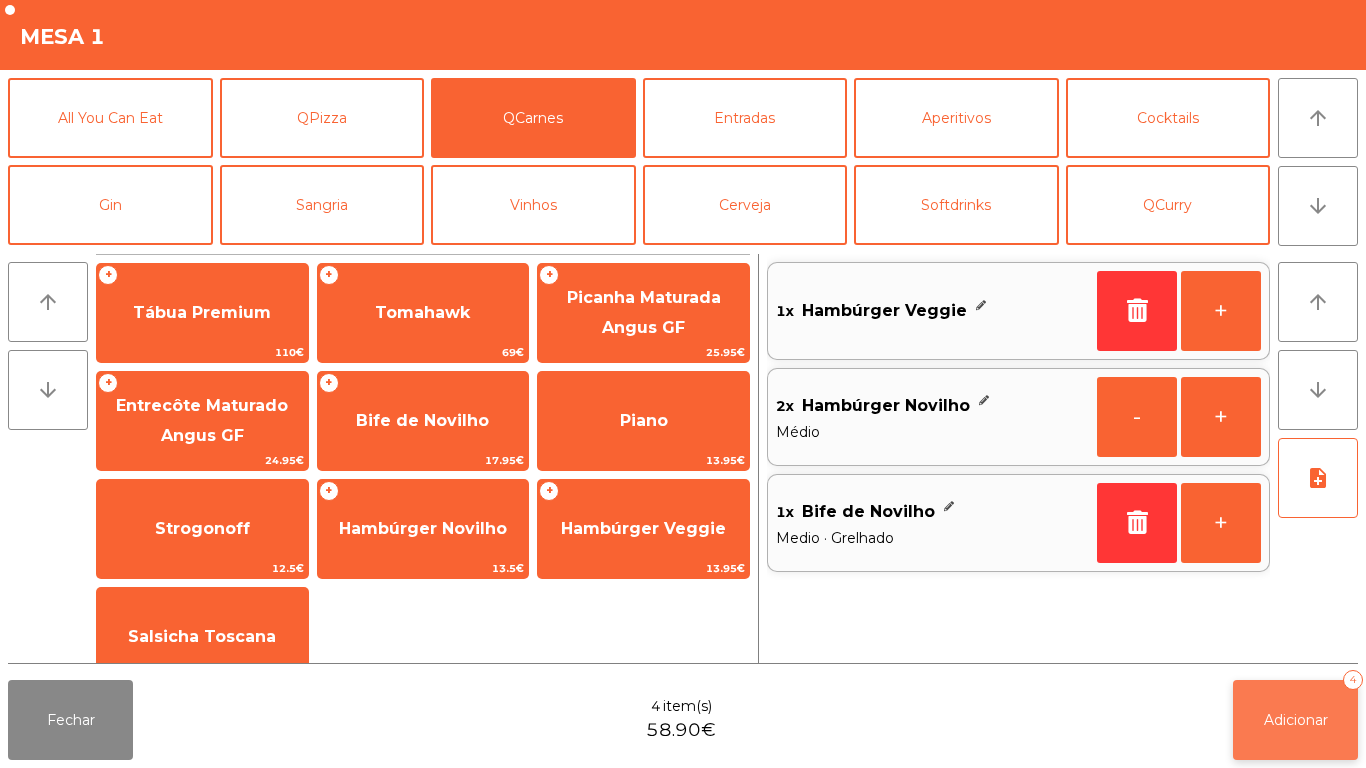 click on "Adicionar   4" 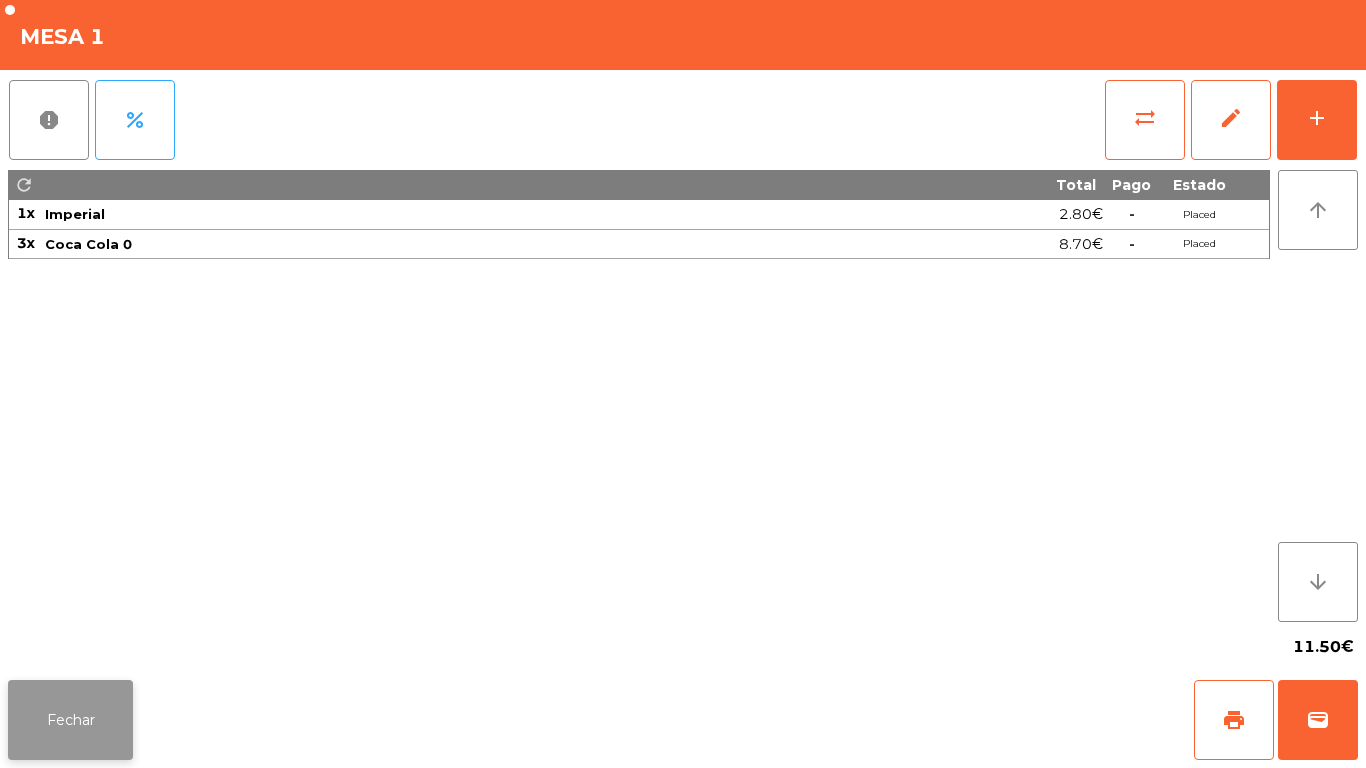click on "Fechar" 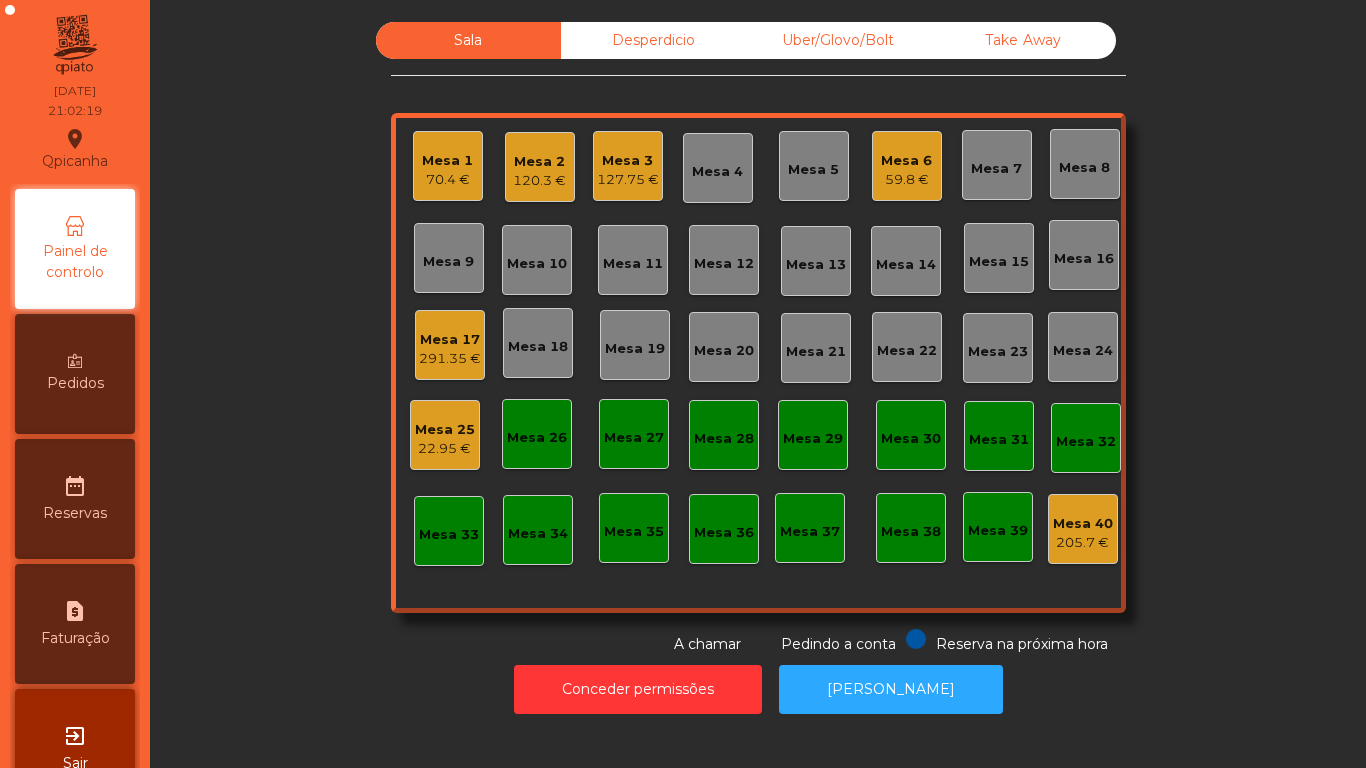 click on "Mesa 2   120.3 €" 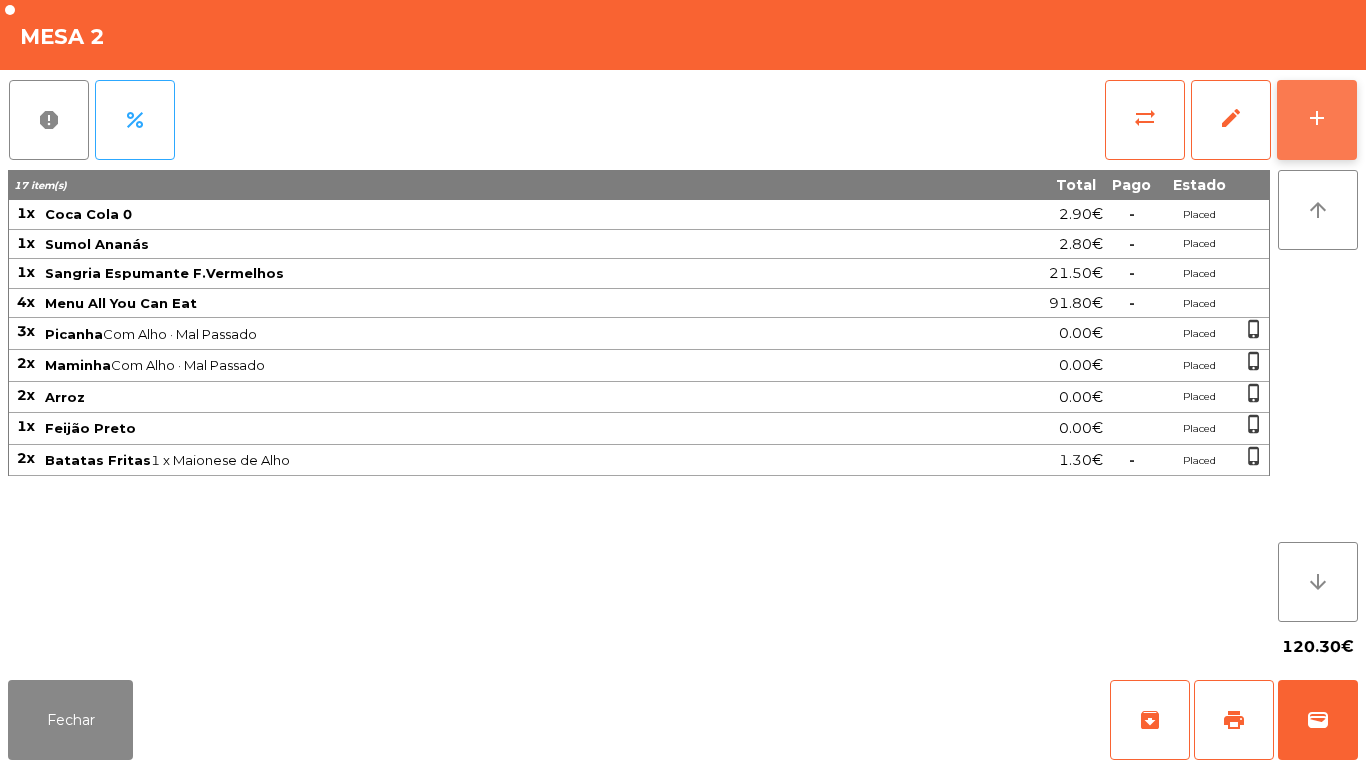 click on "add" 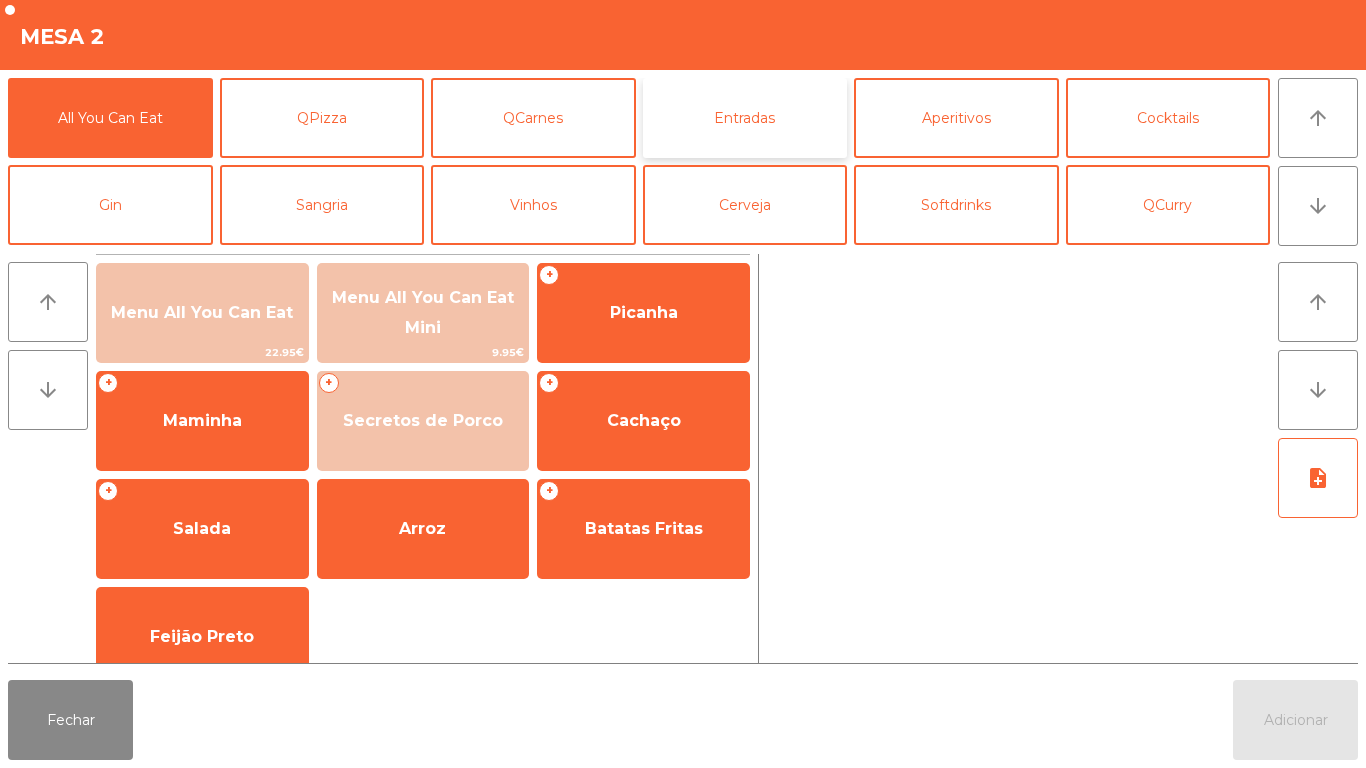 click on "Entradas" 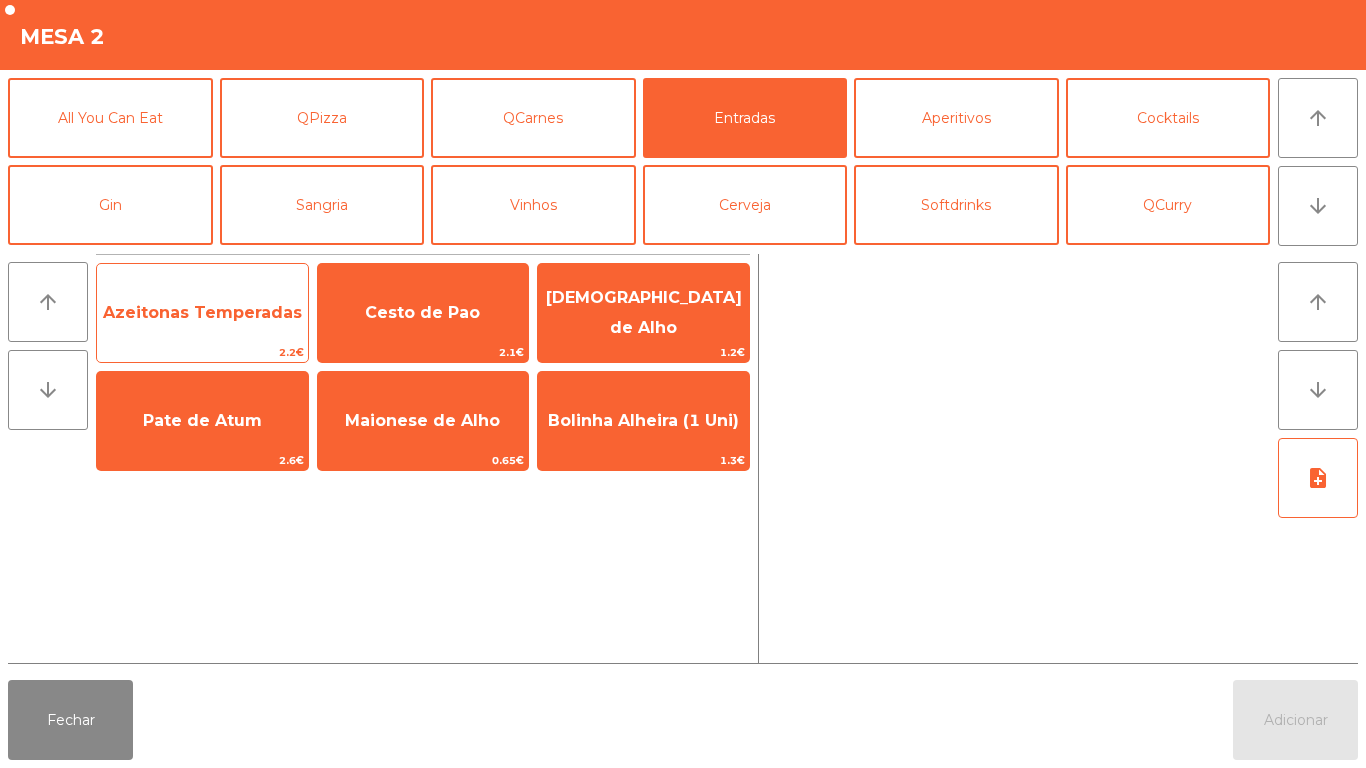 click on "Azeitonas Temperadas" 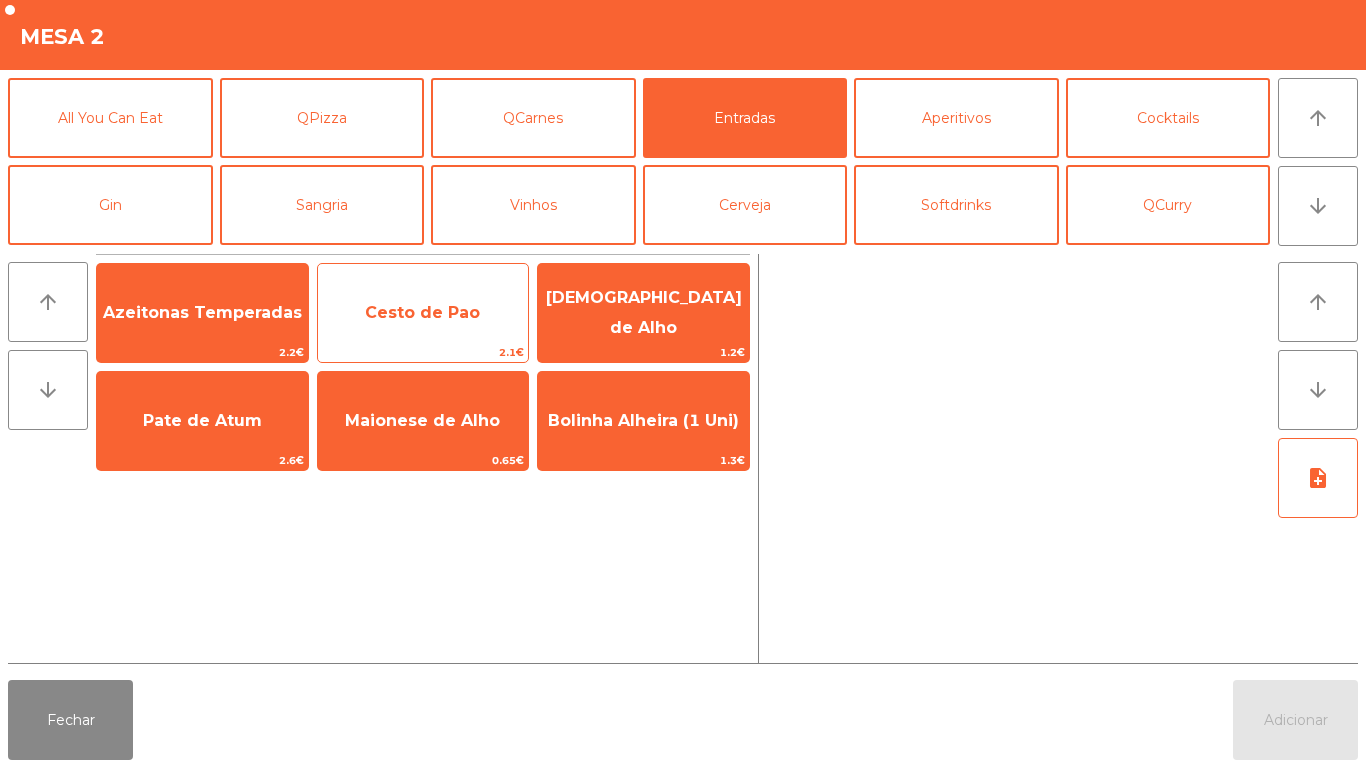 click on "Cesto de Pao" 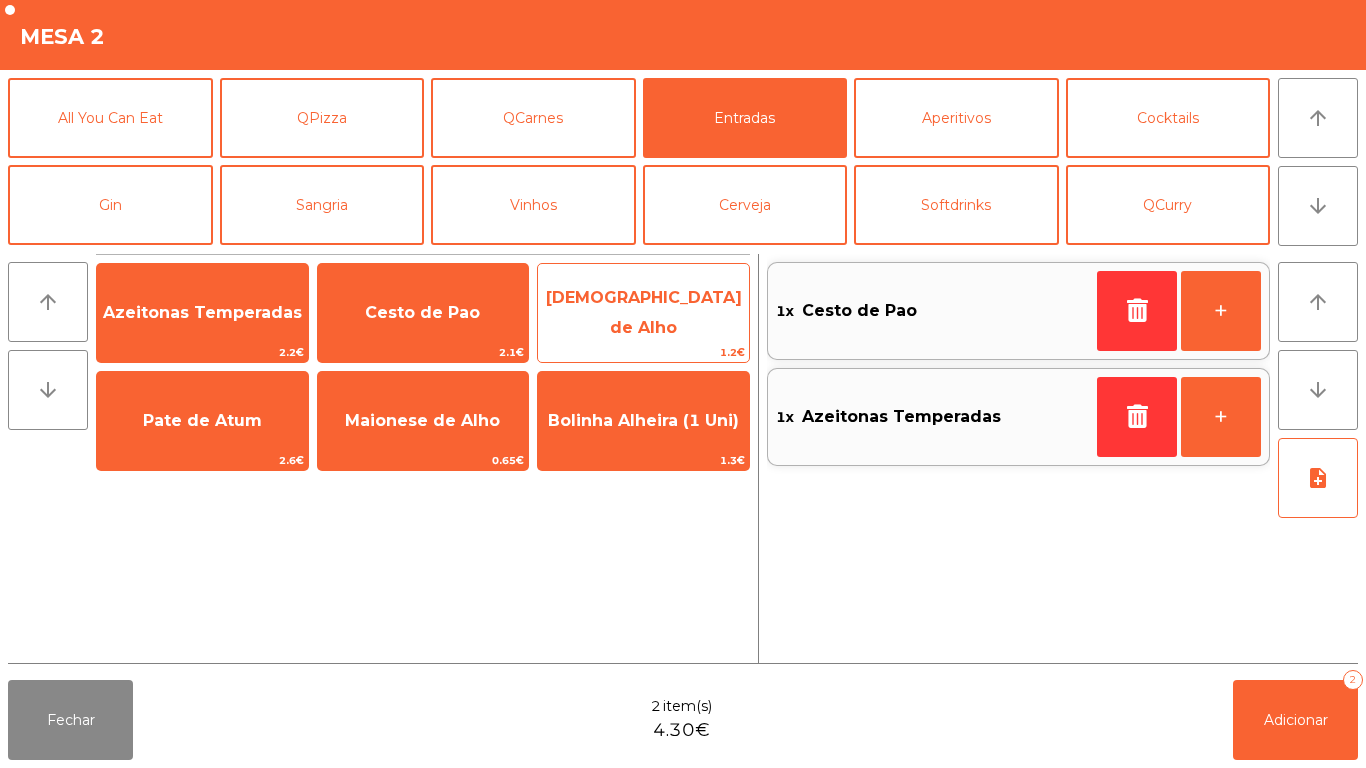 click on "[DEMOGRAPHIC_DATA] de Alho" 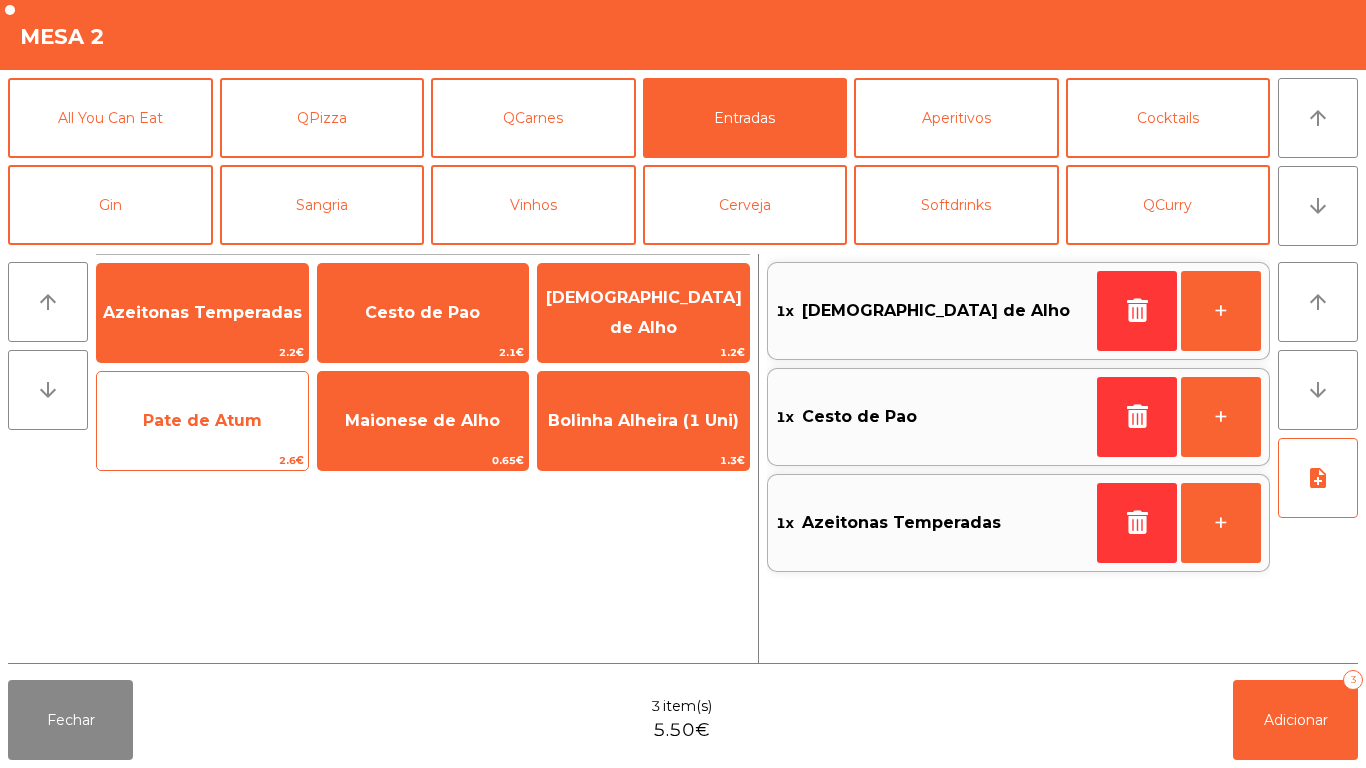 click on "Pate de Atum" 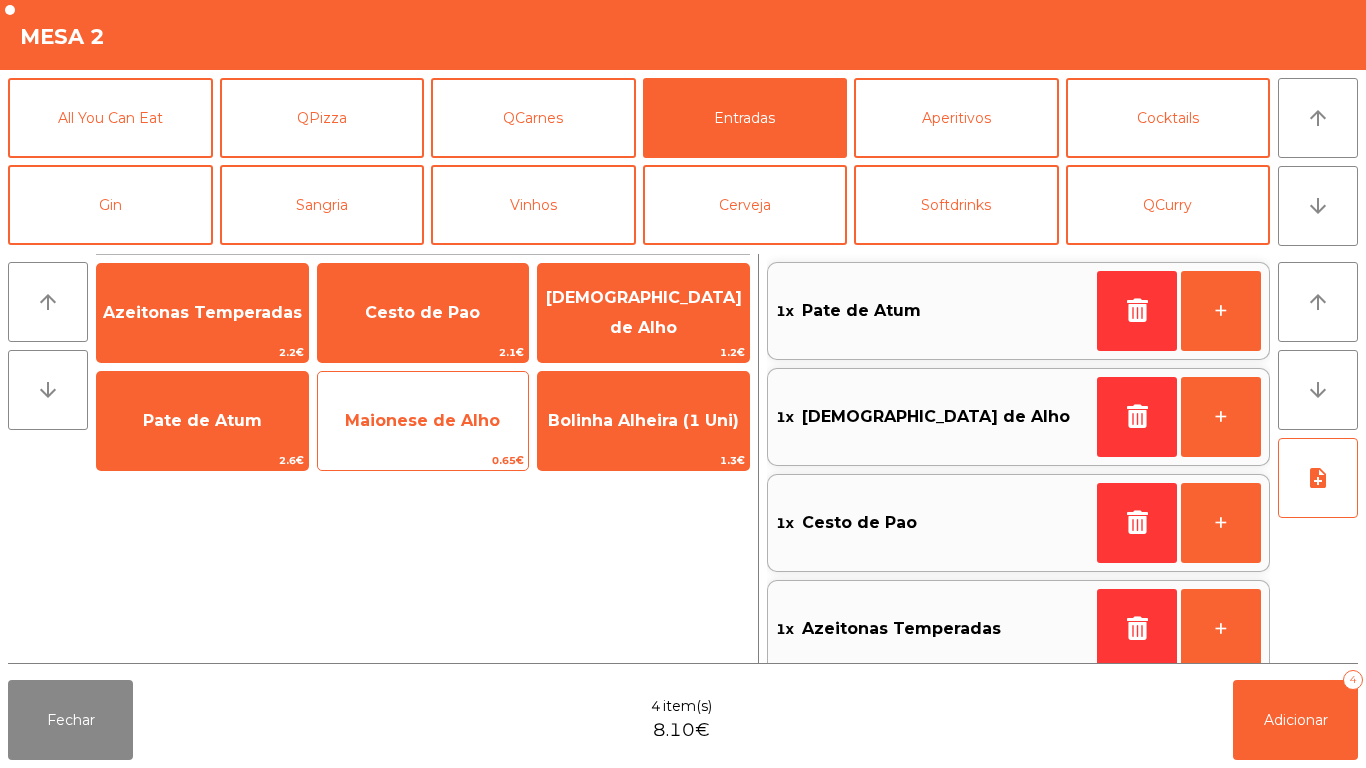 click on "Maionese de Alho" 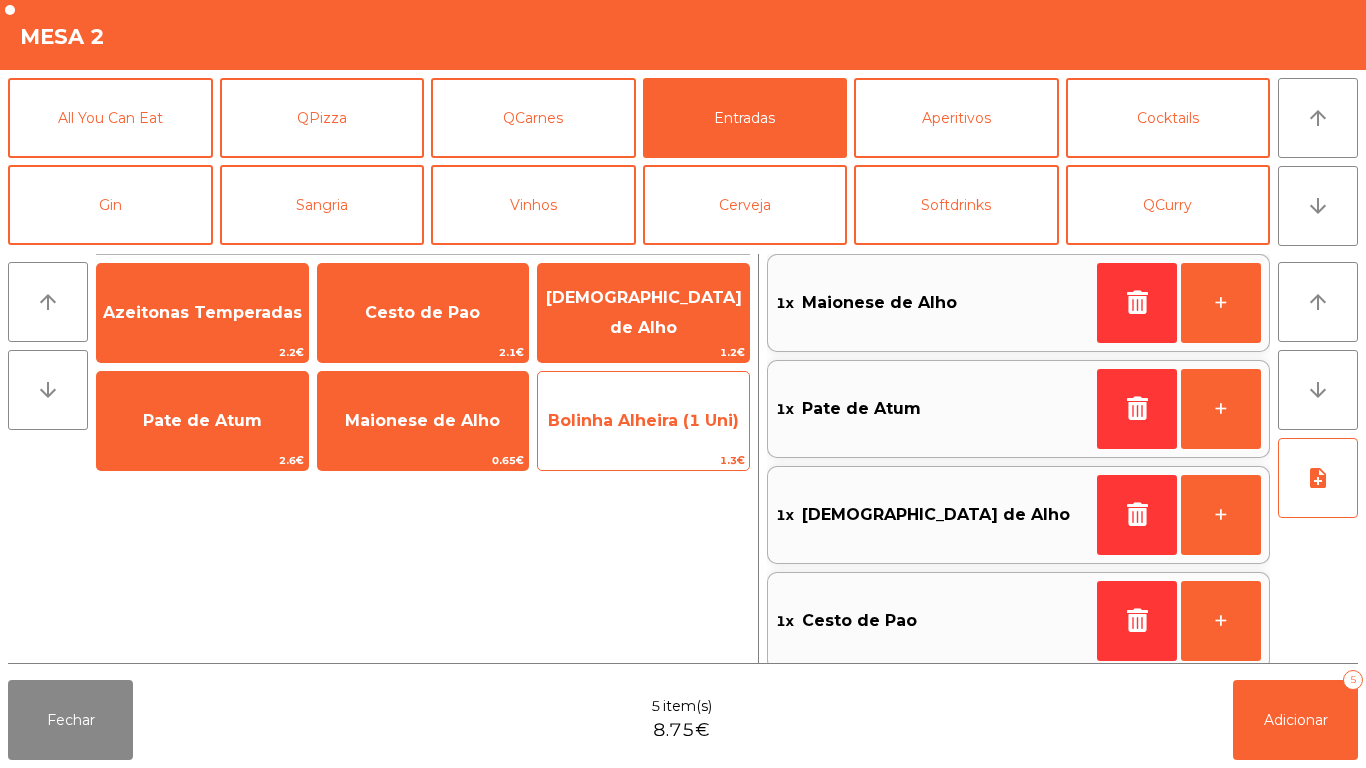 click on "Bolinha Alheira (1 Uni)" 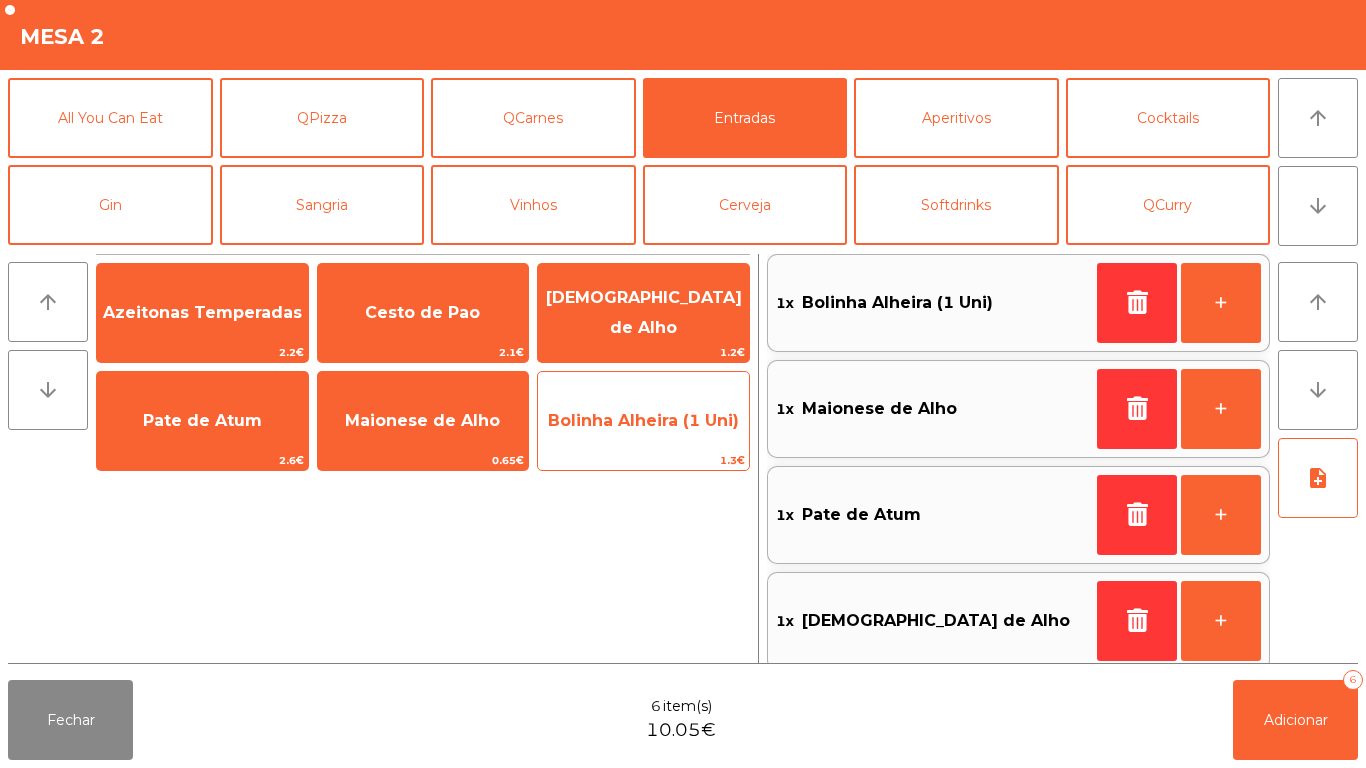 click on "Bolinha Alheira (1 Uni)" 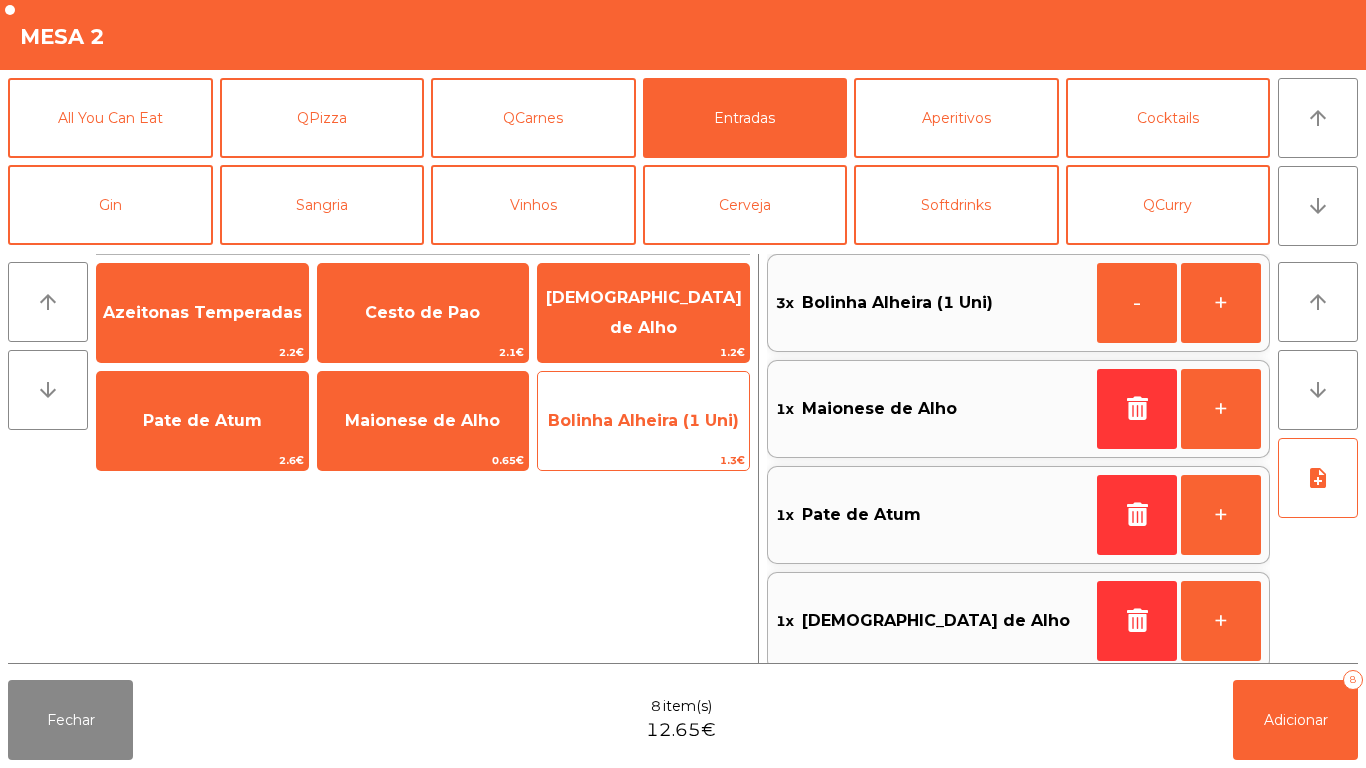 click on "Bolinha Alheira (1 Uni)" 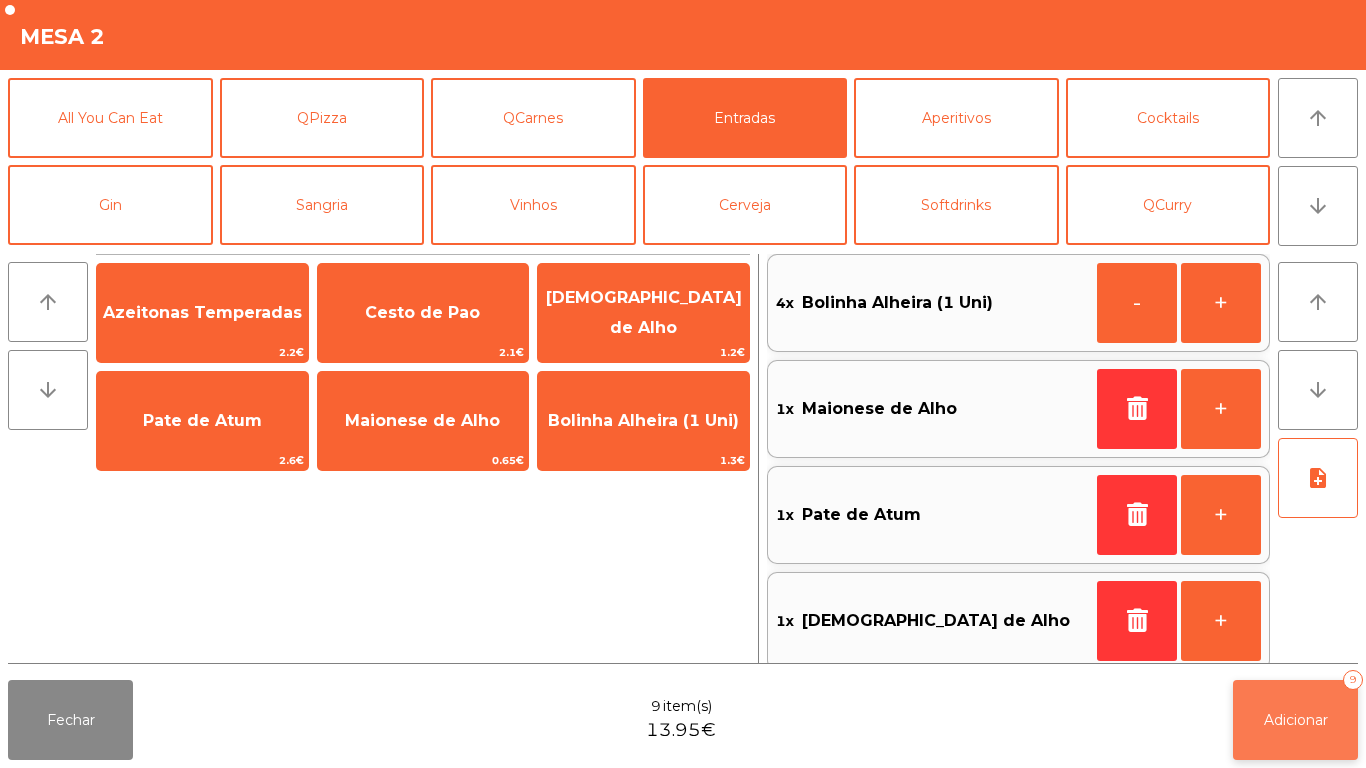 click on "Adicionar" 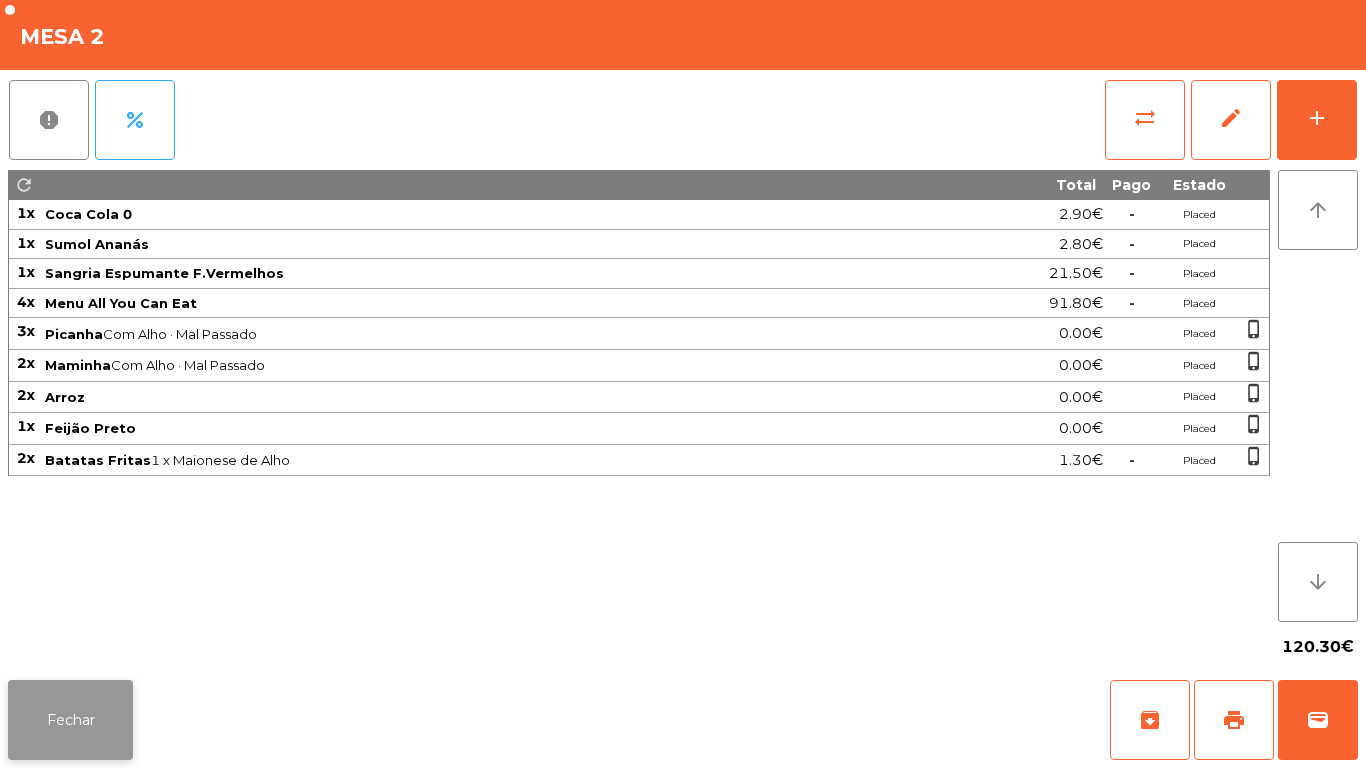 click on "Fechar" 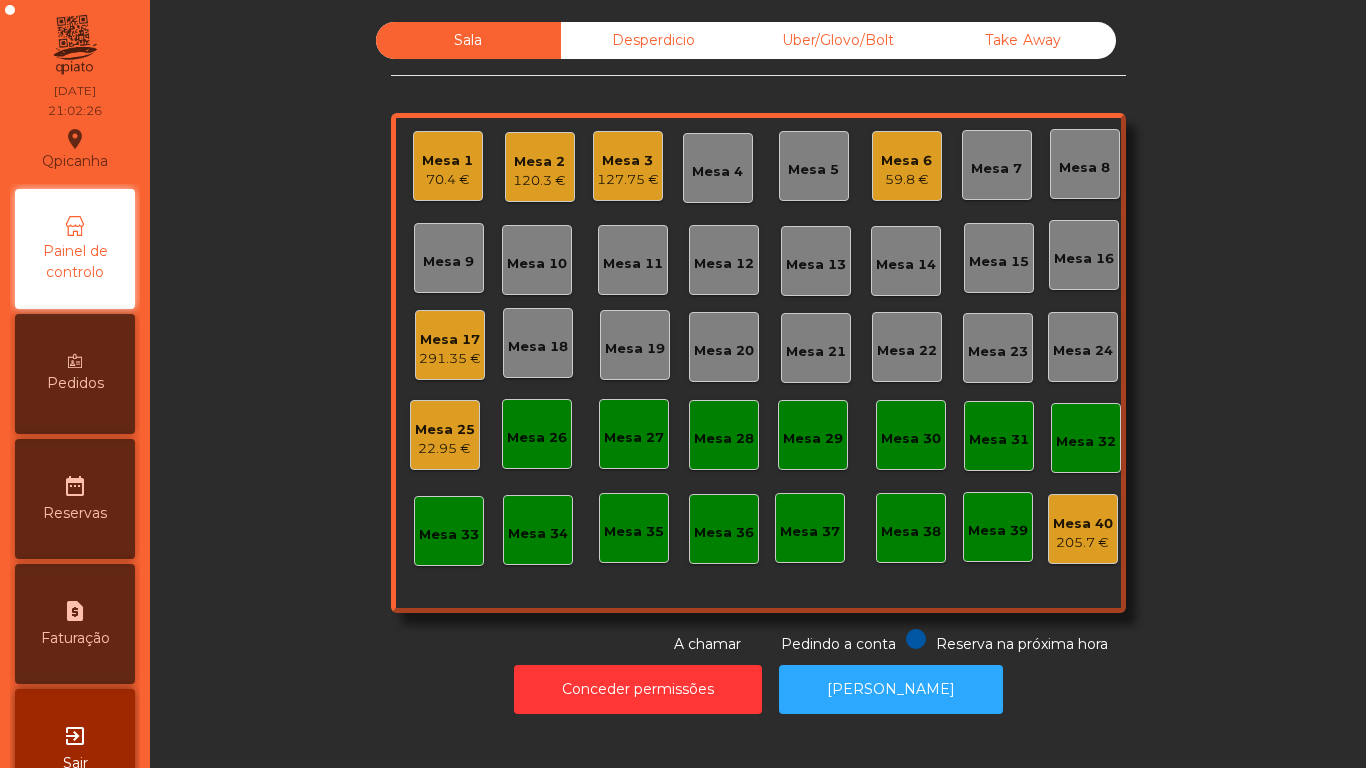 click on "Mesa 3" 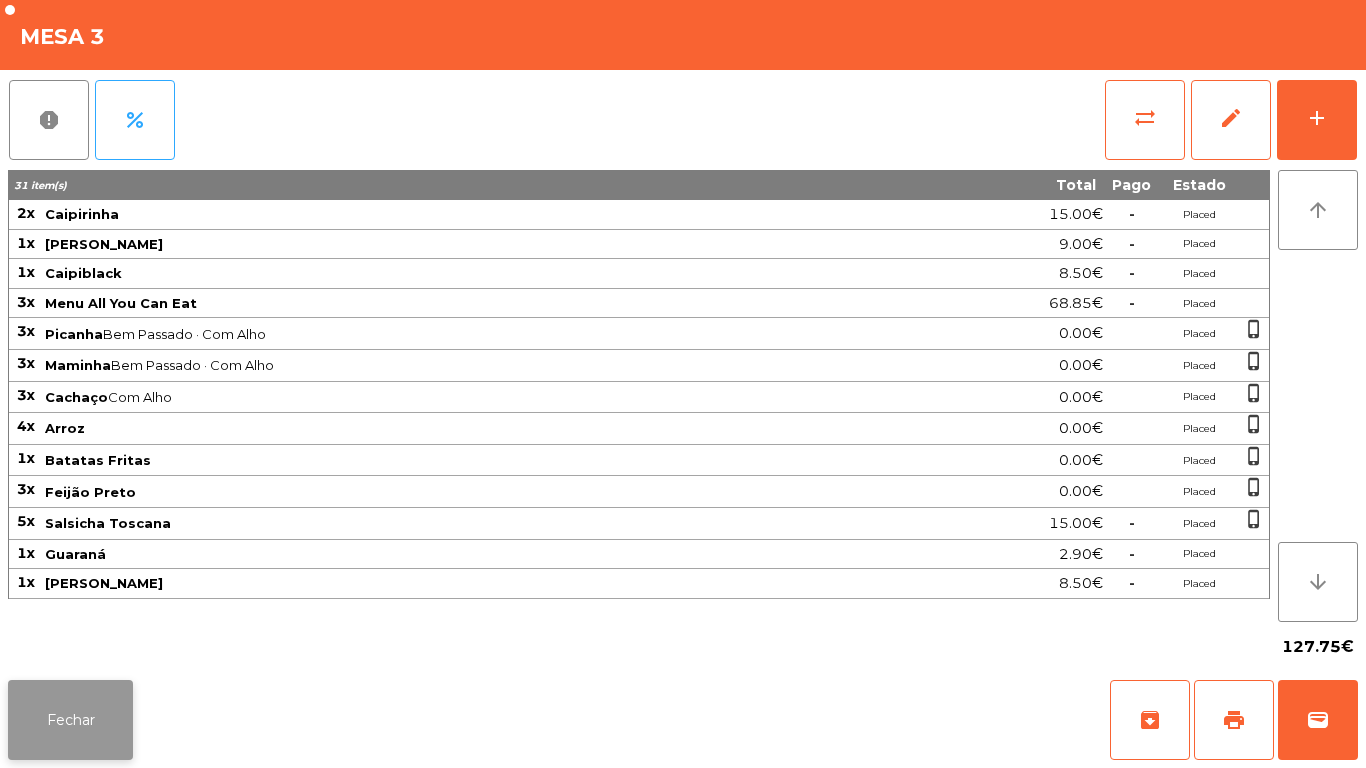 click on "Fechar" 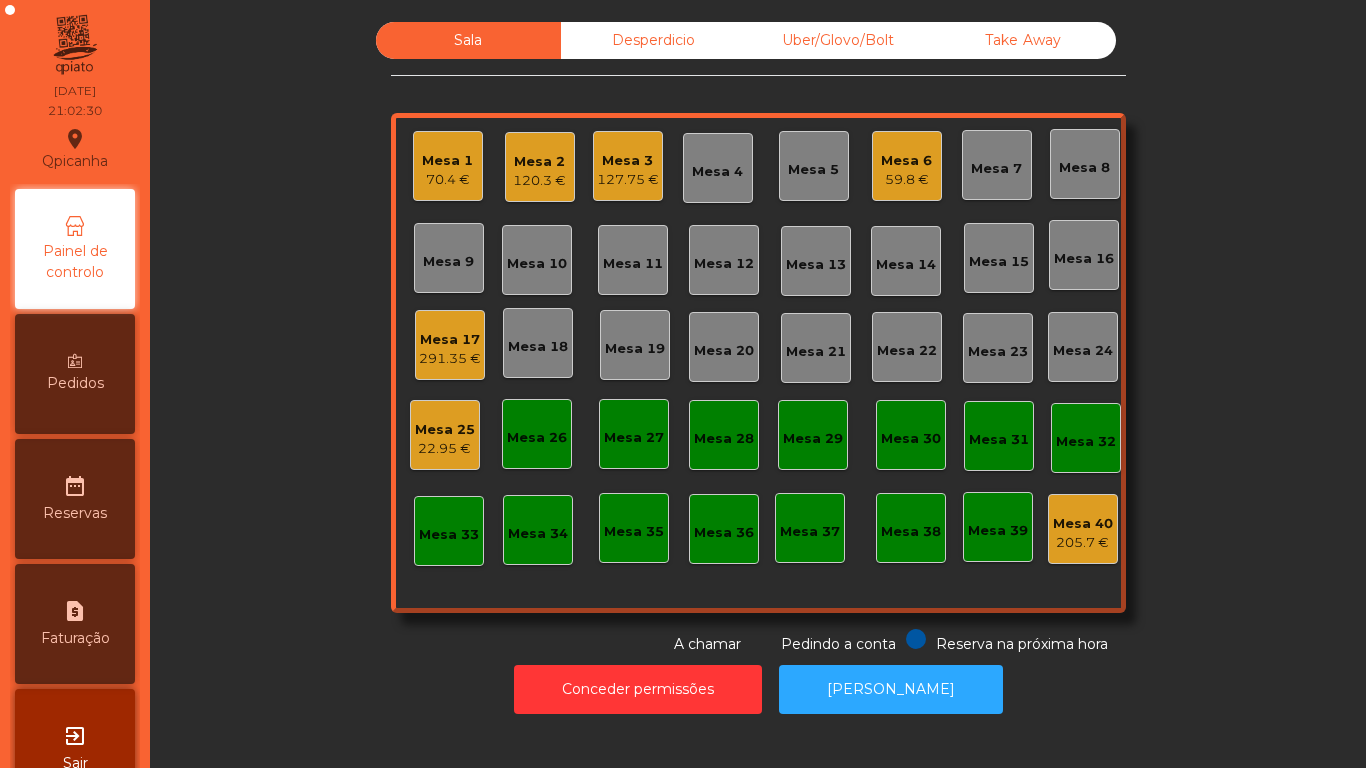 click on "Mesa 17   291.35 €" 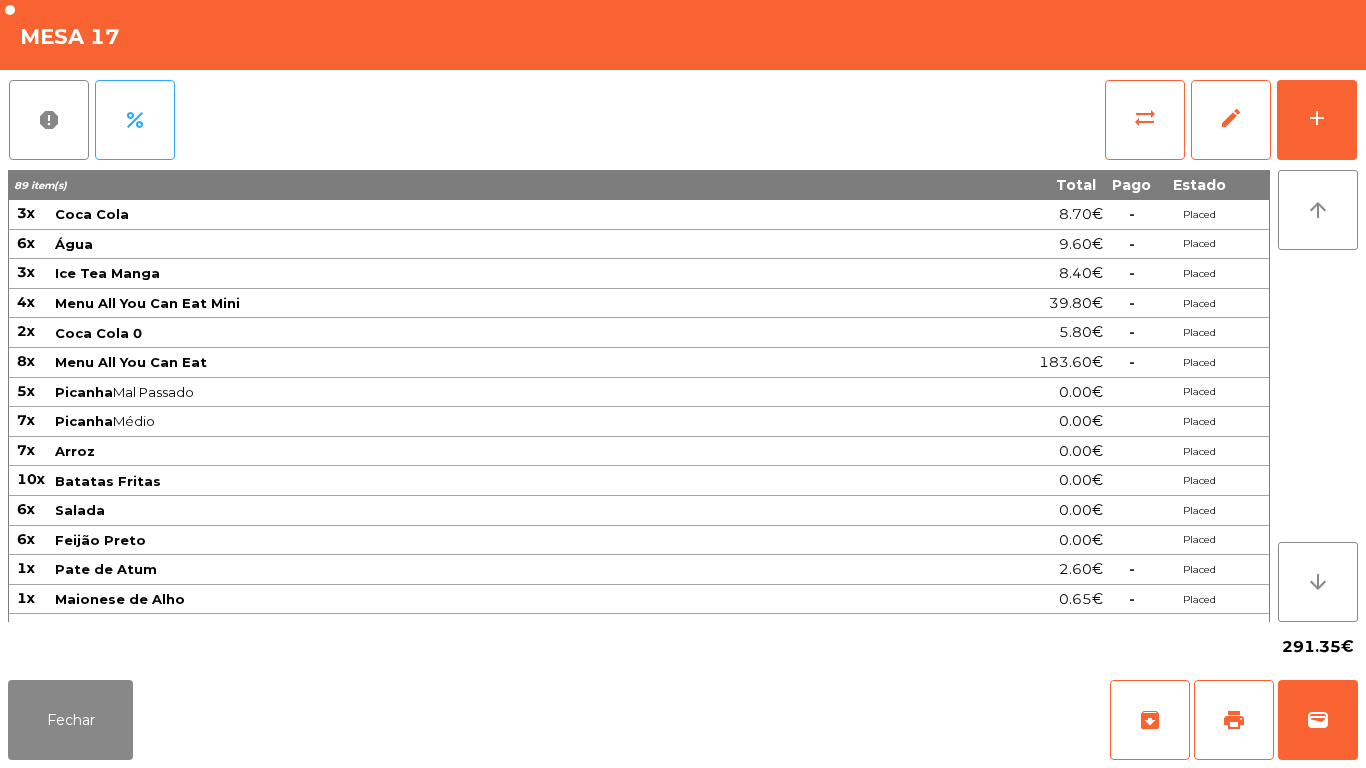 scroll, scrollTop: 140, scrollLeft: 0, axis: vertical 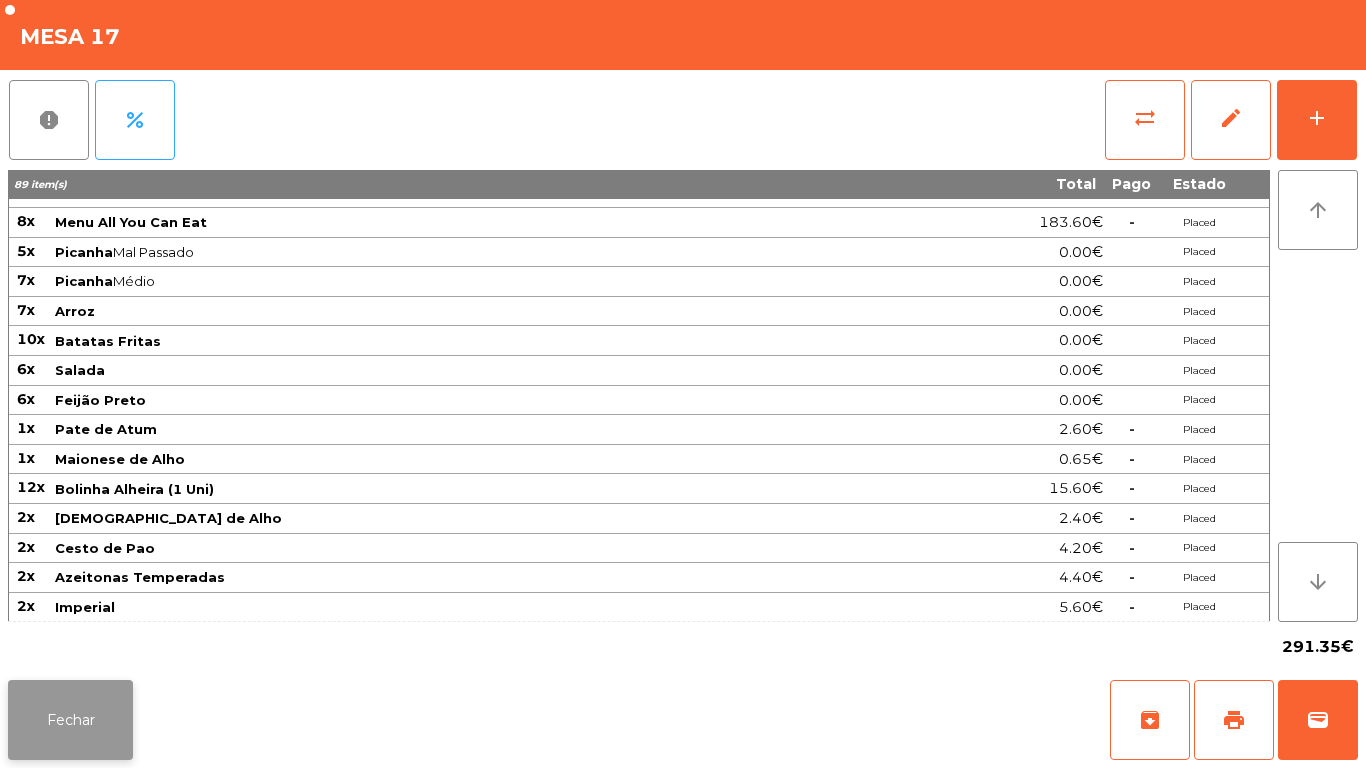 click on "Fechar" 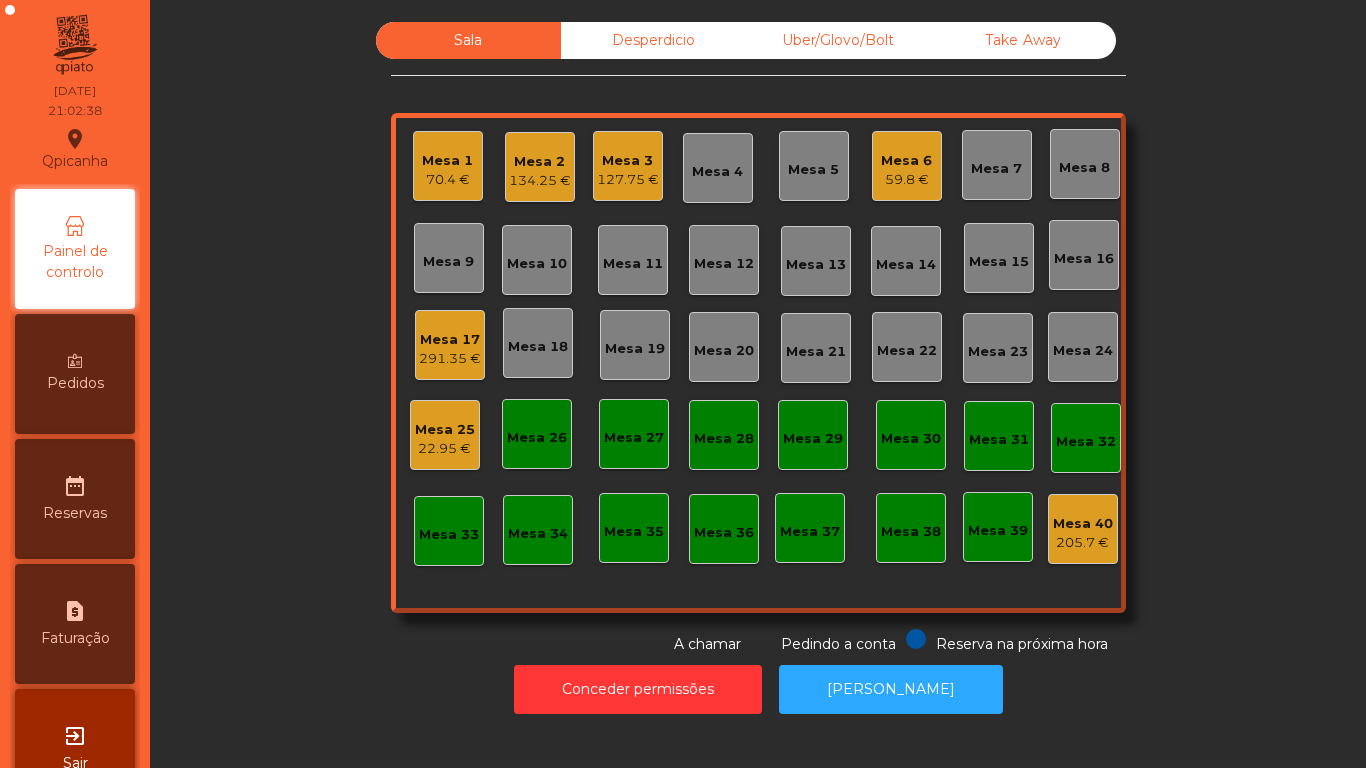 click on "Mesa 6   59.8 €" 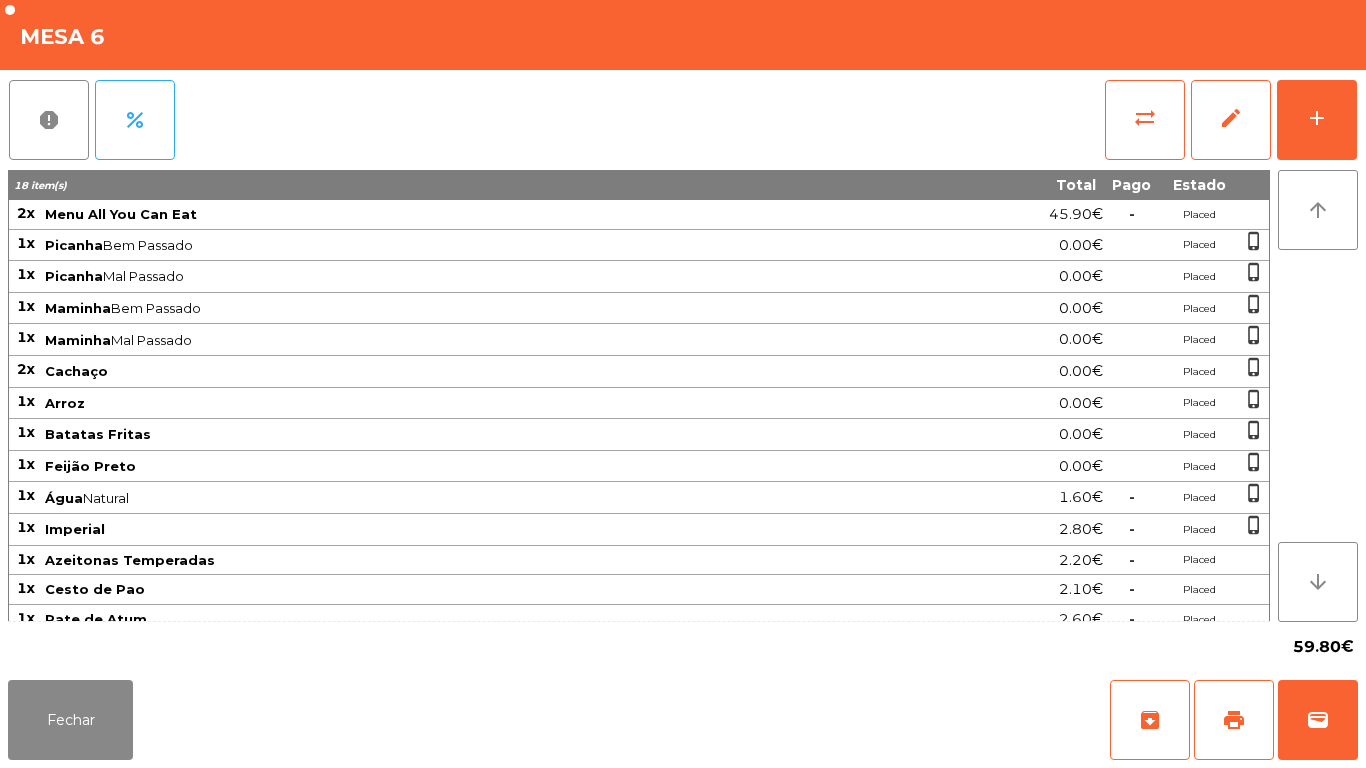 scroll, scrollTop: 43, scrollLeft: 0, axis: vertical 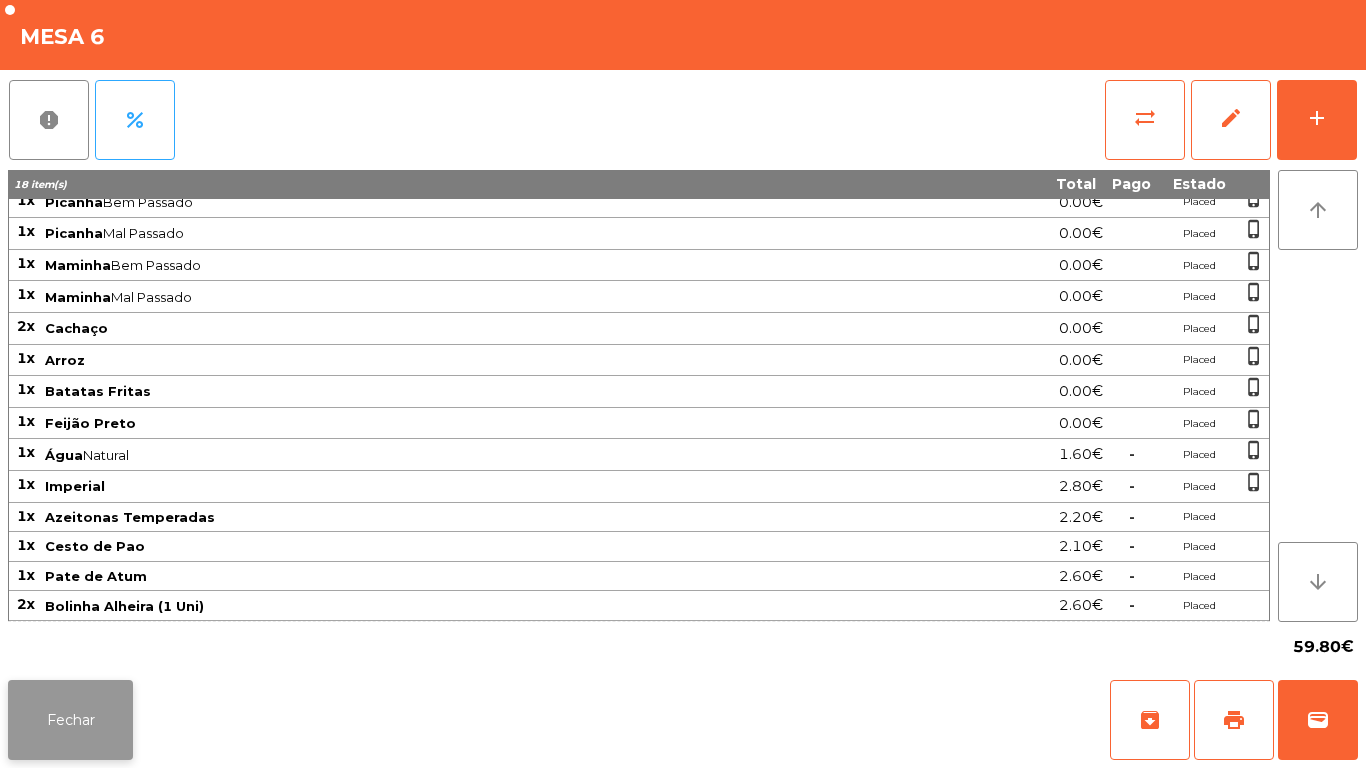 click on "Fechar" 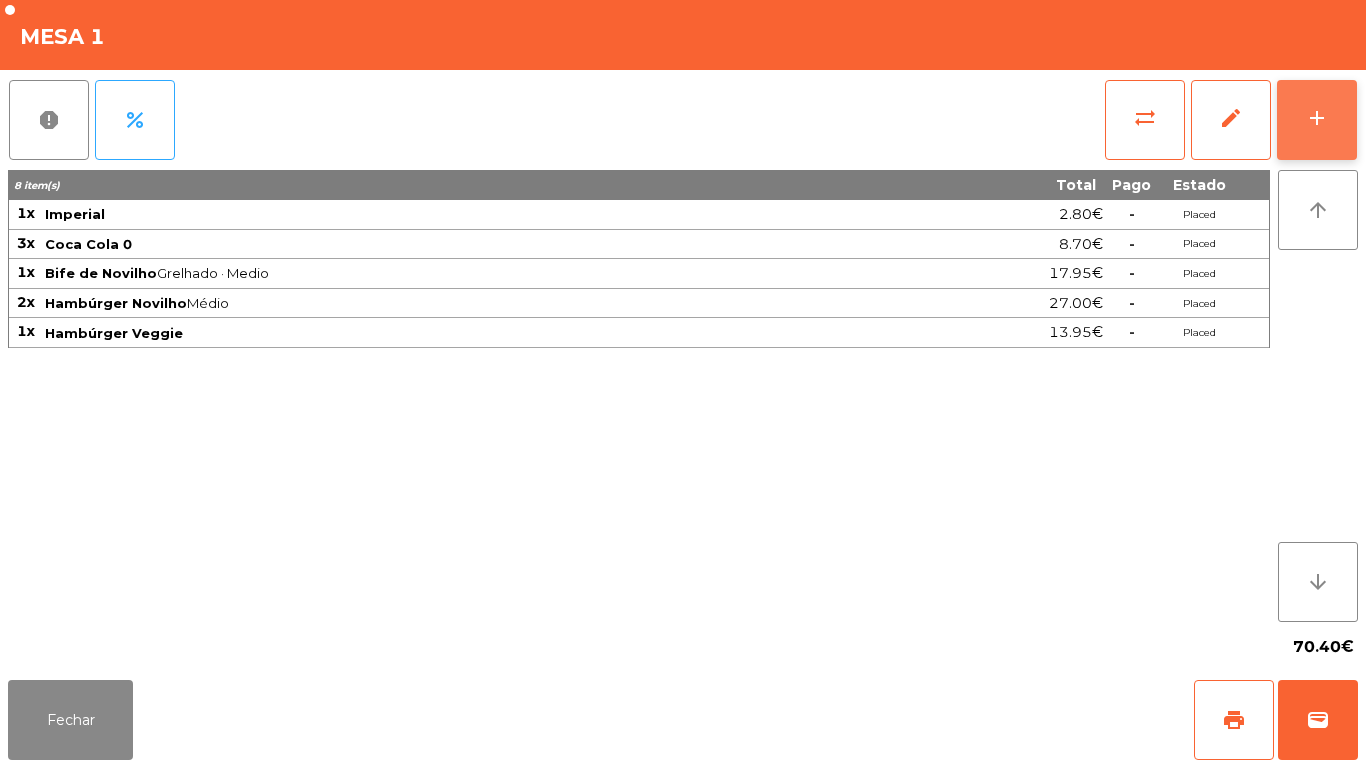 click on "add" 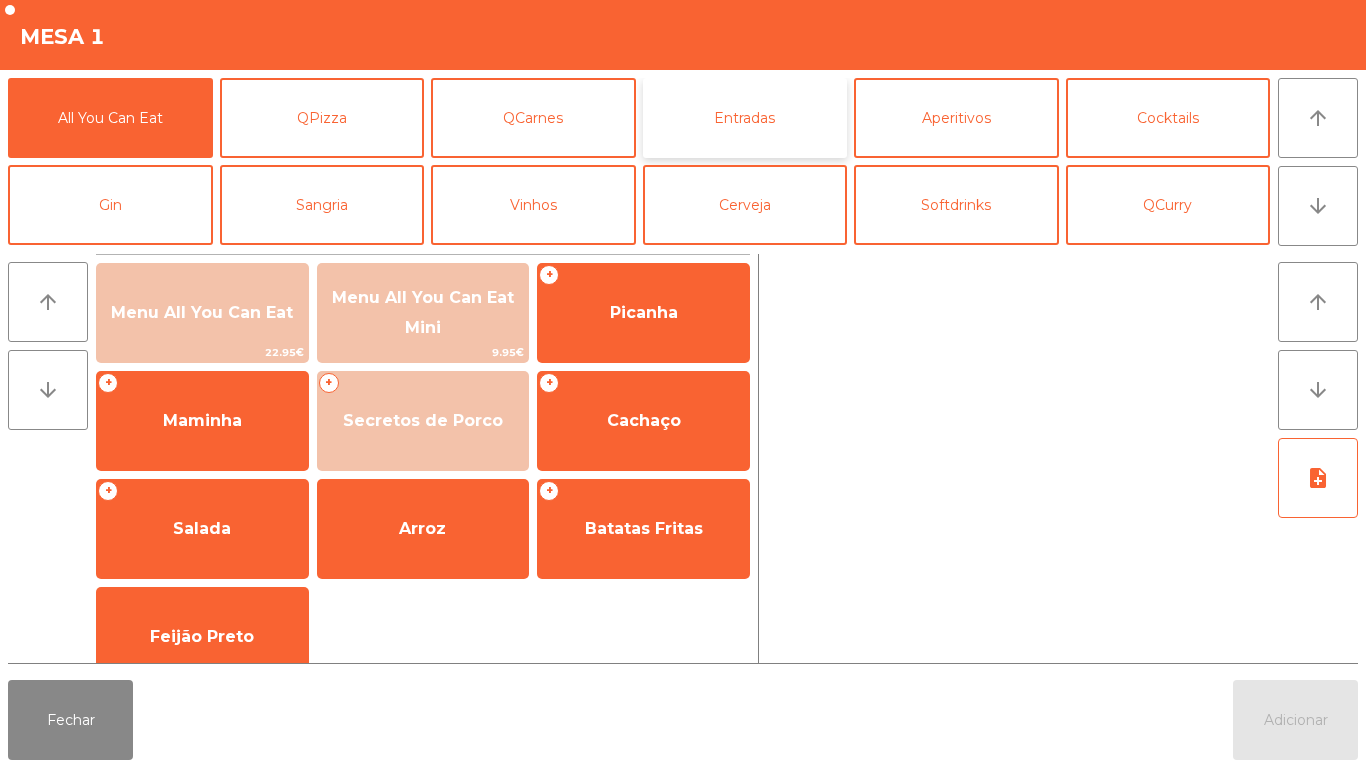 click on "Entradas" 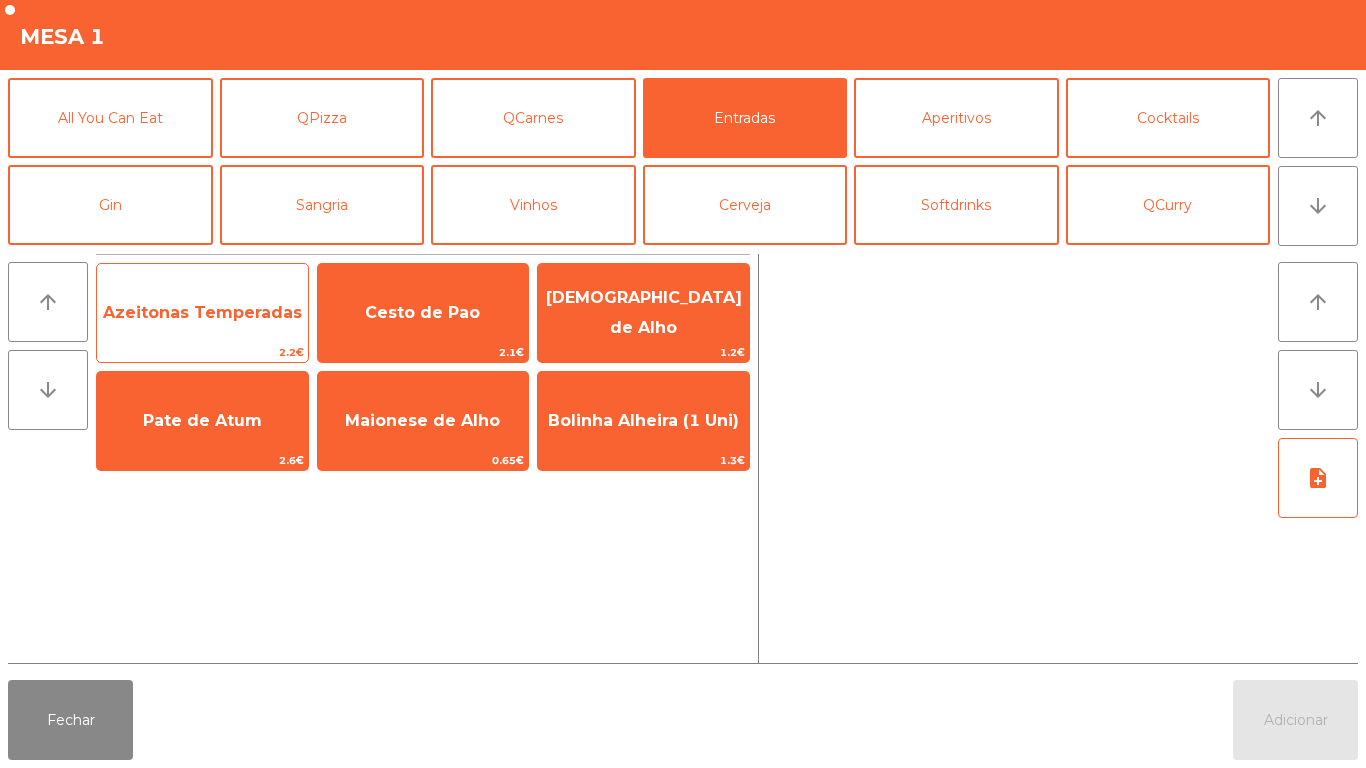 click on "Azeitonas Temperadas" 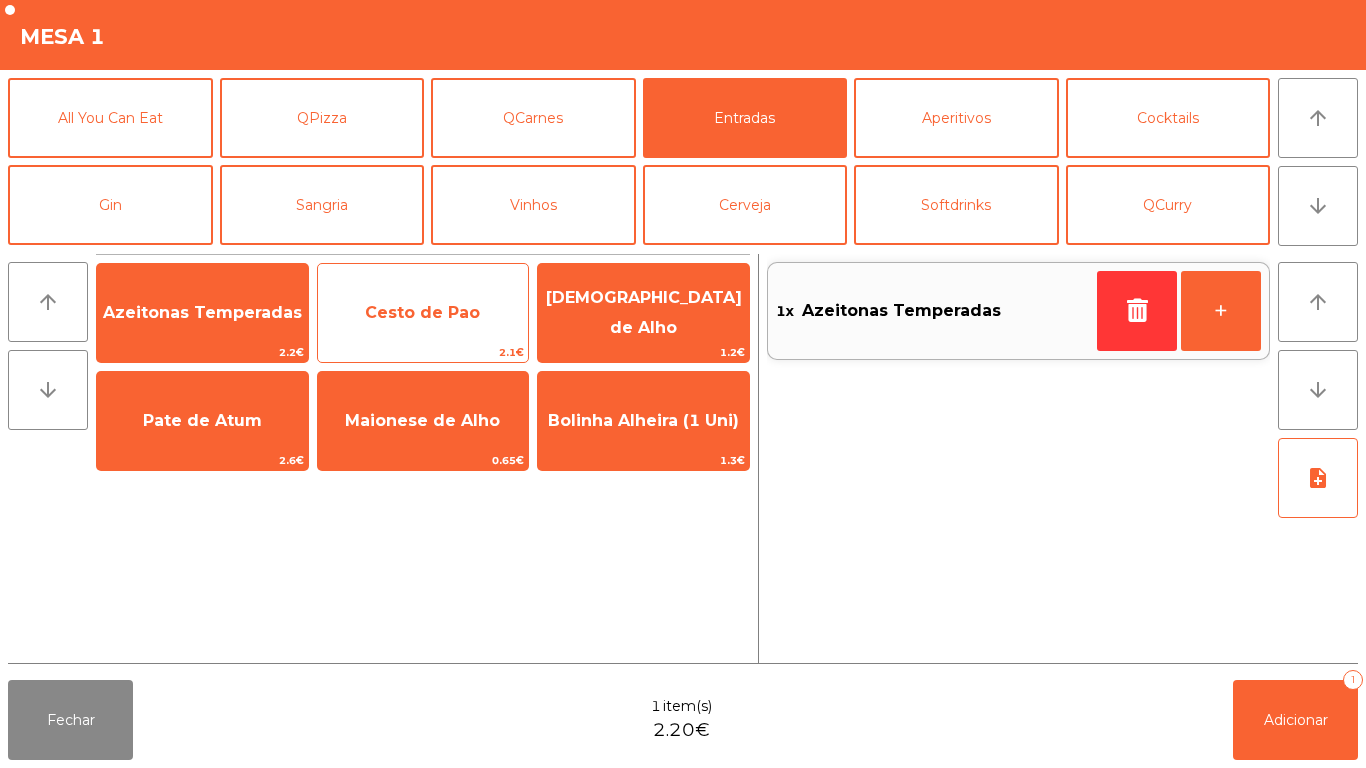click on "Cesto de Pao" 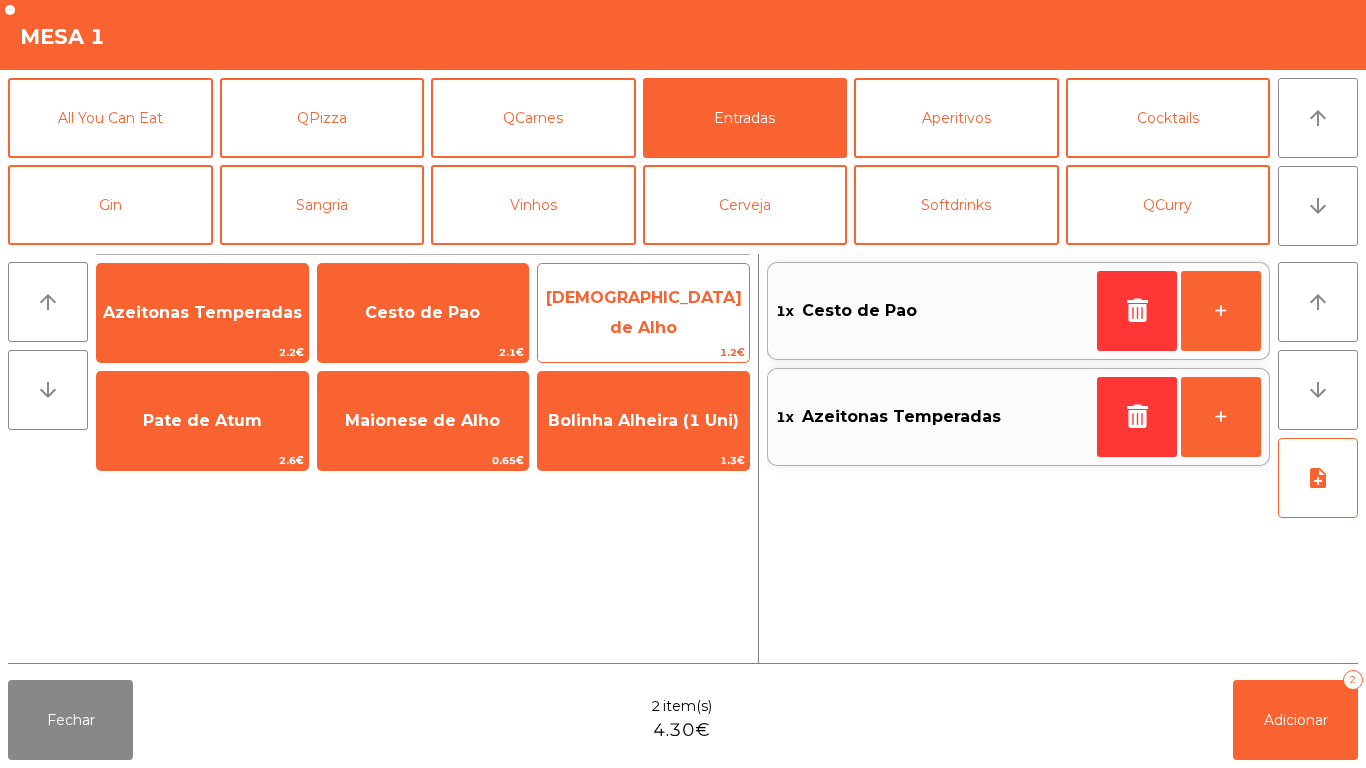 click on "[DEMOGRAPHIC_DATA] de Alho" 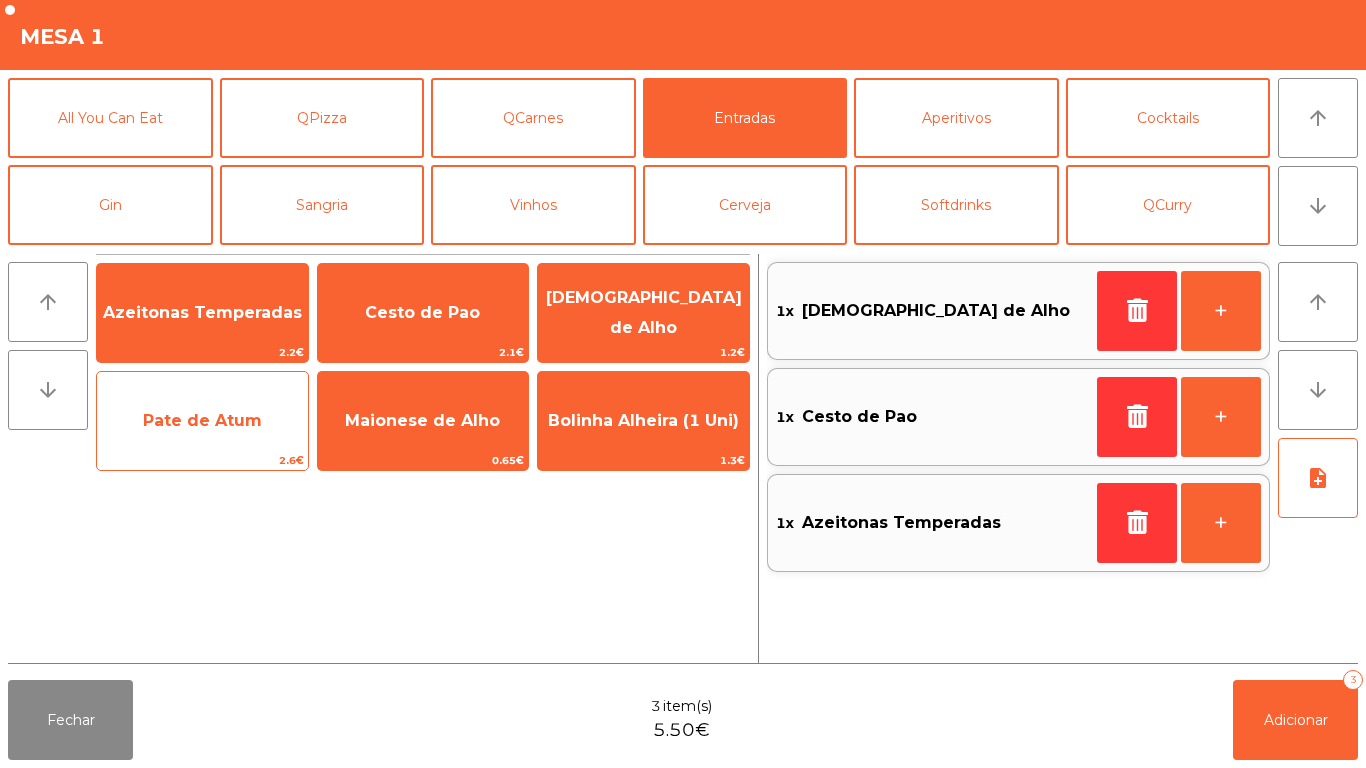 click on "Pate de Atum" 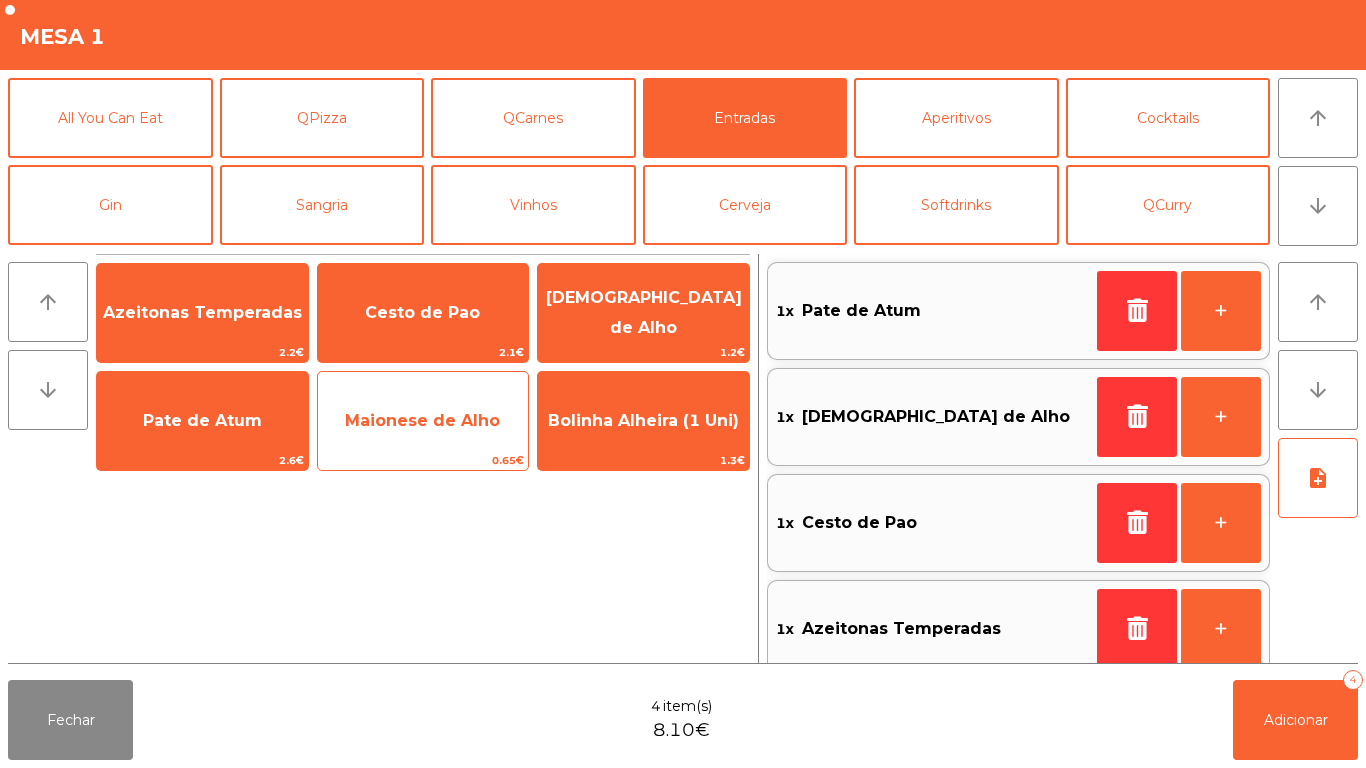click on "Maionese de Alho" 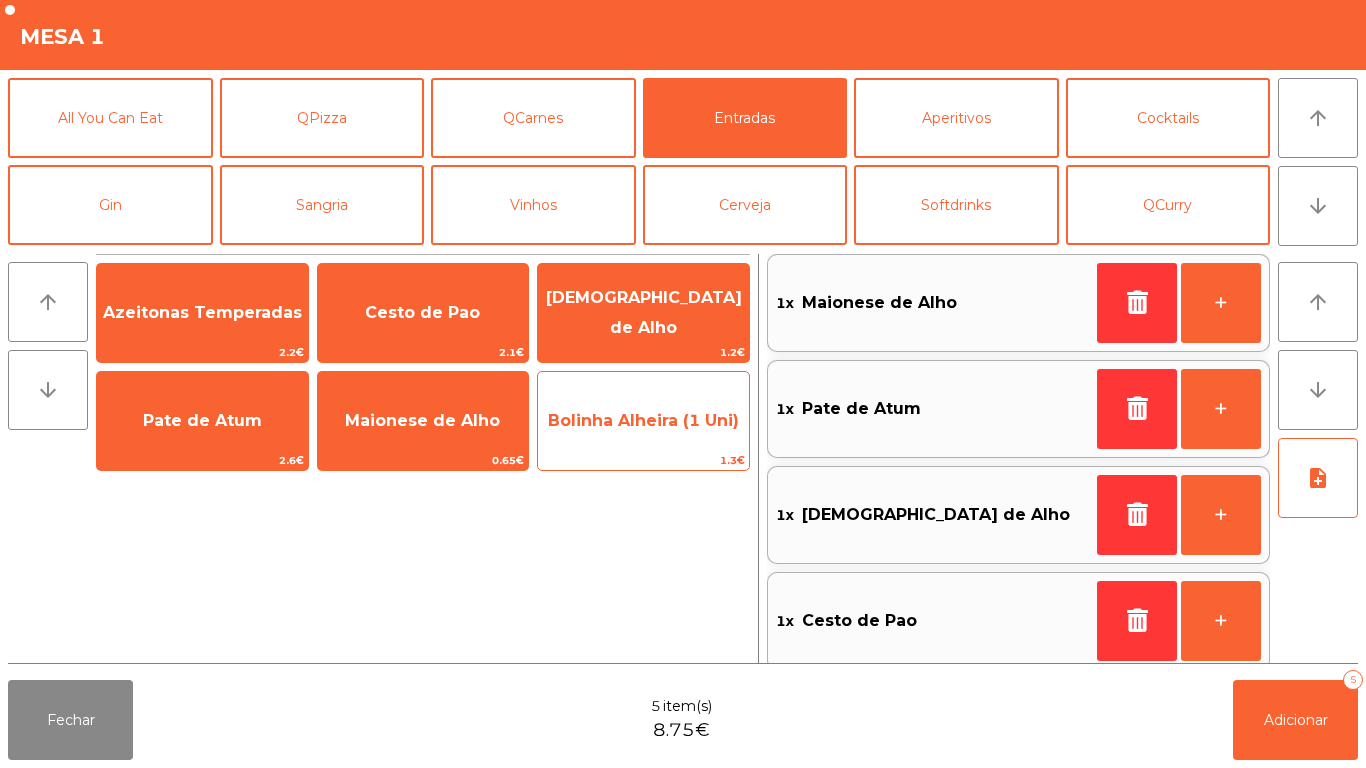 click on "Bolinha Alheira (1 Uni)" 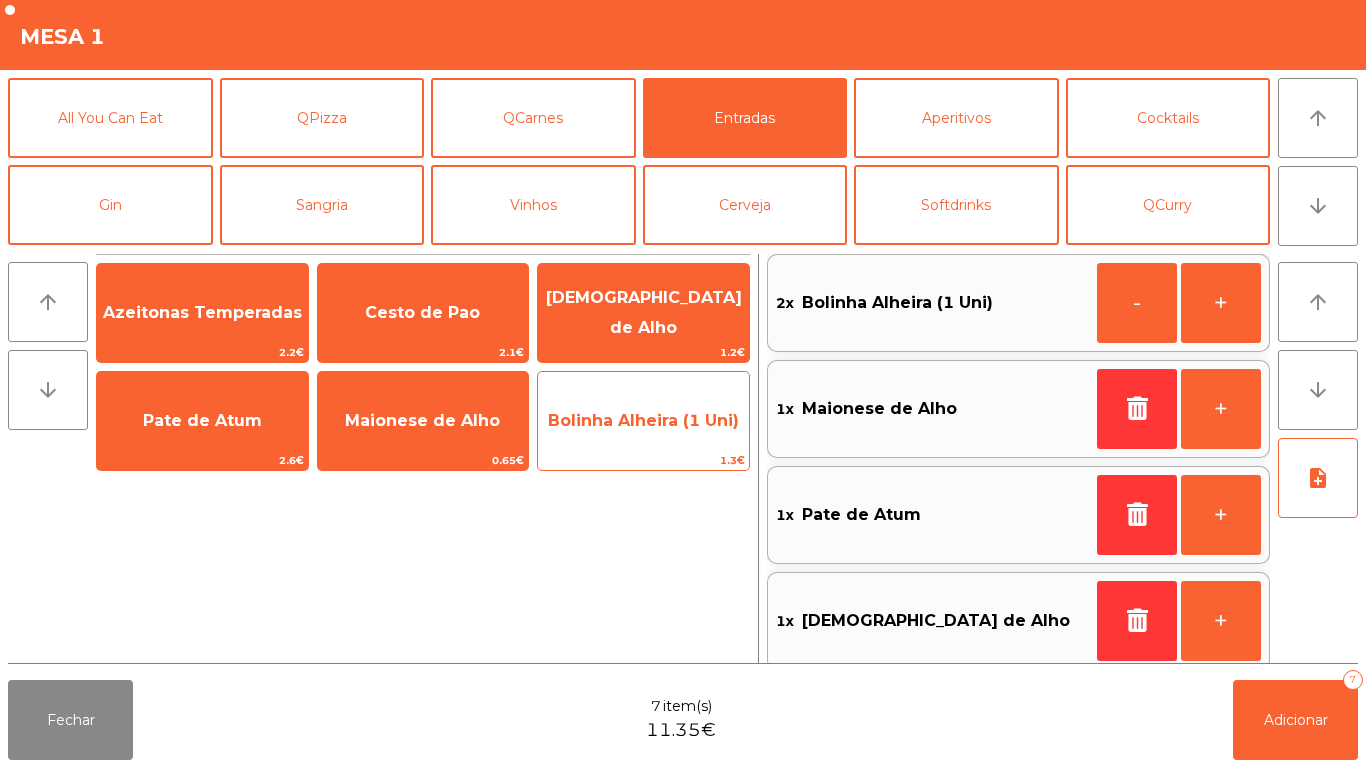 click on "Bolinha Alheira (1 Uni)" 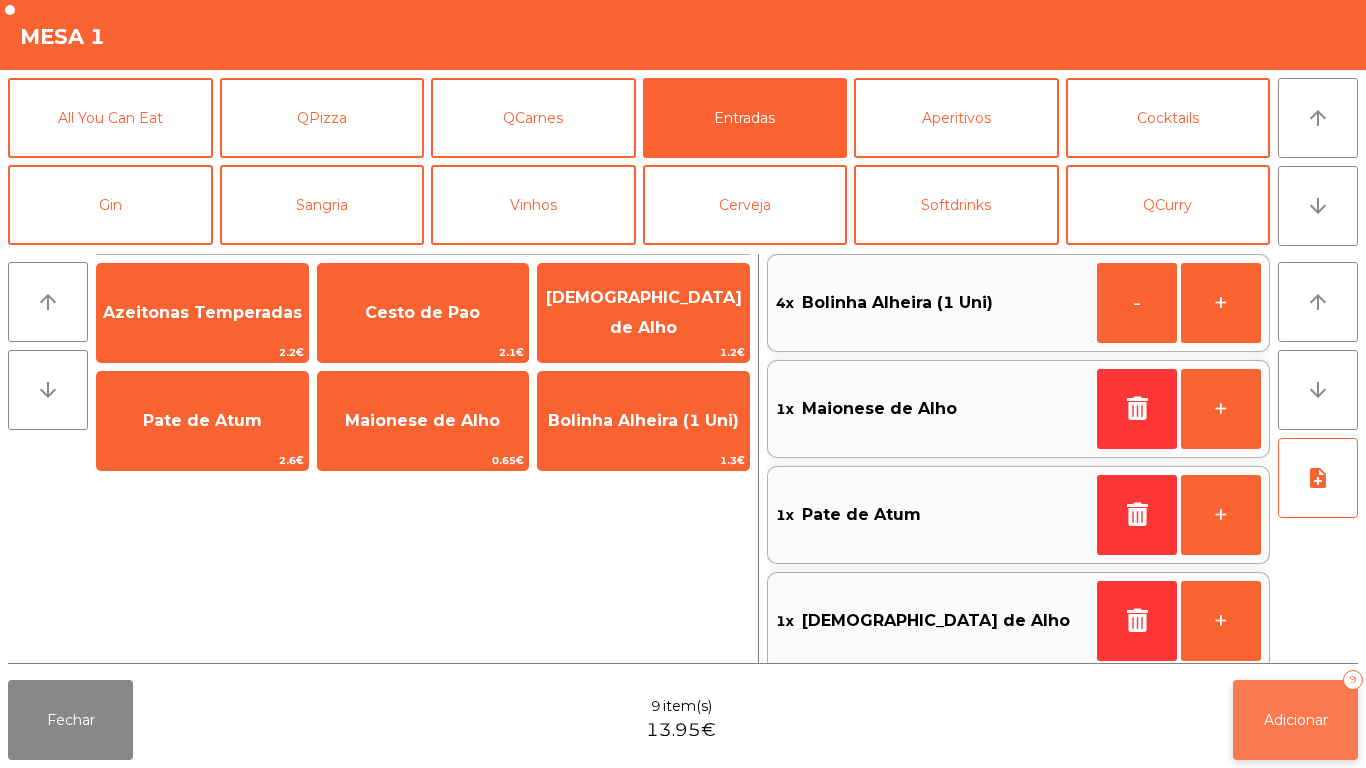 click on "Adicionar   9" 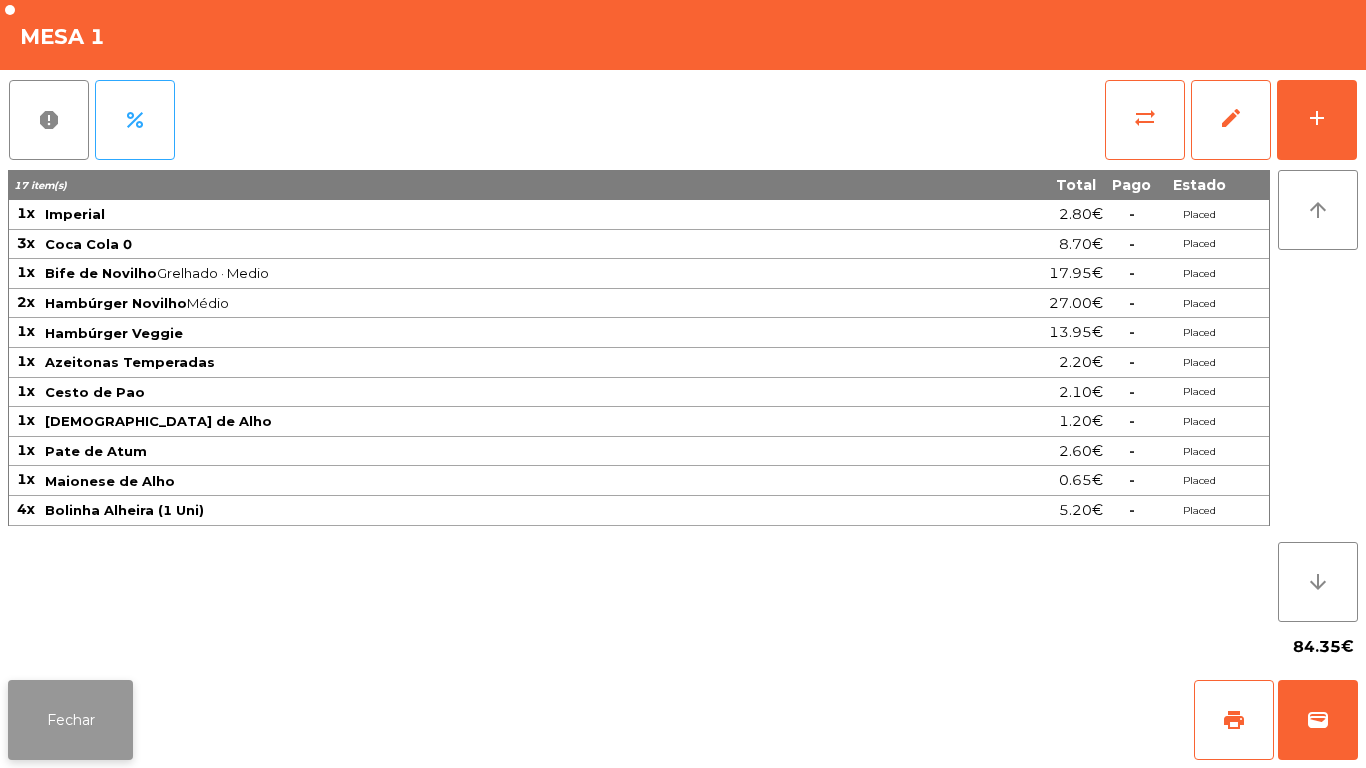 click on "Fechar" 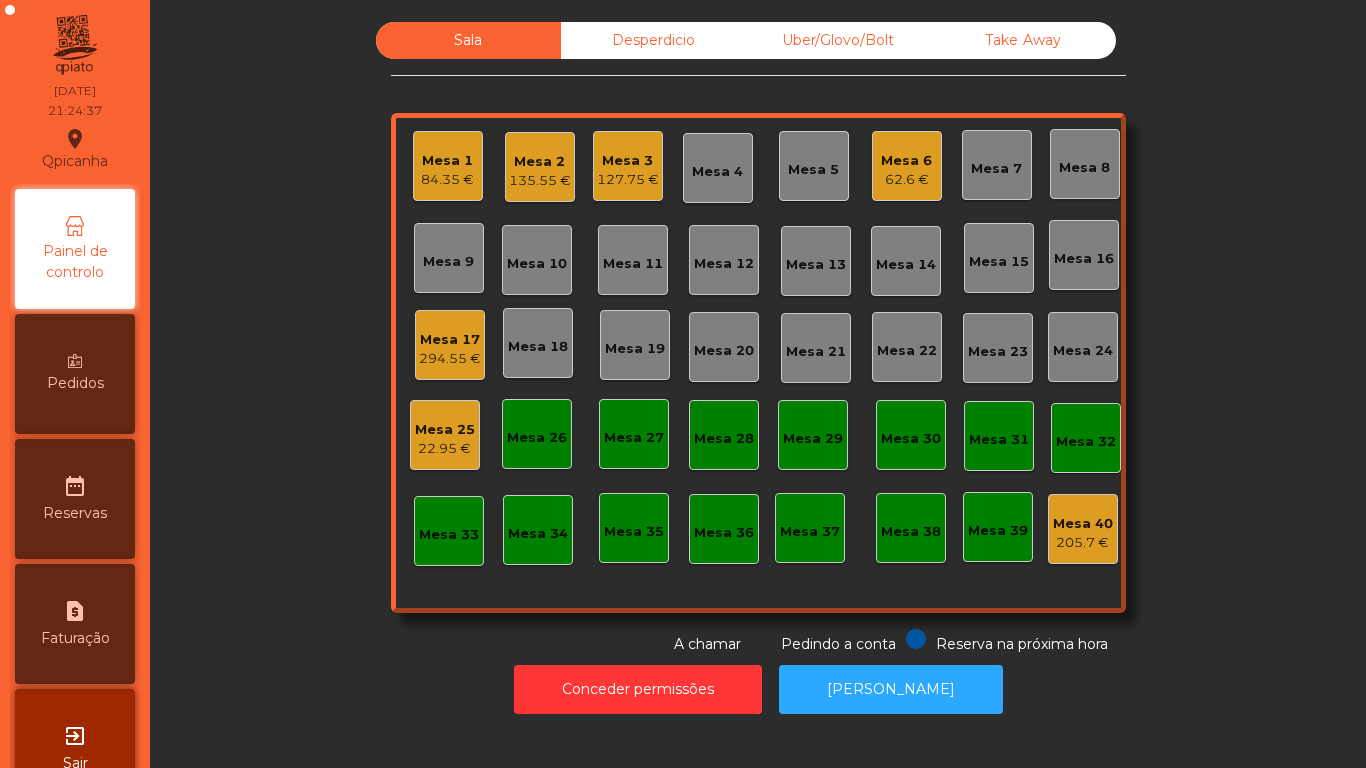 click on "294.55 €" 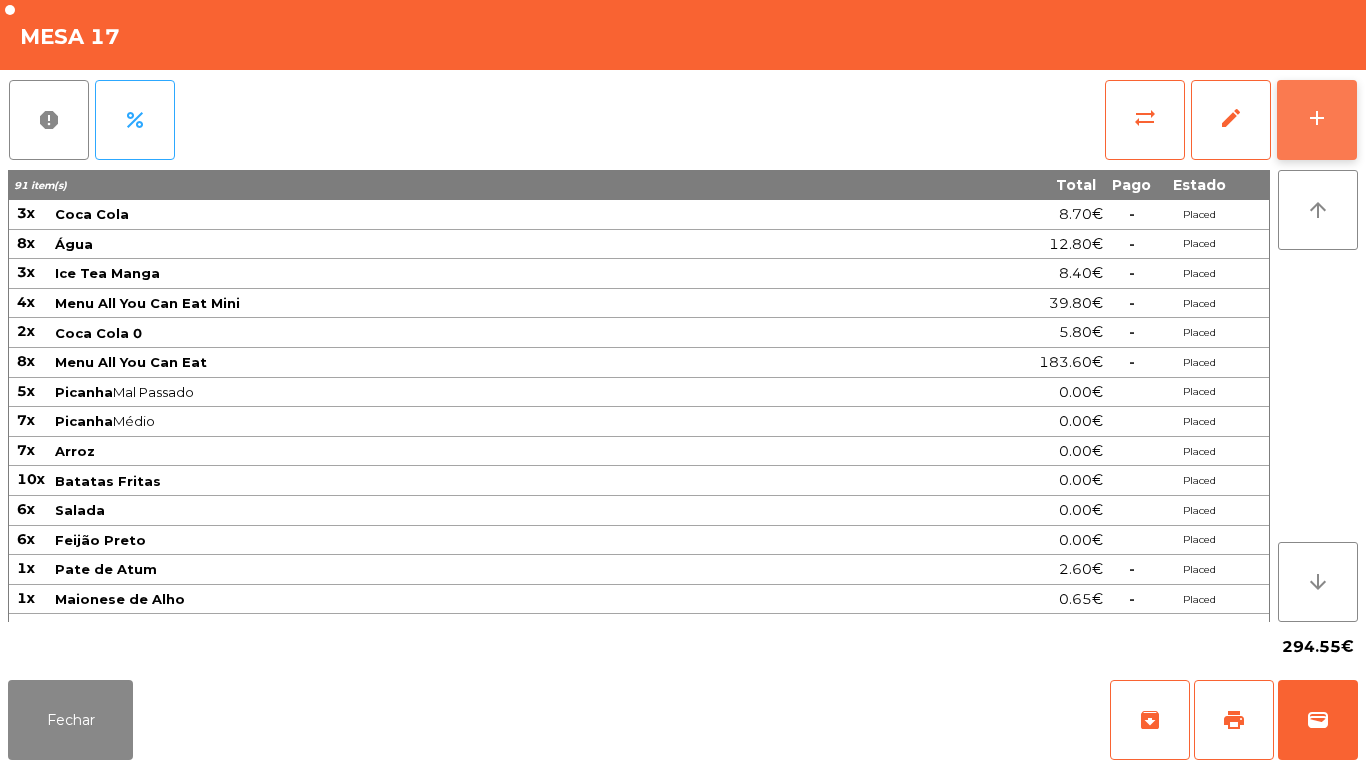 click on "add" 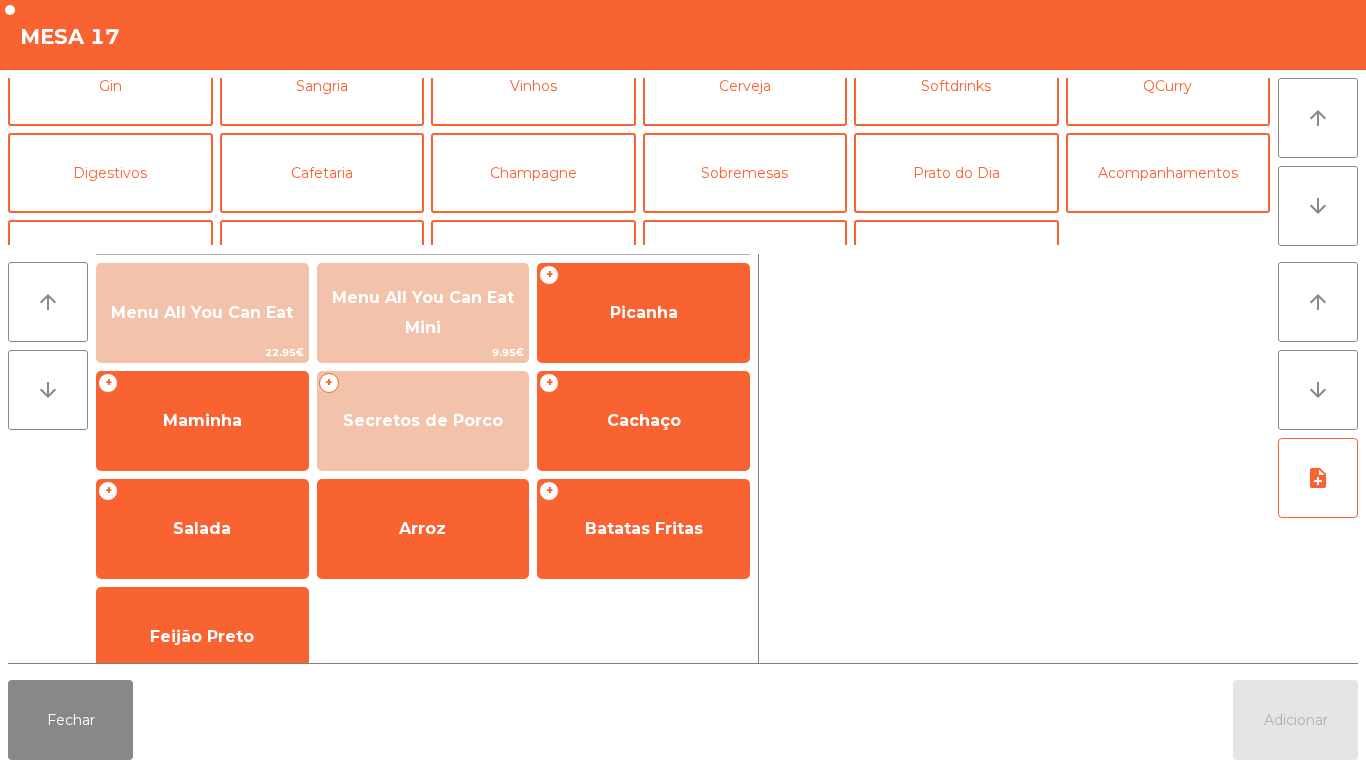 scroll, scrollTop: 120, scrollLeft: 0, axis: vertical 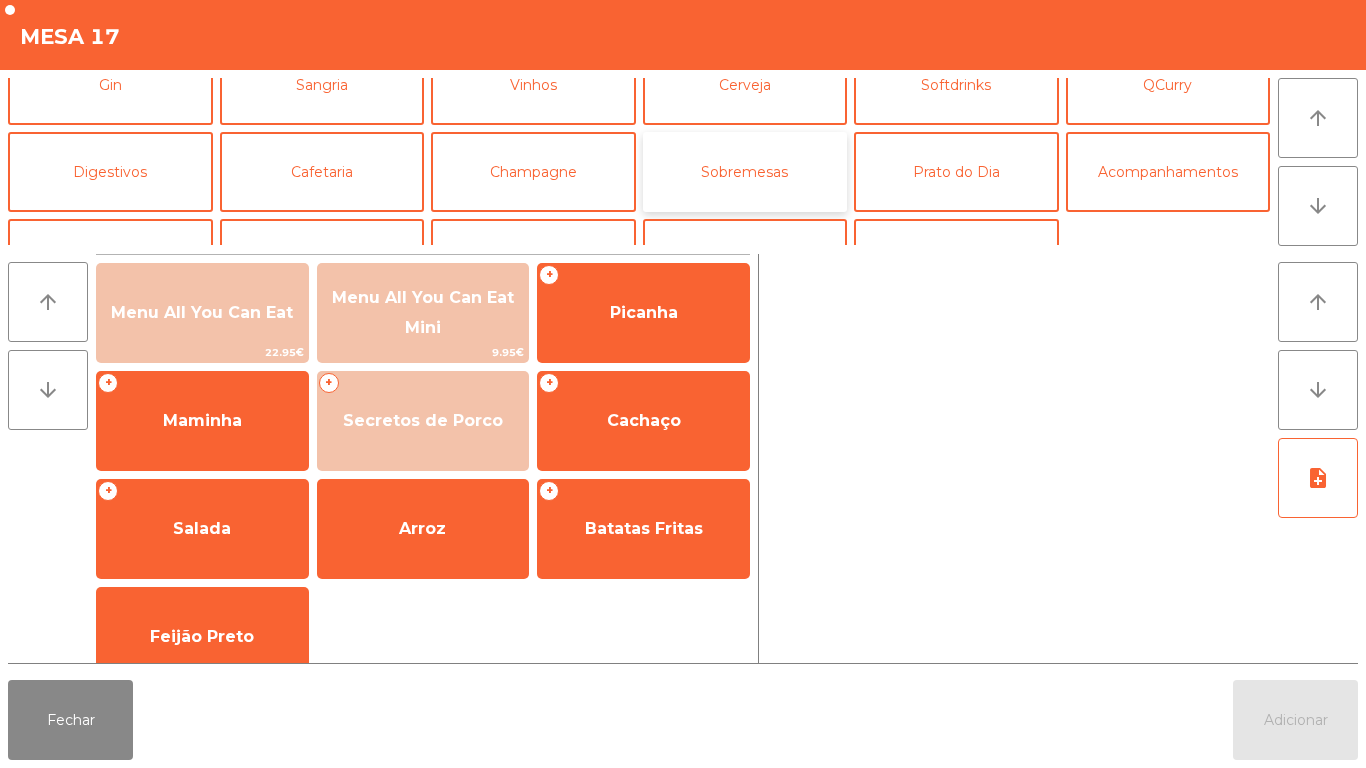 click on "Sobremesas" 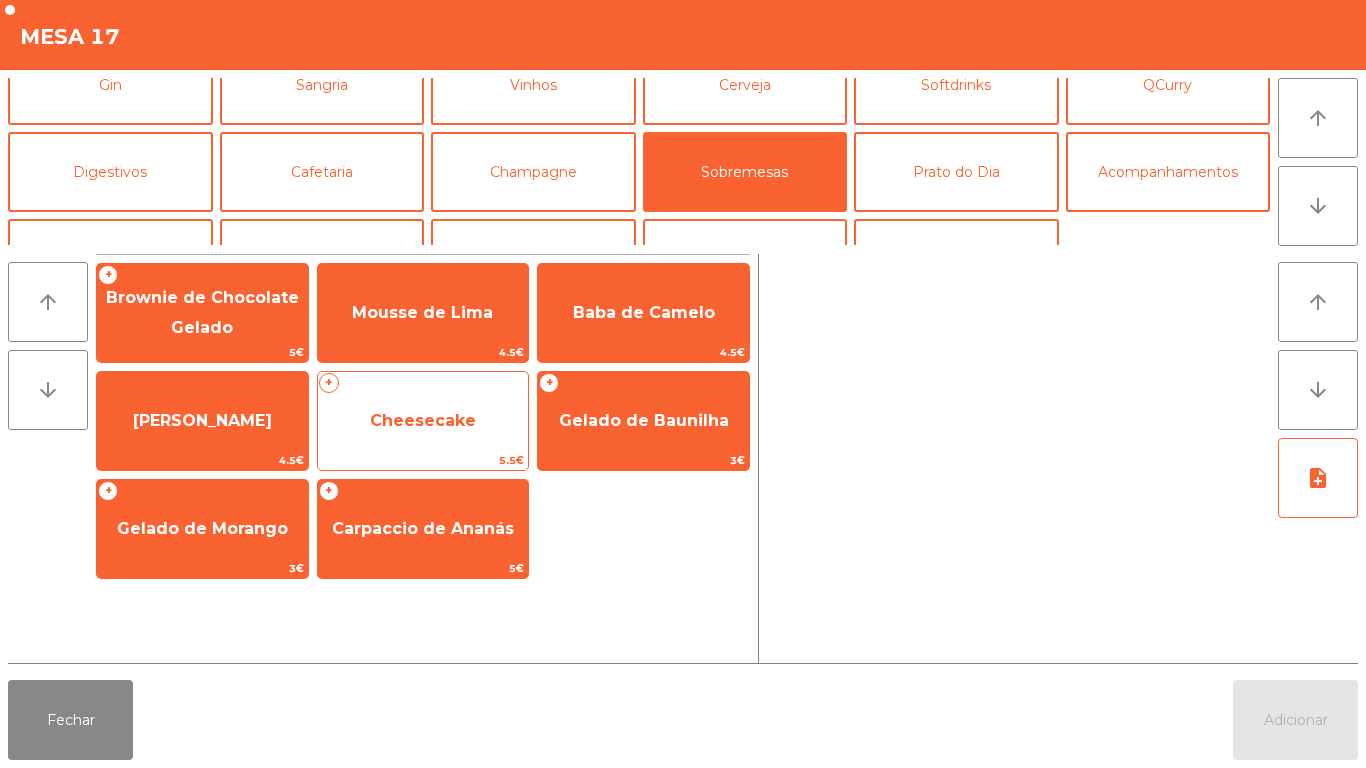 click on "Cheesecake" 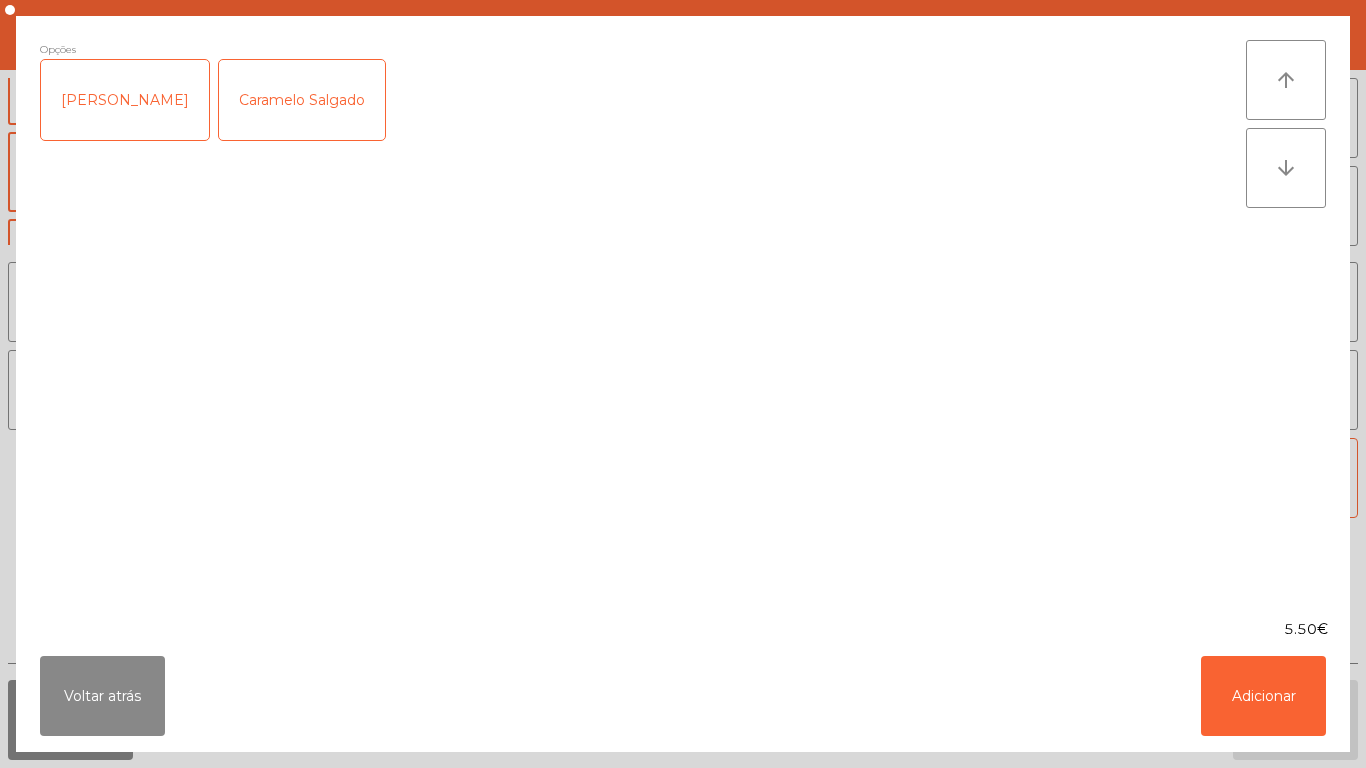 click on "Caramelo Salgado" 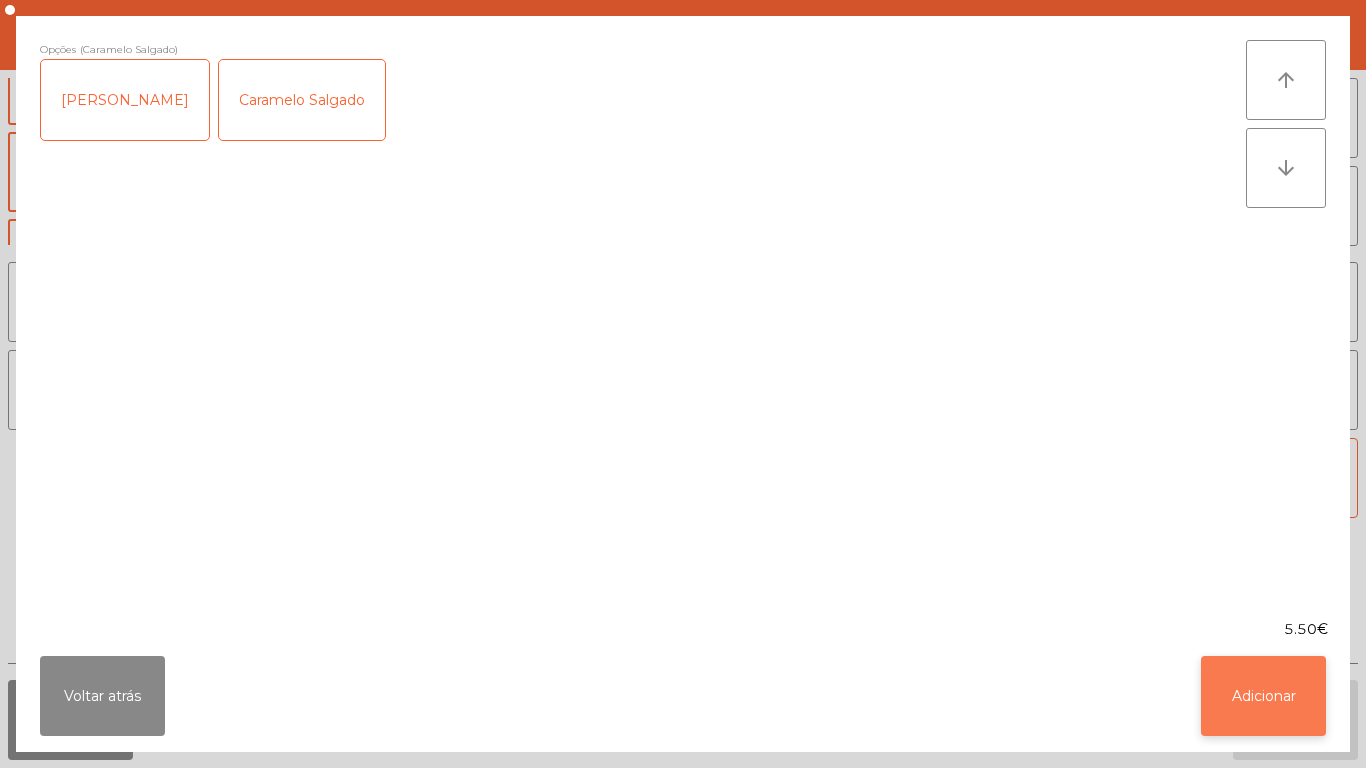 click on "Adicionar" 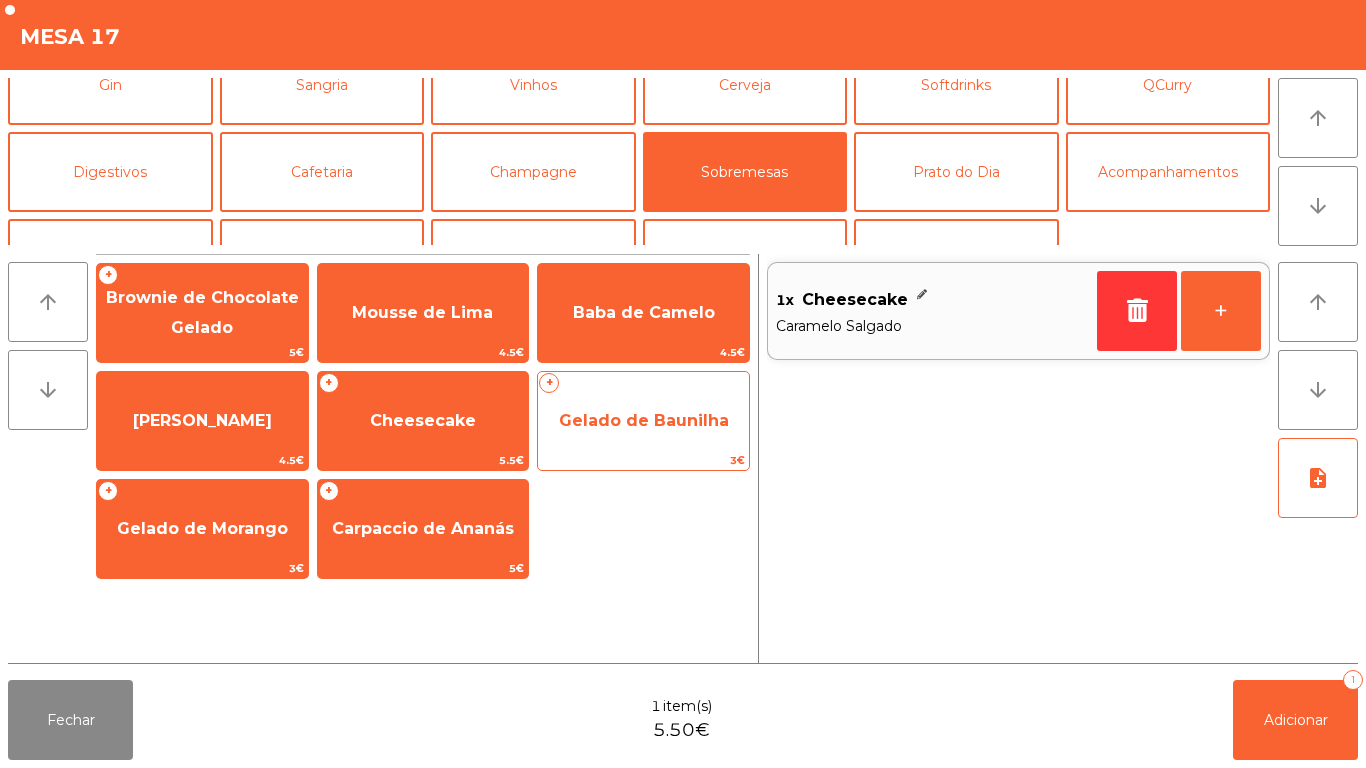 click on "+   Gelado de Baunilha   3€" 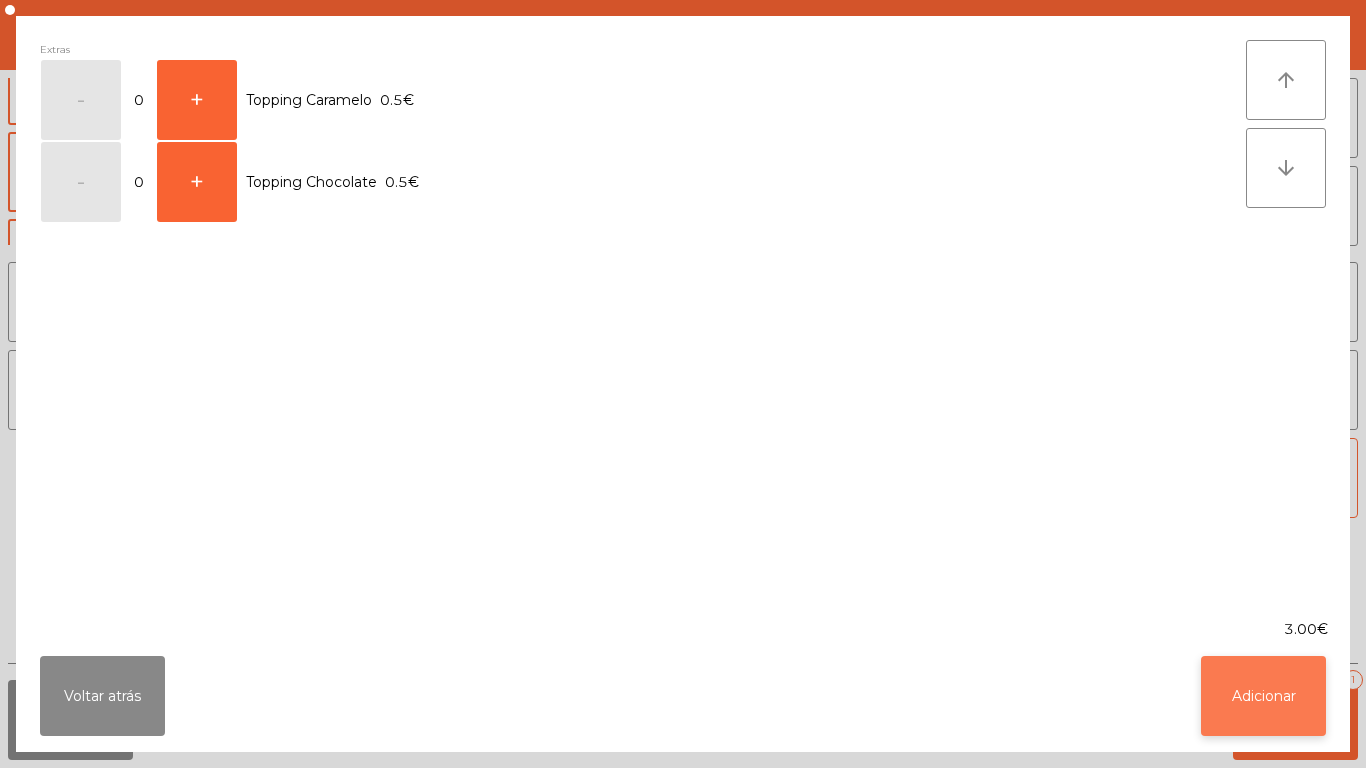 click on "Adicionar" 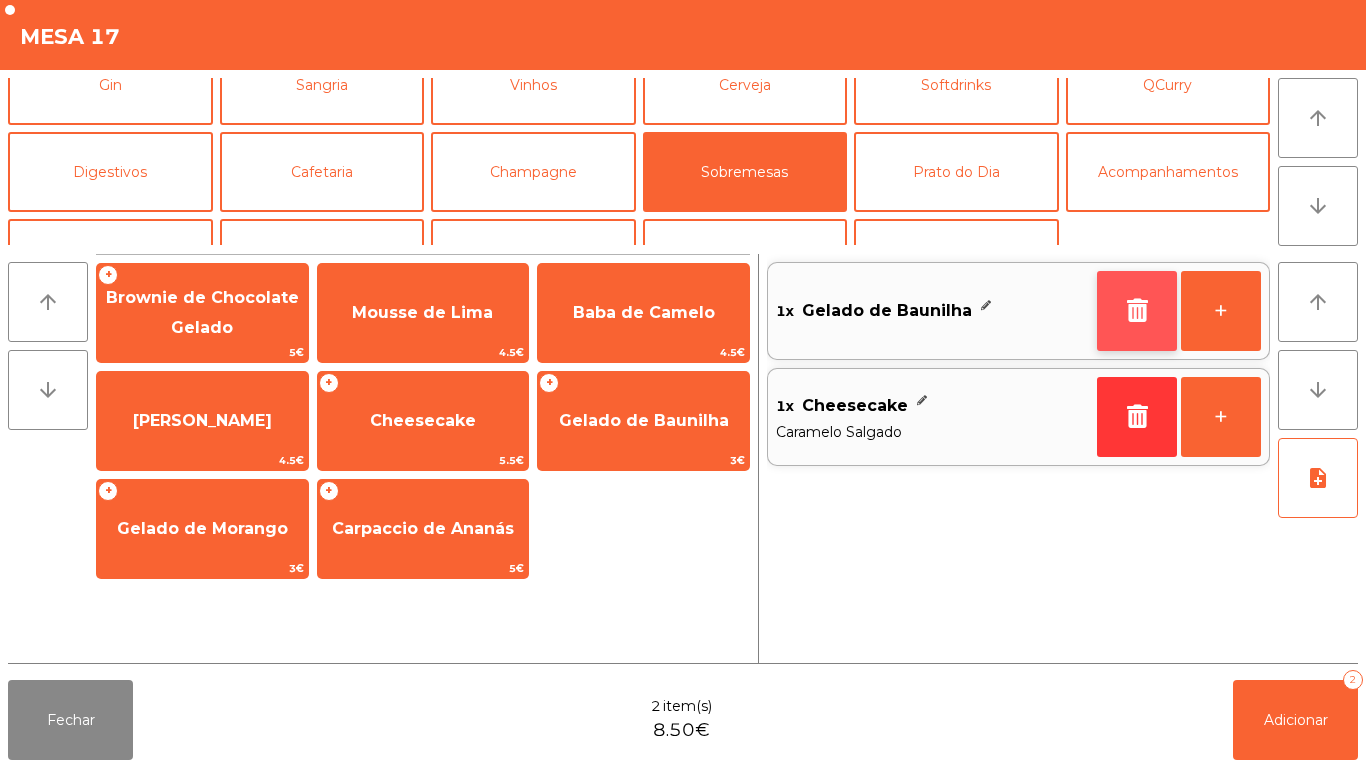 click 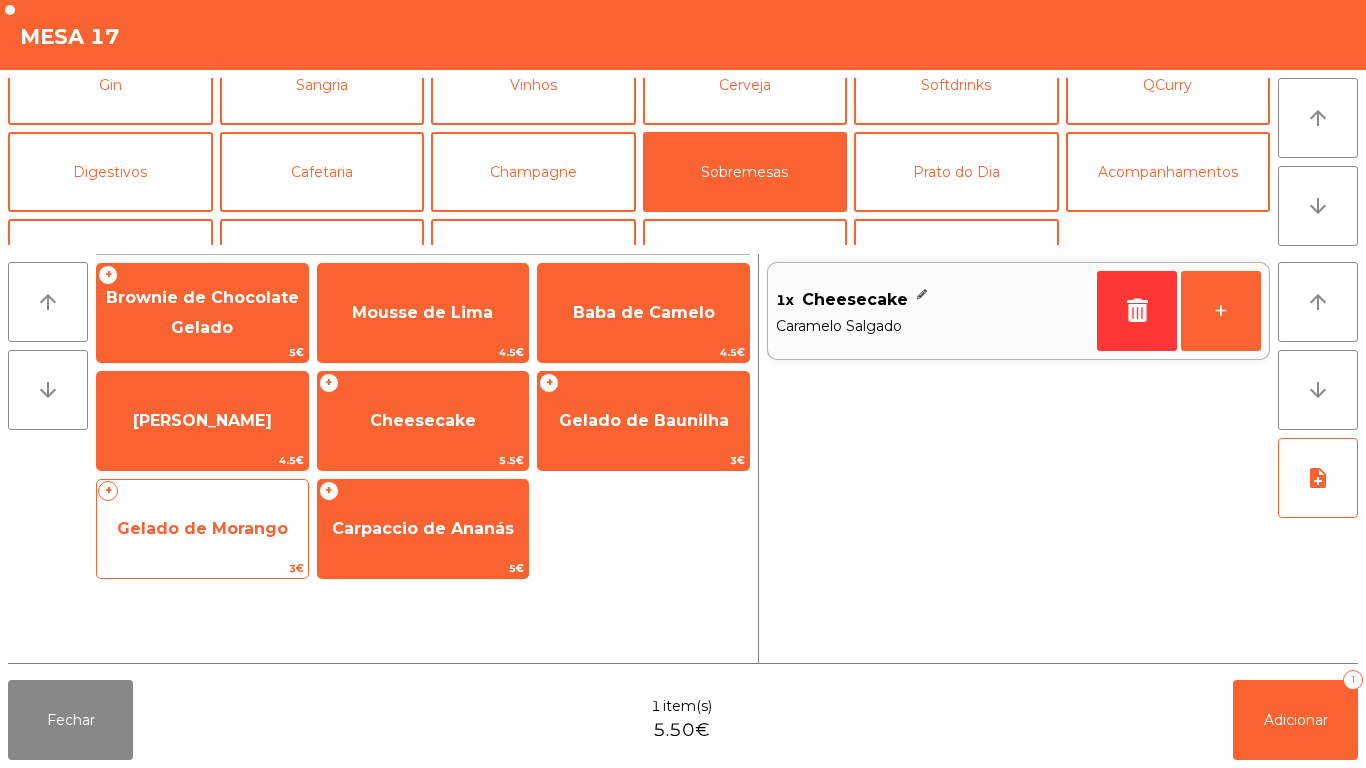 click on "Gelado de Morango" 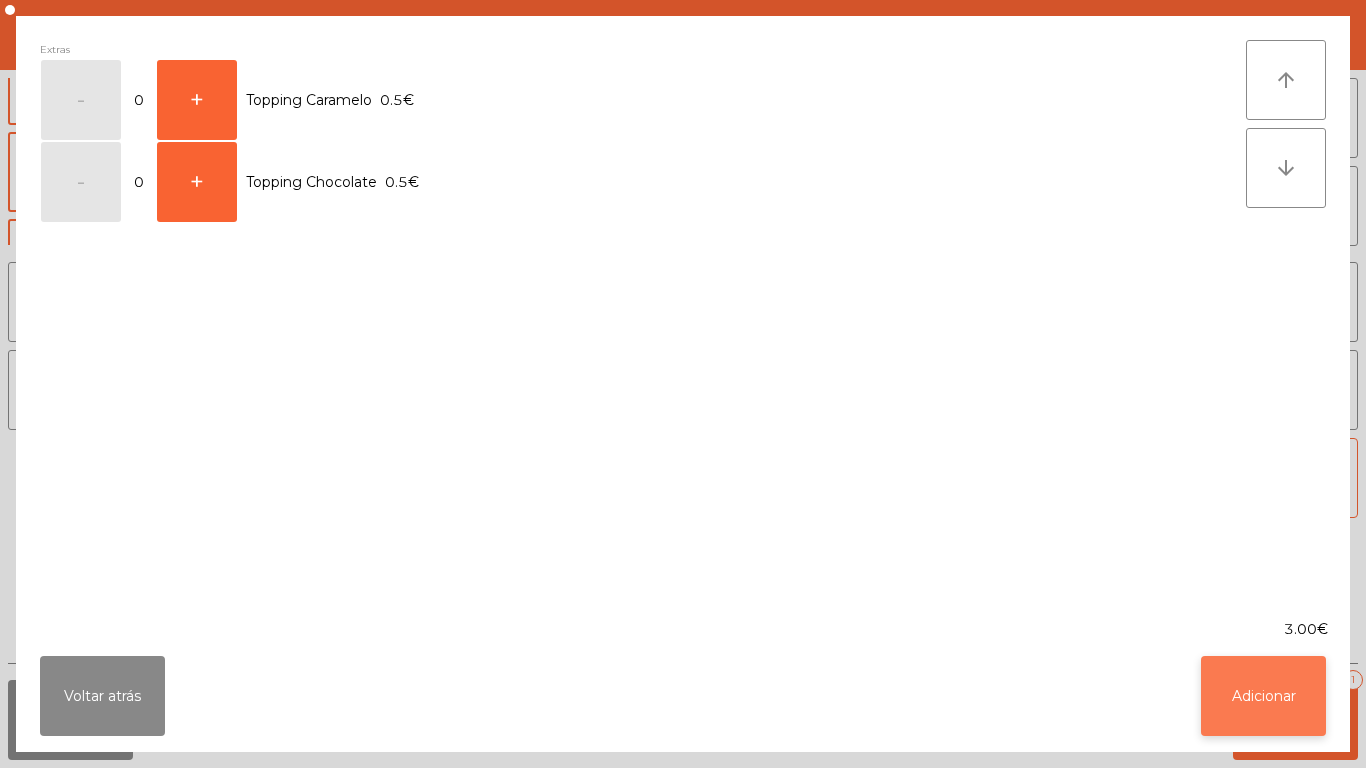 click on "Adicionar" 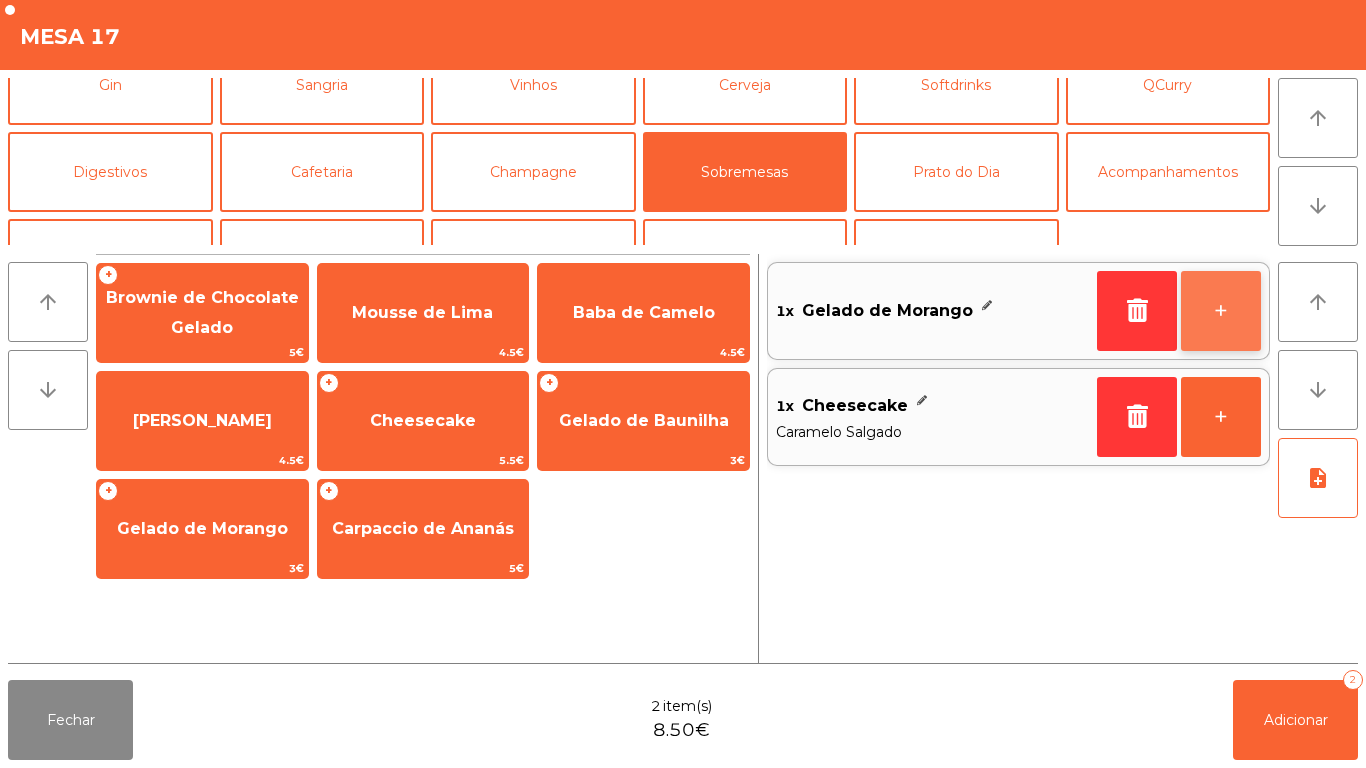 click on "+" 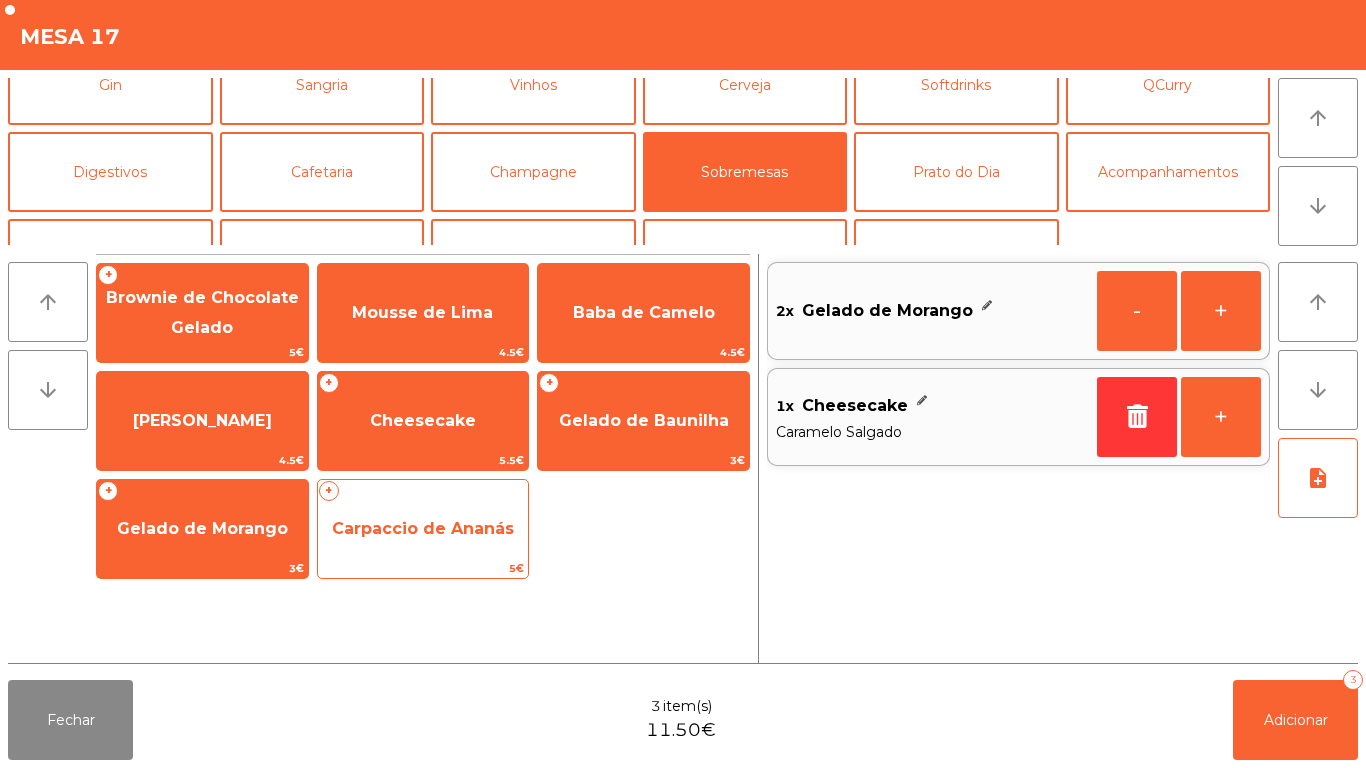 click on "Carpaccio de Ananás" 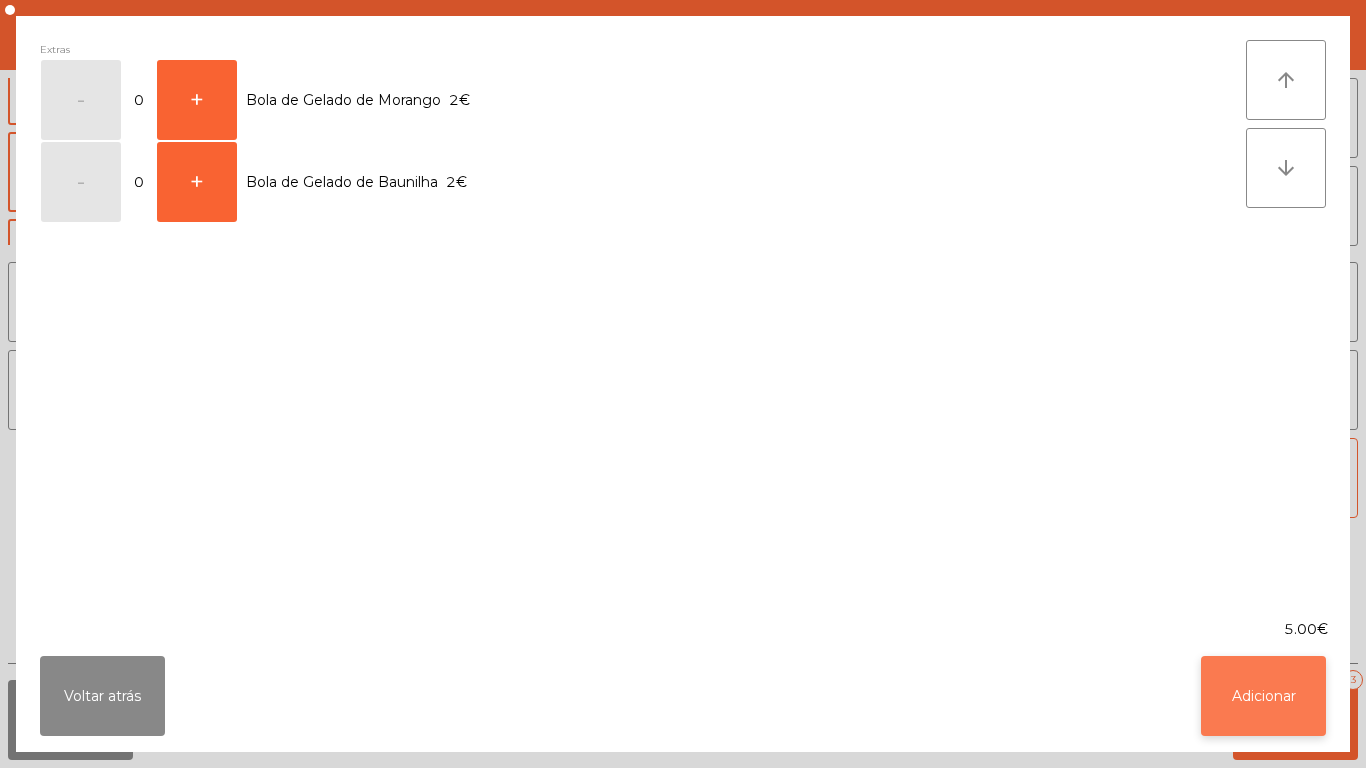click on "Adicionar" 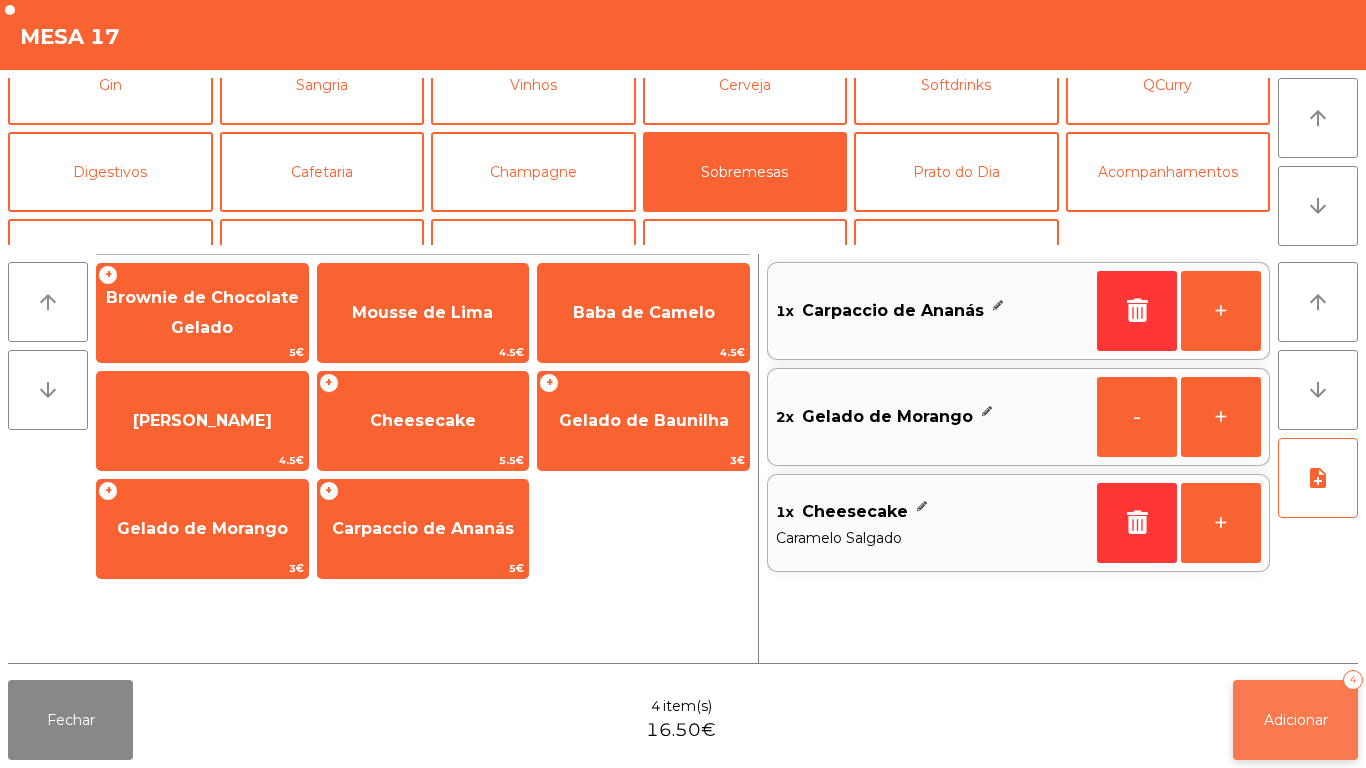 click on "Adicionar   4" 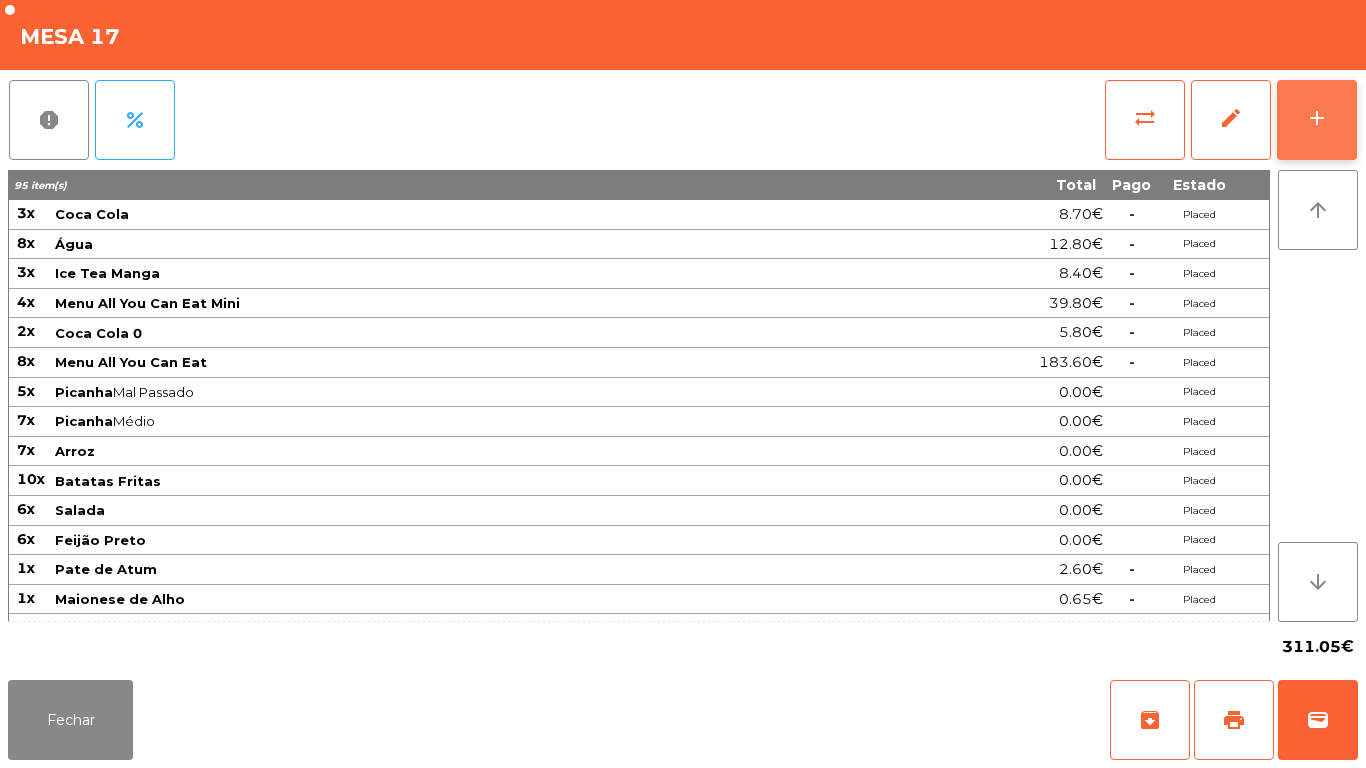 click on "add" 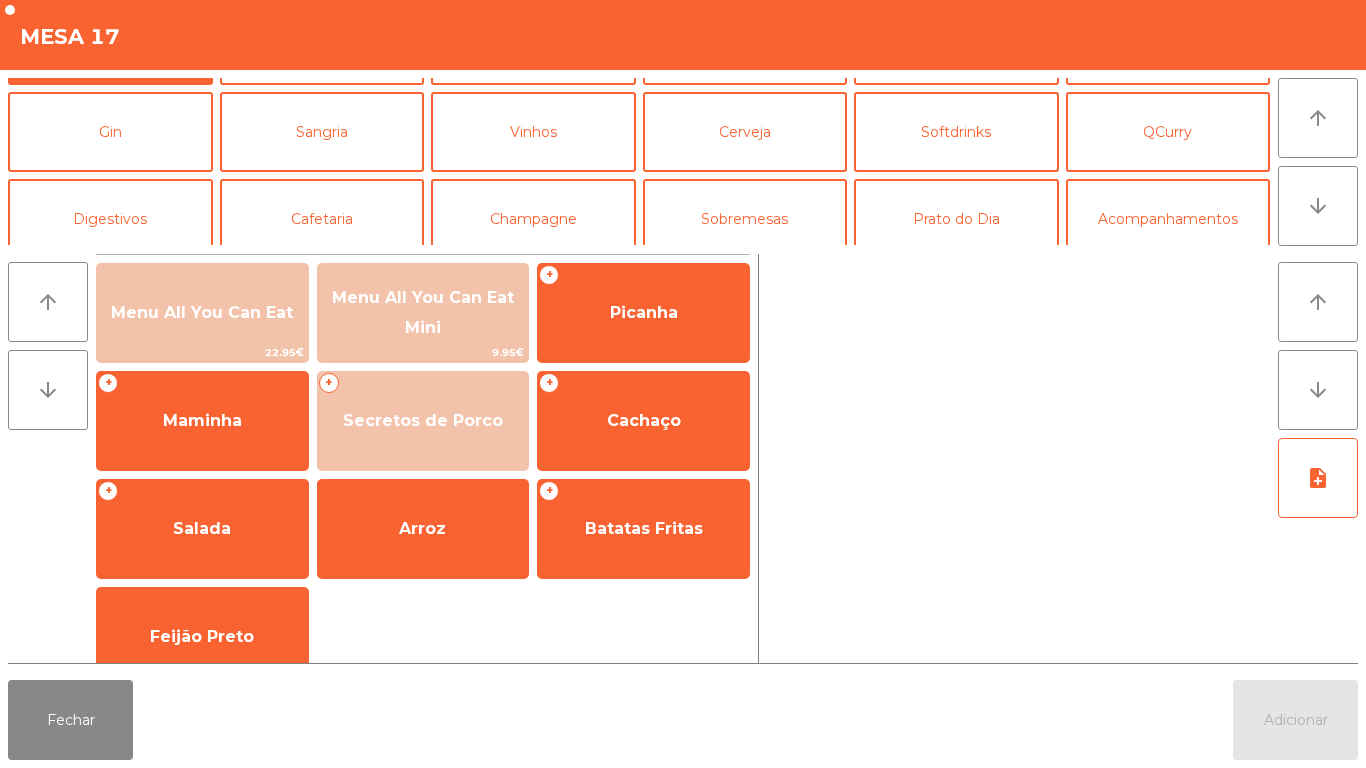 scroll, scrollTop: 95, scrollLeft: 0, axis: vertical 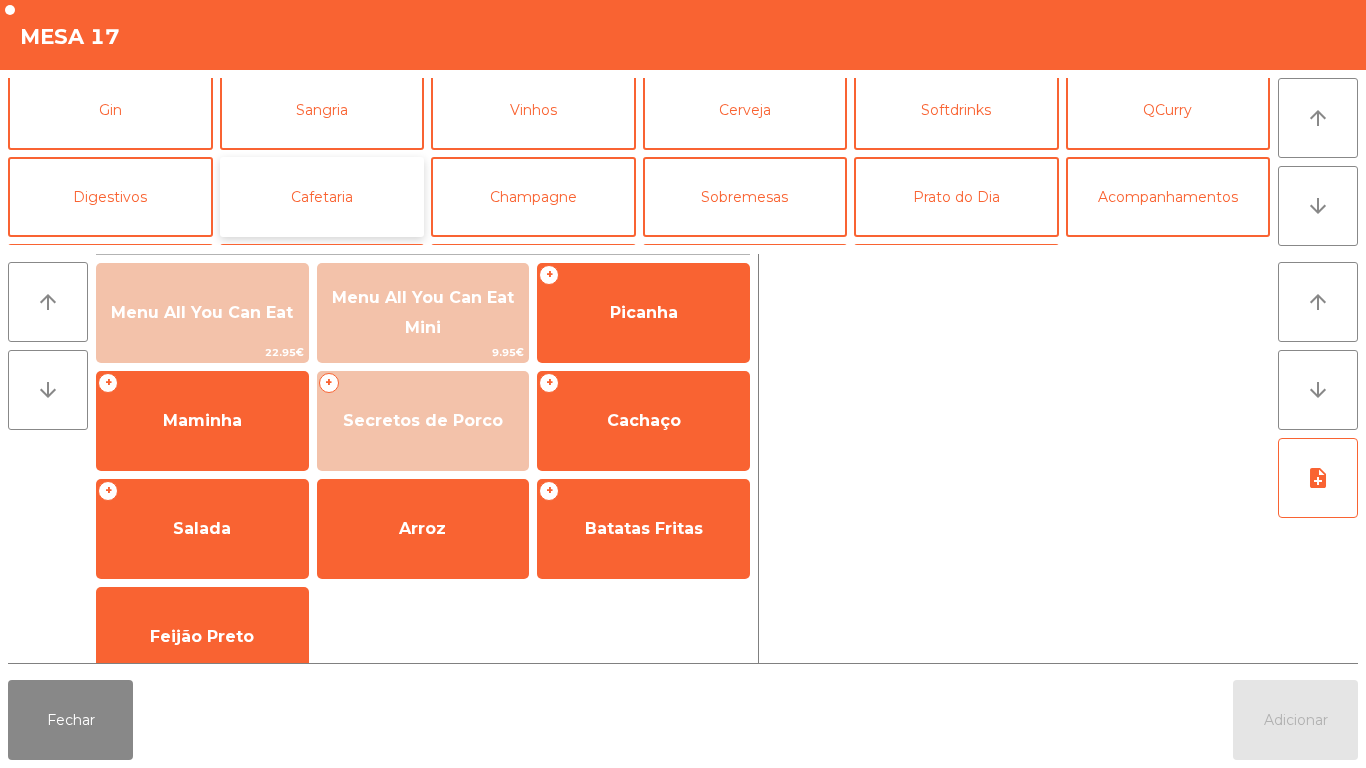 click on "Cafetaria" 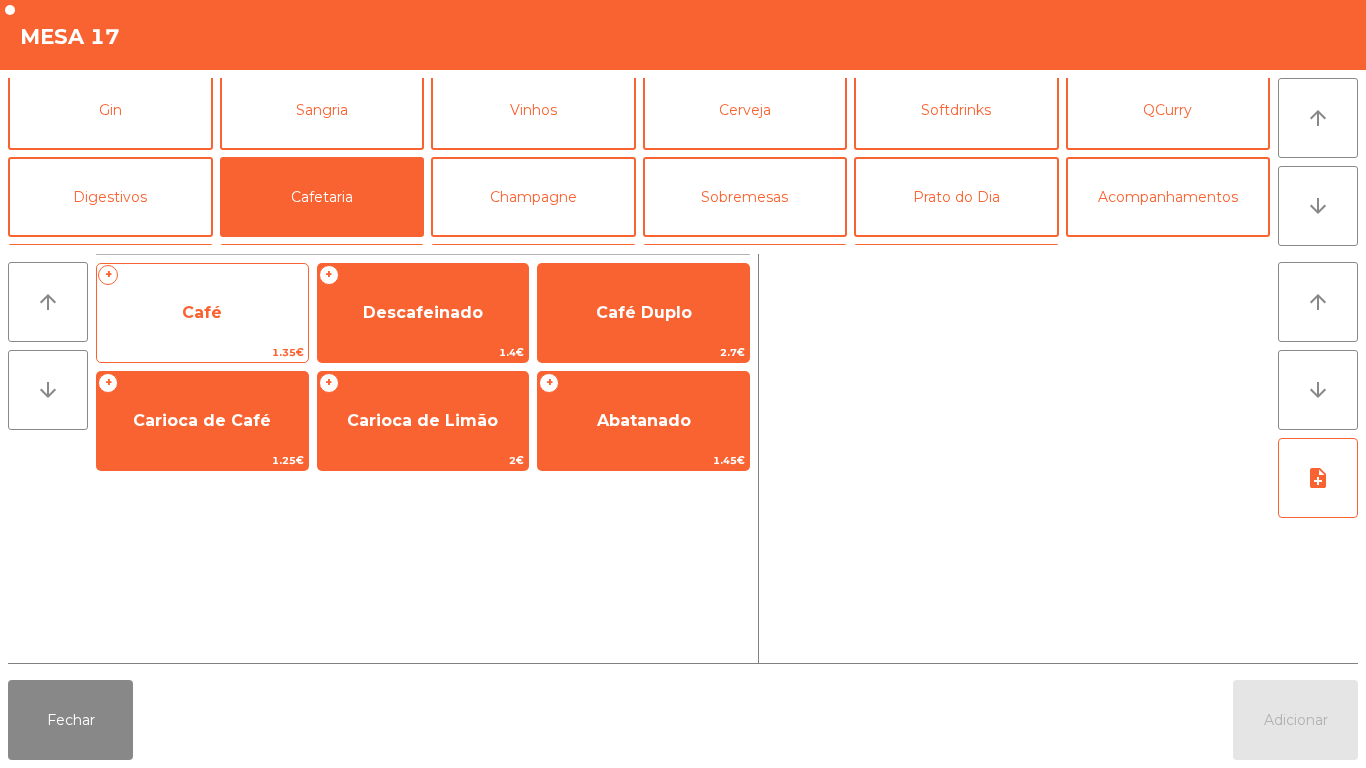 click on "Café" 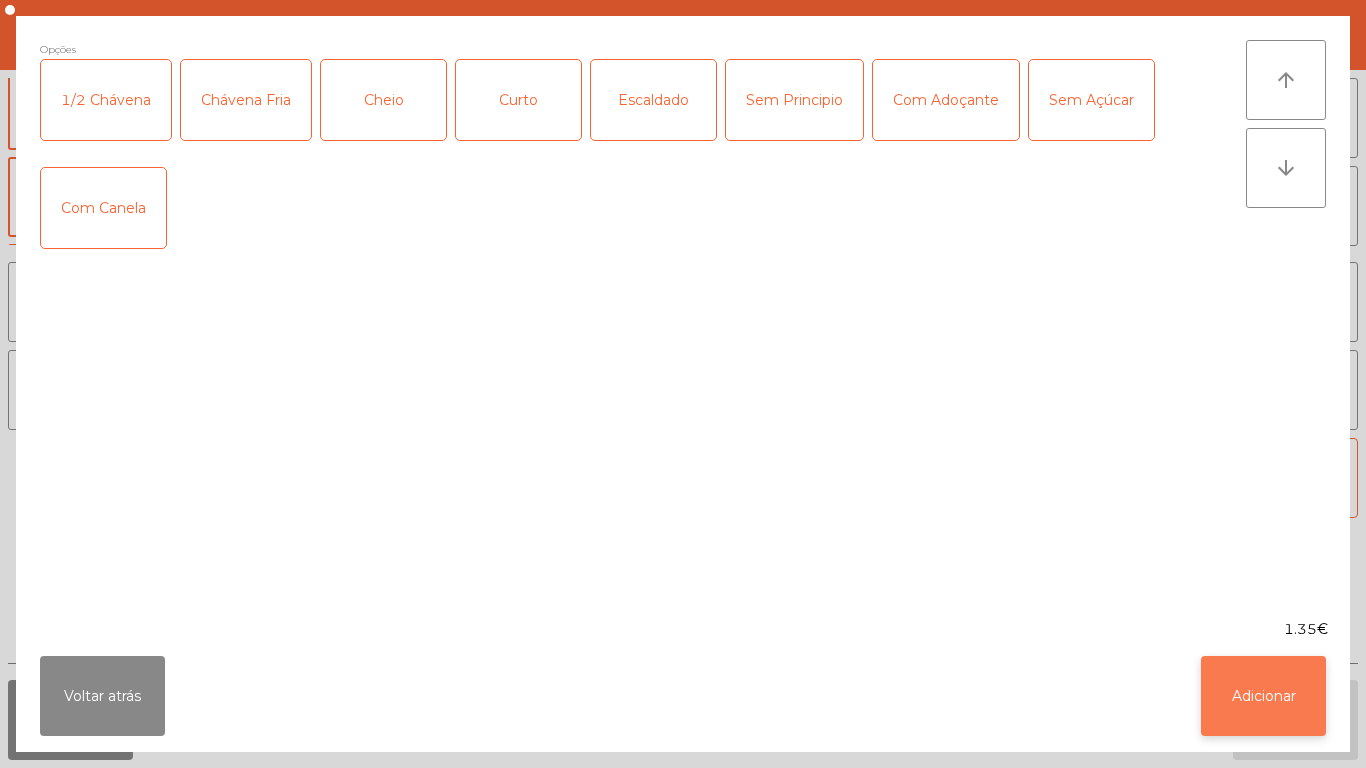 click on "Adicionar" 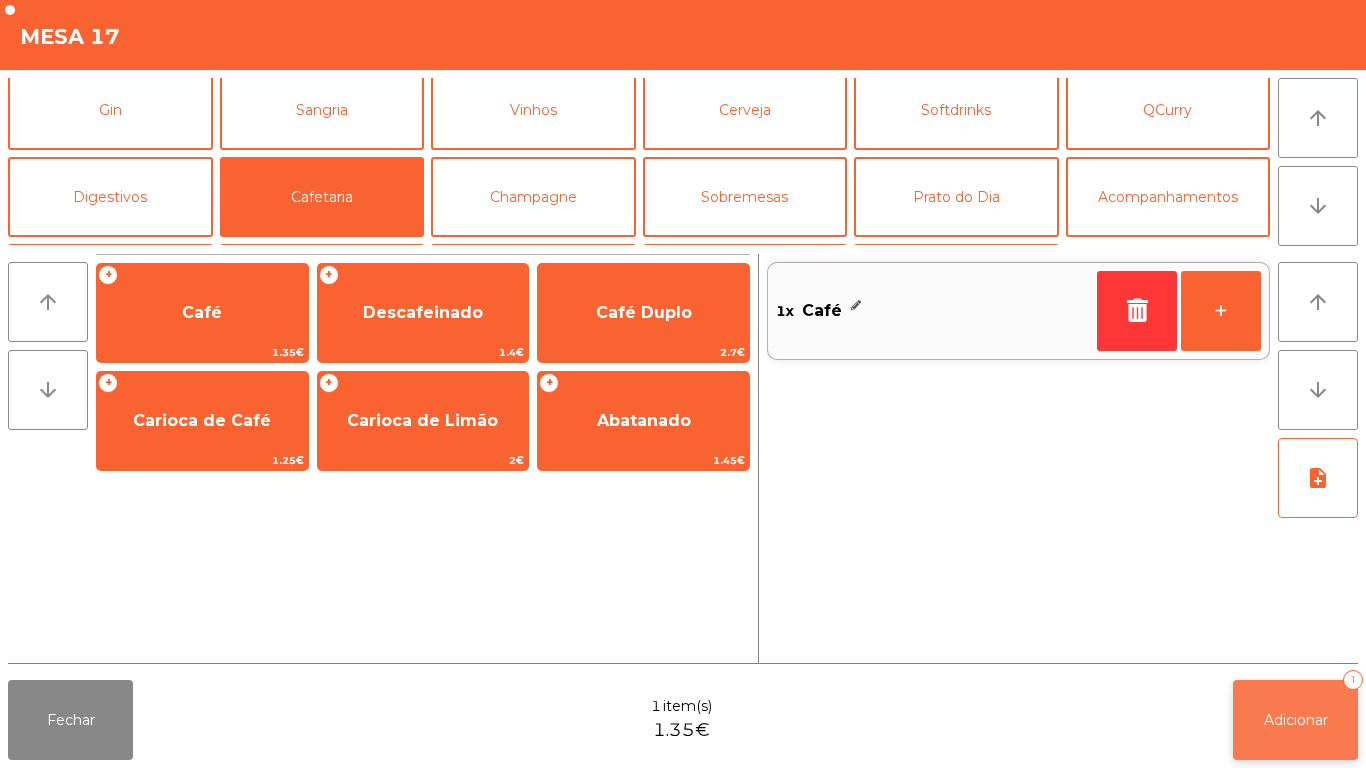 click on "Adicionar   1" 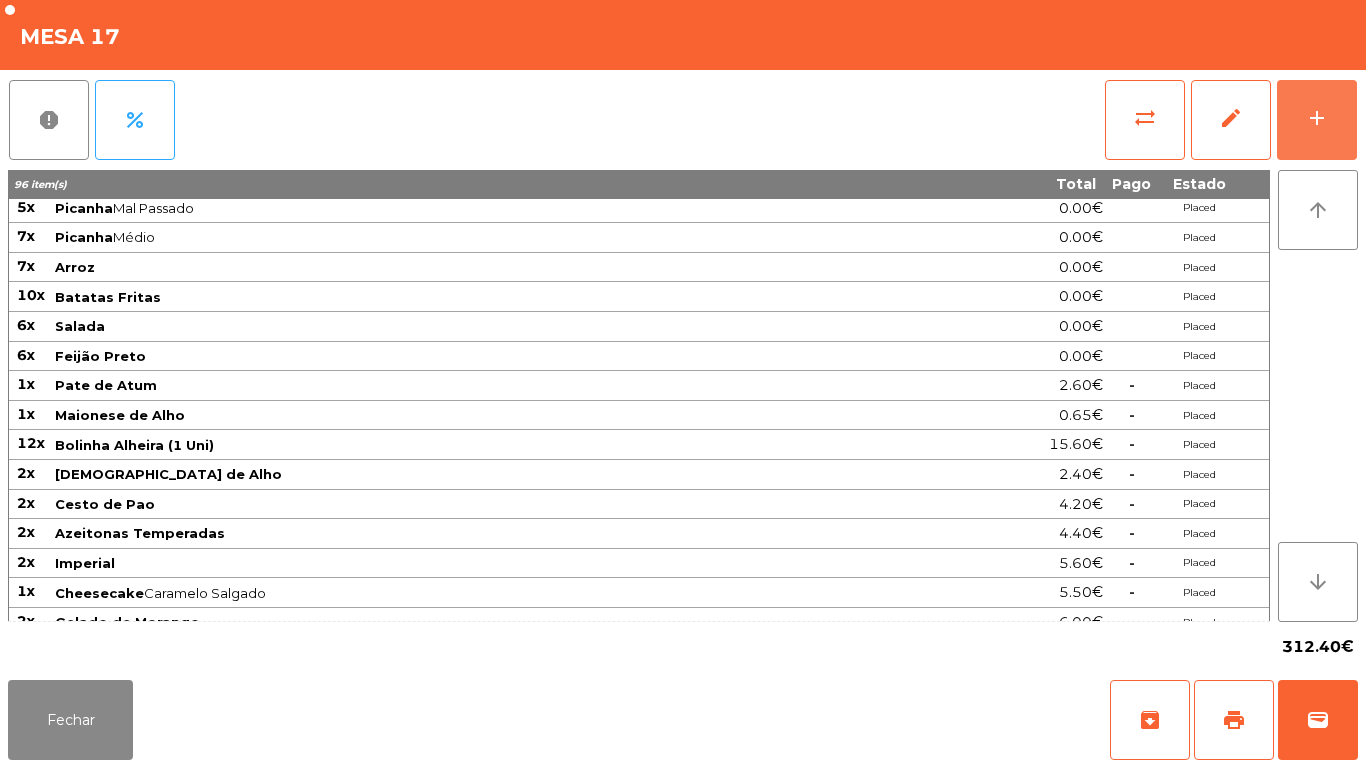 scroll, scrollTop: 260, scrollLeft: 0, axis: vertical 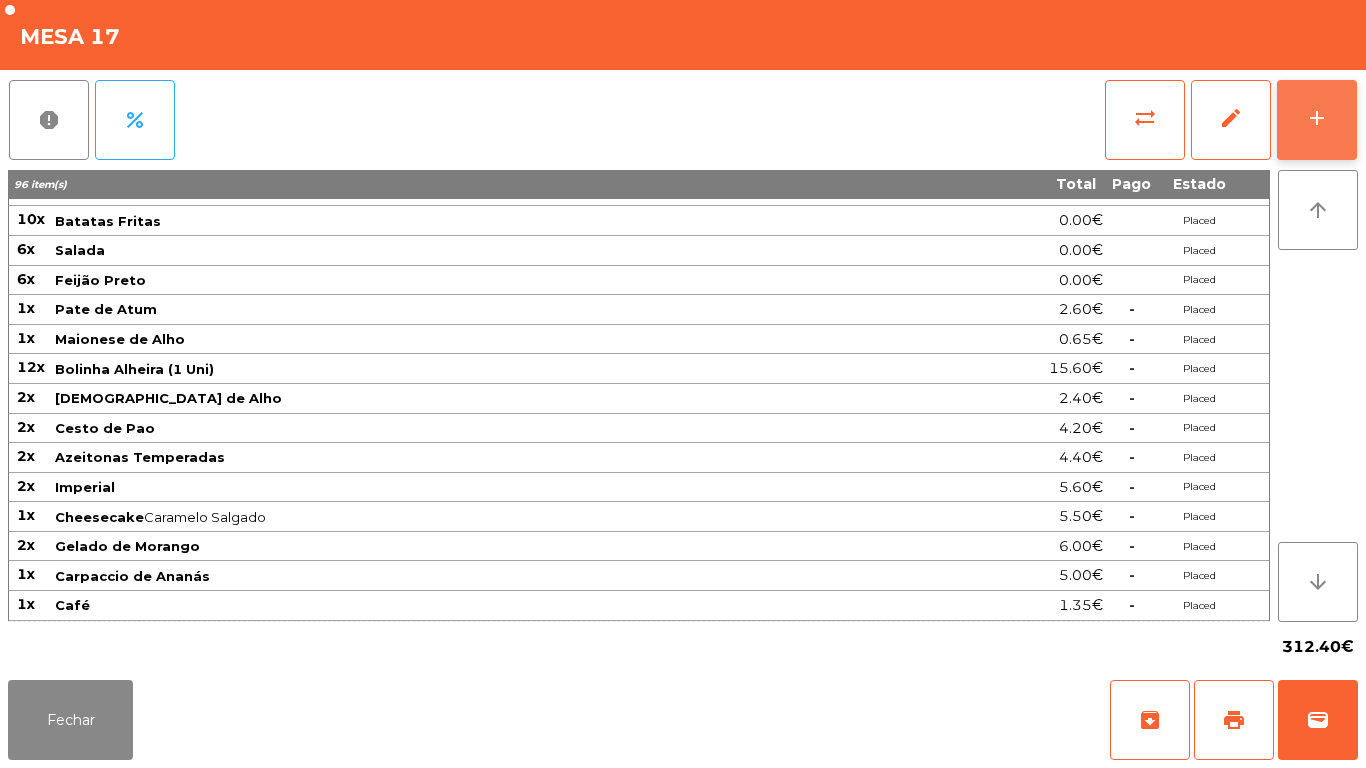 click on "add" 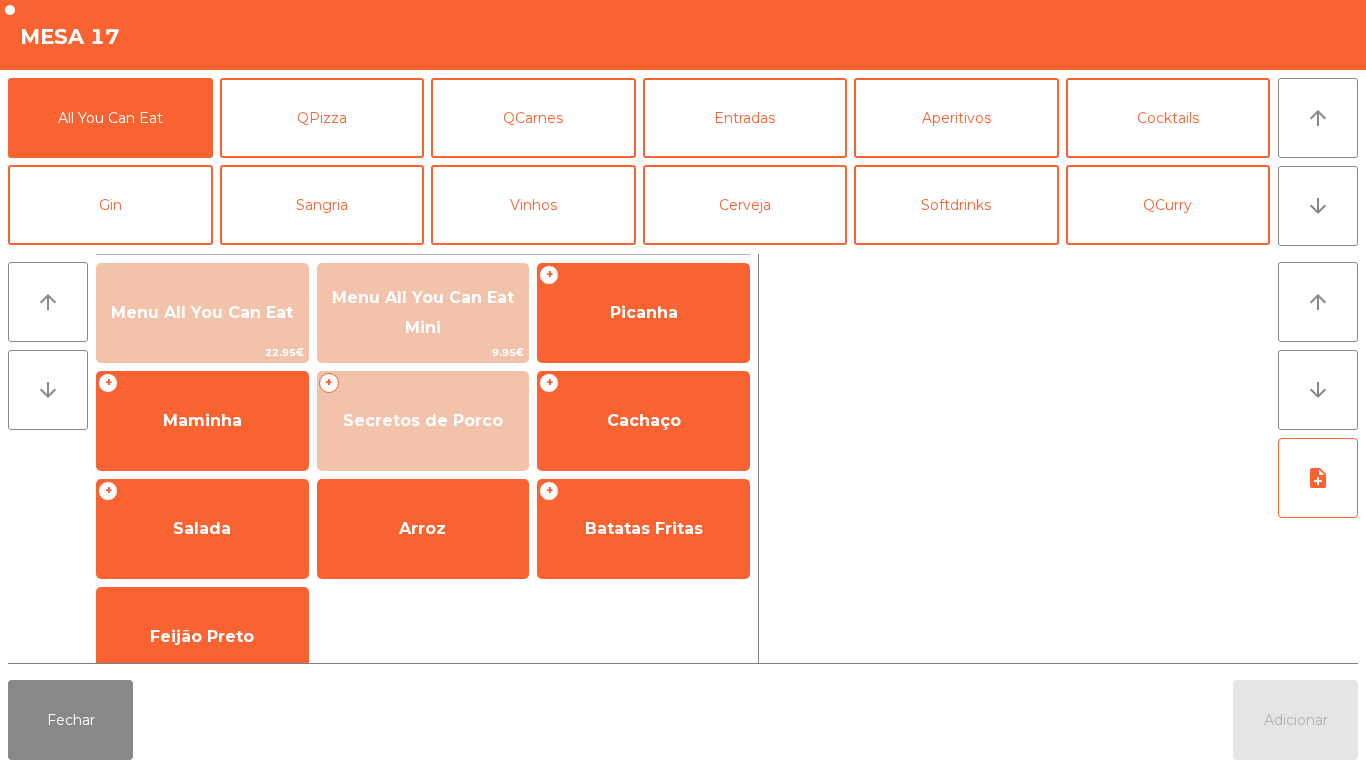 scroll, scrollTop: 100, scrollLeft: 0, axis: vertical 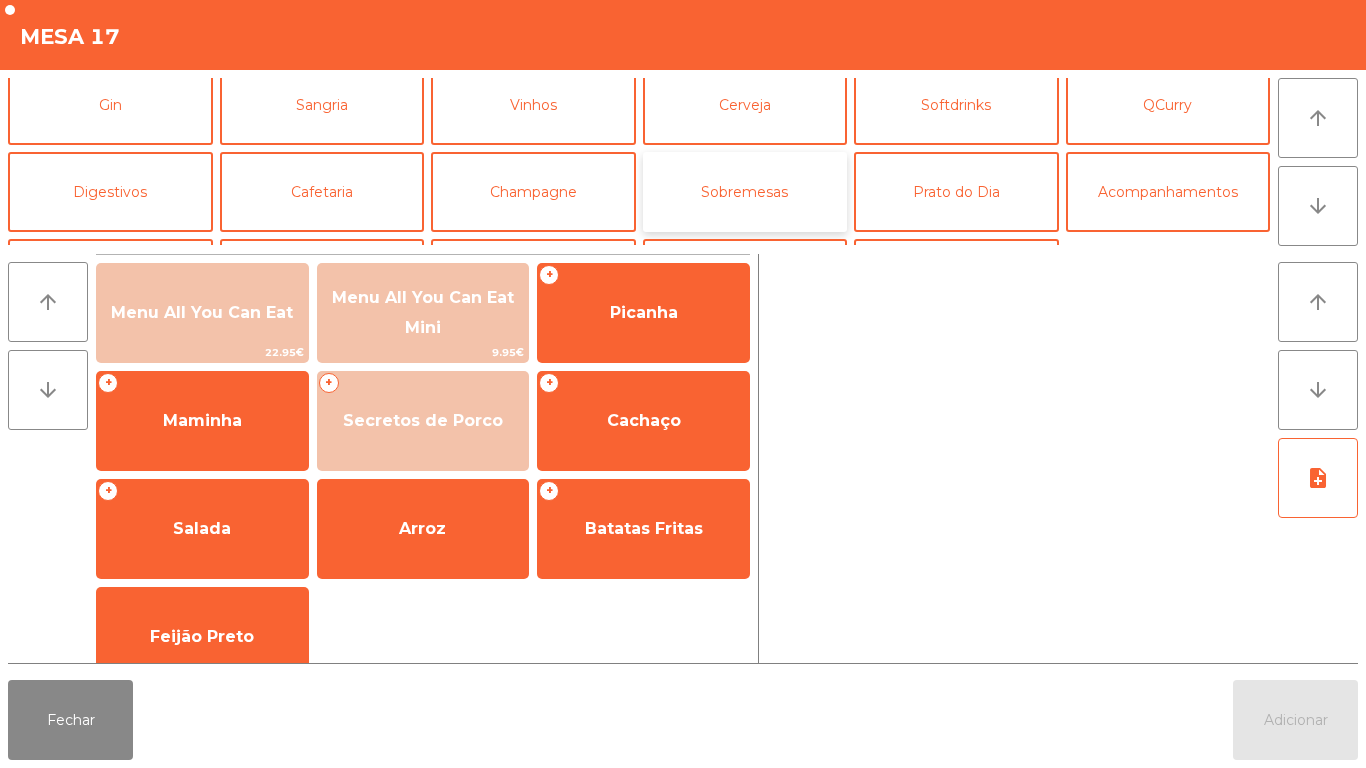 click on "Sobremesas" 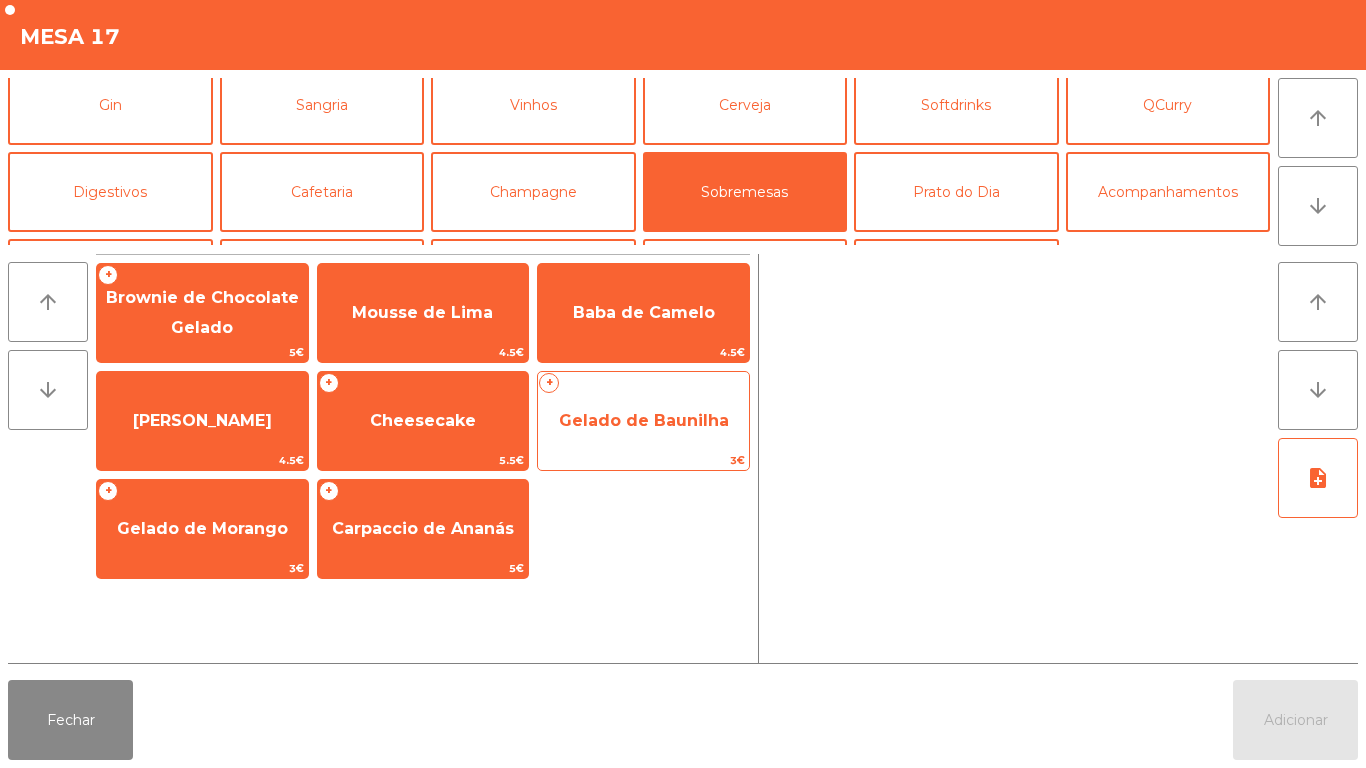 click on "Gelado de Baunilha" 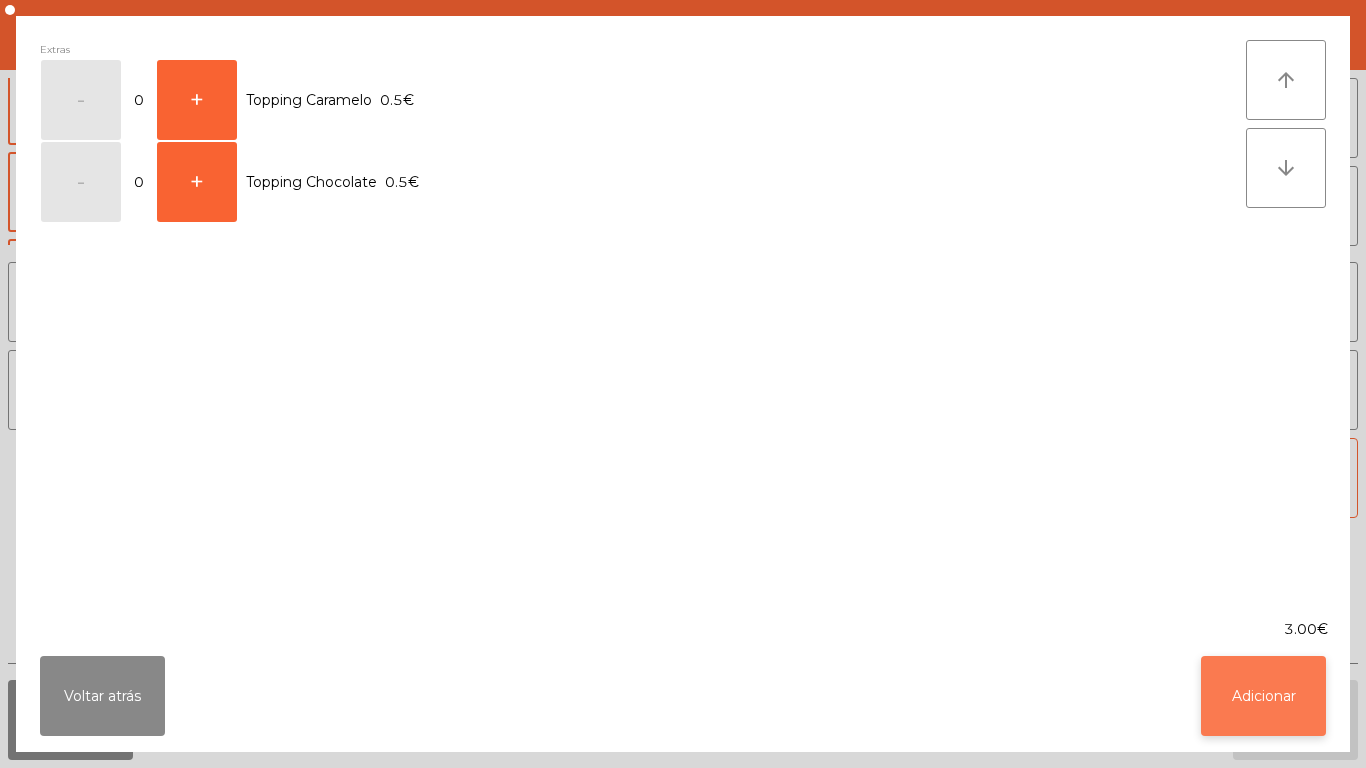 click on "Adicionar" 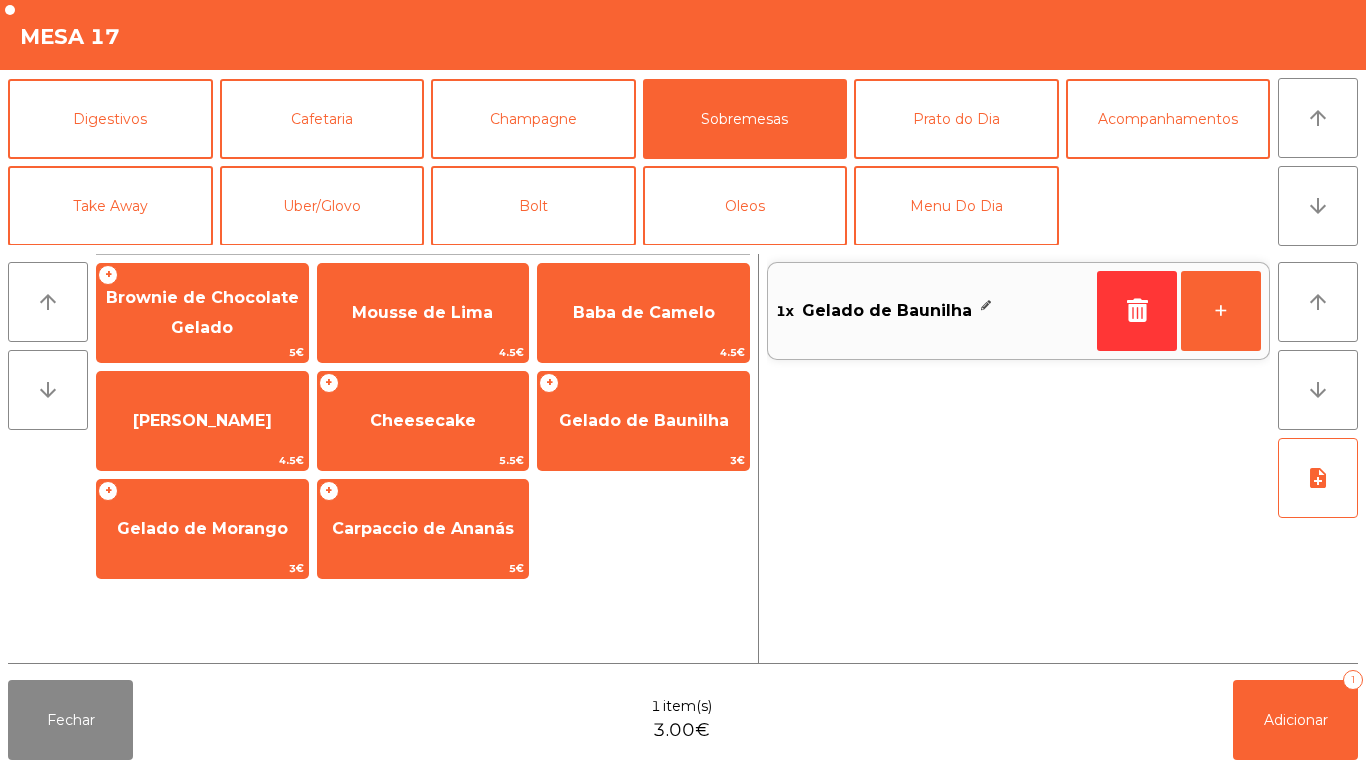 scroll, scrollTop: 172, scrollLeft: 0, axis: vertical 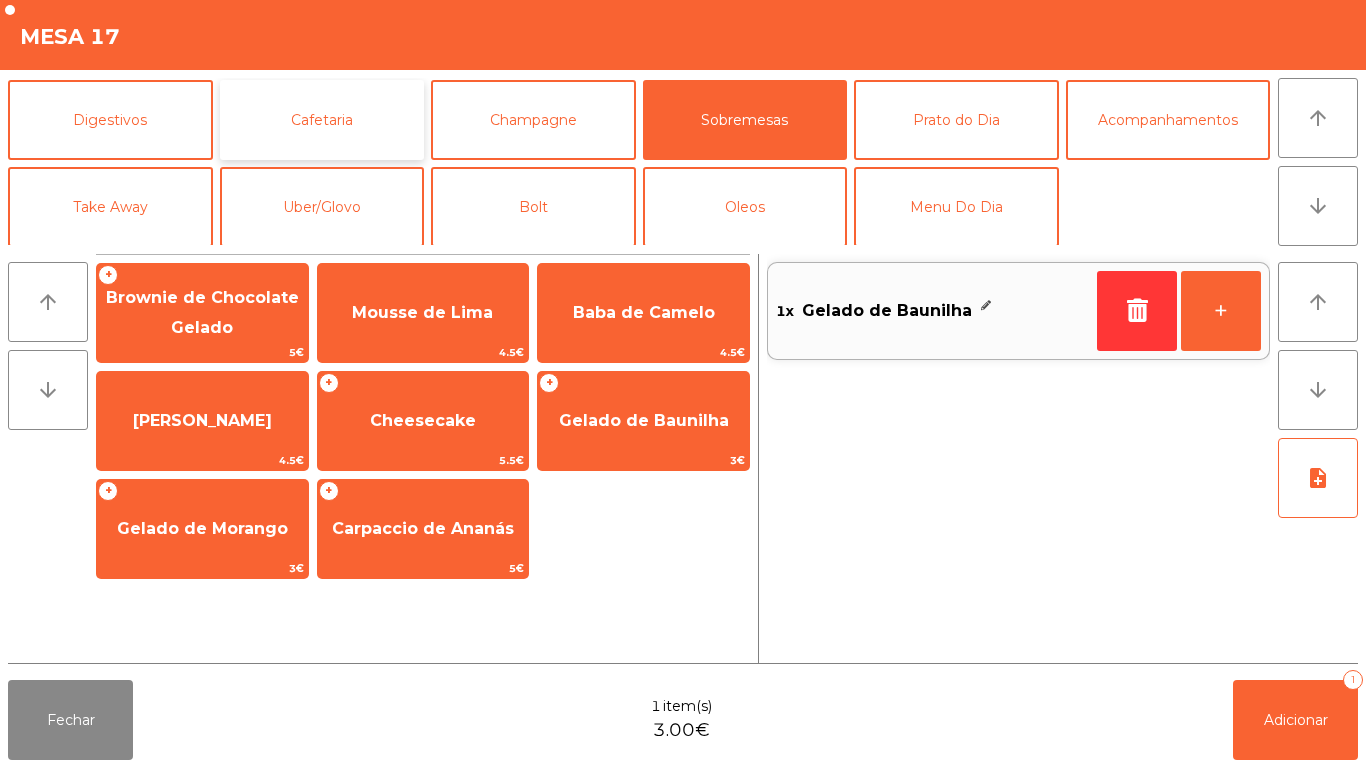 click on "Cafetaria" 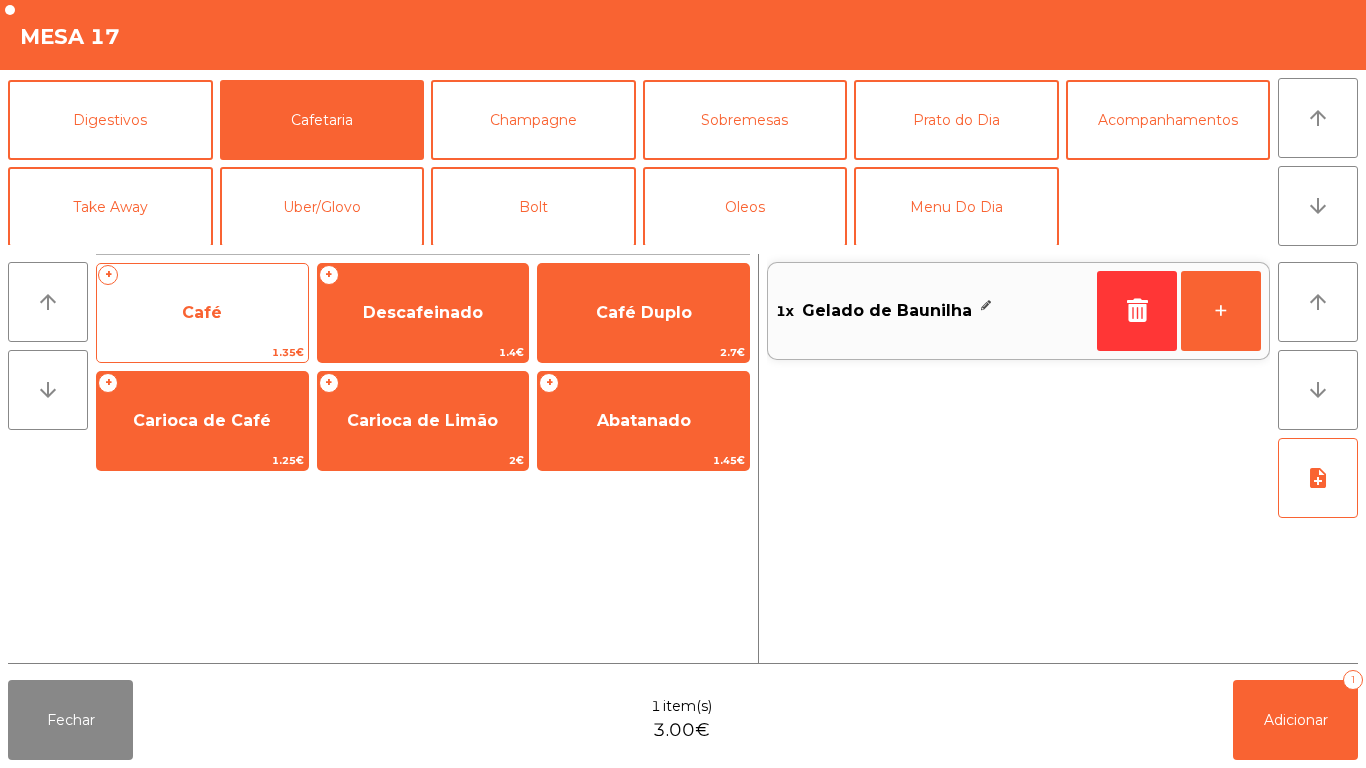 click on "Café" 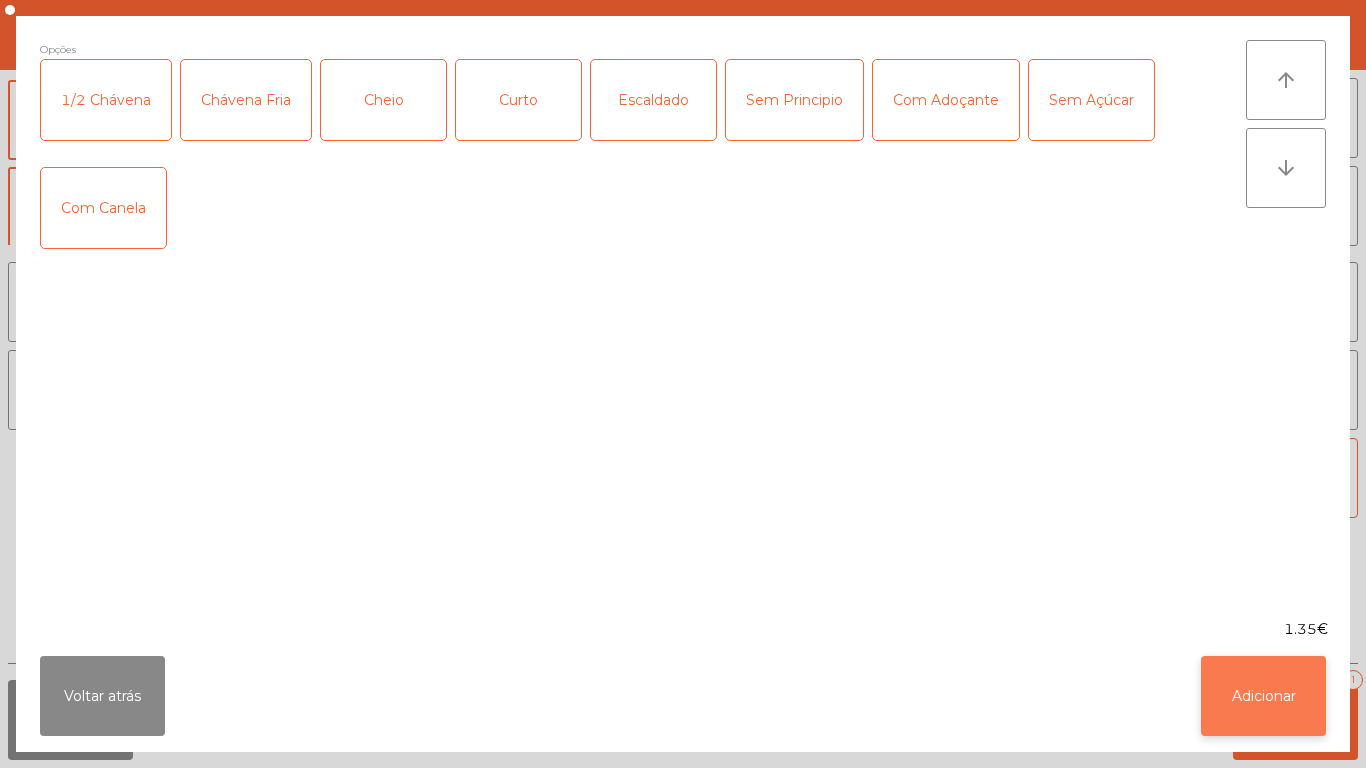 click on "Adicionar" 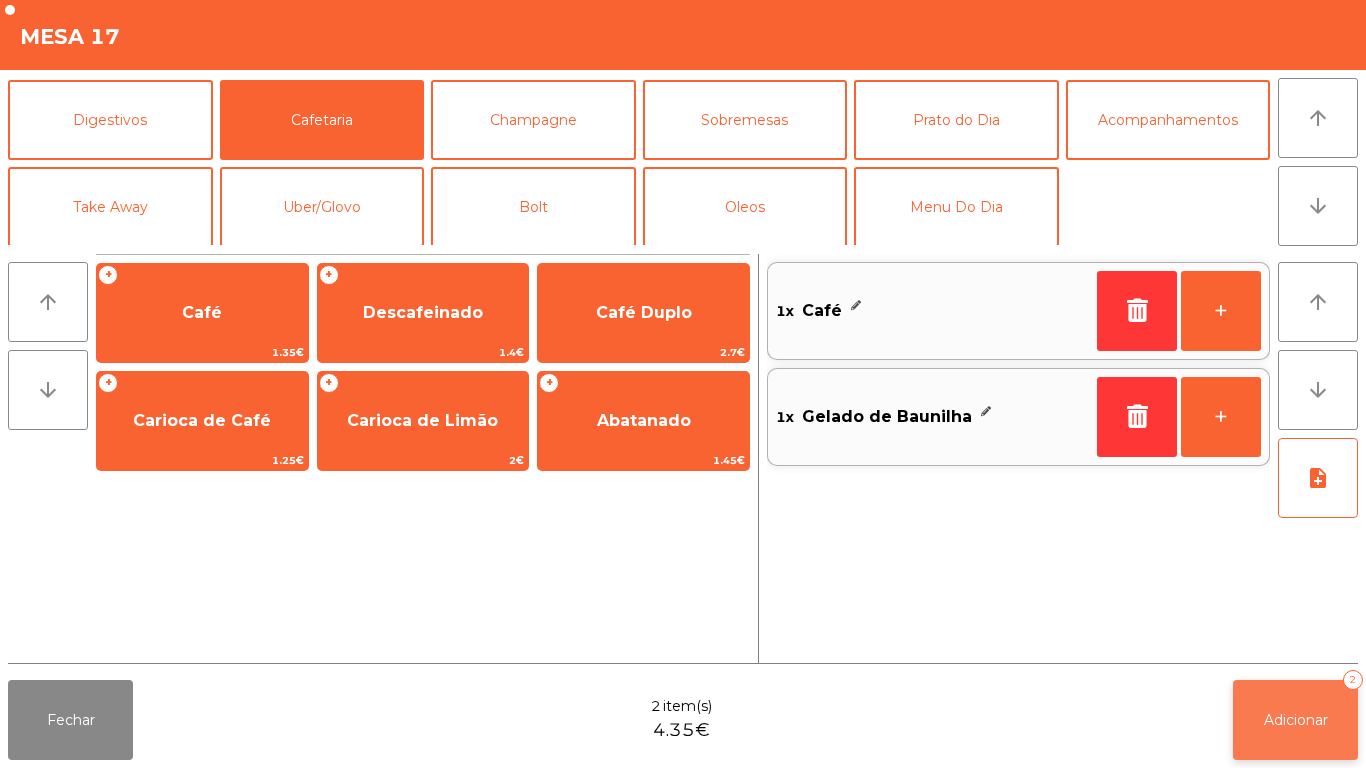 click on "Adicionar" 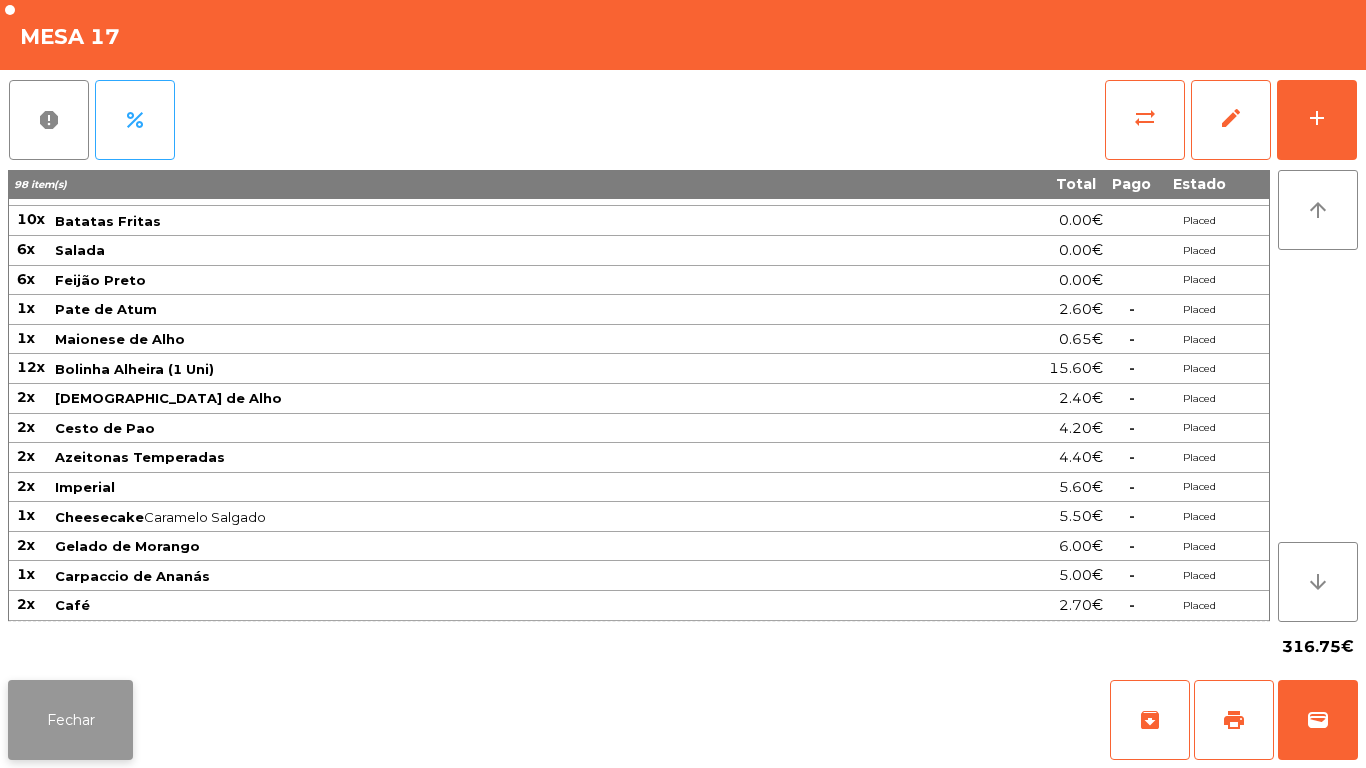 click on "Fechar" 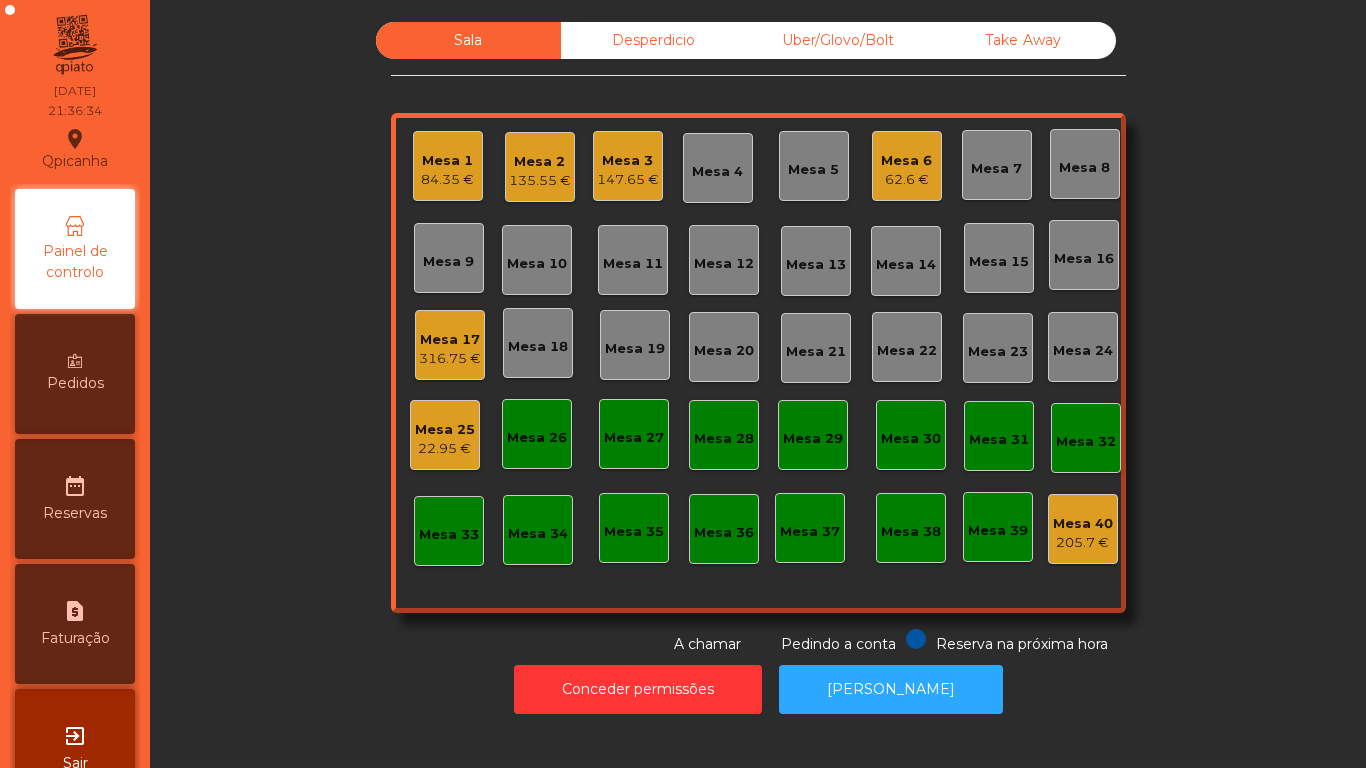 scroll, scrollTop: 0, scrollLeft: 0, axis: both 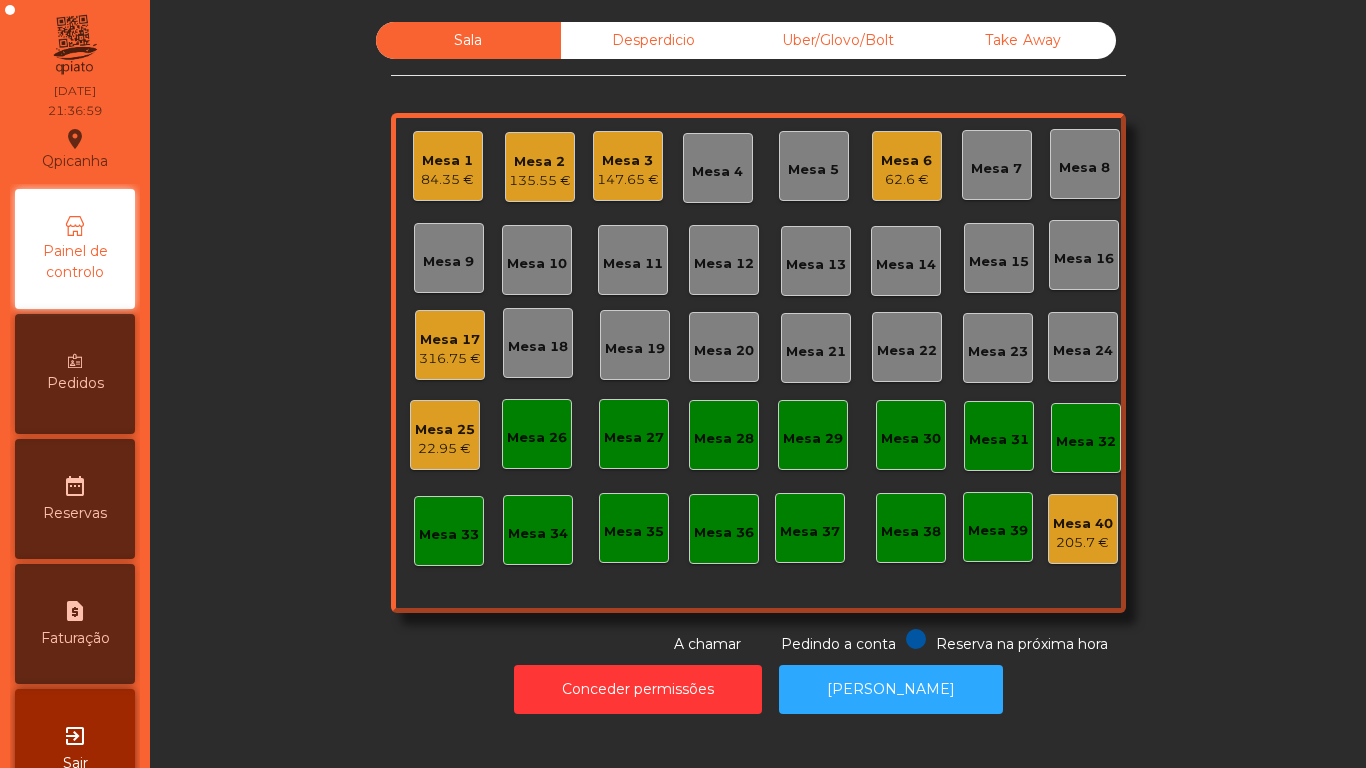 click on "84.35 €" 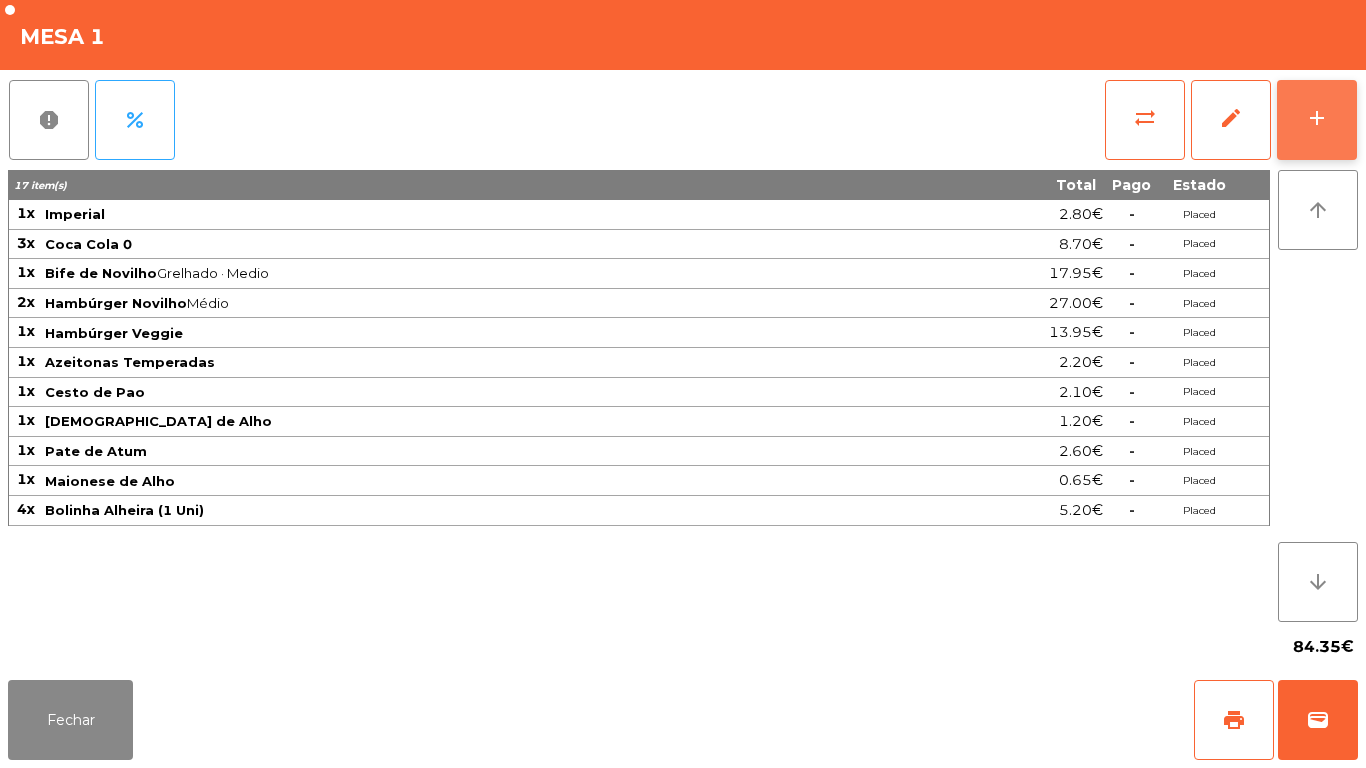 click on "add" 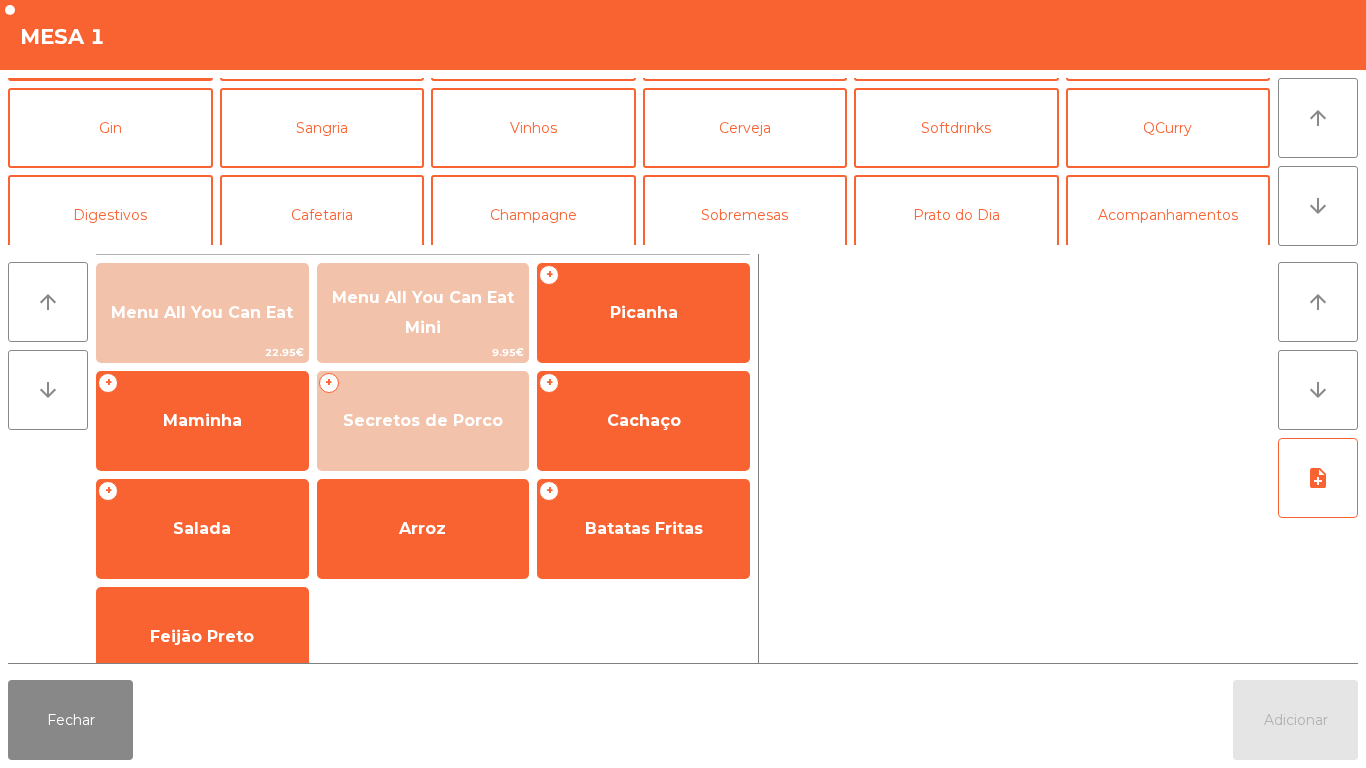 scroll, scrollTop: 96, scrollLeft: 0, axis: vertical 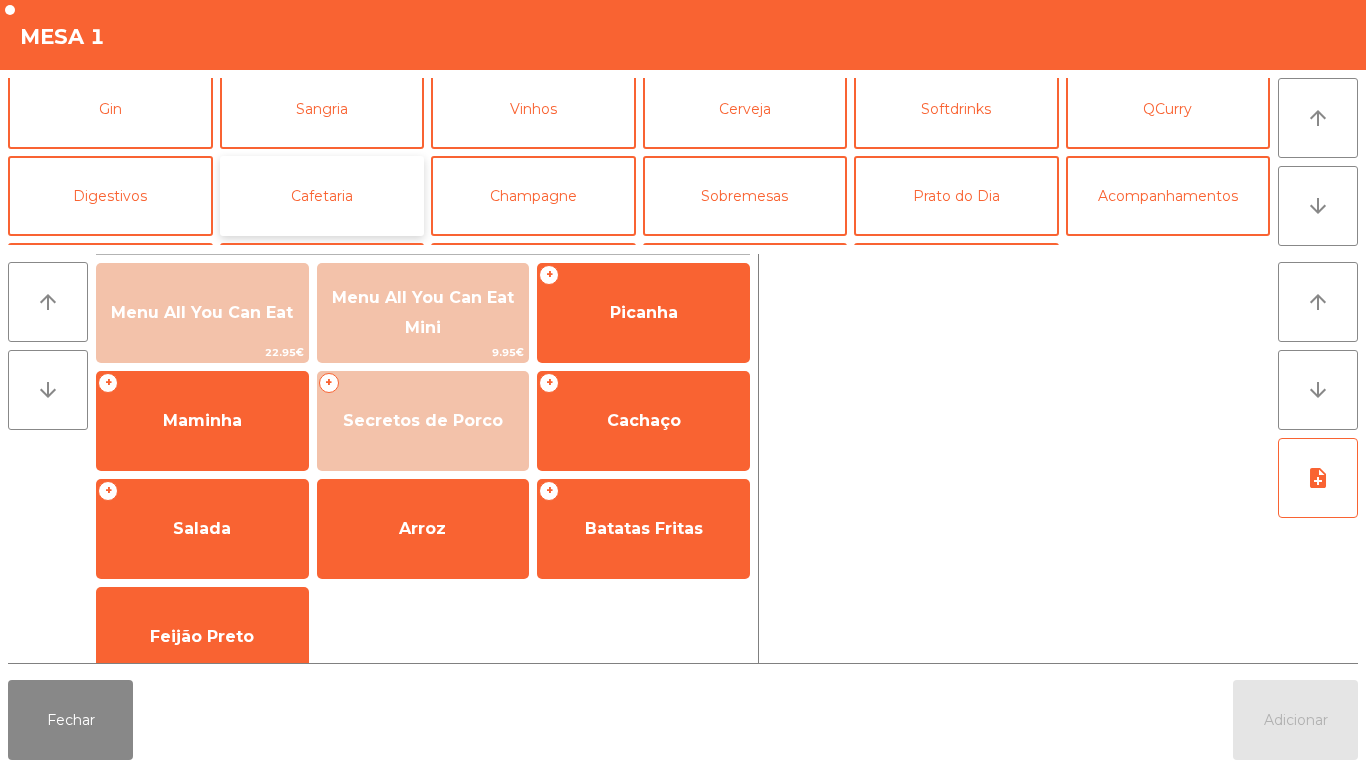 click on "Cafetaria" 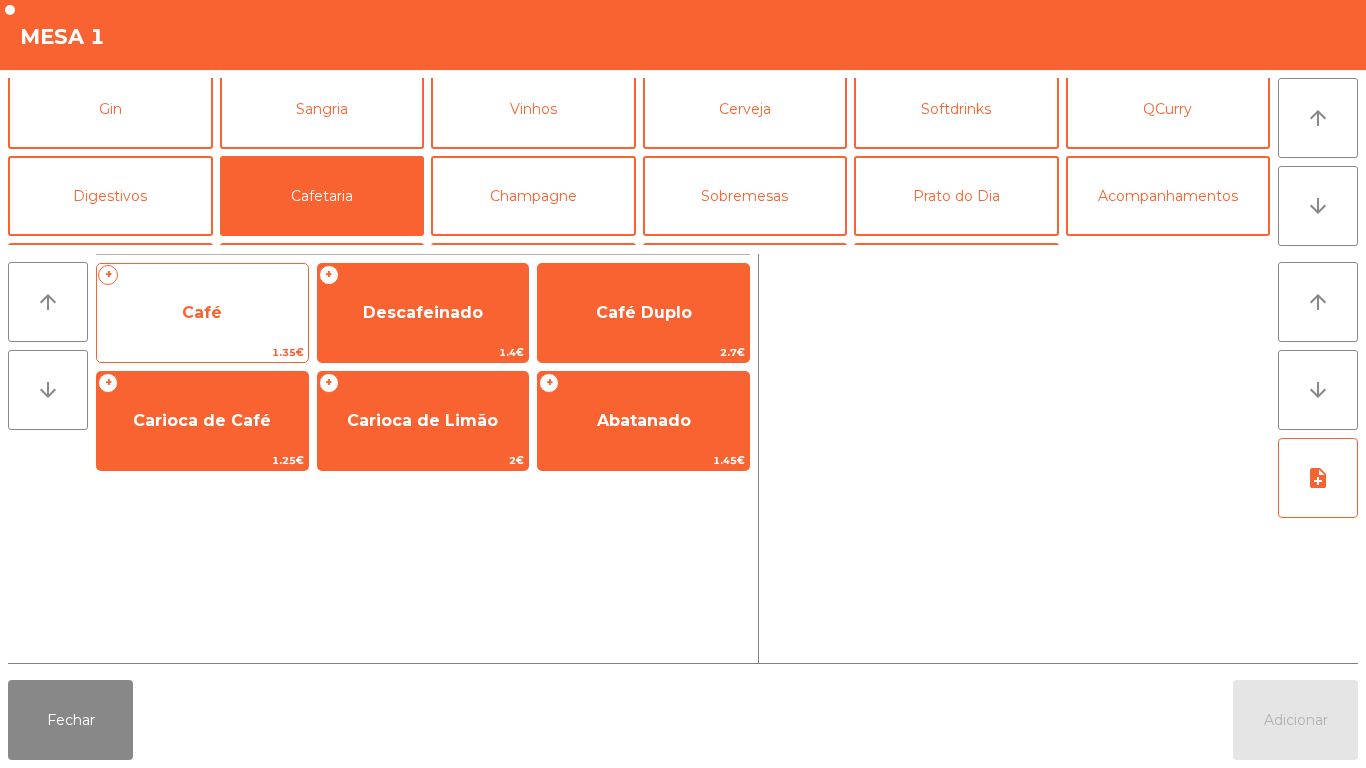 click on "Café" 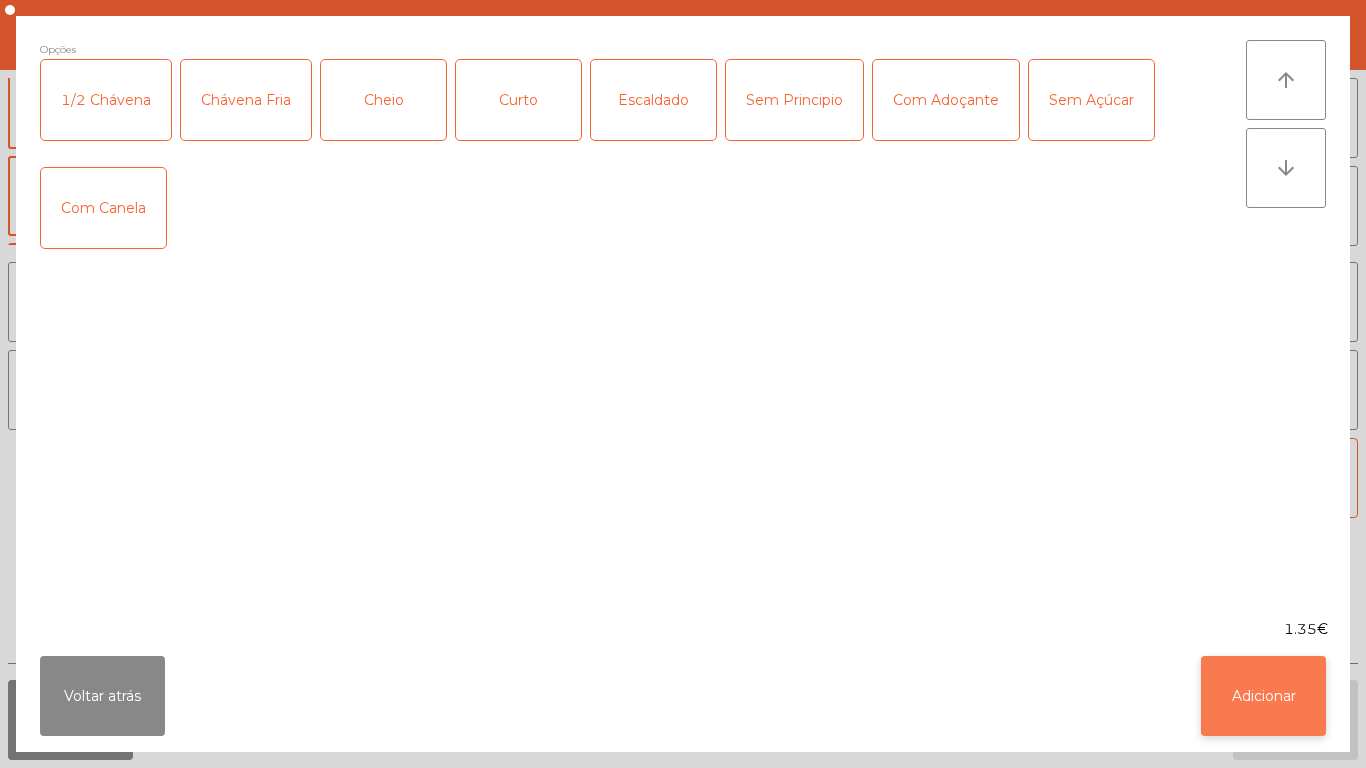 click on "Adicionar" 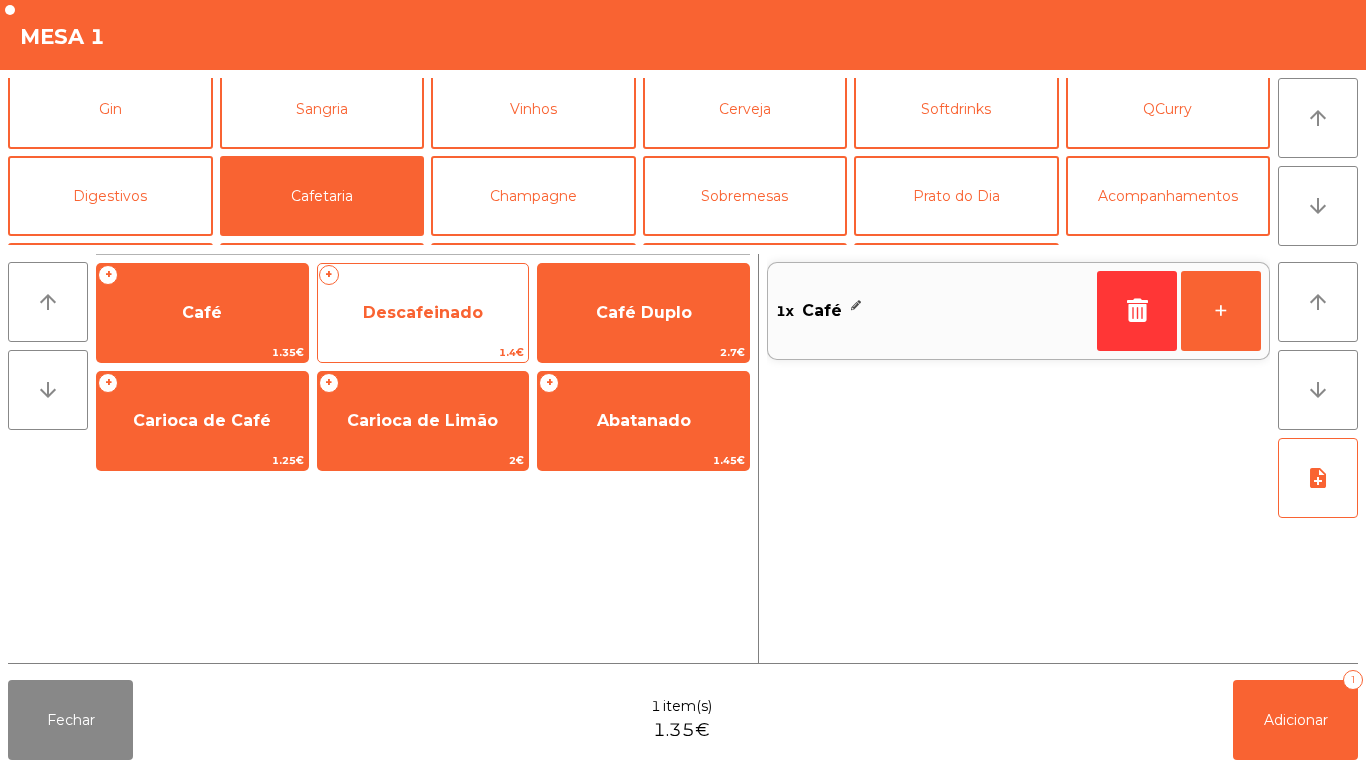 click on "Descafeinado" 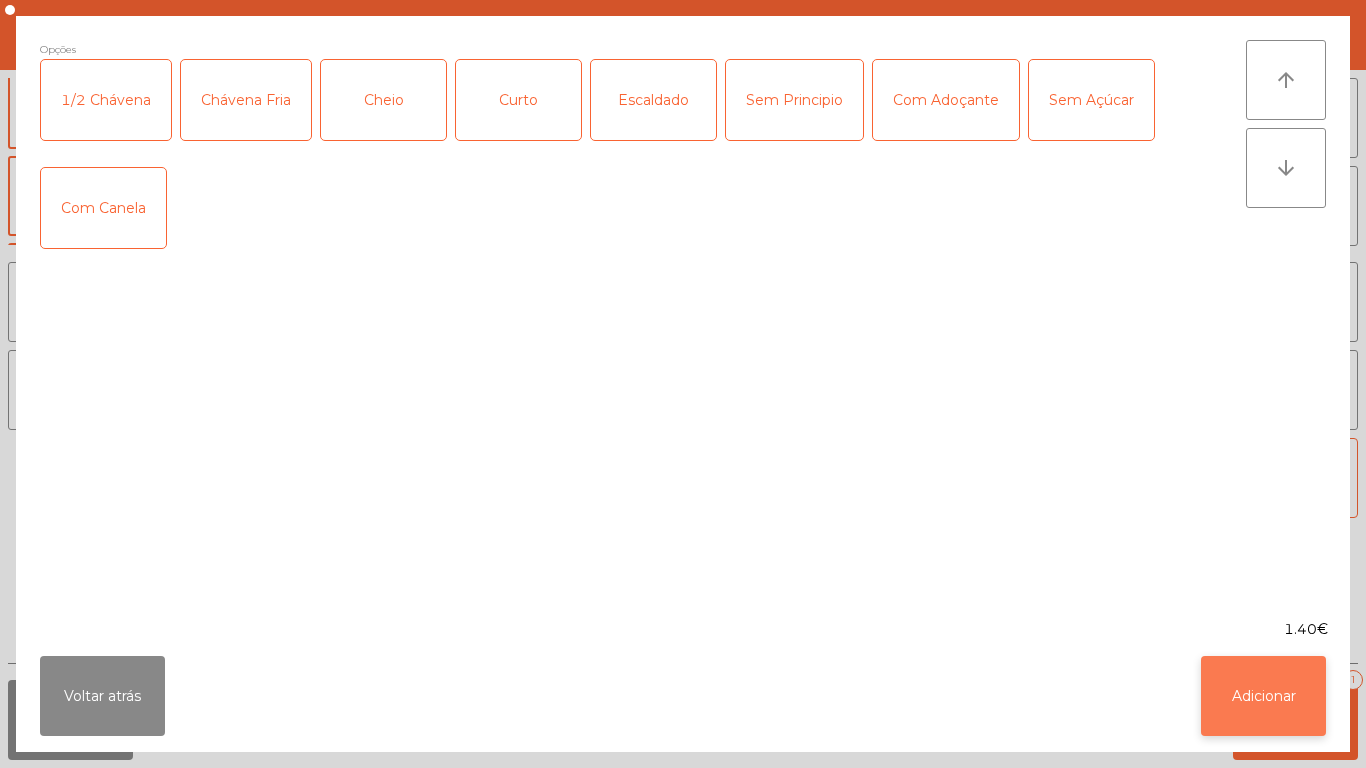 click on "Adicionar" 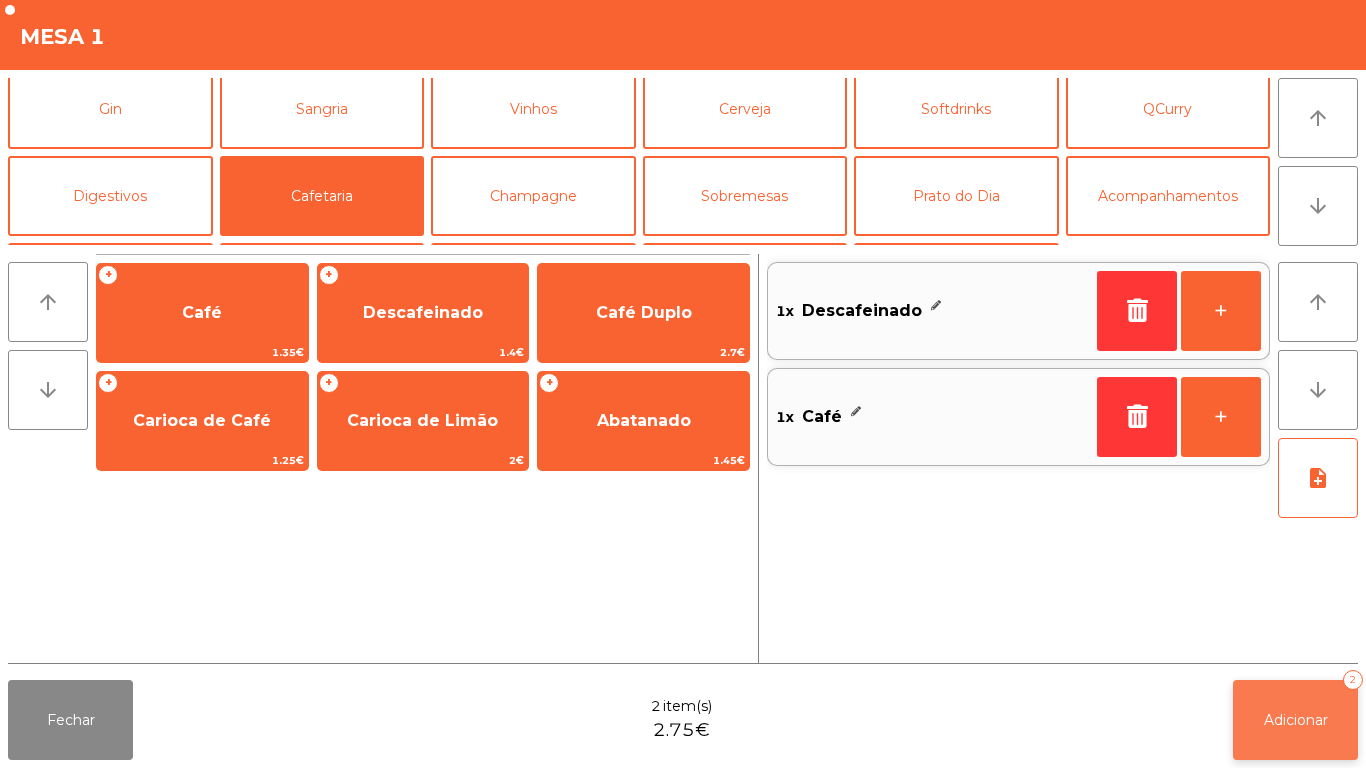 click on "Adicionar   2" 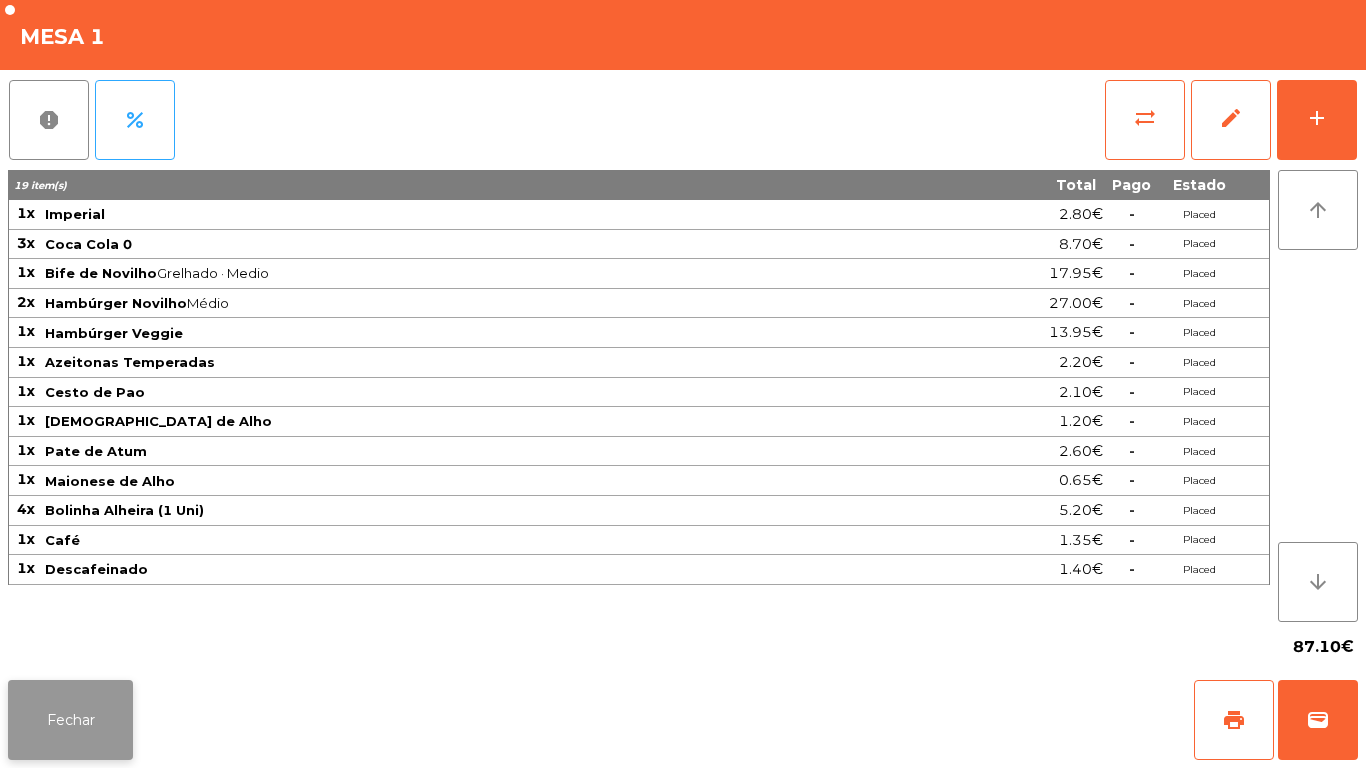 click on "Fechar" 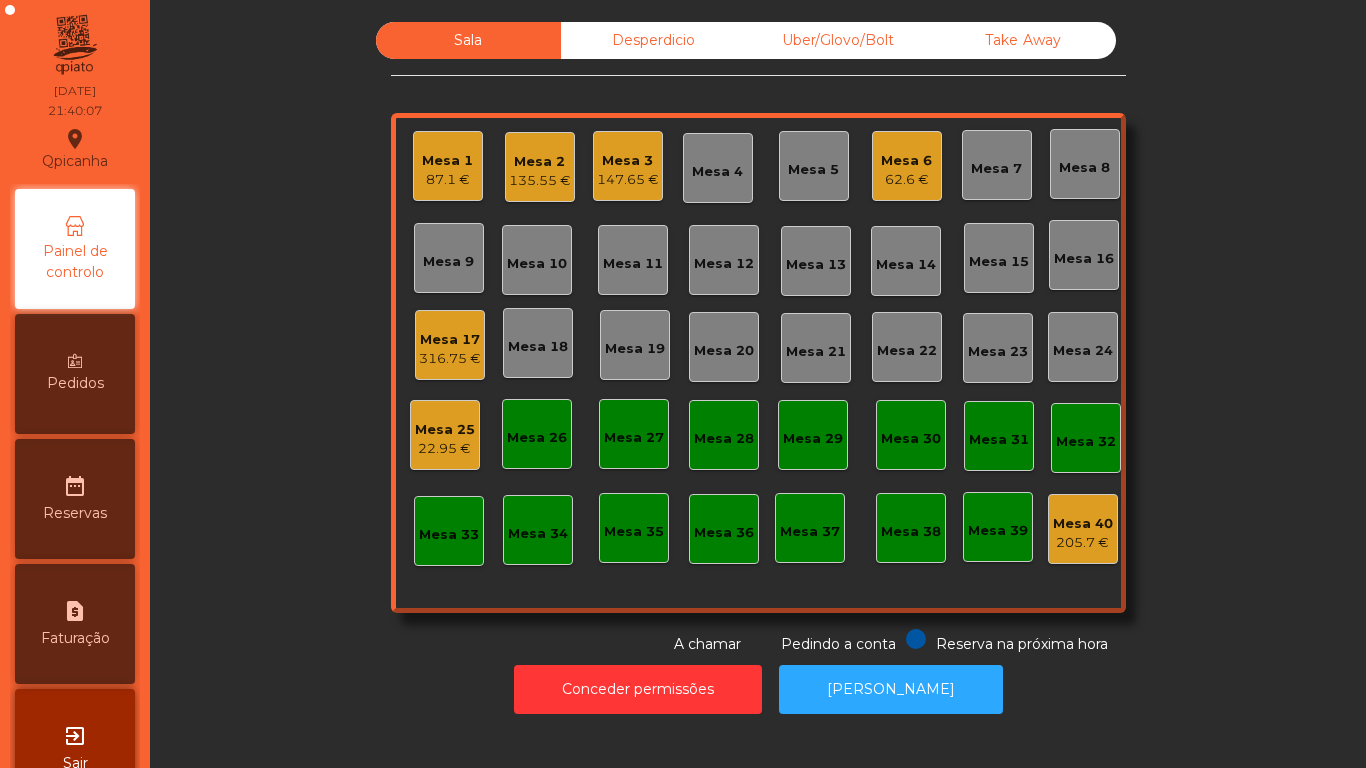 click on "Mesa 14" 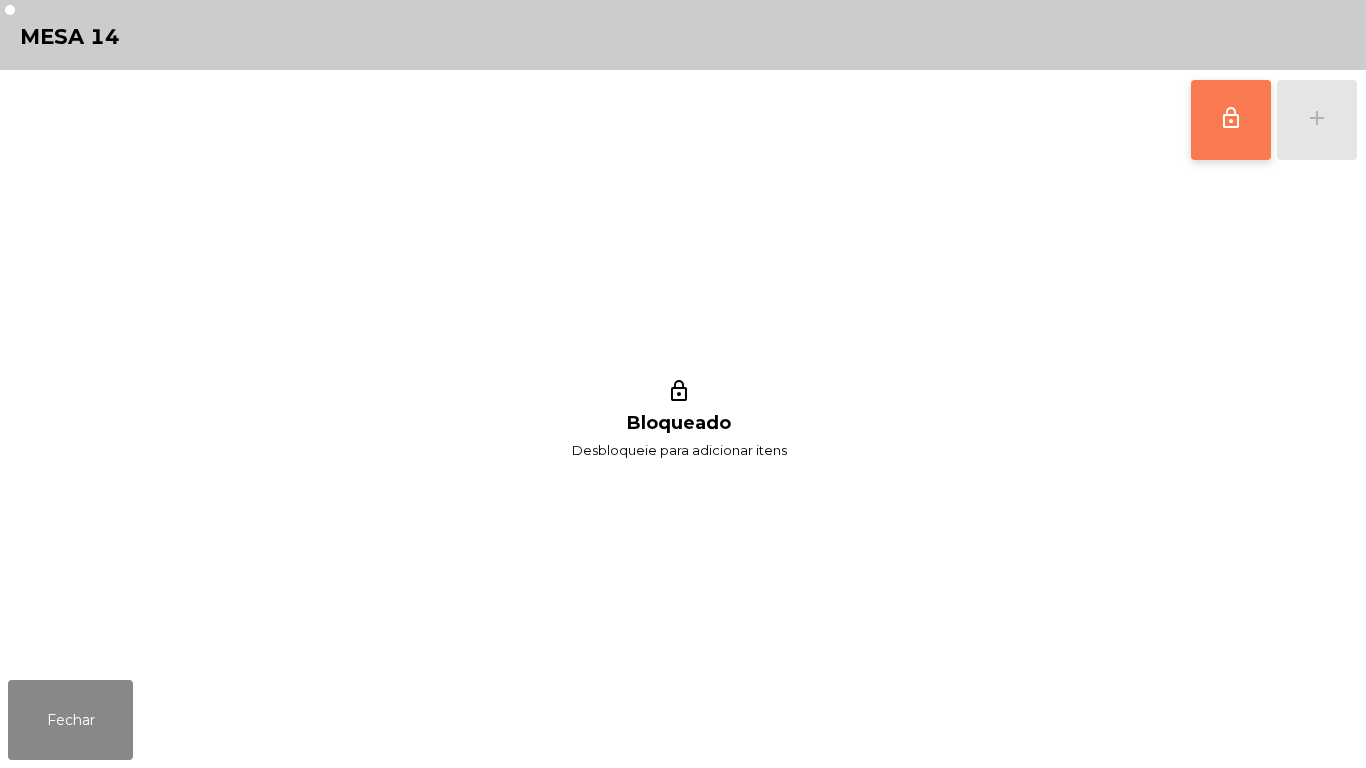 click on "lock_outline" 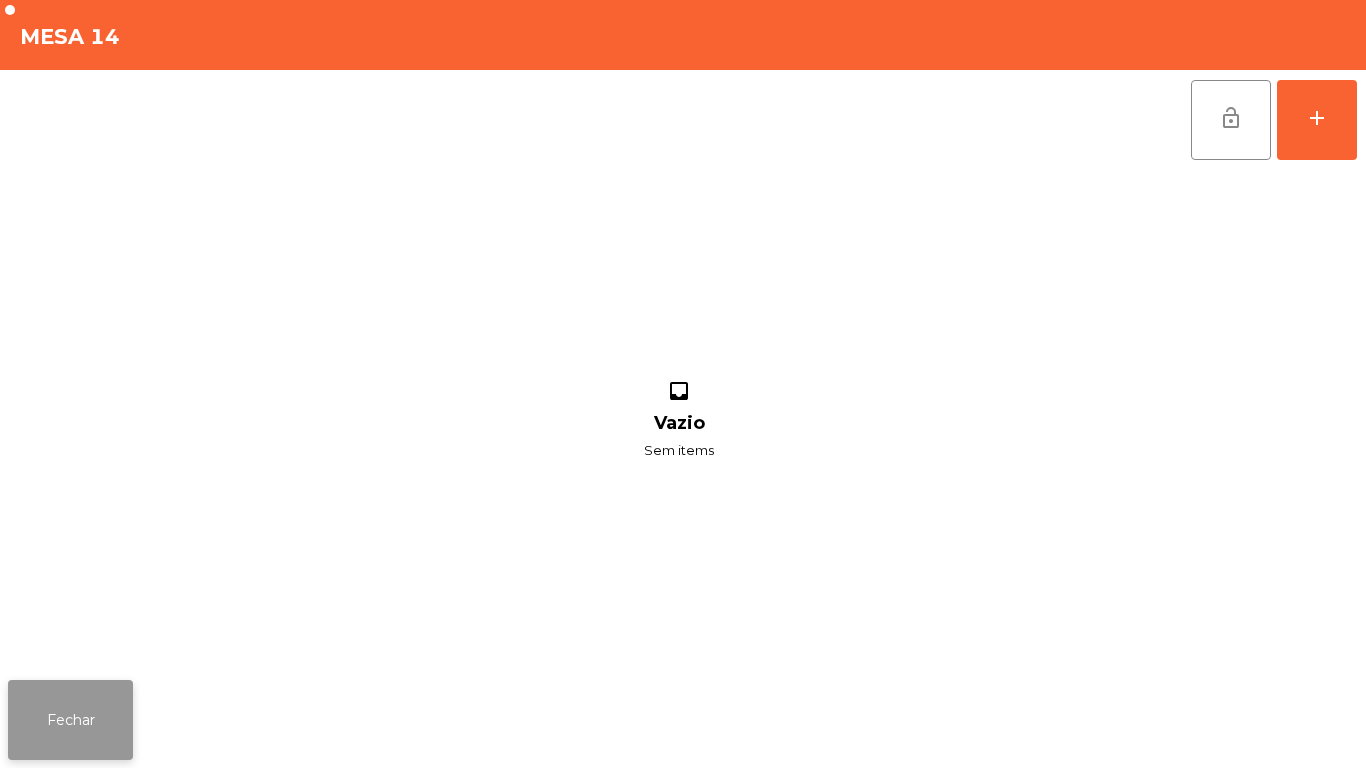 click on "Fechar" 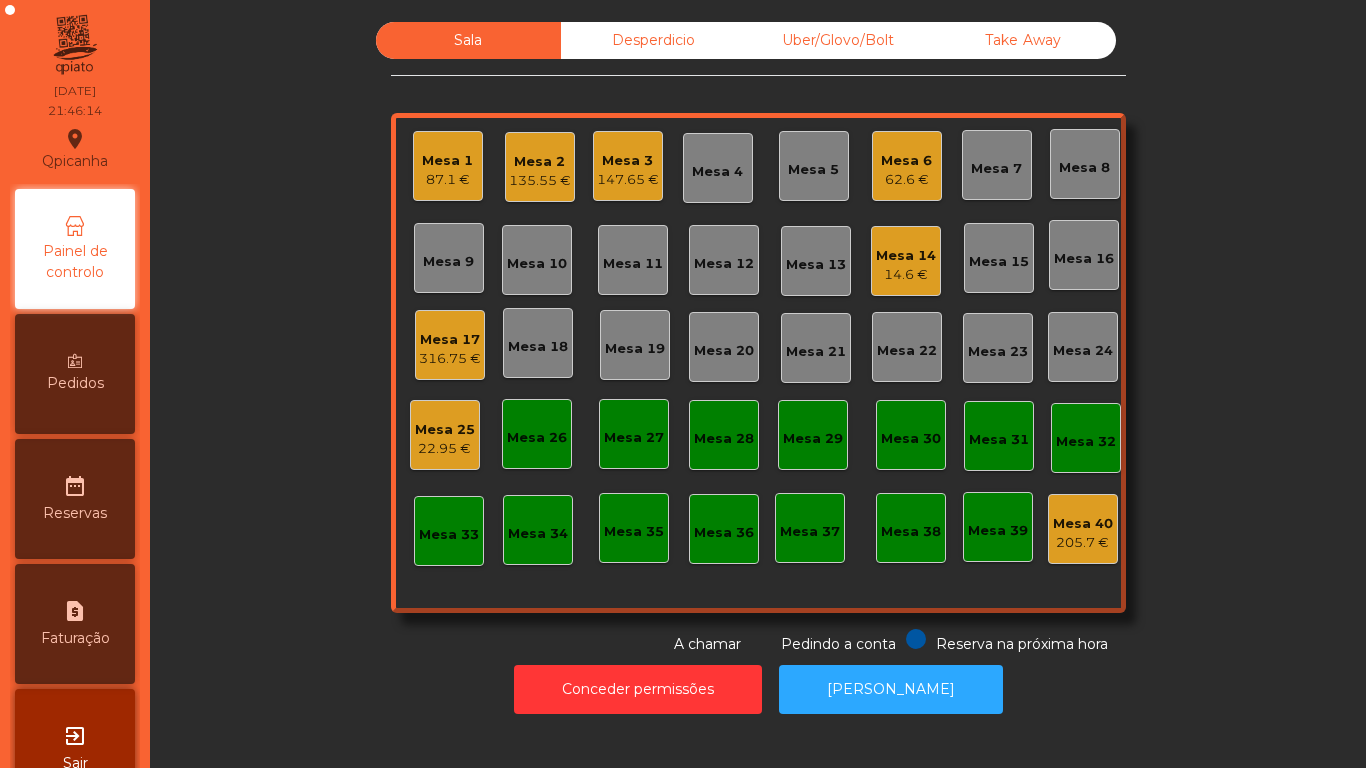 click on "Mesa 6" 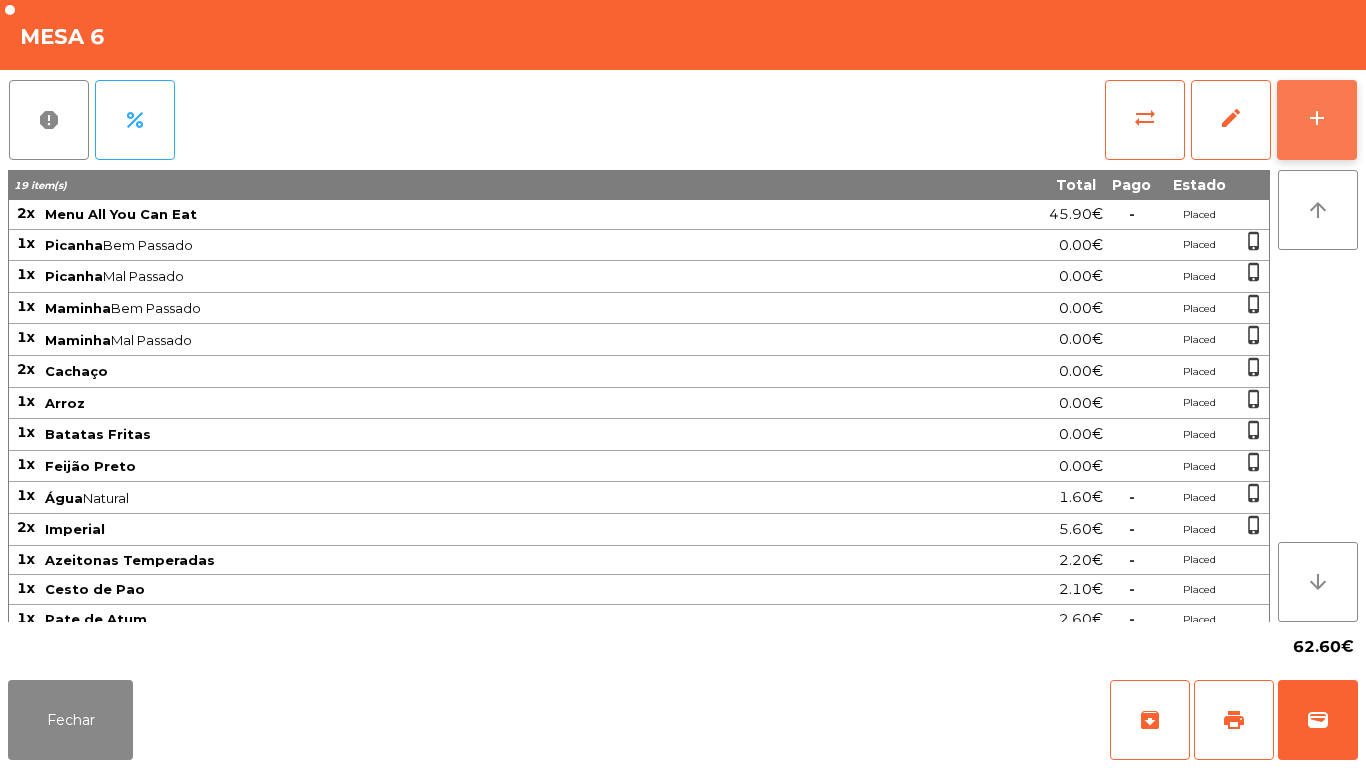 click on "add" 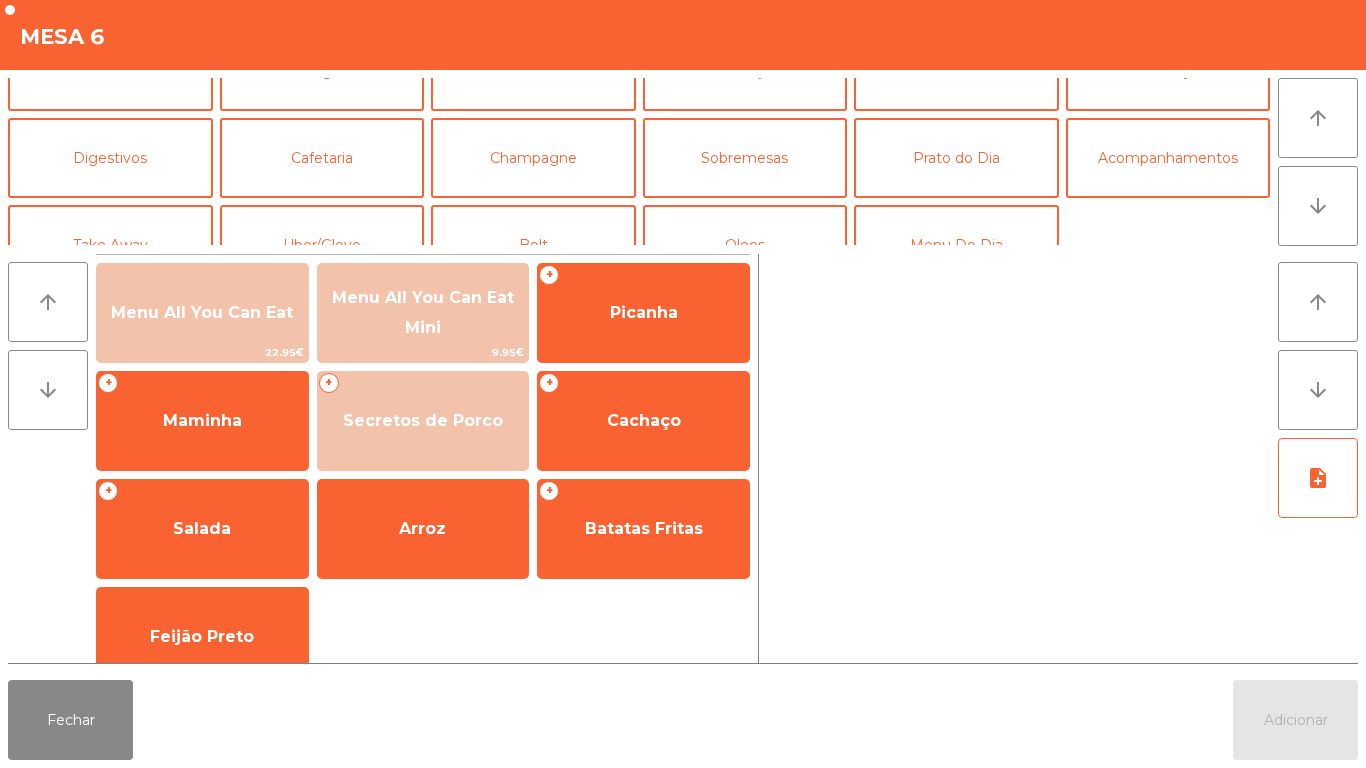 scroll, scrollTop: 137, scrollLeft: 0, axis: vertical 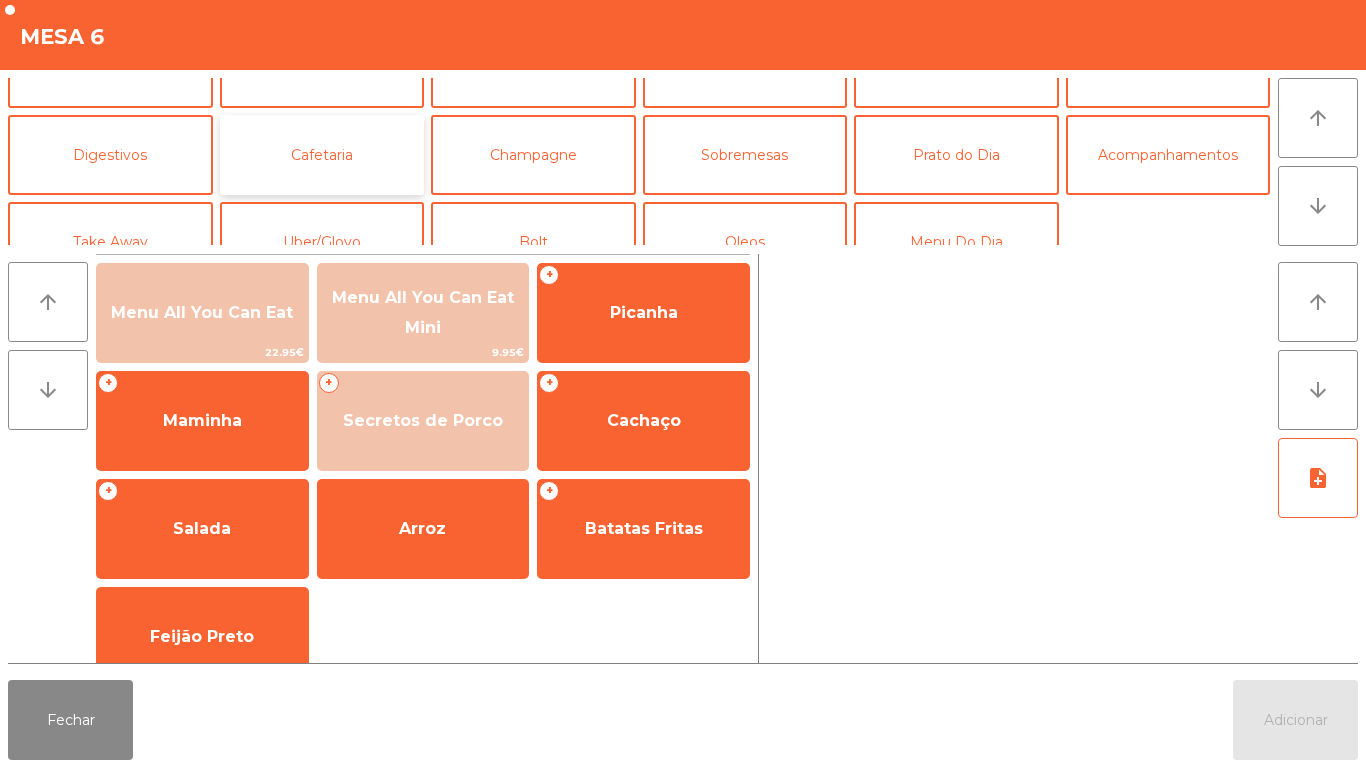 click on "Cafetaria" 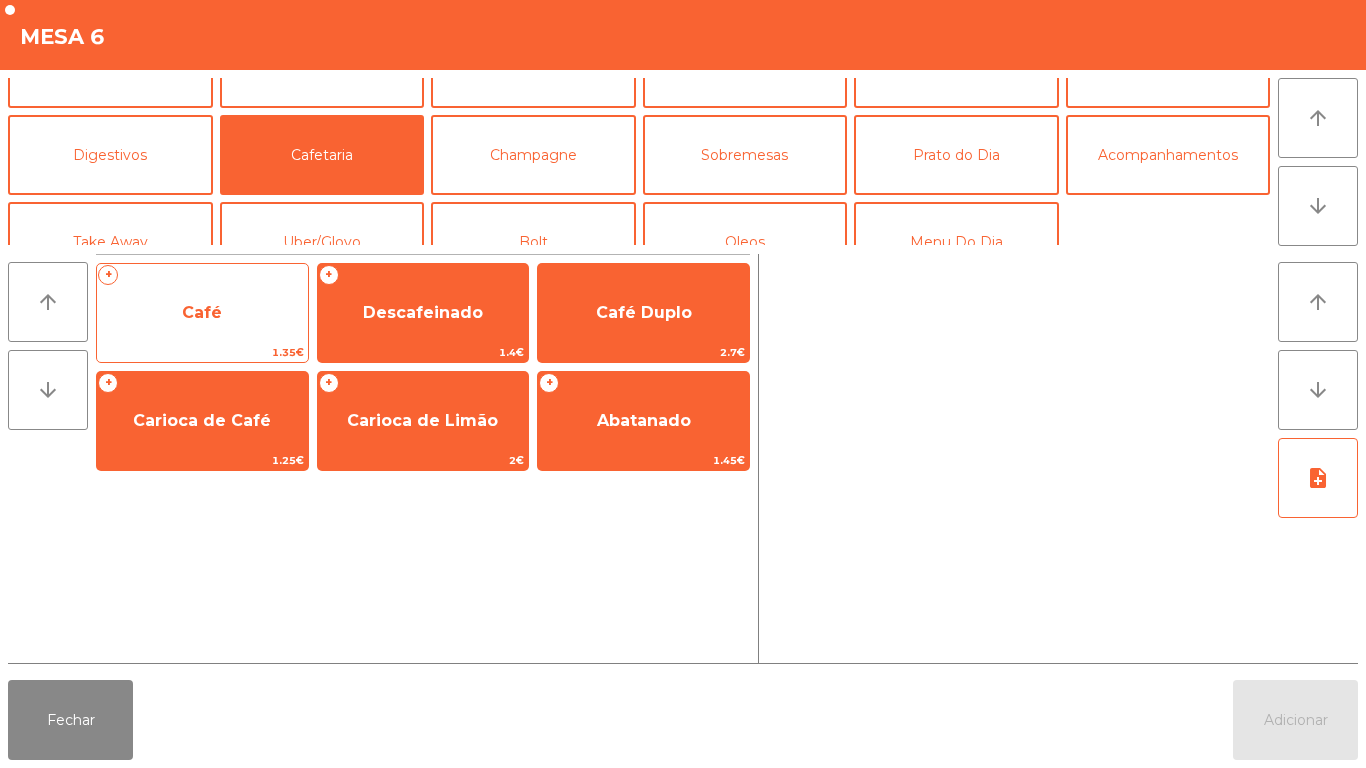 click on "Café" 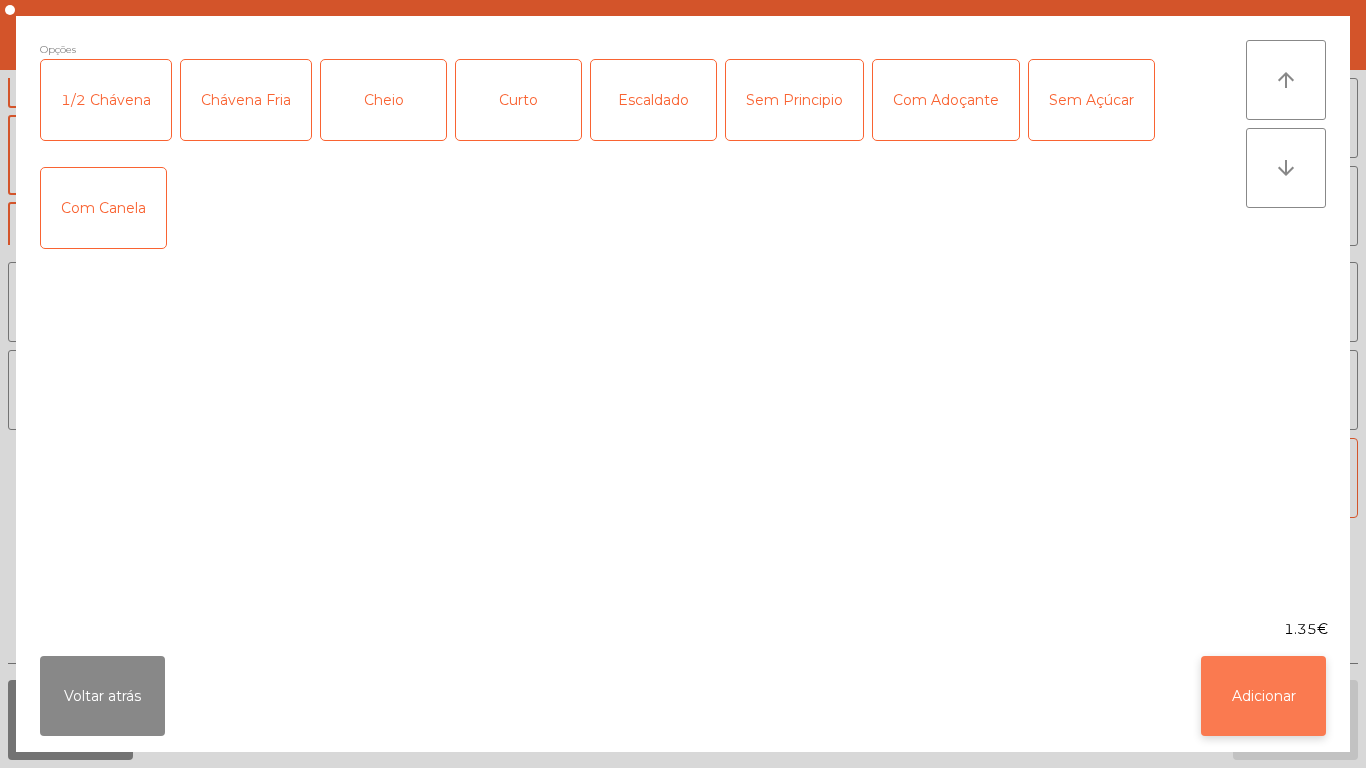 click on "Adicionar" 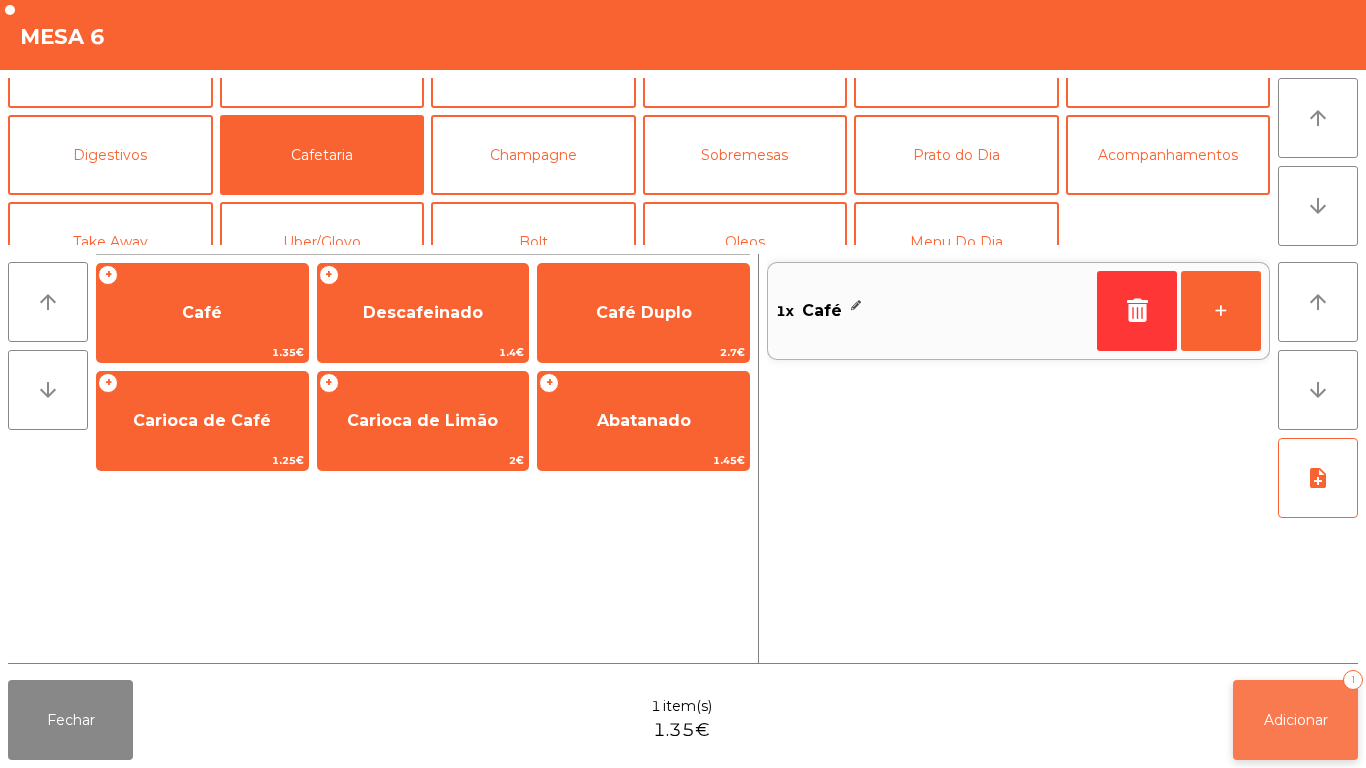 click on "Adicionar   1" 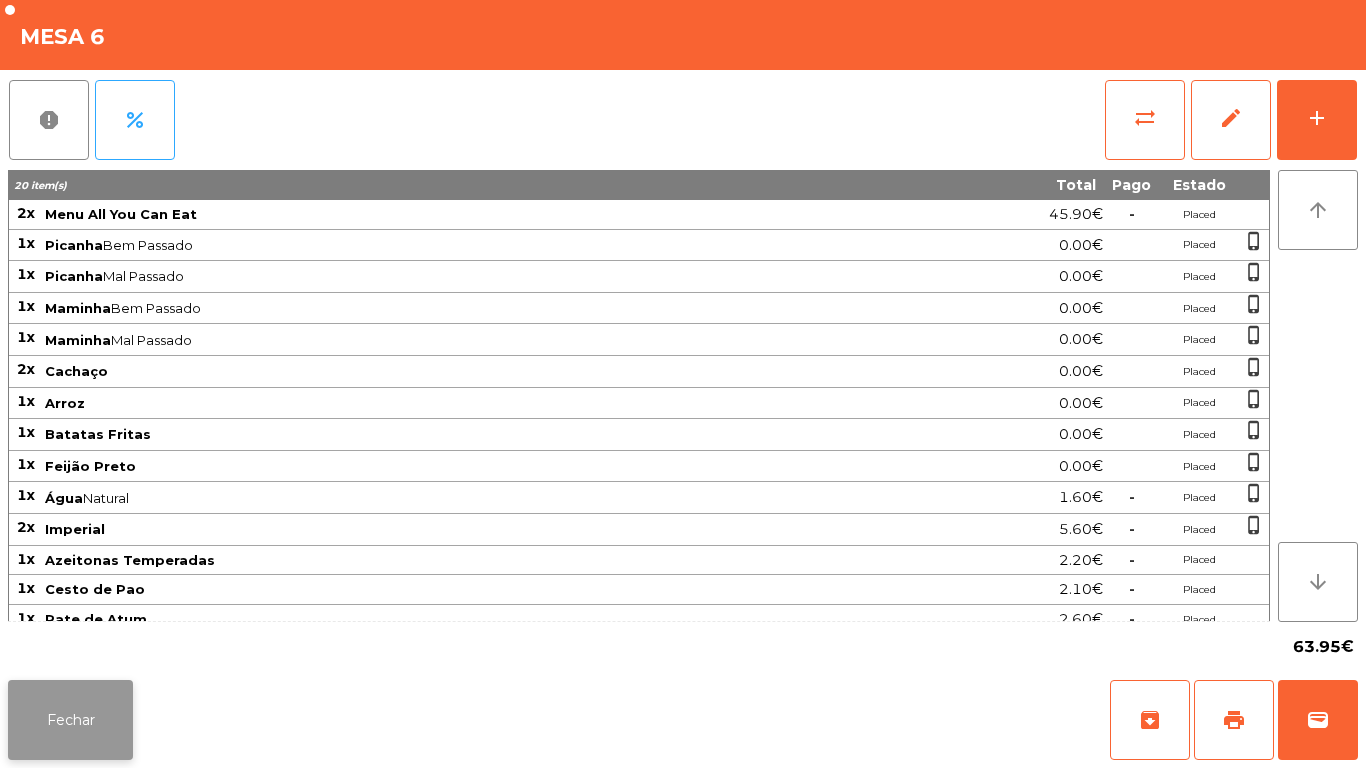 click on "Fechar" 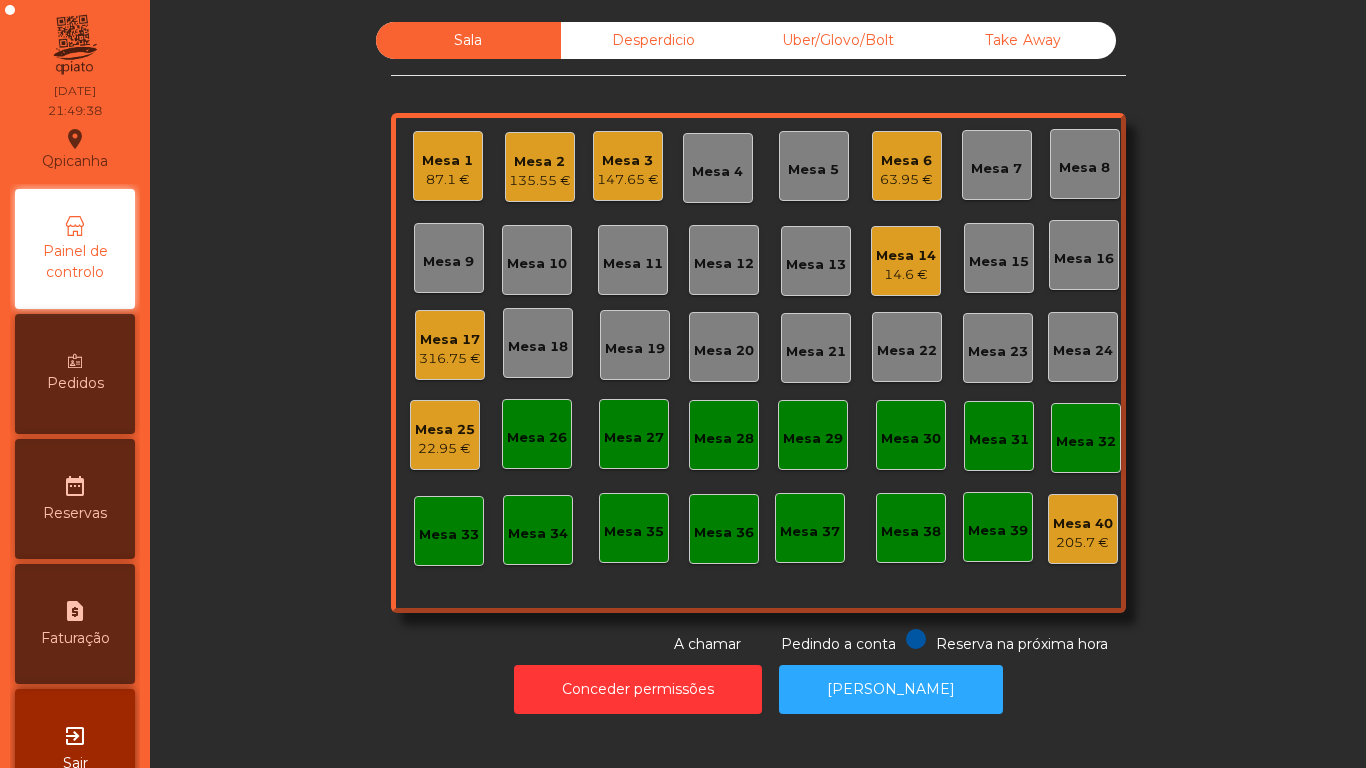 click on "87.1 €" 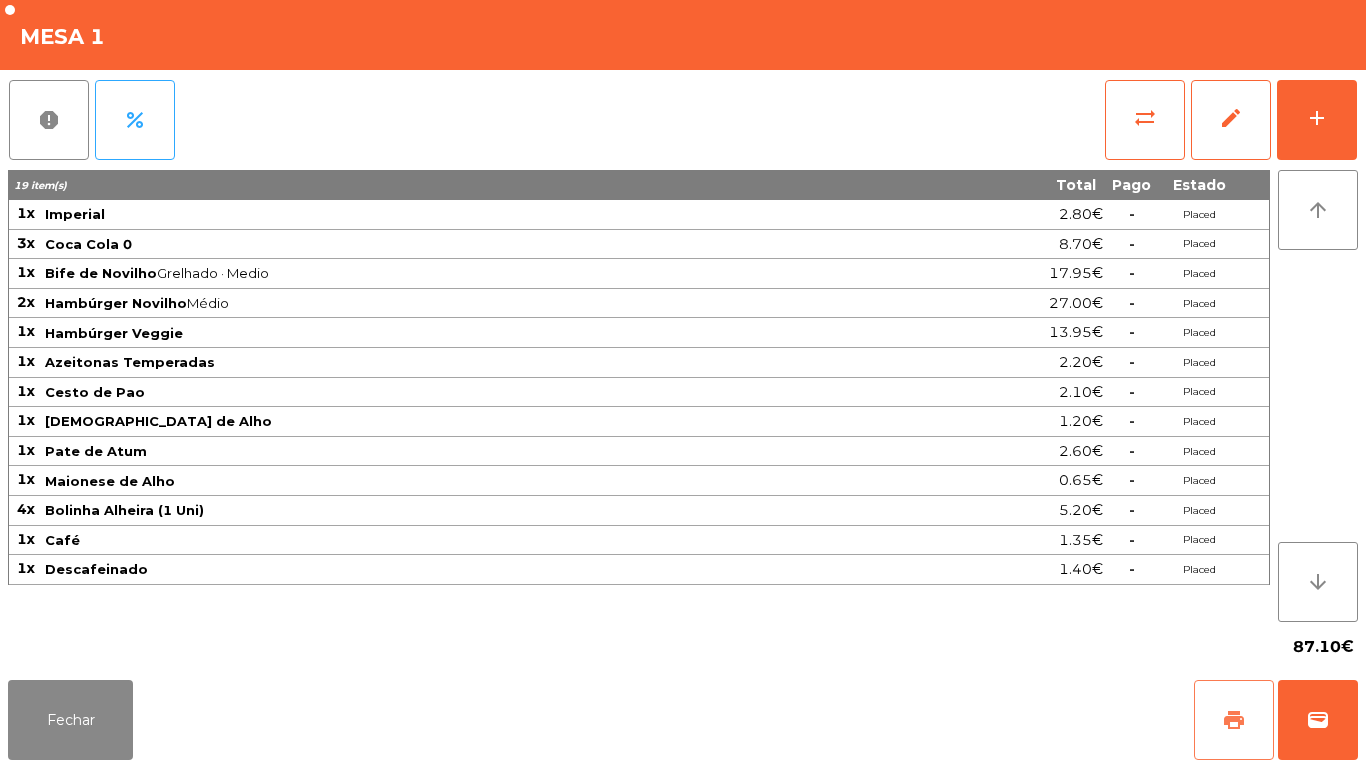 click on "print" 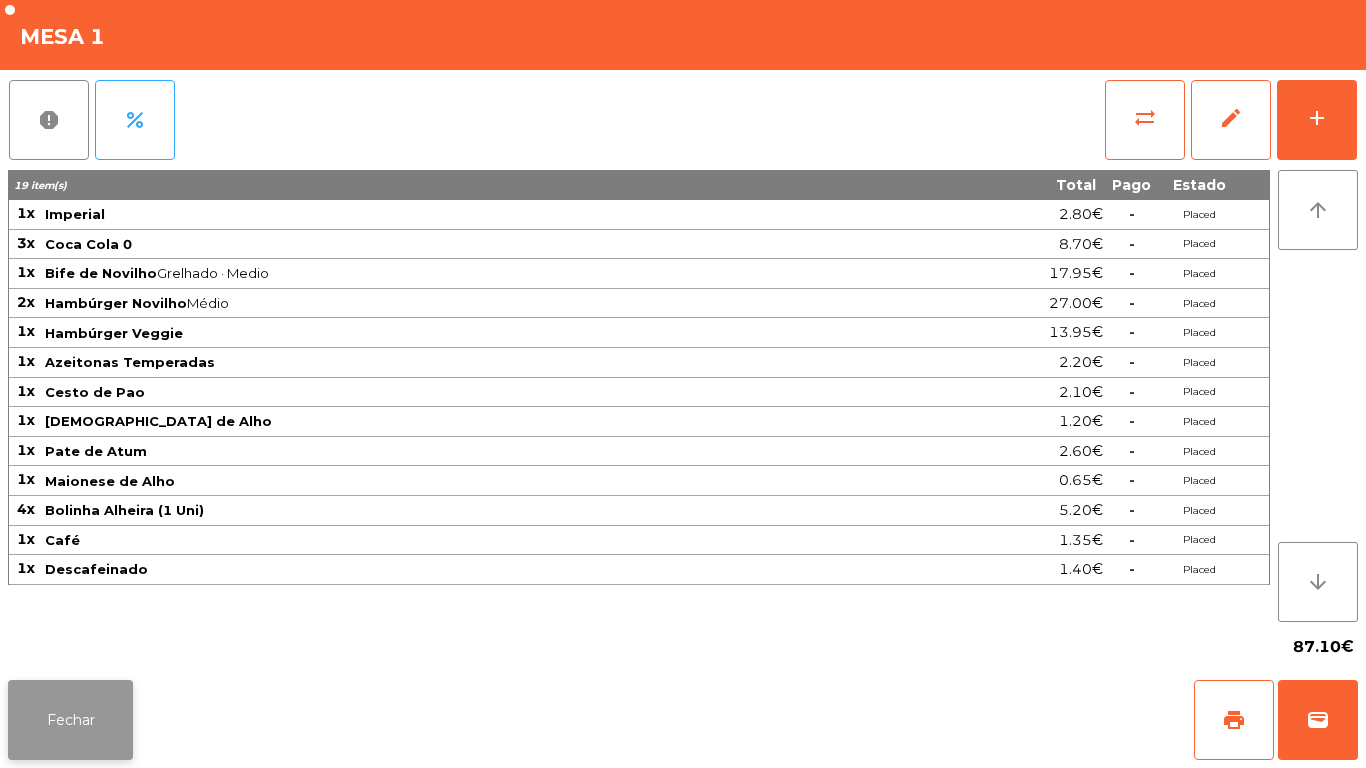 click on "Fechar" 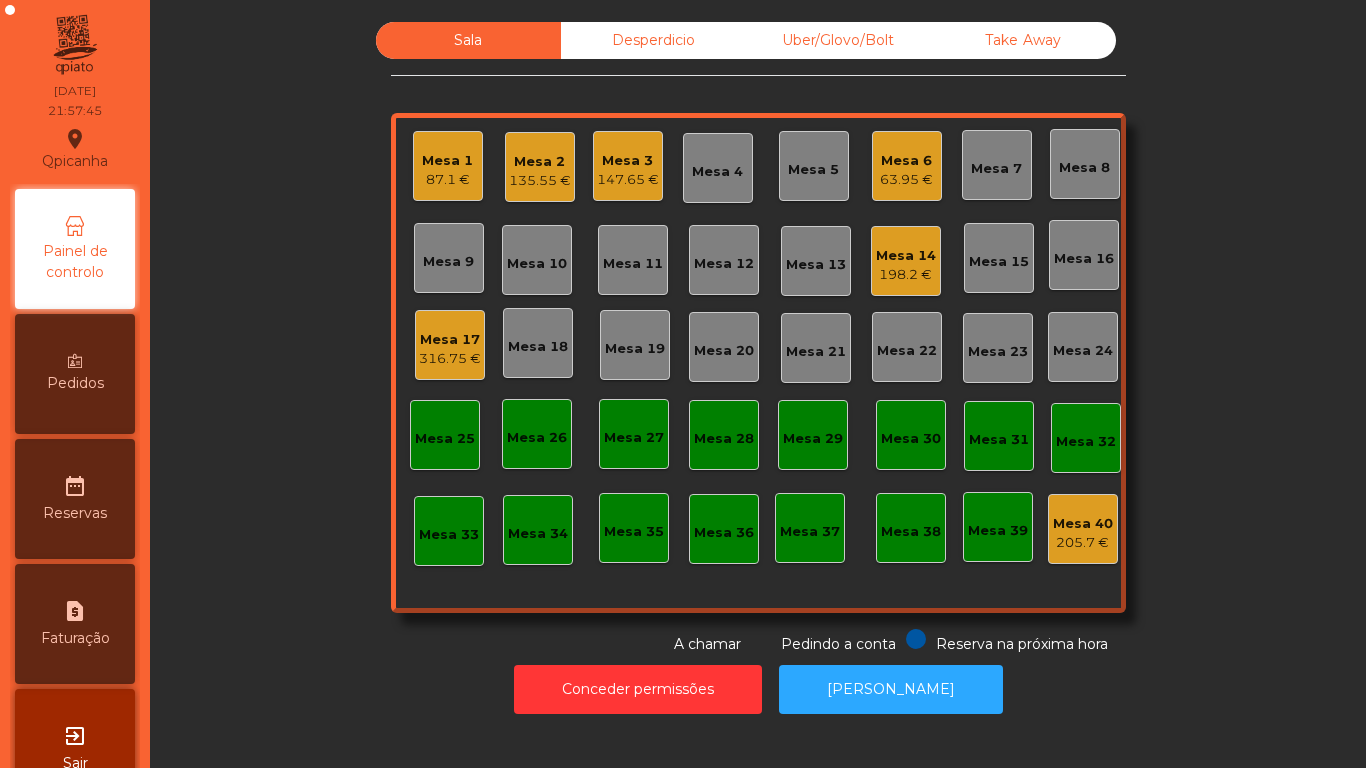 click on "Mesa 2" 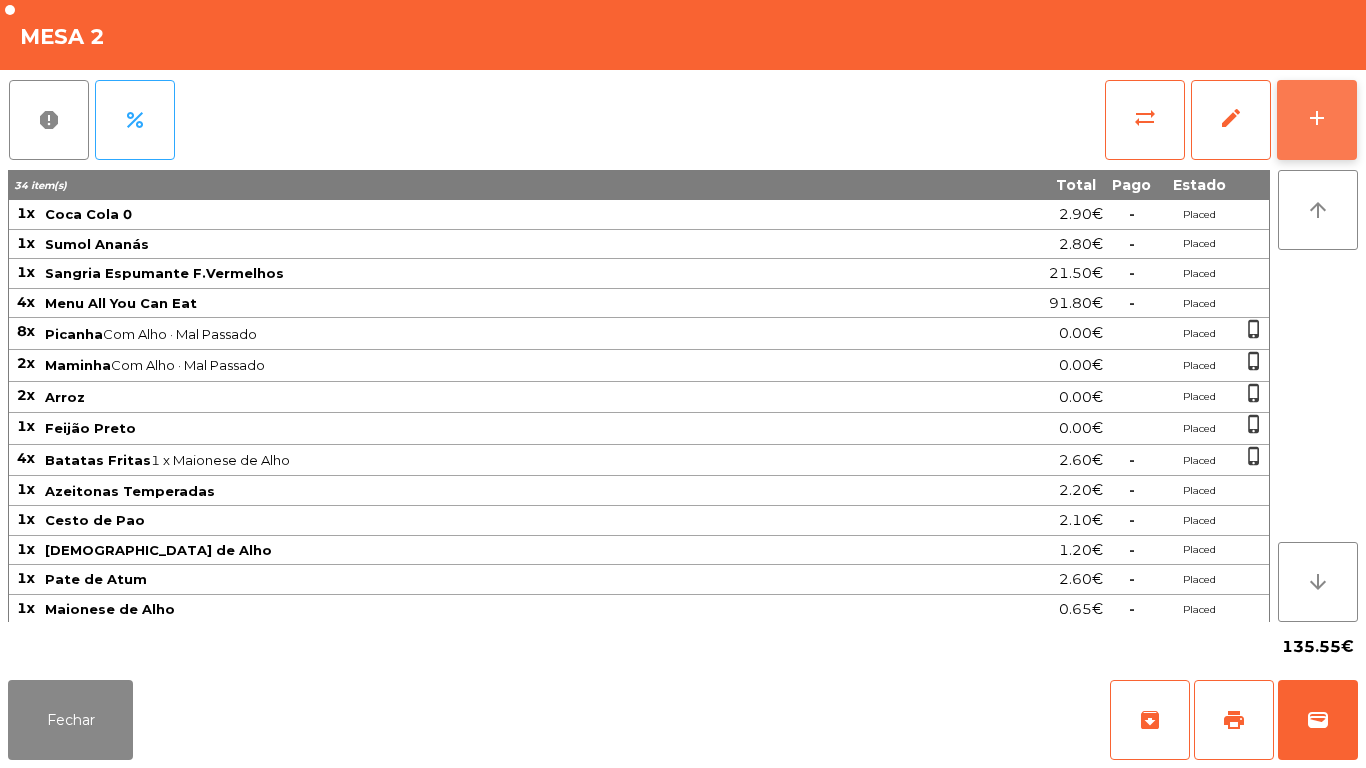 click on "add" 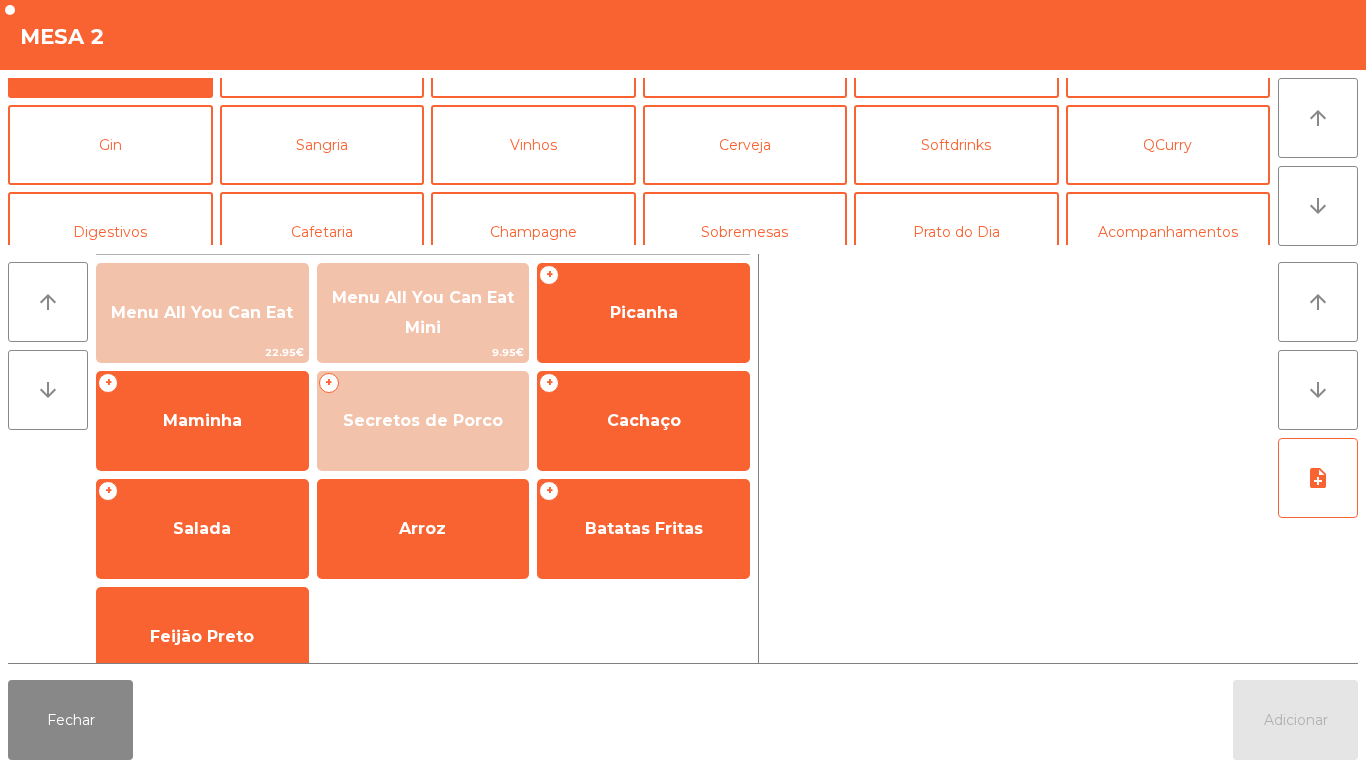 scroll, scrollTop: 76, scrollLeft: 0, axis: vertical 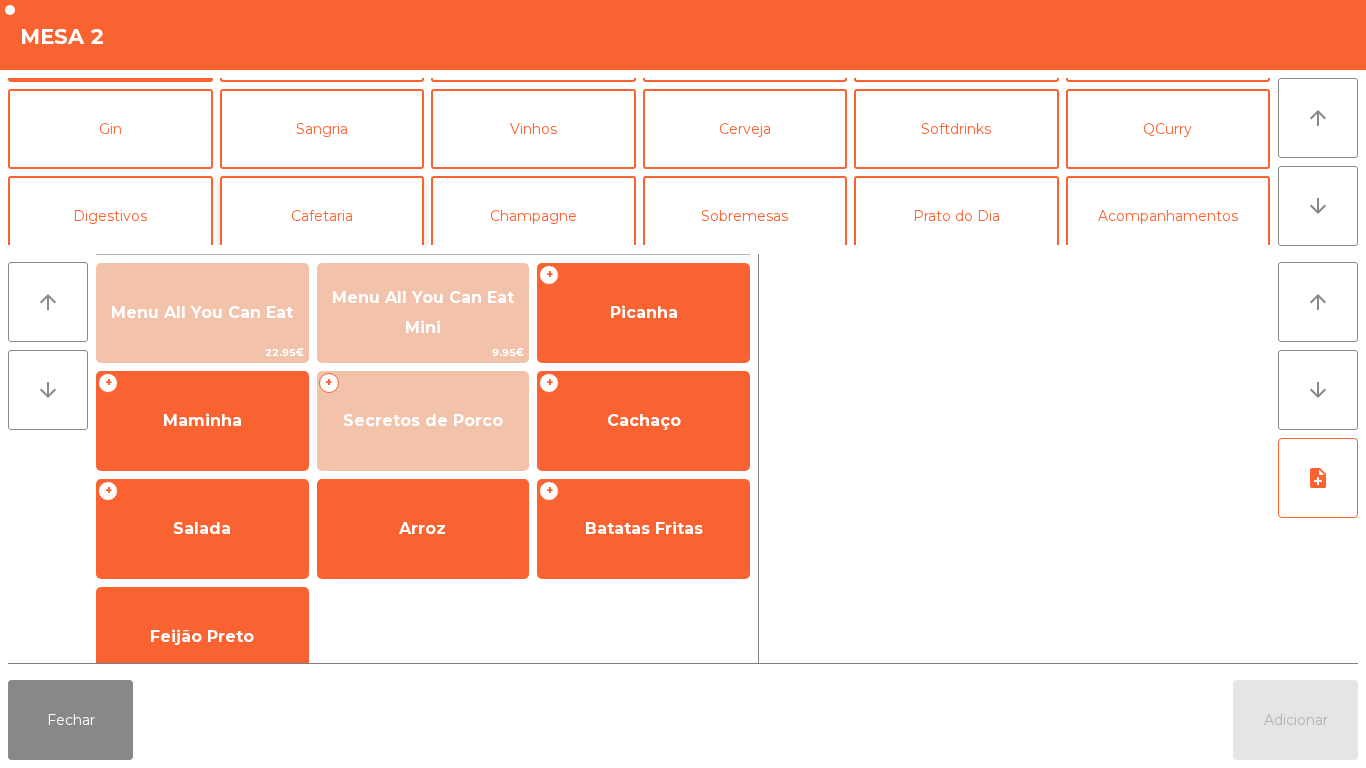 click on "Cafetaria" 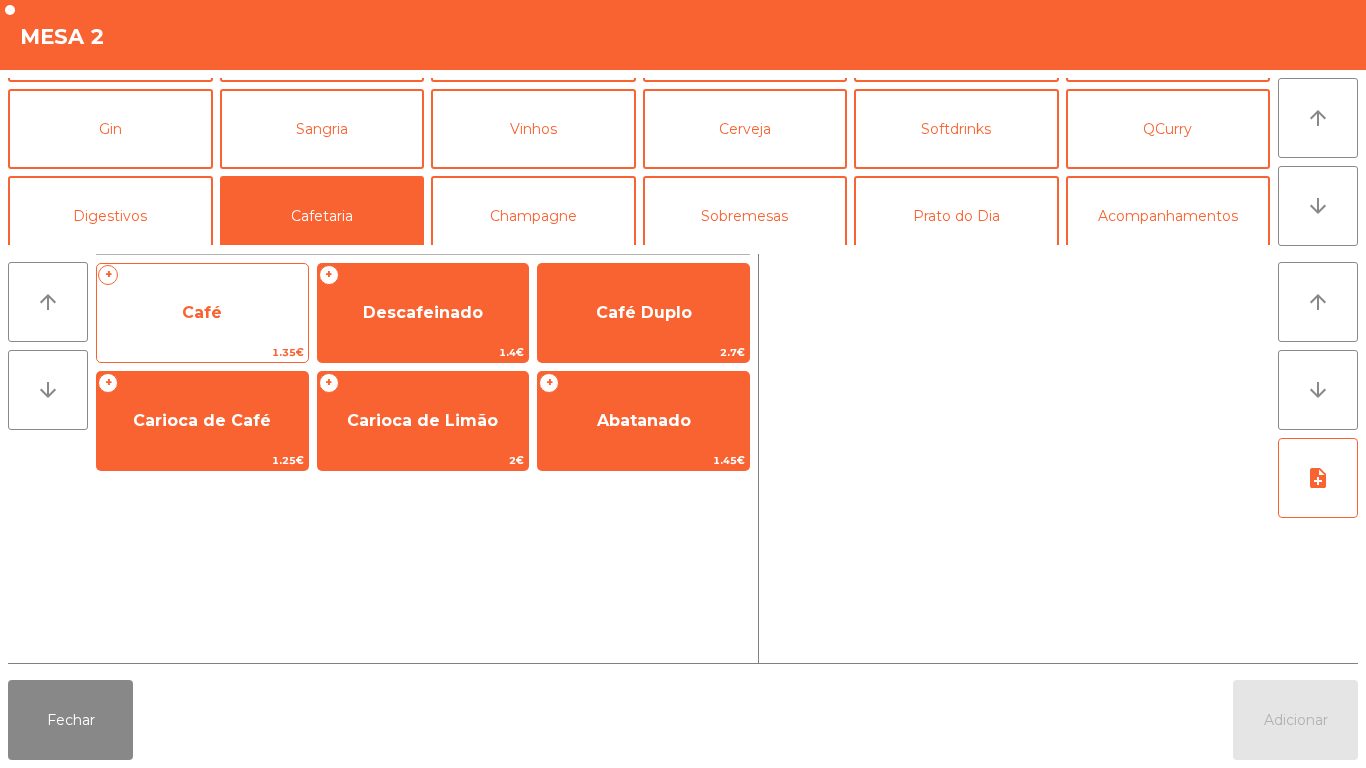 click on "Café" 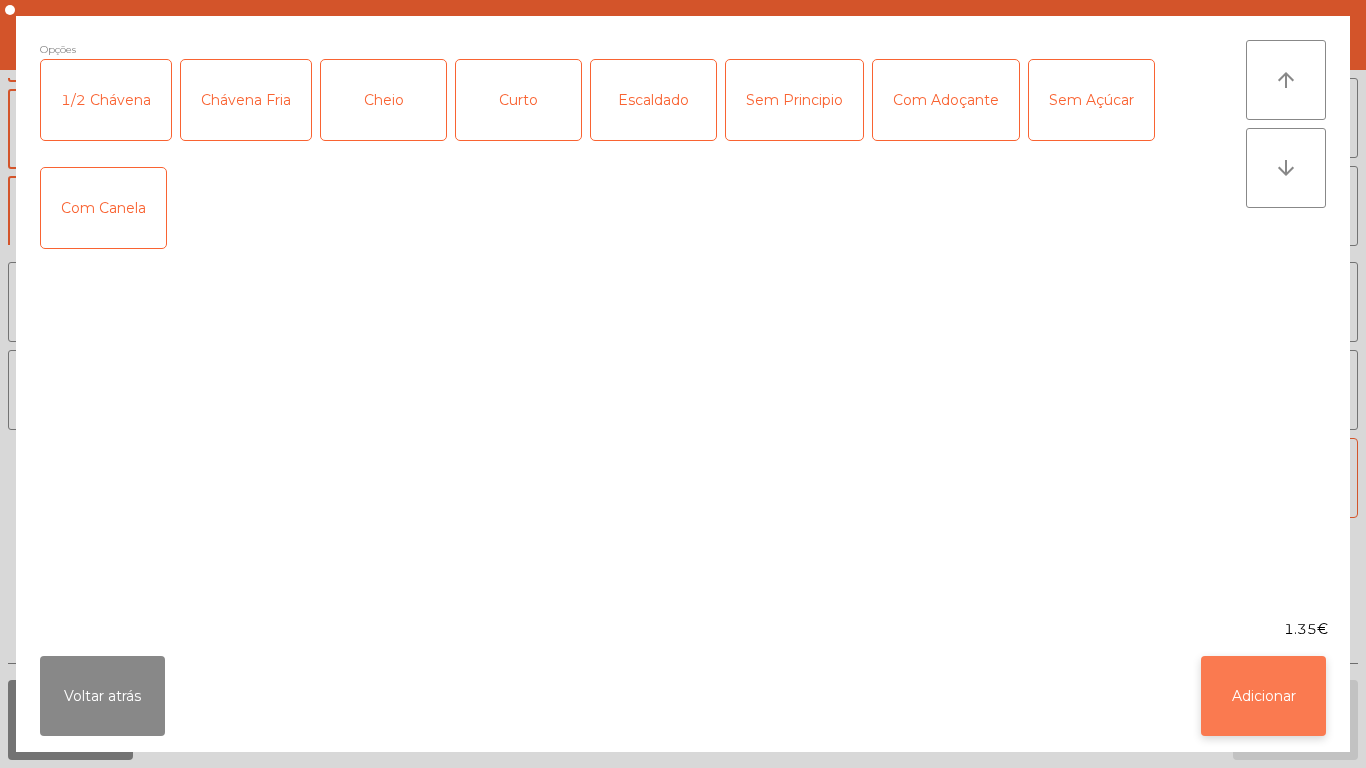 click on "Adicionar" 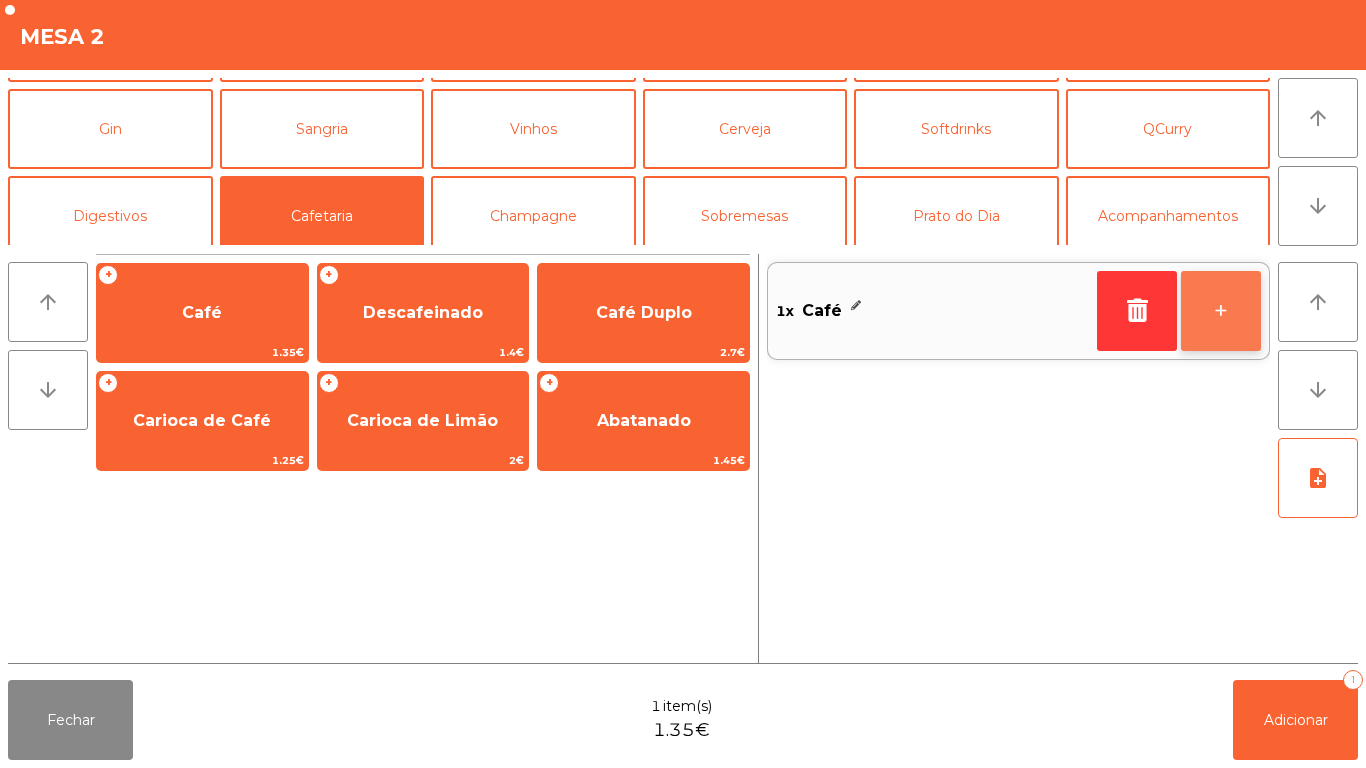 click on "+" 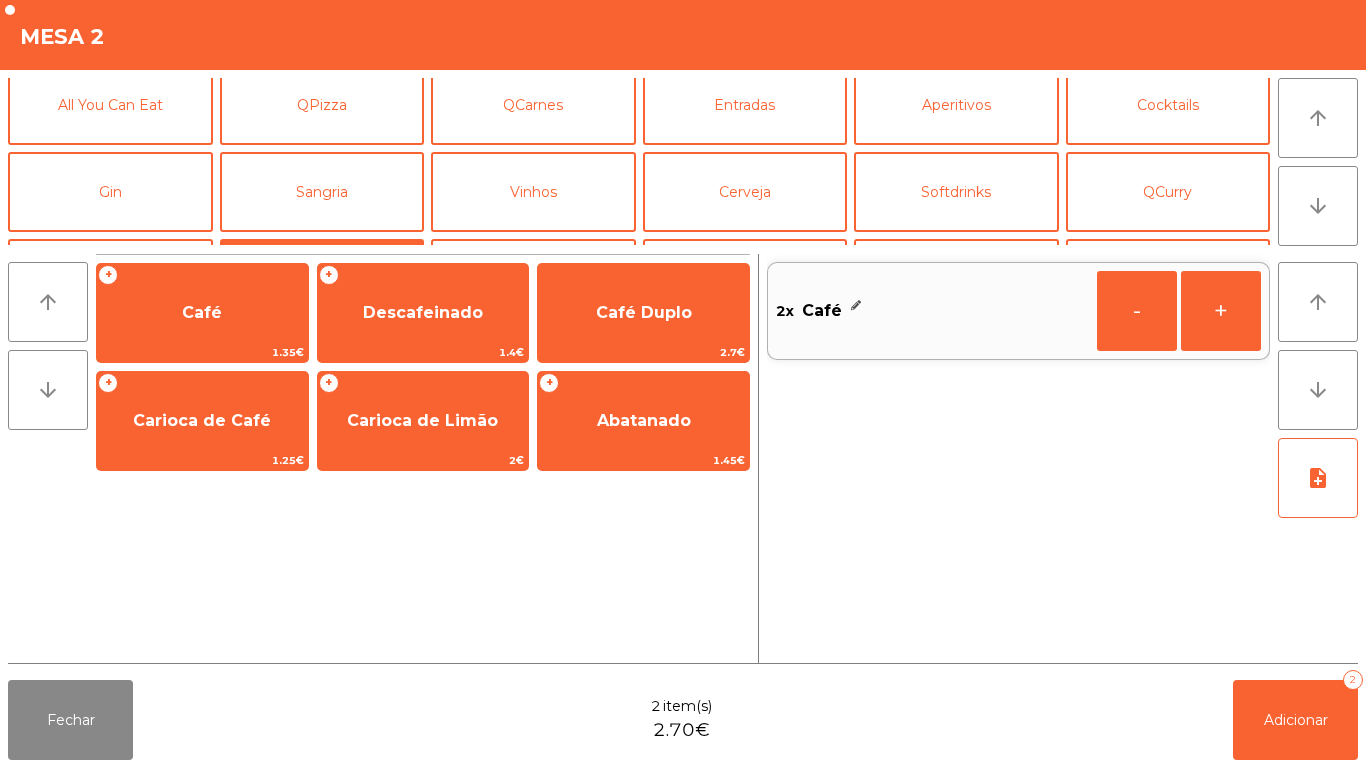 scroll, scrollTop: 0, scrollLeft: 0, axis: both 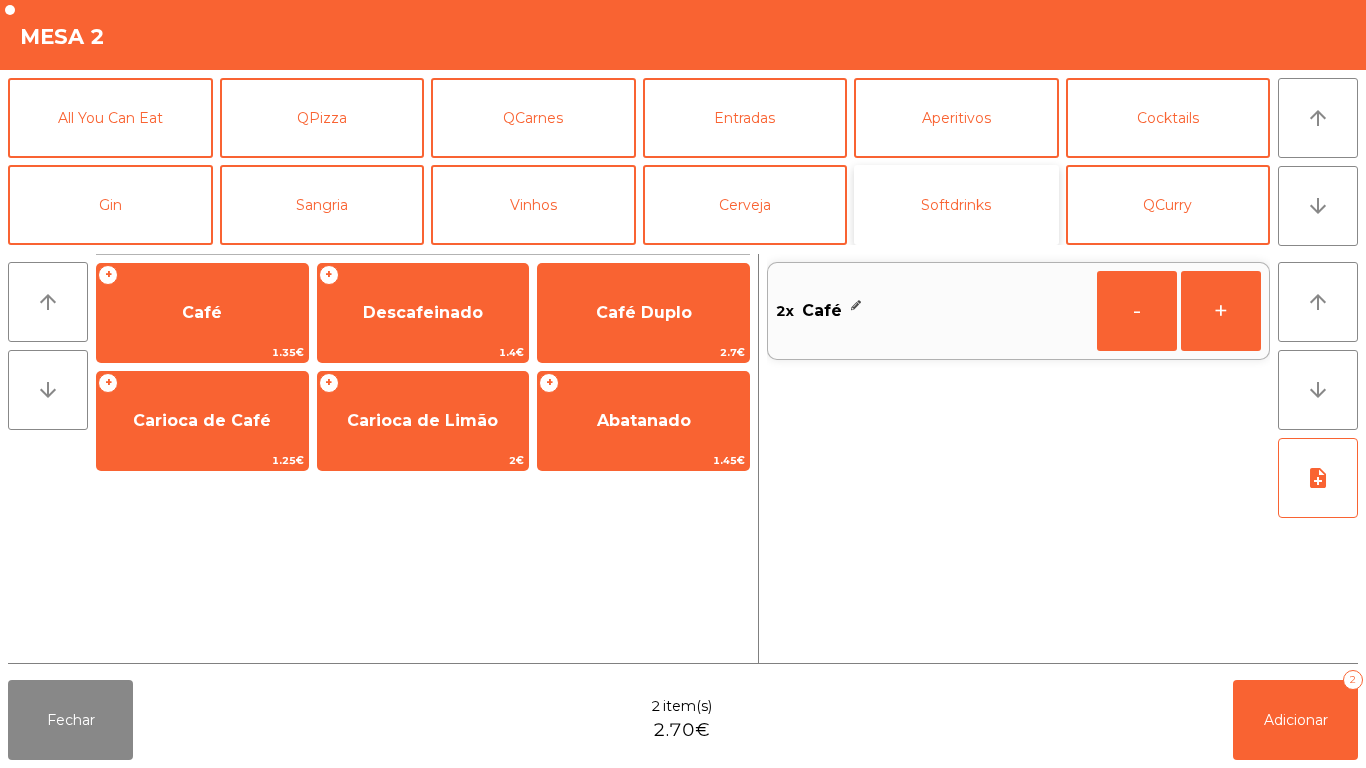 click on "Softdrinks" 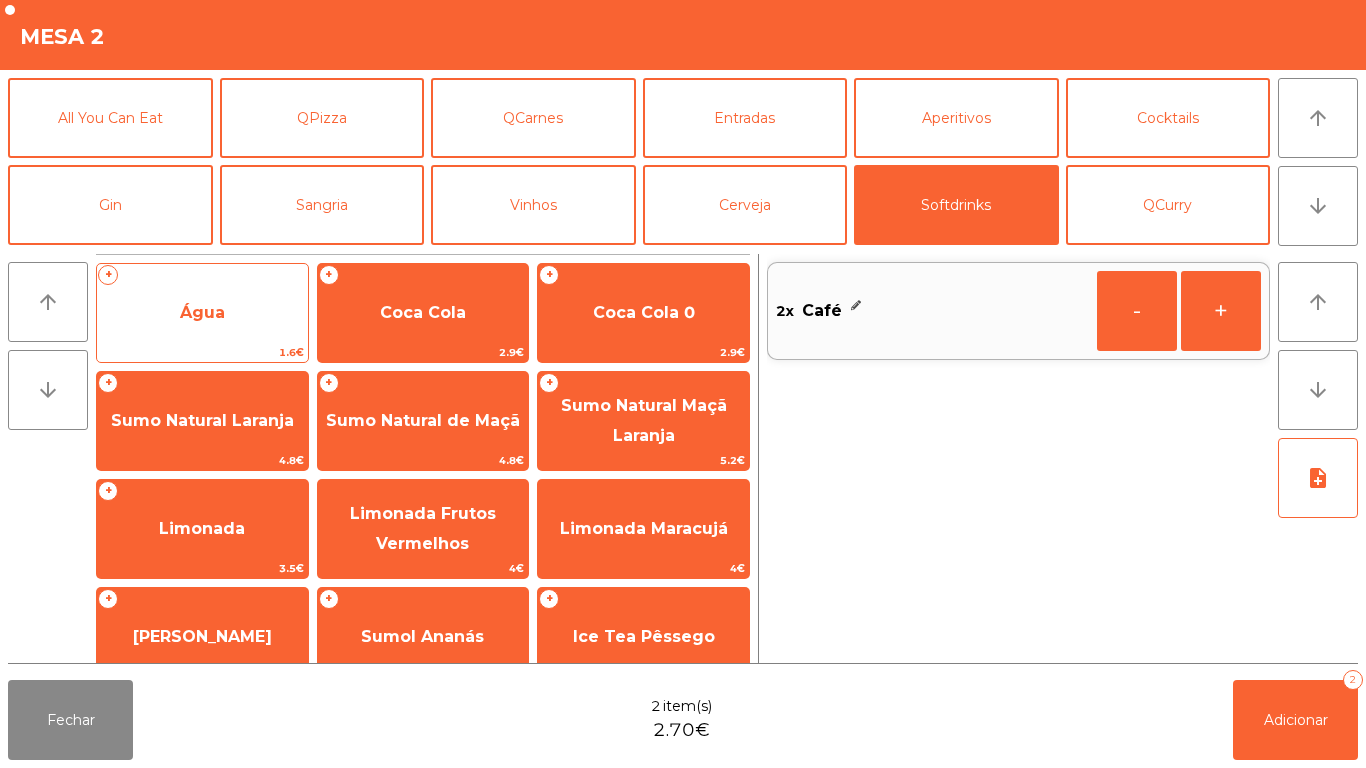 click on "Água" 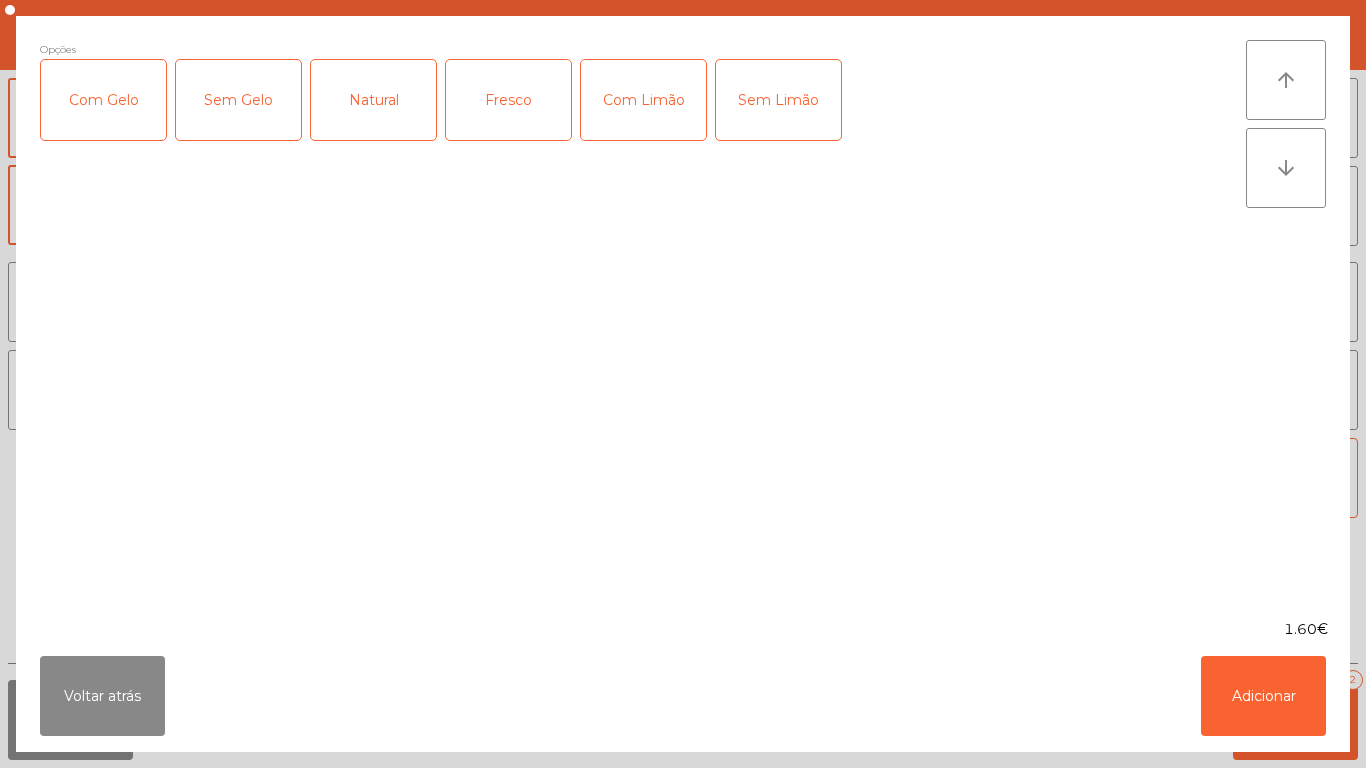 click on "Fresco" 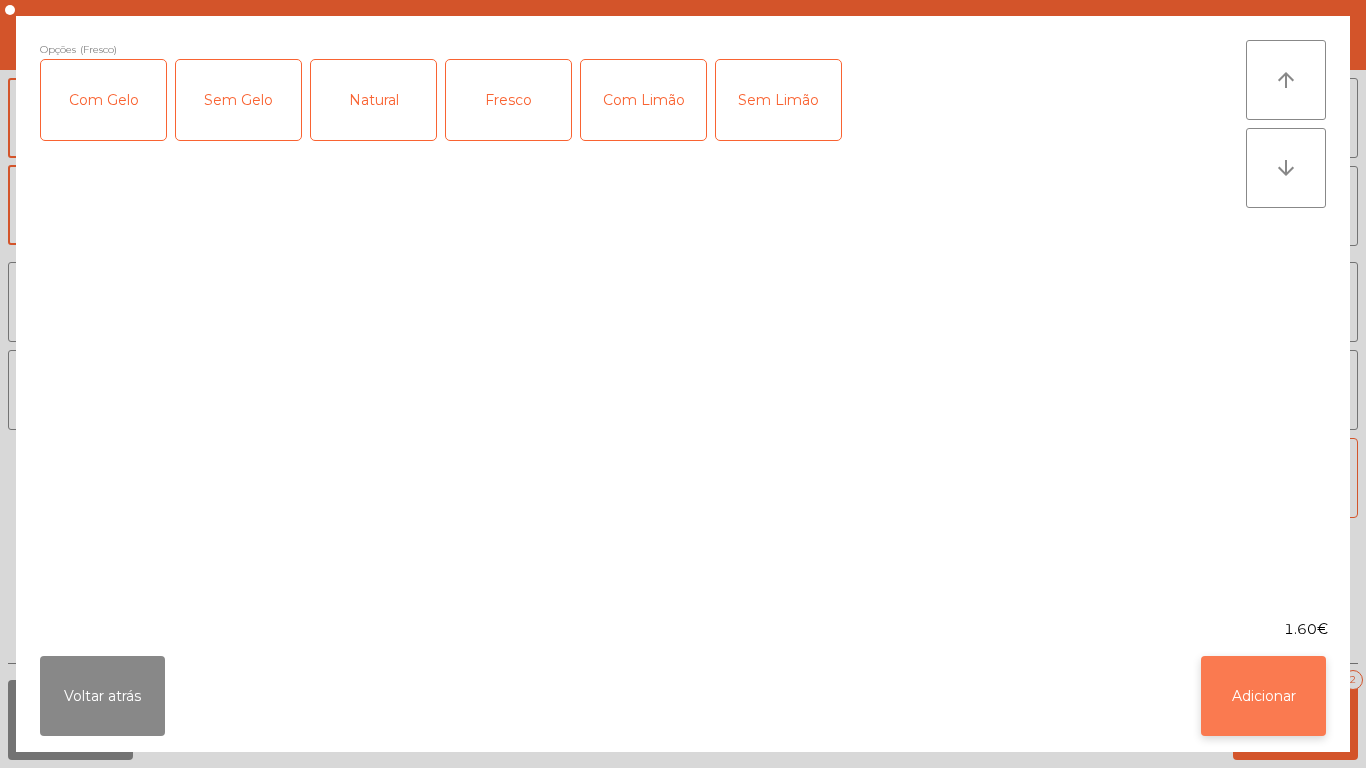 click on "Adicionar" 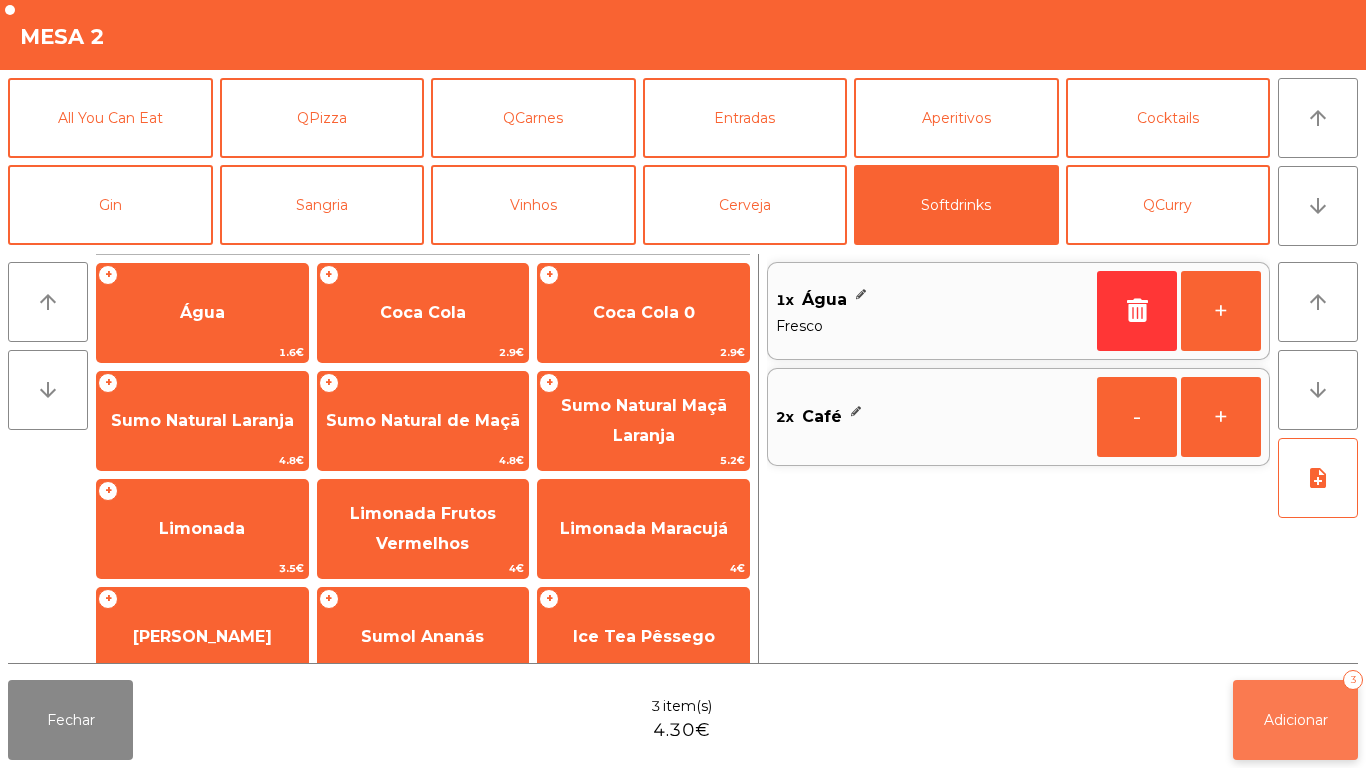 click on "Adicionar   3" 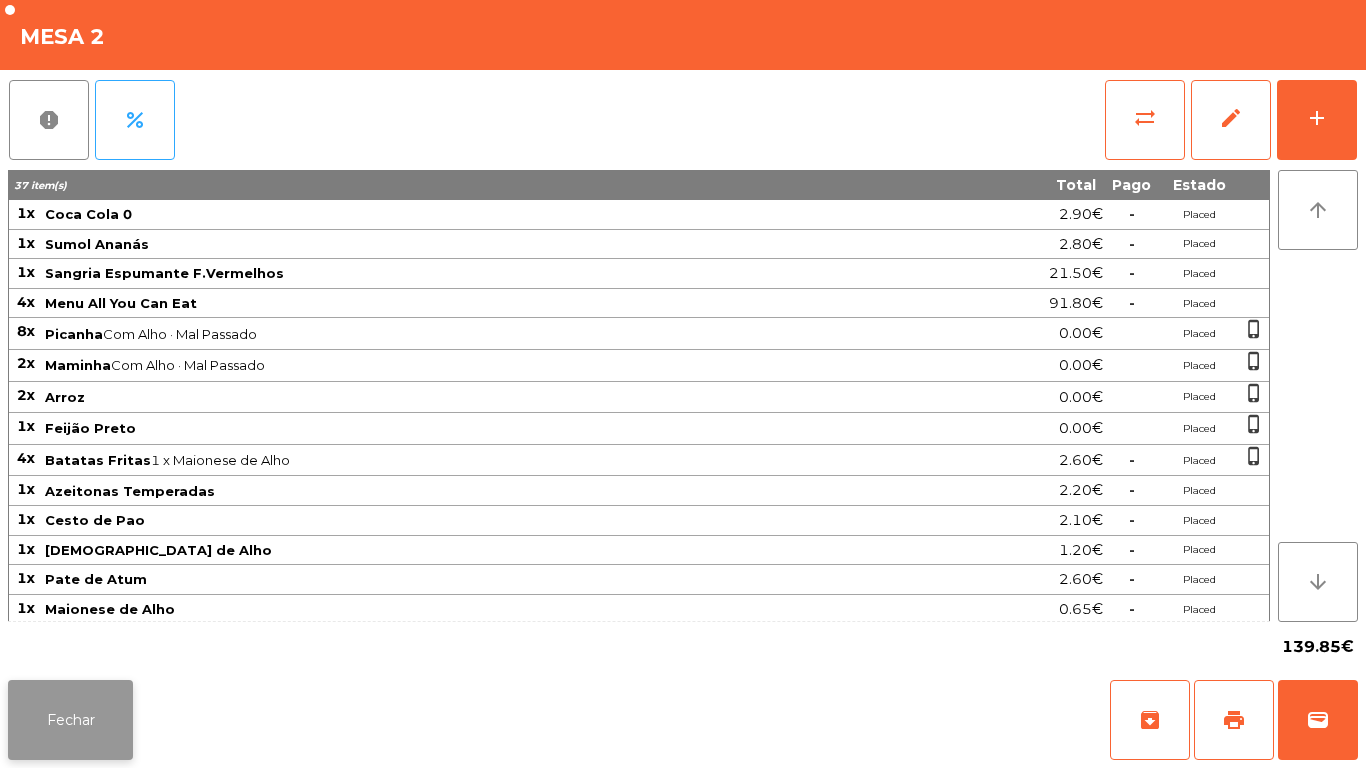 click on "Fechar" 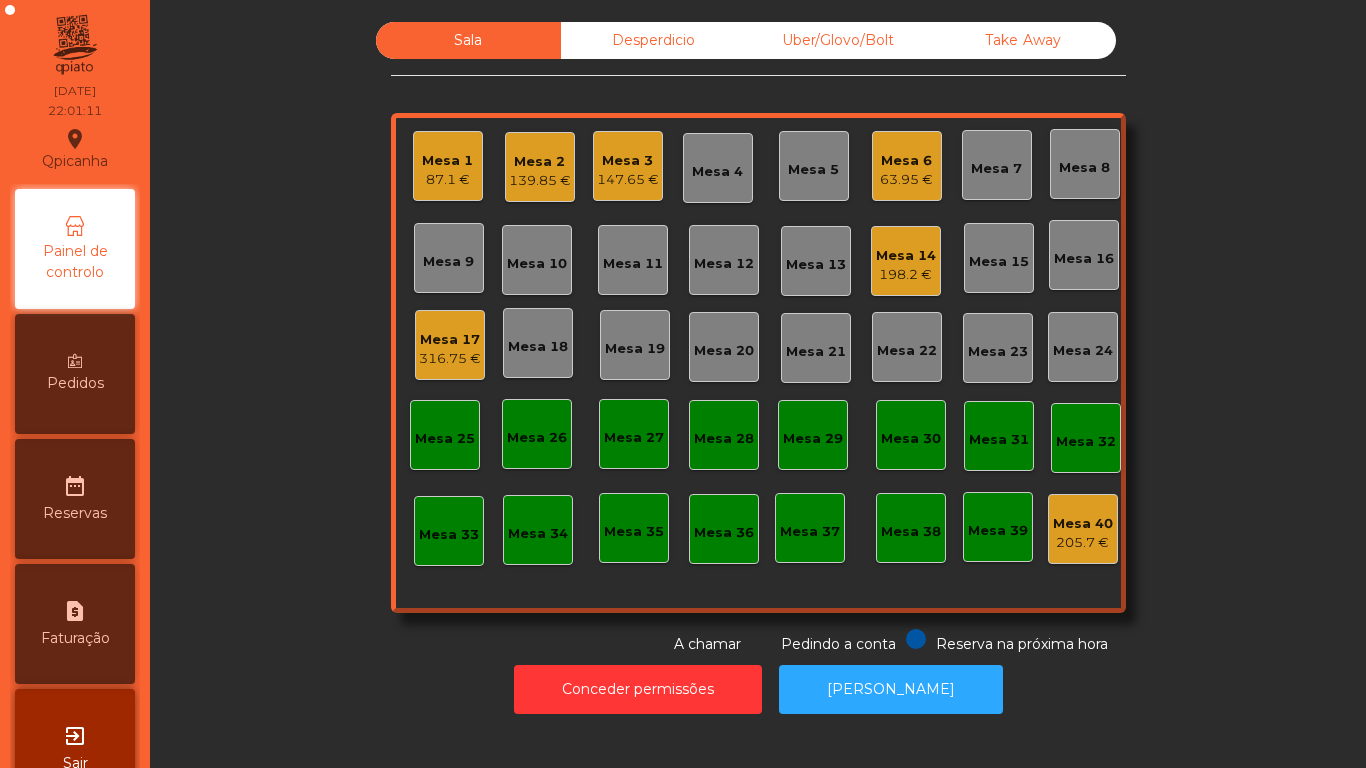 click on "87.1 €" 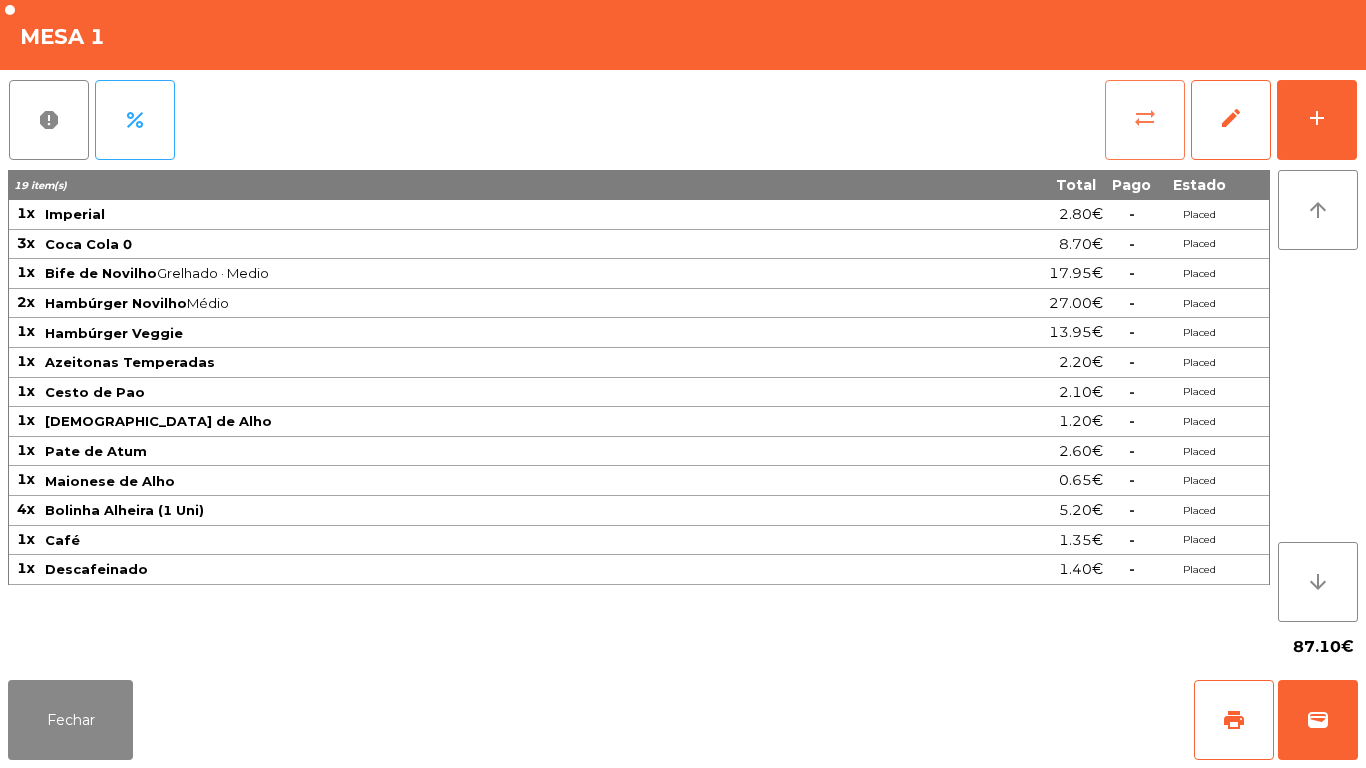 click on "sync_alt" 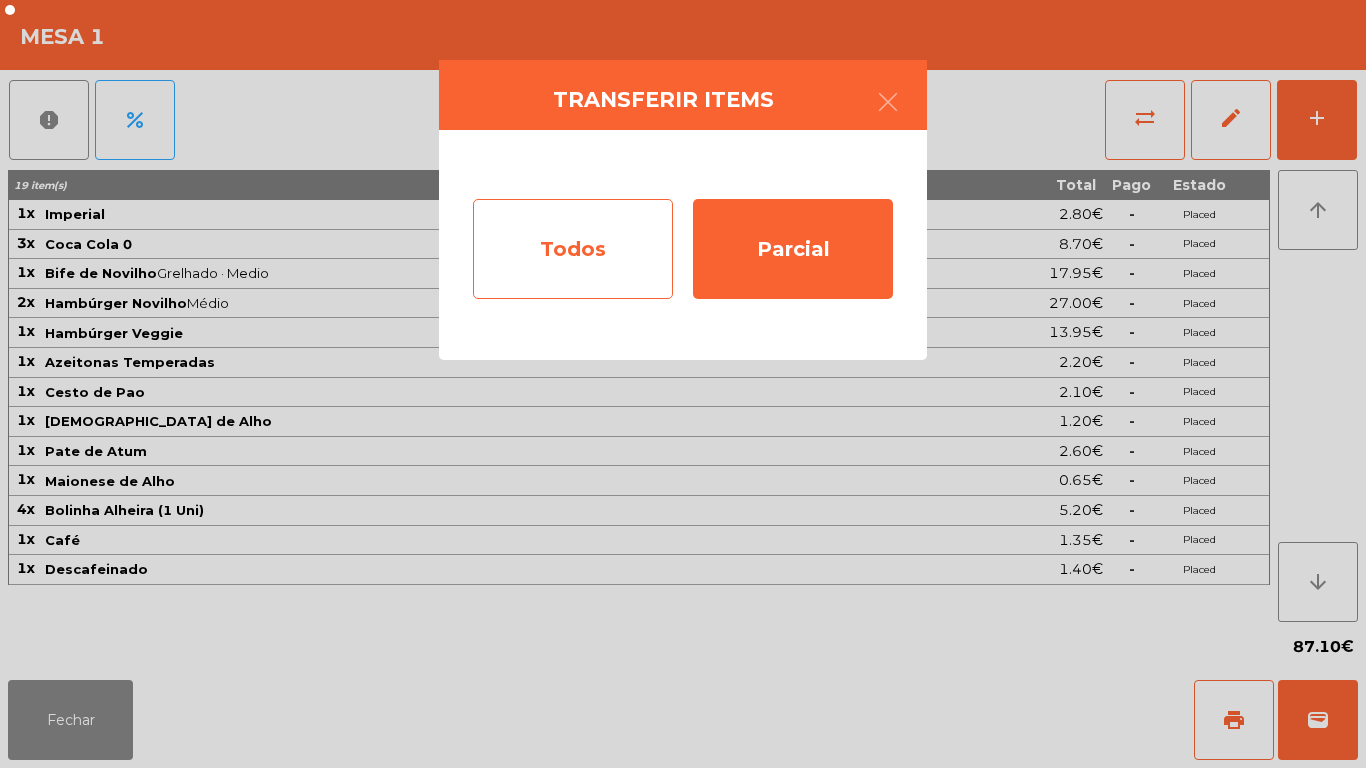 click on "Todos" 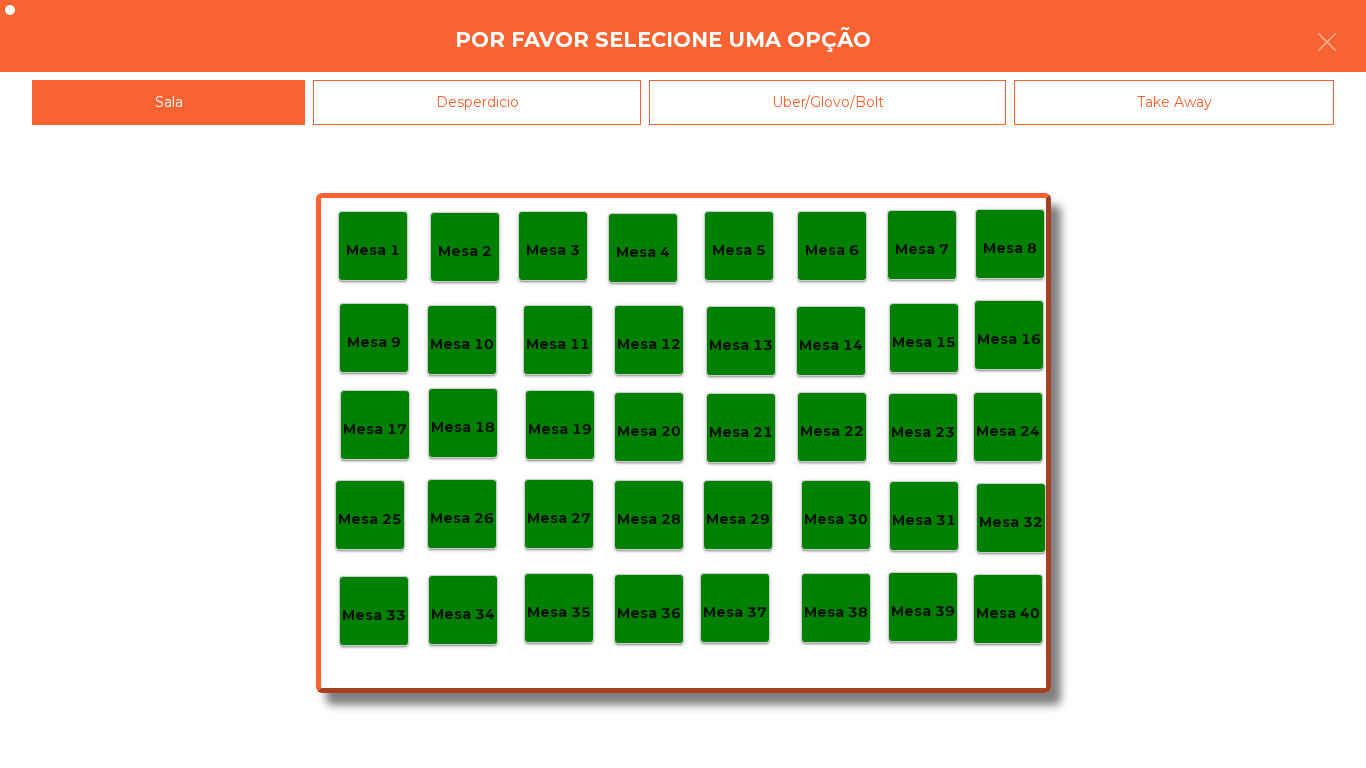 click on "Mesa 40" 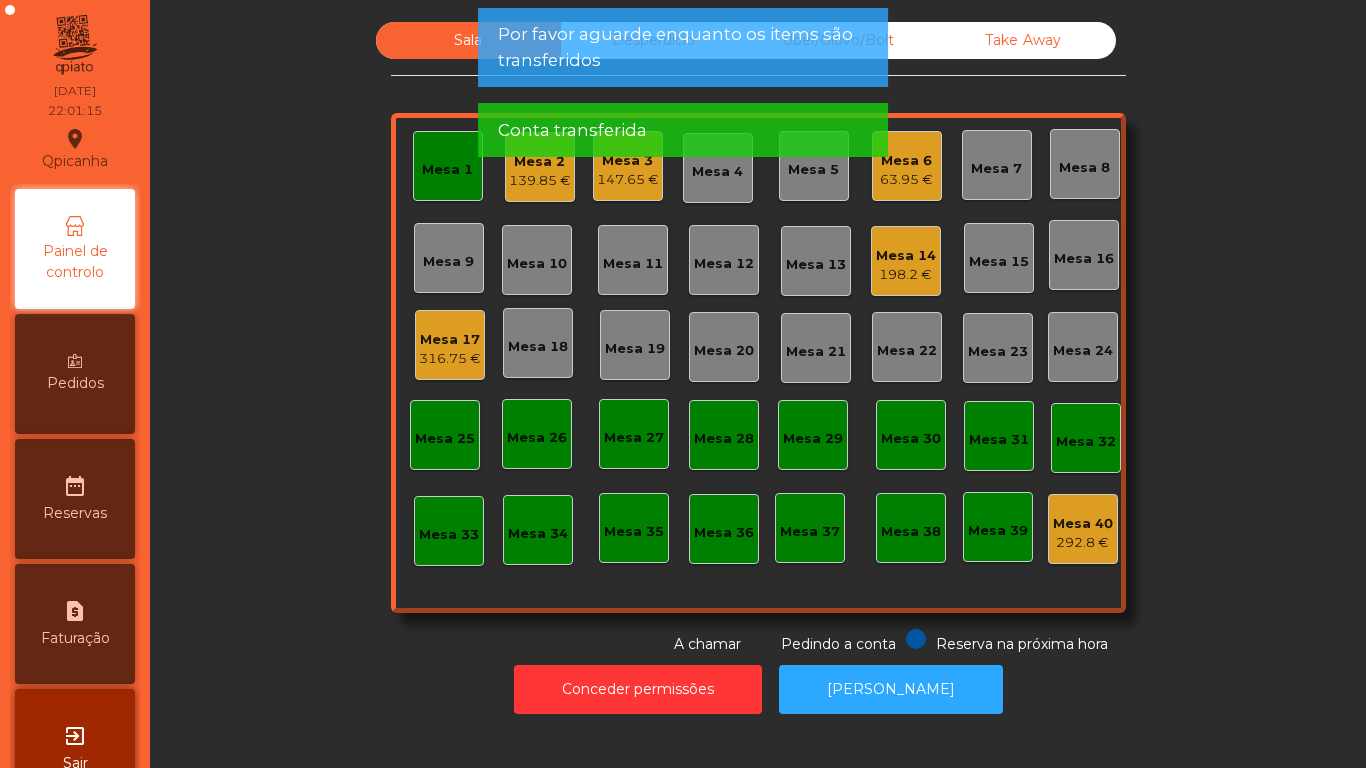 click on "Mesa 1" 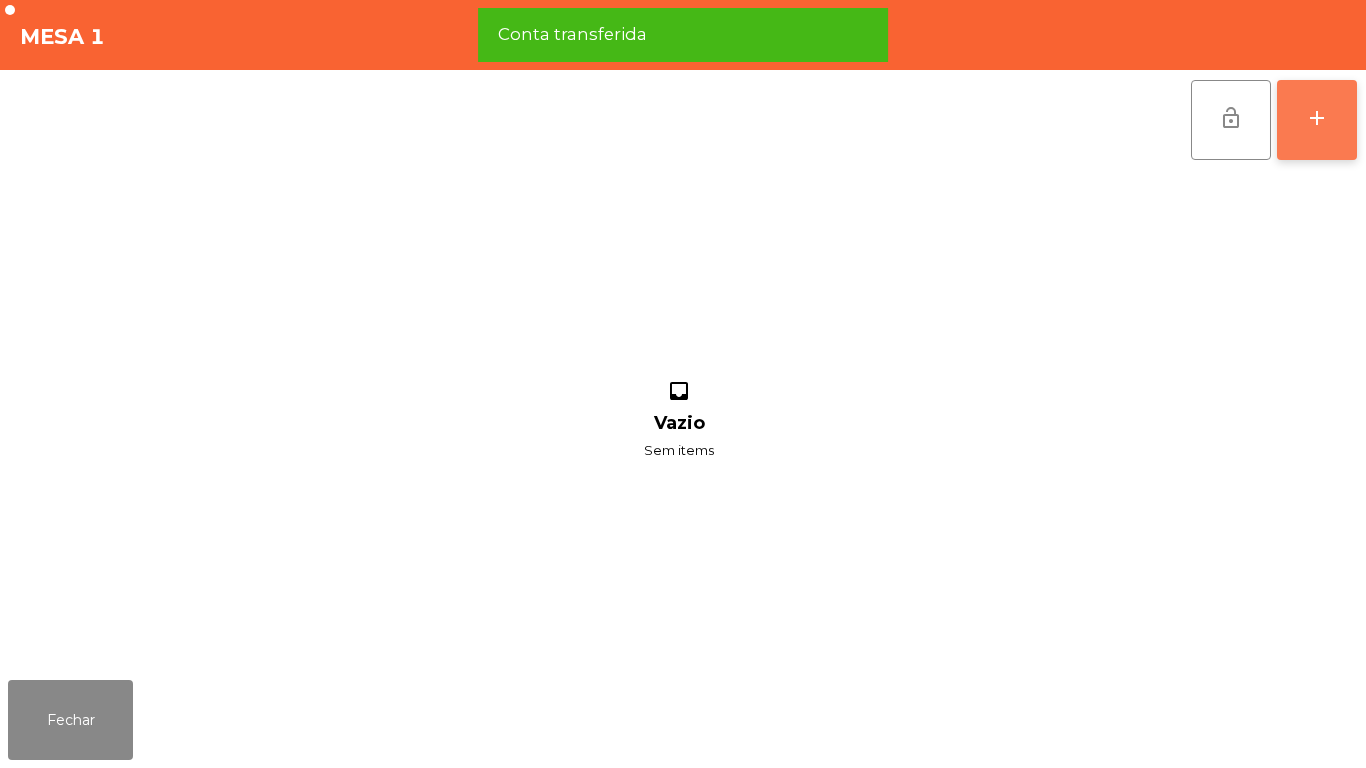 click on "add" 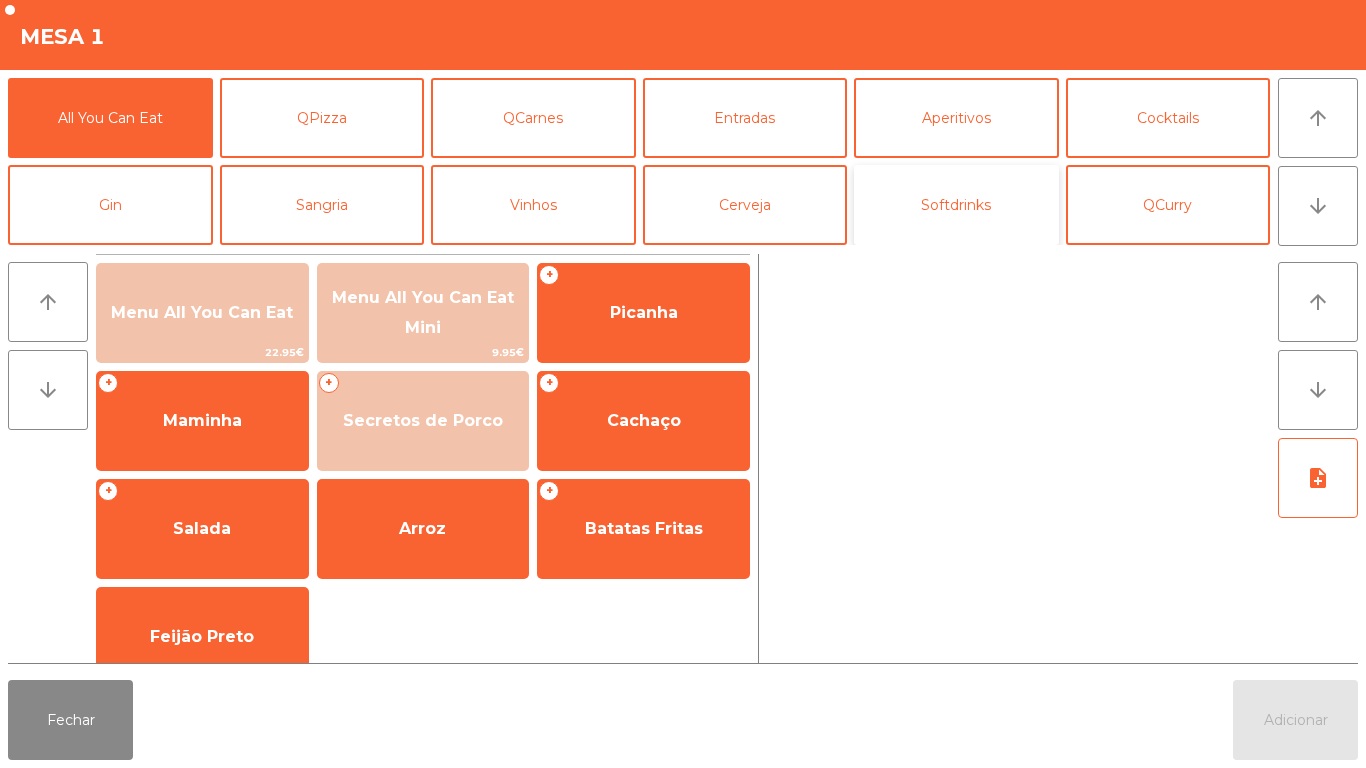 click on "Softdrinks" 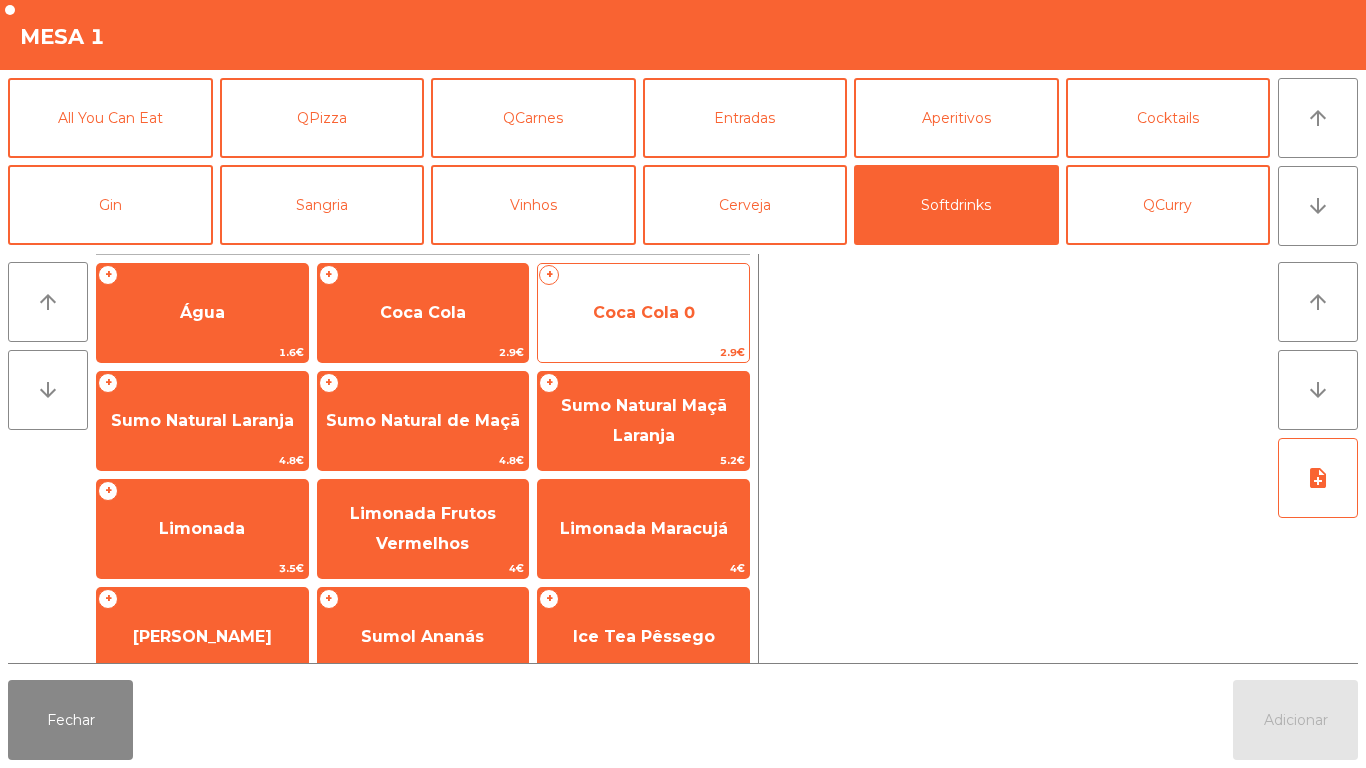 click on "Coca Cola 0" 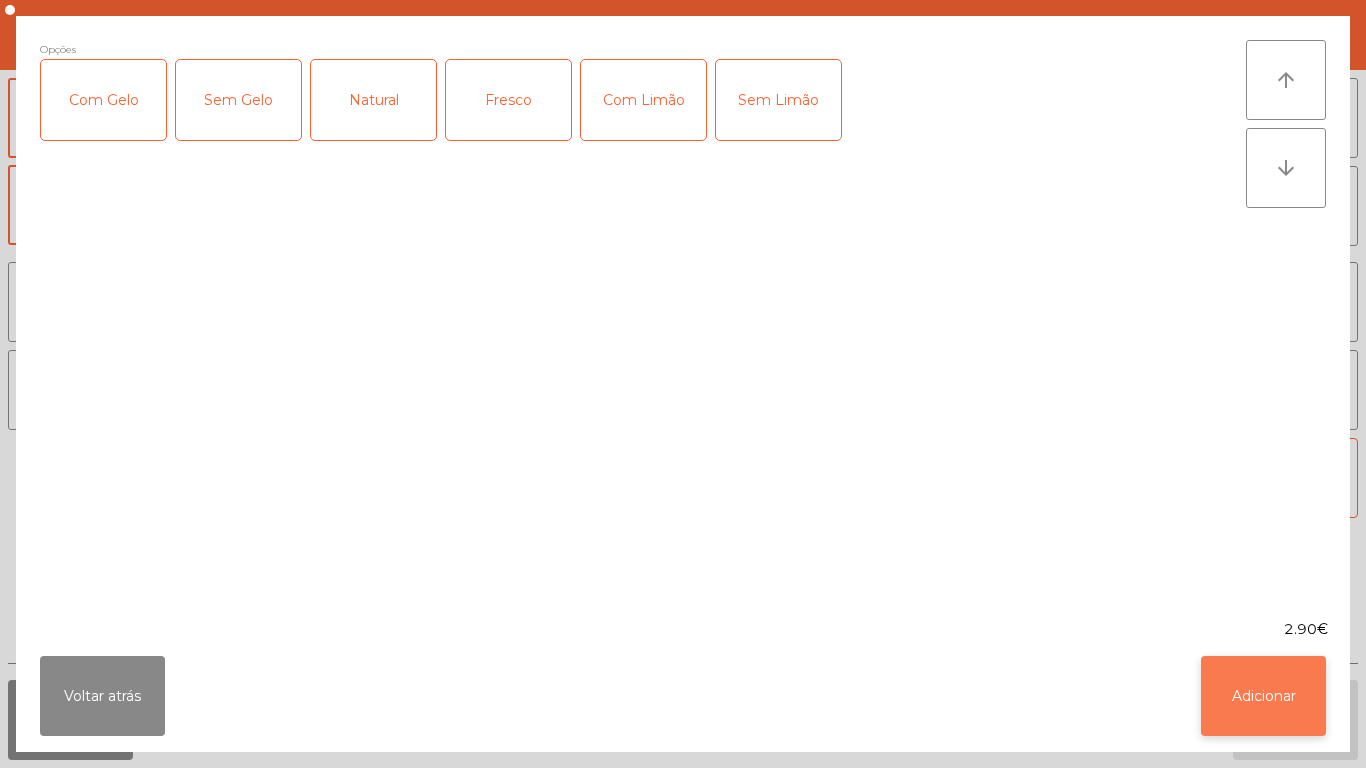 click on "Adicionar" 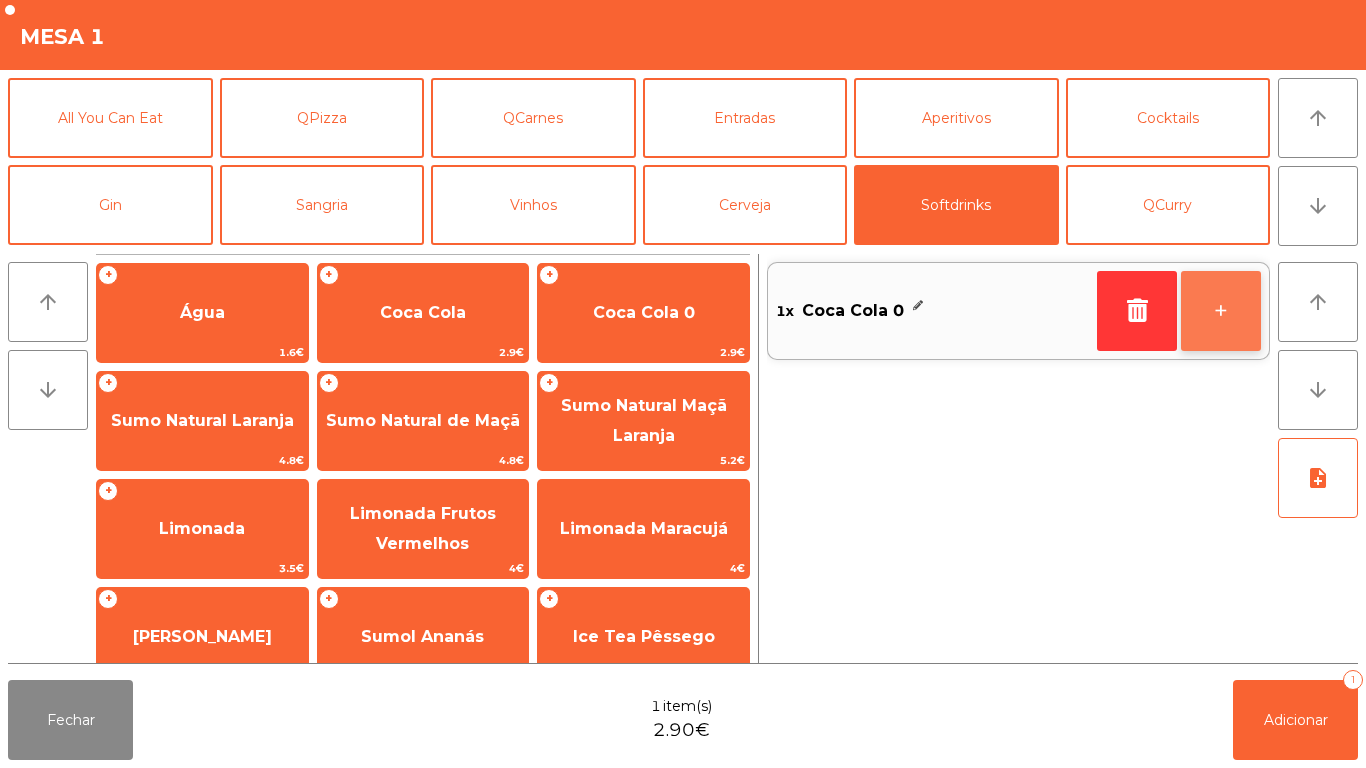 click on "+" 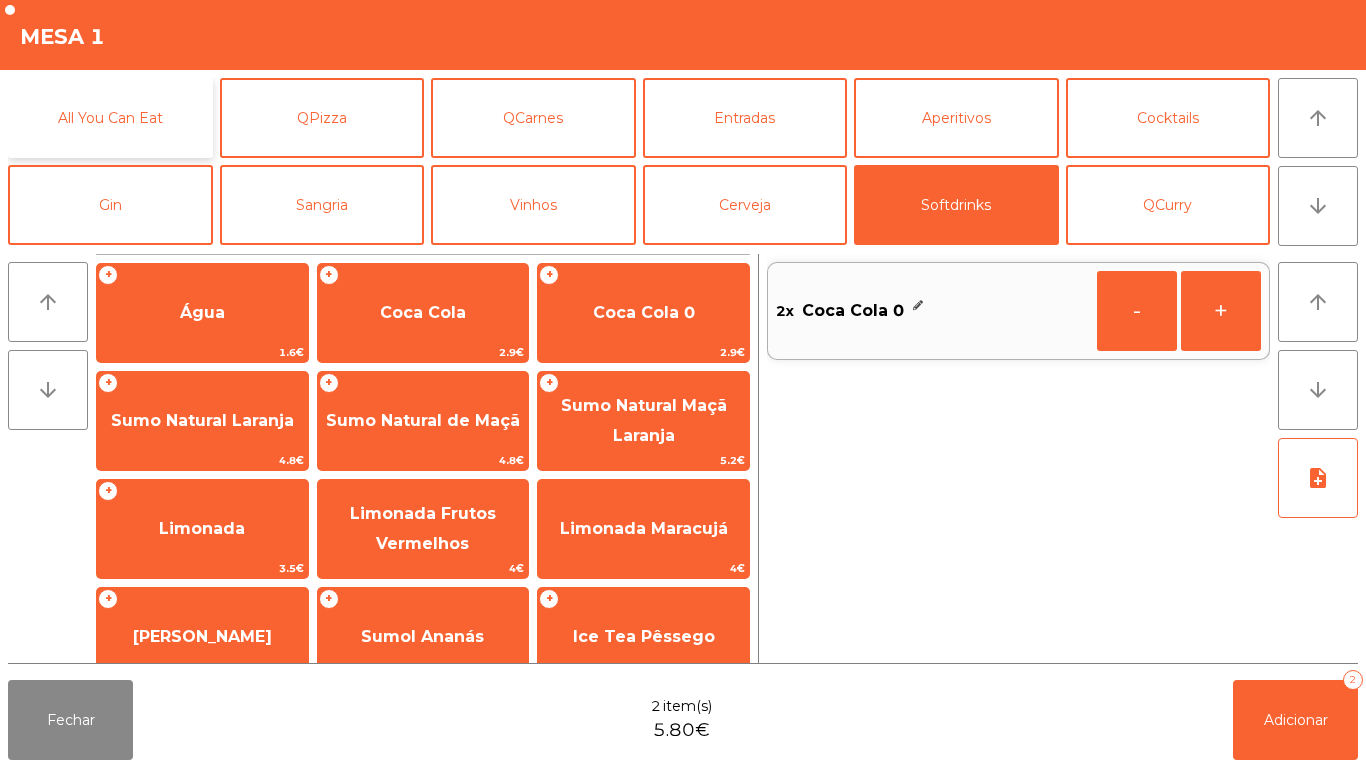 click on "All You Can Eat" 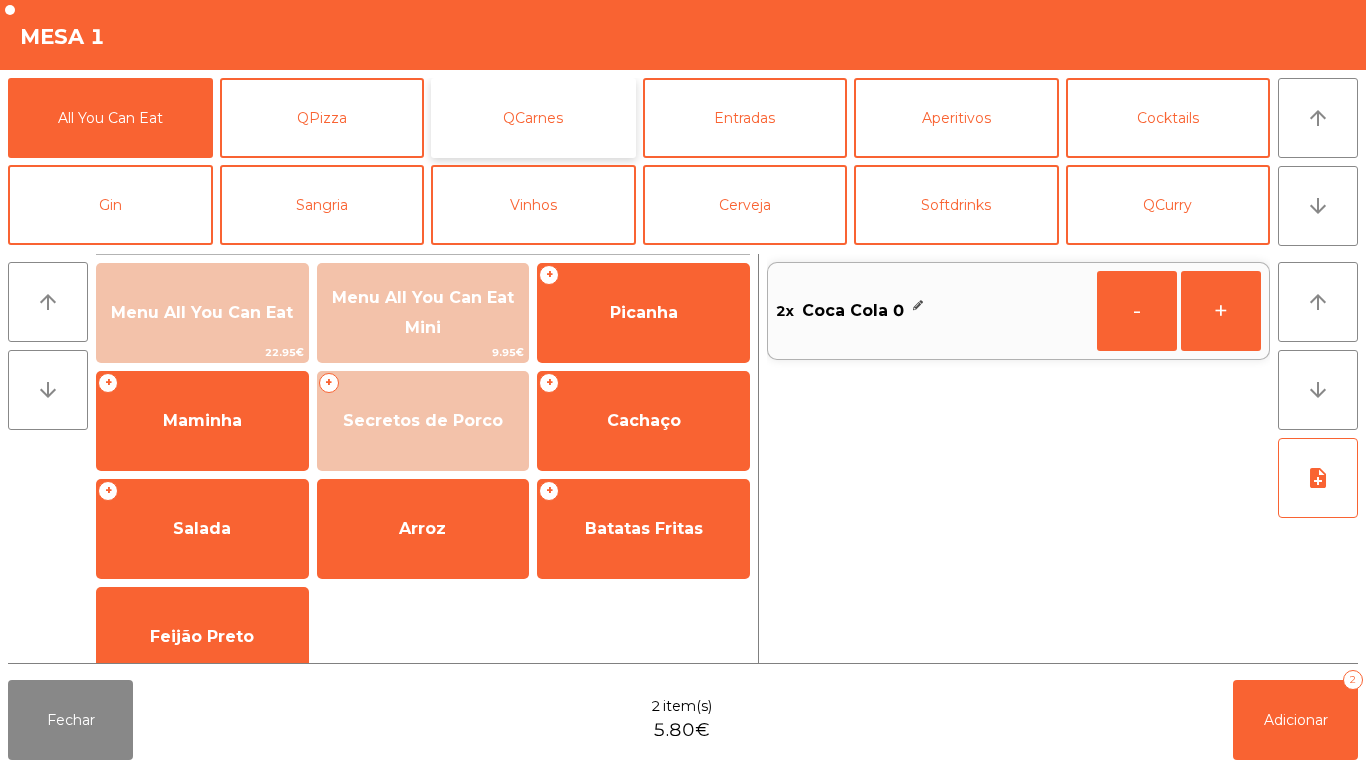 click on "QCarnes" 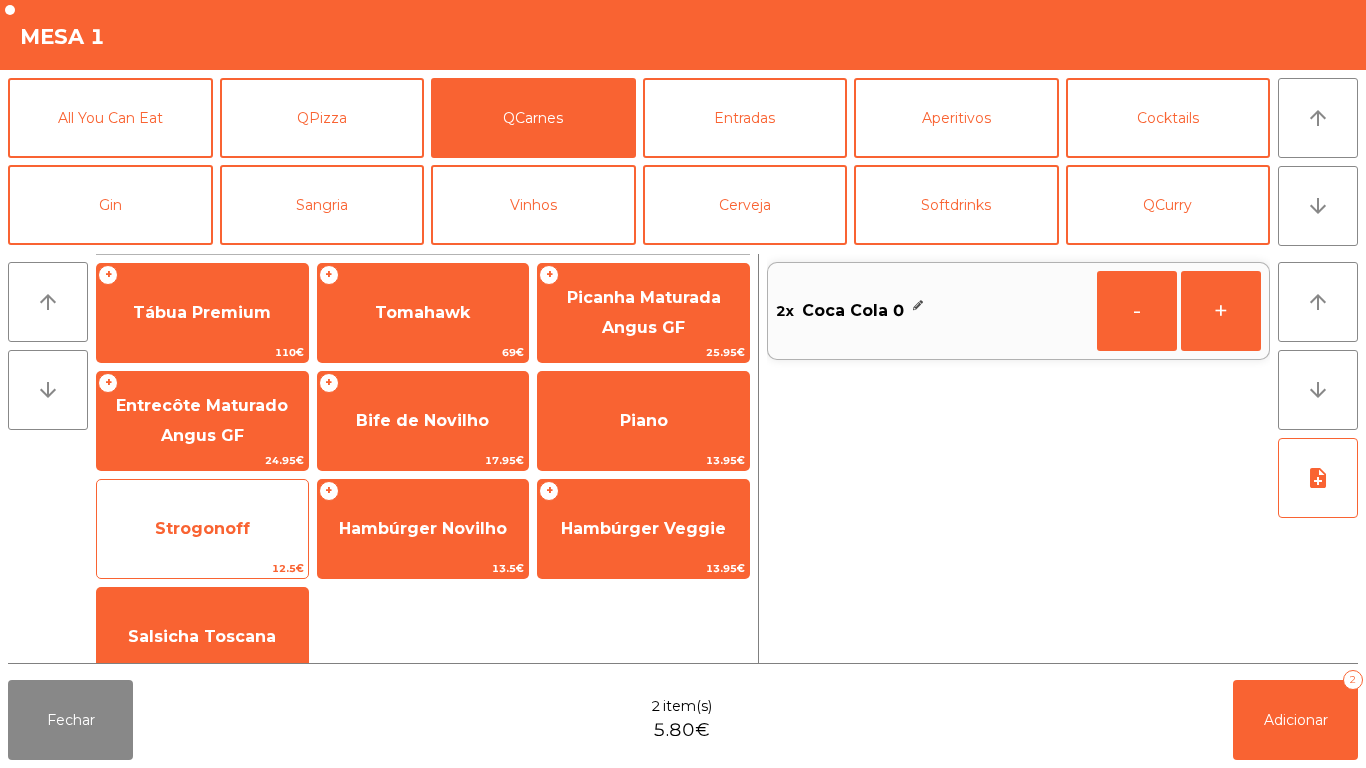 click on "Strogonoff" 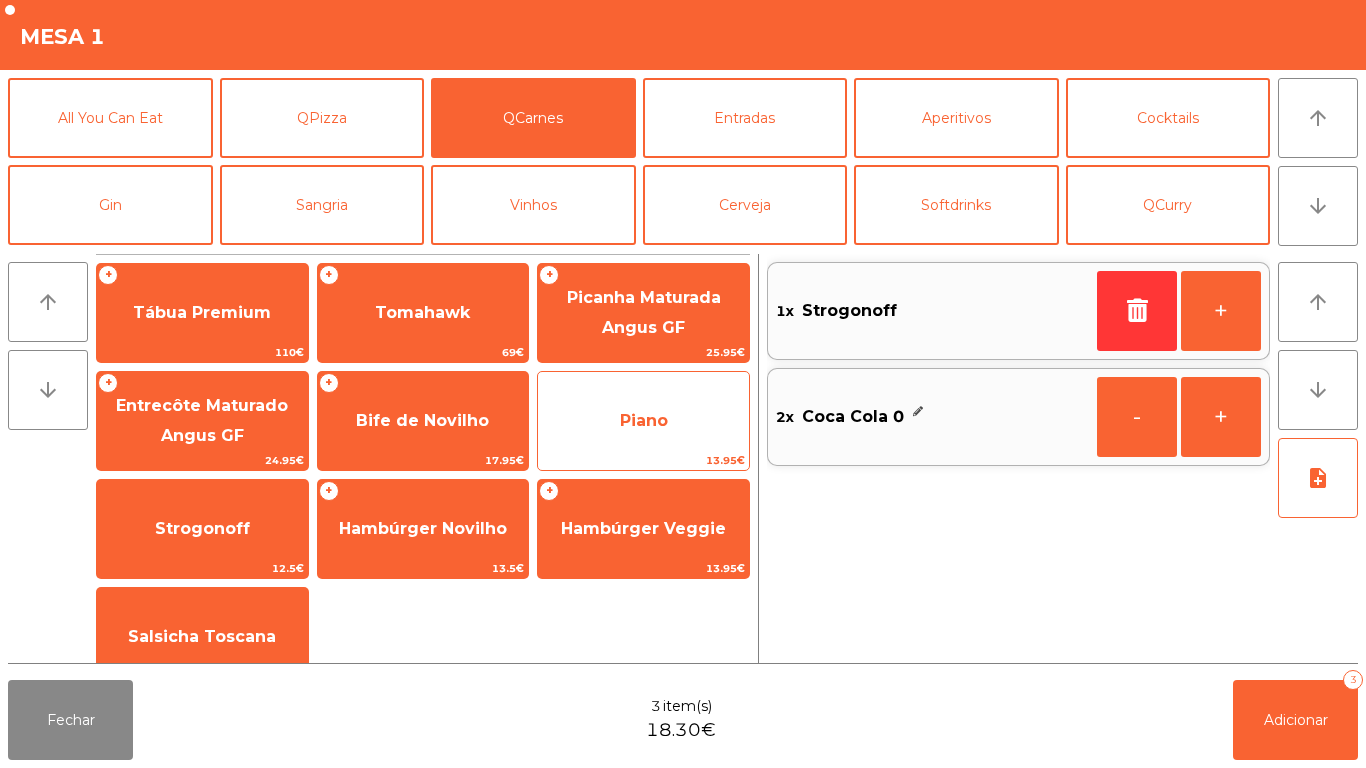 click on "Piano" 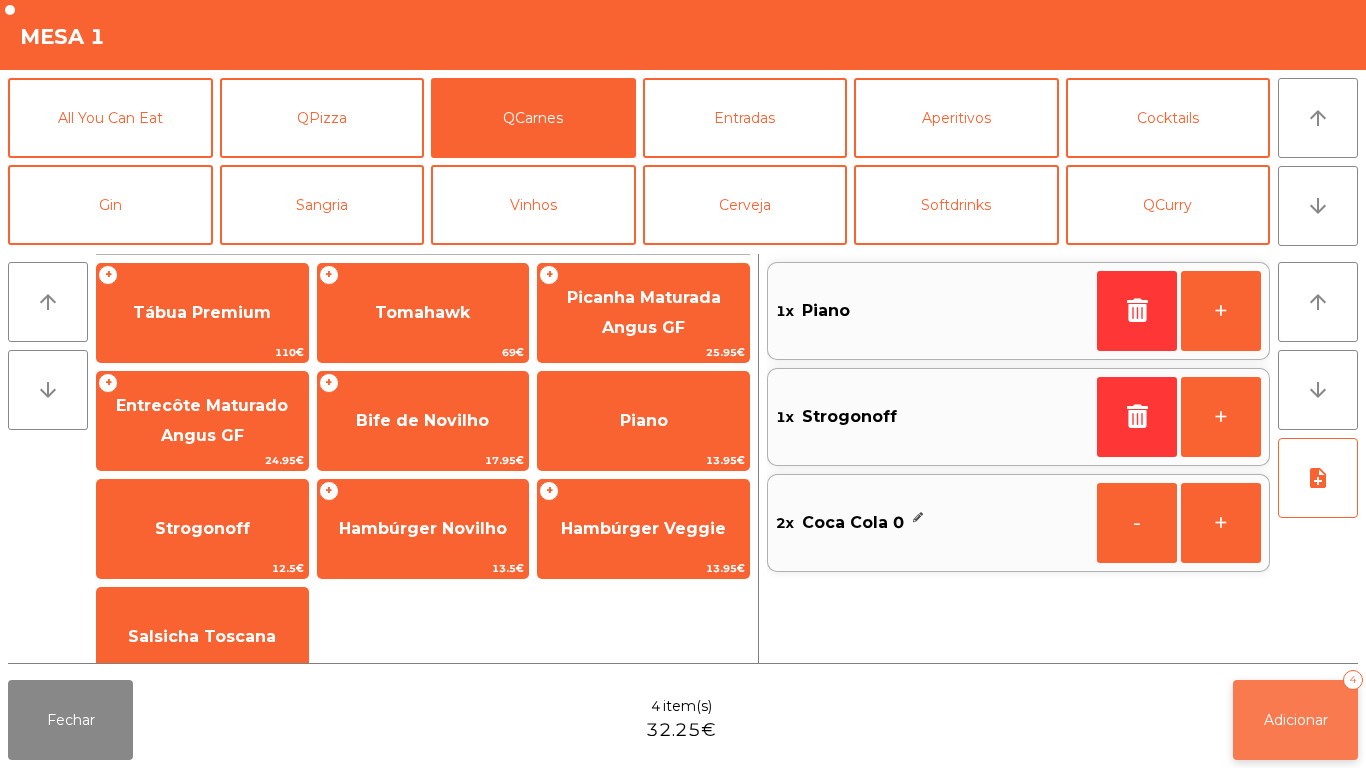 click on "Adicionar   4" 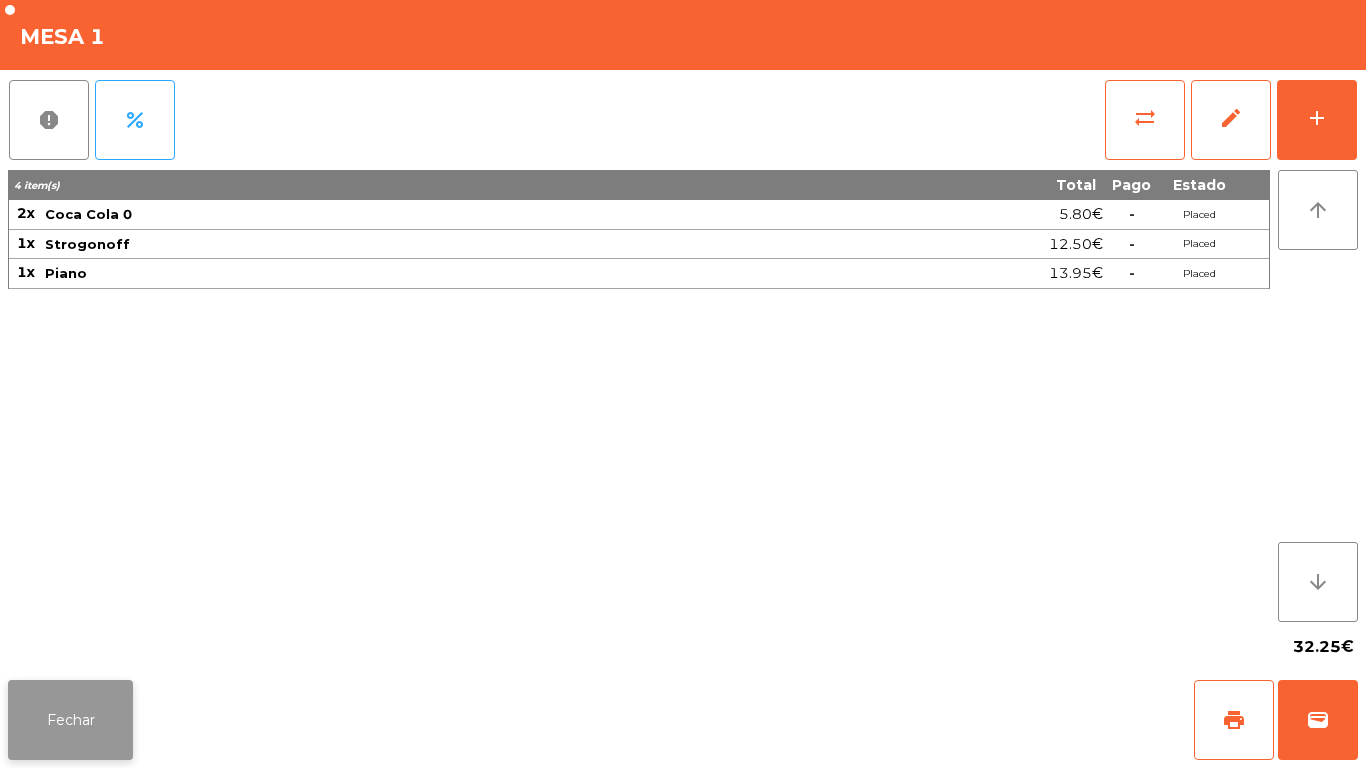 click on "Fechar" 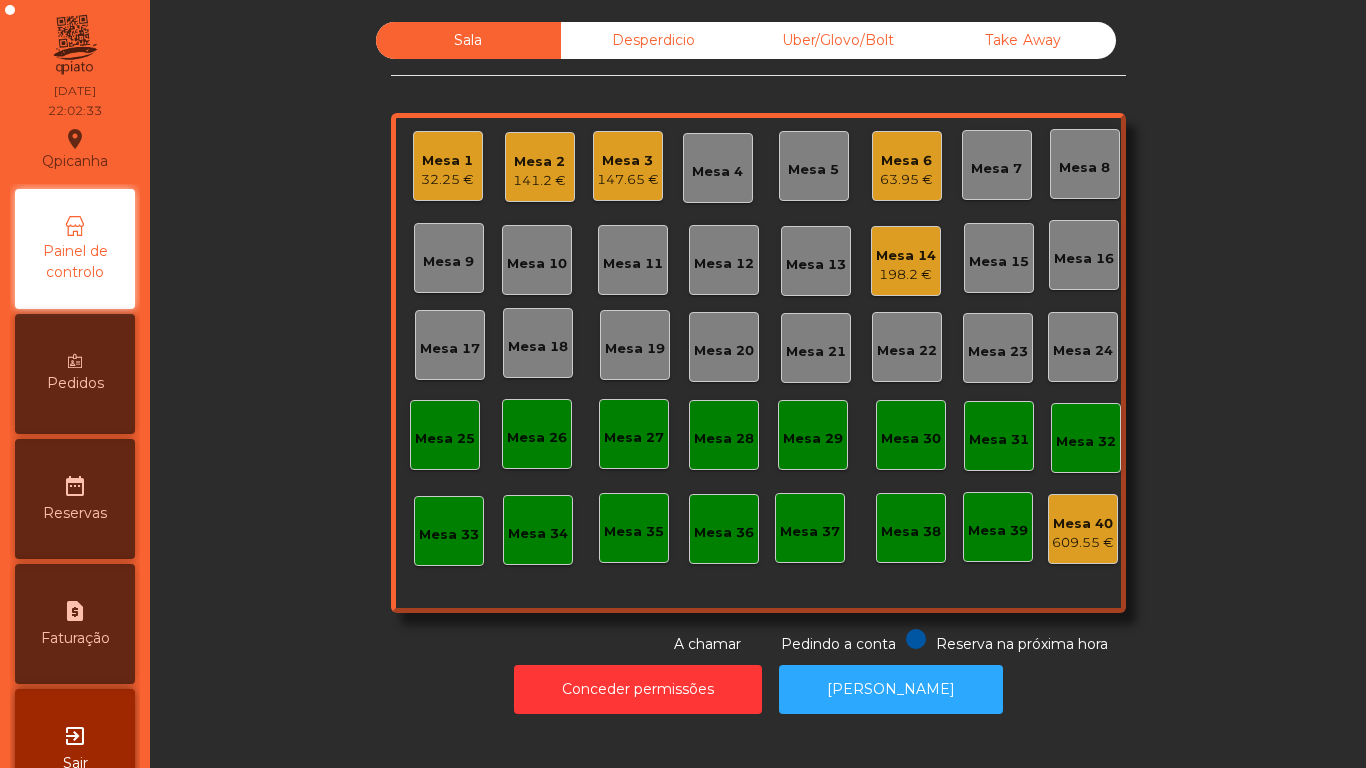 click on "Mesa 2" 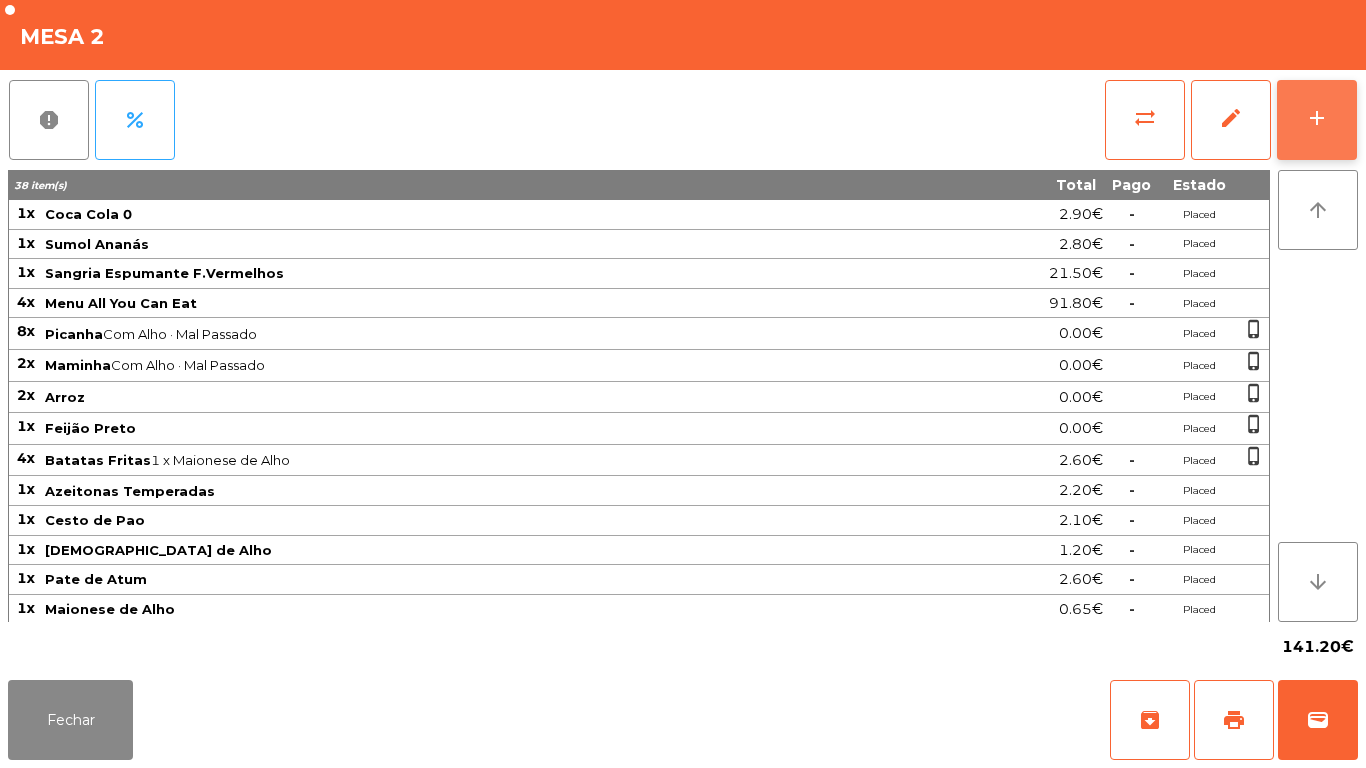 click on "add" 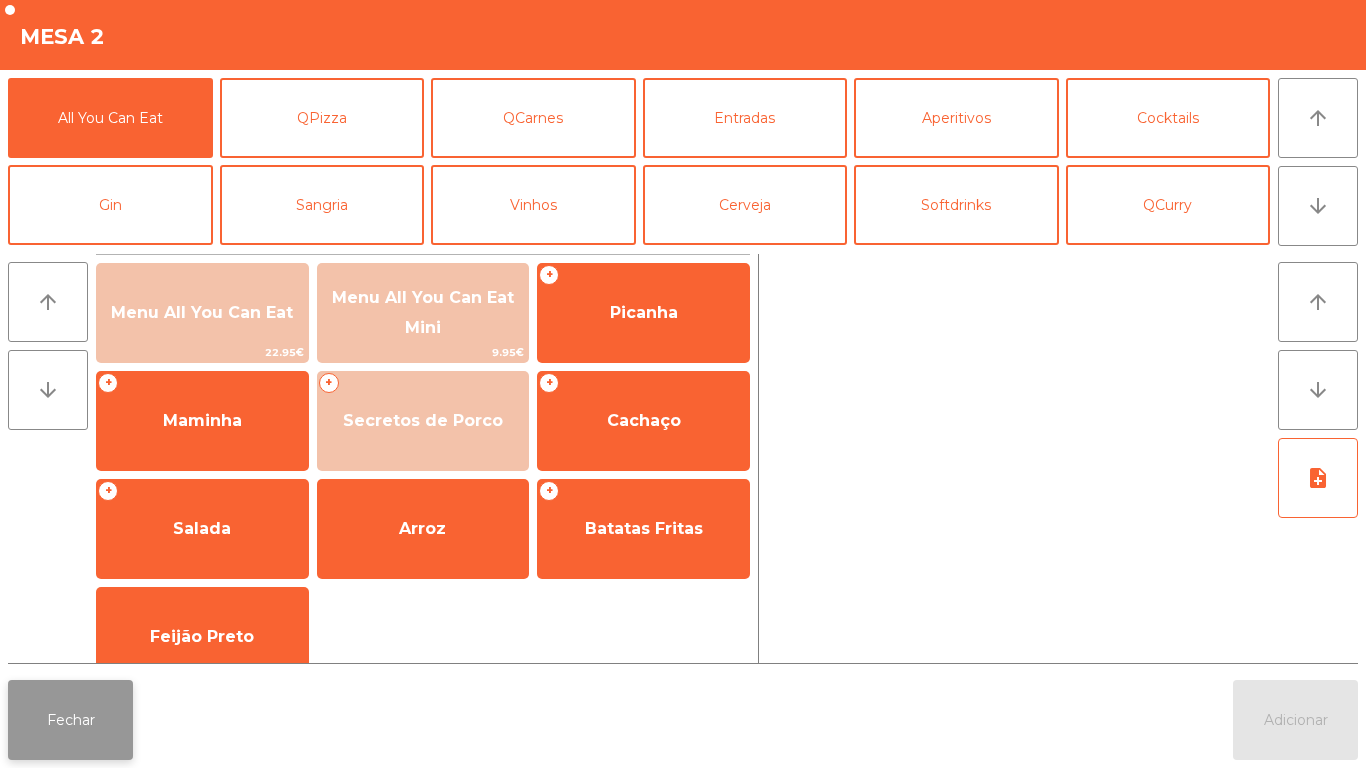 click on "Fechar" 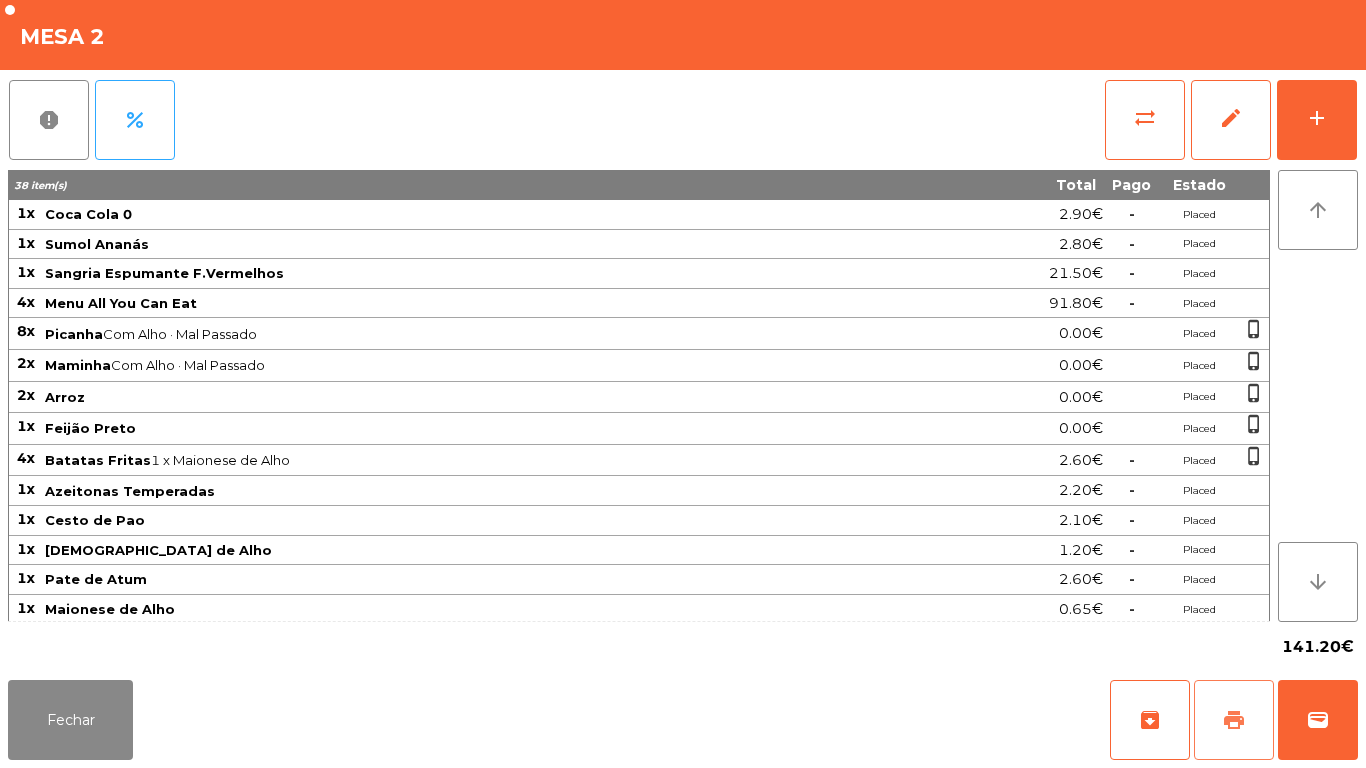 click on "print" 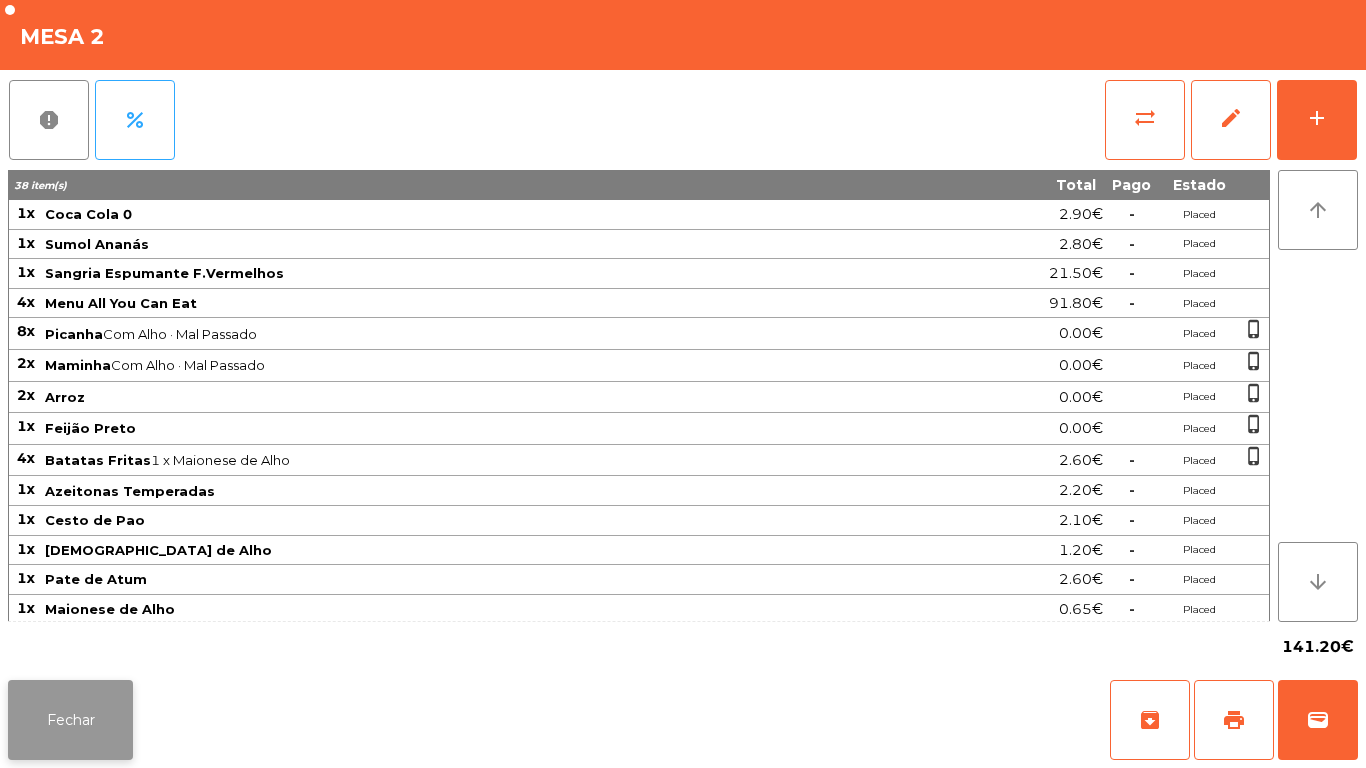 click on "Fechar" 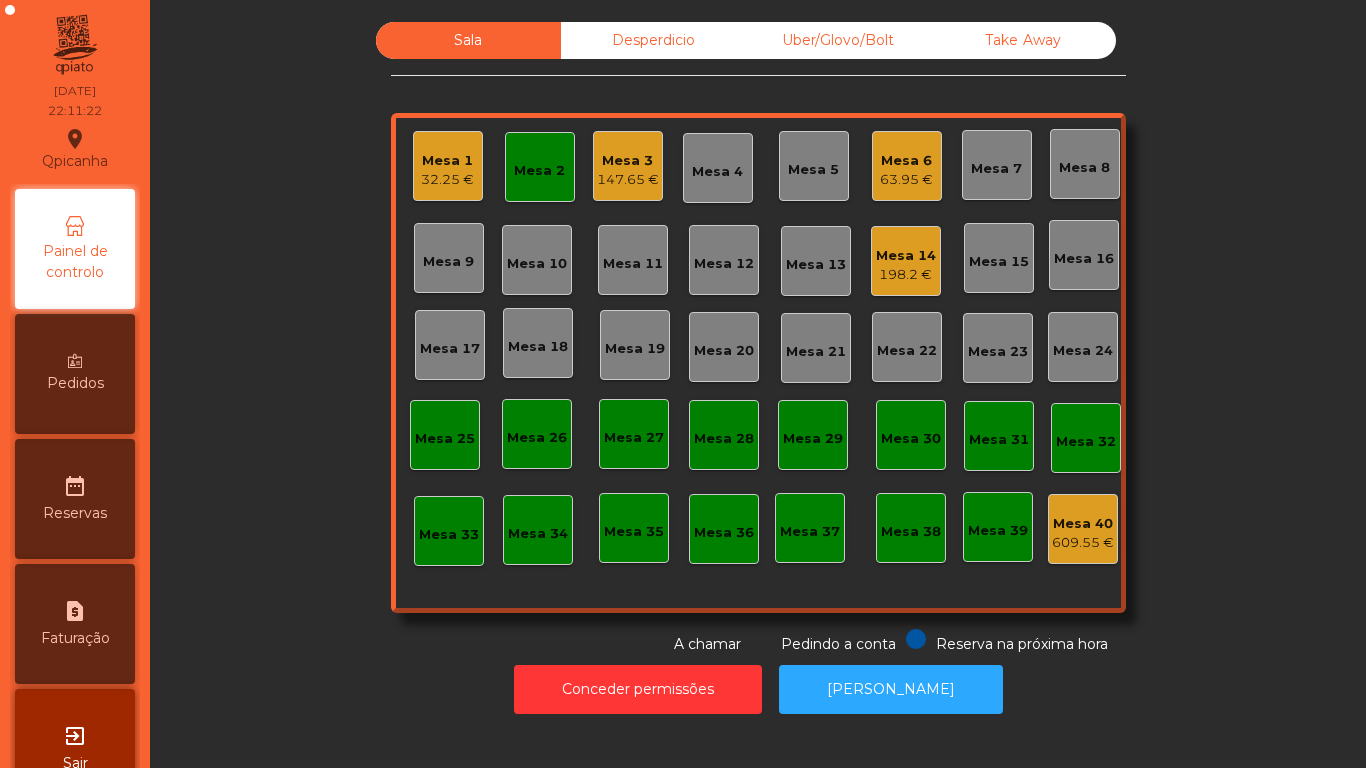 click on "198.2 €" 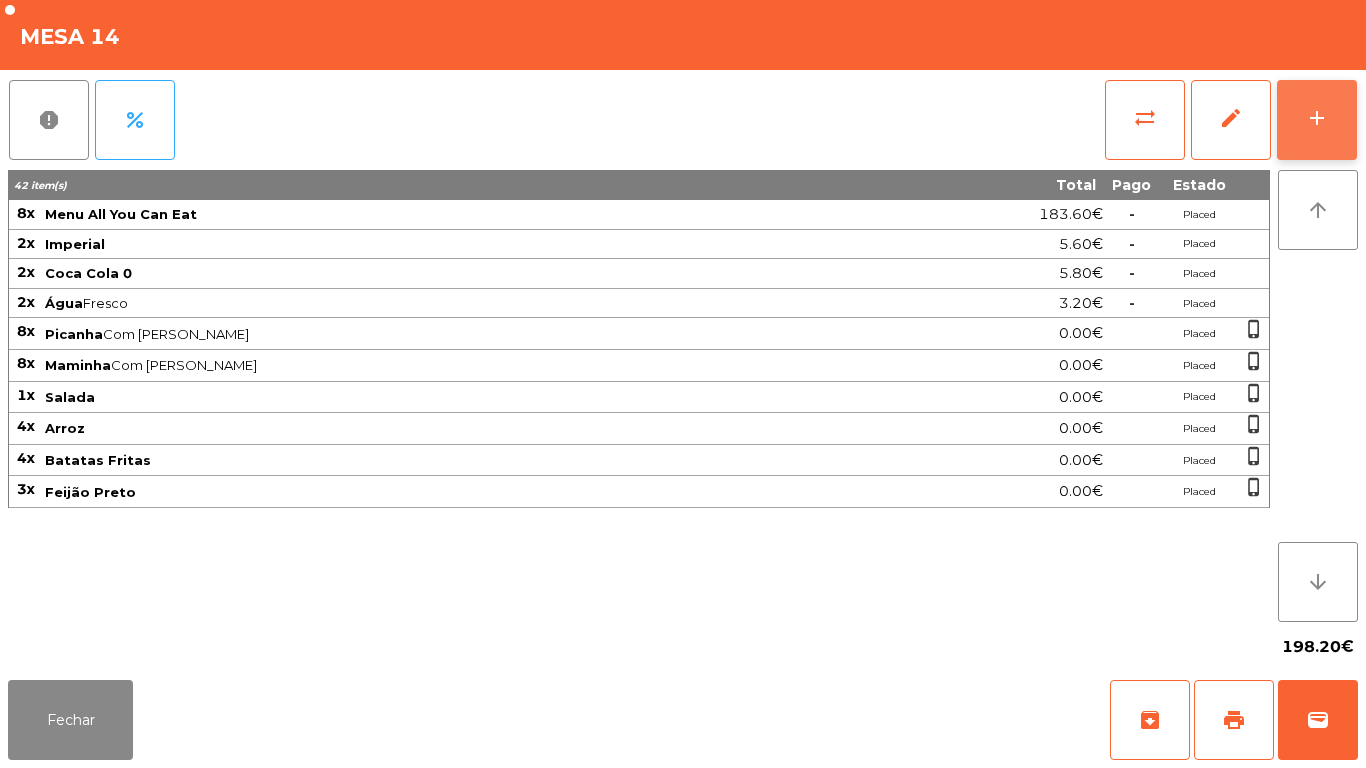 click on "add" 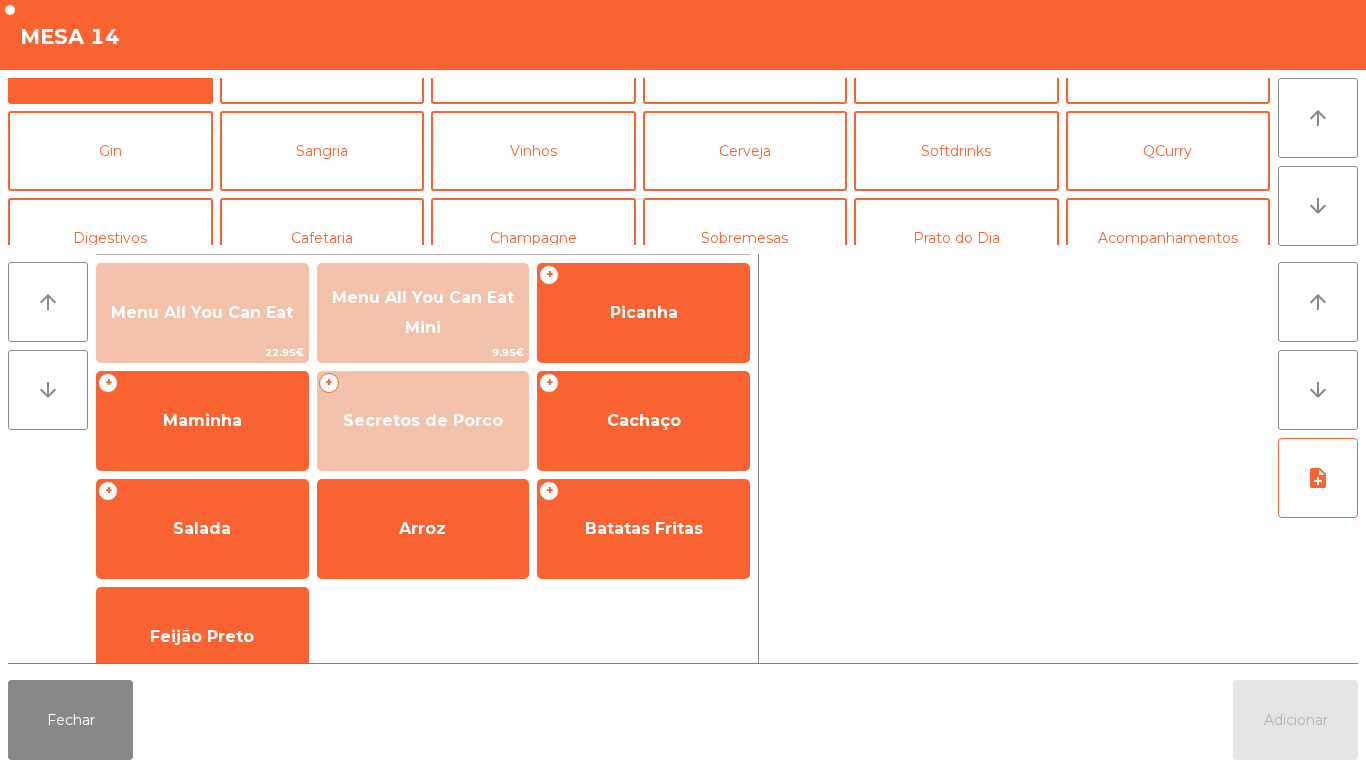 scroll, scrollTop: 65, scrollLeft: 0, axis: vertical 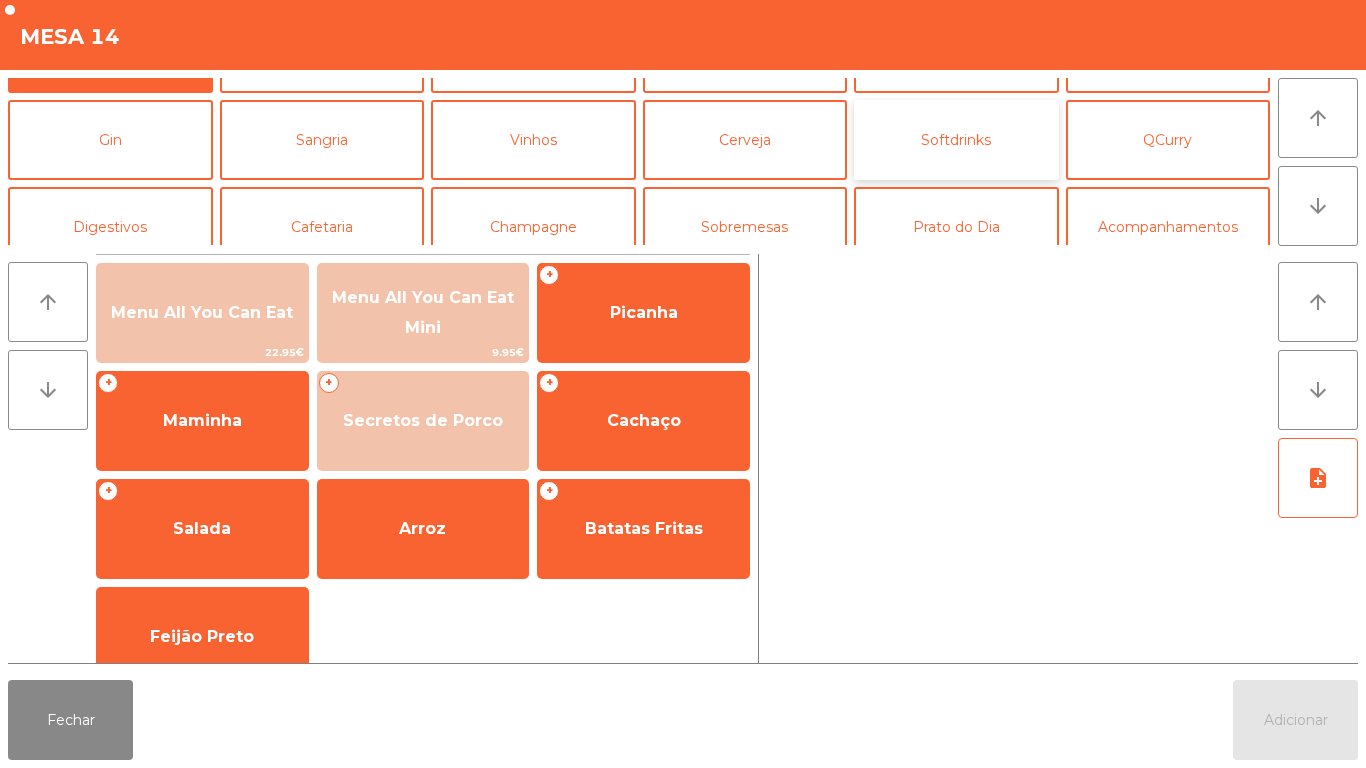 click on "Softdrinks" 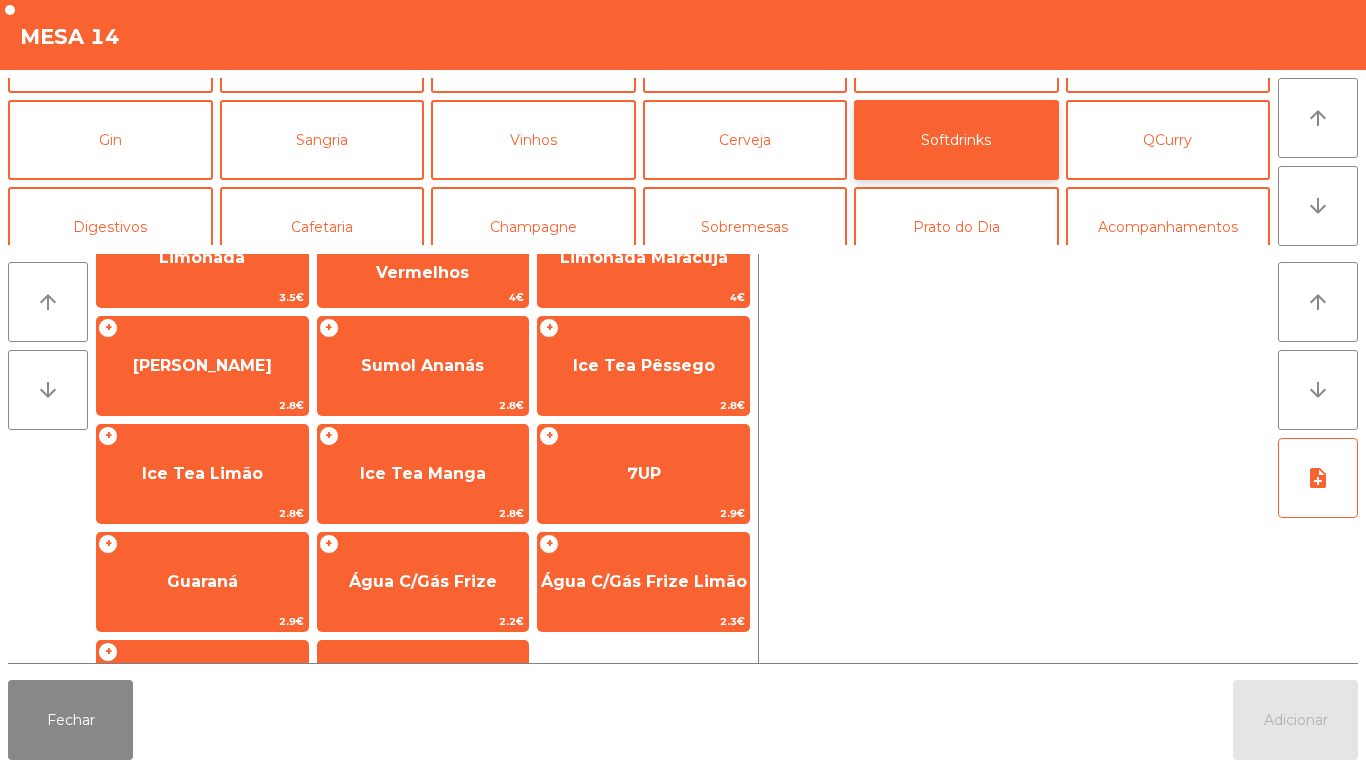 scroll, scrollTop: 270, scrollLeft: 0, axis: vertical 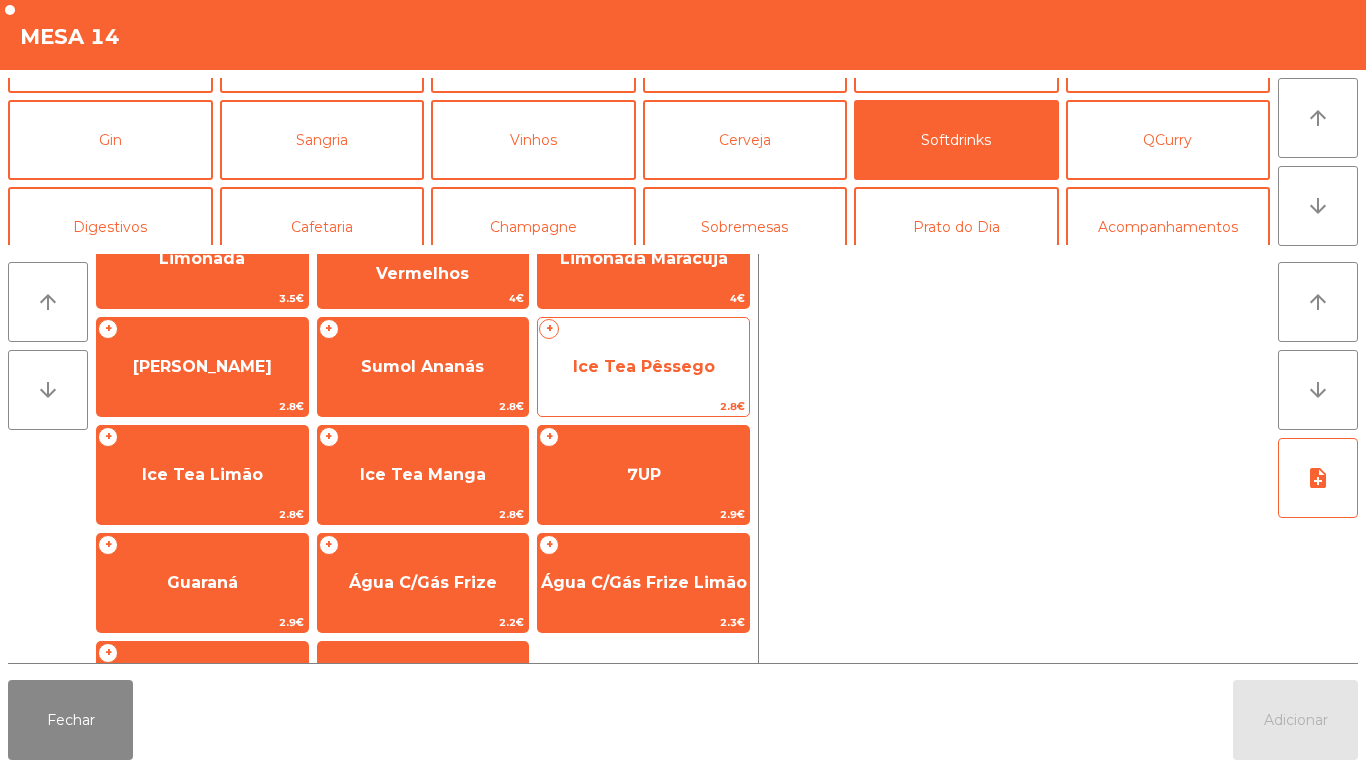click on "Ice Tea Pêssego" 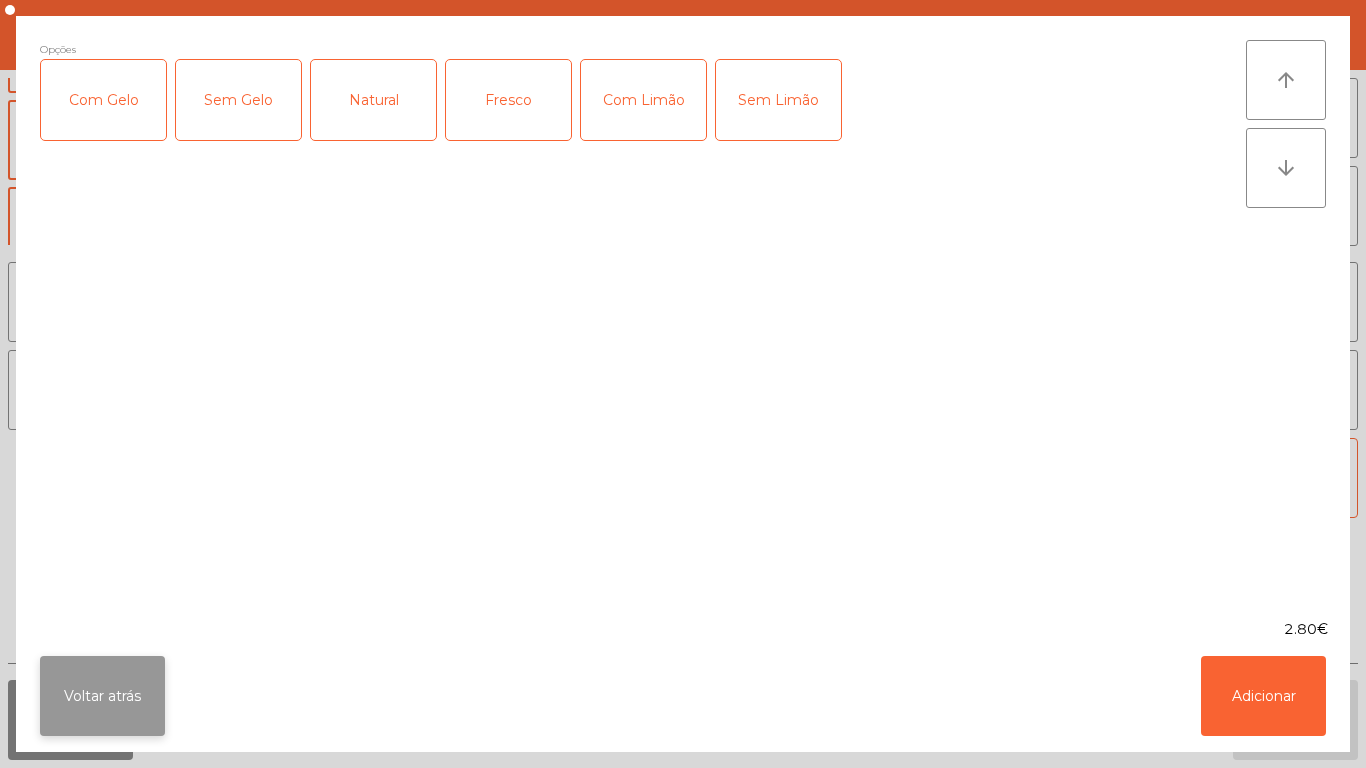 click on "Voltar atrás" 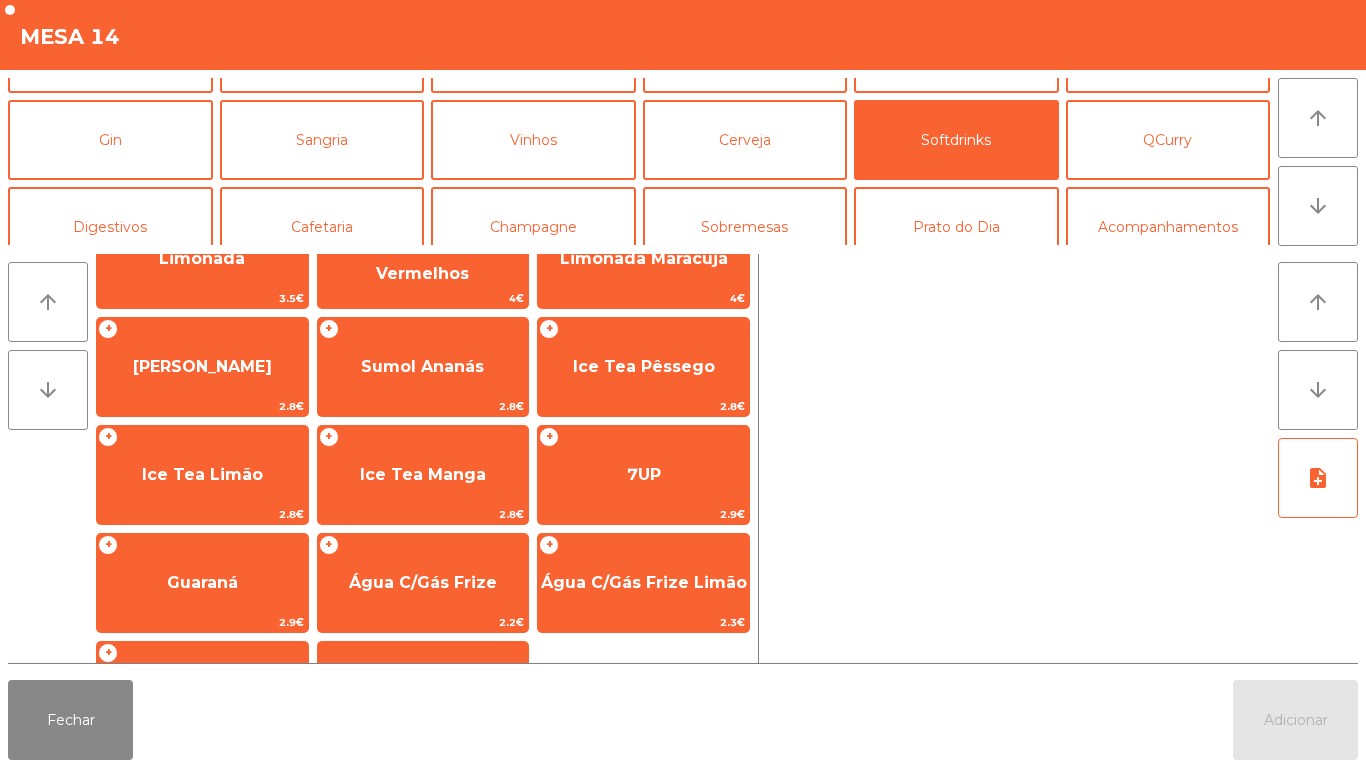 scroll, scrollTop: 0, scrollLeft: 0, axis: both 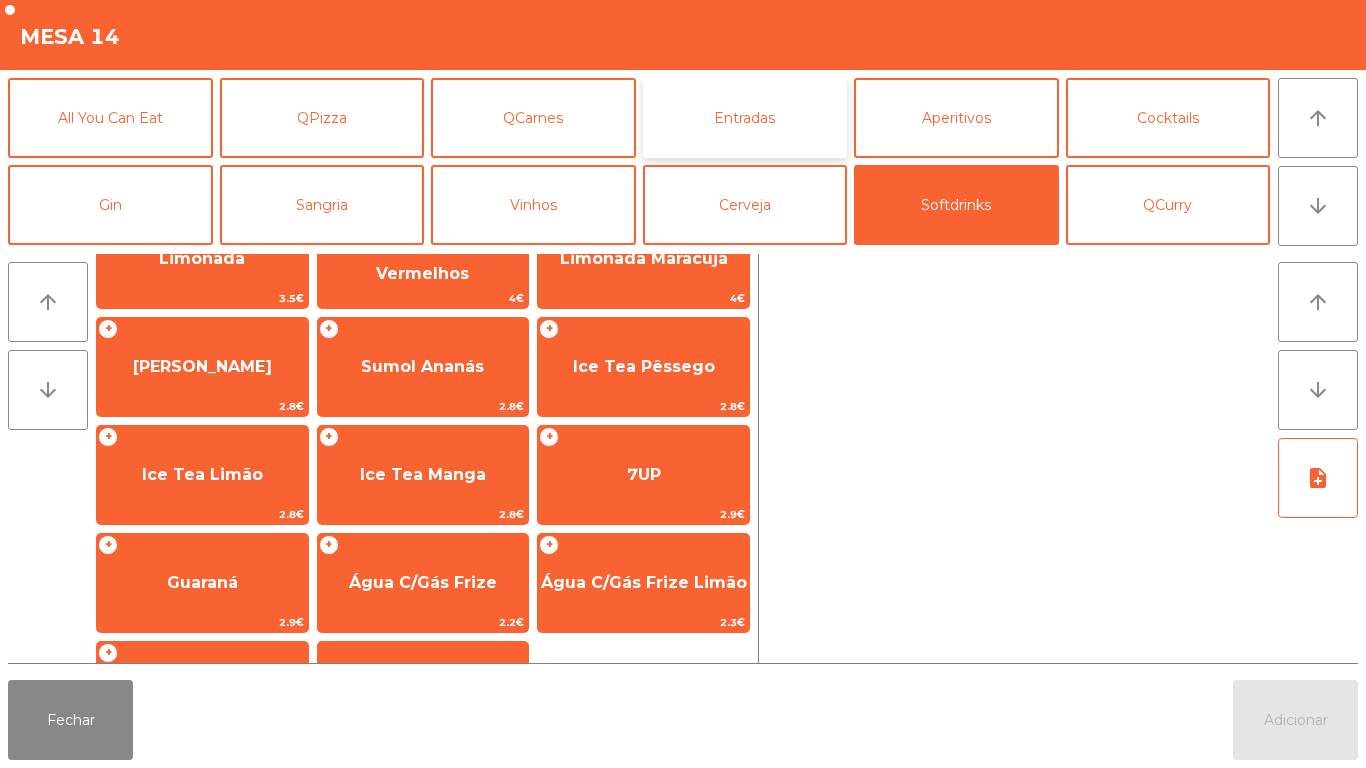 click on "Entradas" 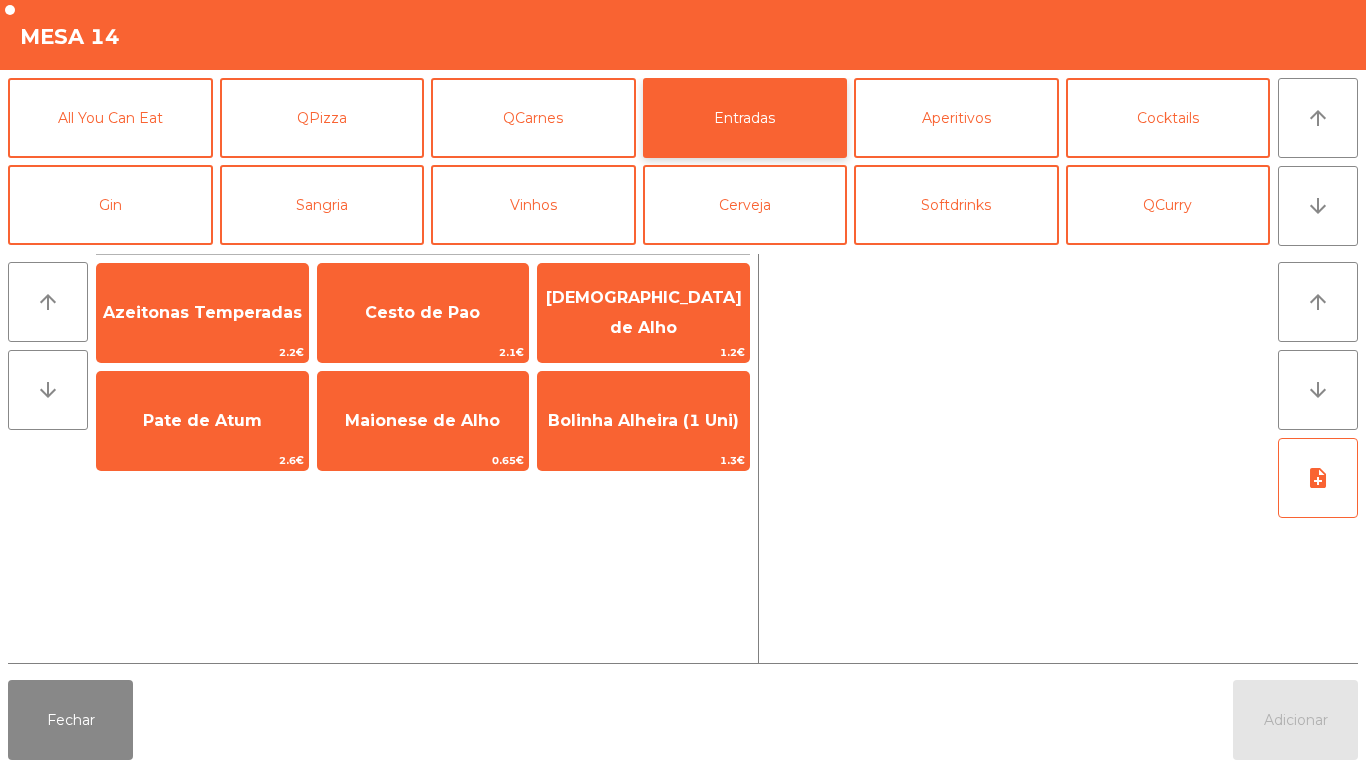 scroll, scrollTop: 0, scrollLeft: 0, axis: both 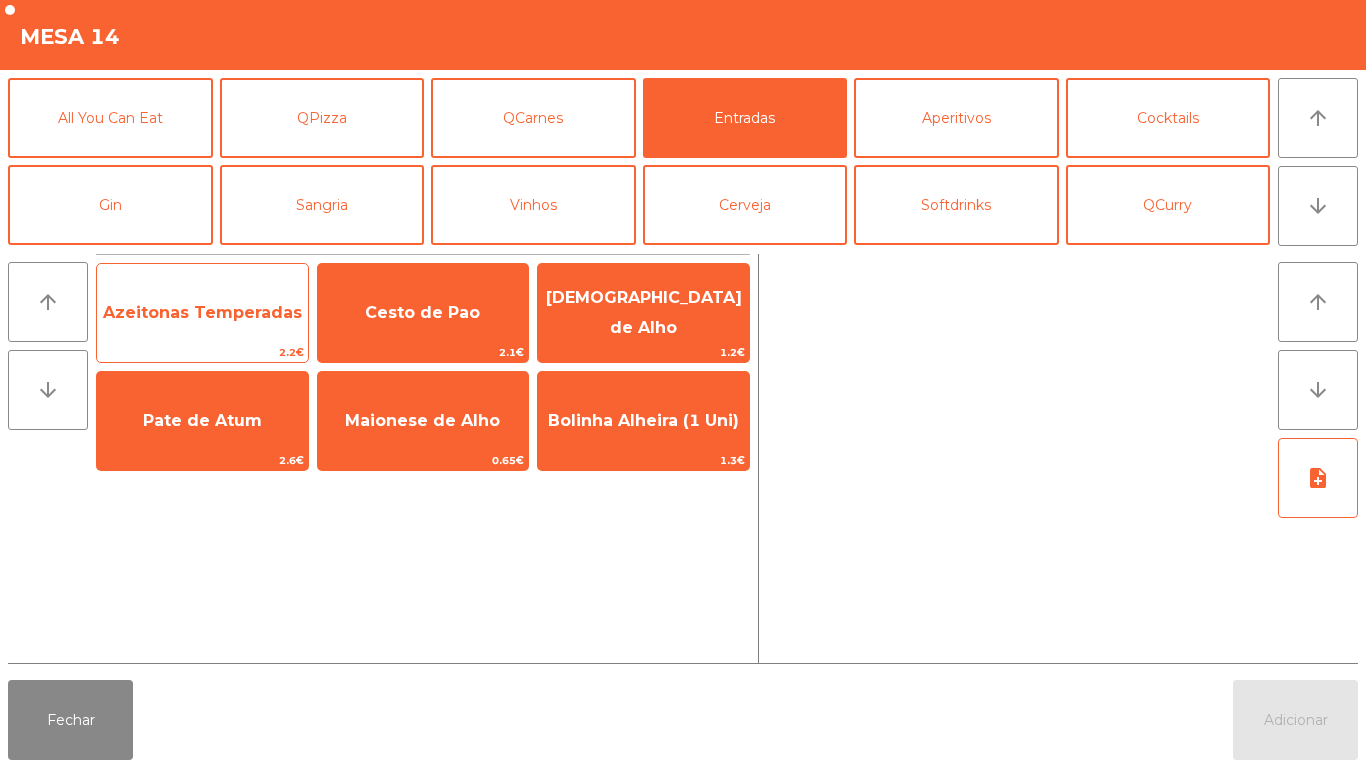 click on "Azeitonas Temperadas" 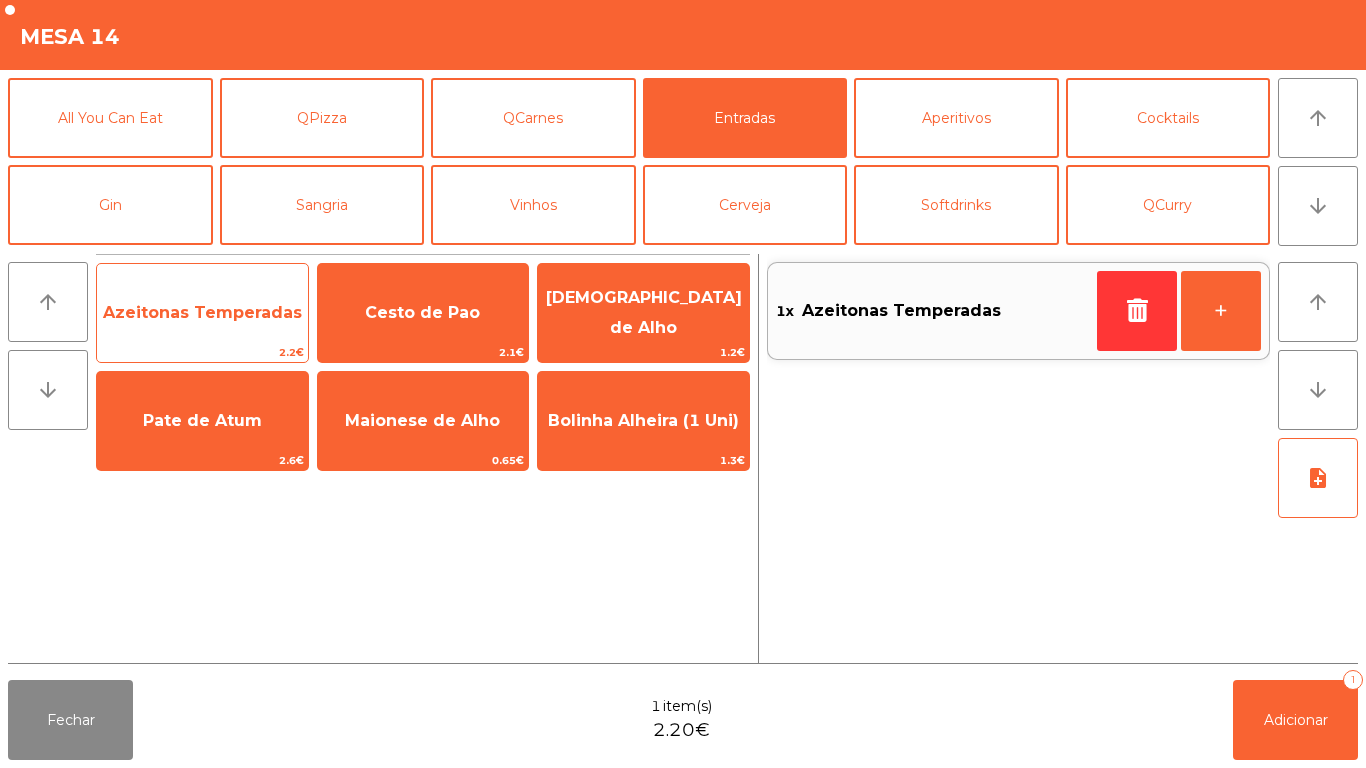 click on "Azeitonas Temperadas" 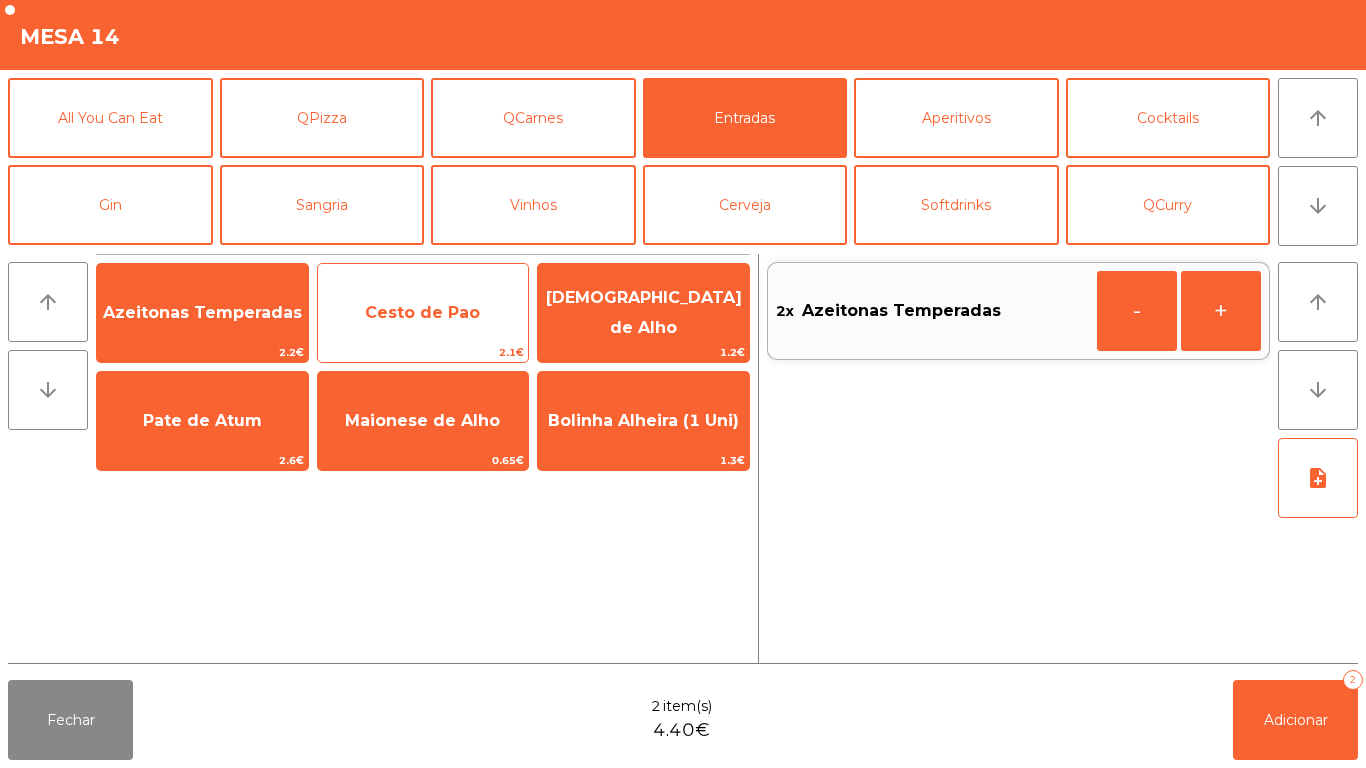 click on "Cesto de Pao" 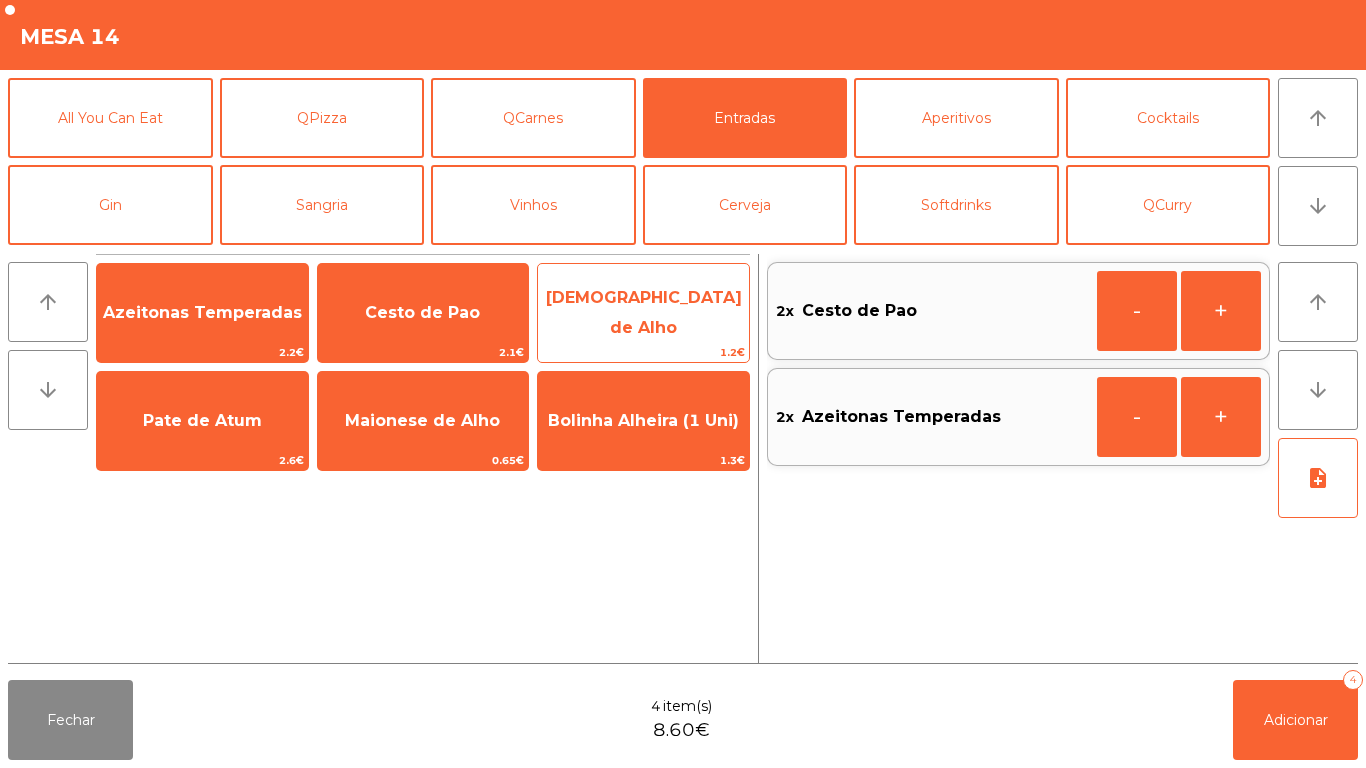 click on "[DEMOGRAPHIC_DATA] de Alho" 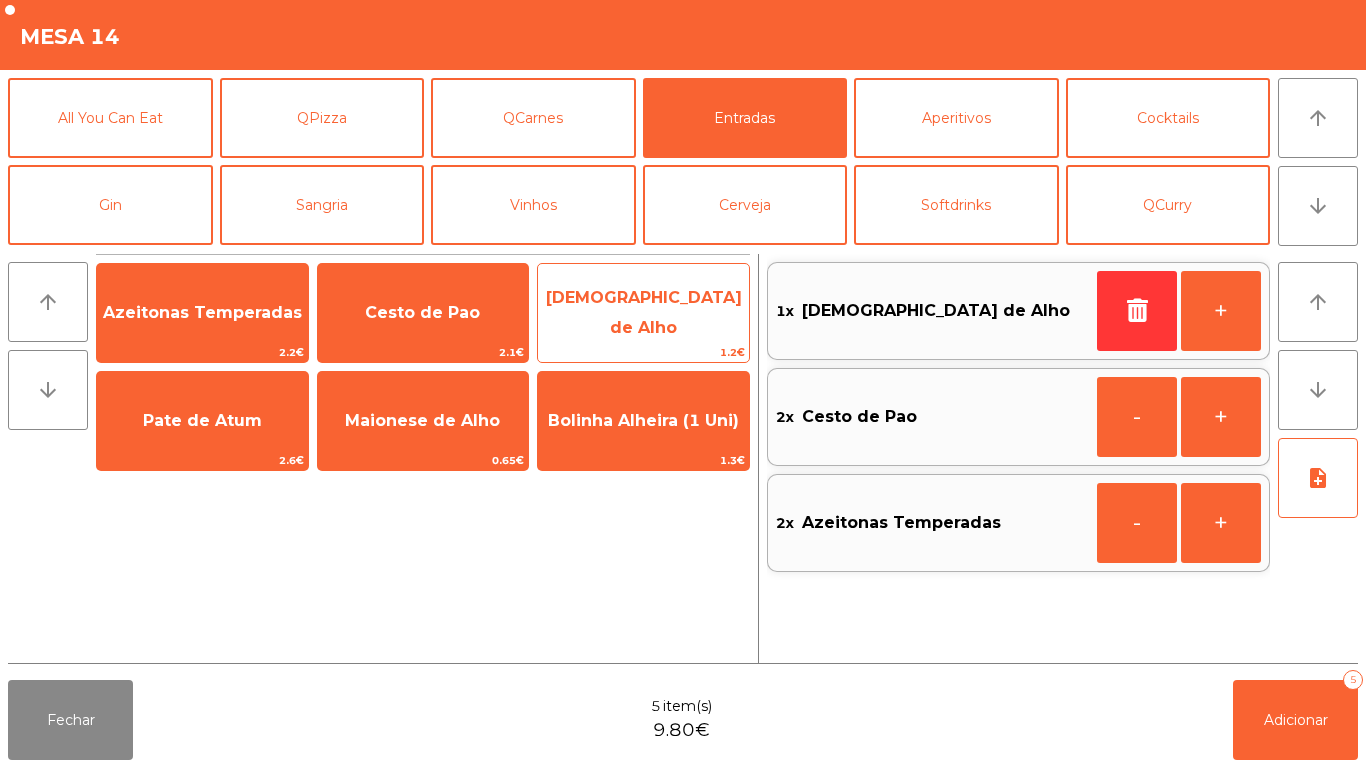 click on "[DEMOGRAPHIC_DATA] de Alho" 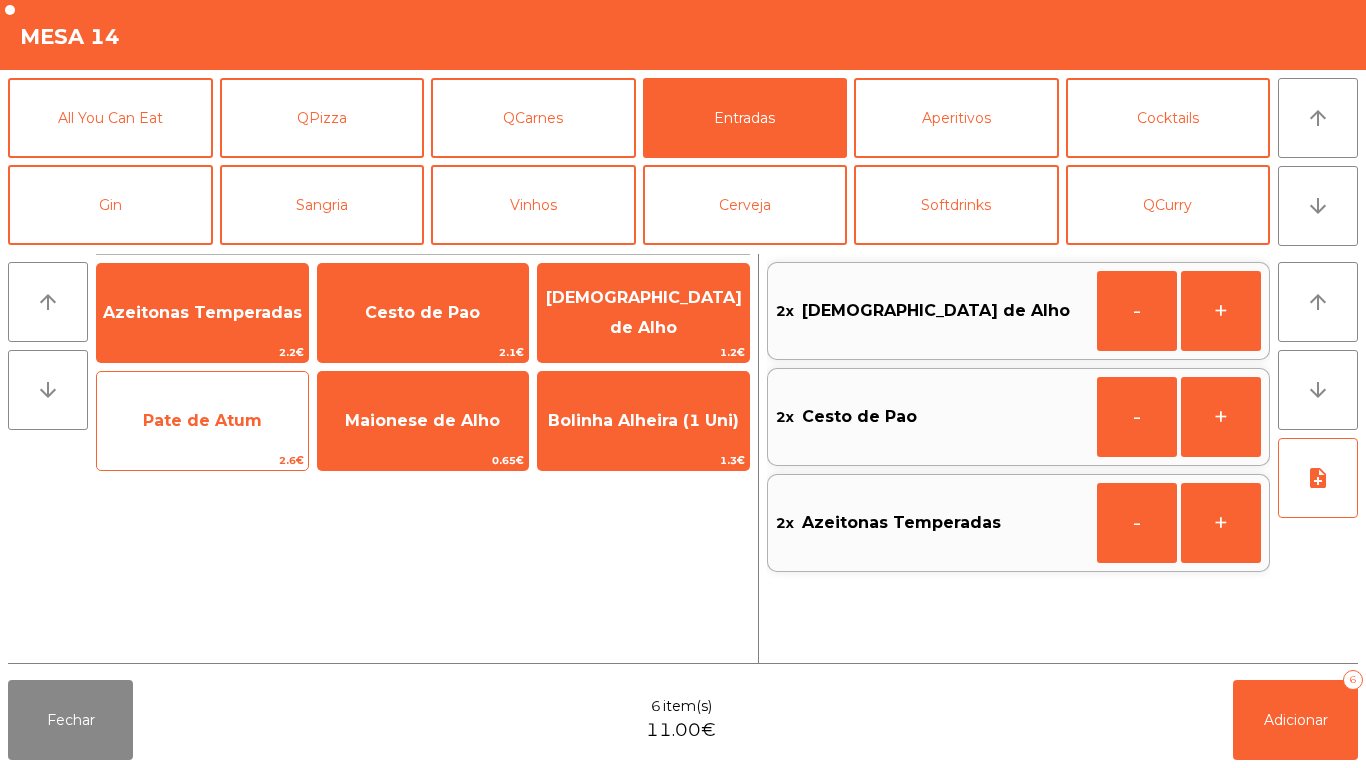 click on "2.6€" 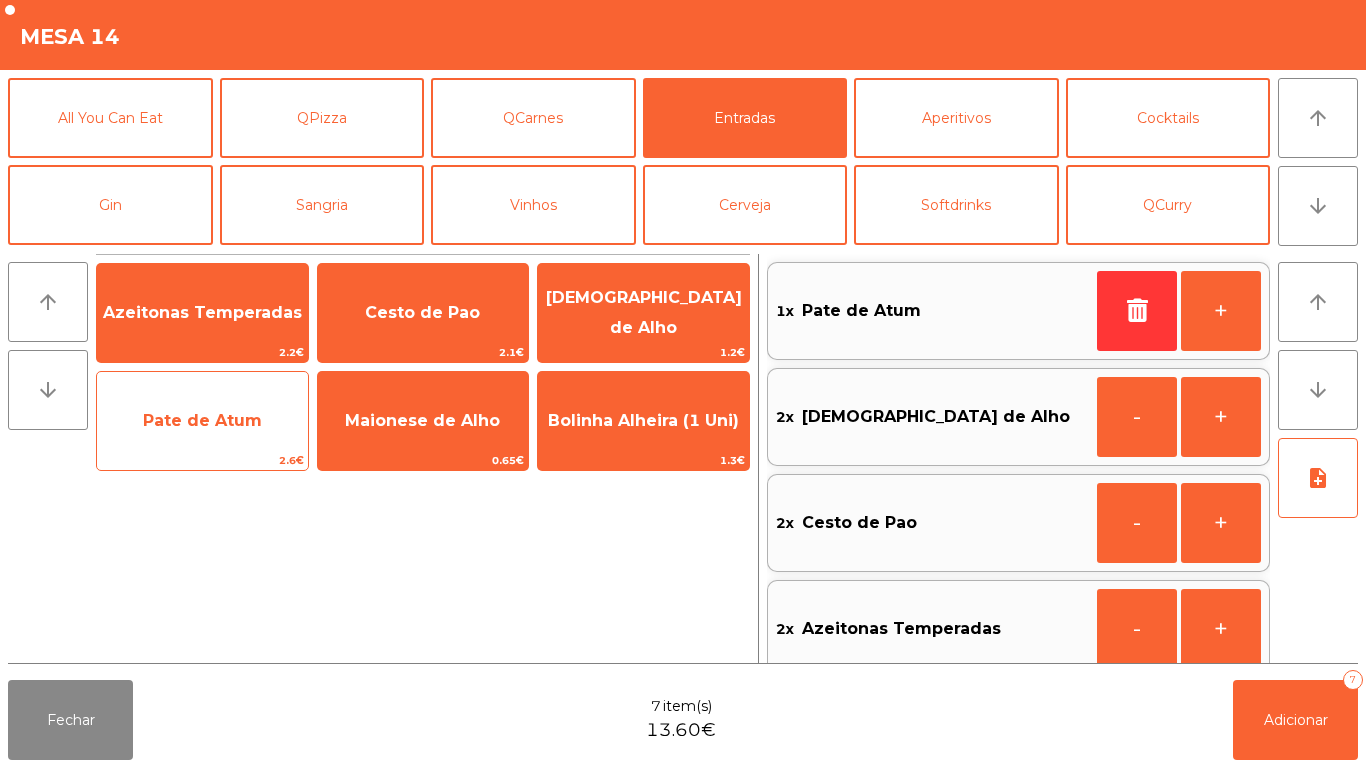 click on "Pate de Atum" 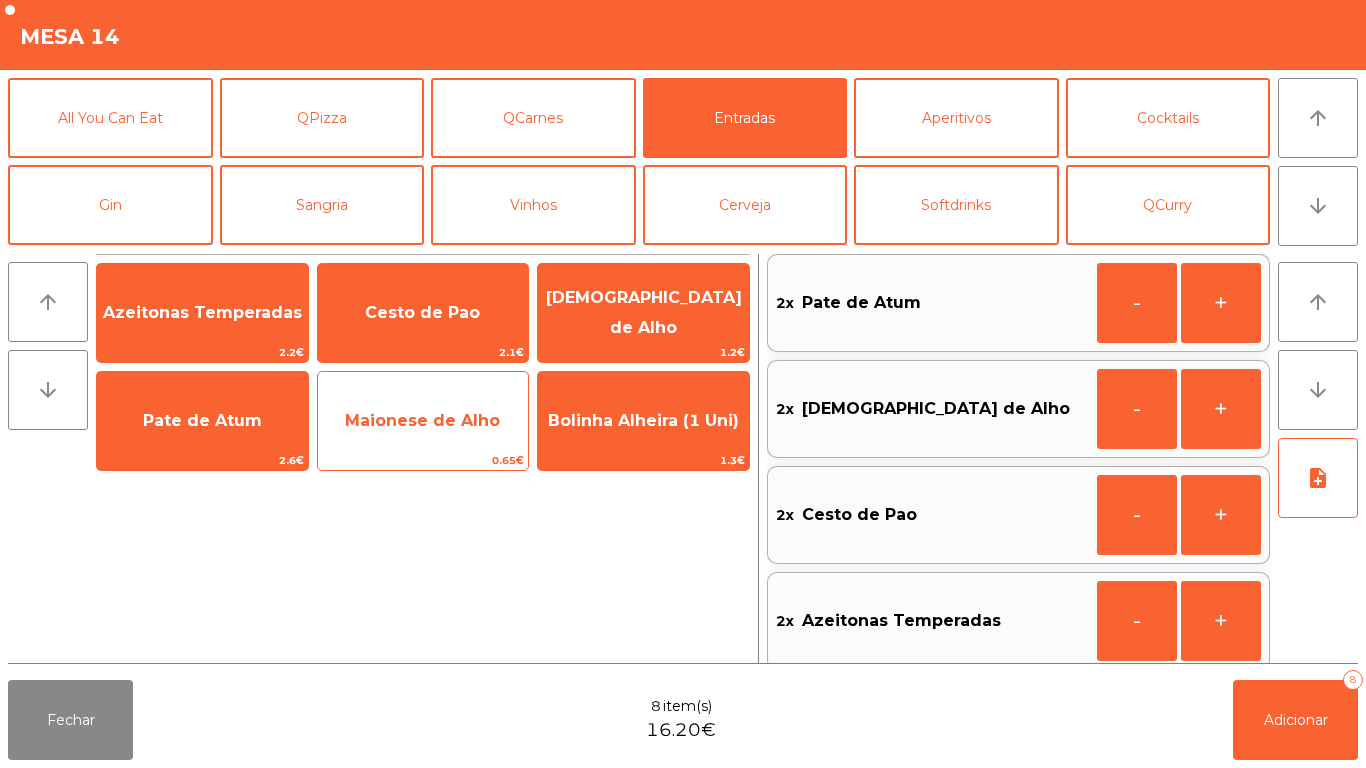 click on "Maionese de Alho" 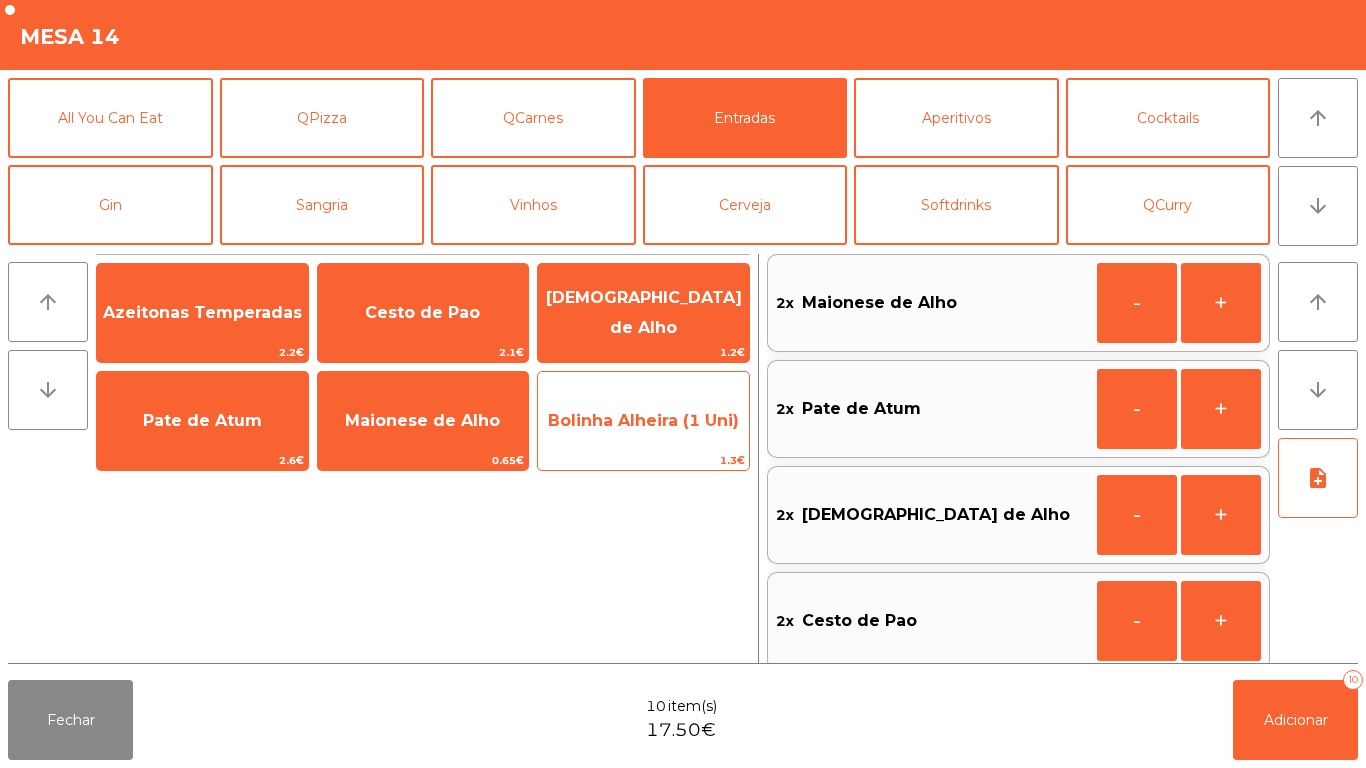 click on "Bolinha Alheira (1 Uni)" 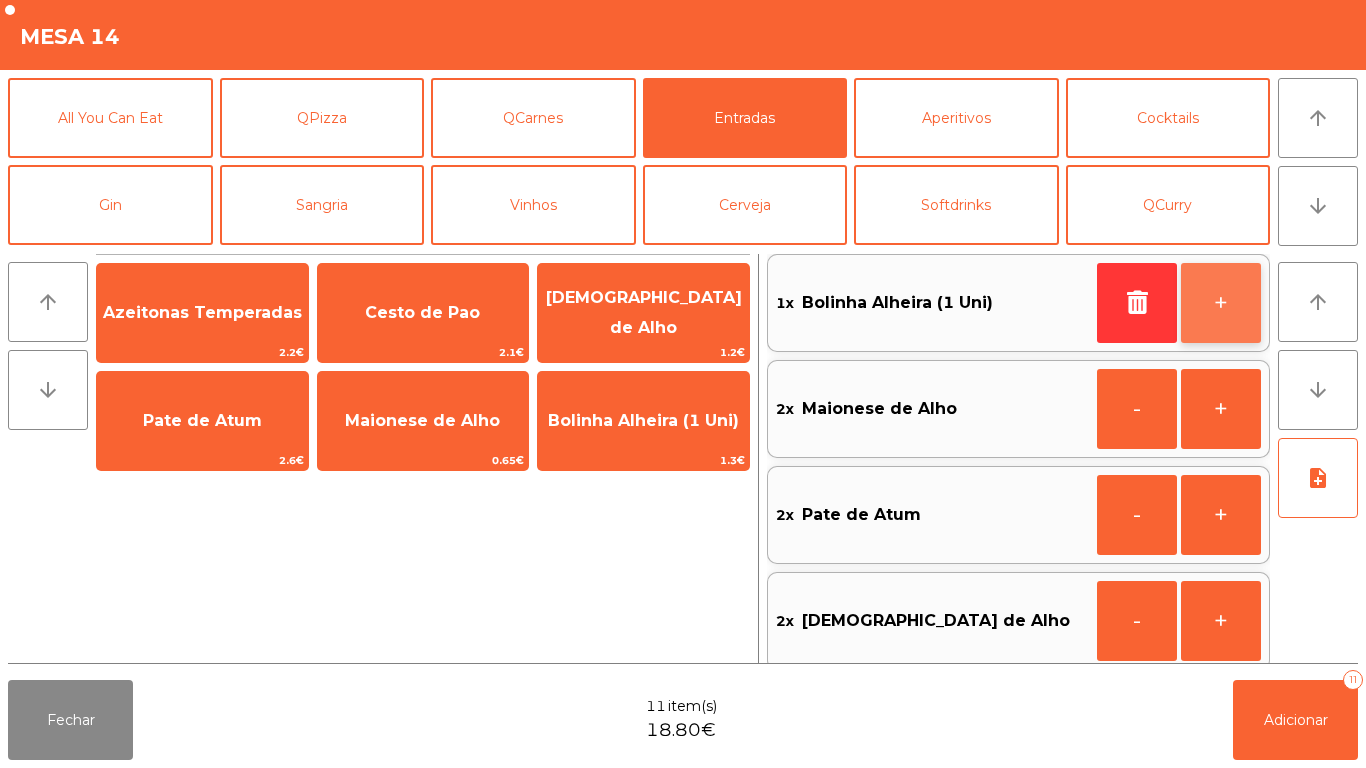 click on "+" 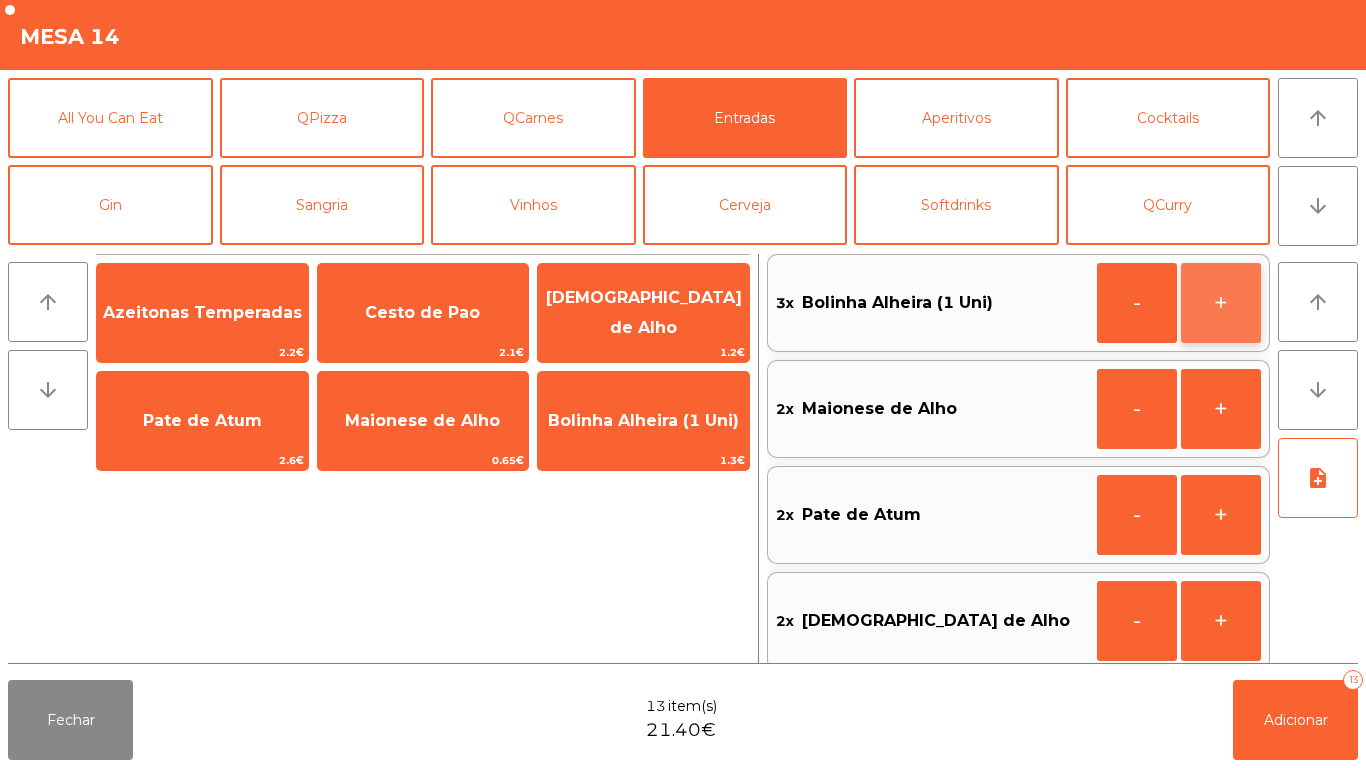 click on "+" 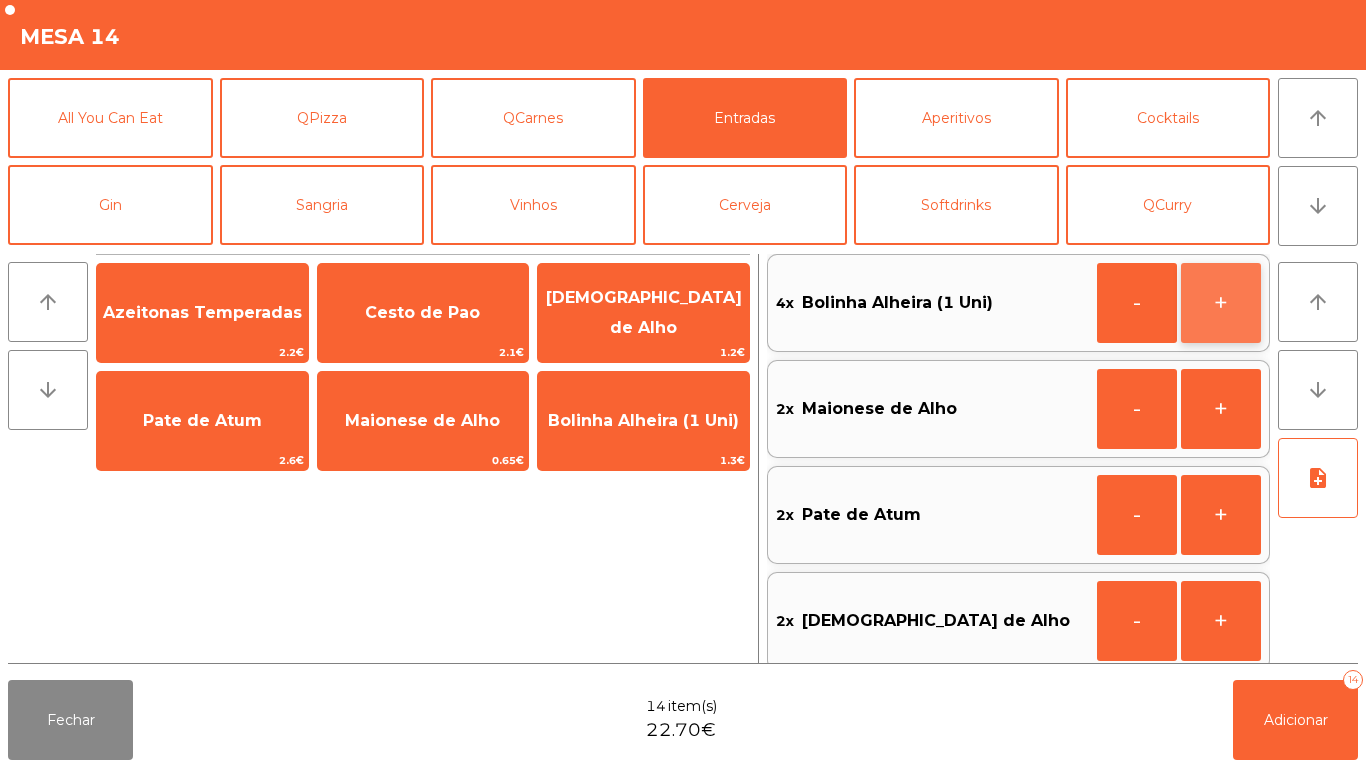 click on "+" 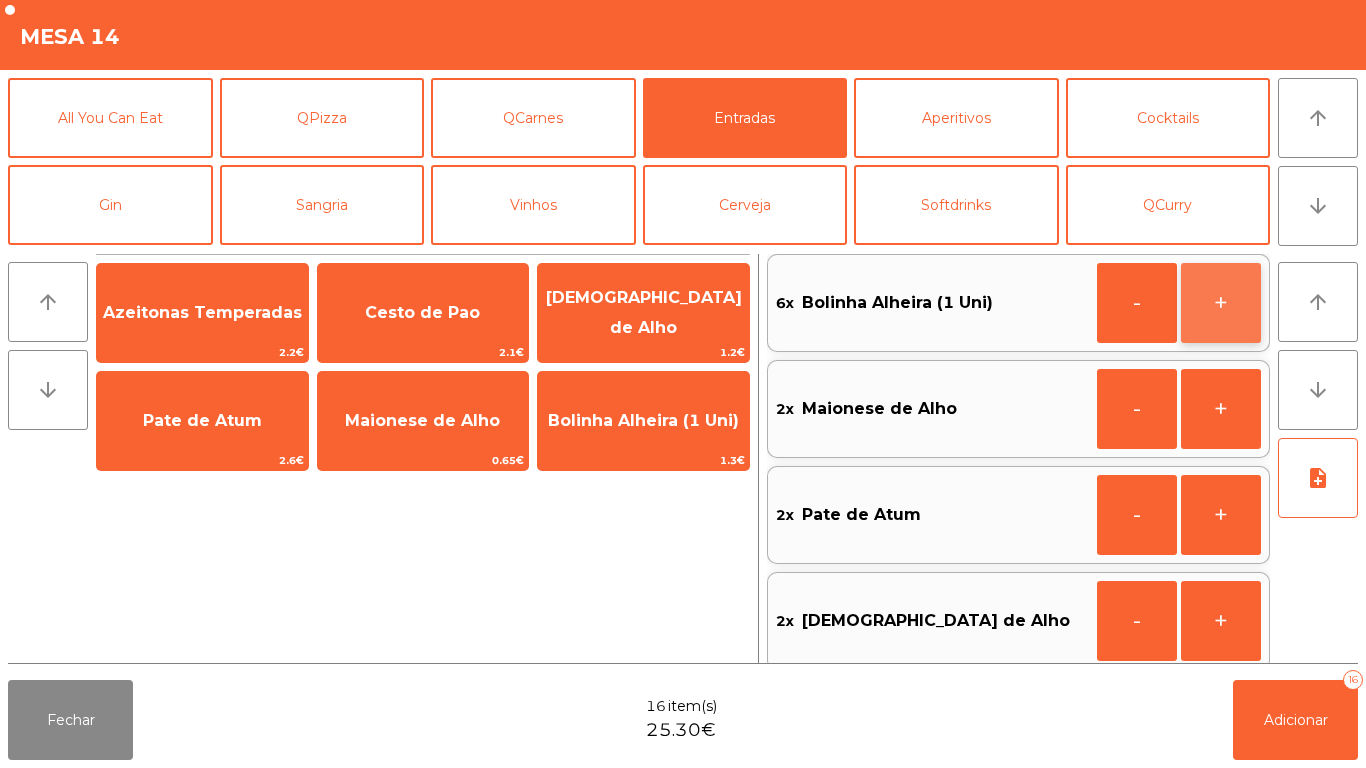 click on "+" 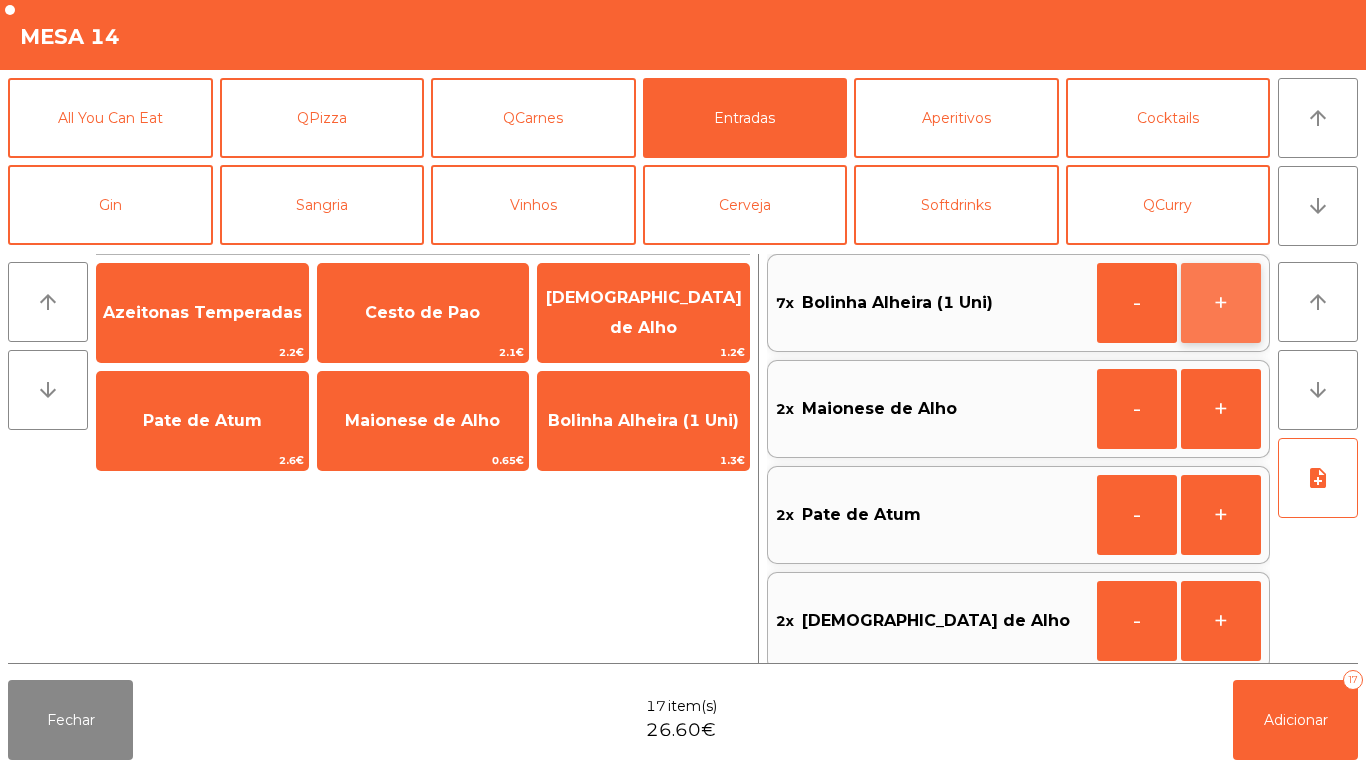 click on "+" 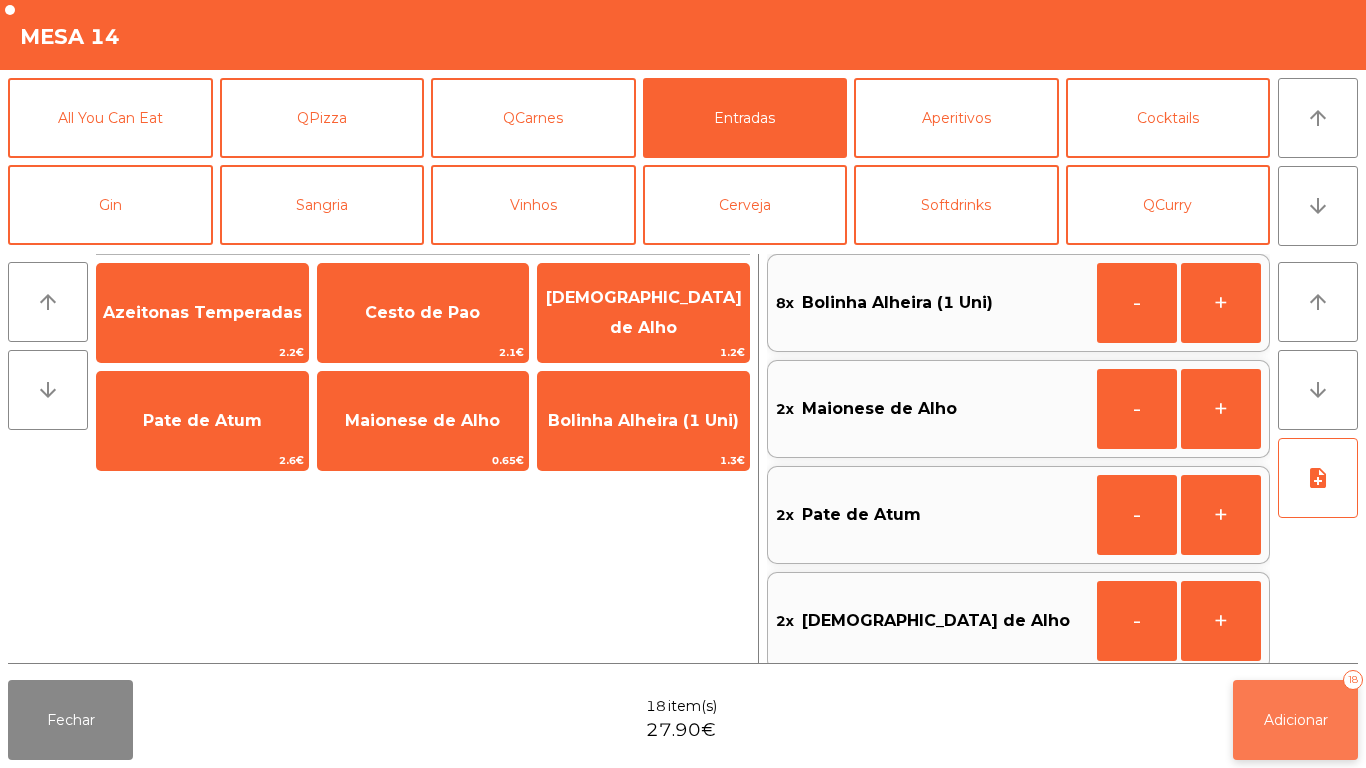 click on "Adicionar" 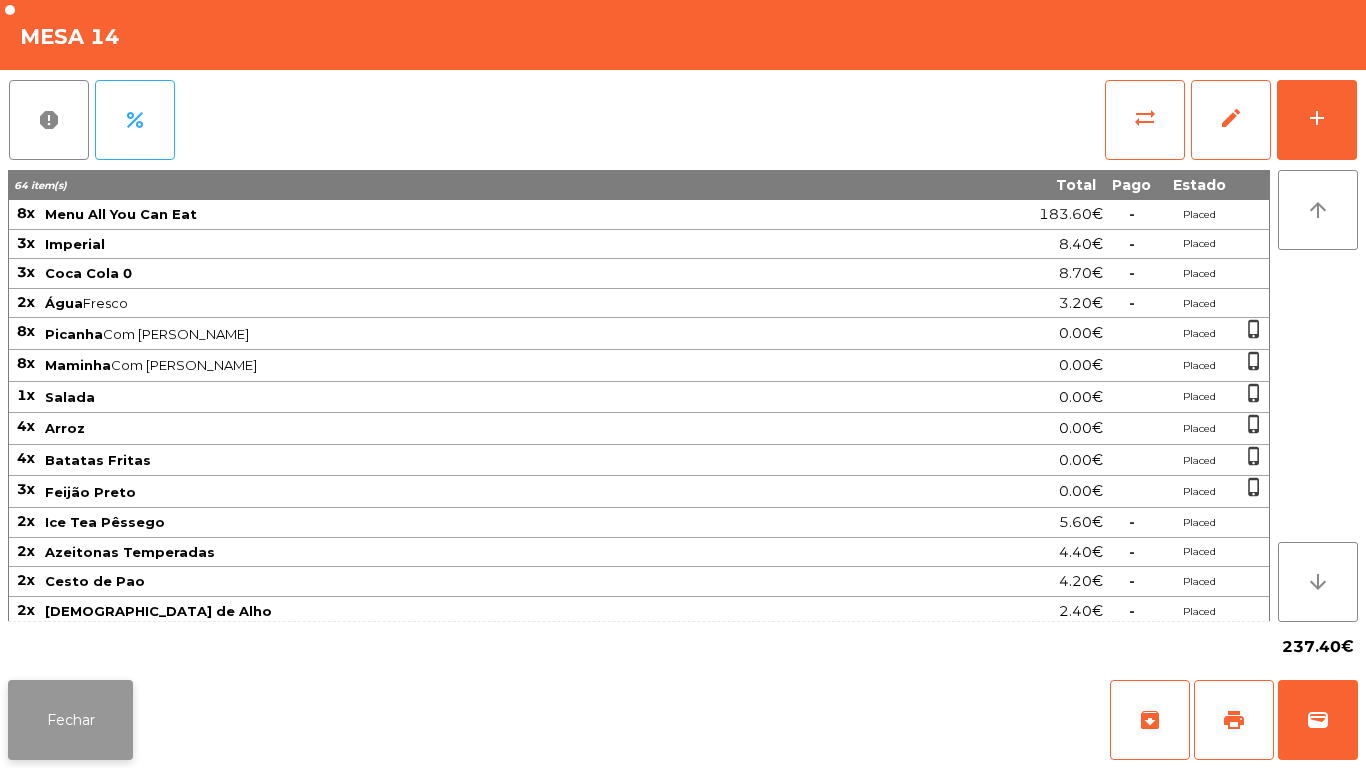 click on "Fechar" 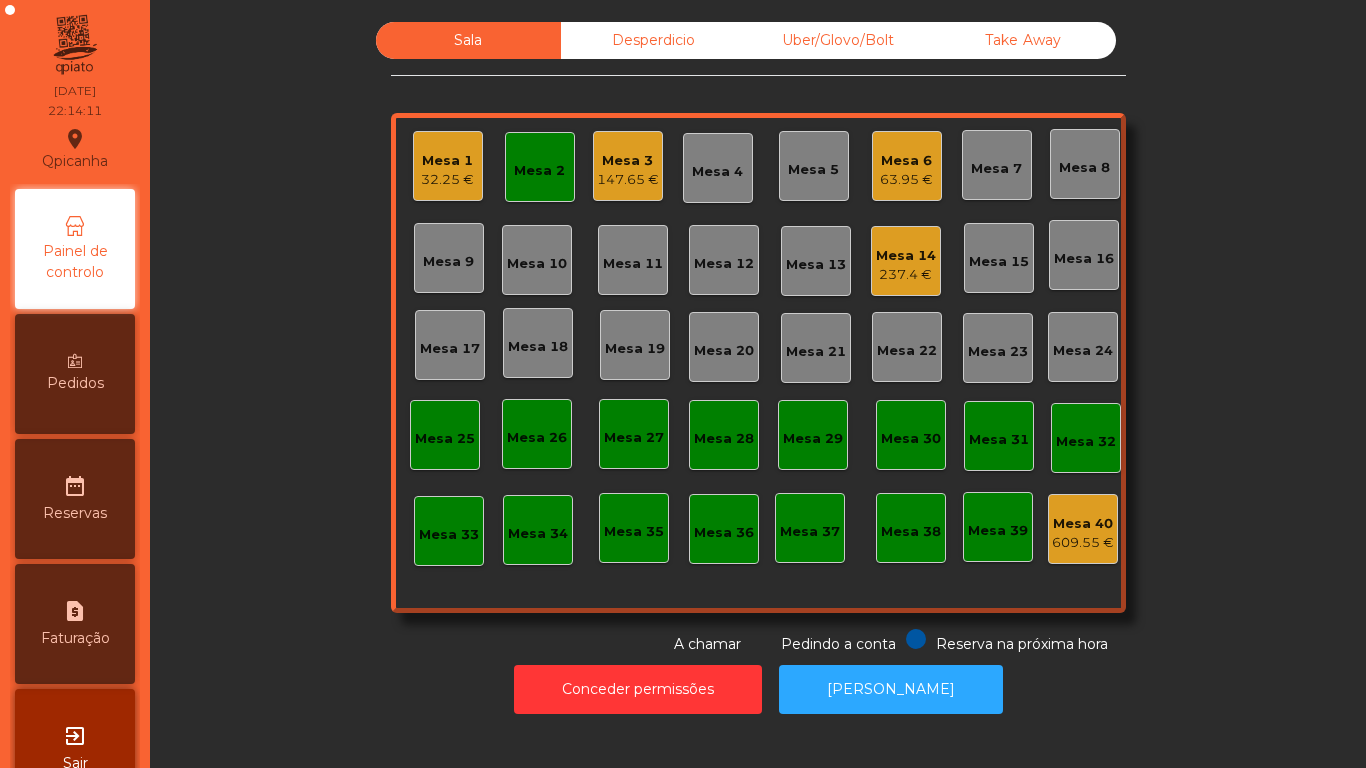 click on "63.95 €" 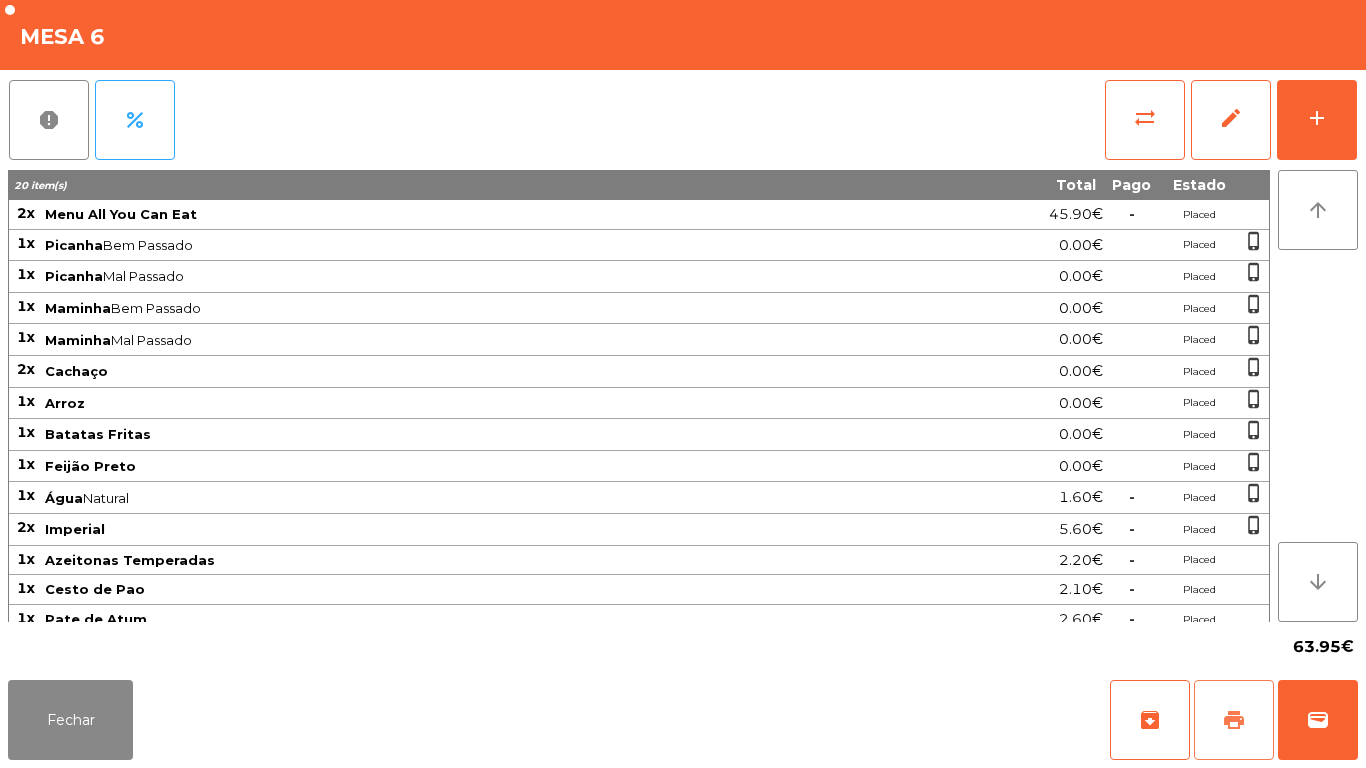 click on "print" 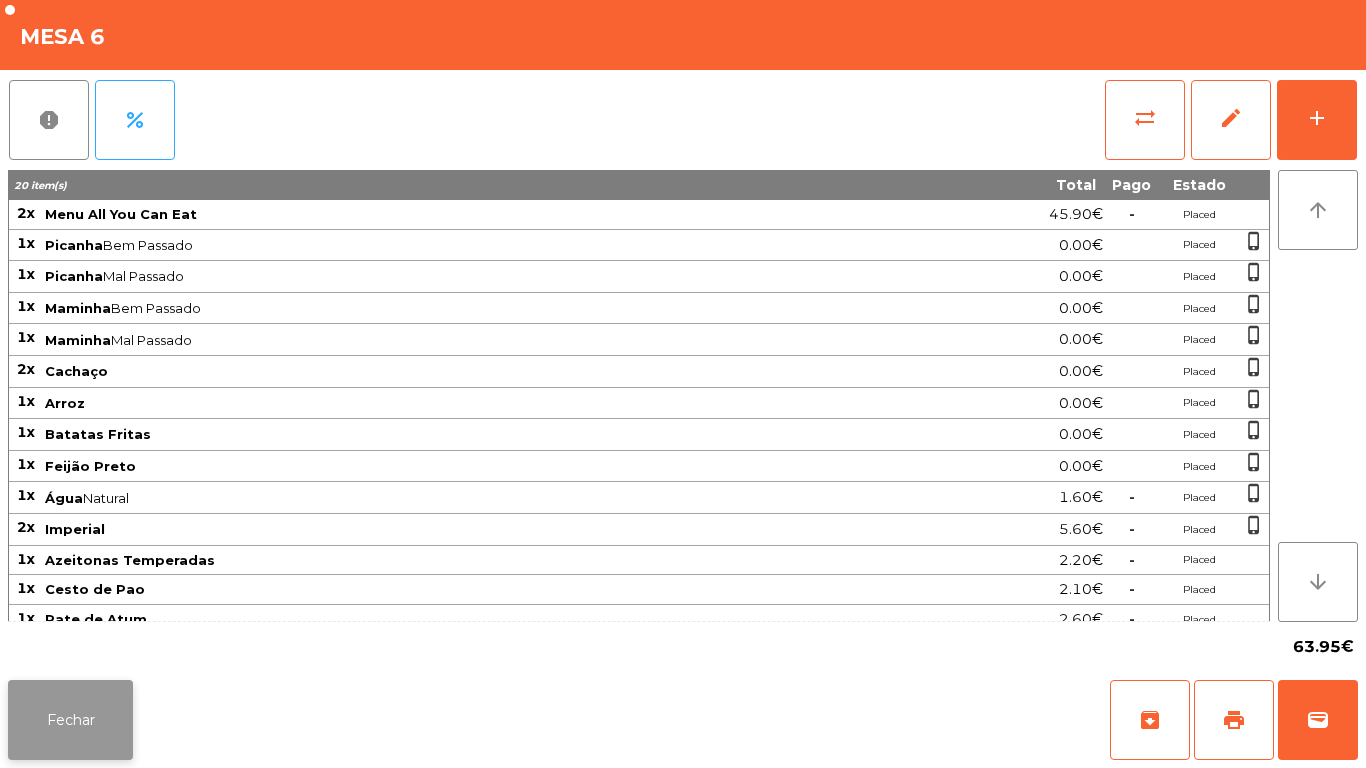 click on "Fechar" 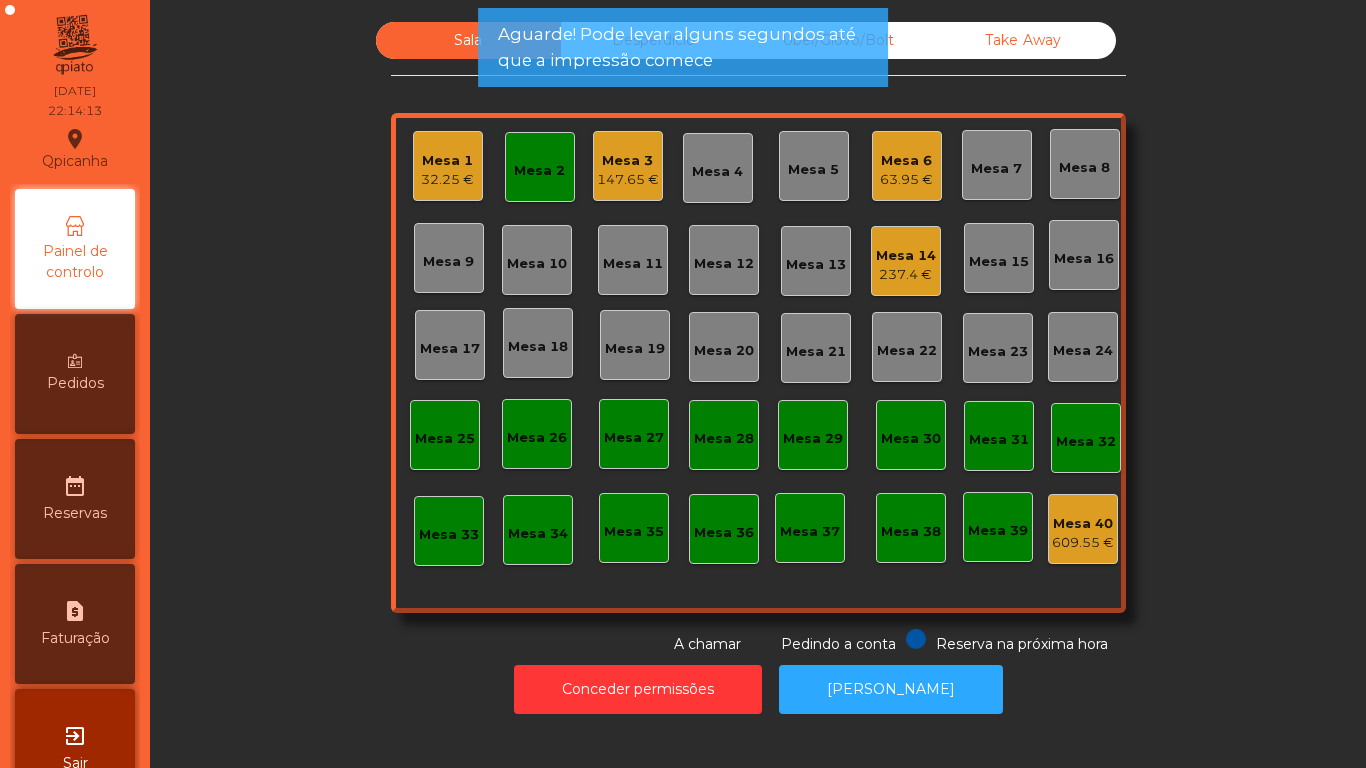 click on "Mesa 2" 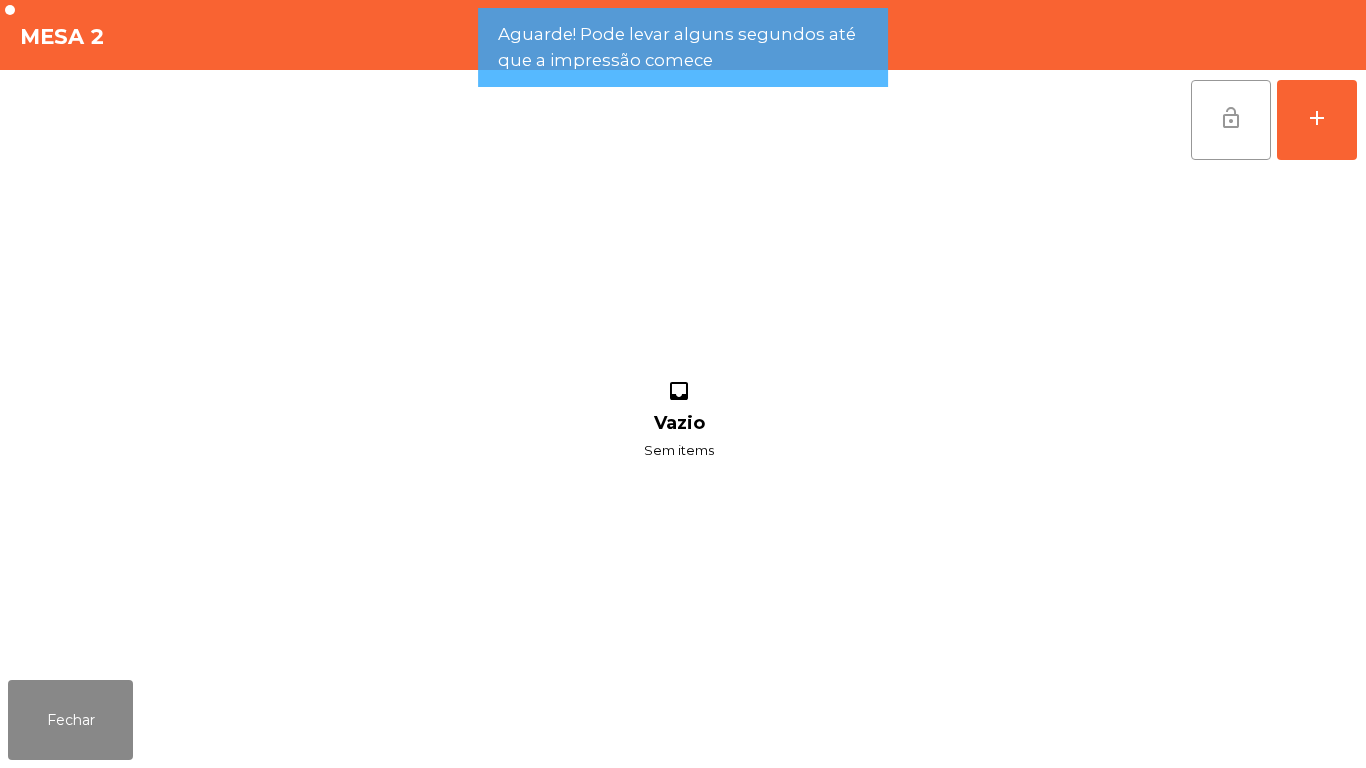 click on "lock_open" 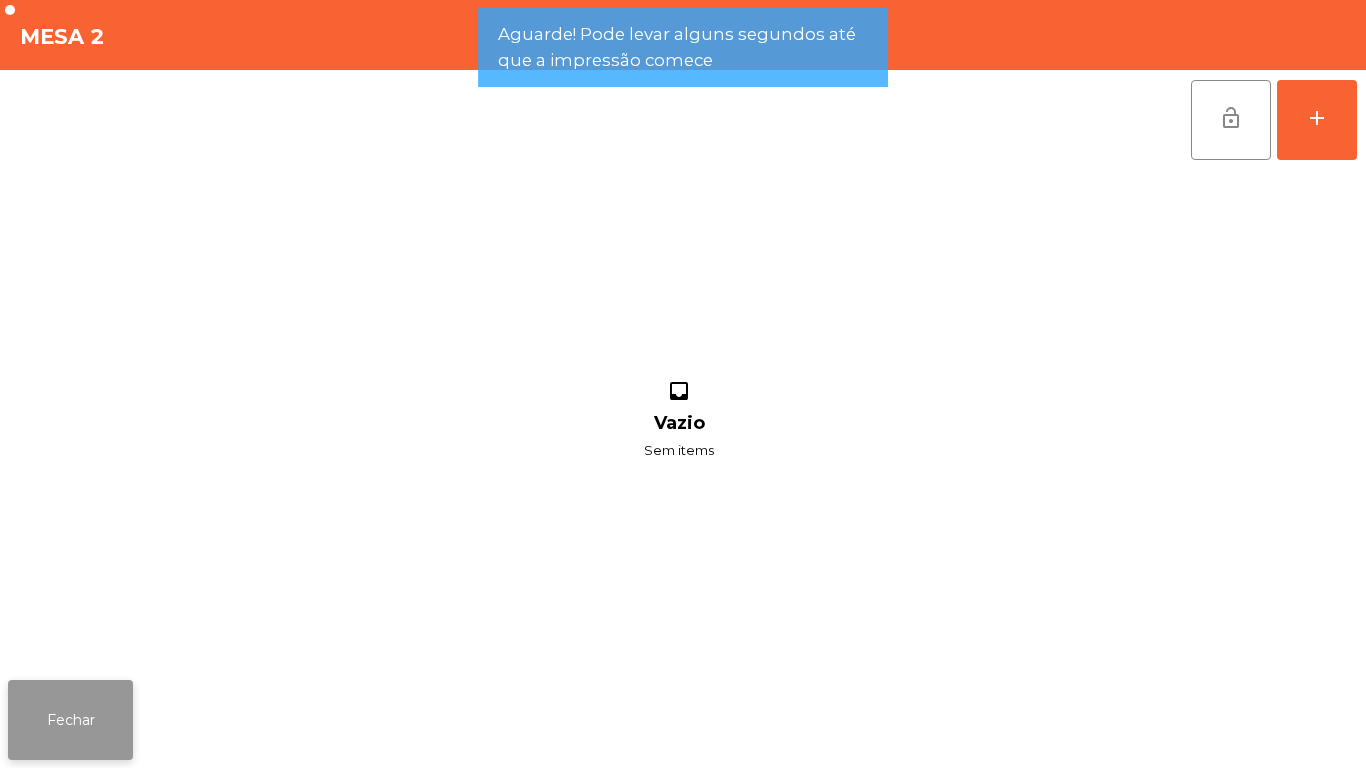 click on "Fechar" 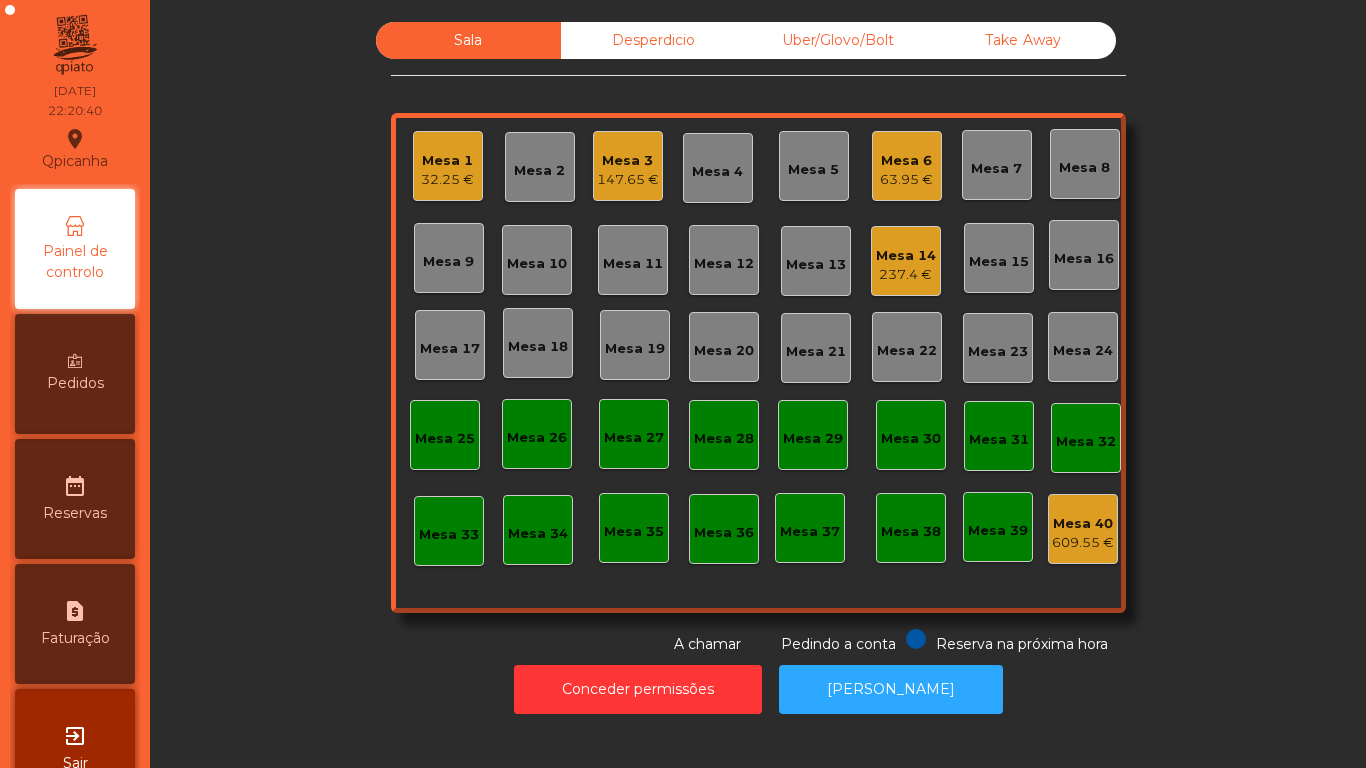click on "Mesa 3" 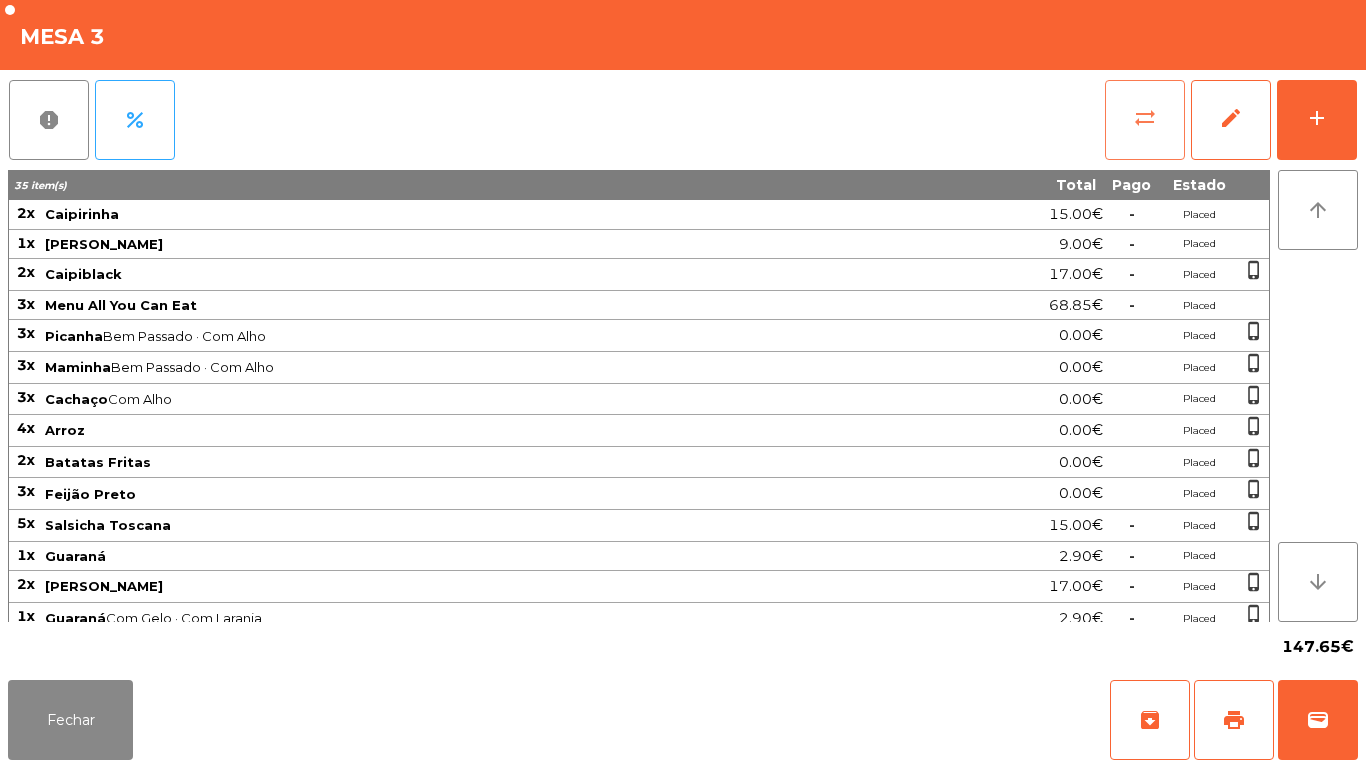 click on "sync_alt" 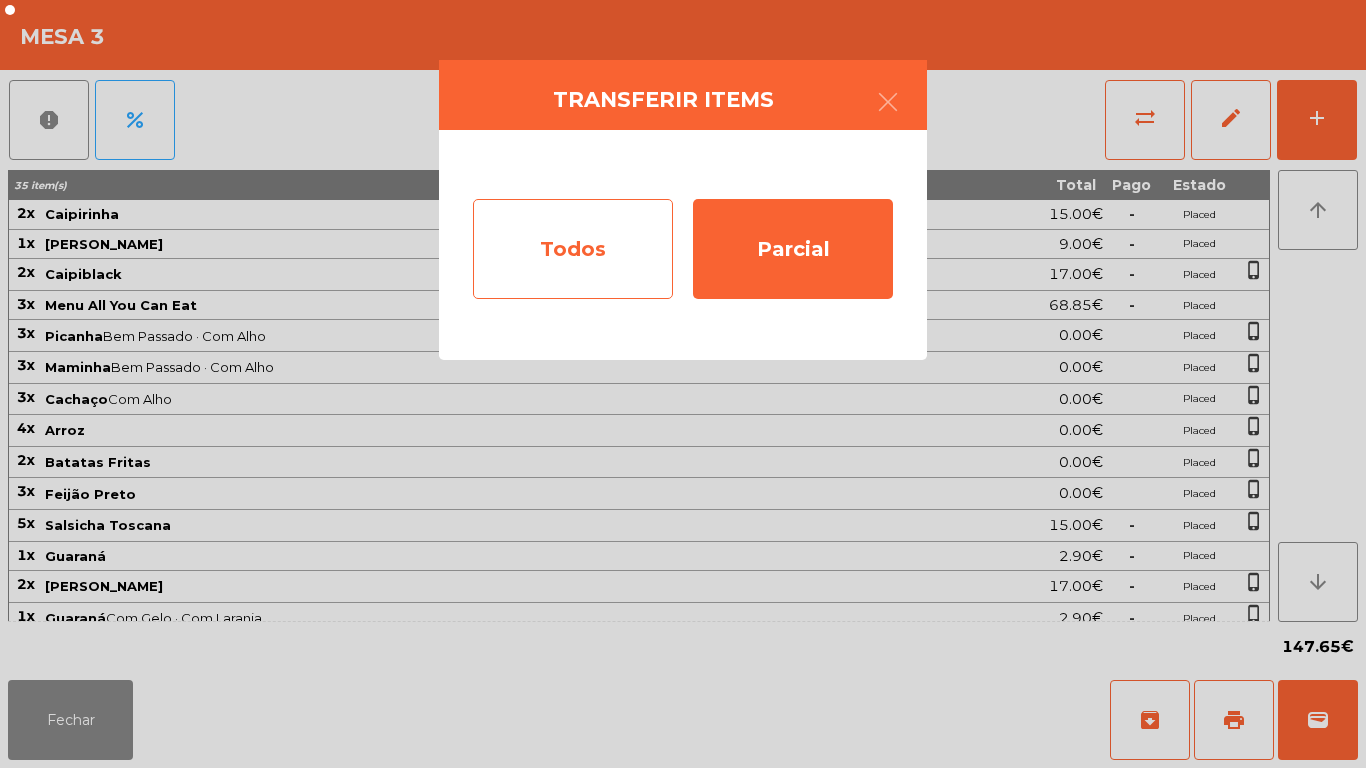 click on "Todos" 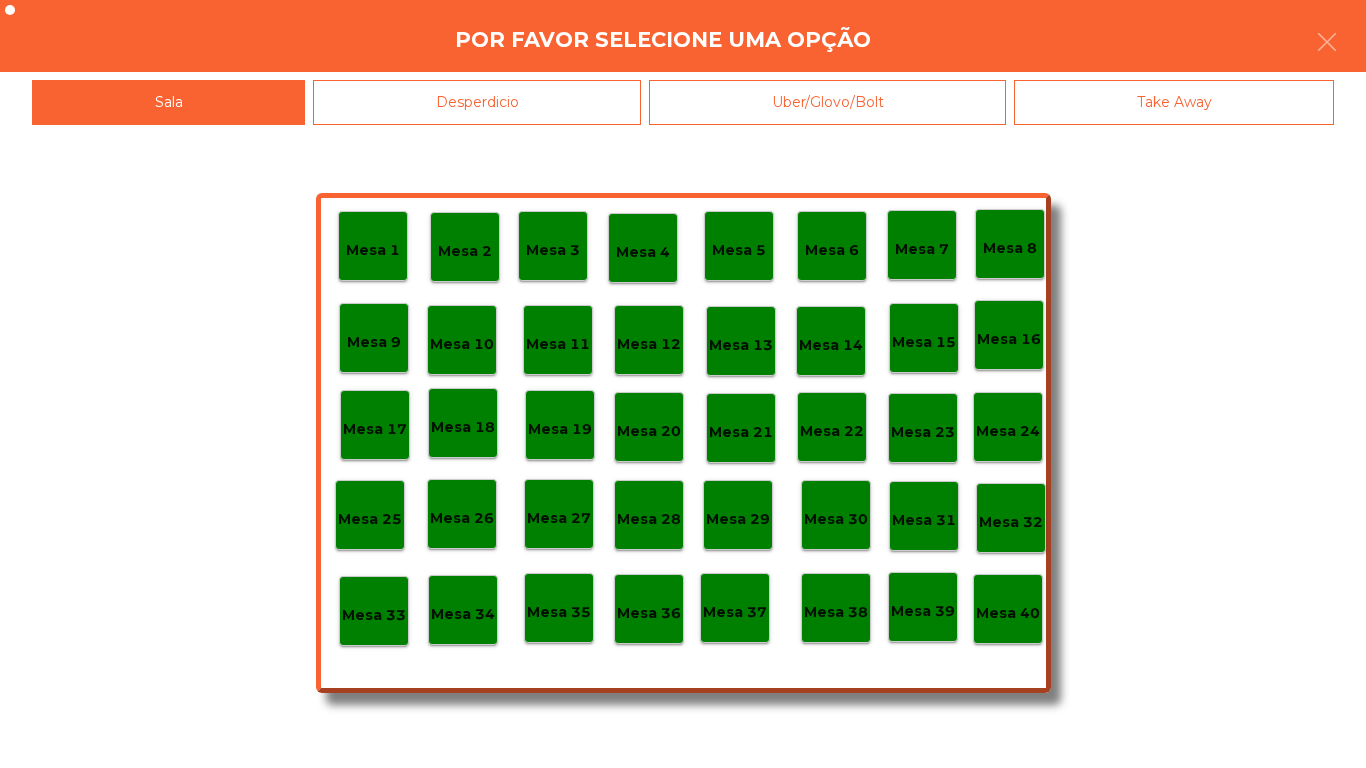 click on "Mesa 40" 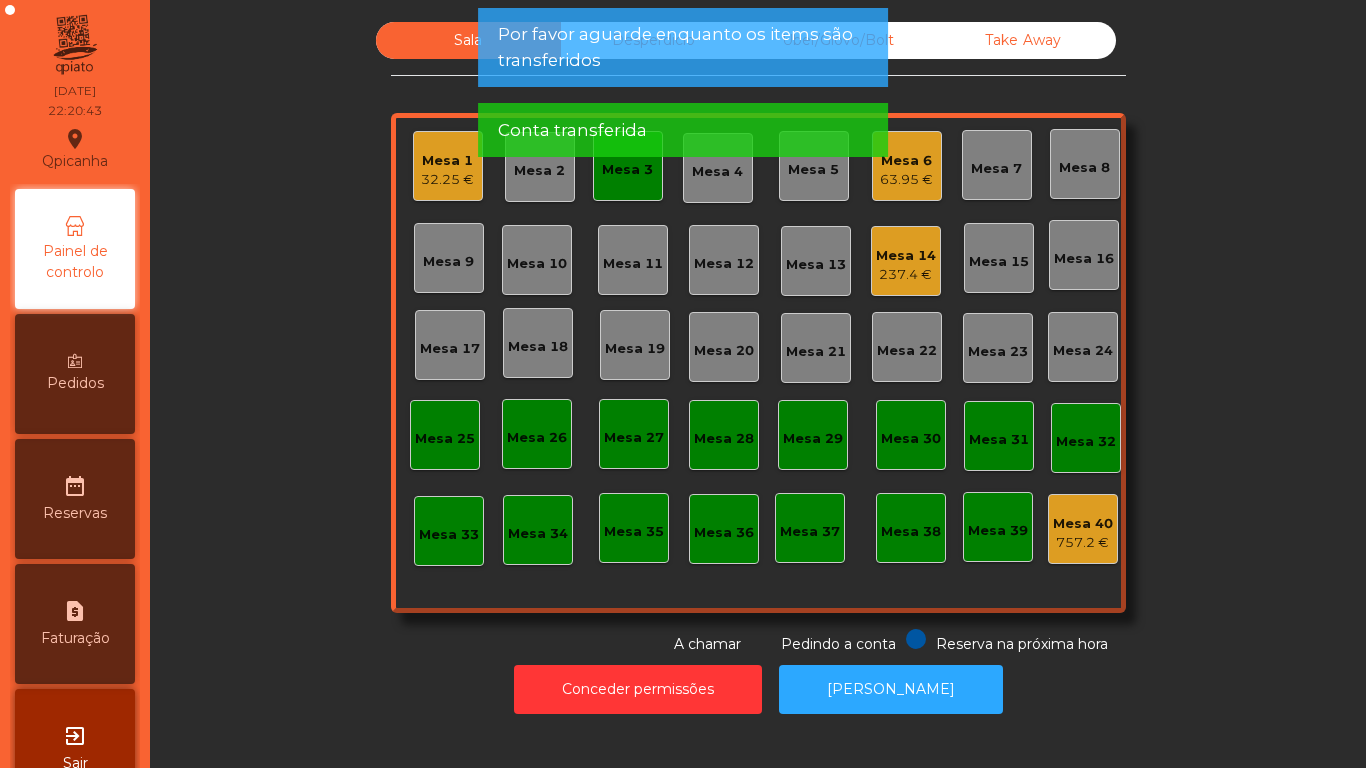 click on "Mesa 3" 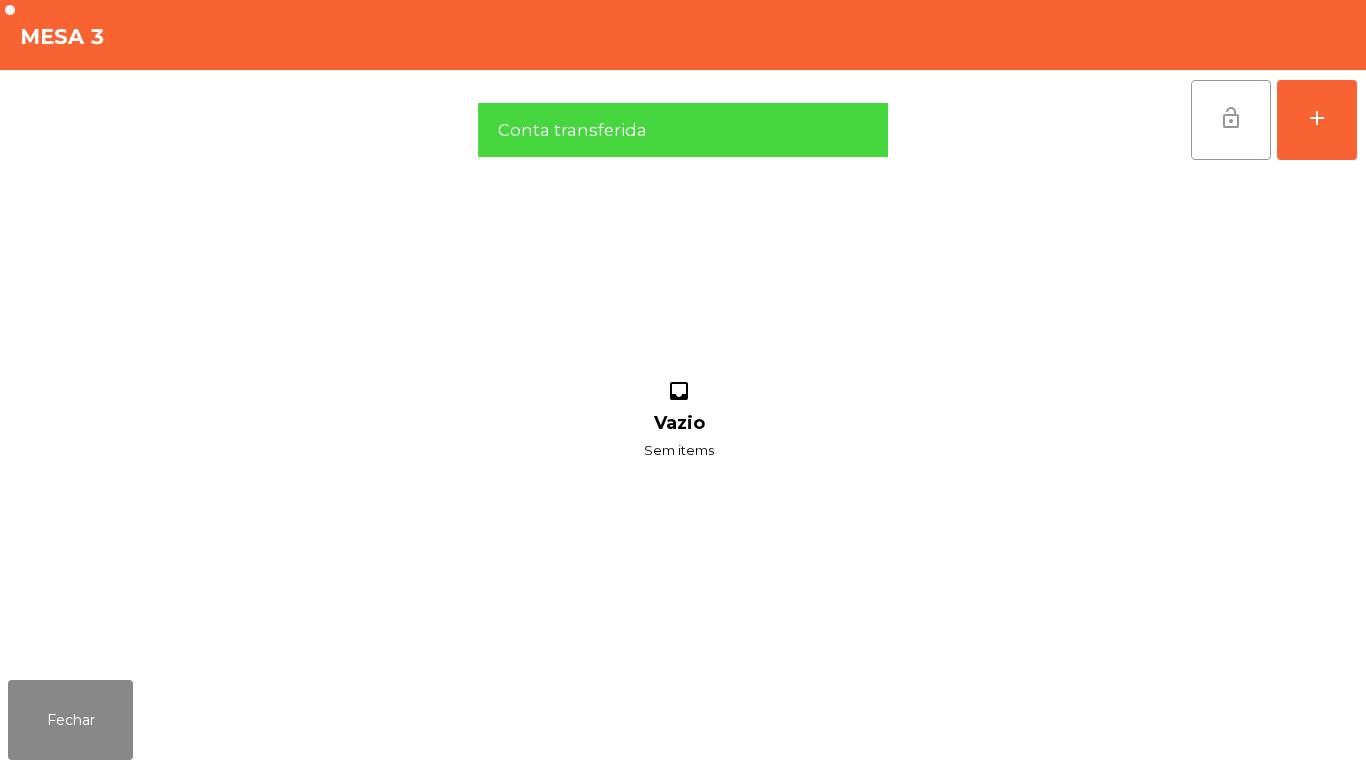 click on "lock_open" 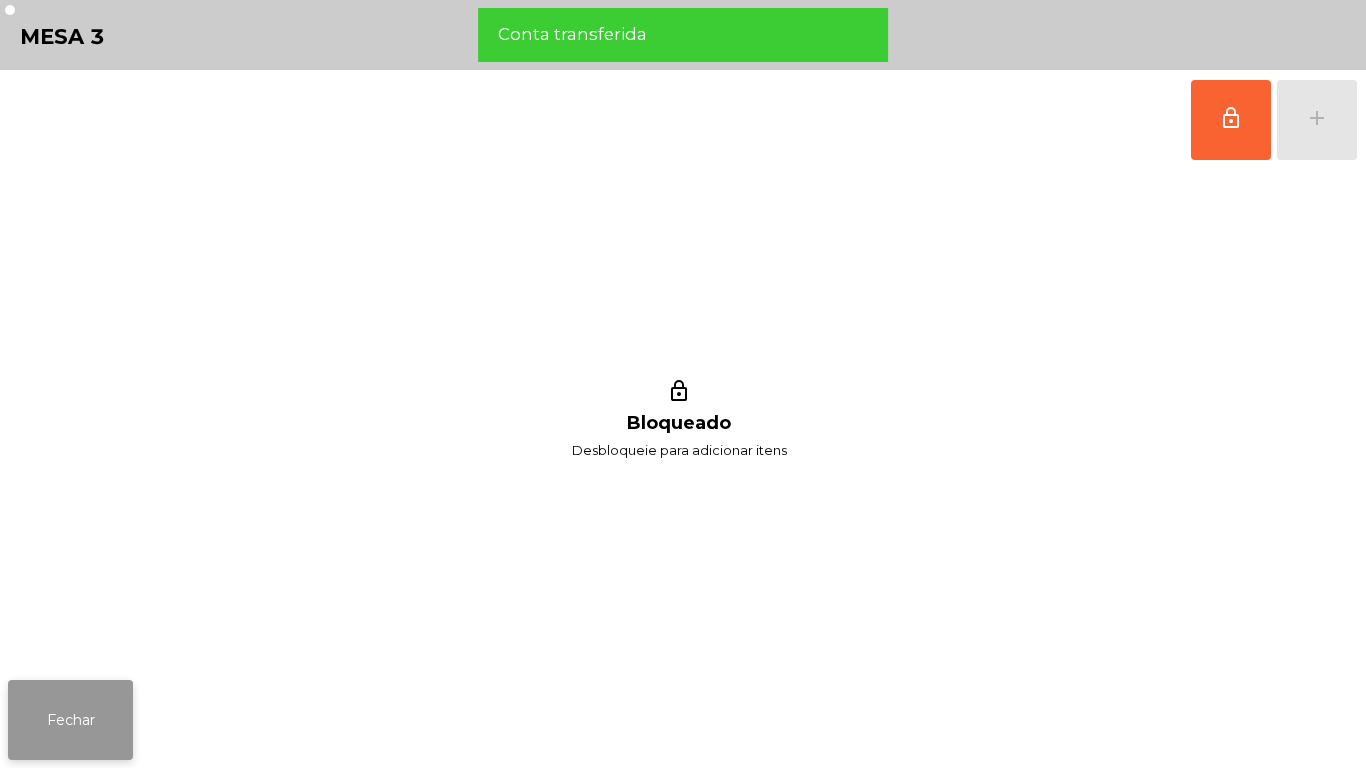 click on "Fechar" 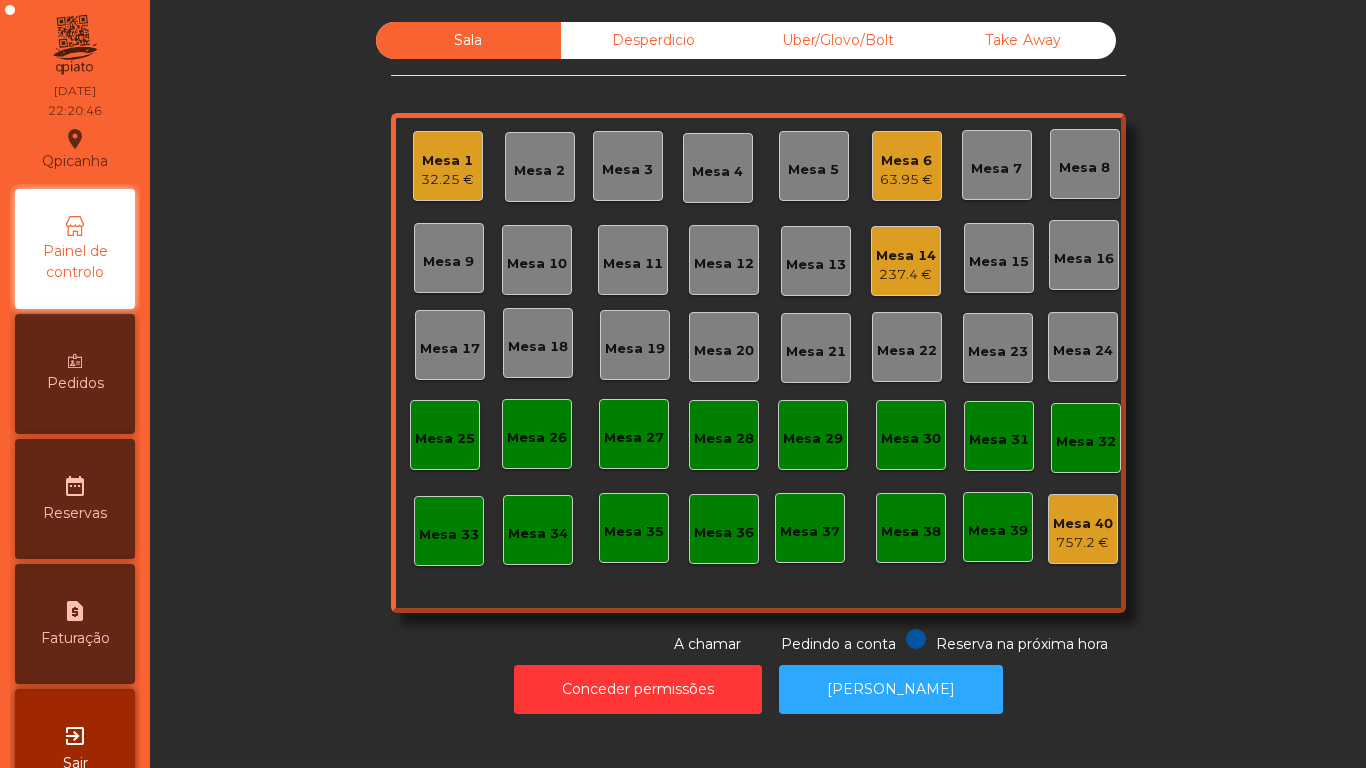 click on "Mesa 6" 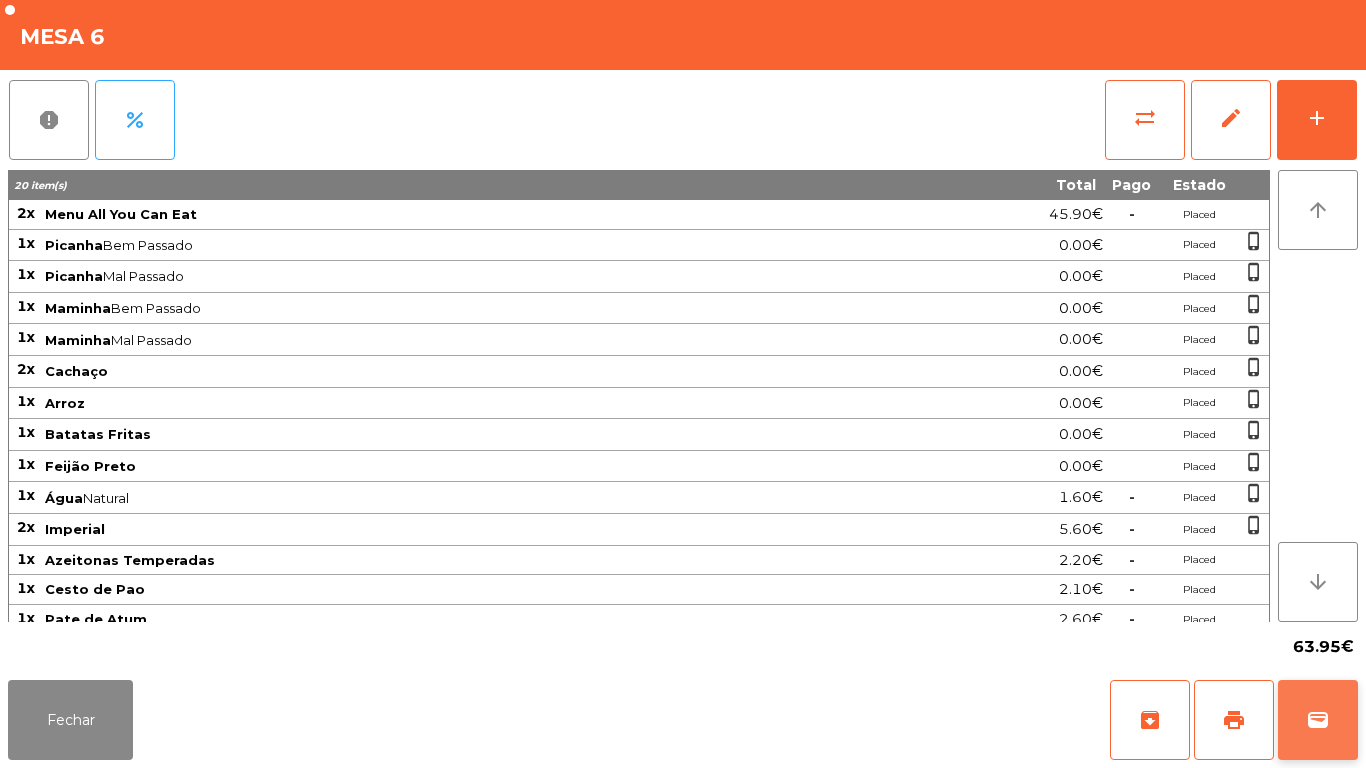 click on "wallet" 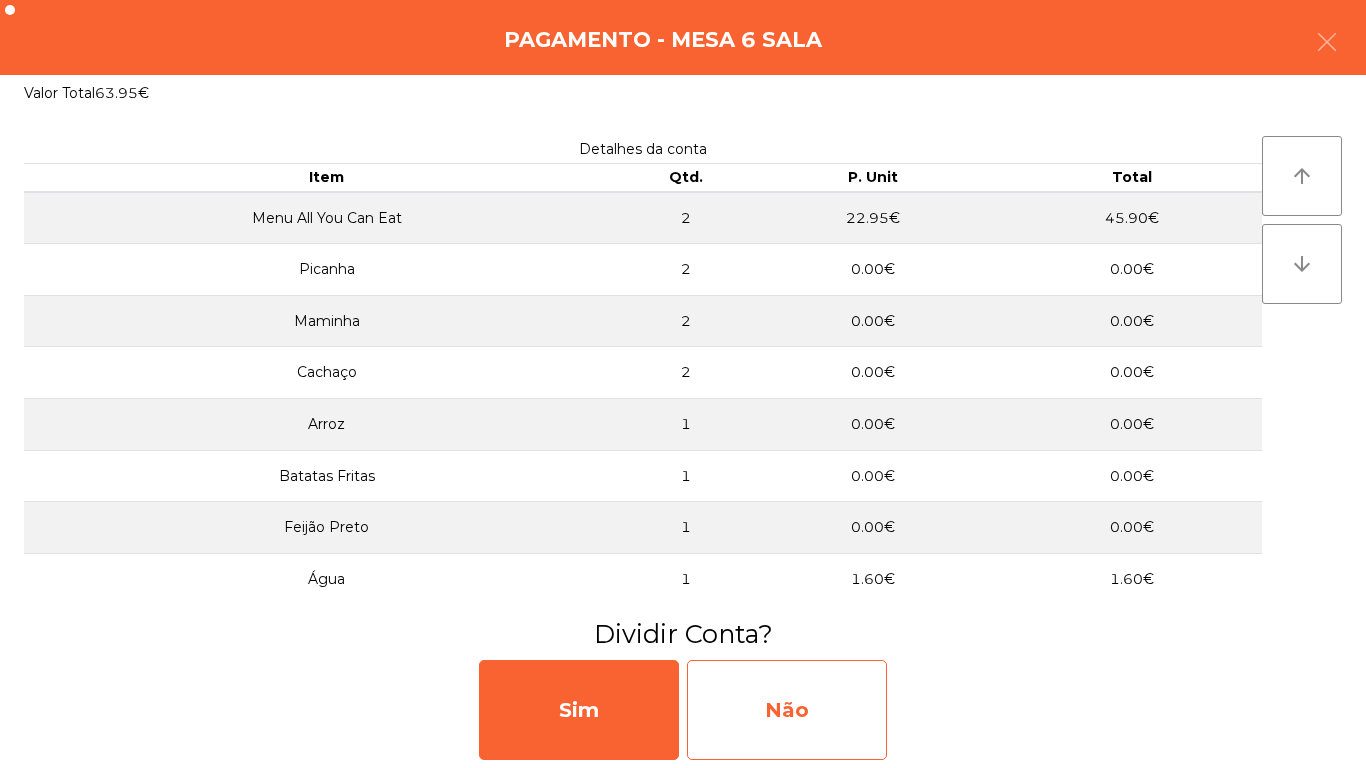 click on "Não" 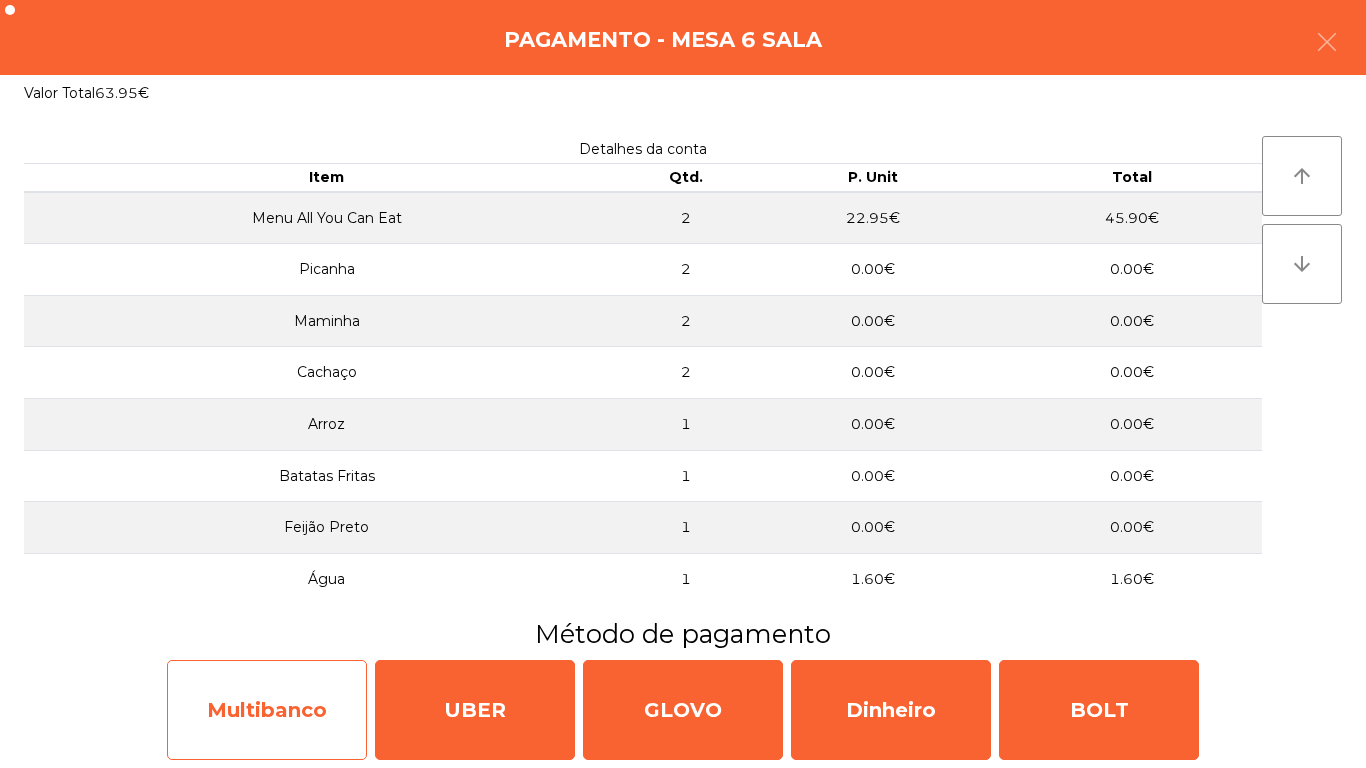 click on "Multibanco" 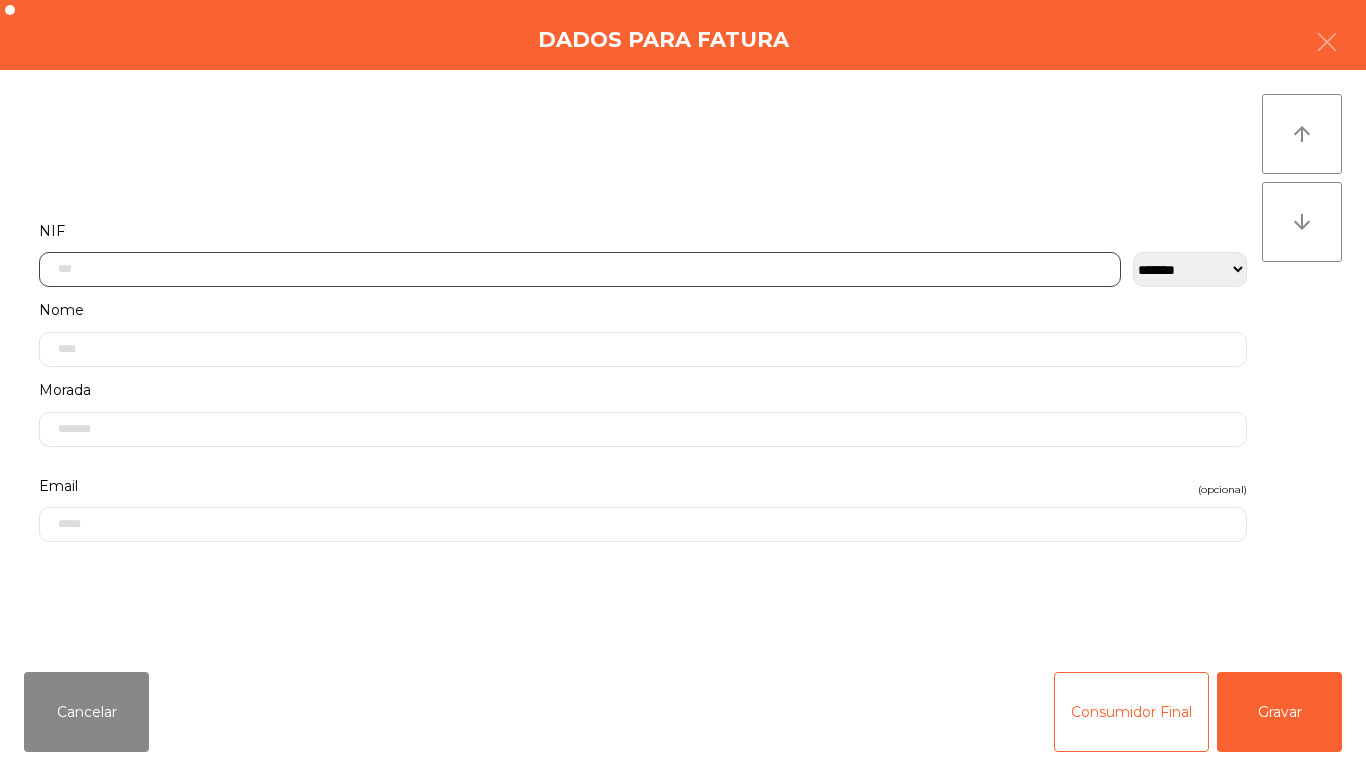 click 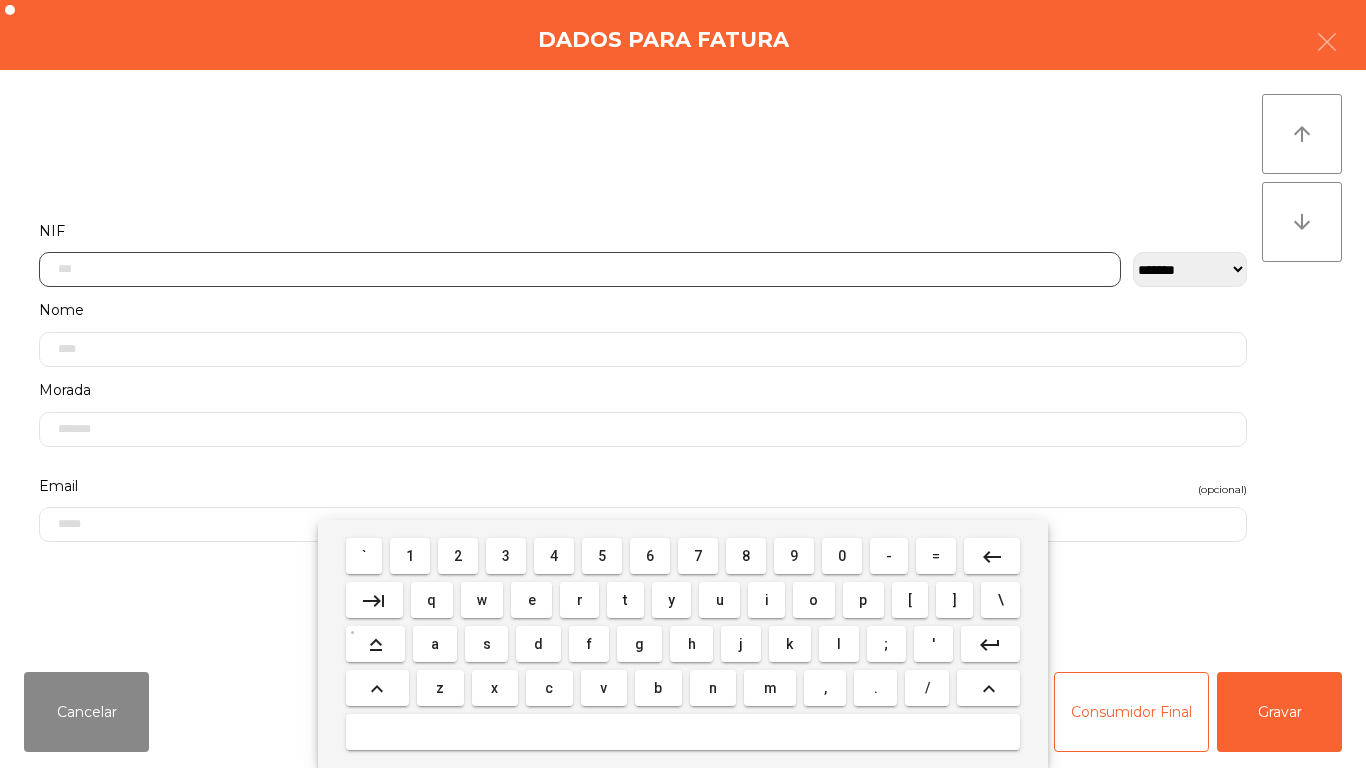 scroll, scrollTop: 122, scrollLeft: 0, axis: vertical 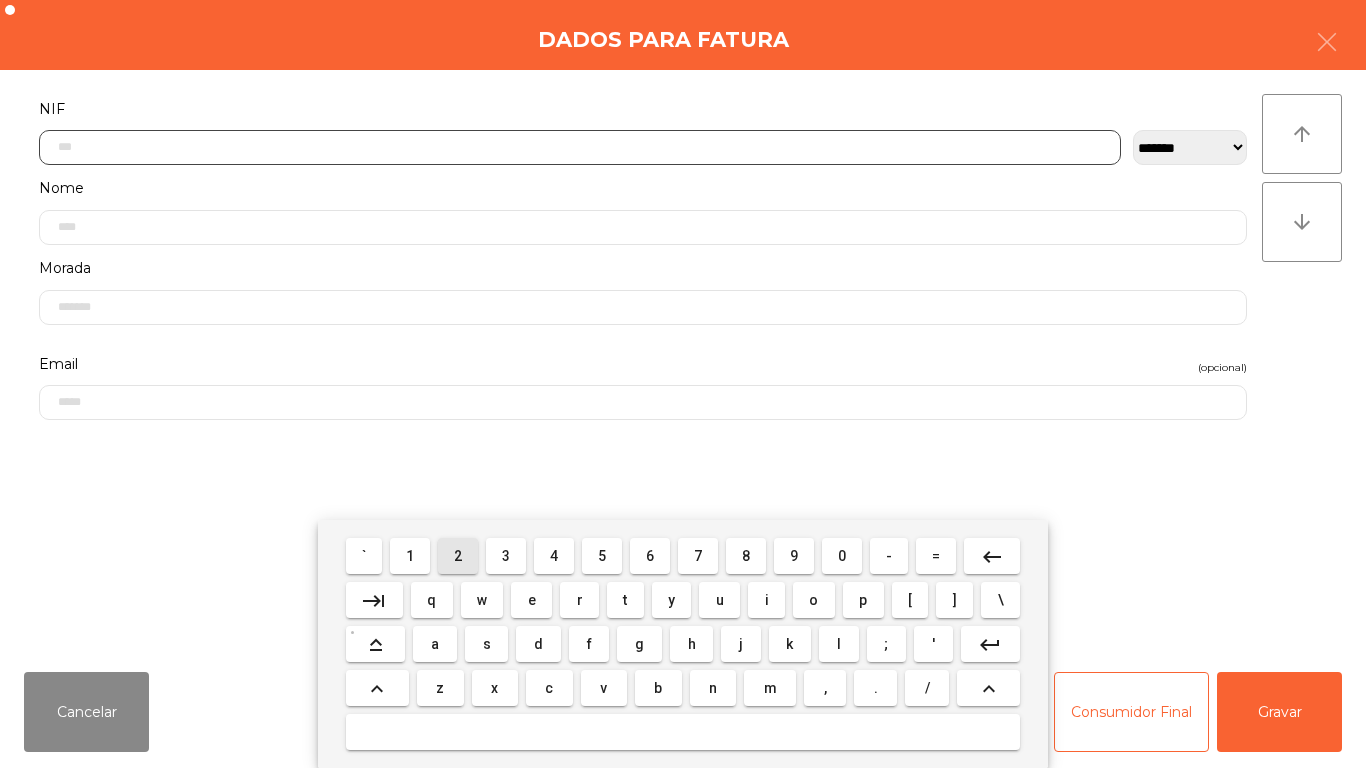 click on "2" at bounding box center [458, 556] 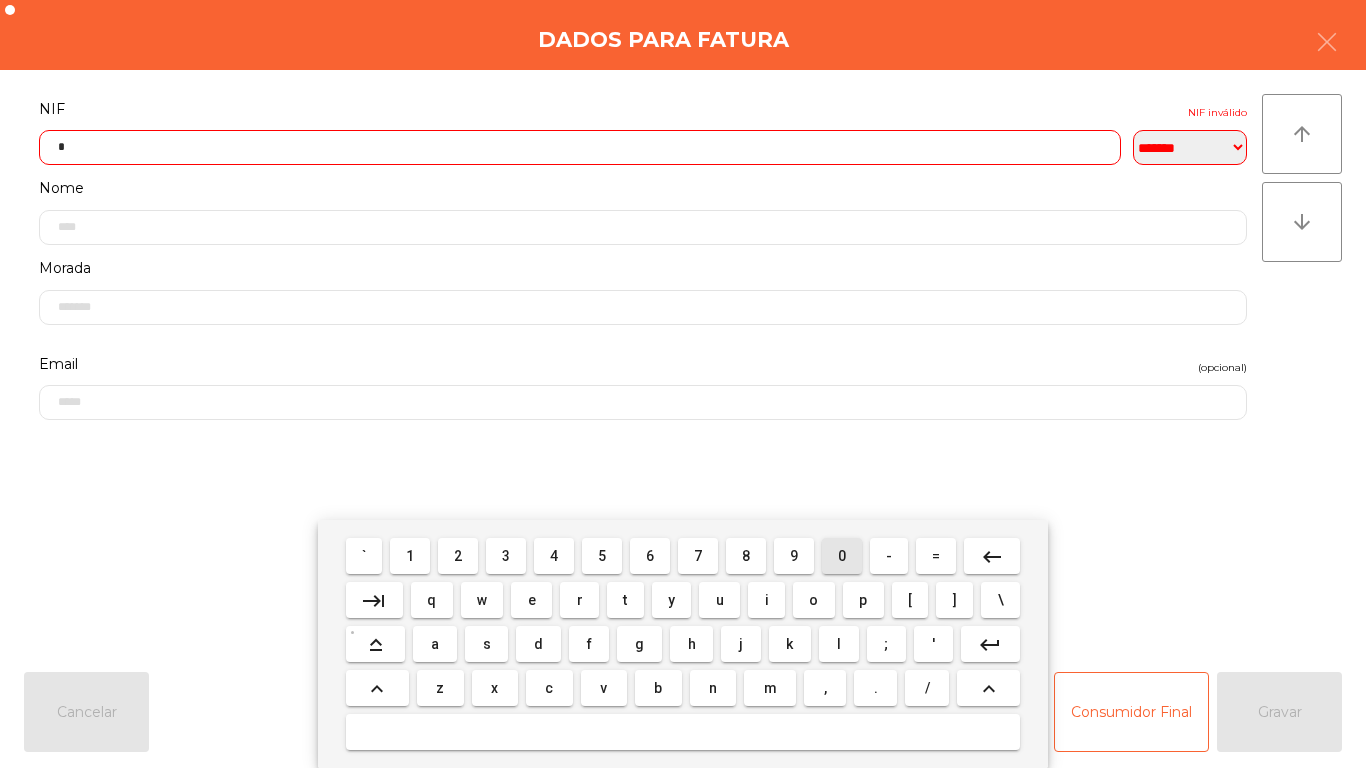 click on "0" at bounding box center [842, 556] 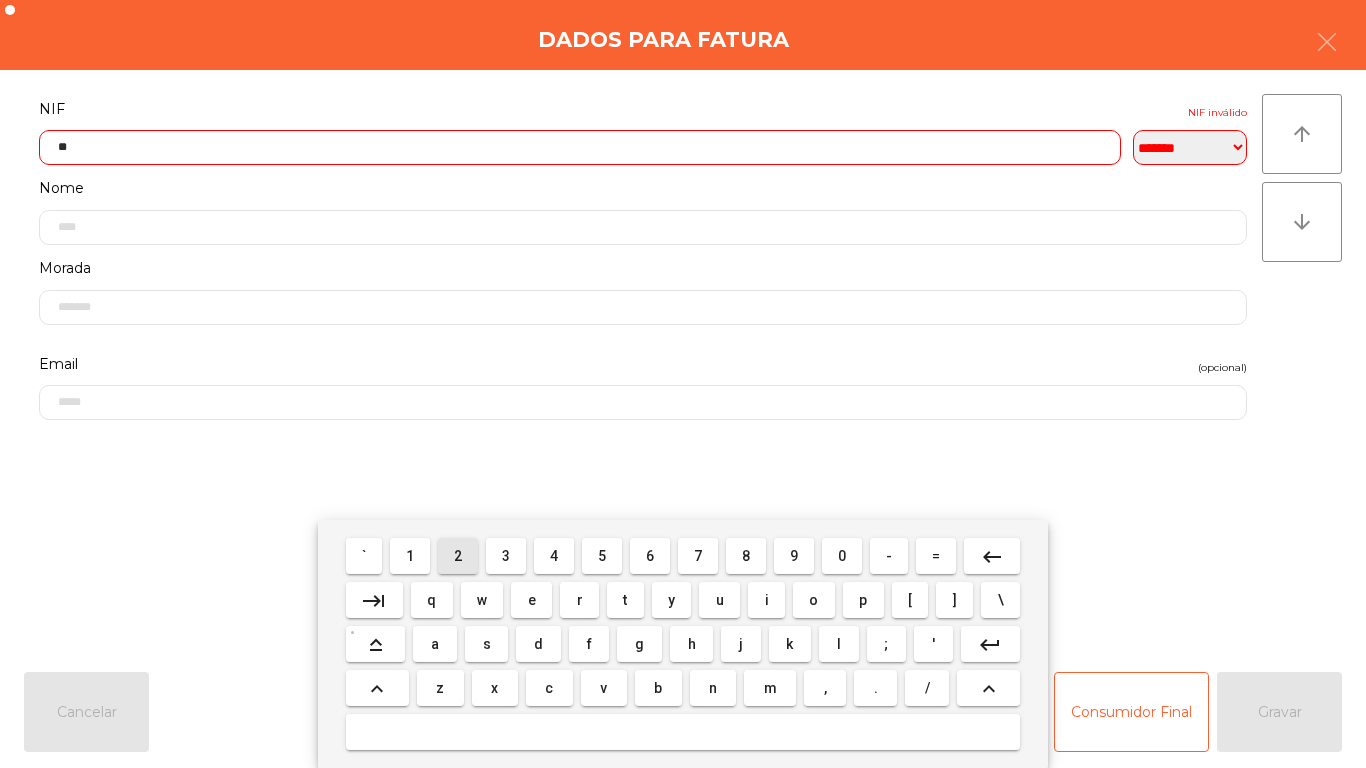 click on "2" at bounding box center [458, 556] 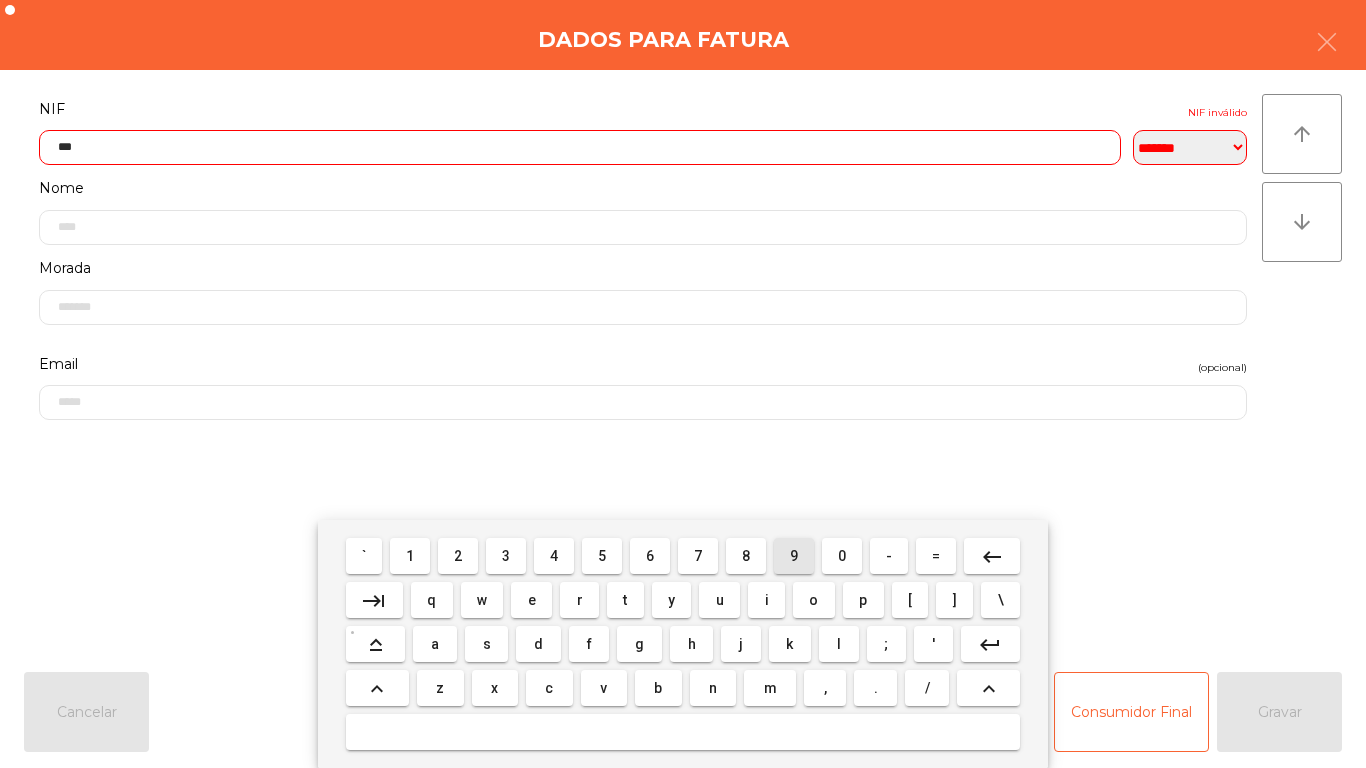 click on "9" at bounding box center [794, 556] 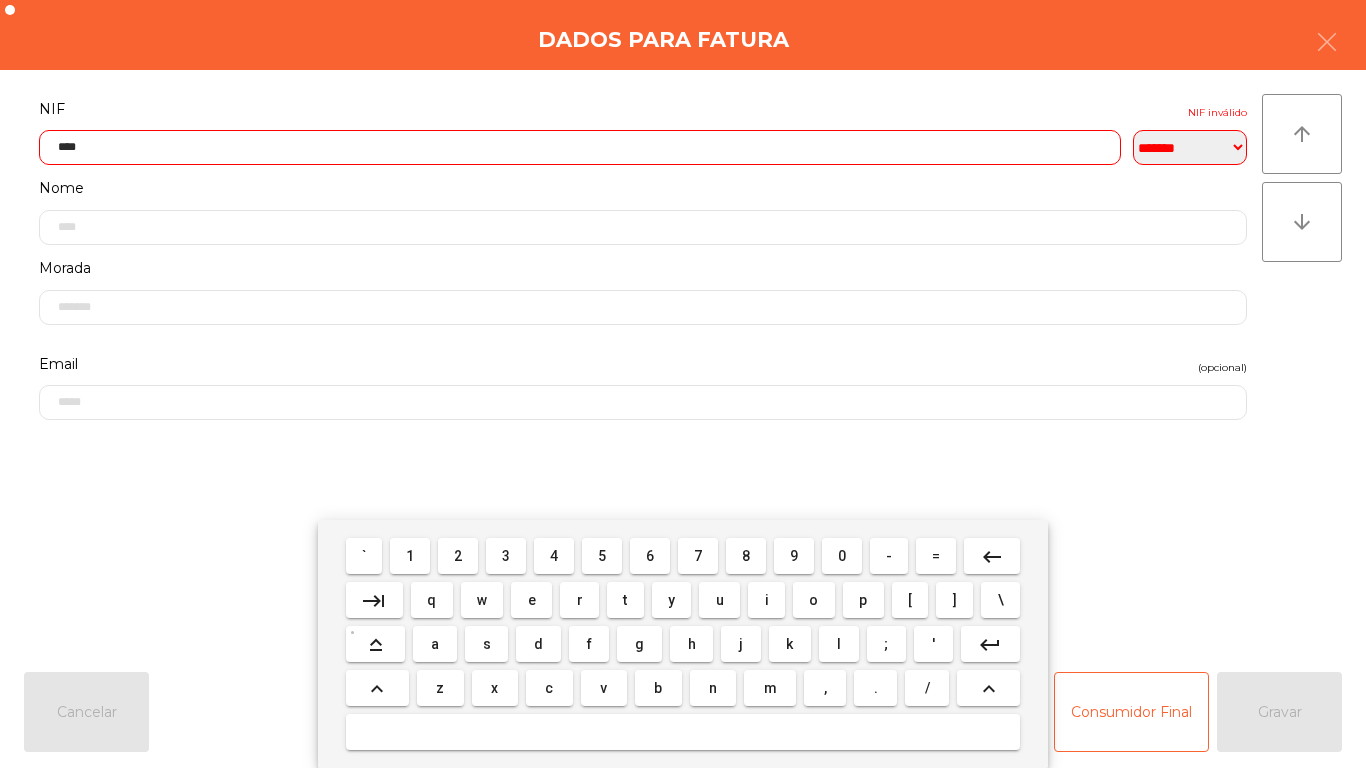 click on "1" at bounding box center (410, 556) 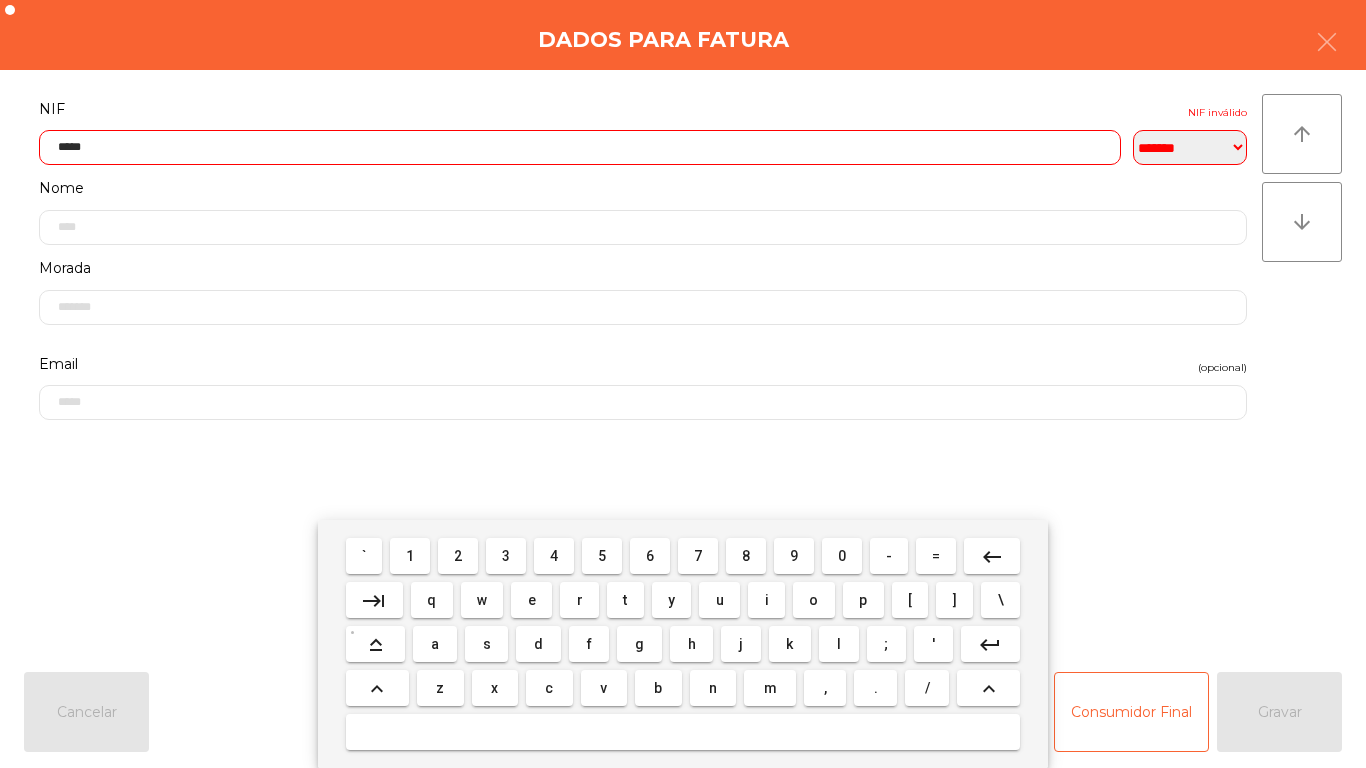 click on "7" at bounding box center [698, 556] 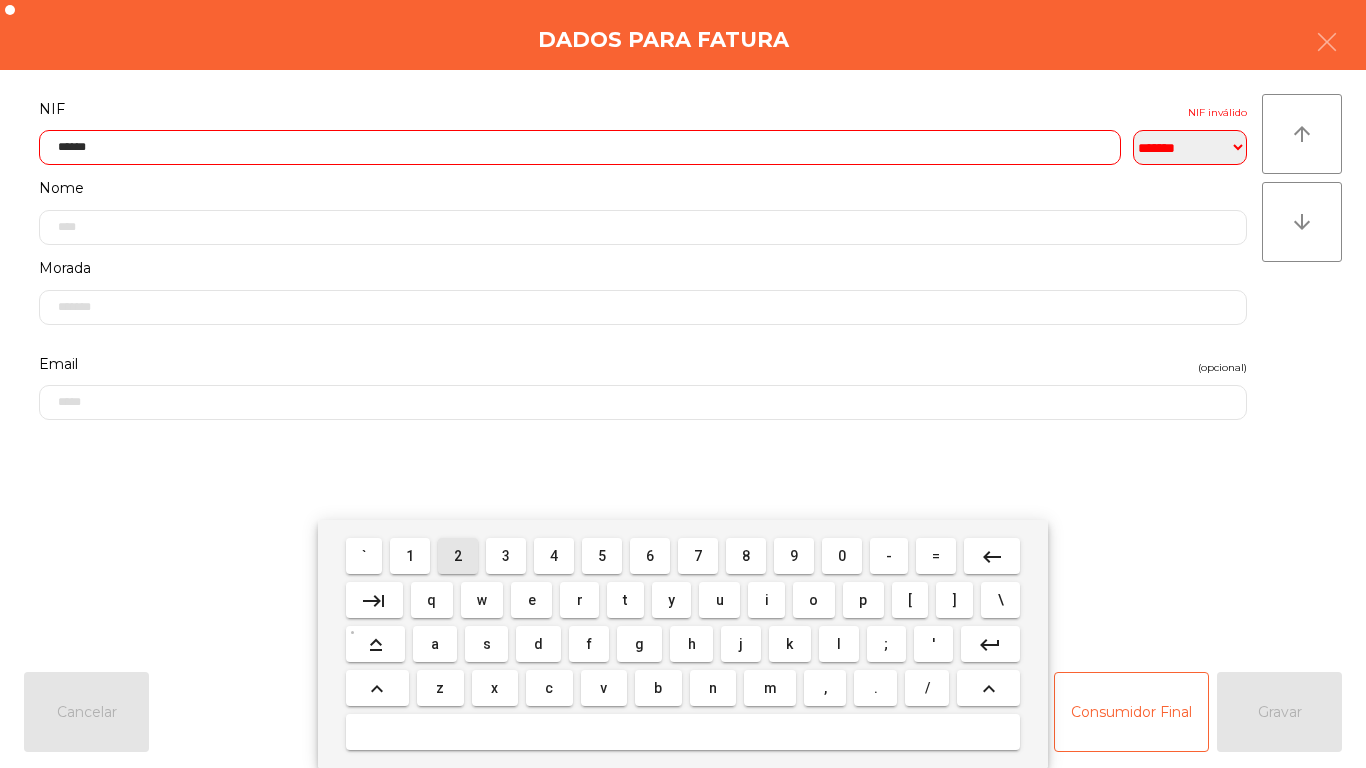 click on "2" at bounding box center [458, 556] 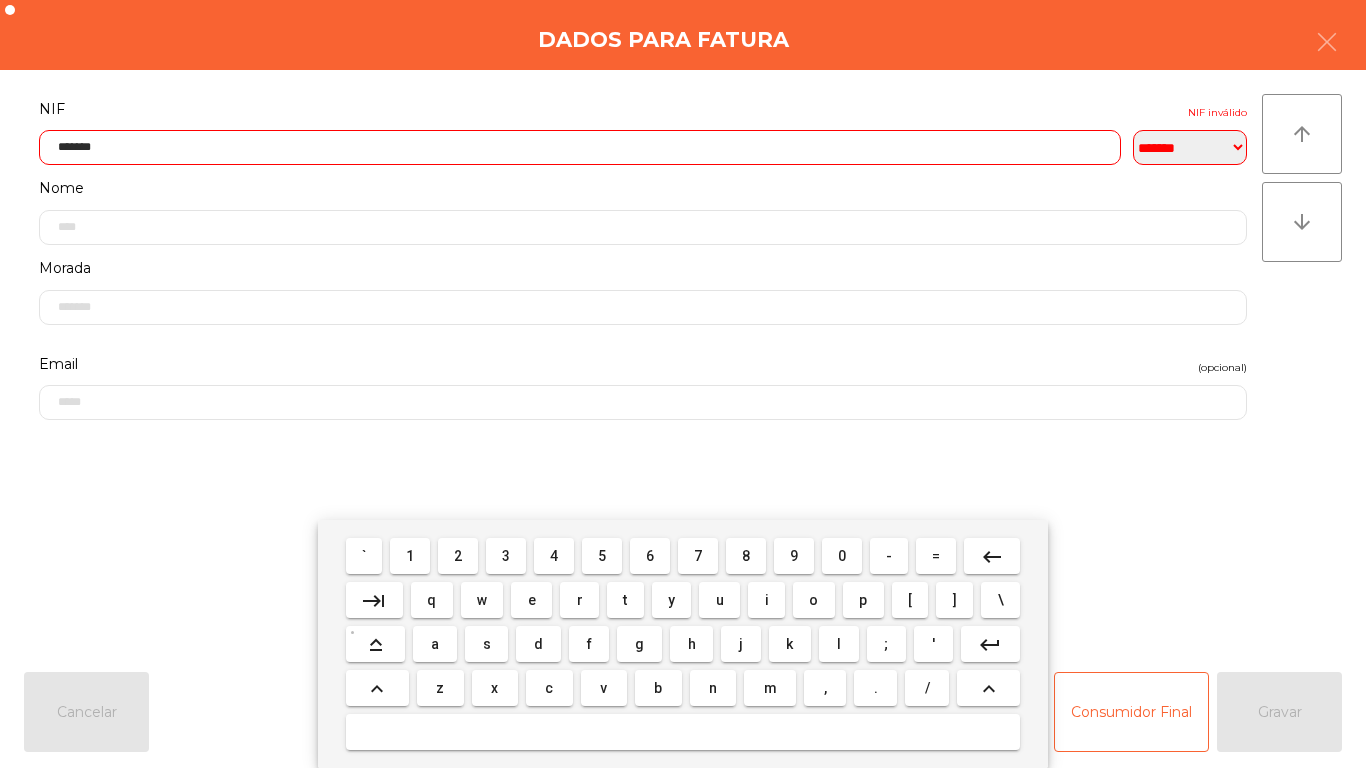 click on "9" at bounding box center (794, 556) 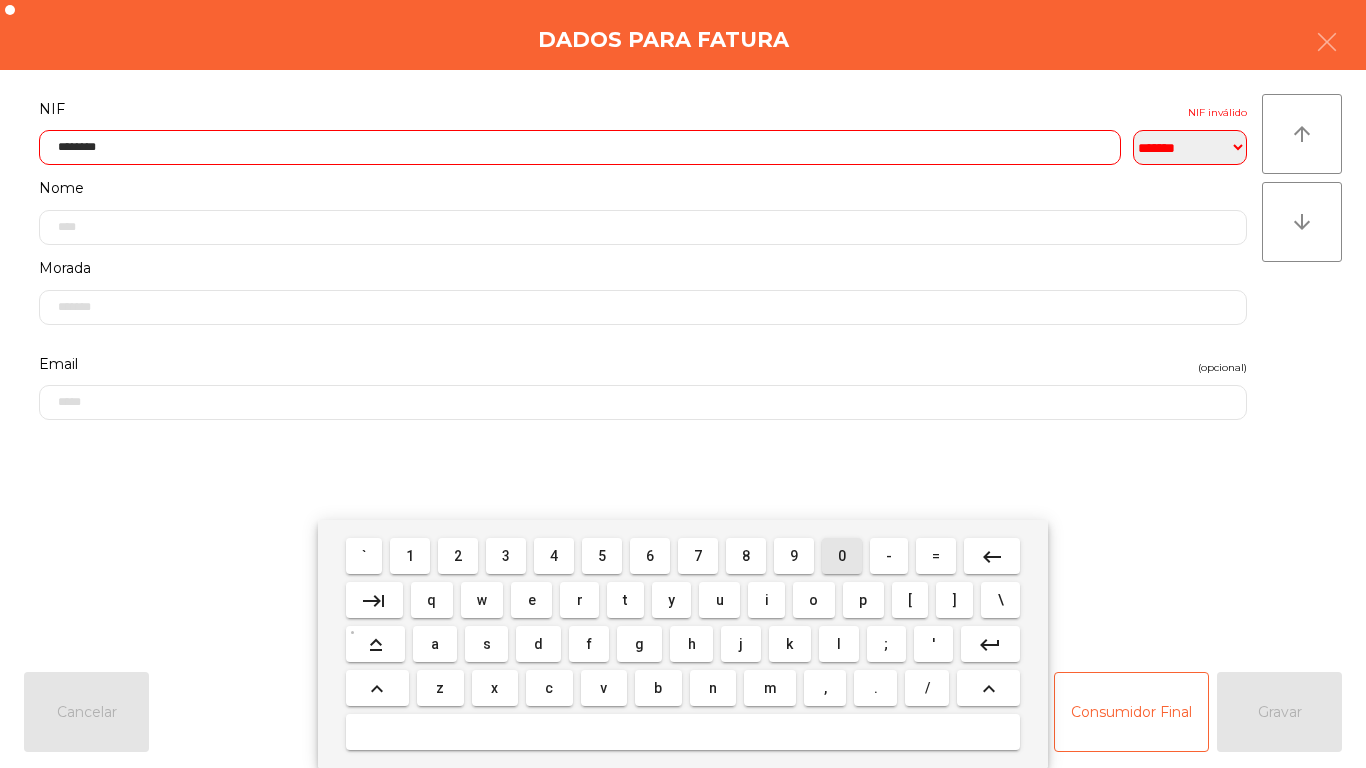 click on "0" at bounding box center [842, 556] 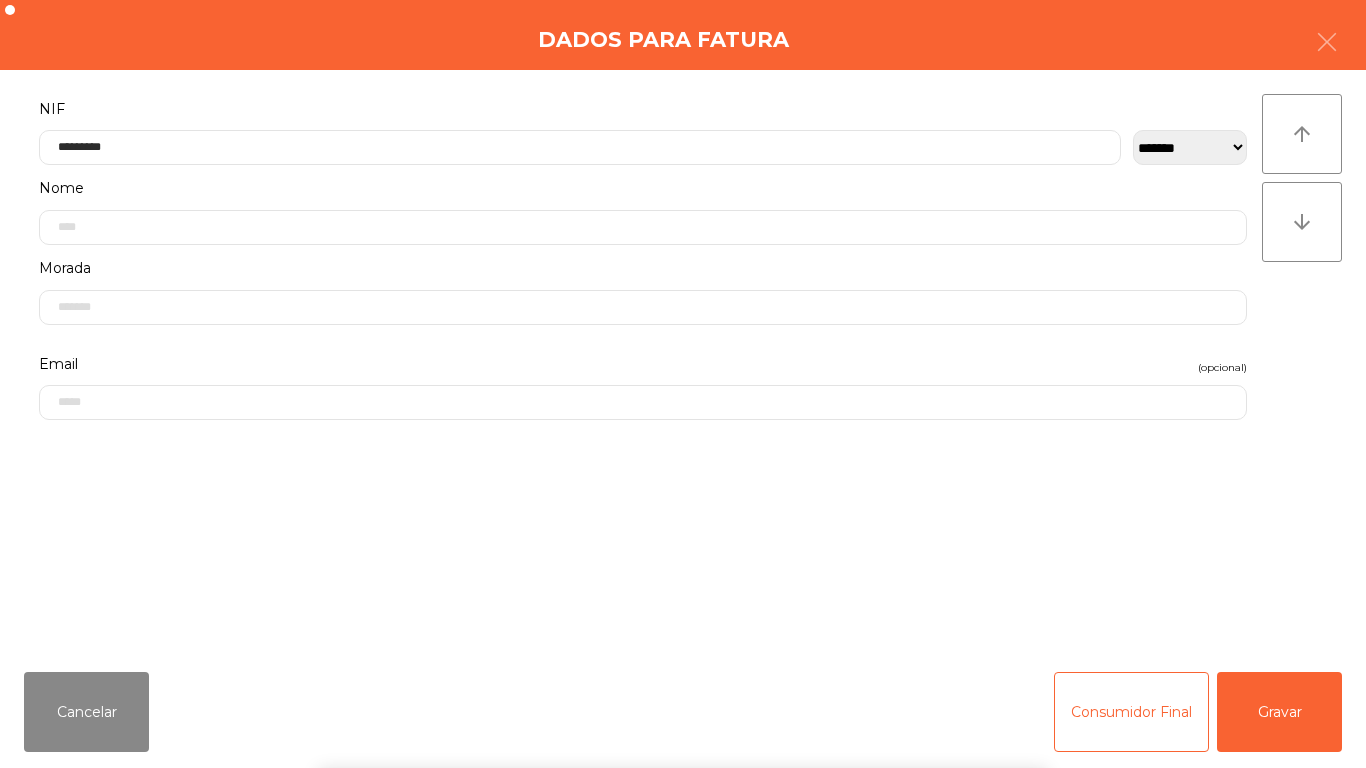 click on "` 1 2 3 4 5 6 7 8 9 0 - = keyboard_backspace keyboard_tab q w e r t y u i o p [ ] \ keyboard_capslock a s d f g h j k l ; ' keyboard_return keyboard_arrow_up z x c v b n m , . / keyboard_arrow_up" at bounding box center [683, 644] 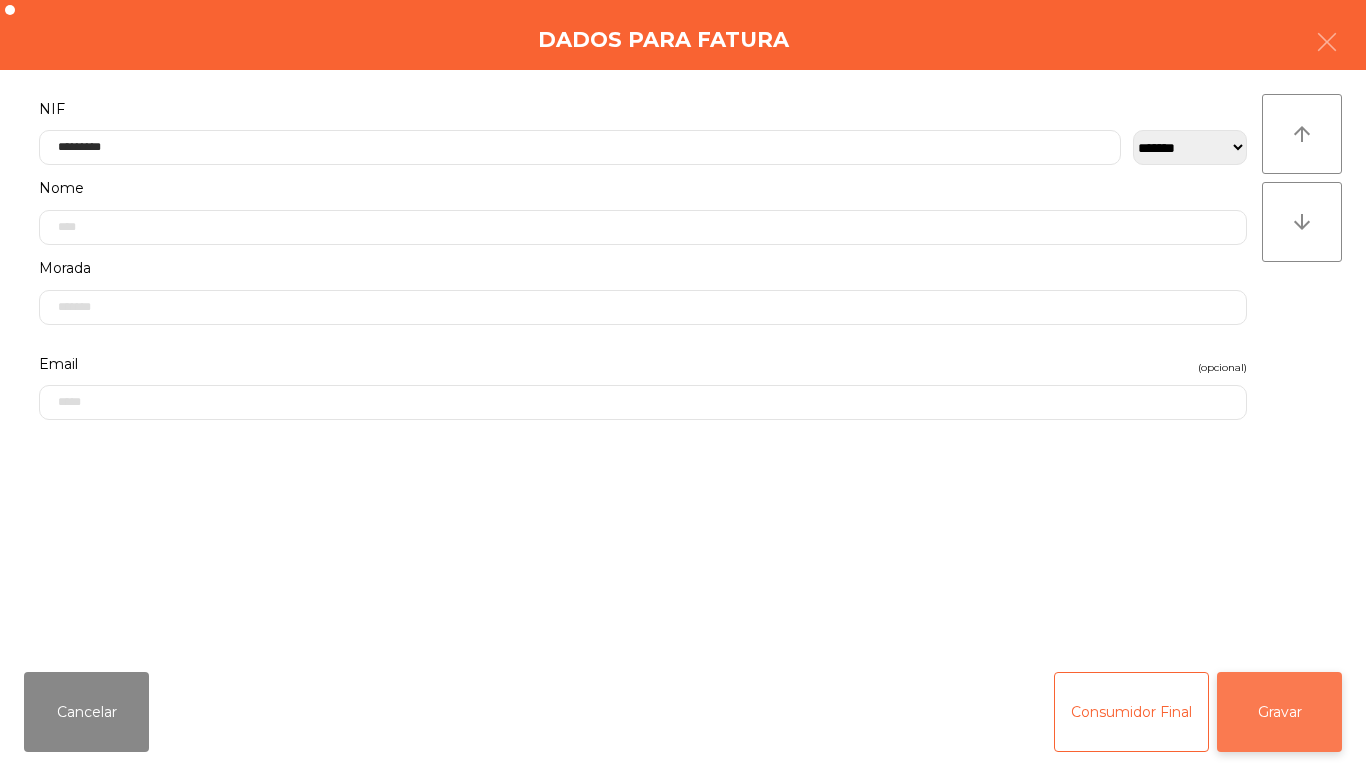 click on "Gravar" 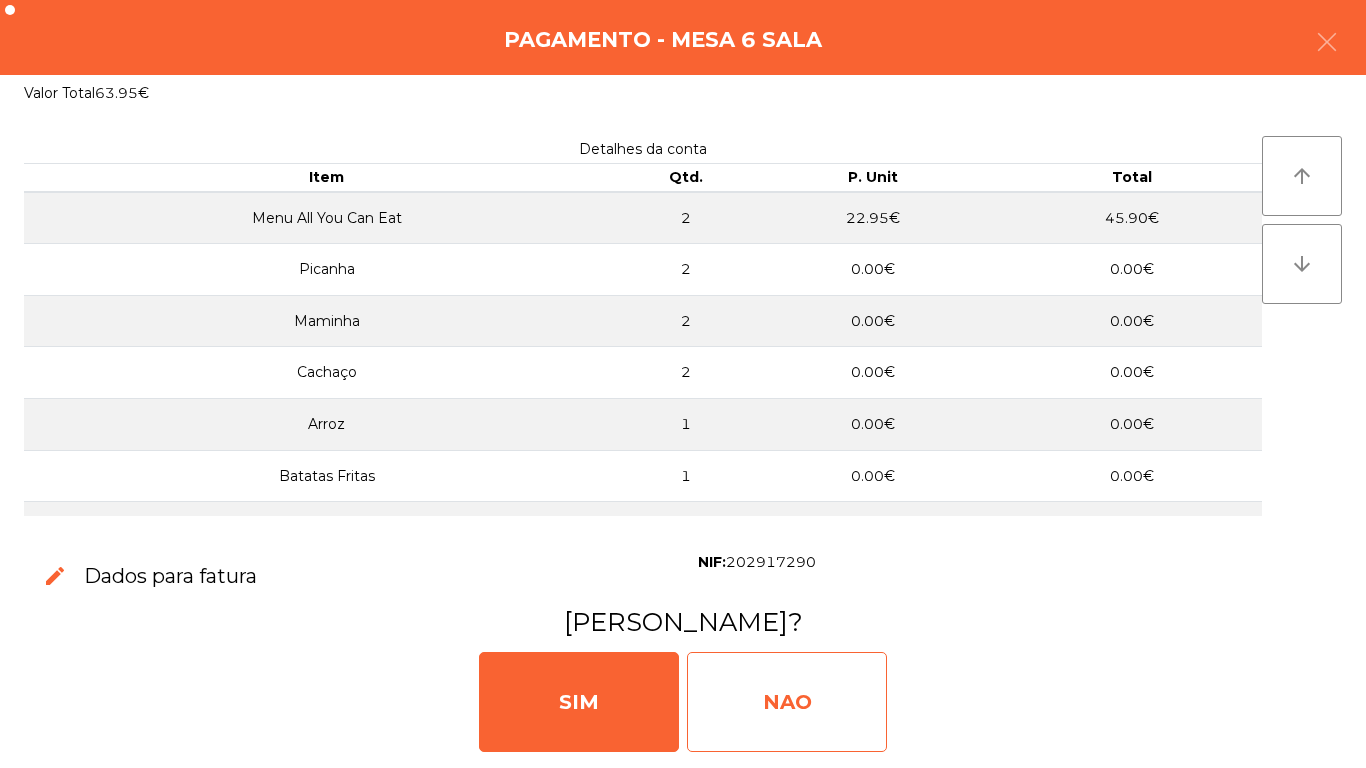 click on "NAO" 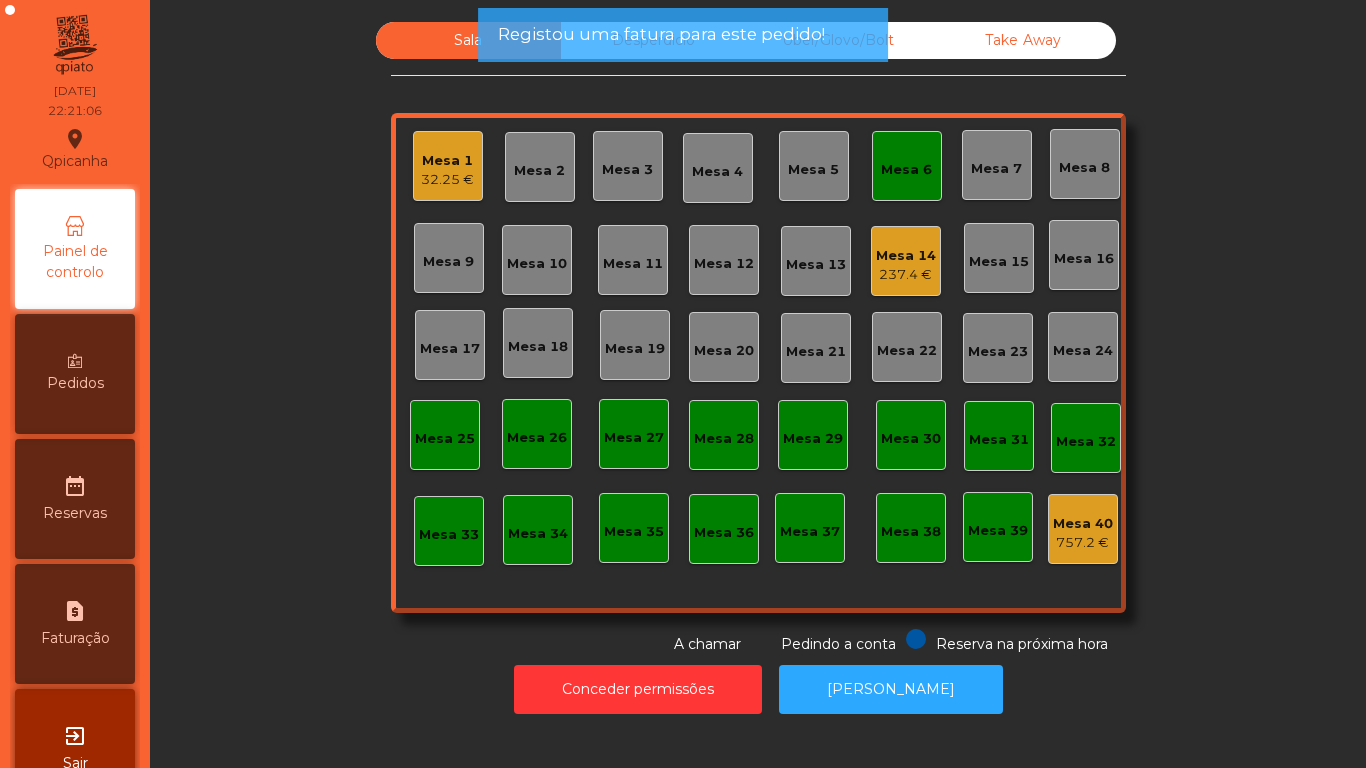 click on "Mesa 6" 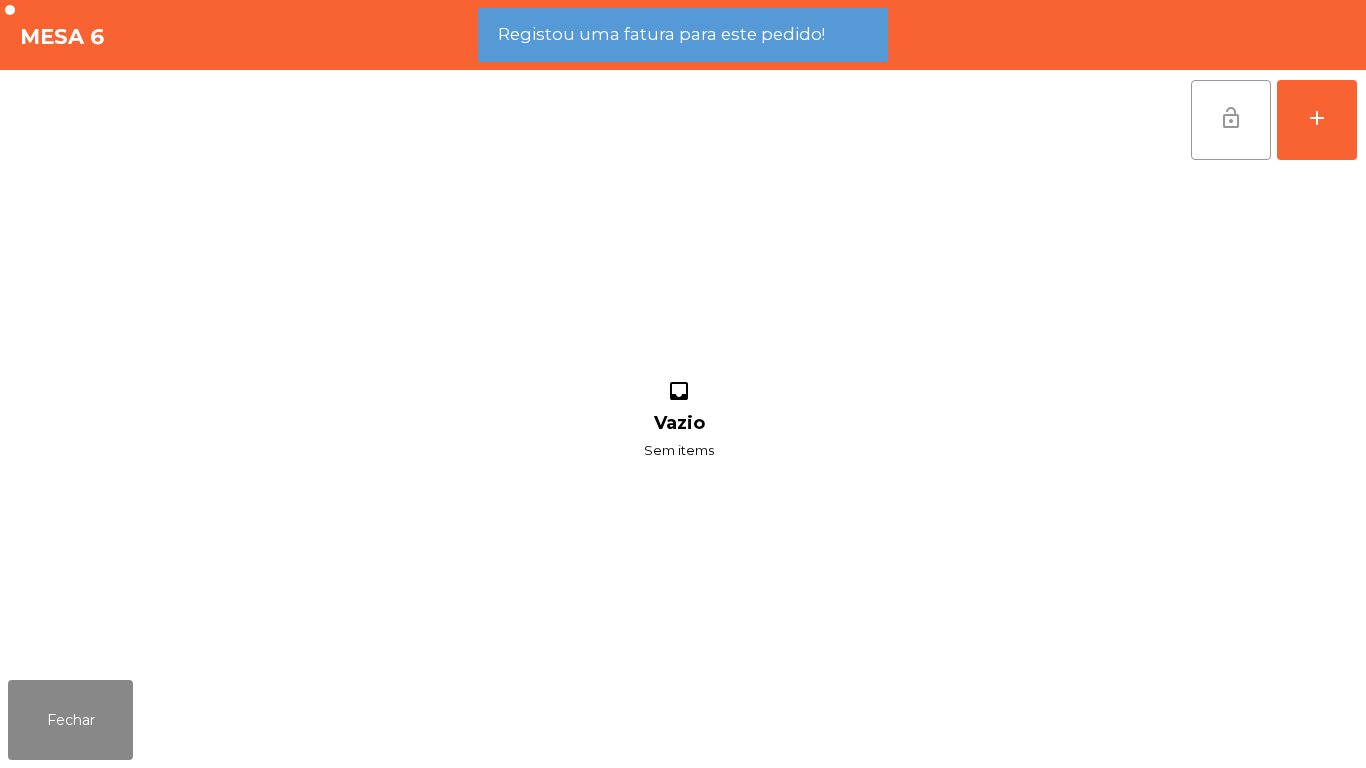 click on "lock_open" 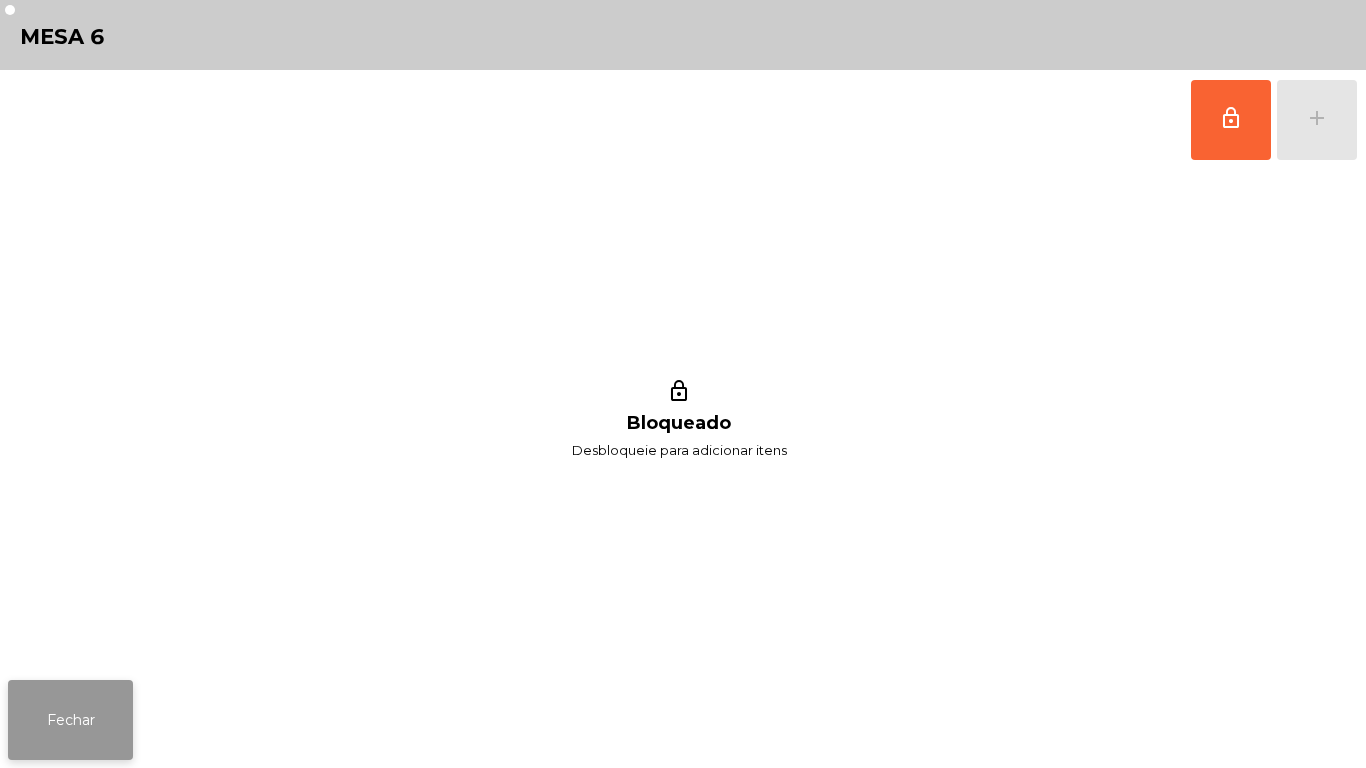 click on "Fechar" 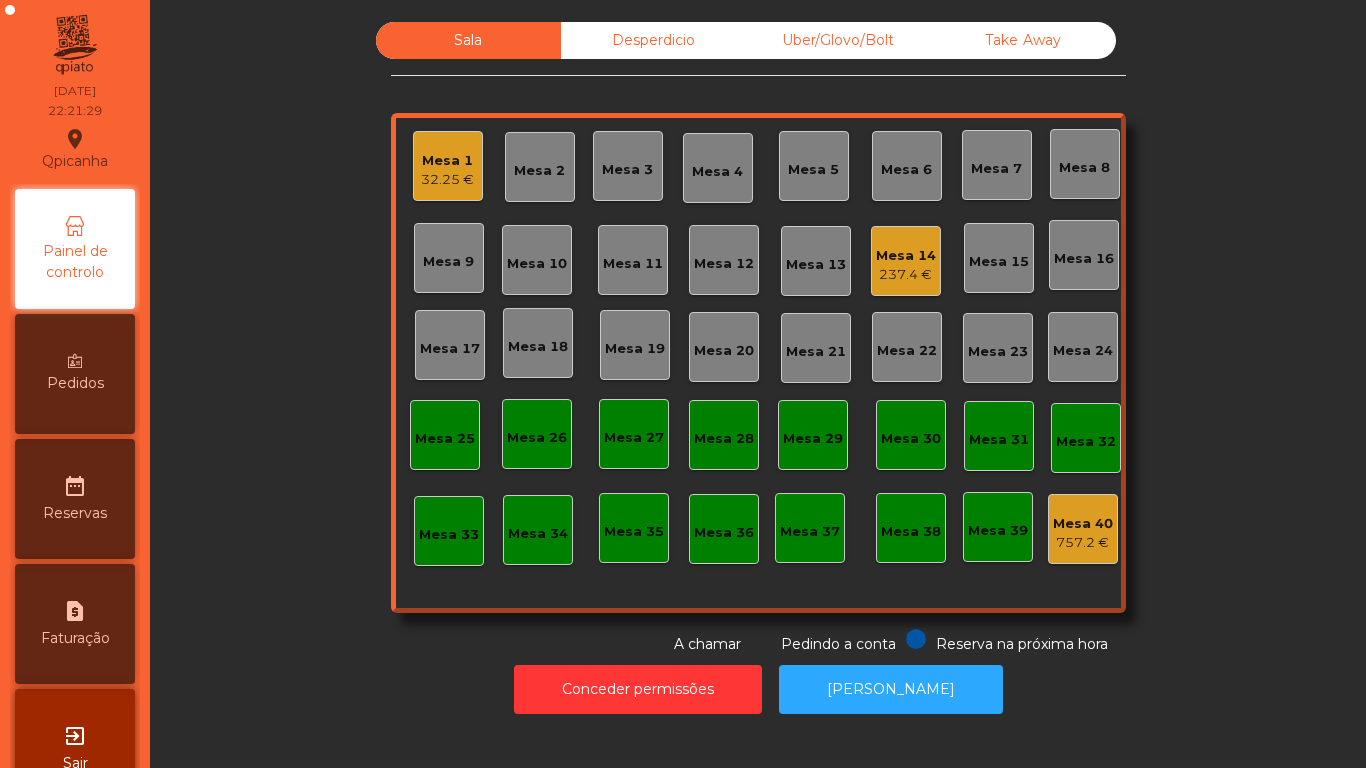 click on "Mesa 14" 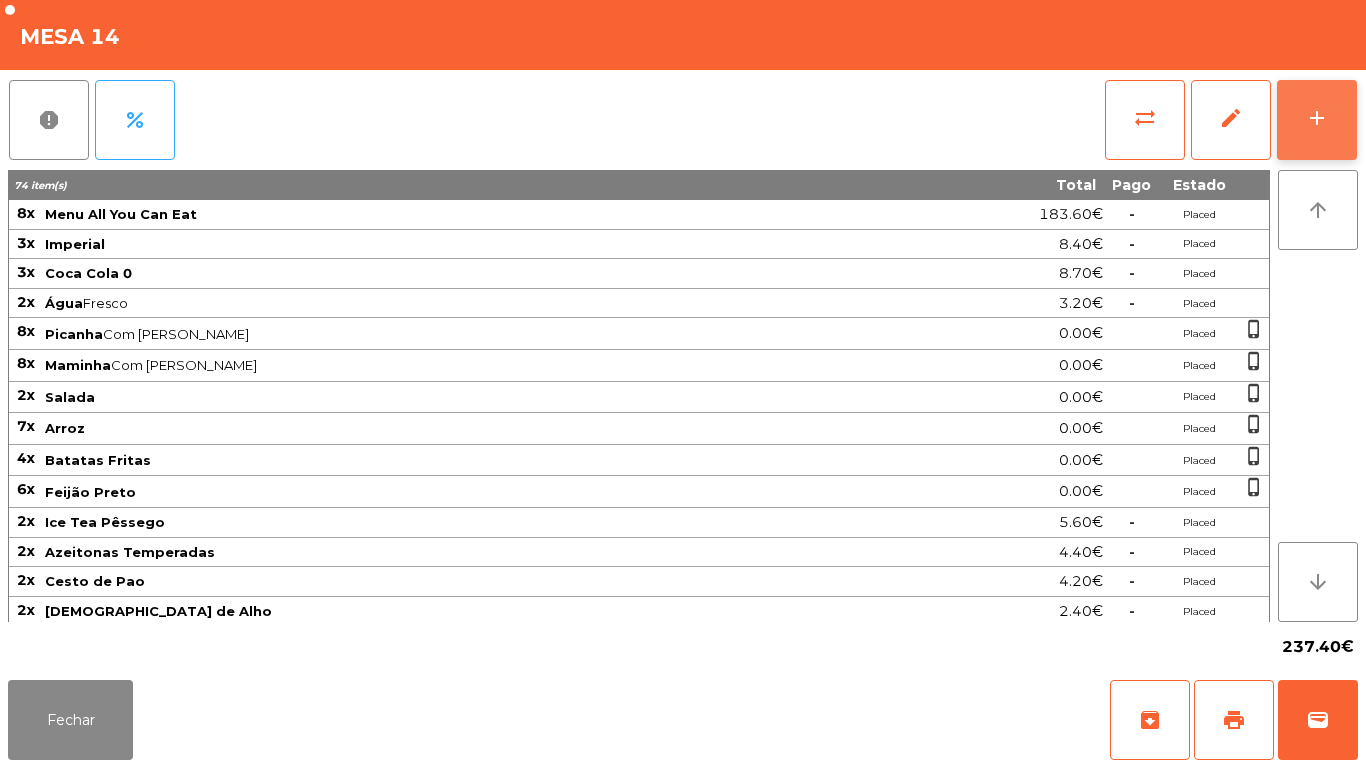 click on "add" 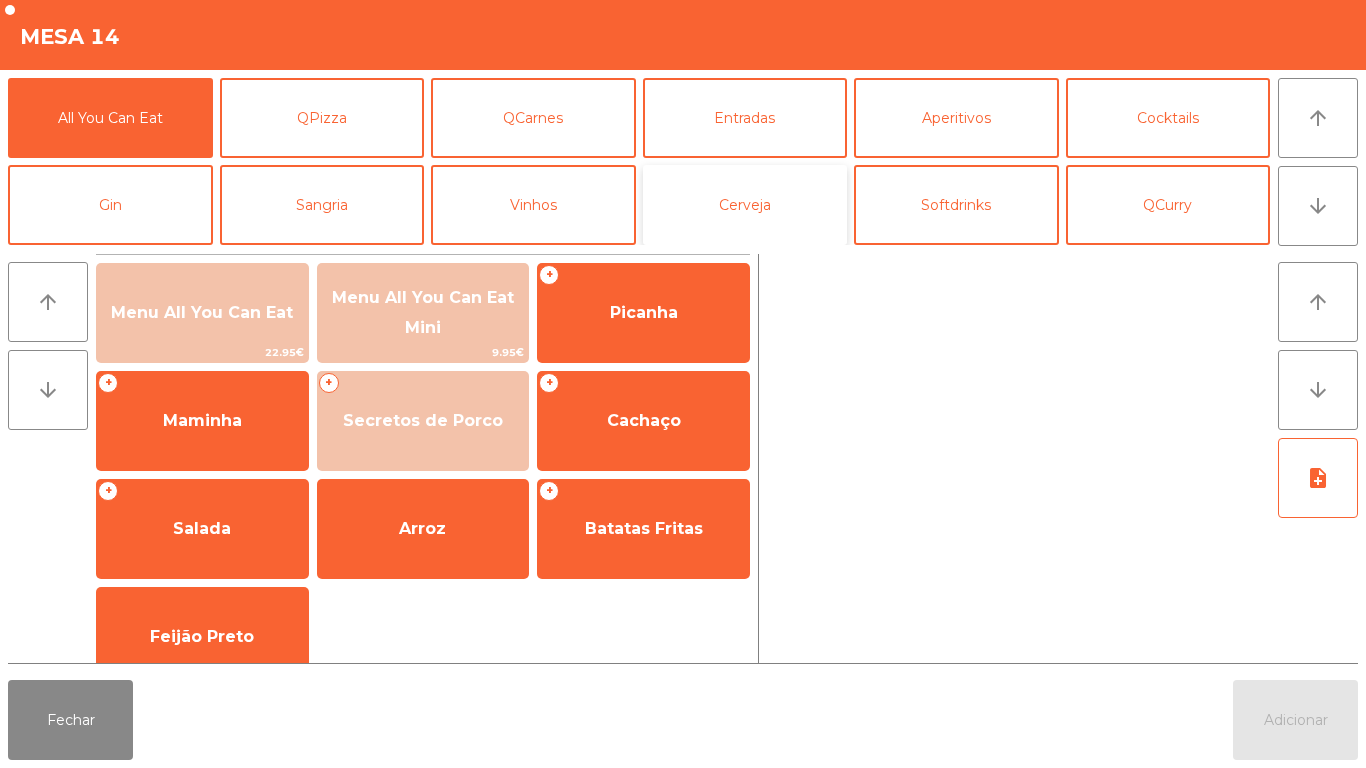 click on "Cerveja" 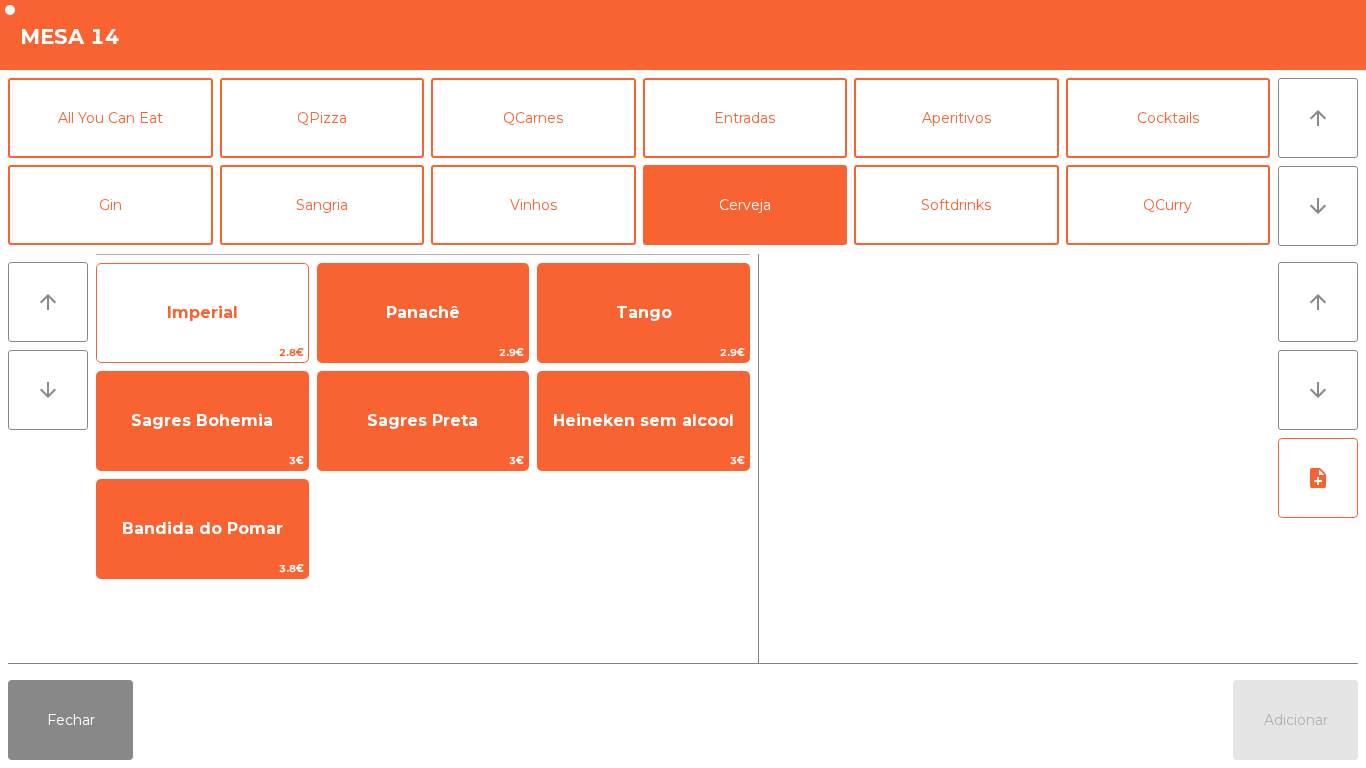 click on "Imperial" 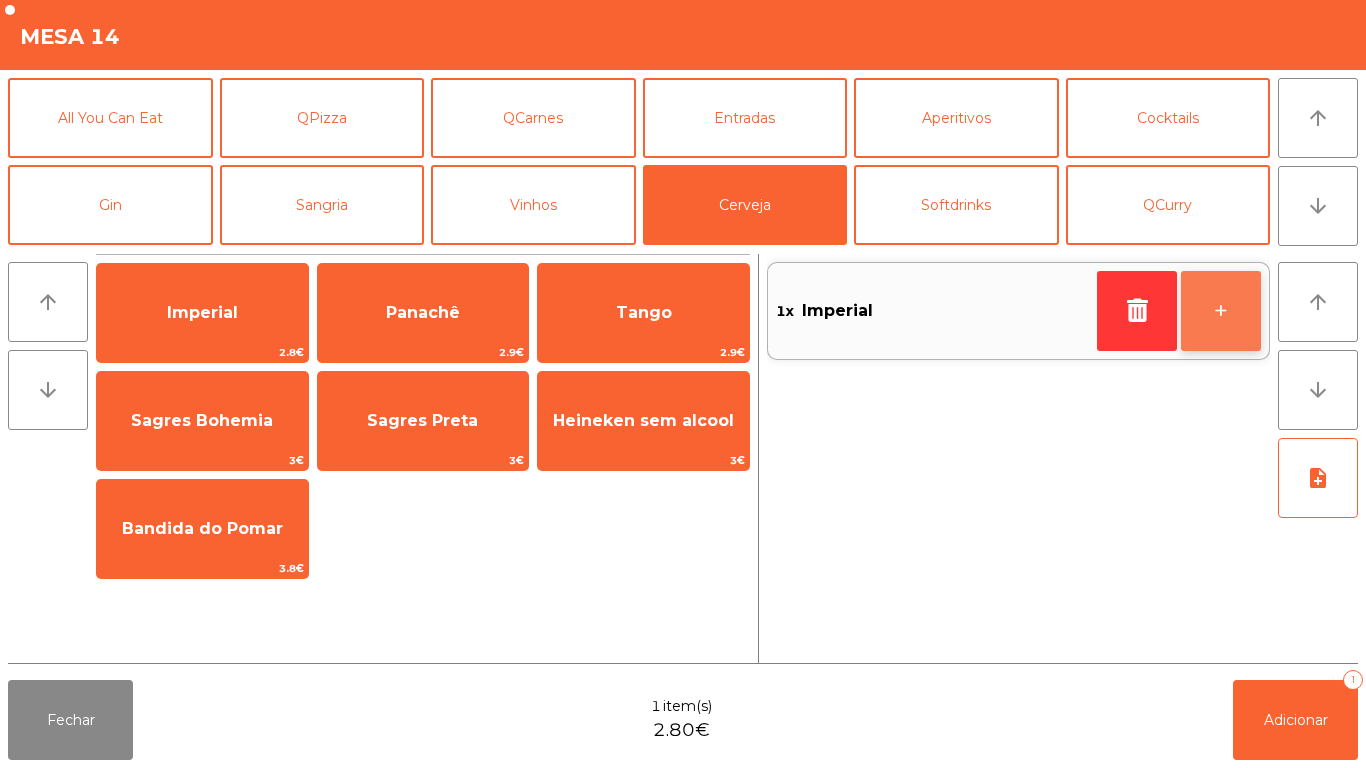 click on "+" 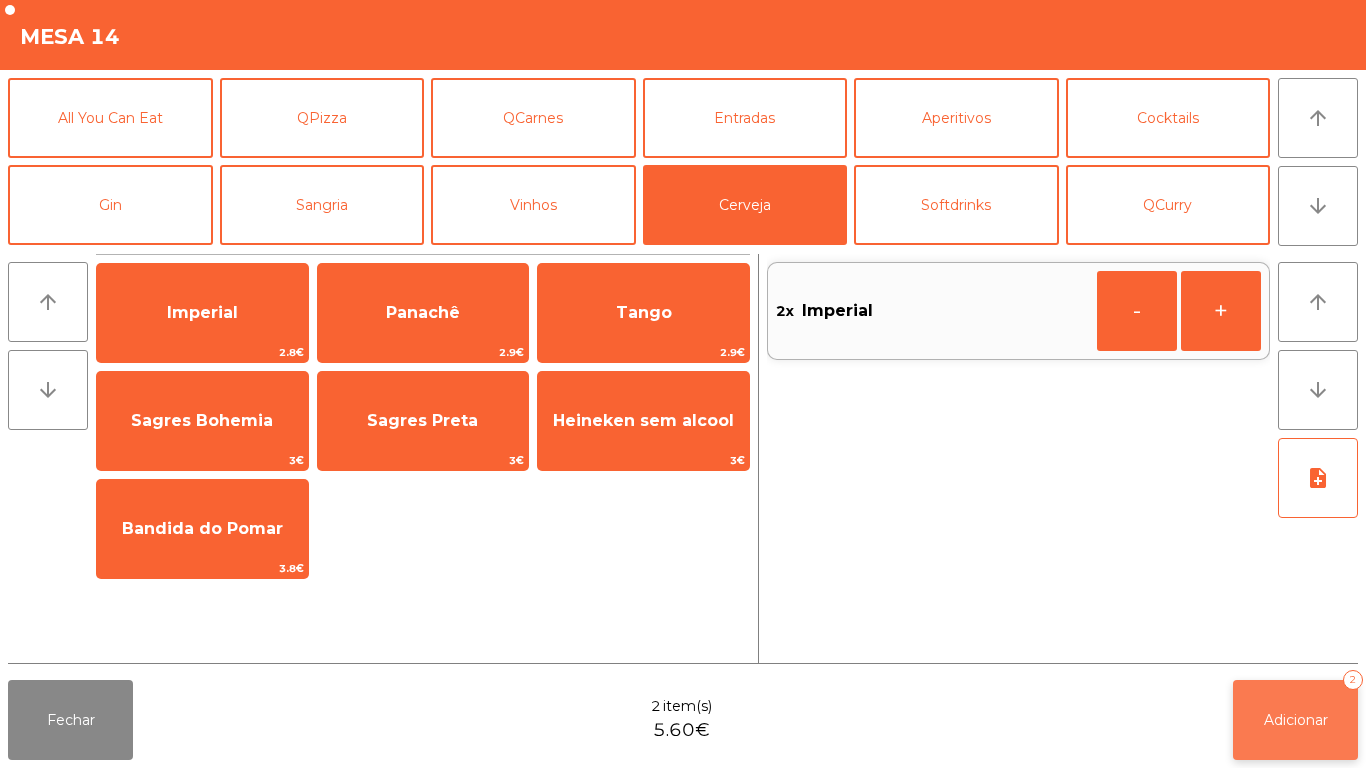 click on "Adicionar   2" 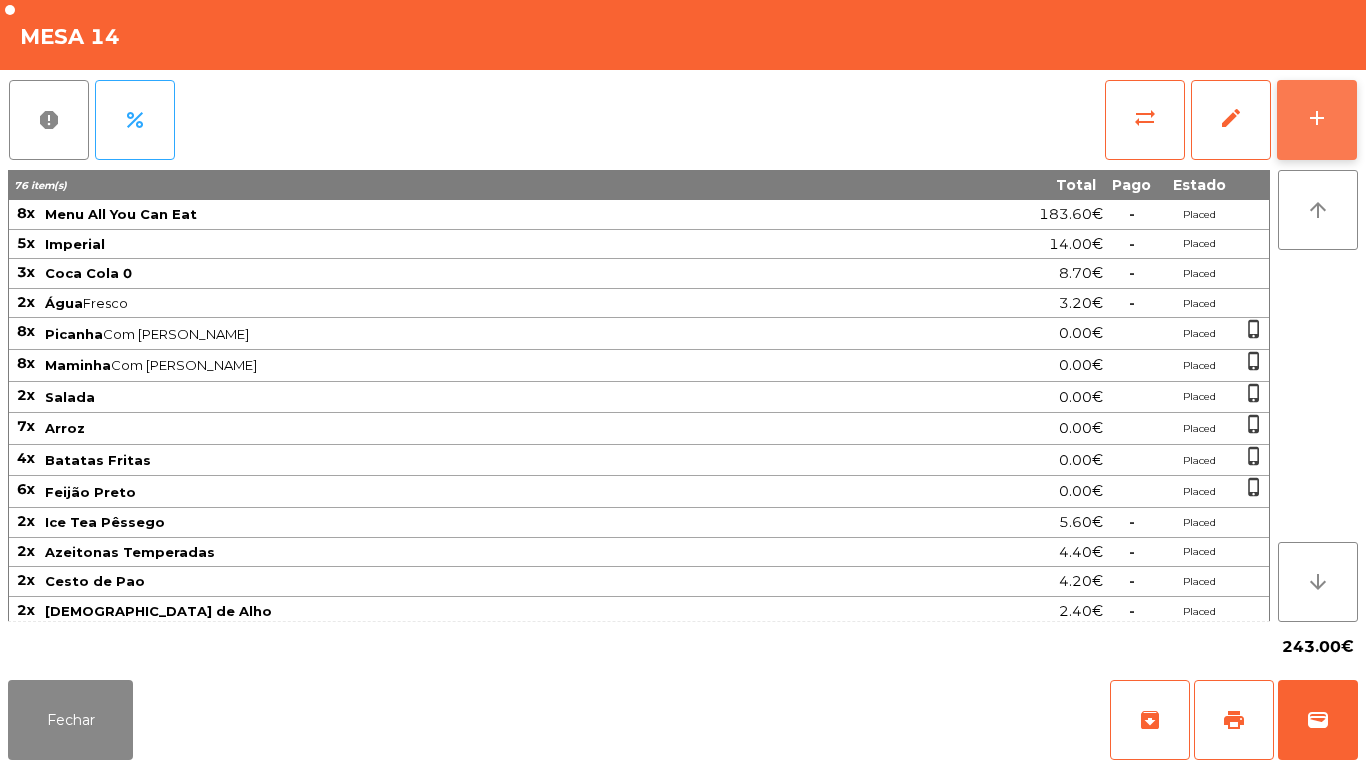 click on "add" 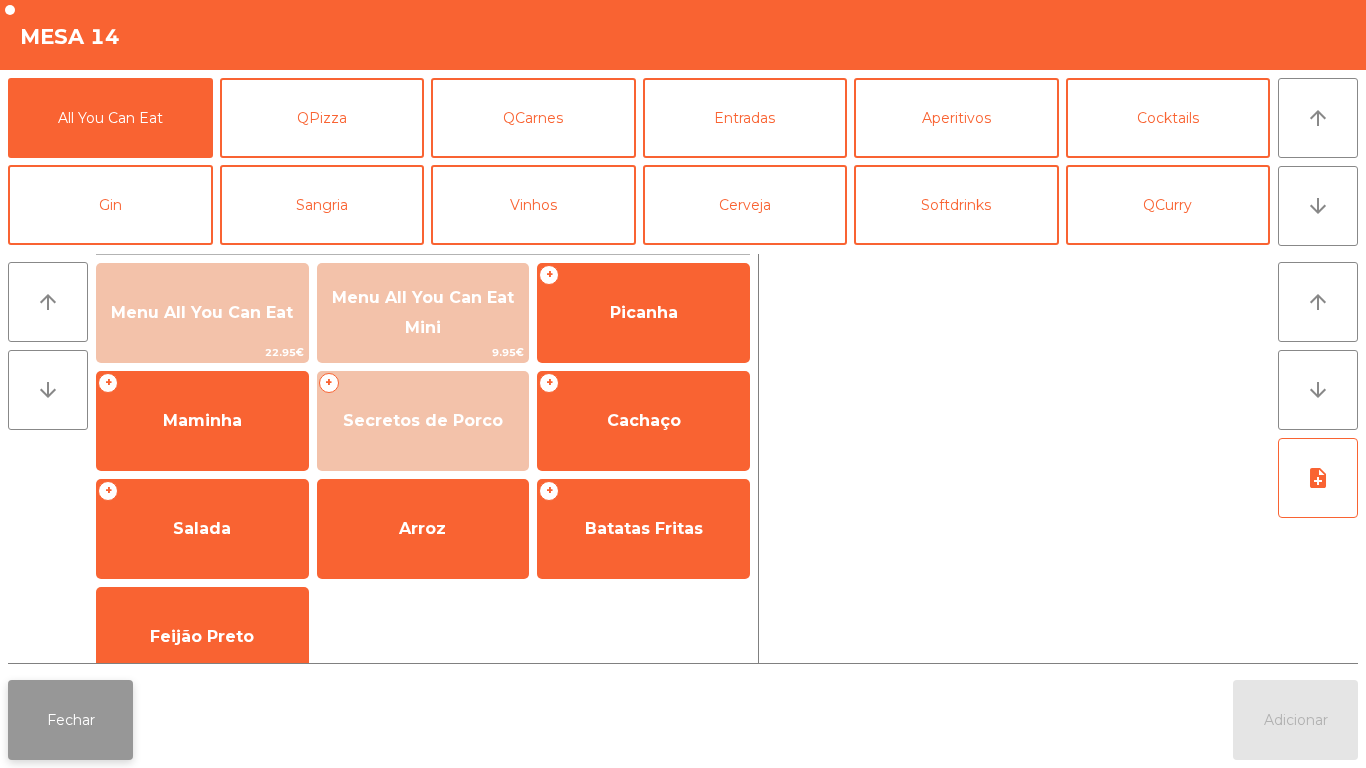 click on "Fechar" 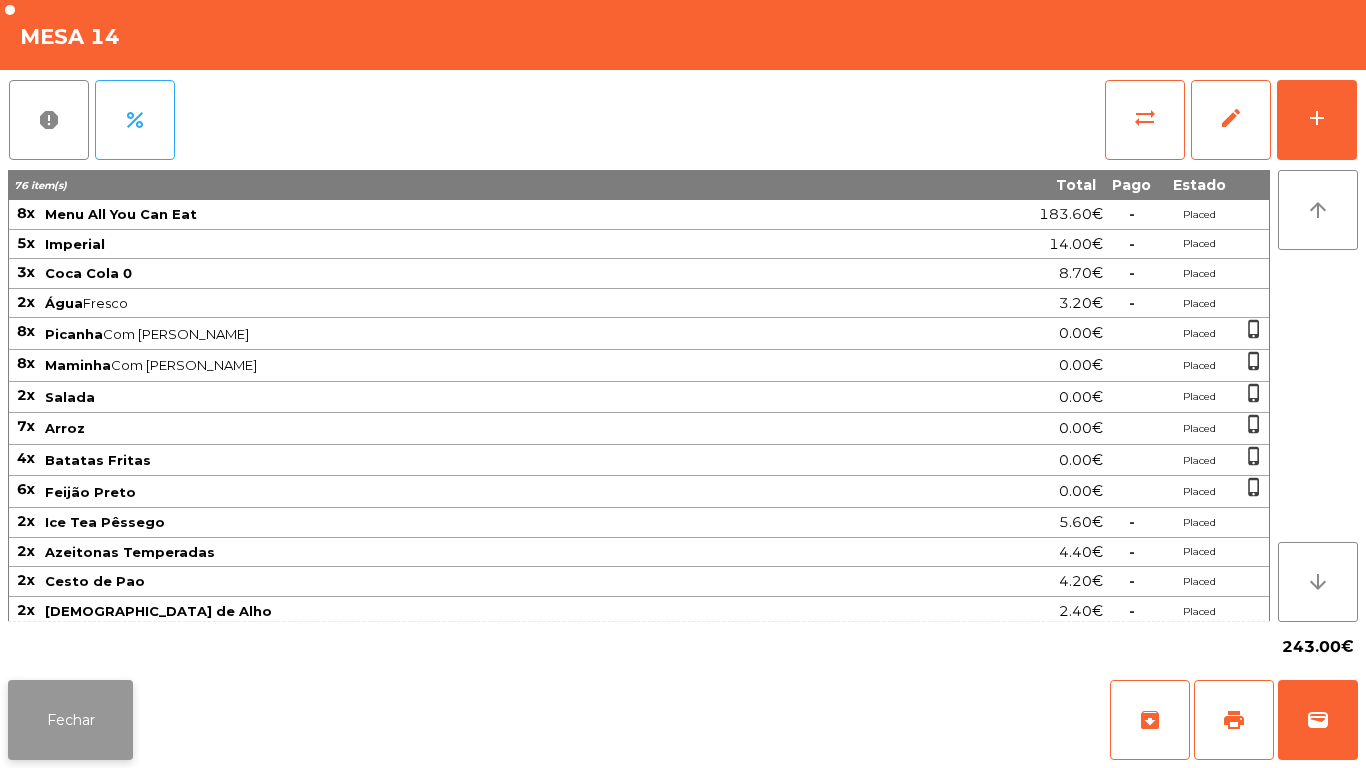 click on "Fechar" 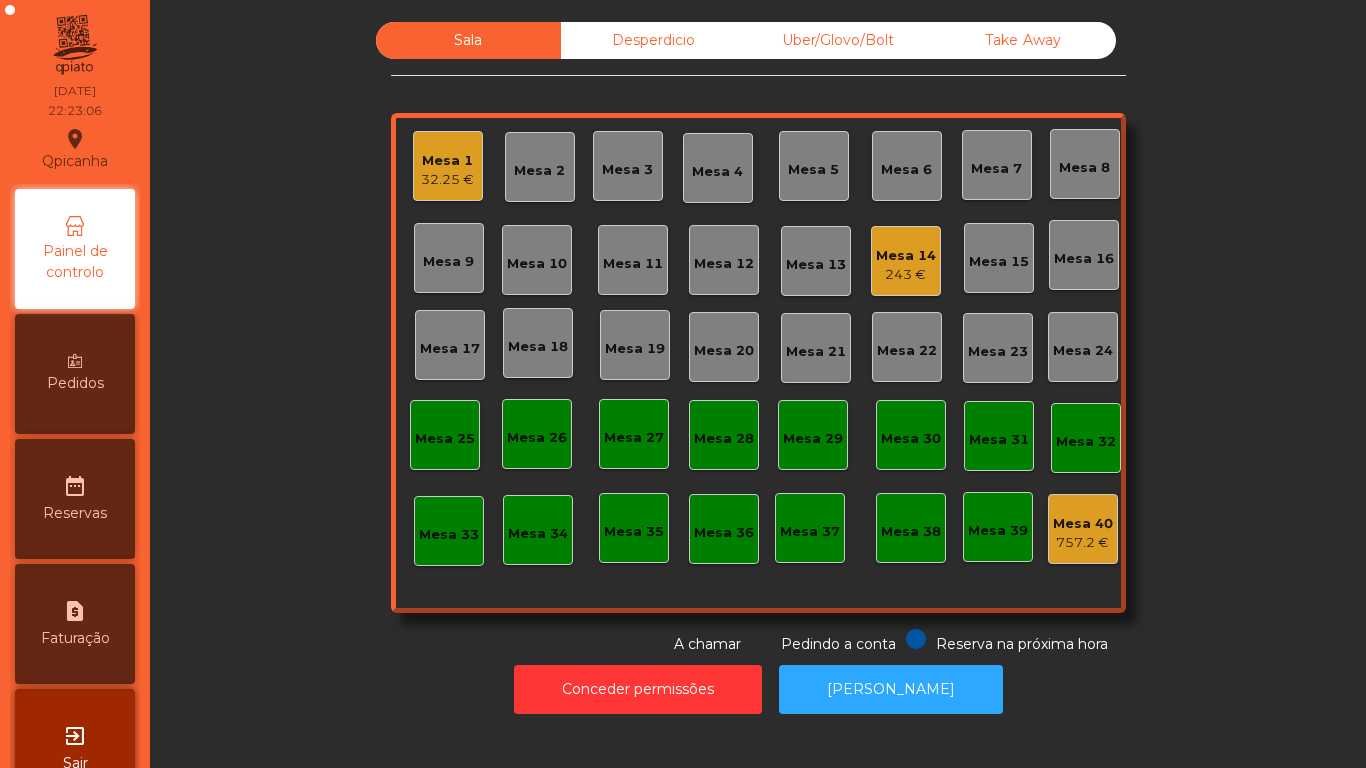 click on "Mesa 1" 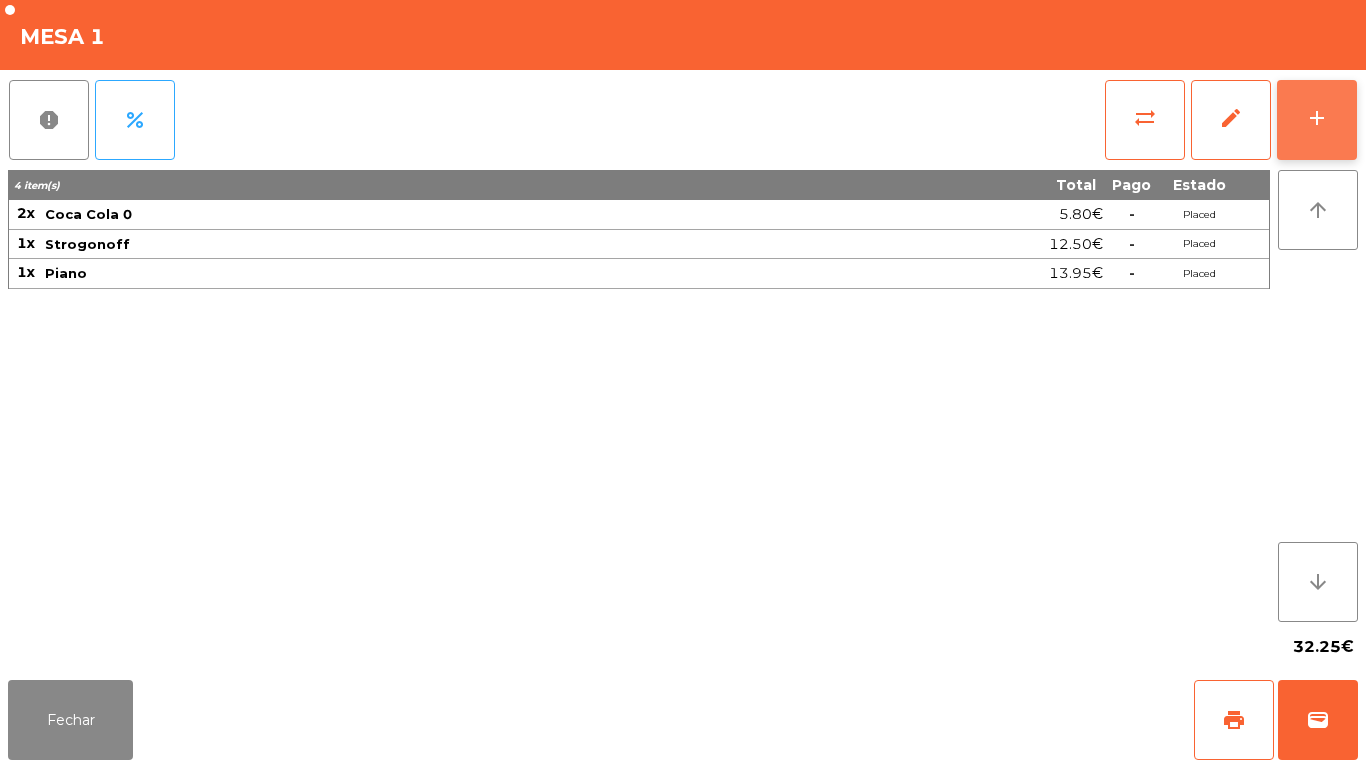 click on "add" 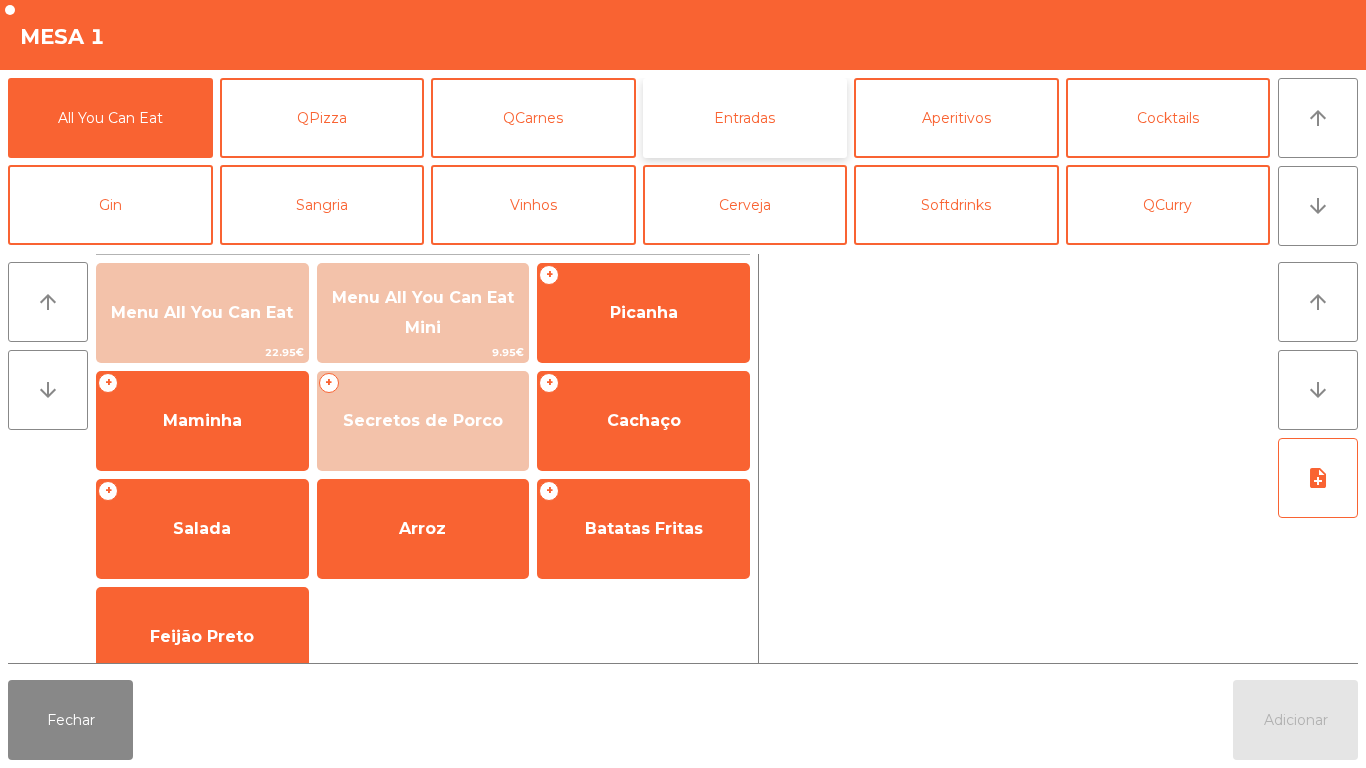 click on "Entradas" 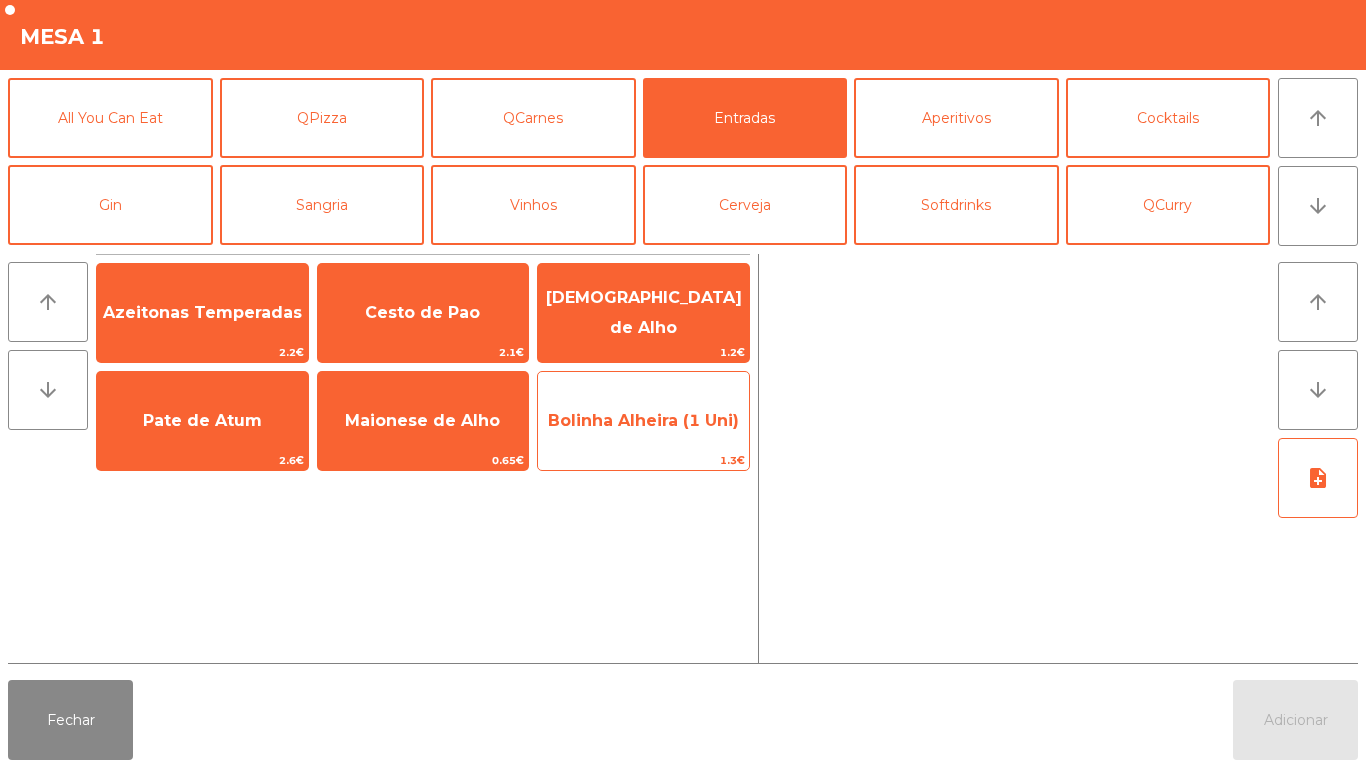 click on "Bolinha Alheira (1 Uni)" 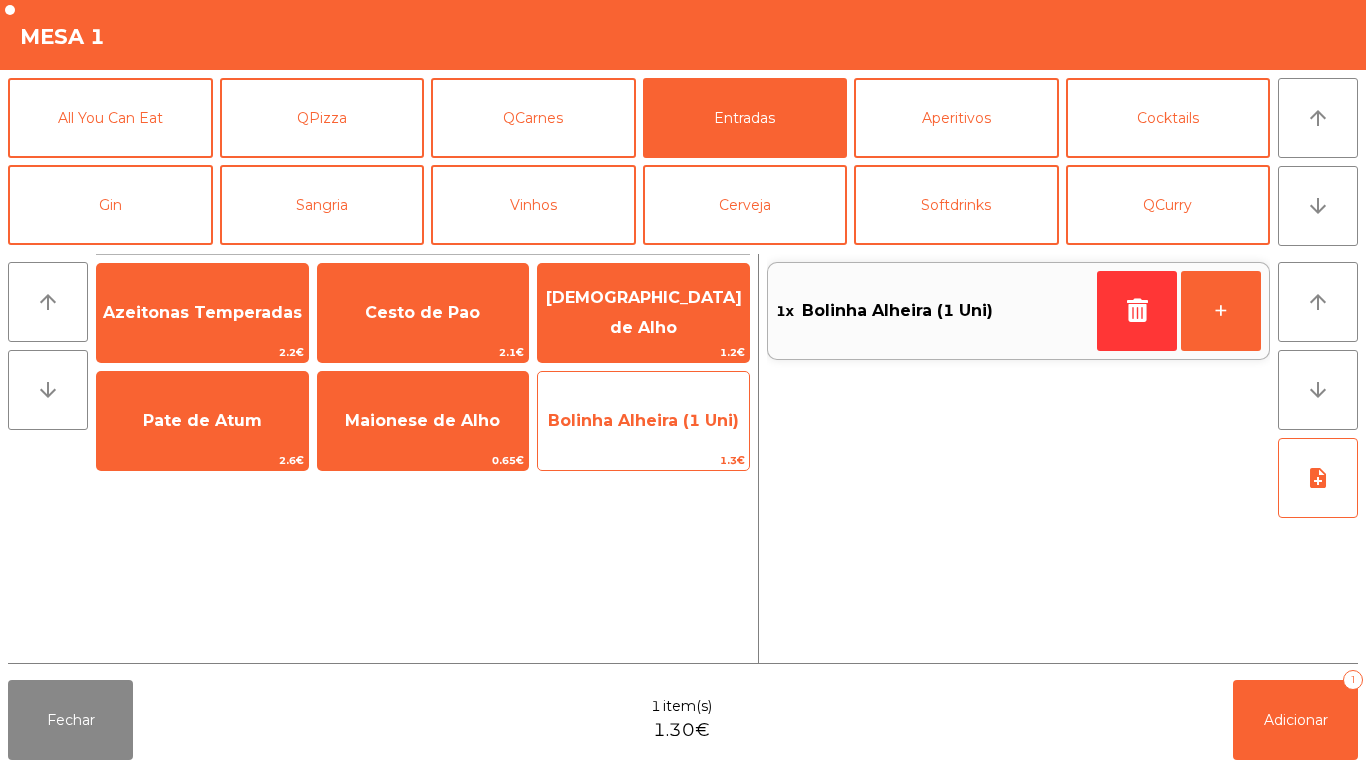 click on "Bolinha Alheira (1 Uni)" 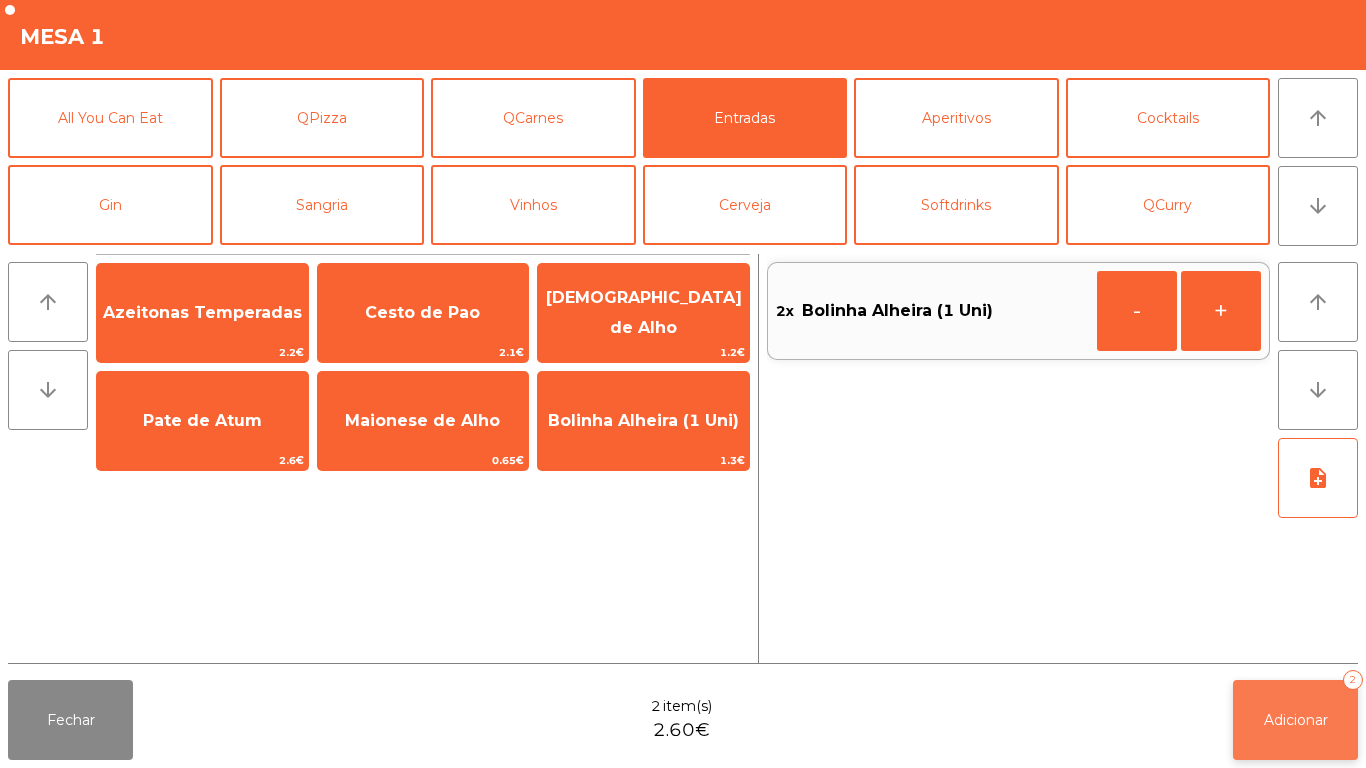 click on "Adicionar   2" 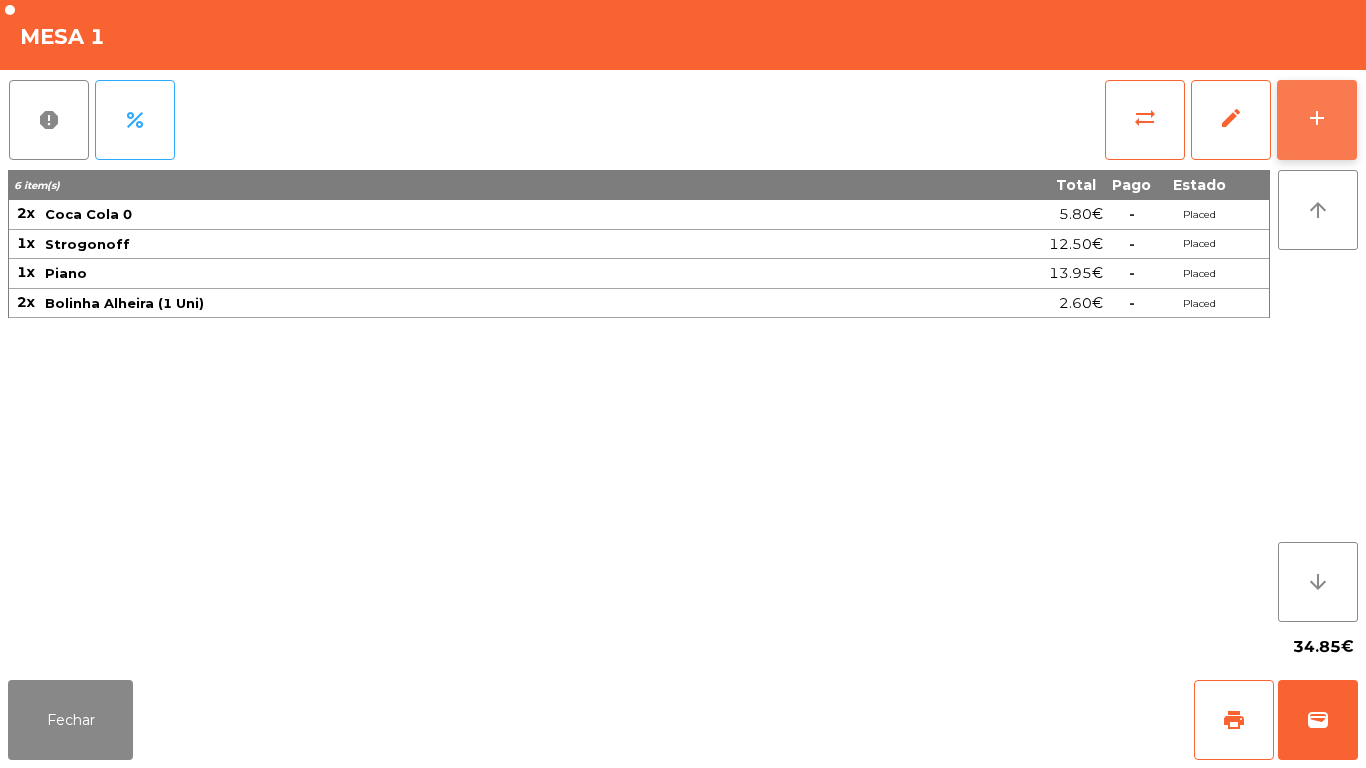 click on "add" 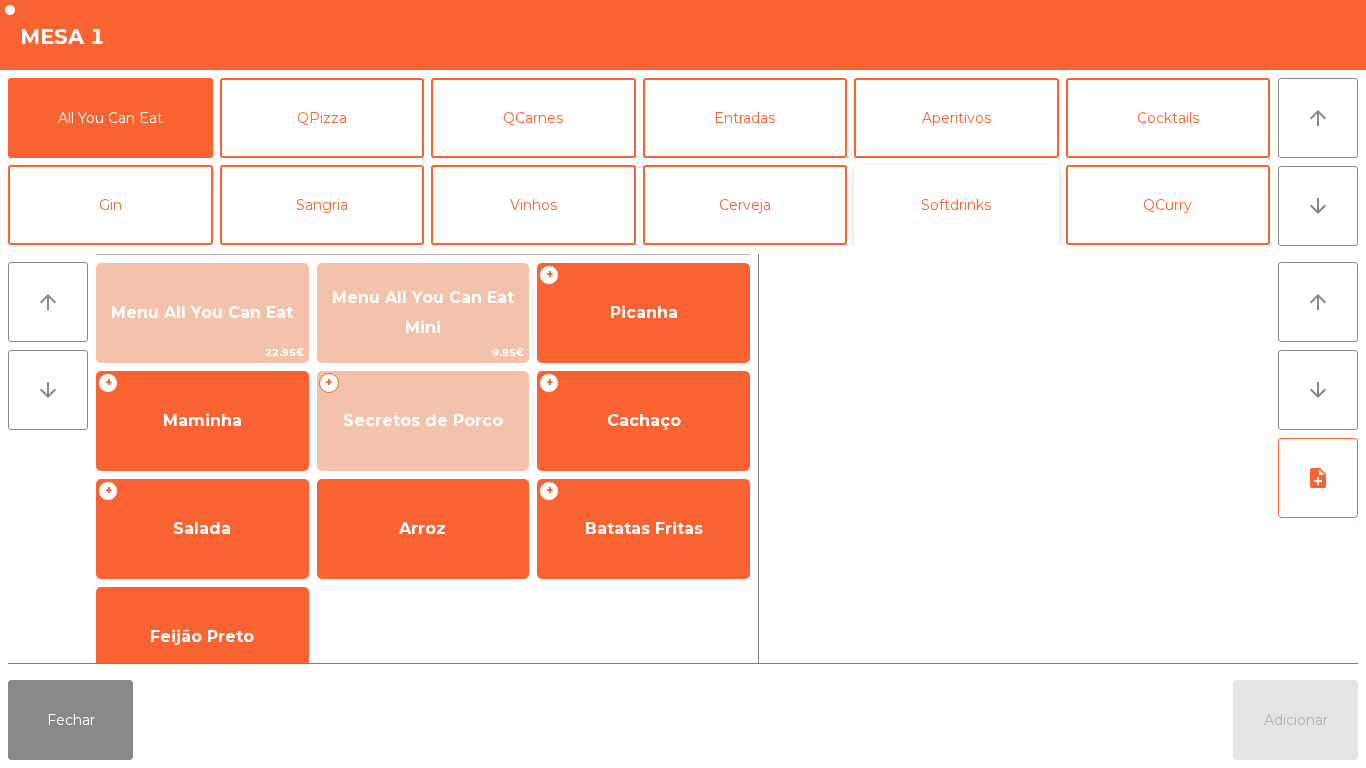 click on "Softdrinks" 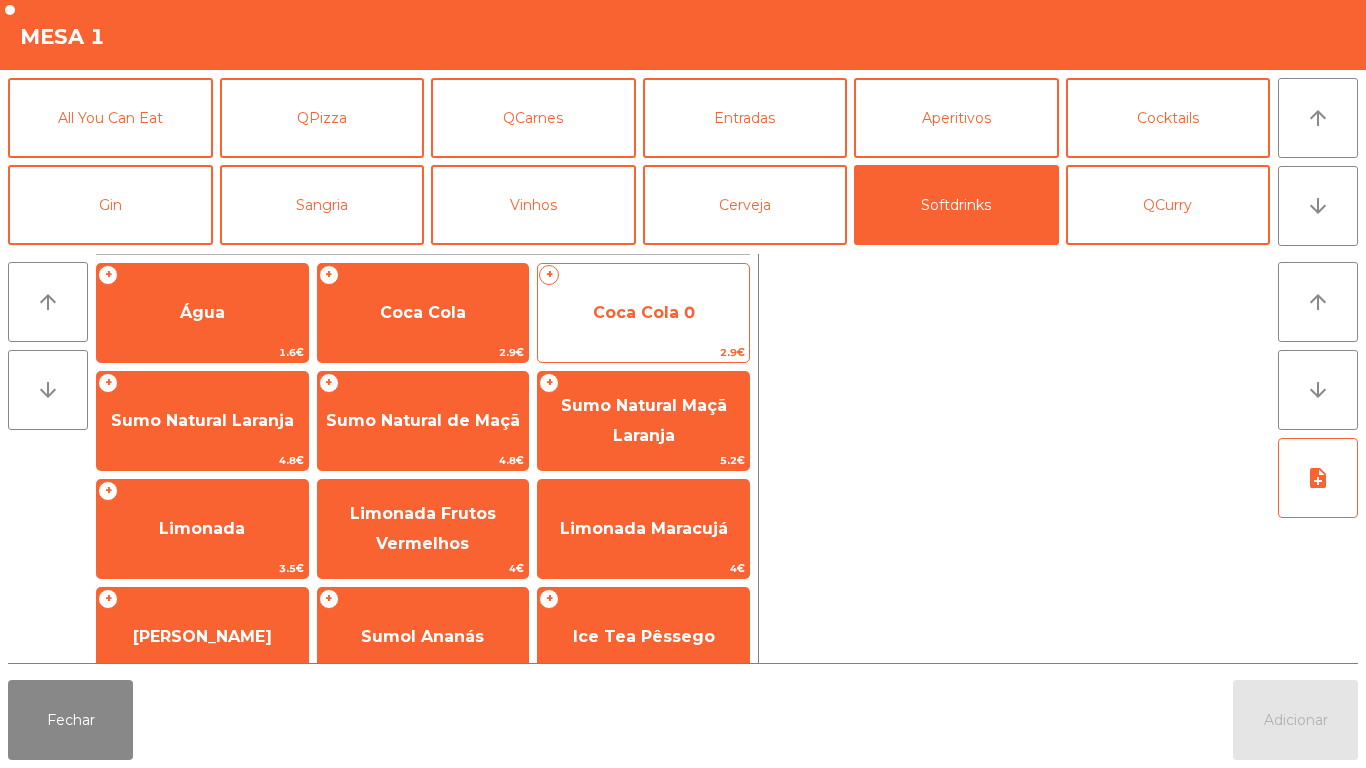 click on "Coca Cola 0" 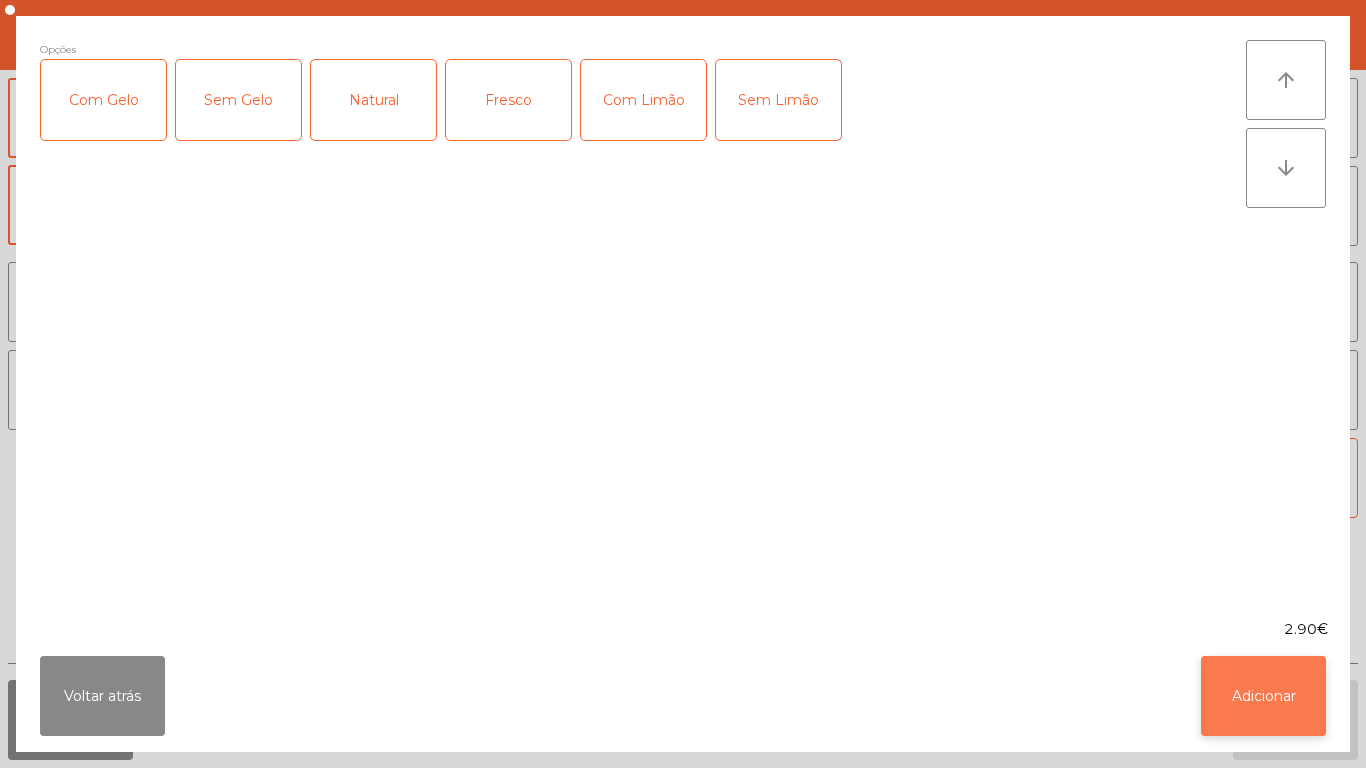 click on "Adicionar" 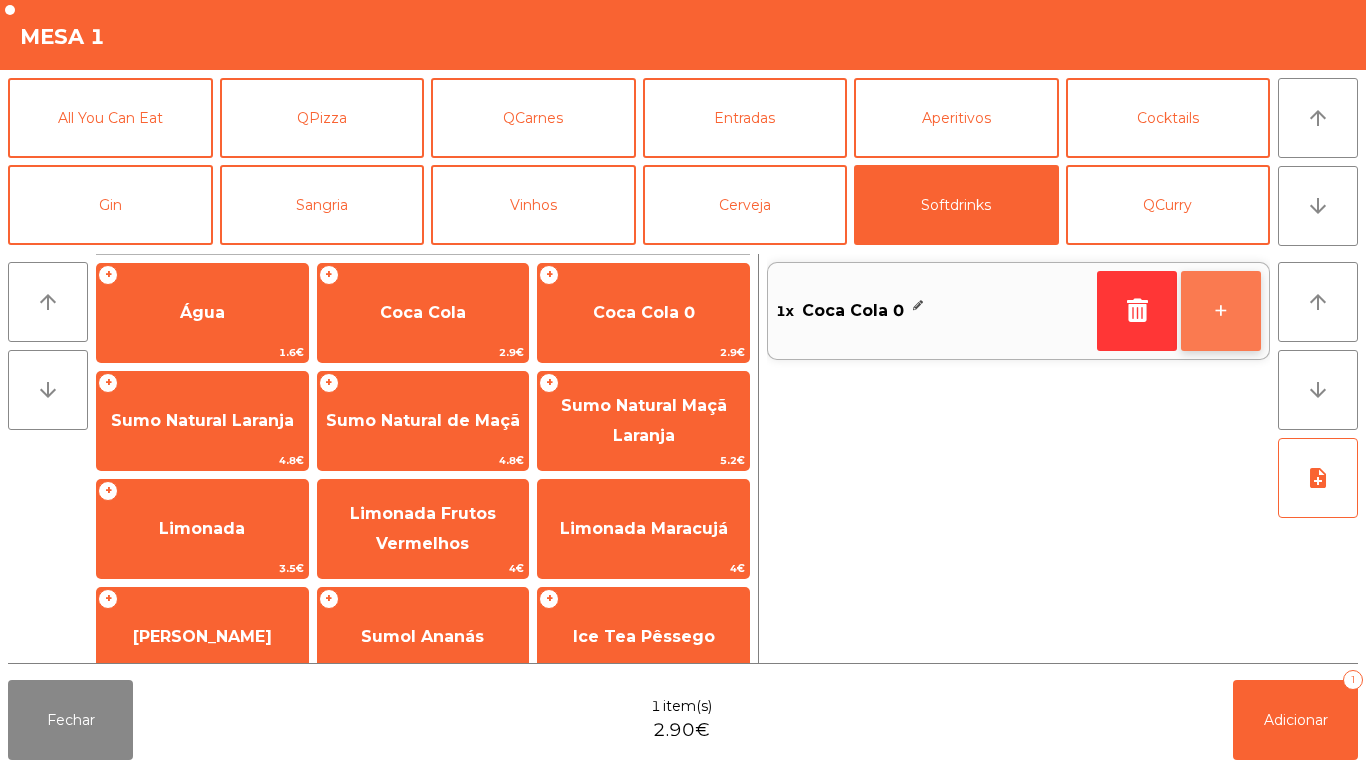 click on "+" 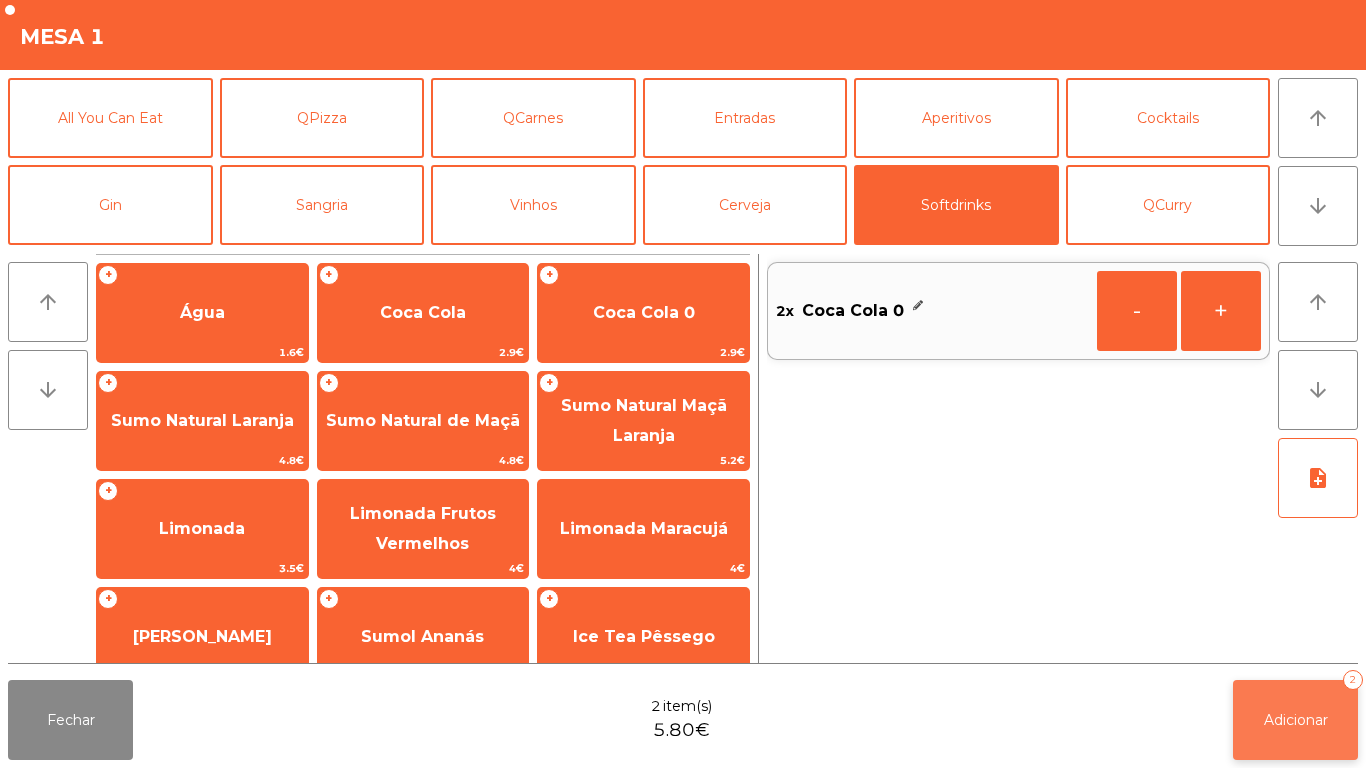 click on "Adicionar   2" 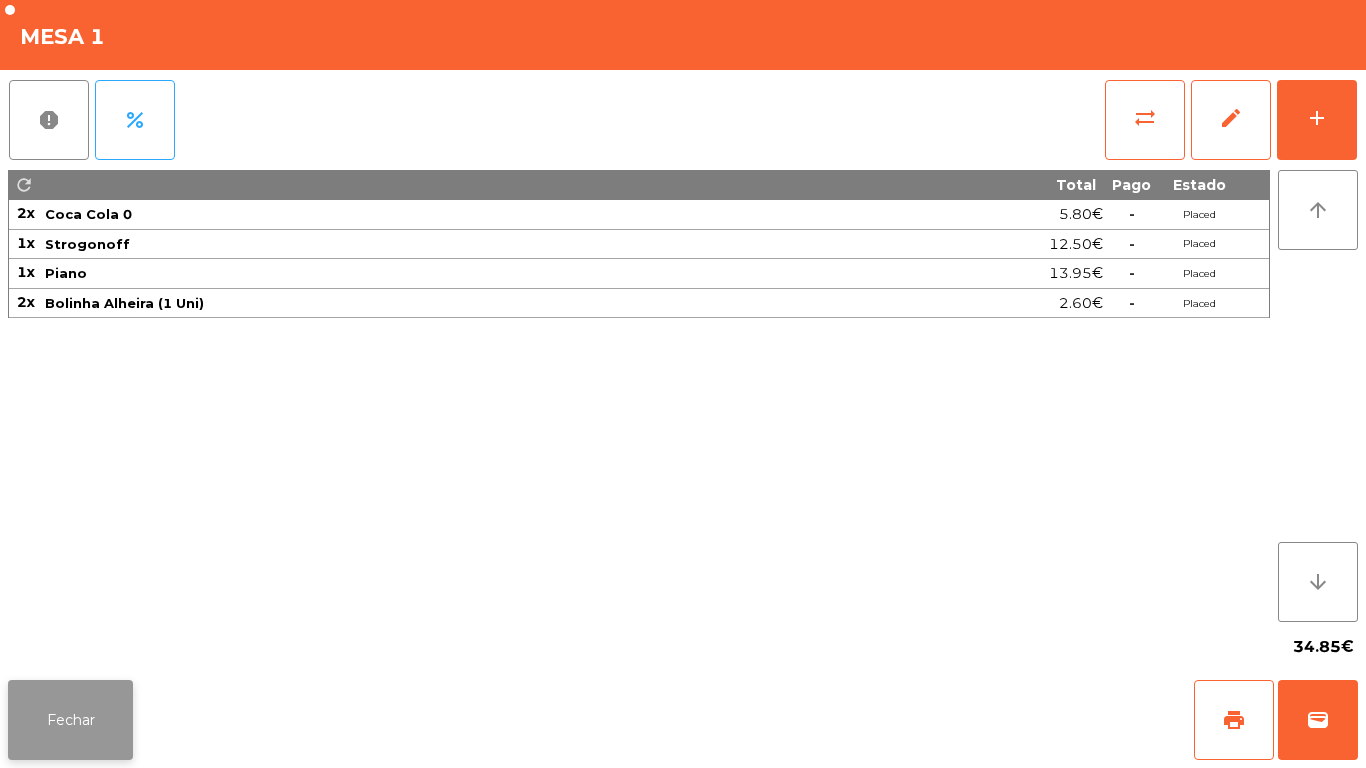 click on "Fechar" 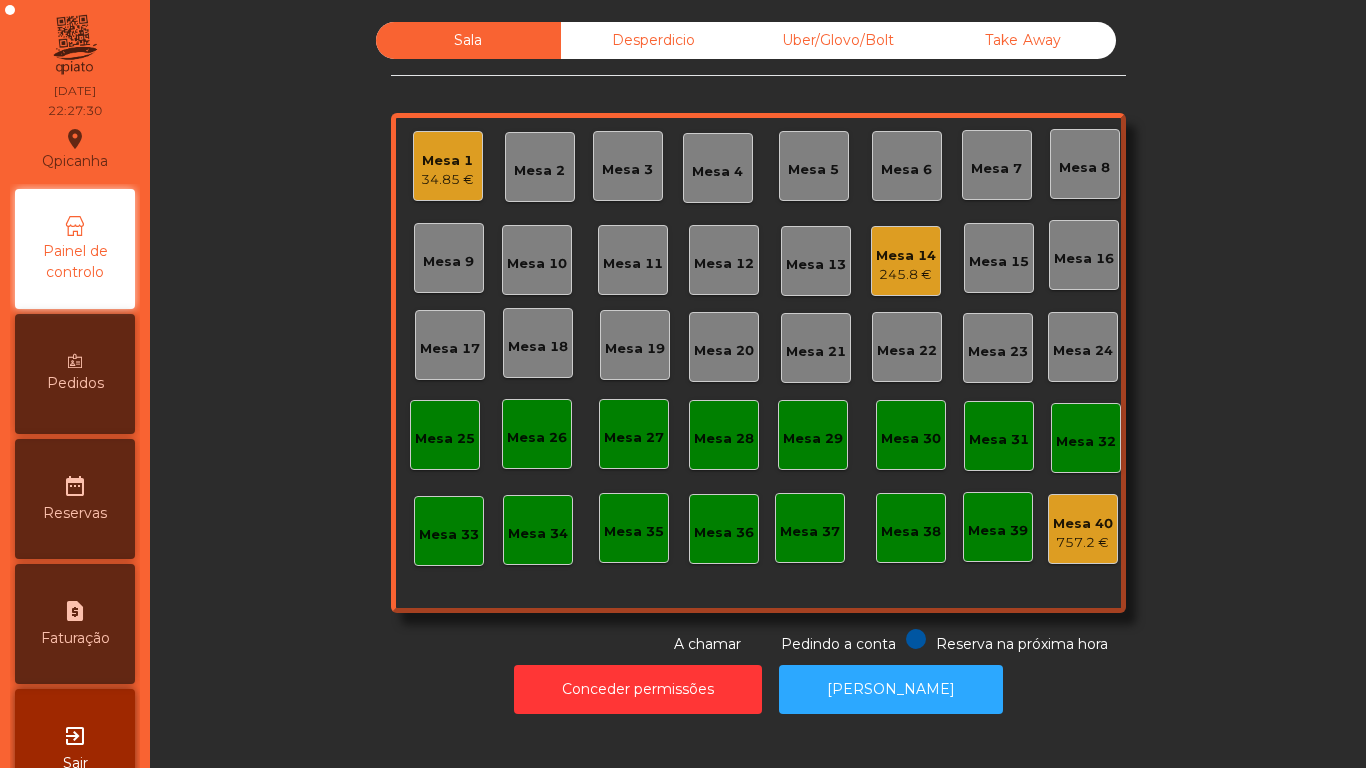 click on "Mesa 14" 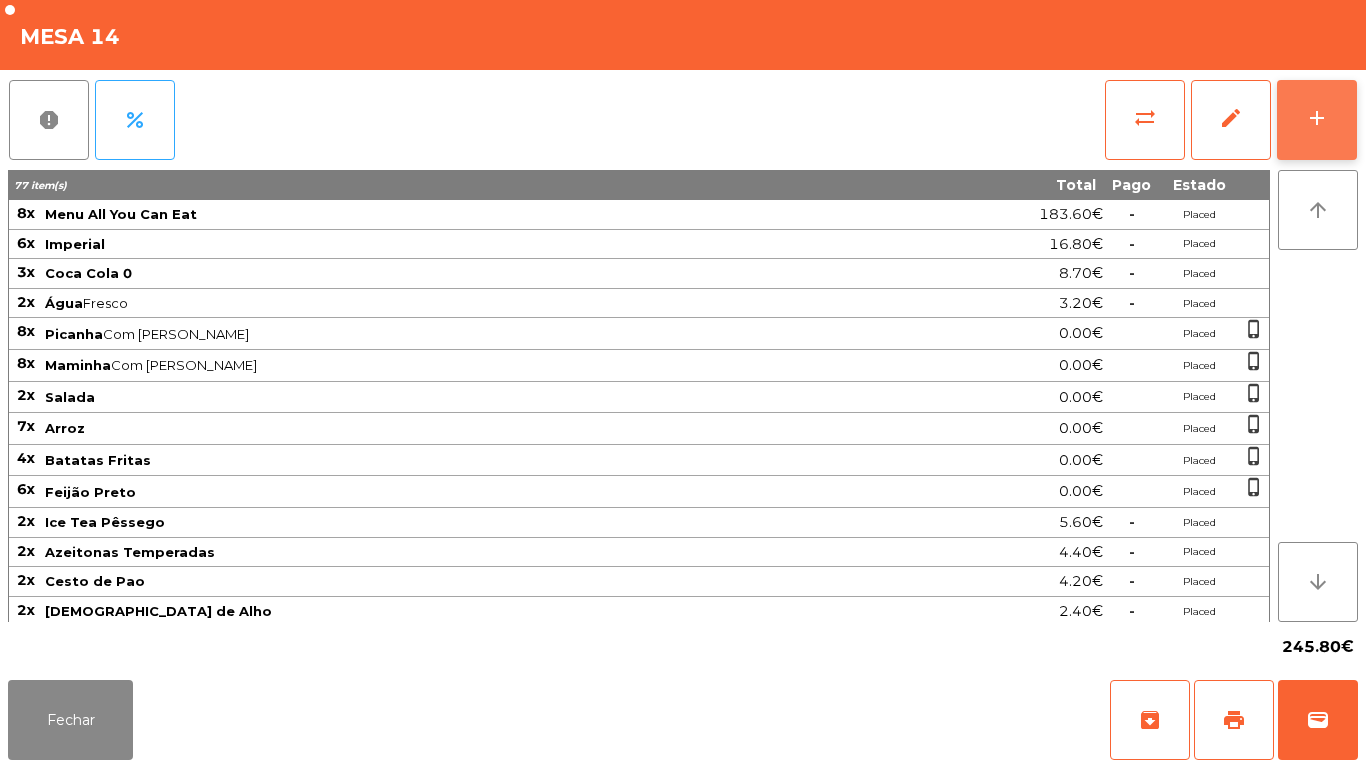 click on "add" 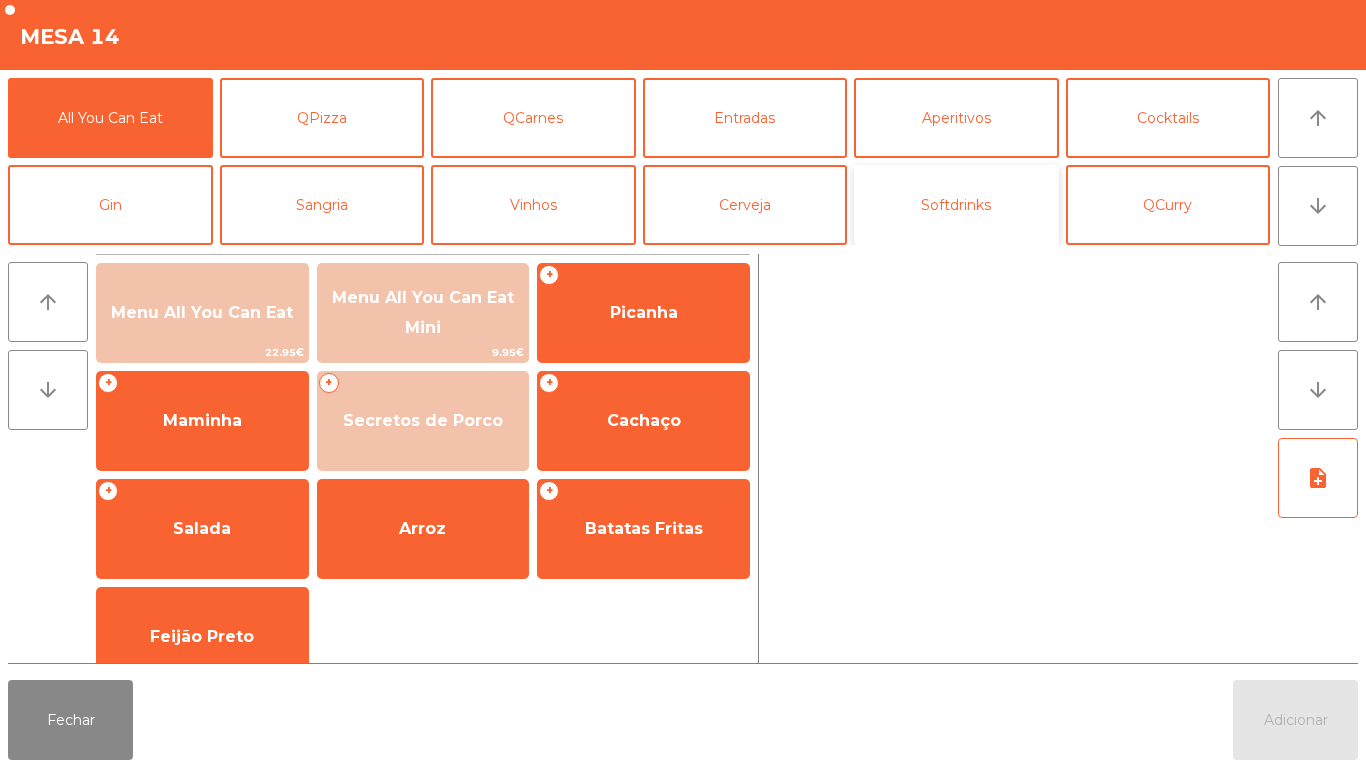 click on "Softdrinks" 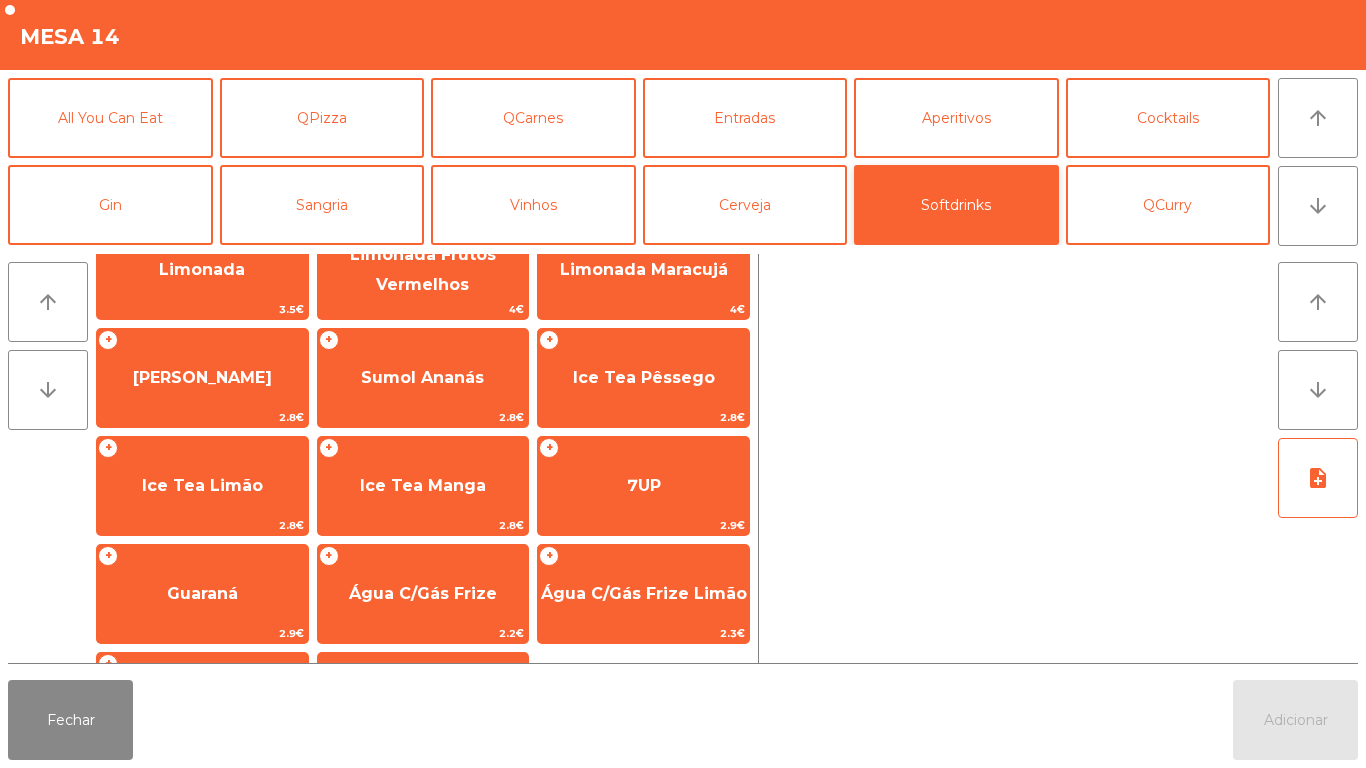 scroll, scrollTop: 258, scrollLeft: 0, axis: vertical 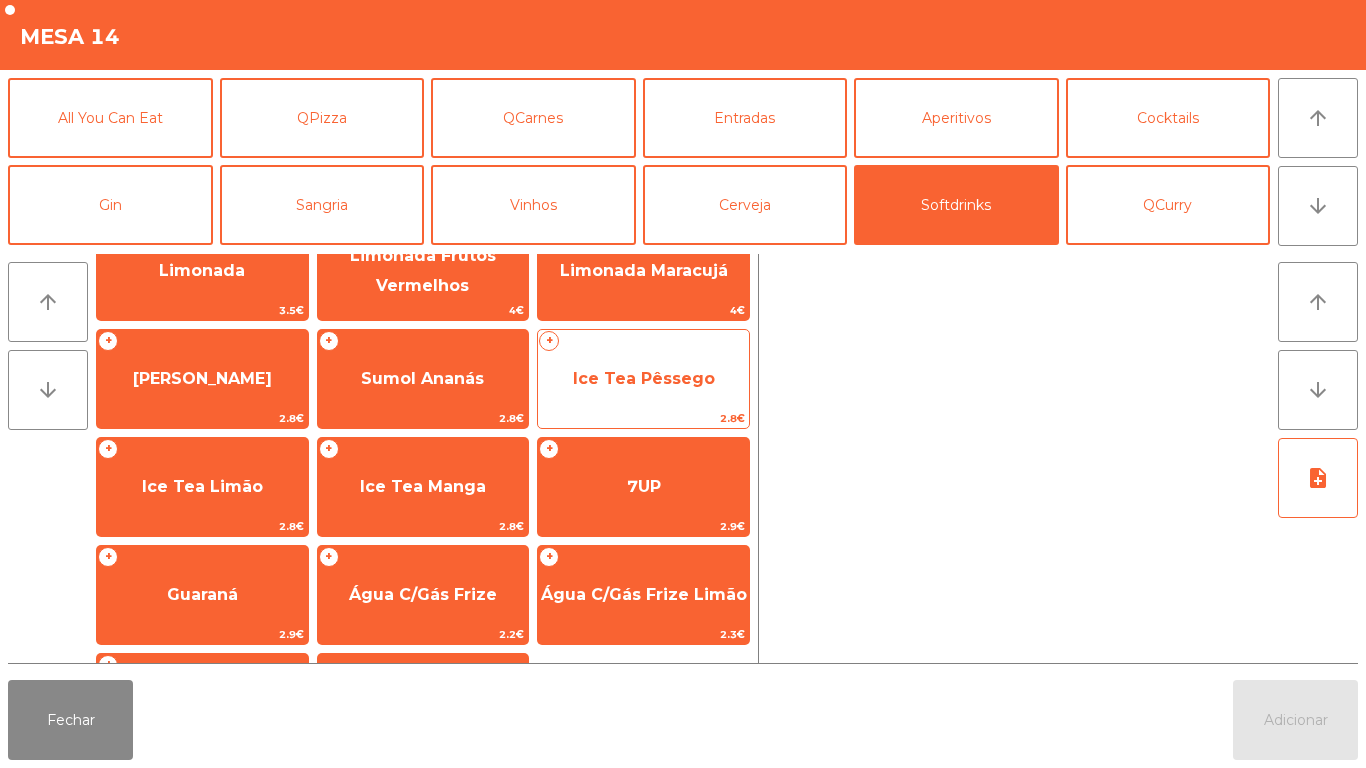 click on "Ice Tea Pêssego" 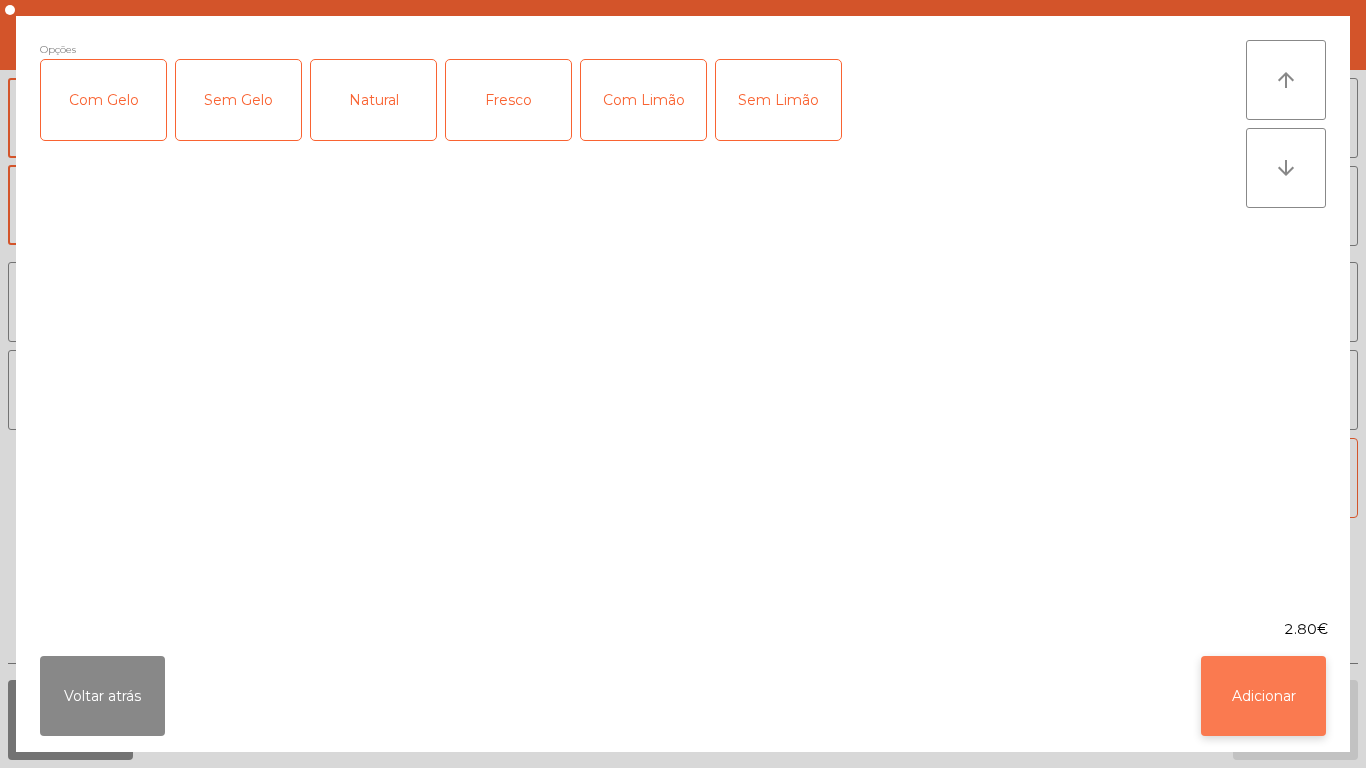 click on "Adicionar" 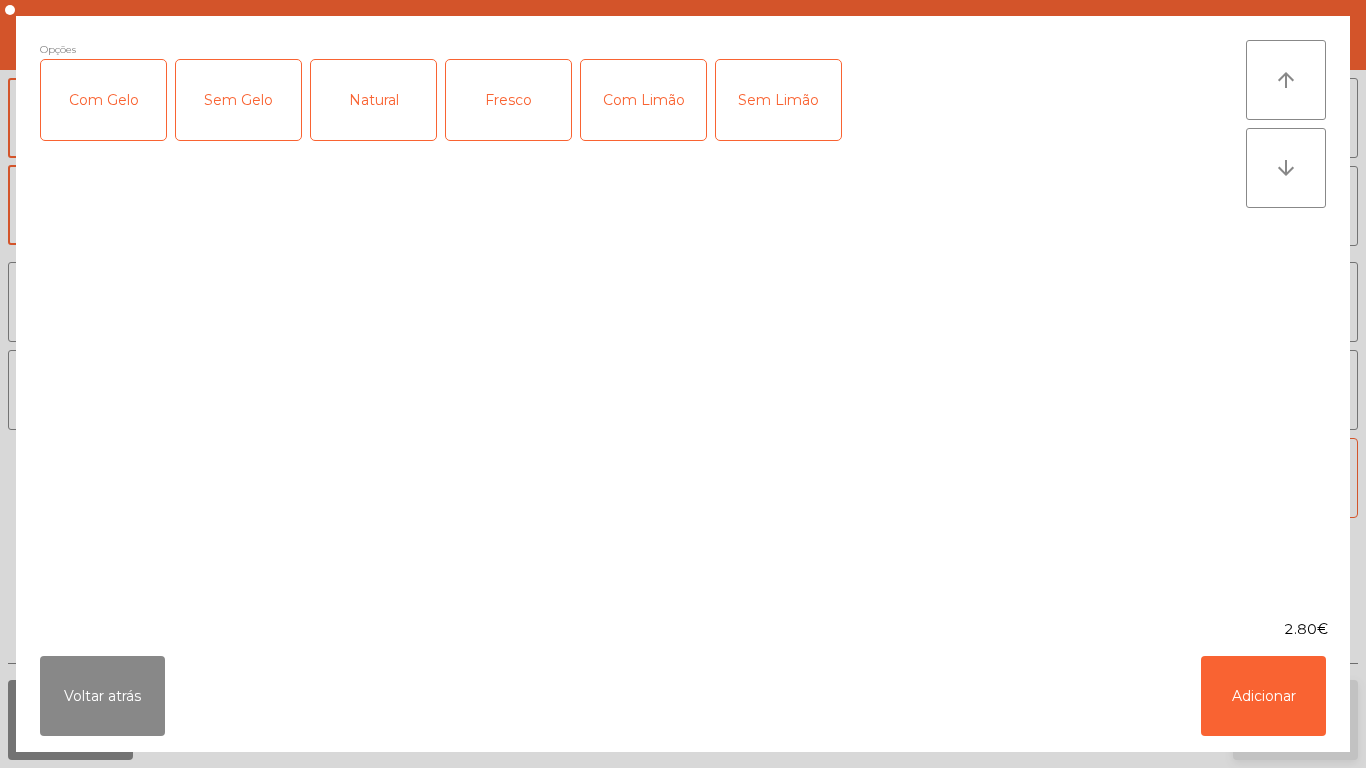 click on "Adicionar" 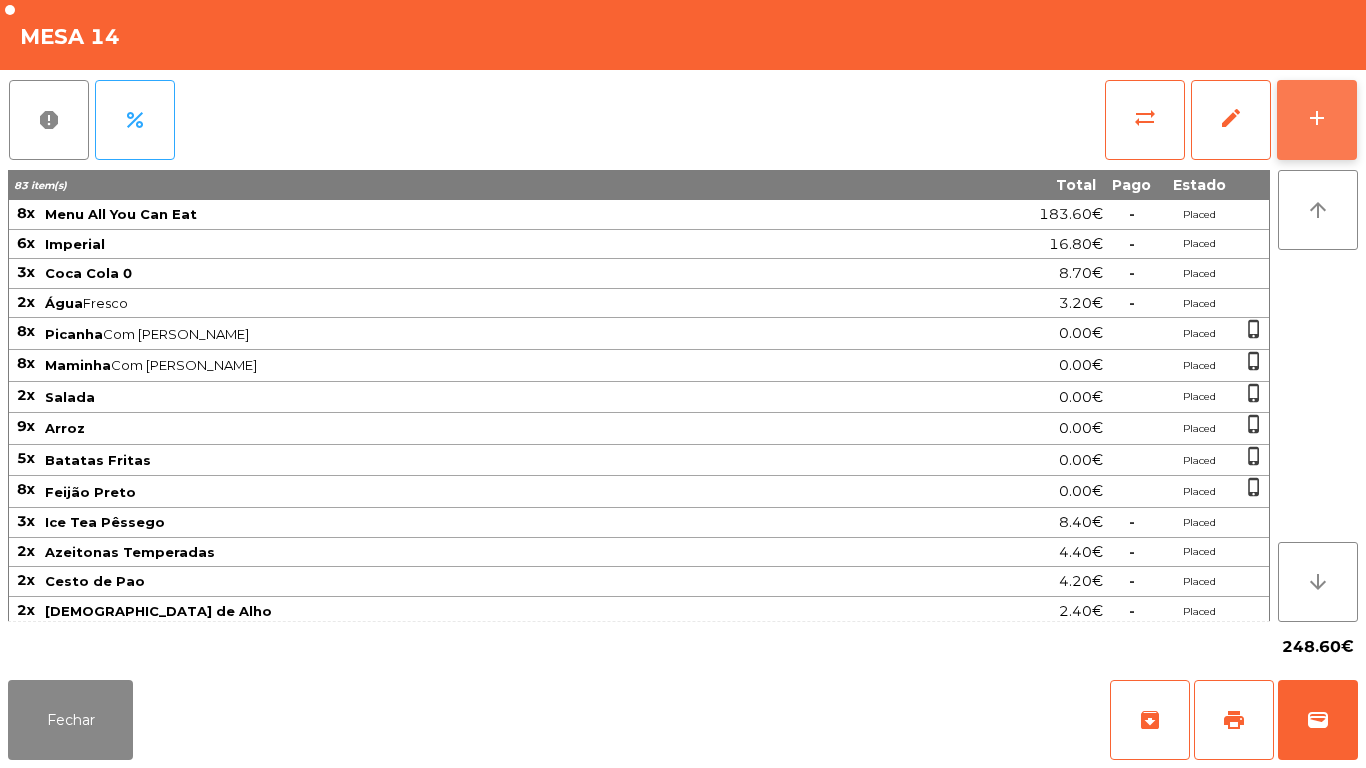 click on "add" 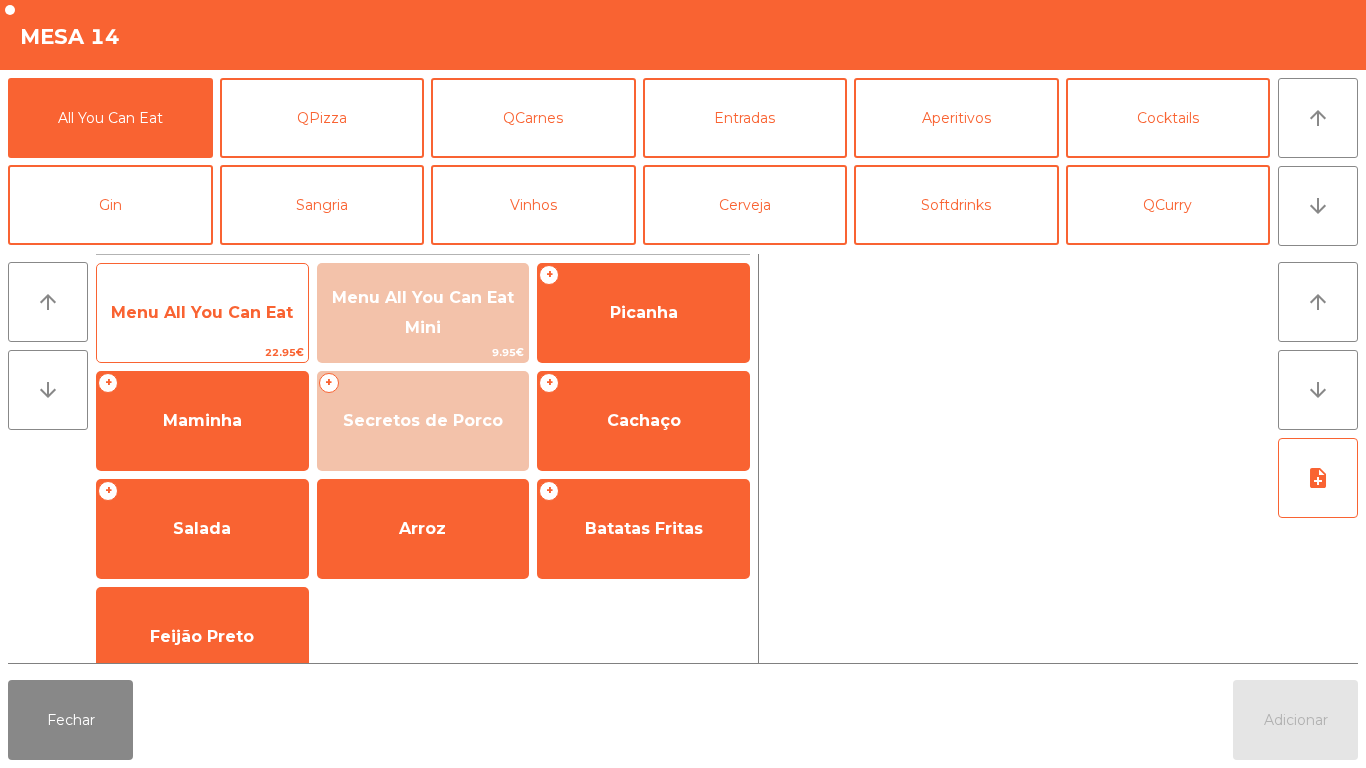 click on "Menu All You Can Eat" 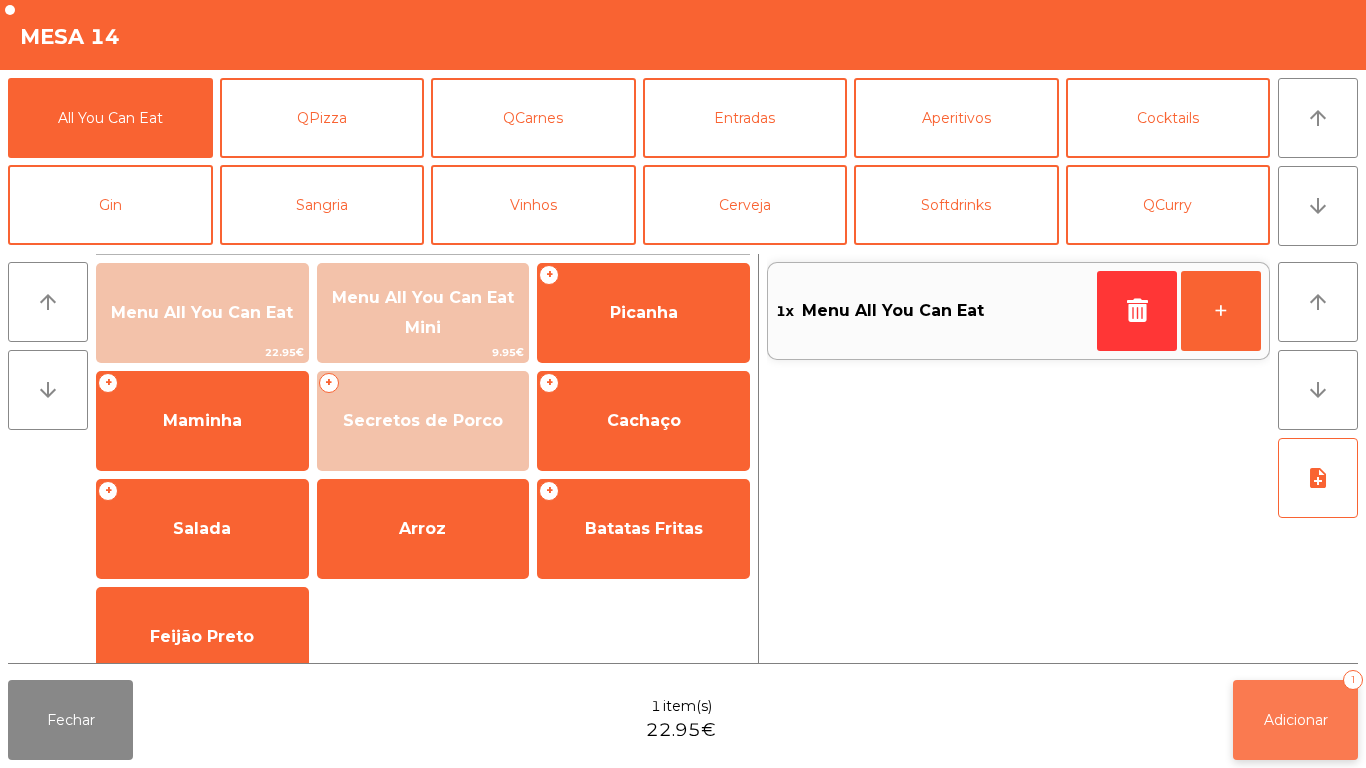 click on "Adicionar   1" 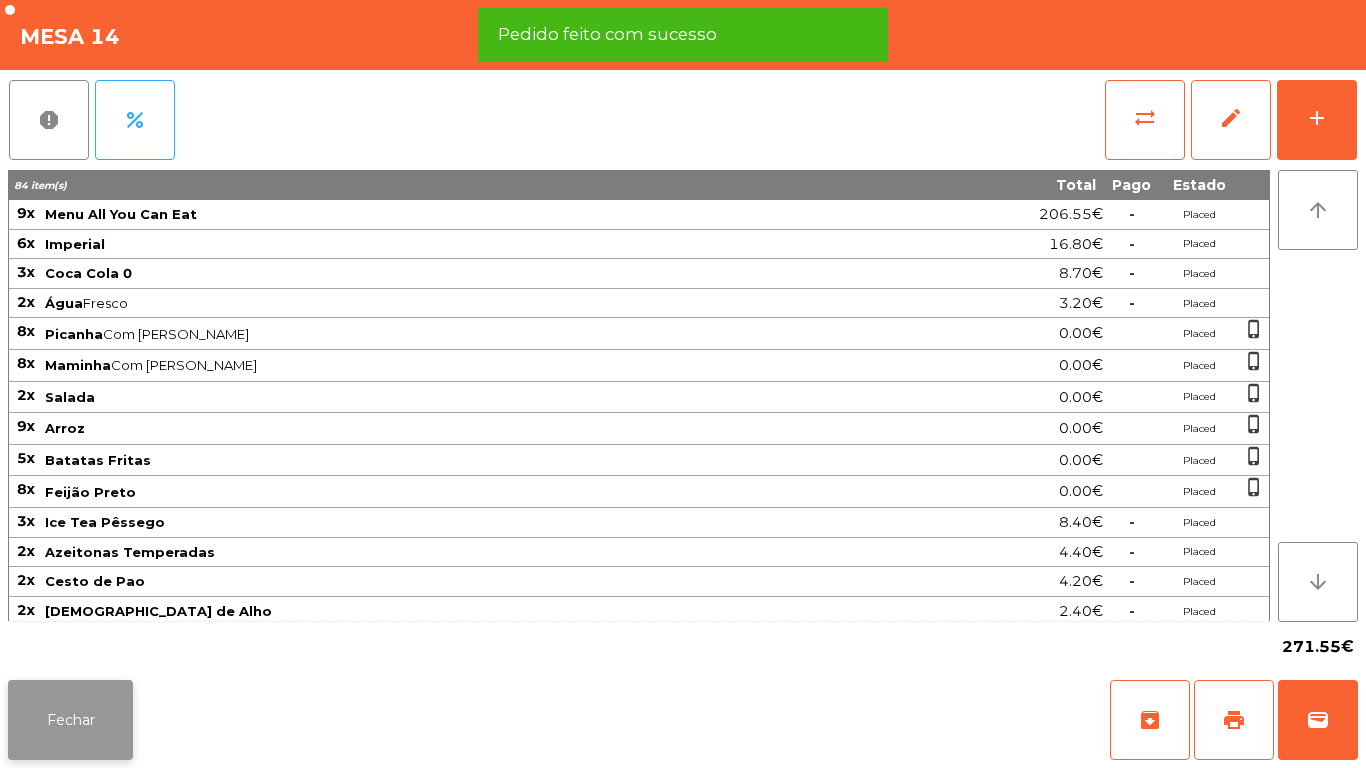 click on "Fechar" 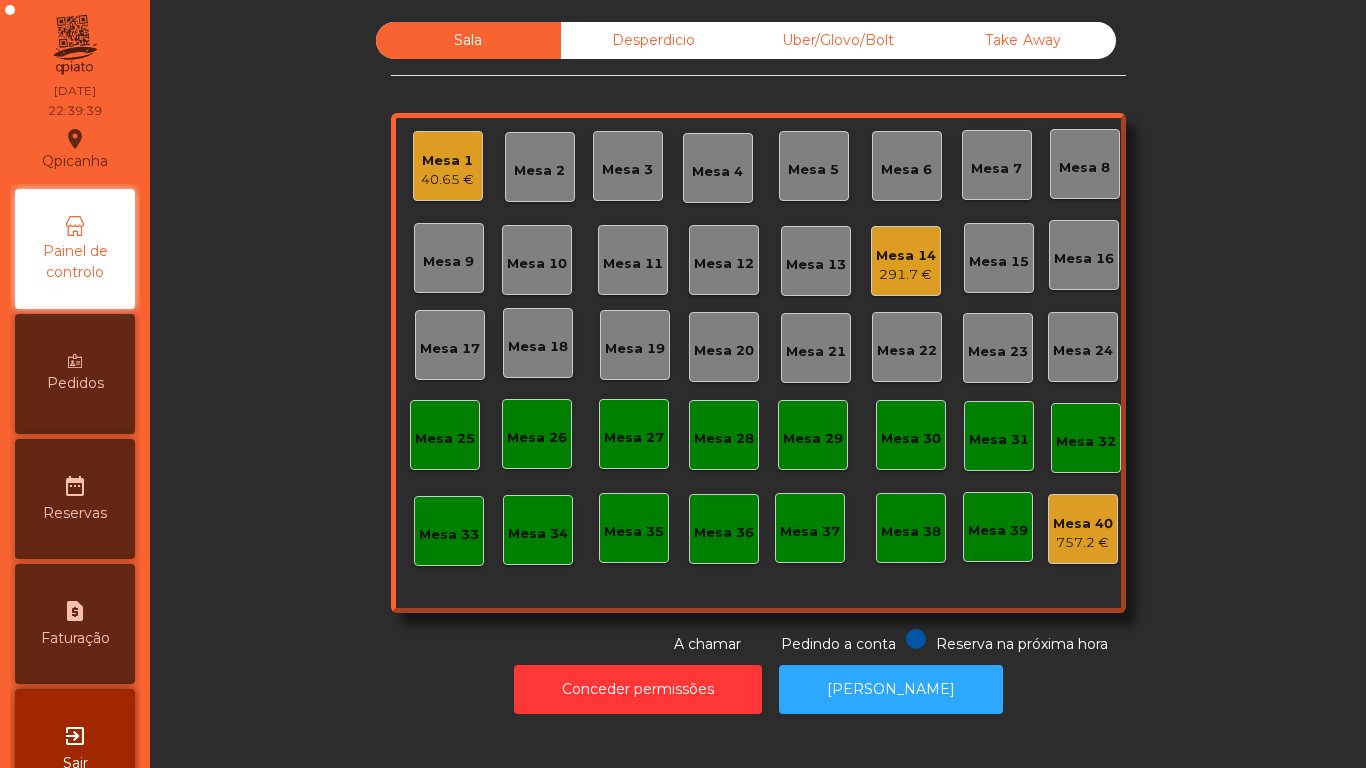 click on "291.7 €" 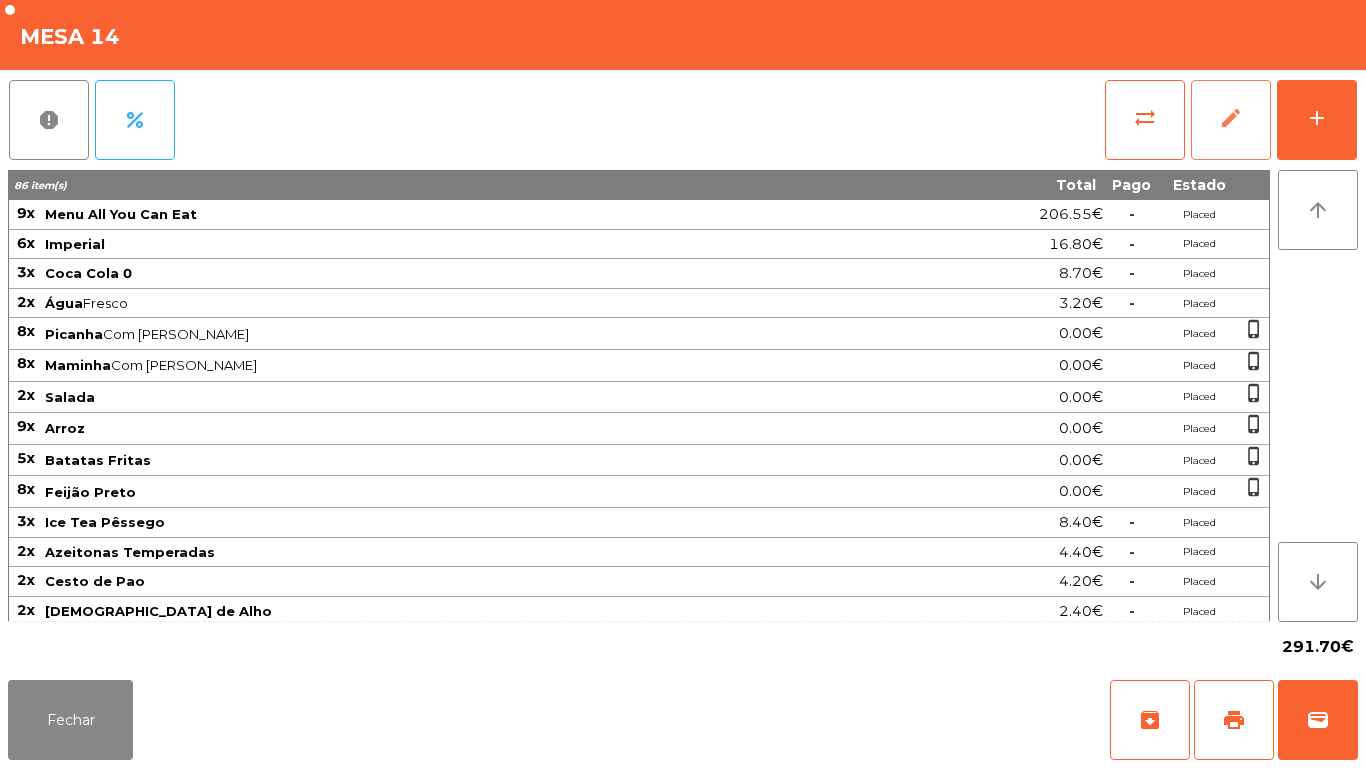 click on "edit" 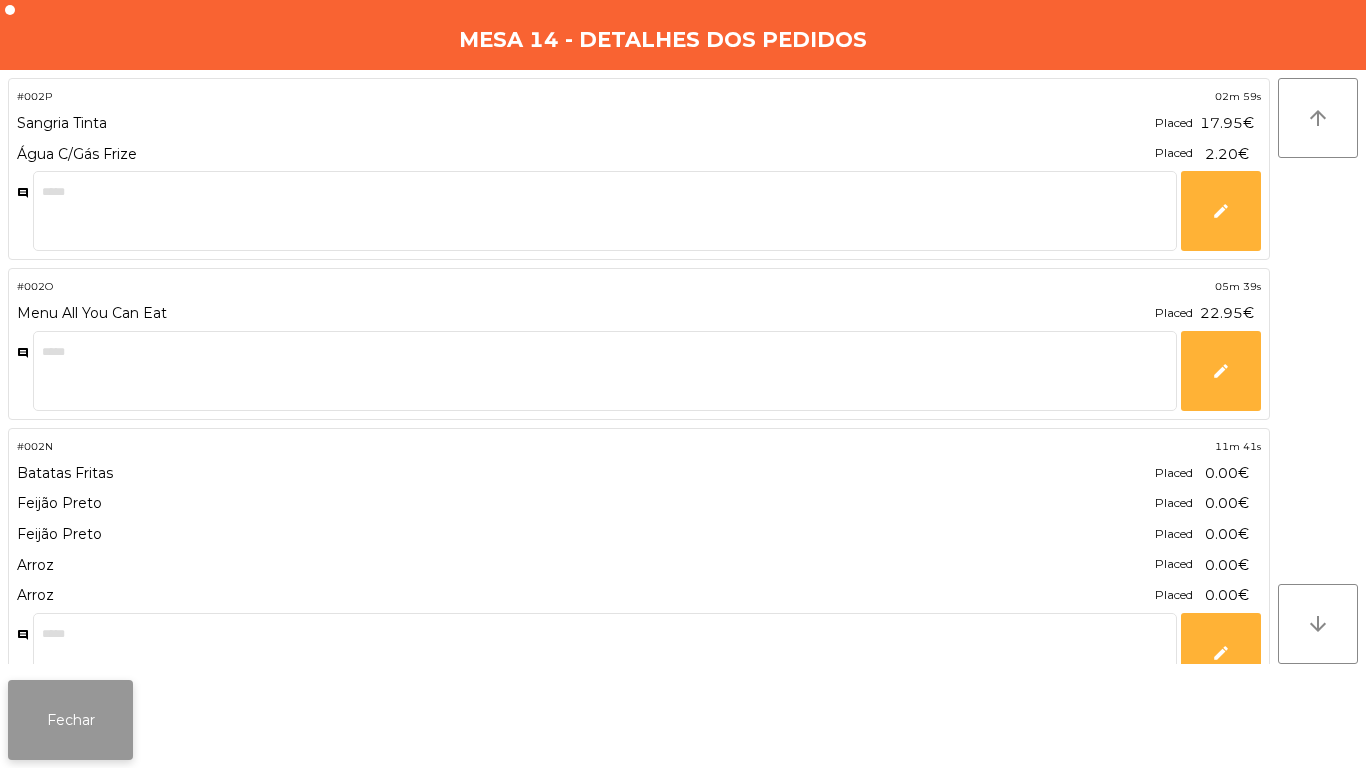 click on "Fechar" 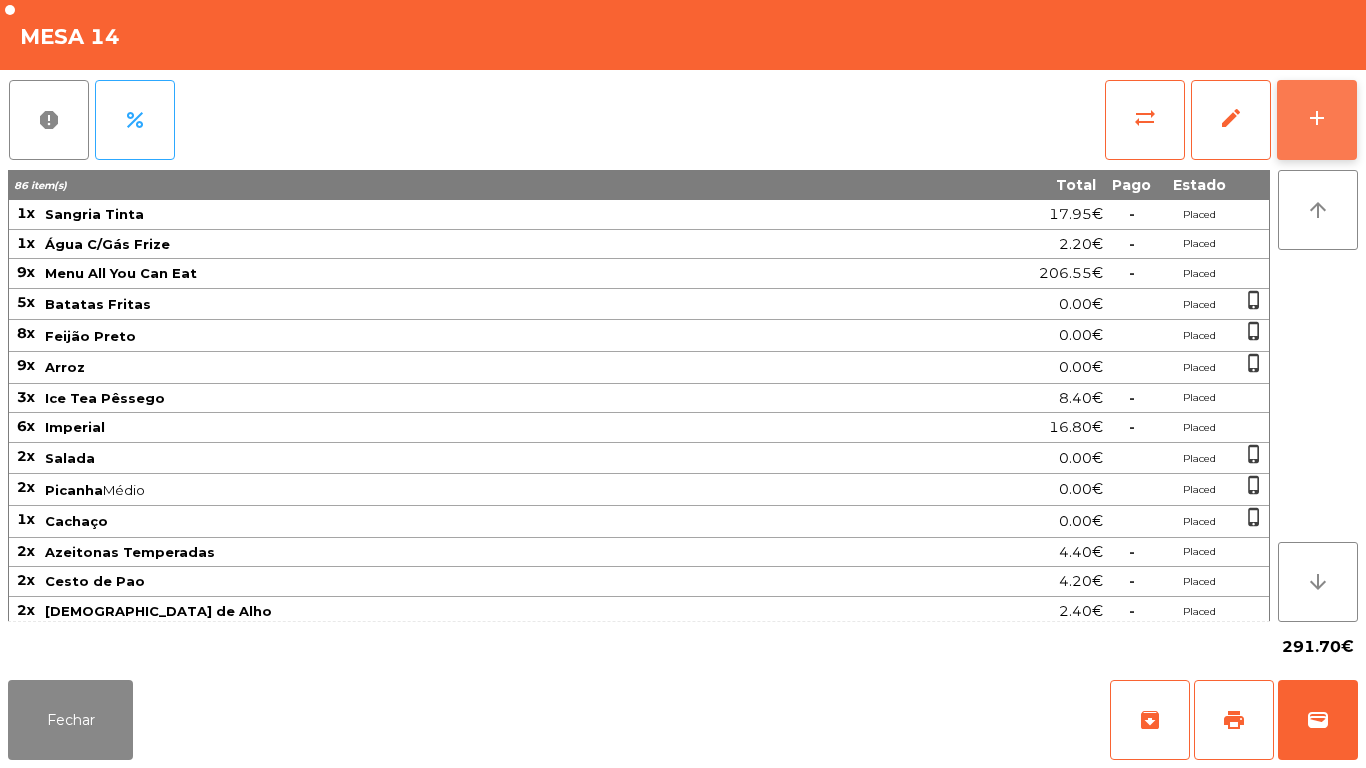 click on "add" 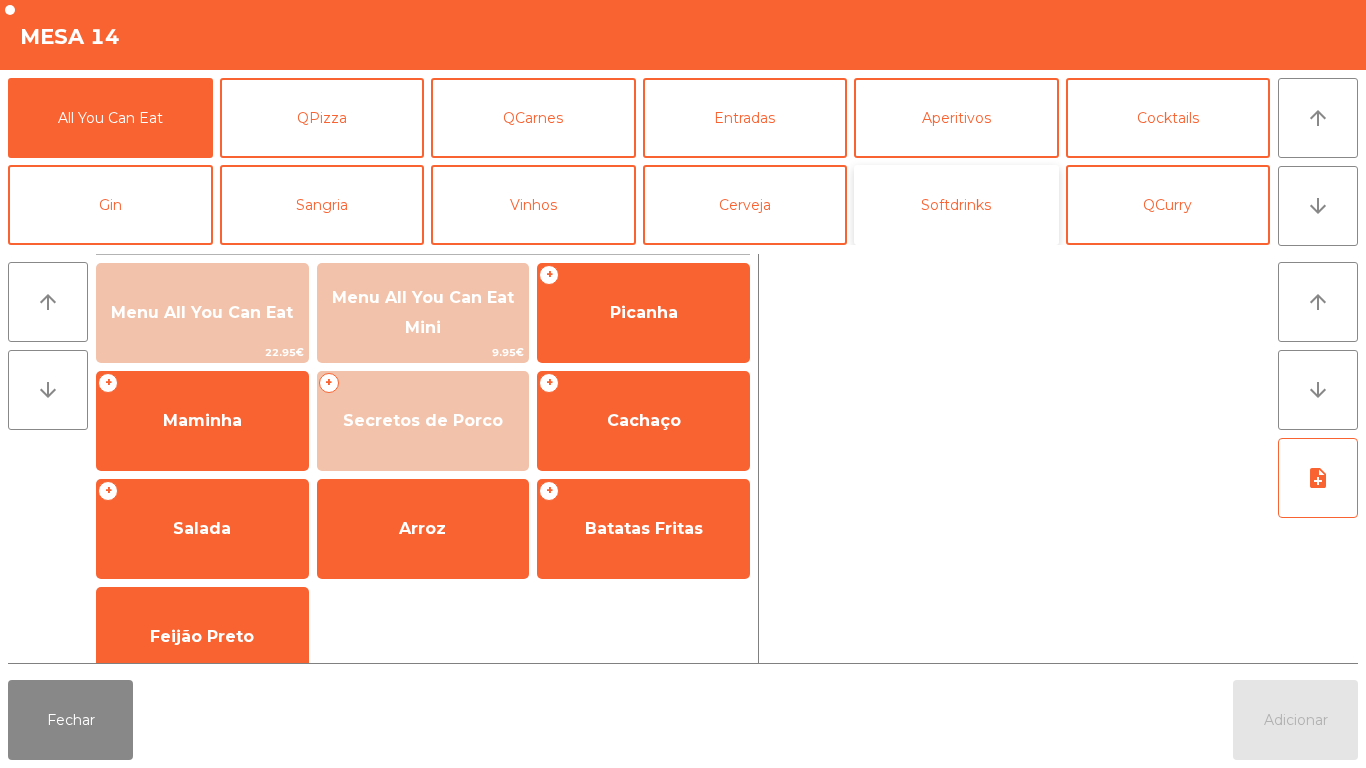 click on "Softdrinks" 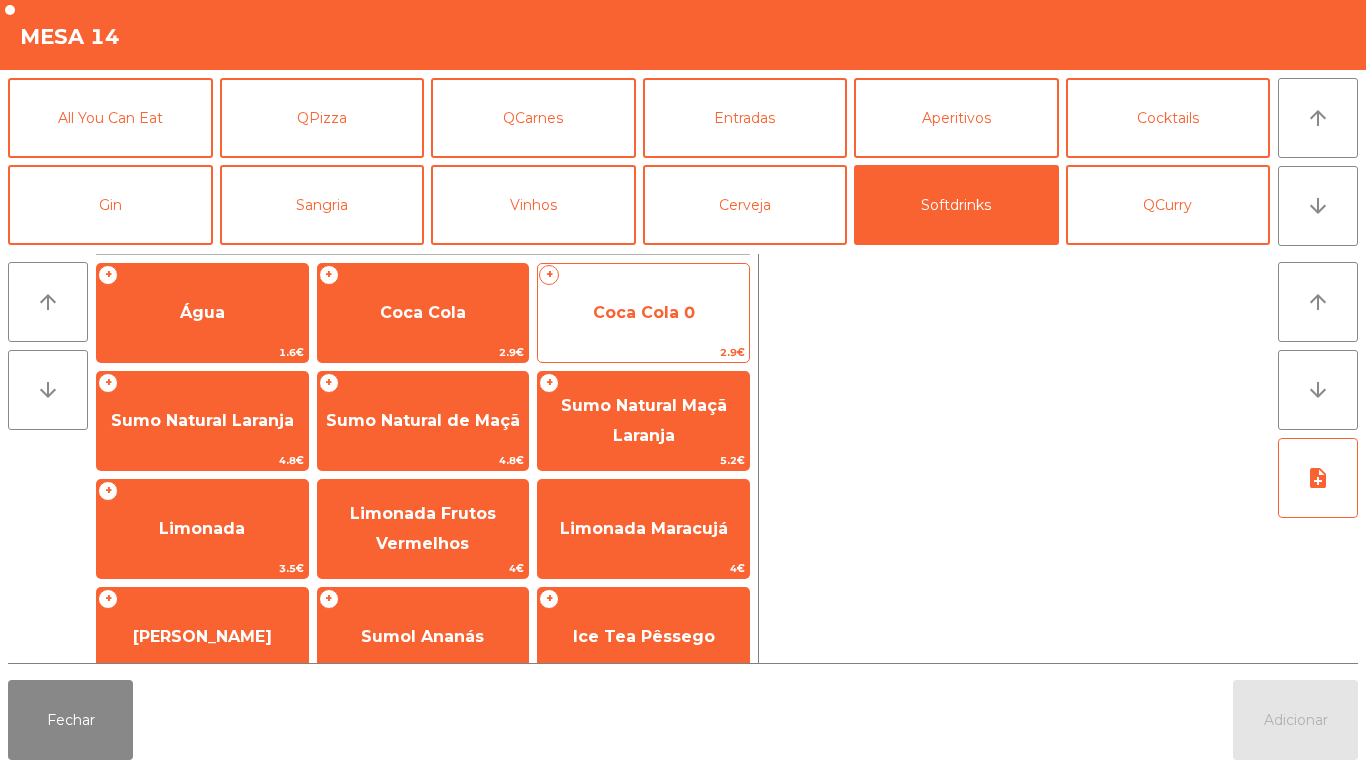 click on "Coca Cola 0" 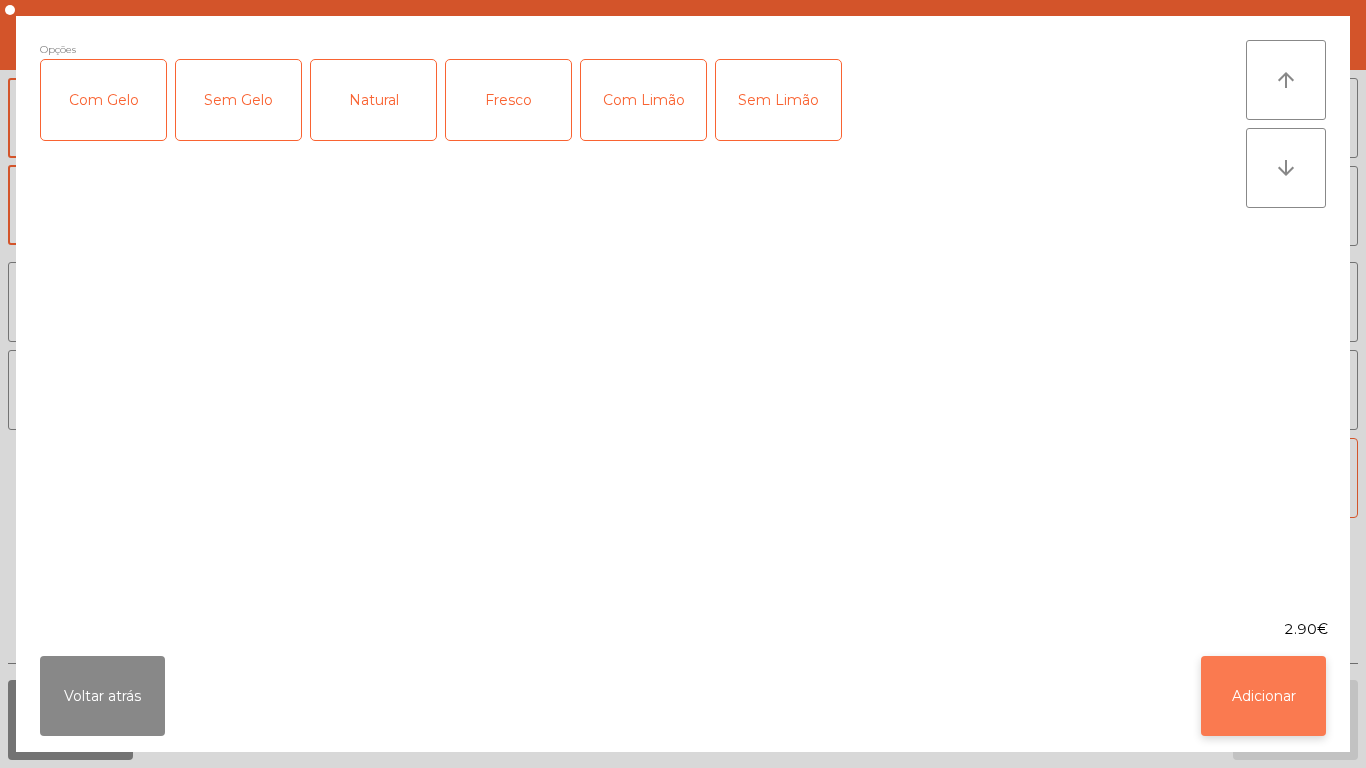 click on "Adicionar" 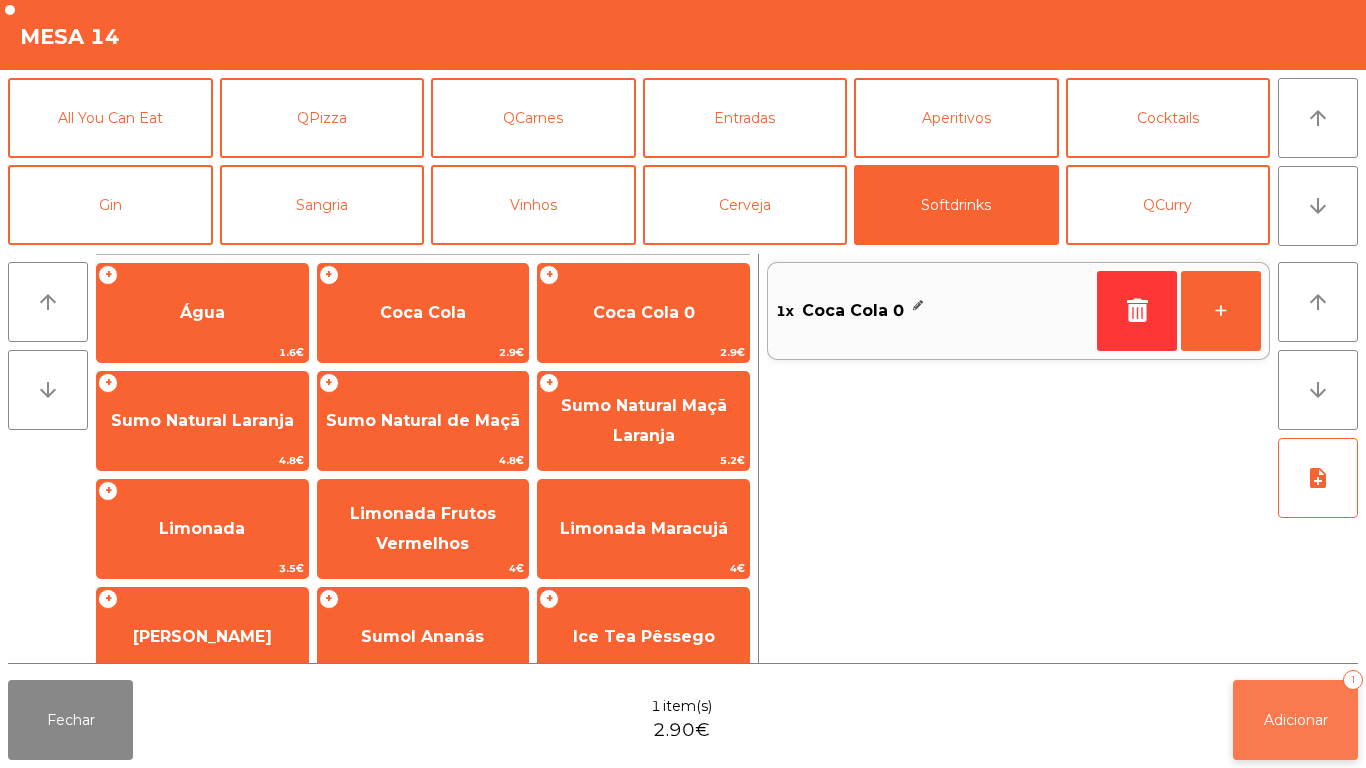 click on "Adicionar   1" 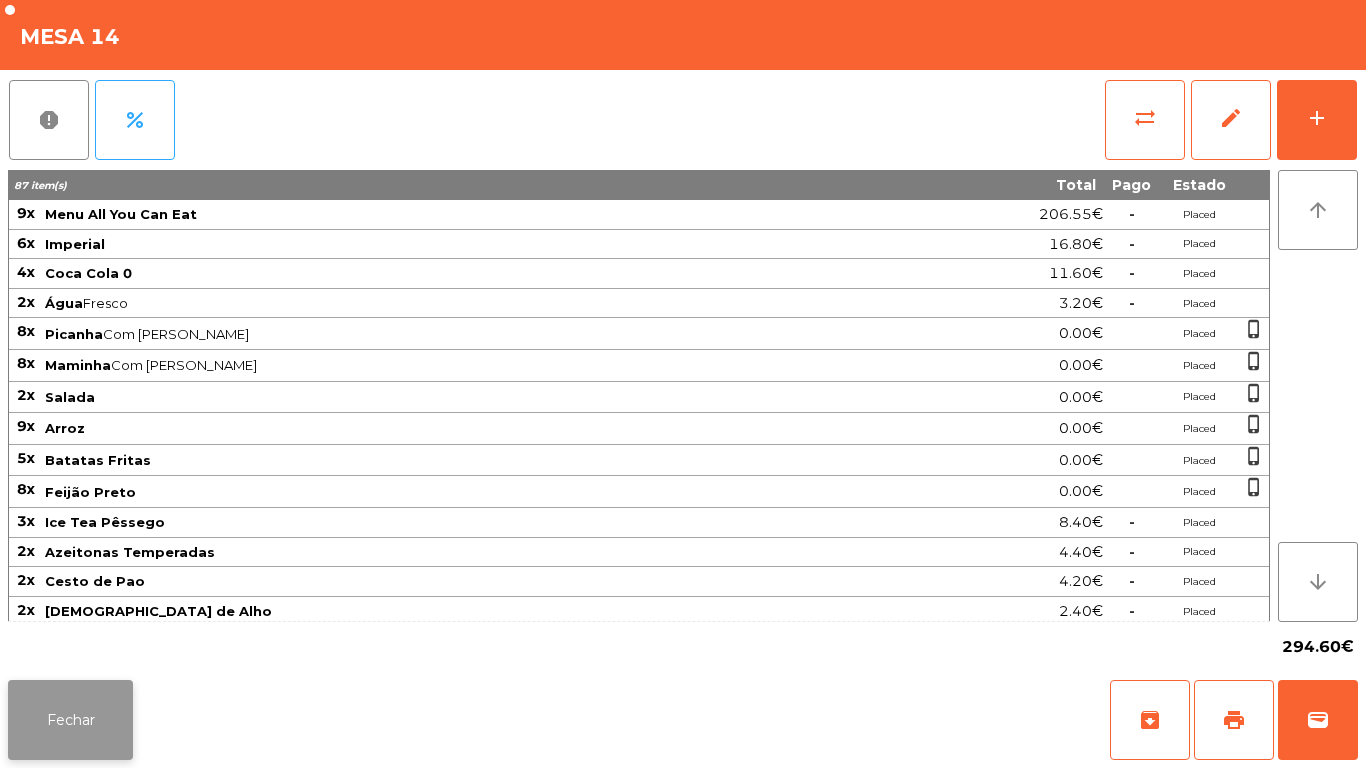 click on "Fechar" 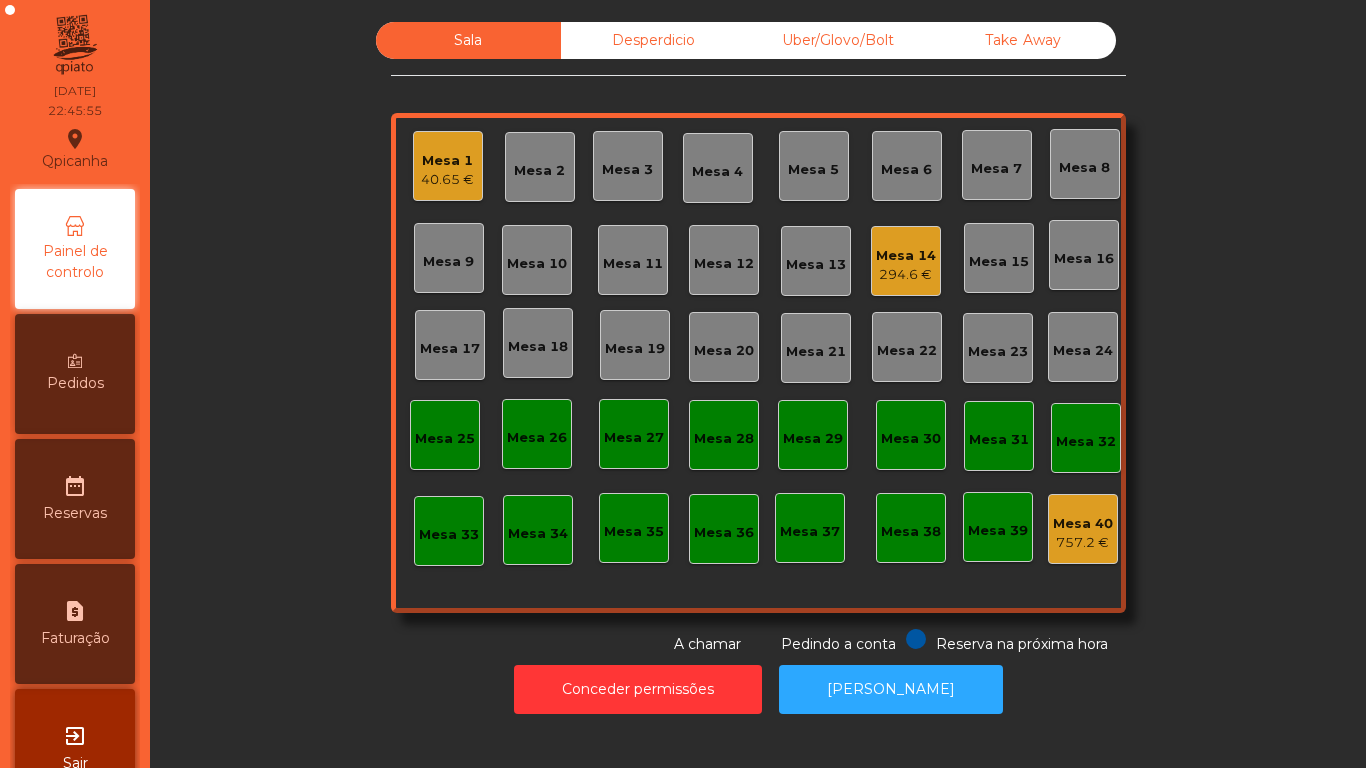 click on "Mesa 1   40.65 €" 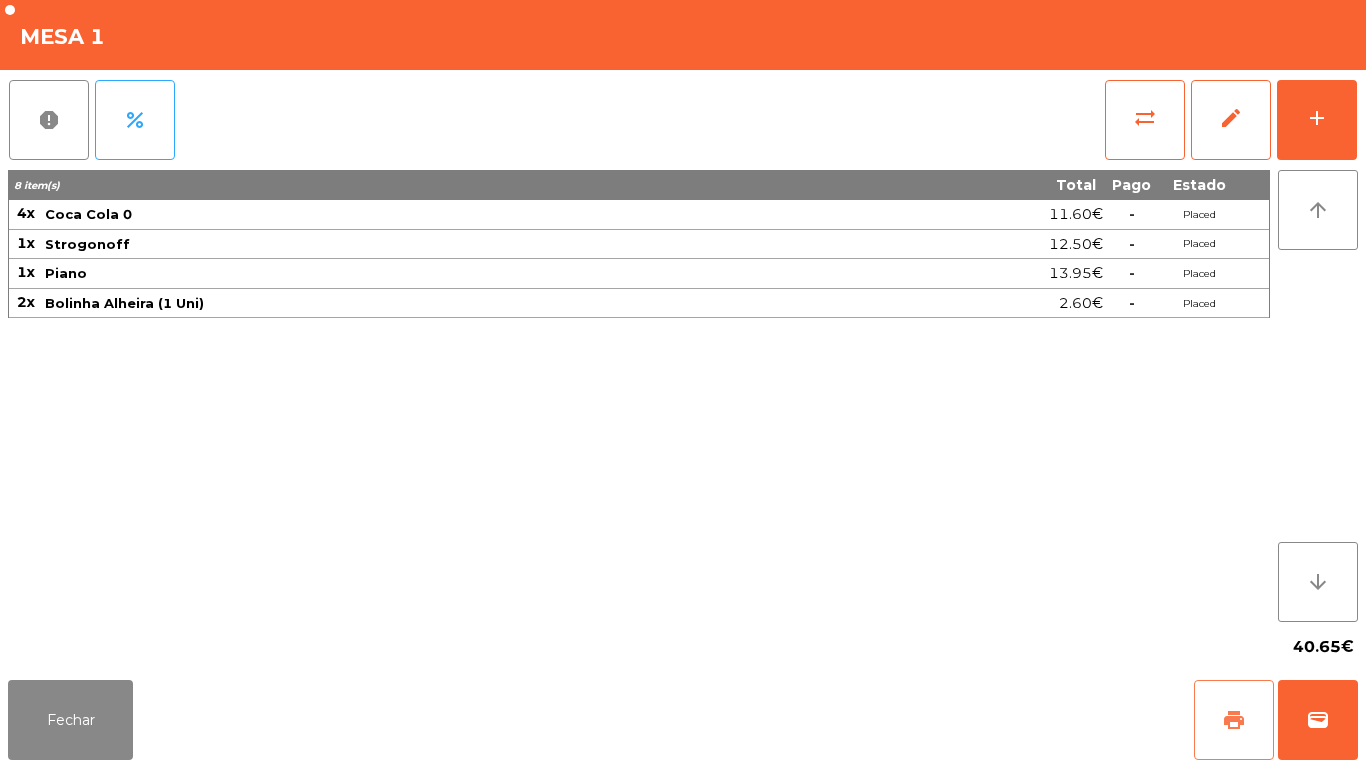 click on "print" 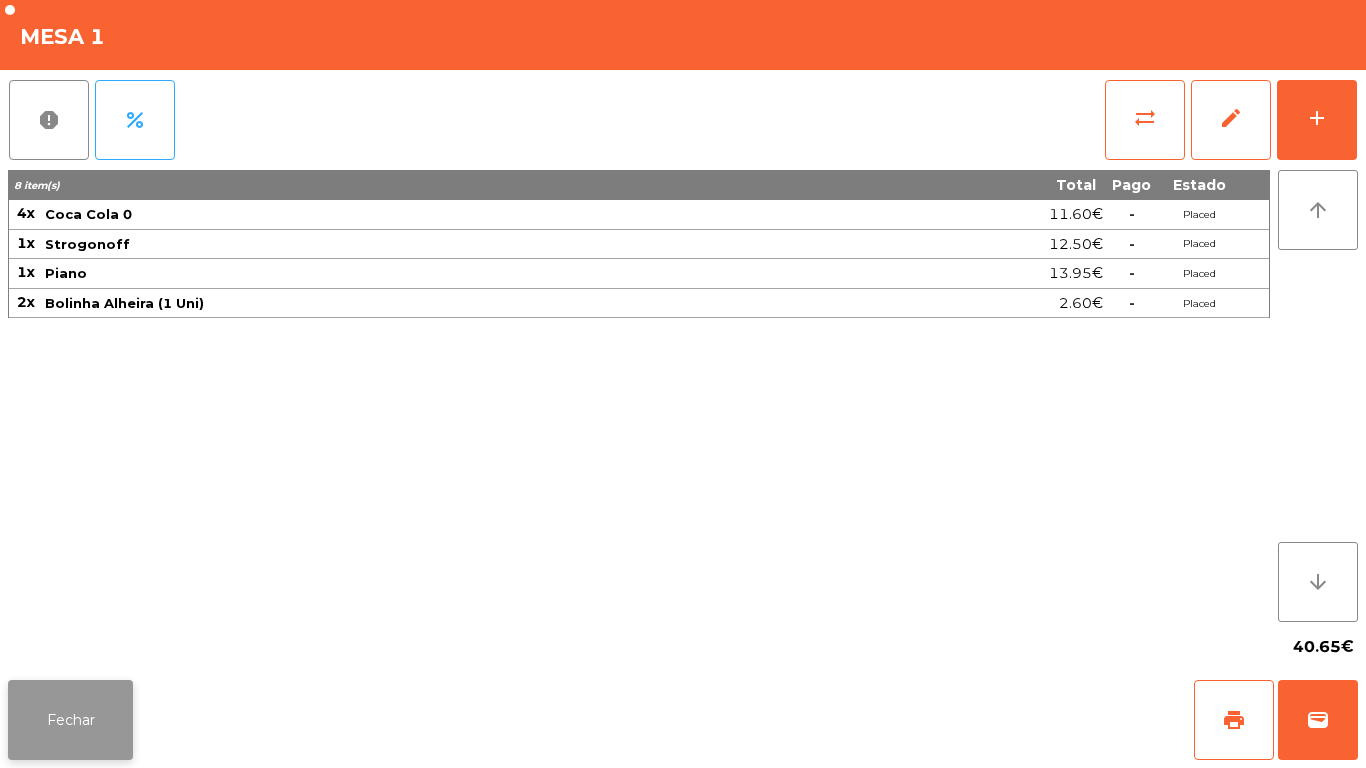 click on "Fechar" 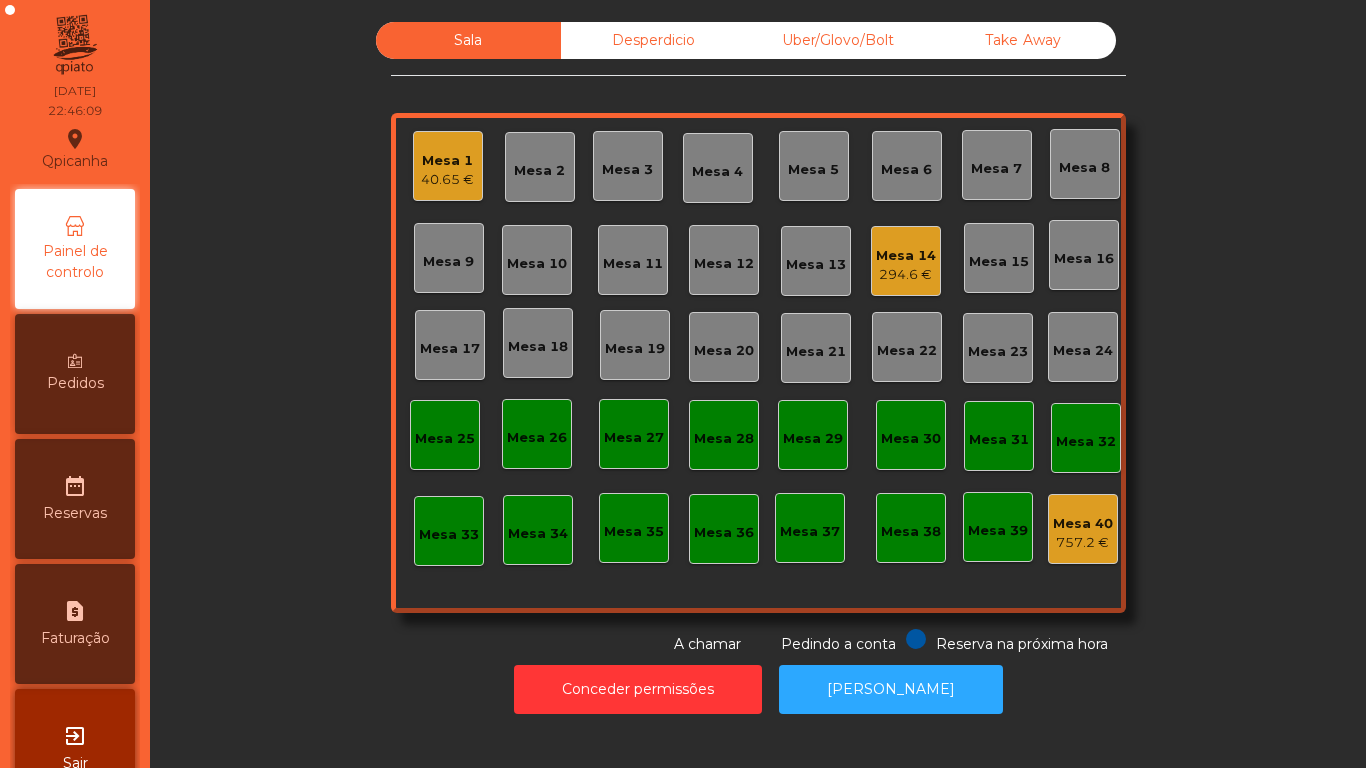 click on "294.6 €" 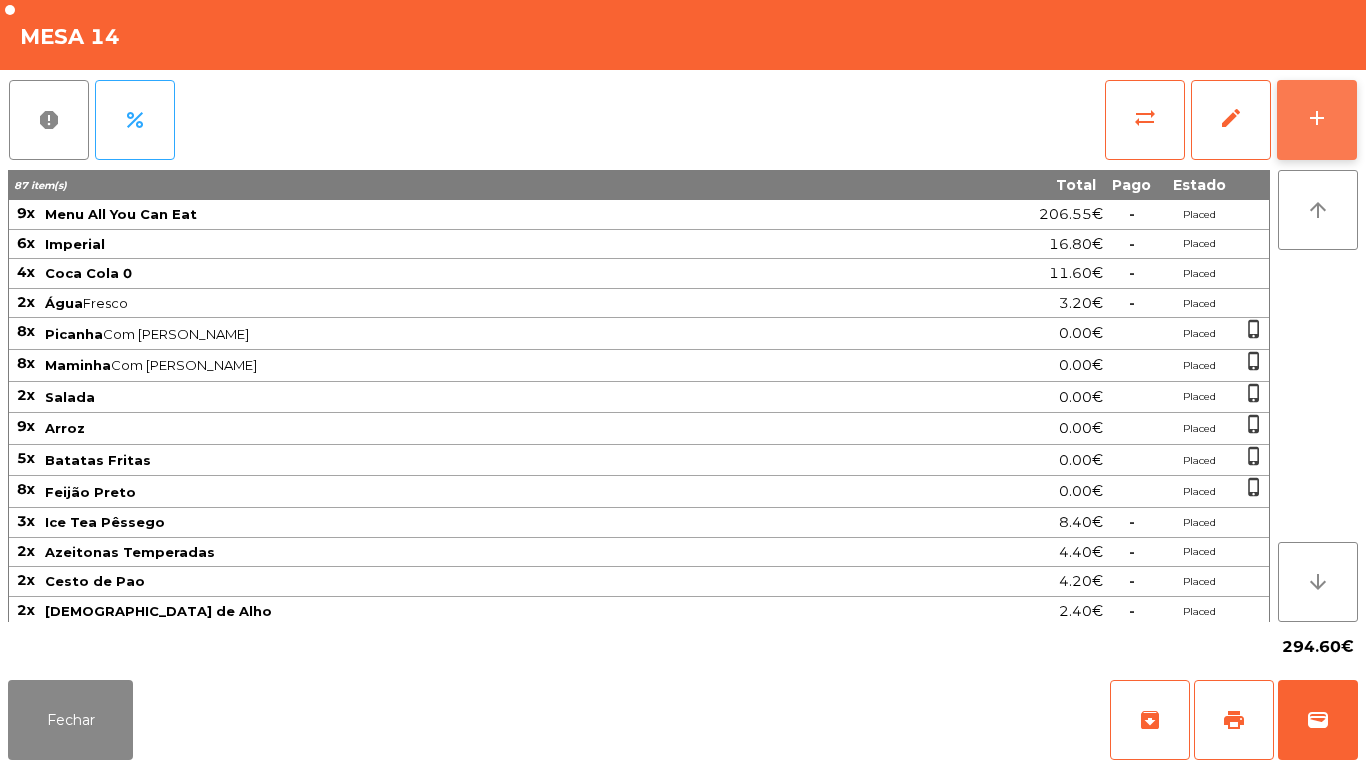 click on "add" 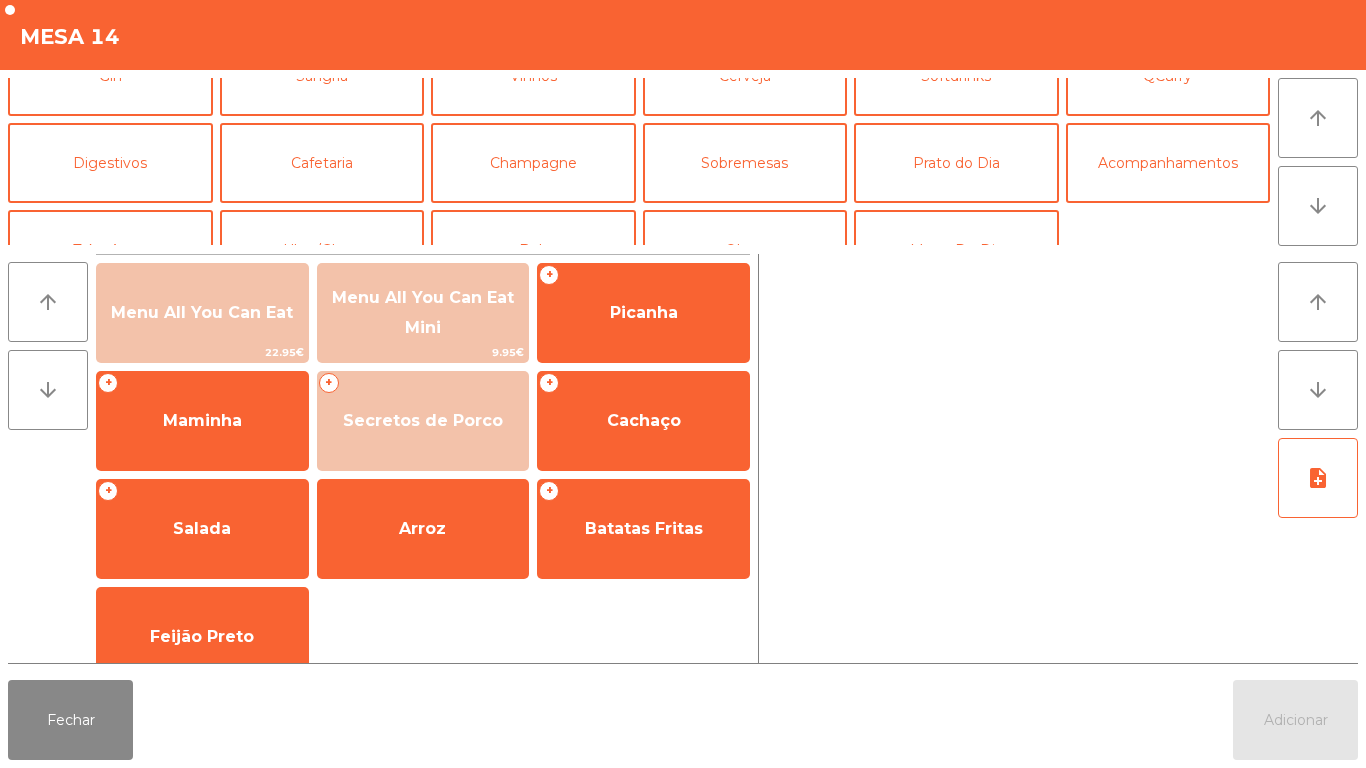 scroll, scrollTop: 139, scrollLeft: 0, axis: vertical 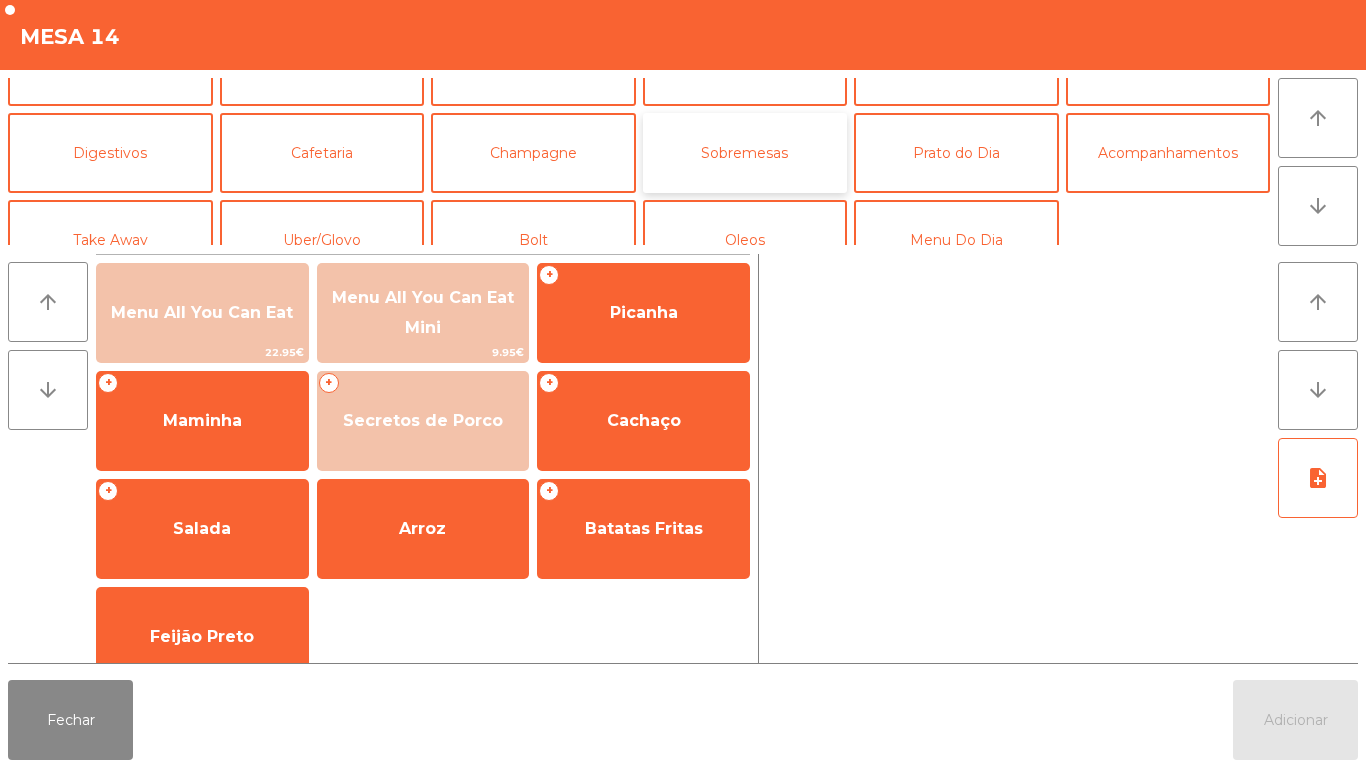 click on "Sobremesas" 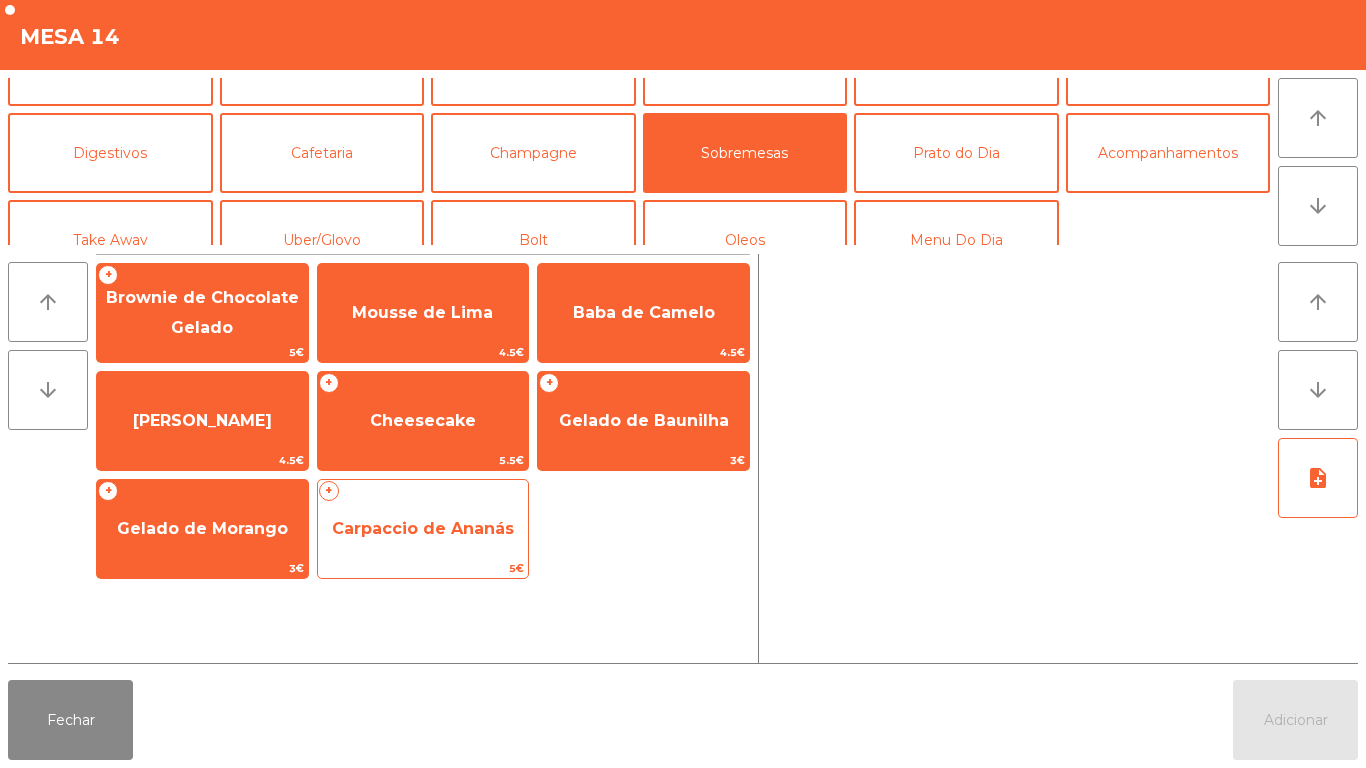 click on "Carpaccio de Ananás" 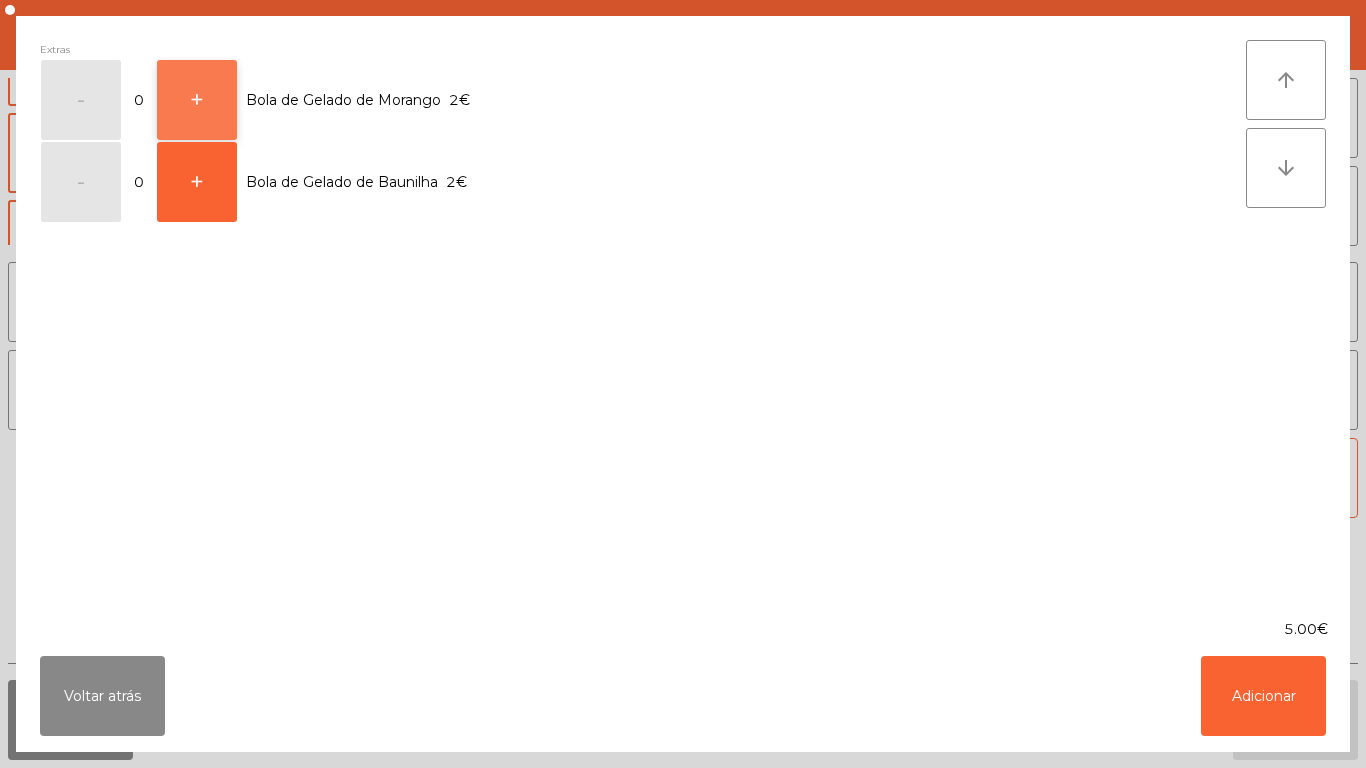 click on "+" 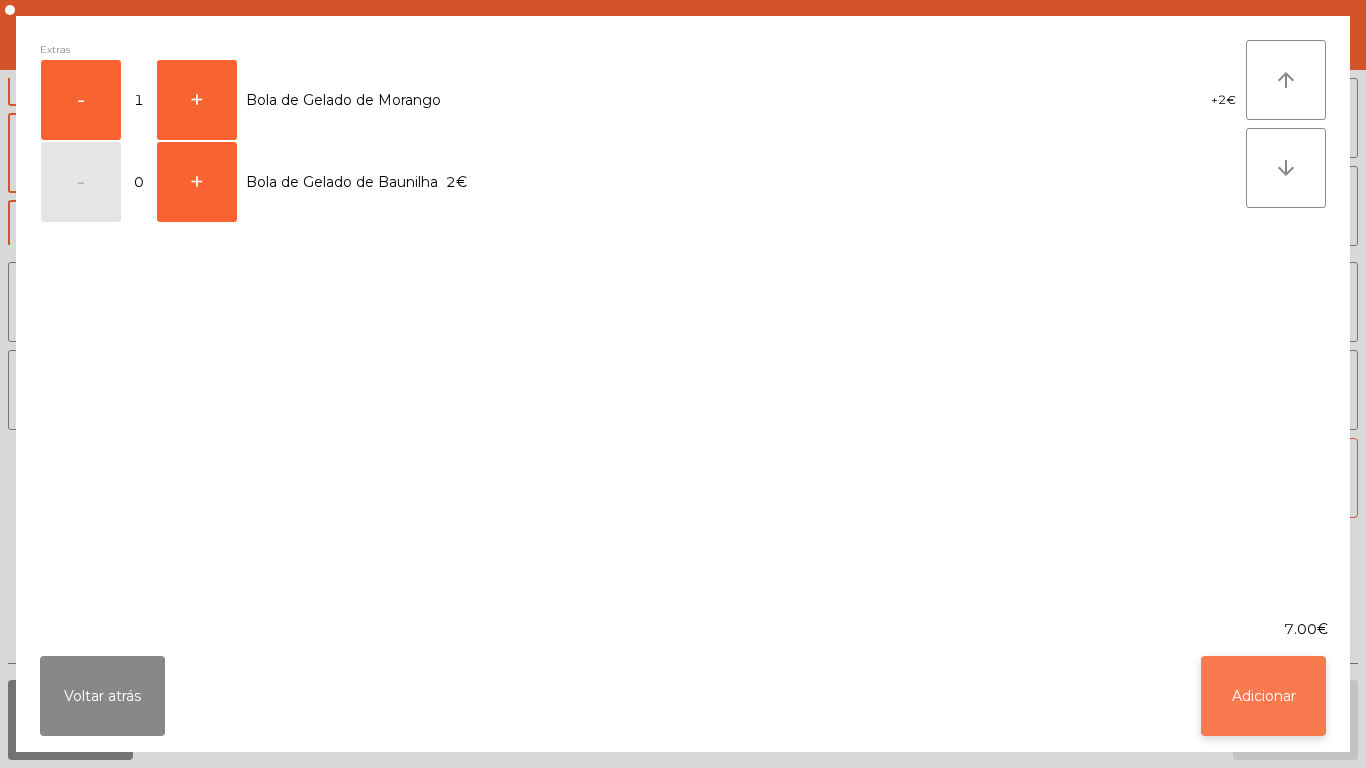 click on "Adicionar" 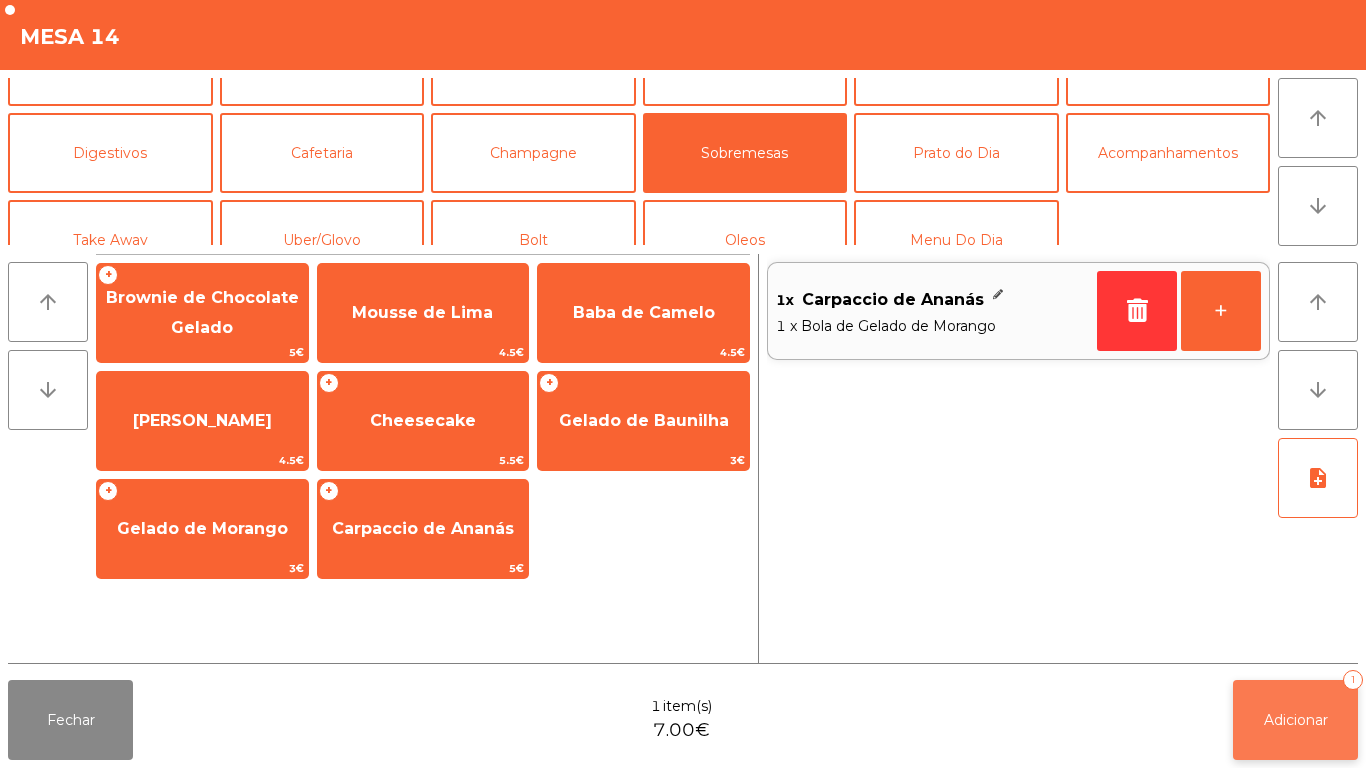 click on "Adicionar   1" 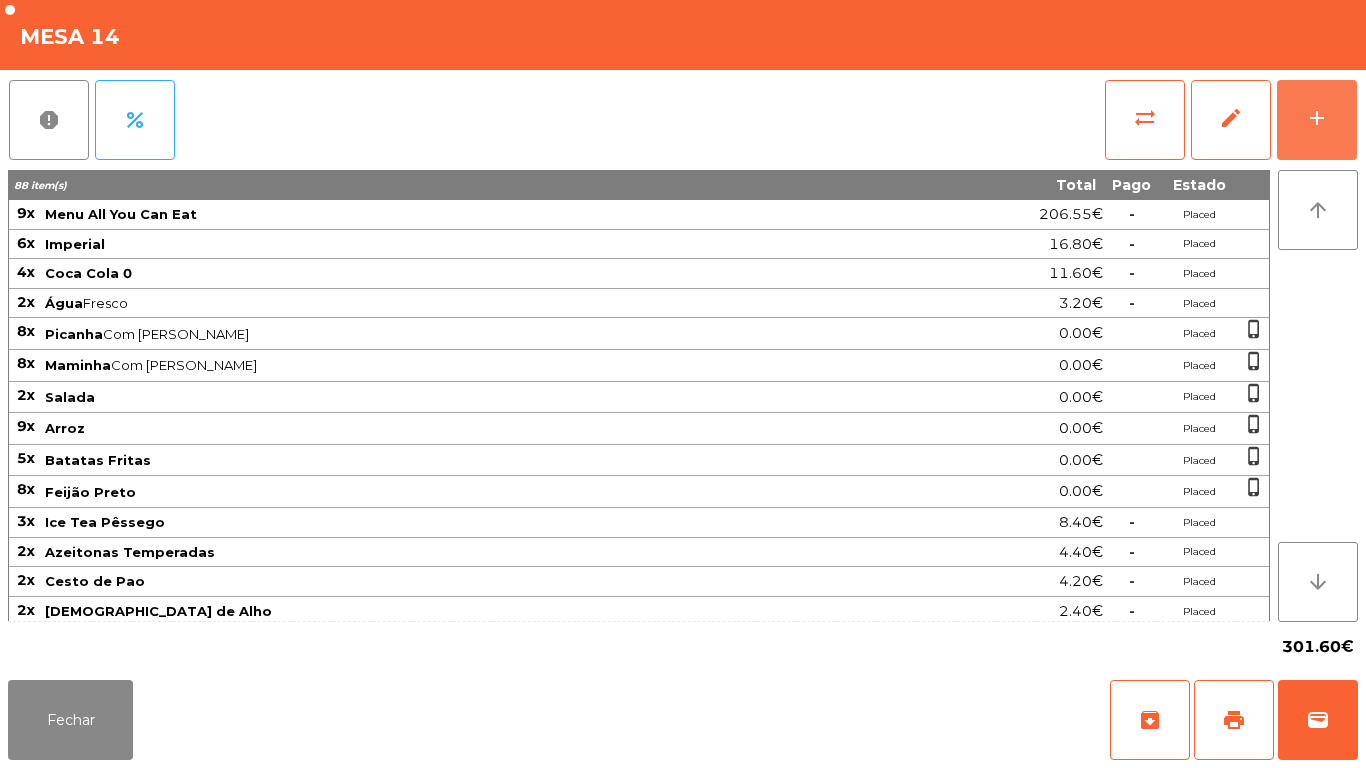 scroll, scrollTop: 246, scrollLeft: 0, axis: vertical 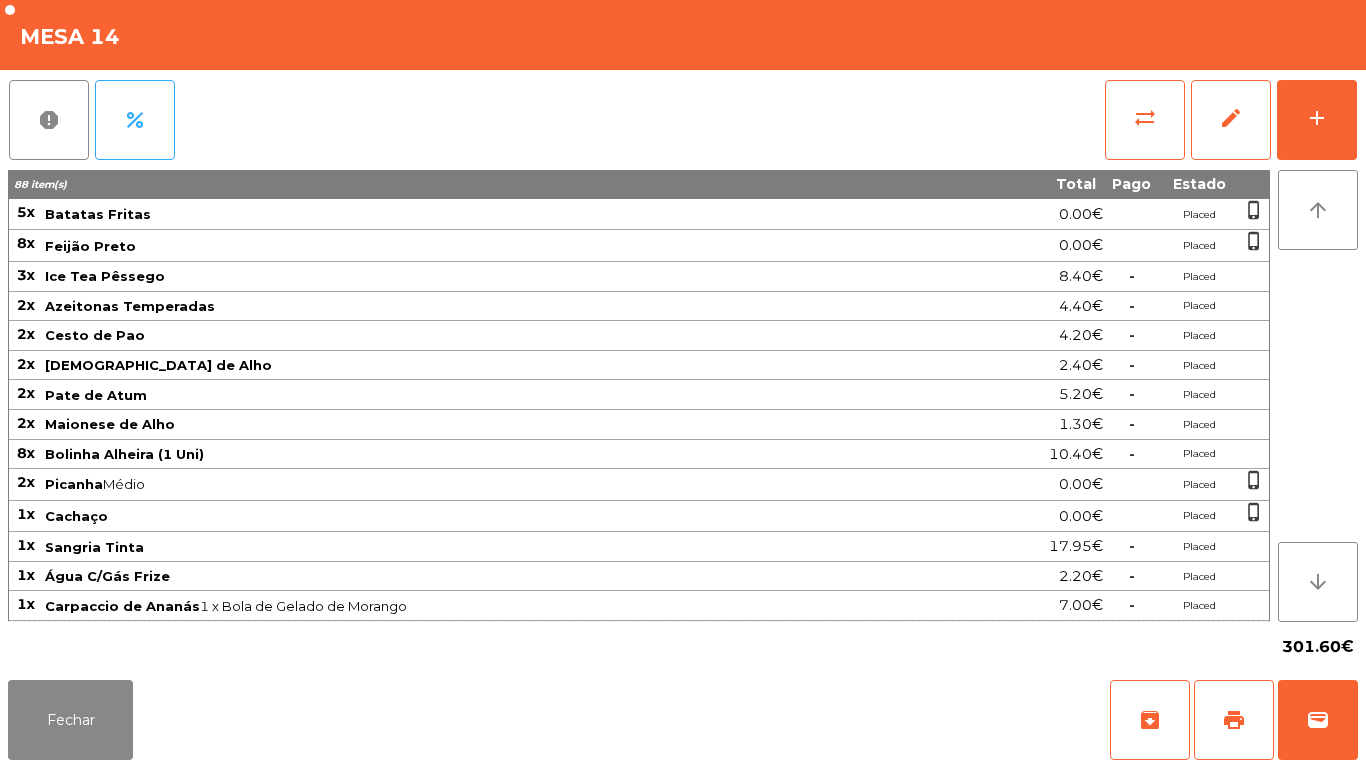 click on "Fechar   archive   print   wallet" 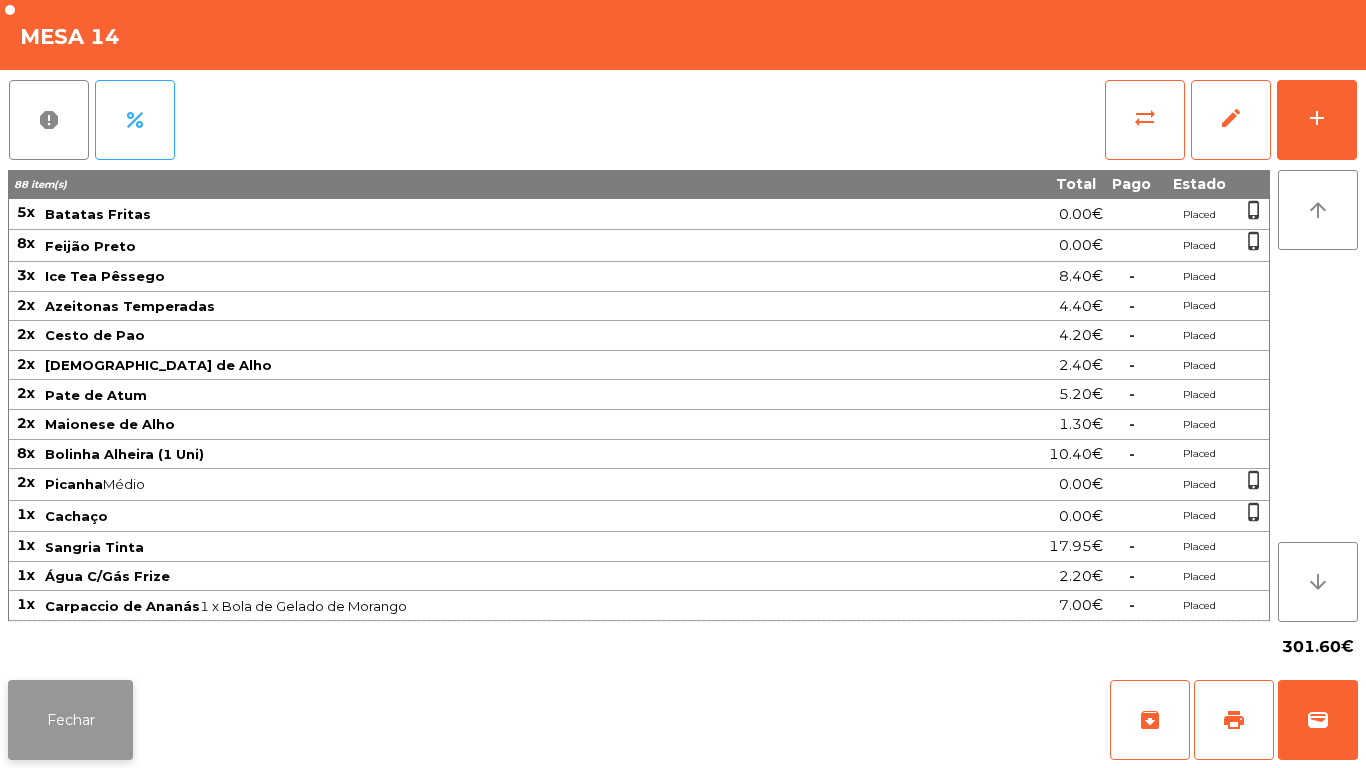 click on "Fechar" 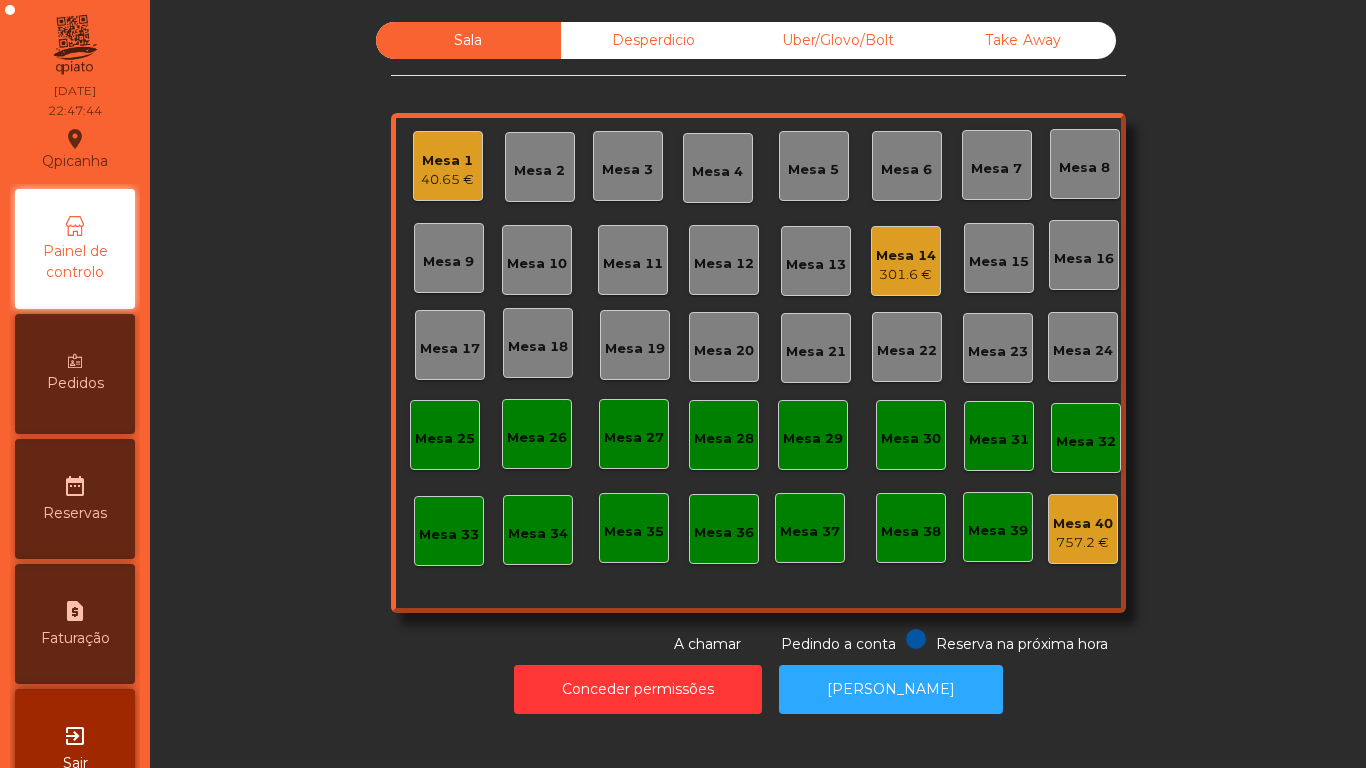 click on "Mesa 1" 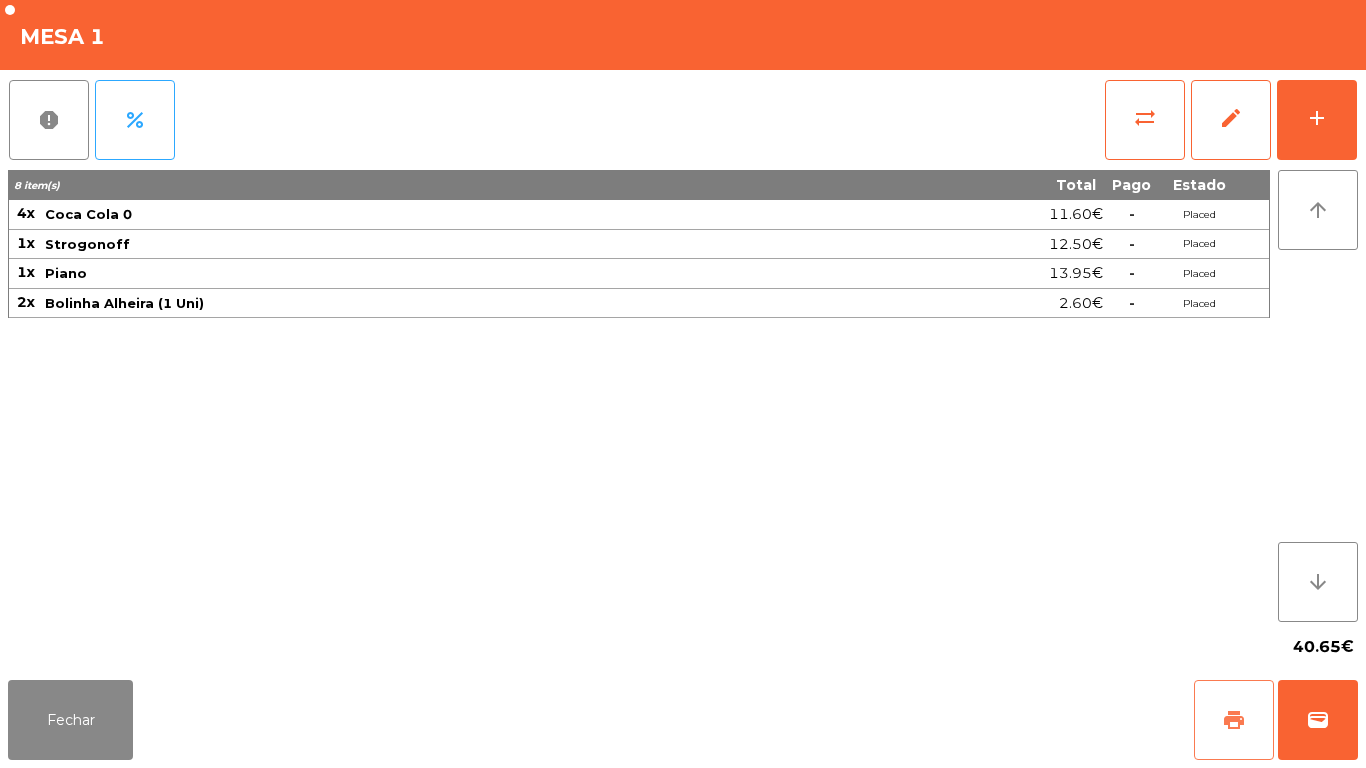 click on "print" 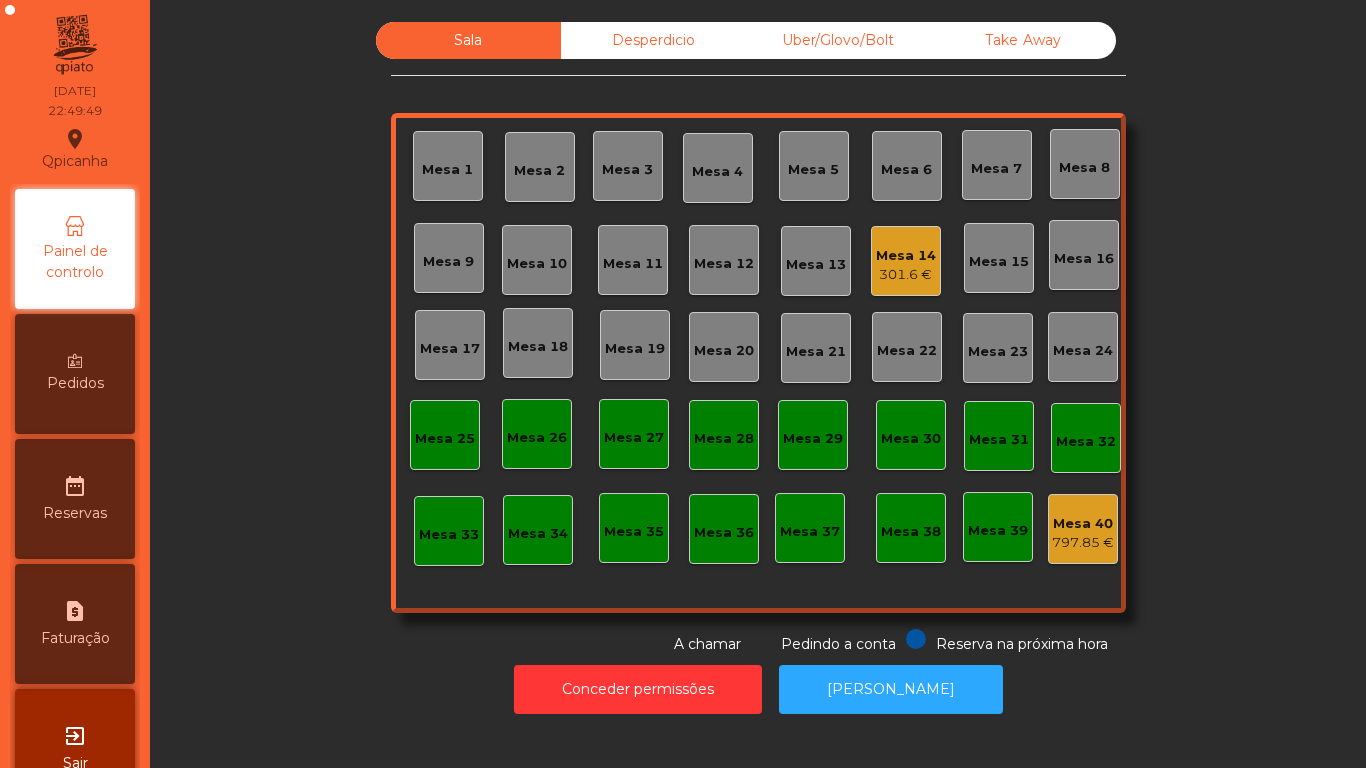 click on "Mesa 14" 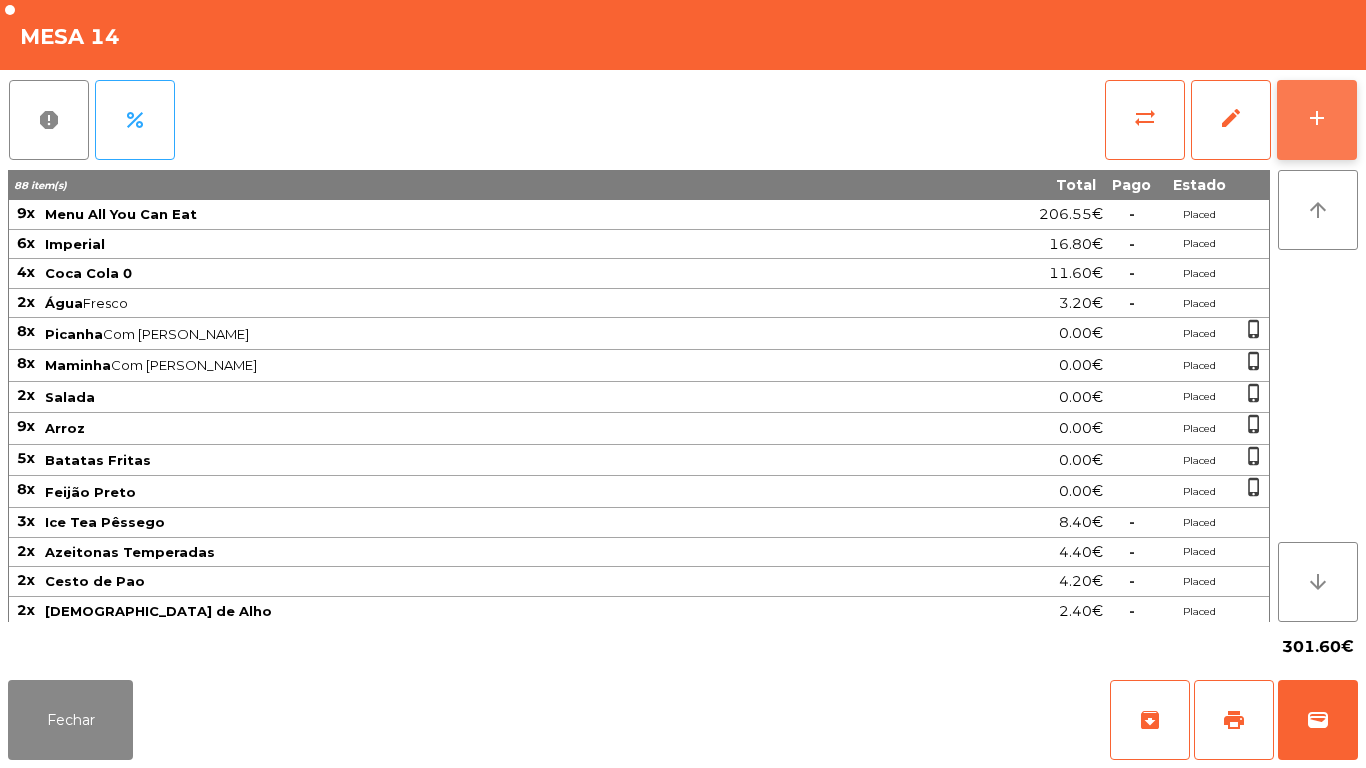 click on "add" 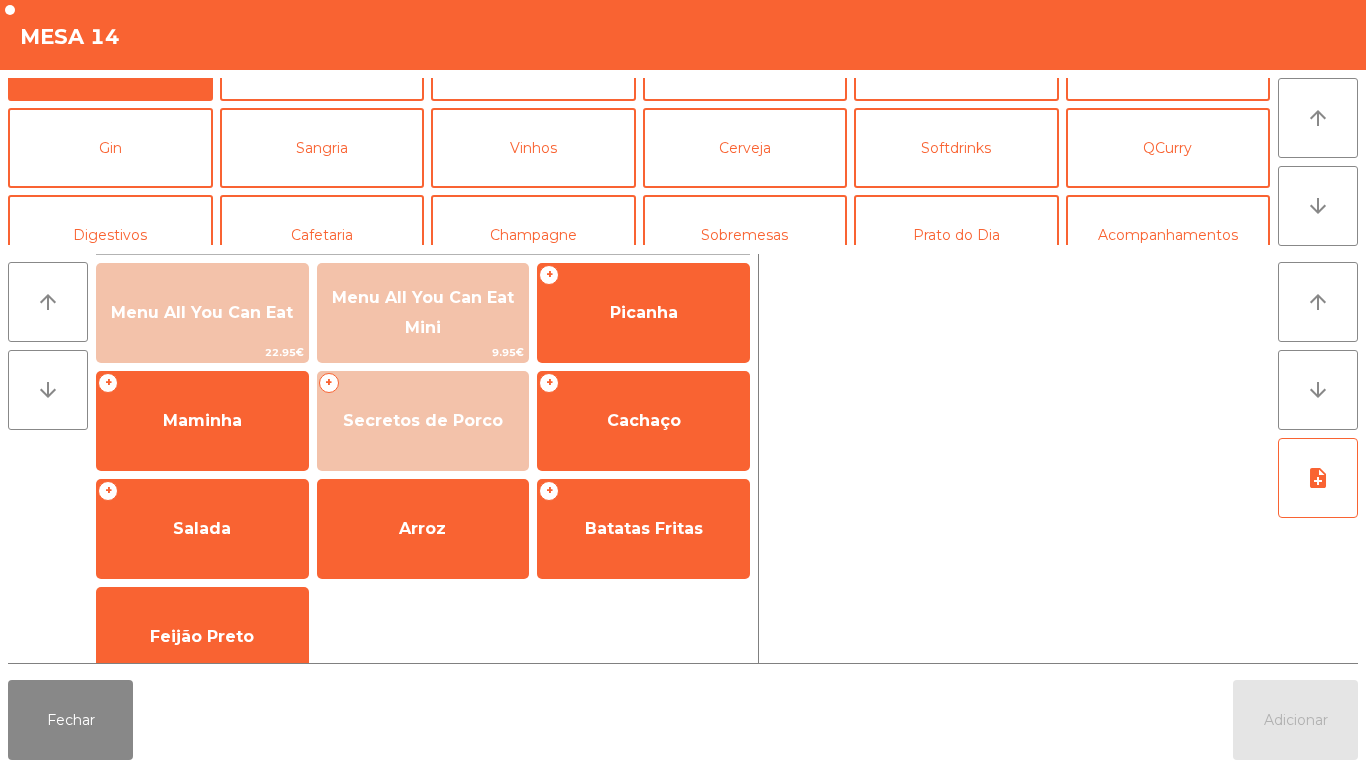 scroll, scrollTop: 68, scrollLeft: 0, axis: vertical 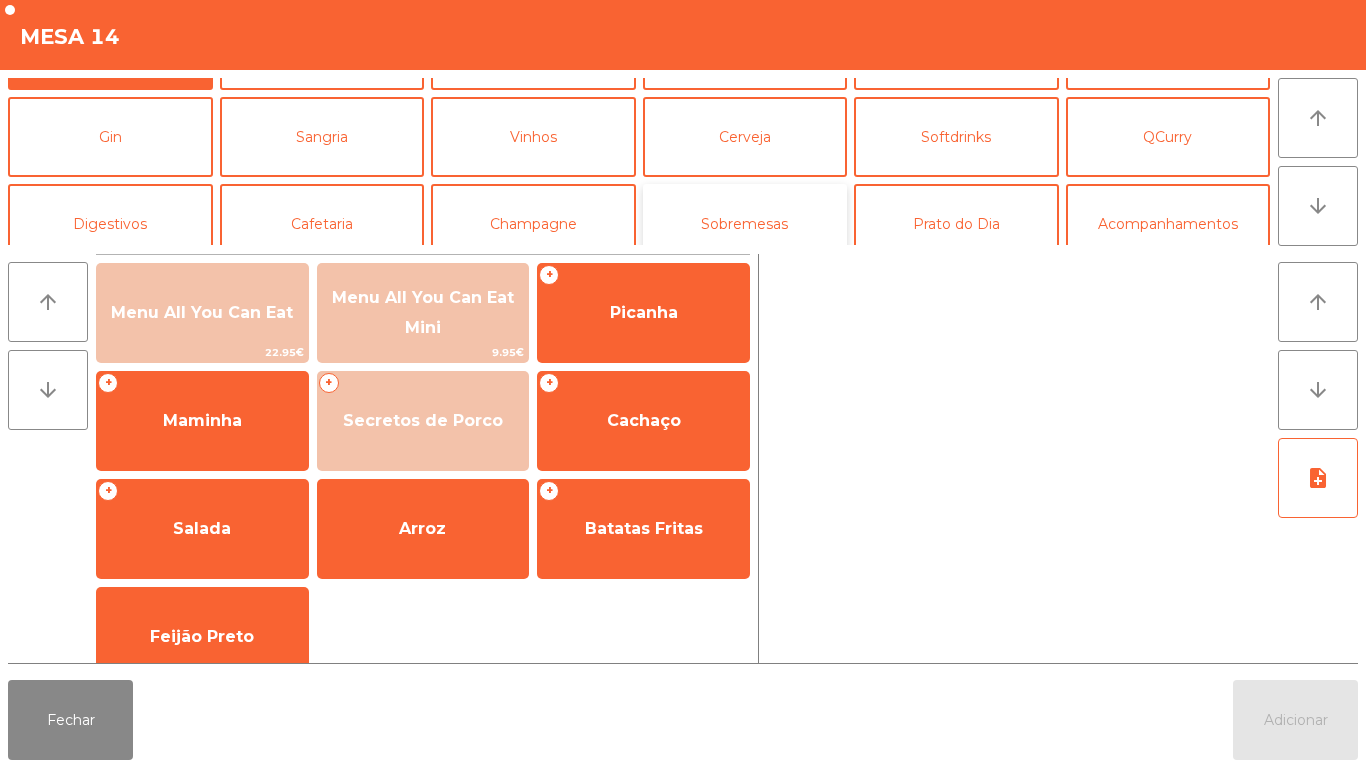 click on "Sobremesas" 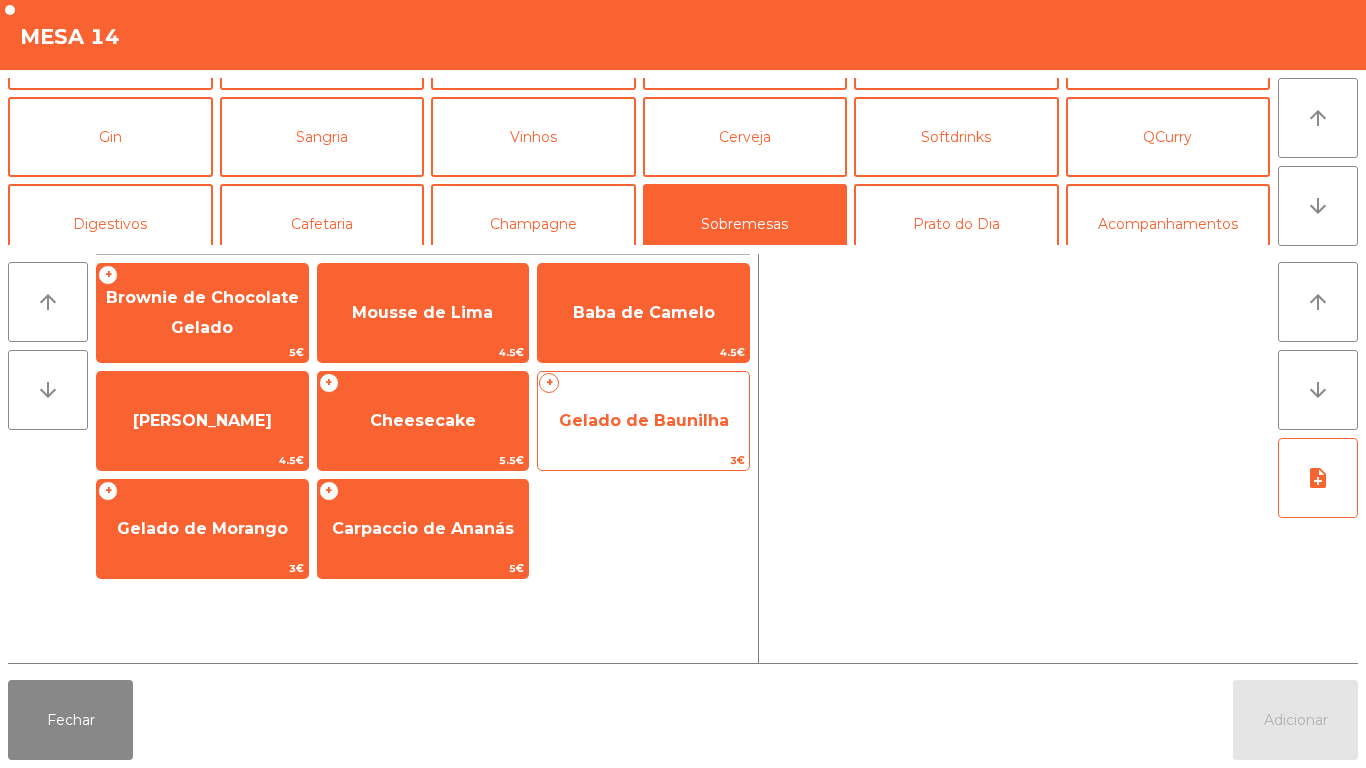 click on "Gelado de Baunilha" 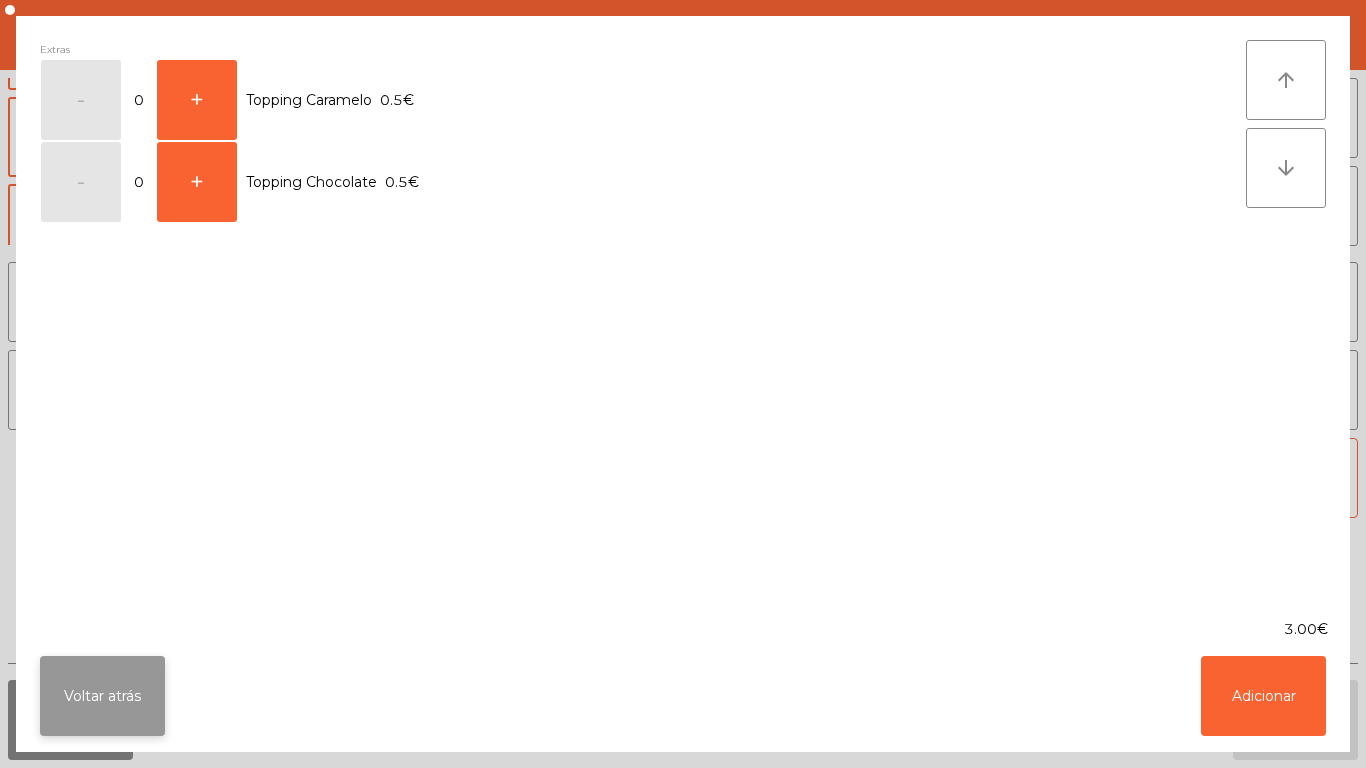 click on "Voltar atrás" 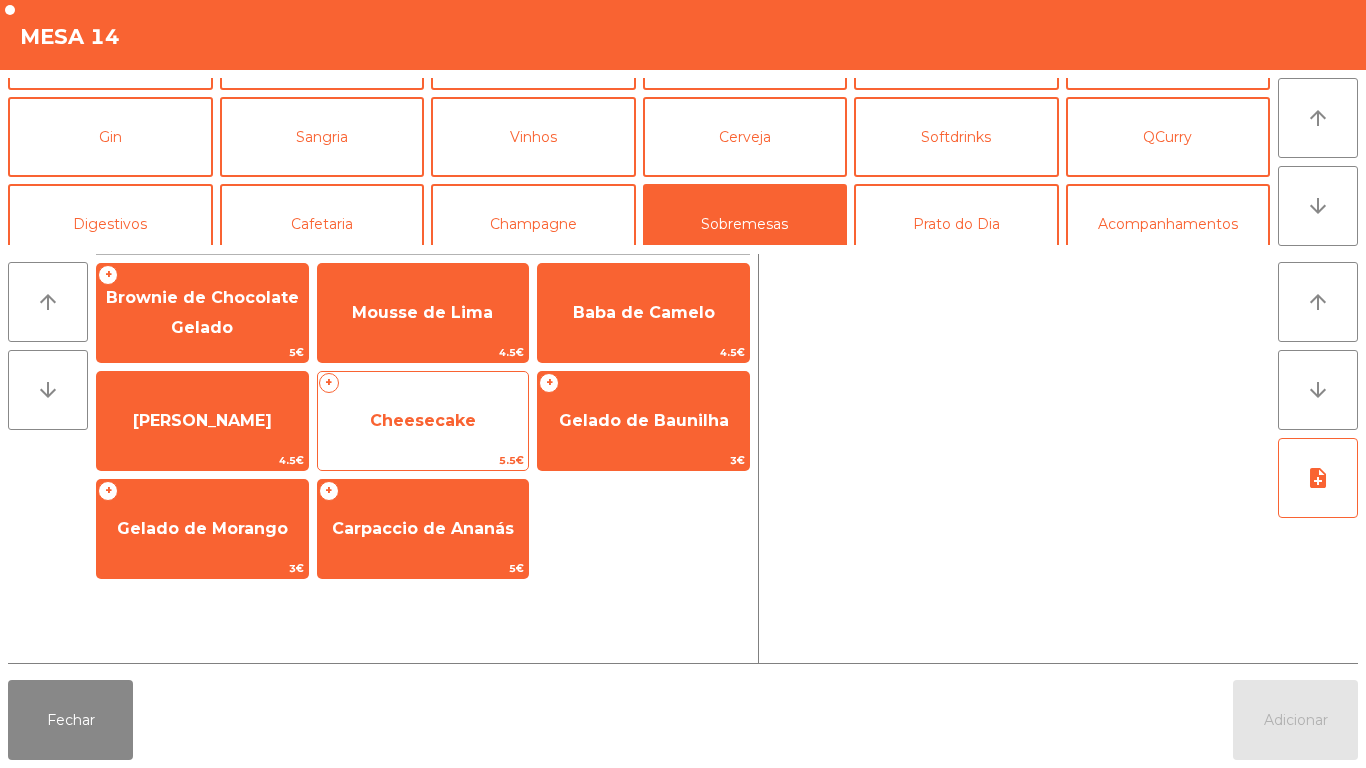 click on "Cheesecake" 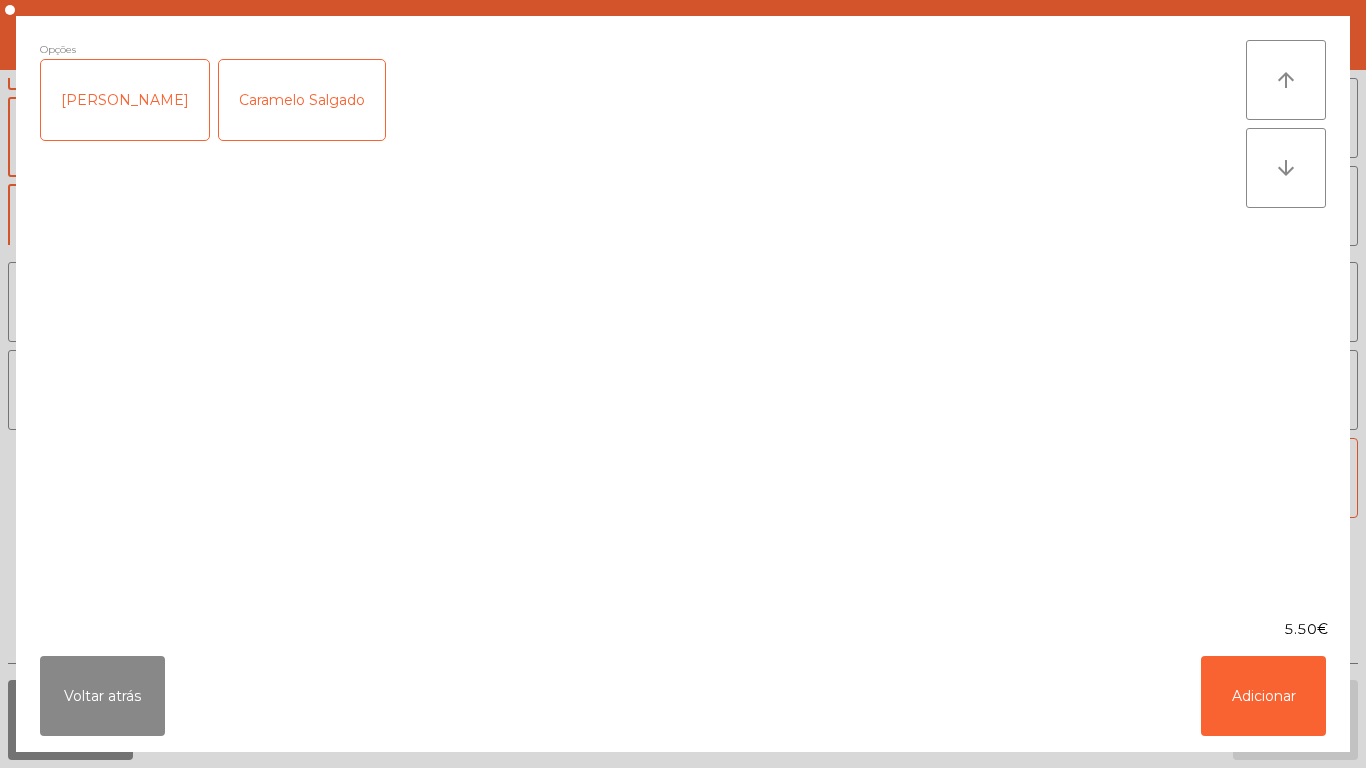 click on "Caramelo Salgado" 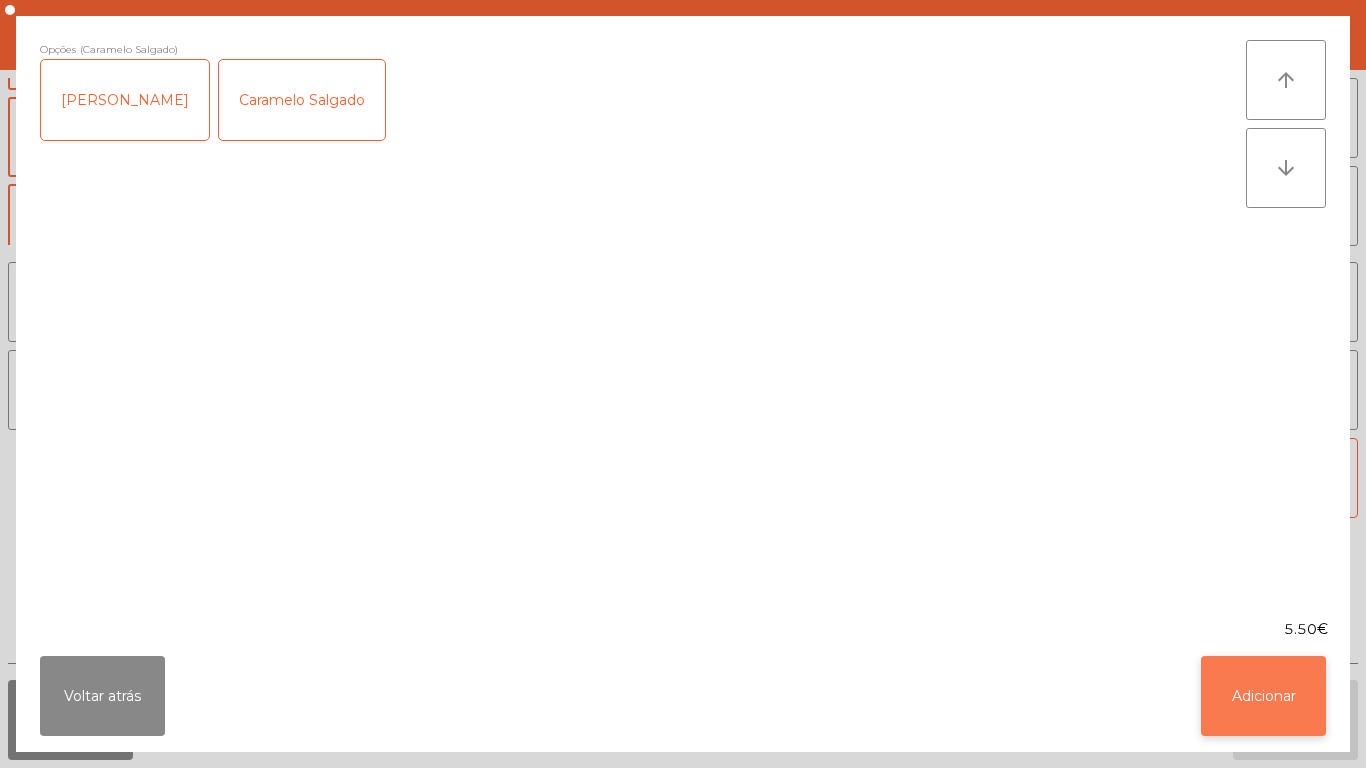 click on "Adicionar" 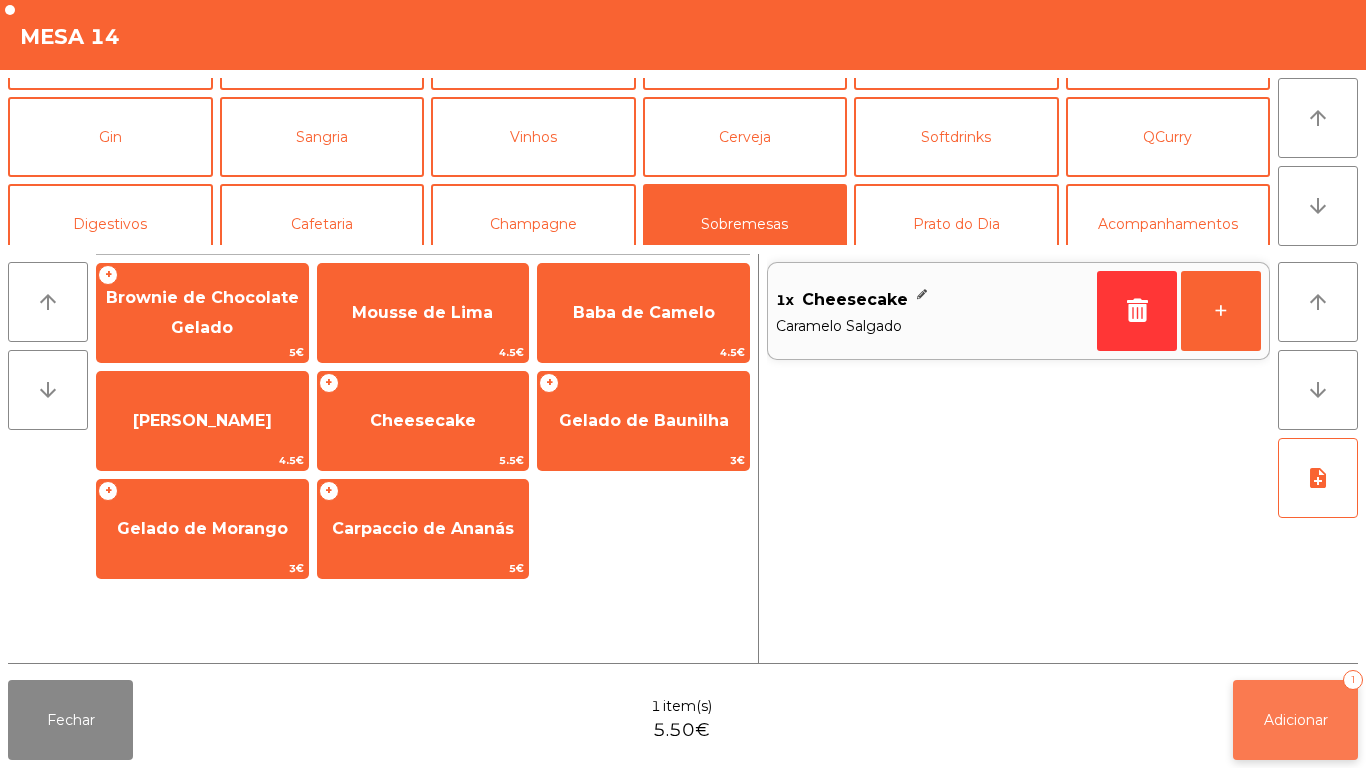 click on "Adicionar   1" 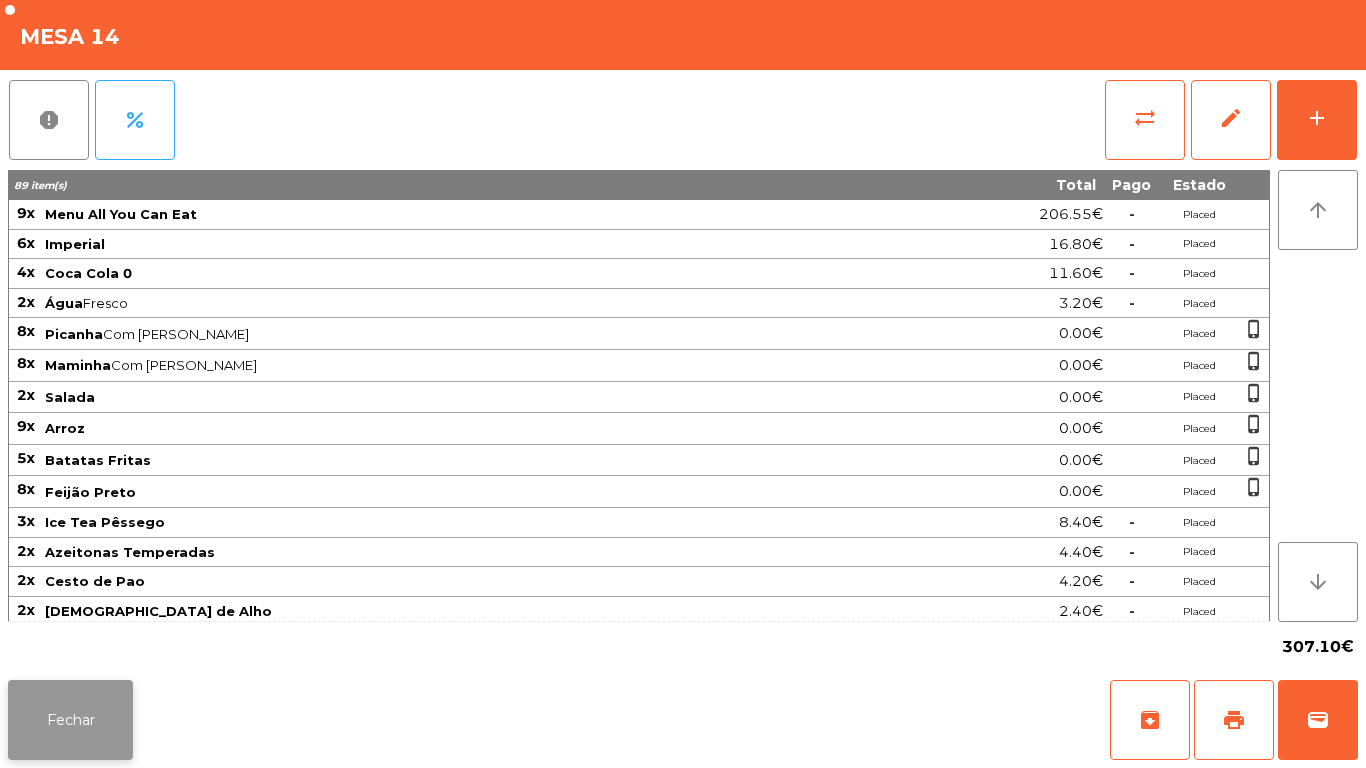 click on "Fechar" 